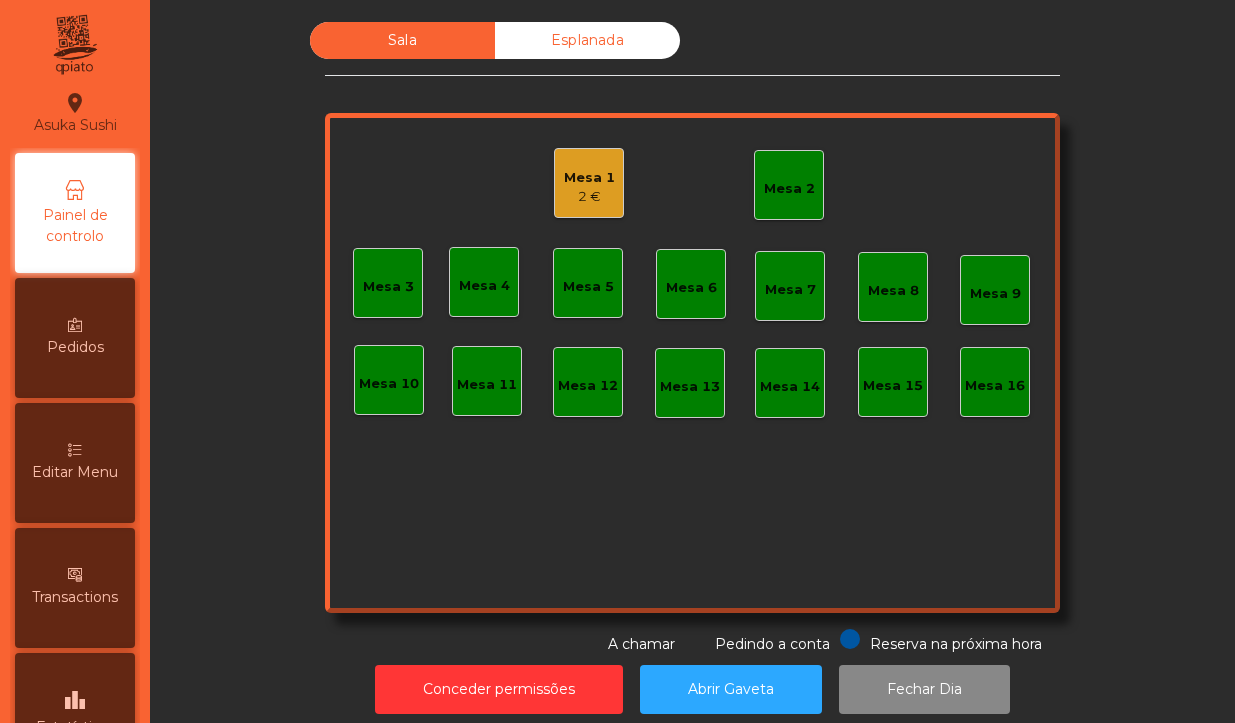 scroll, scrollTop: 0, scrollLeft: 0, axis: both 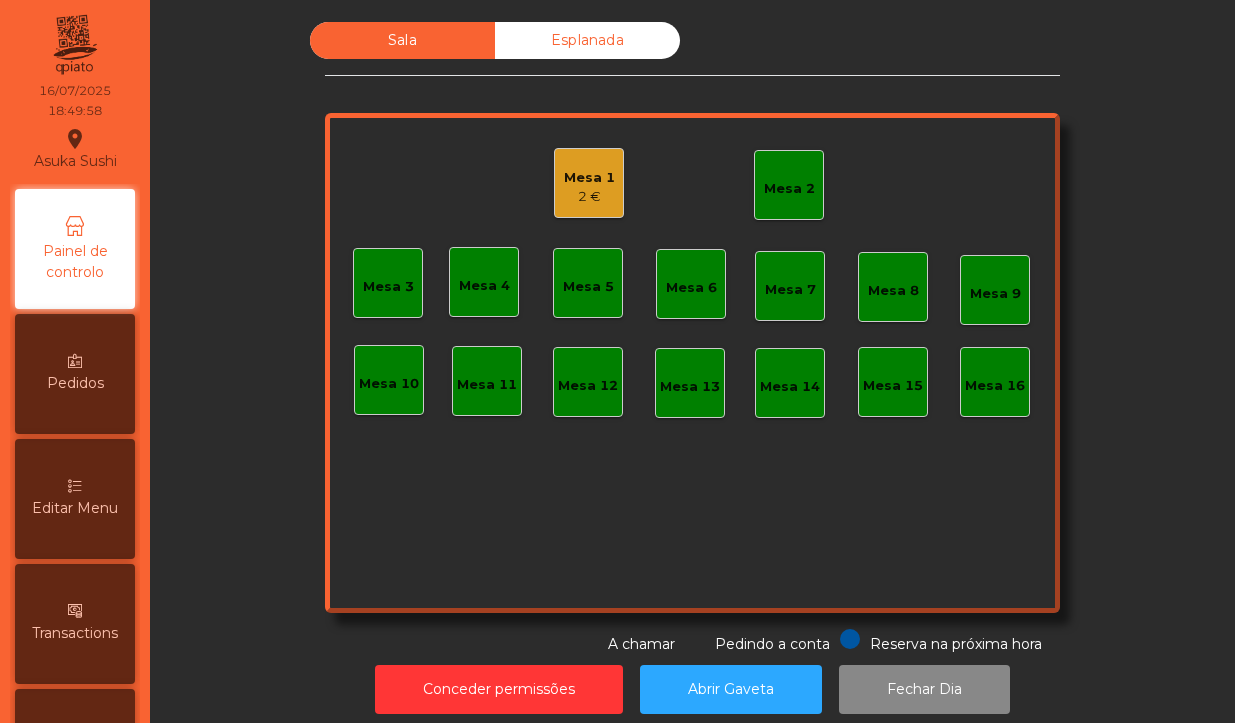 click on "Mesa 1" 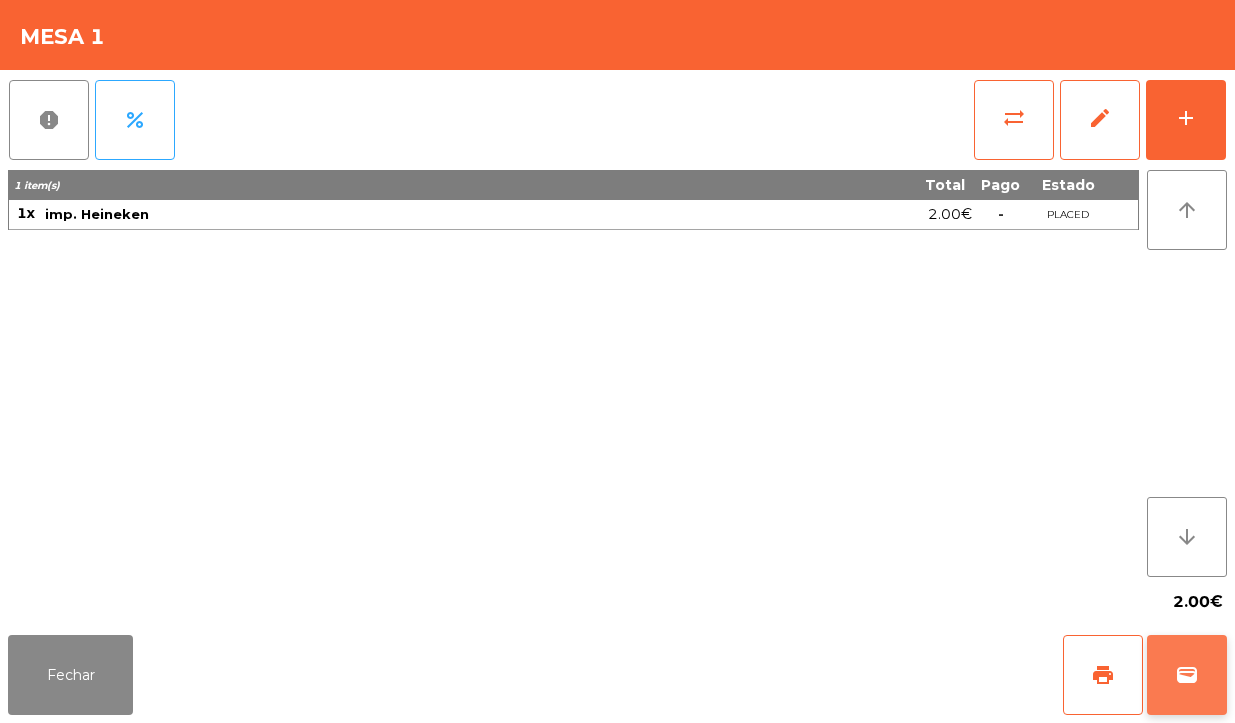 click on "wallet" 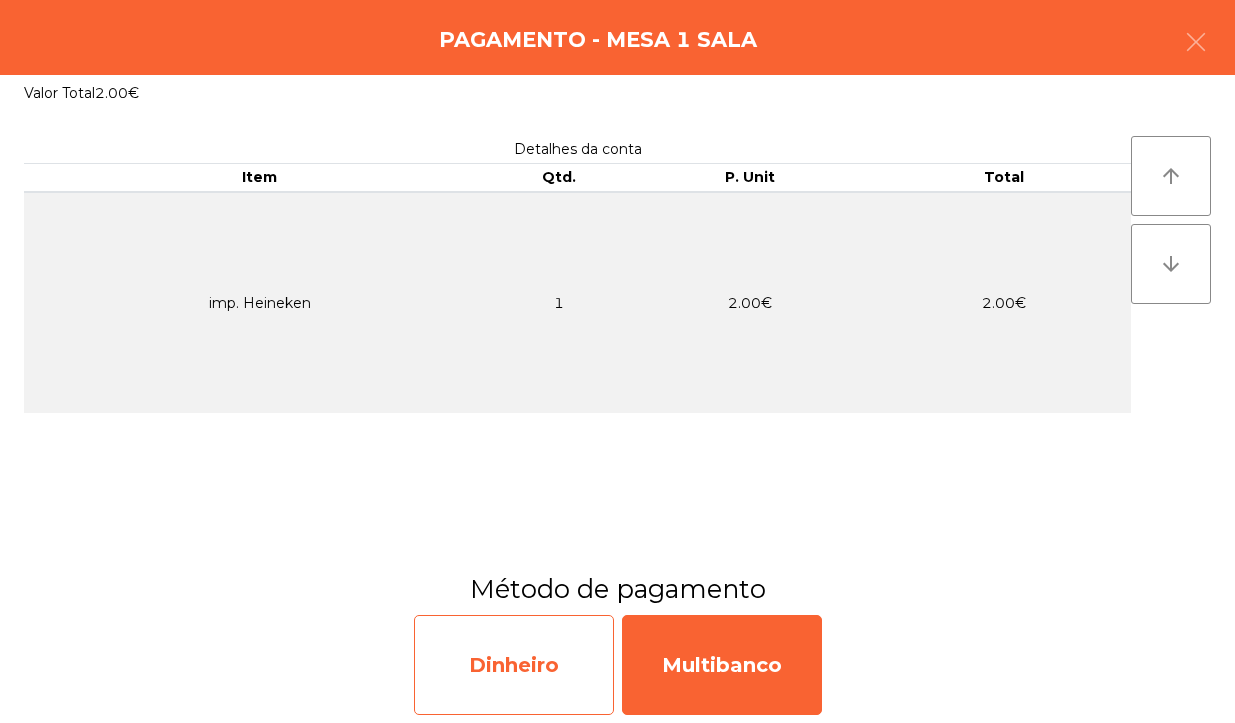click on "Dinheiro" 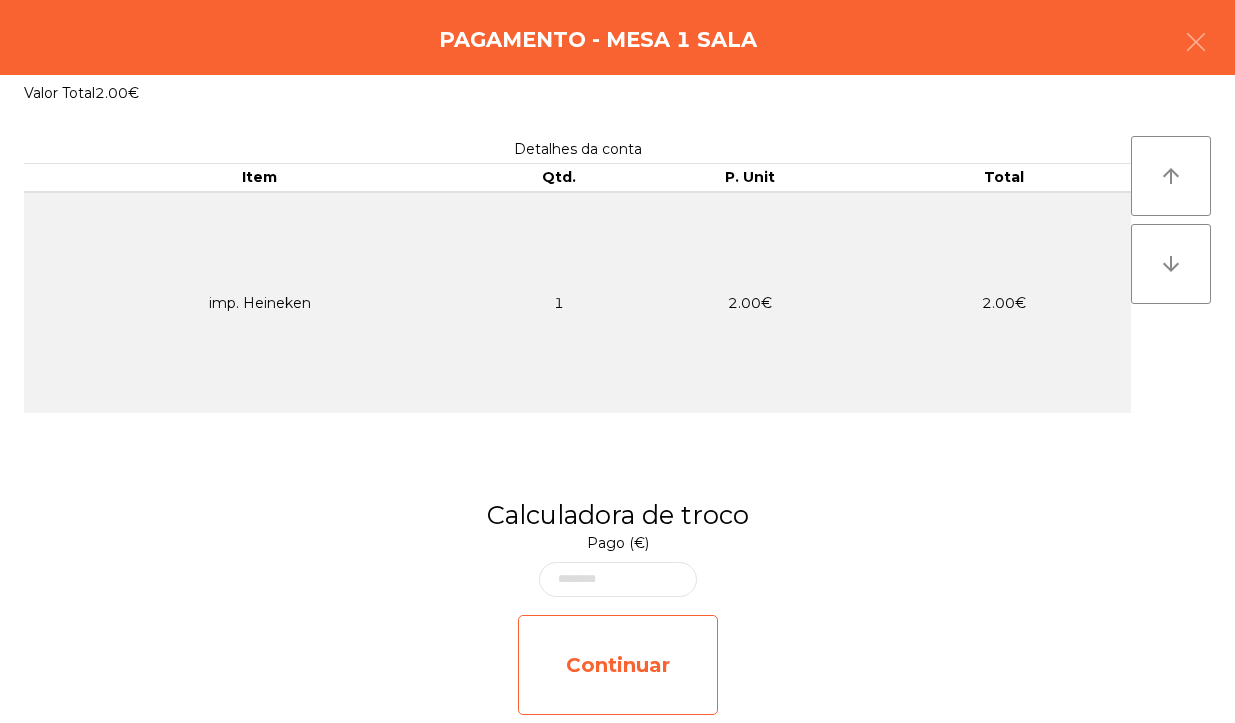 click on "Continuar" 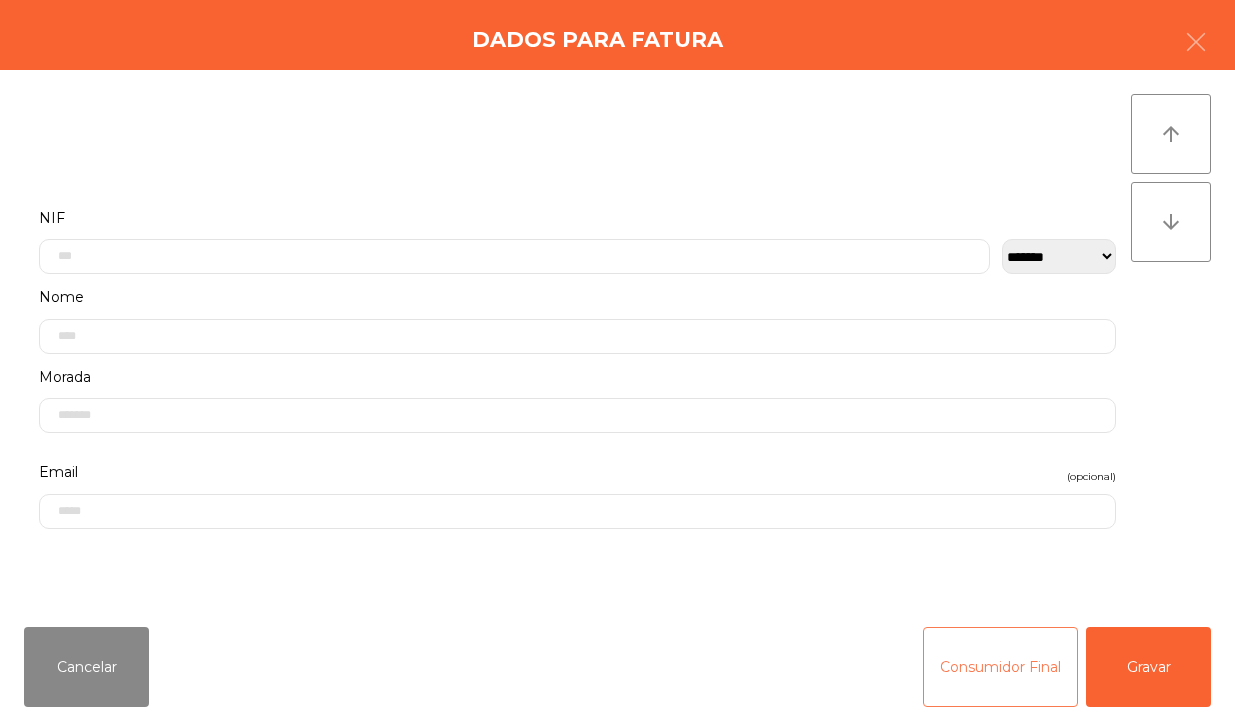 click on "Consumidor Final" 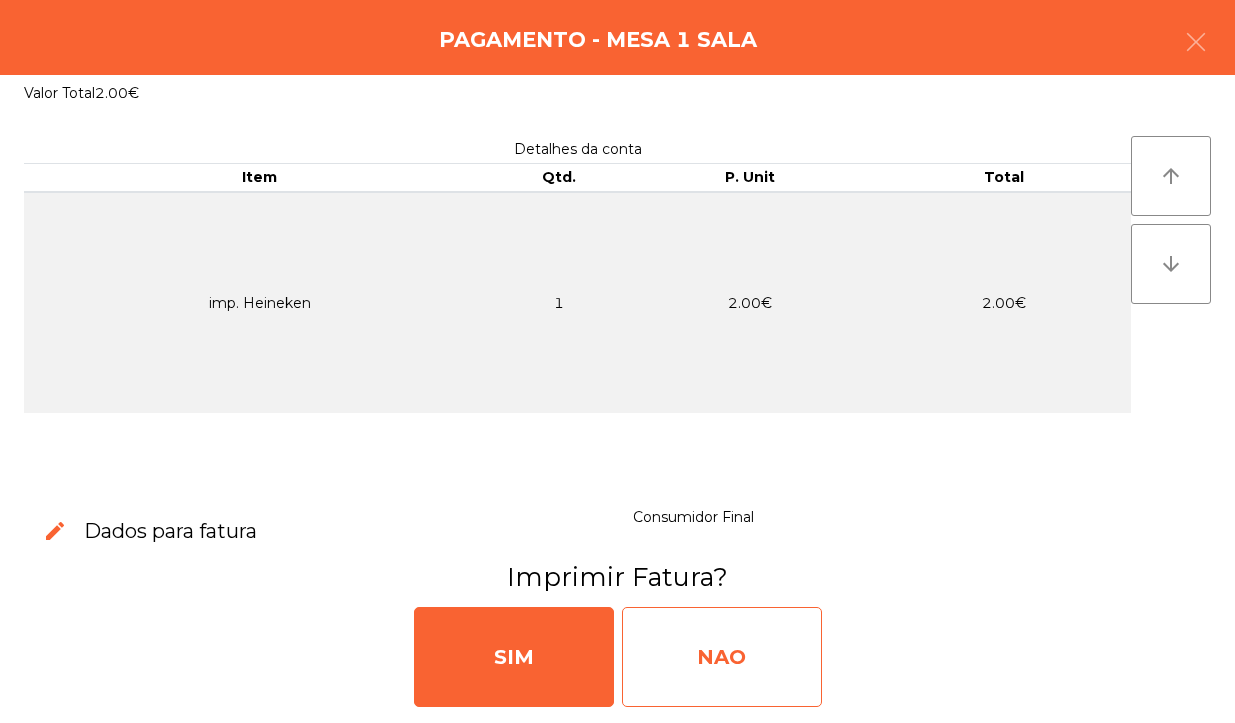 click on "NAO" 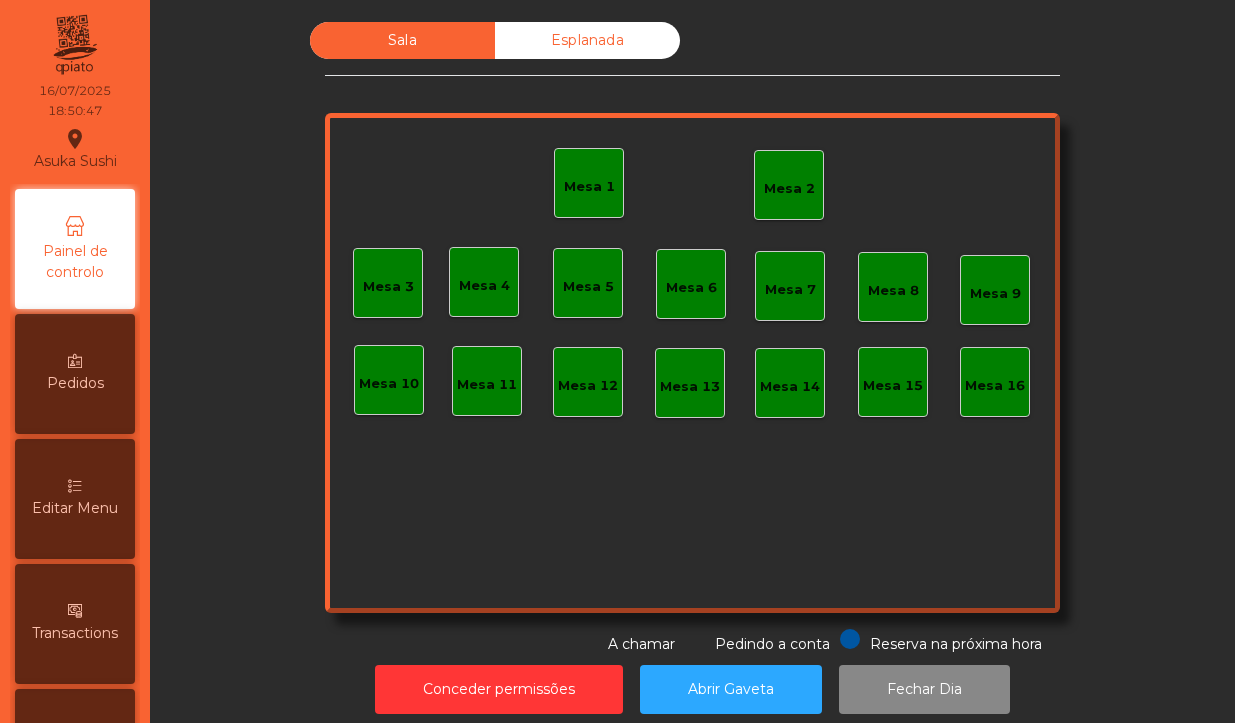 scroll, scrollTop: 31, scrollLeft: 0, axis: vertical 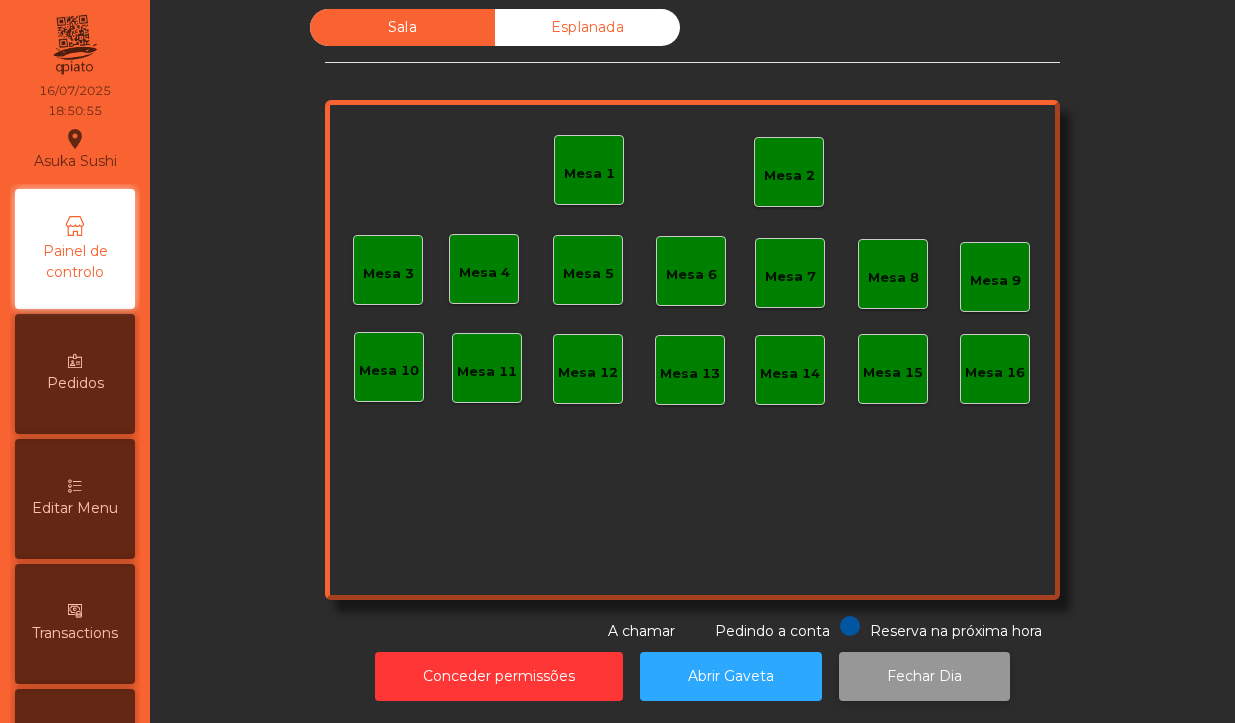 click on "Fechar Dia" 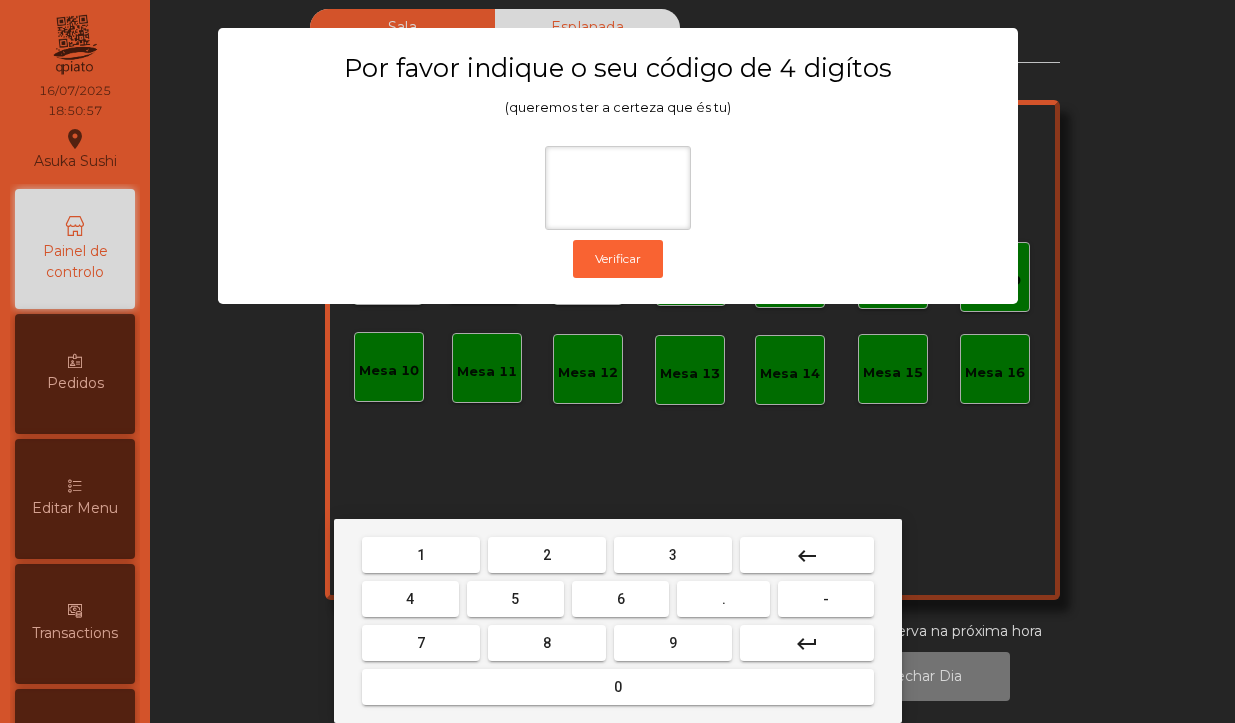 click on "1" at bounding box center [421, 555] 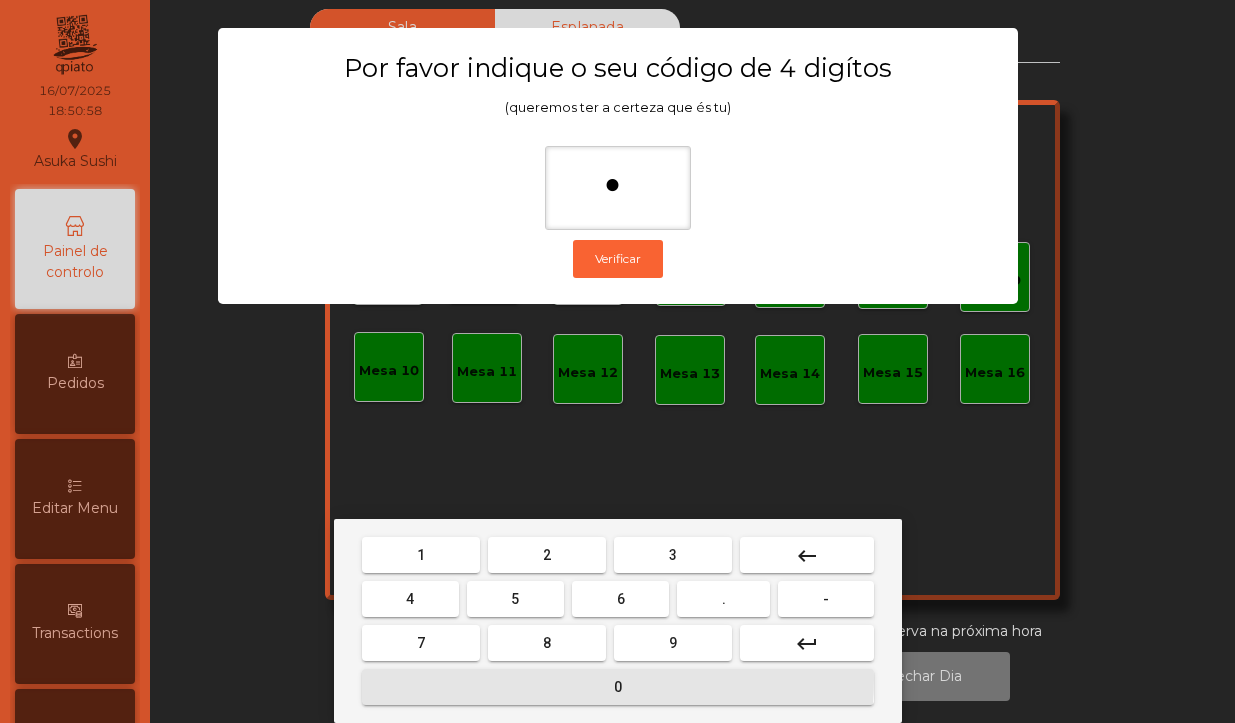 click on "0" at bounding box center (618, 687) 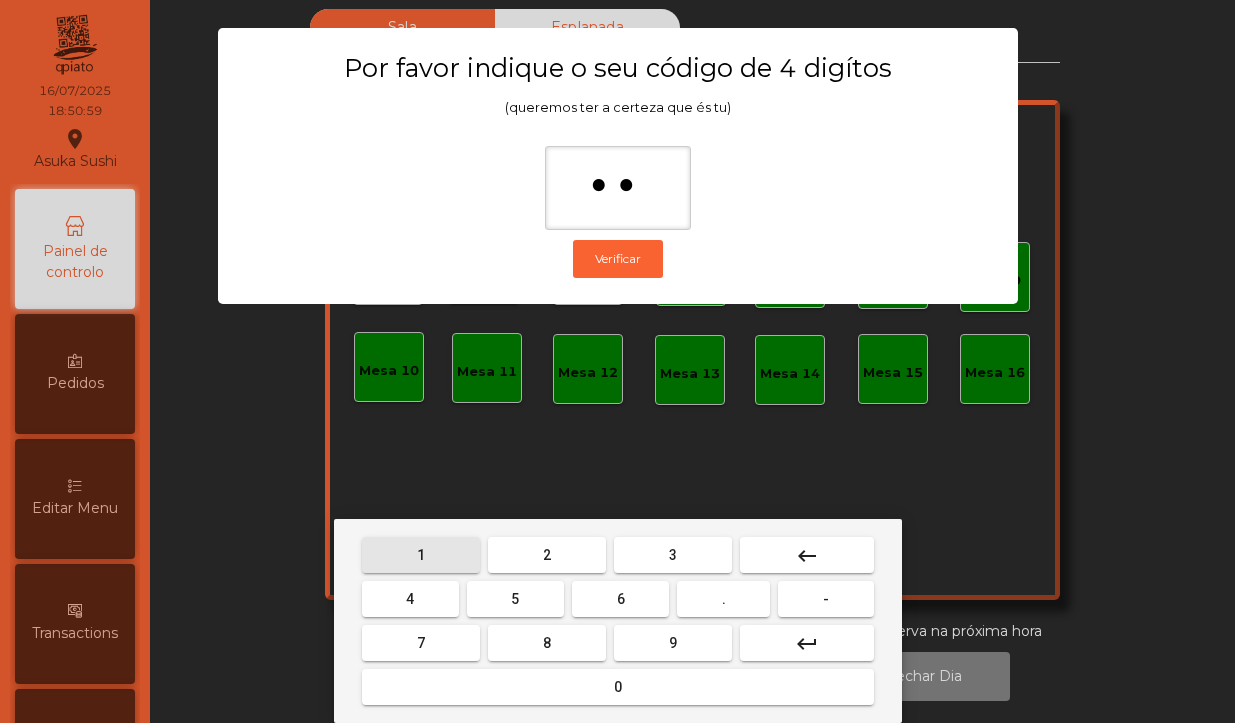 click on "1" at bounding box center [421, 555] 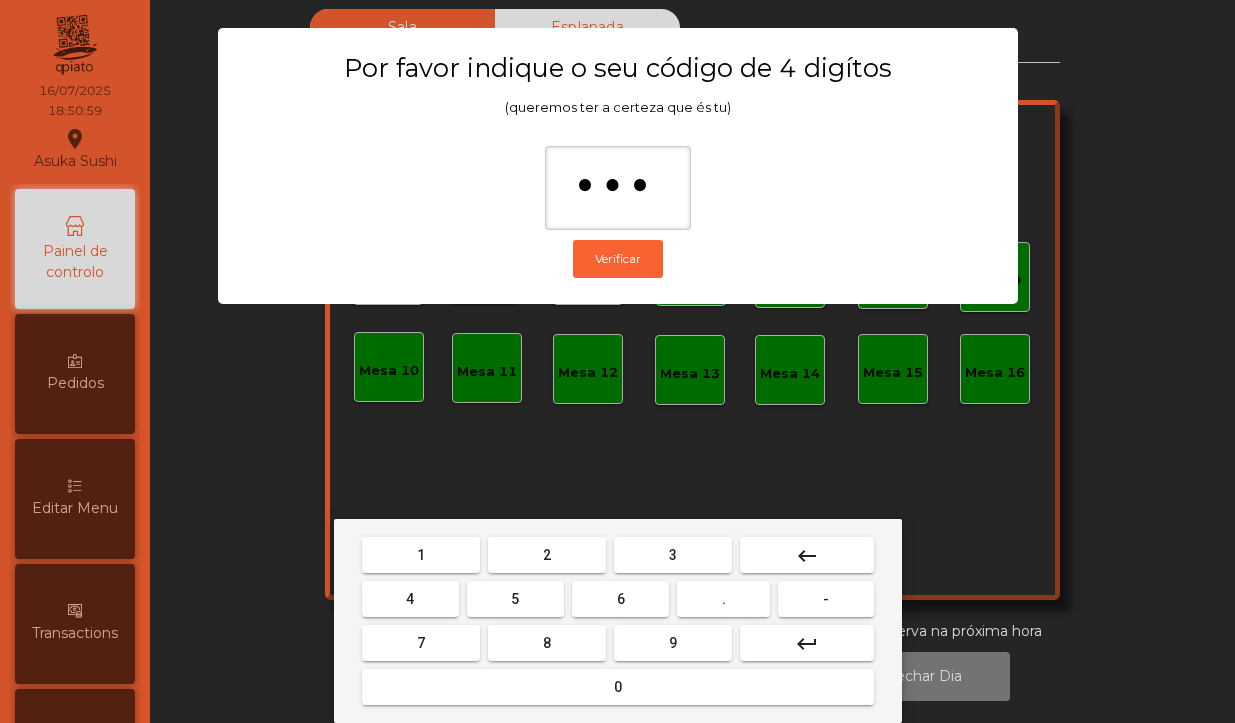 click on "2" at bounding box center [547, 555] 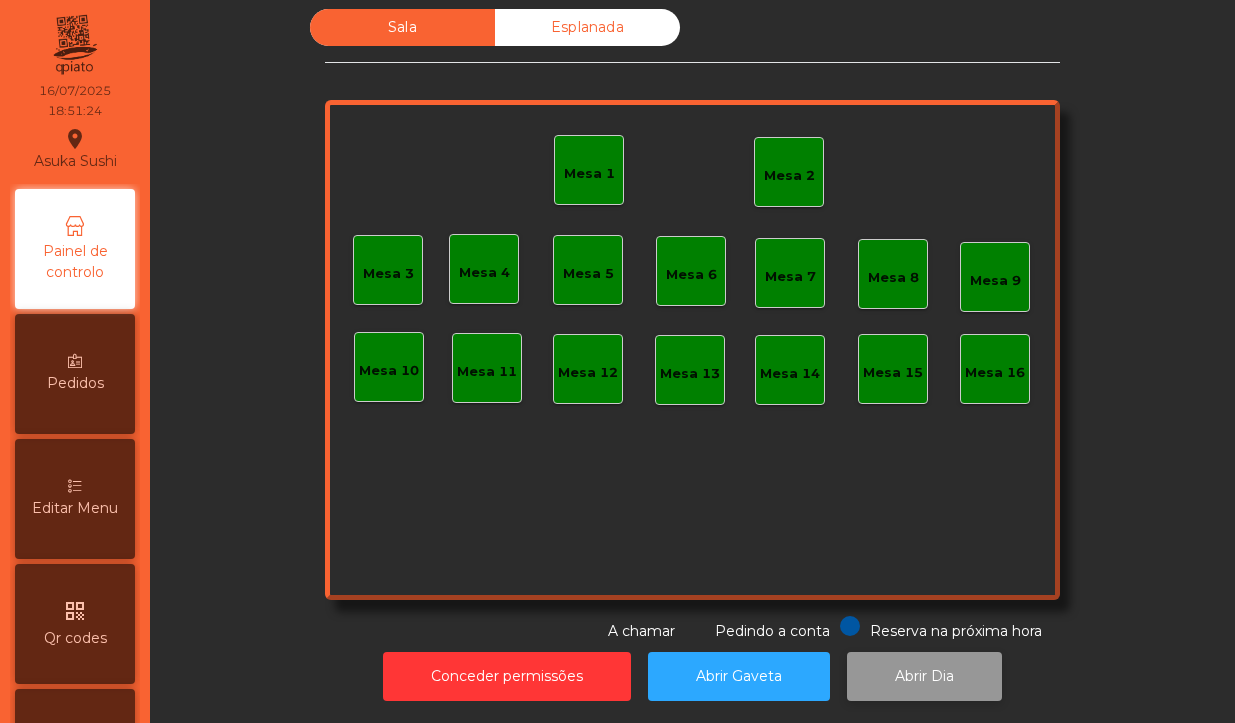 click on "Abrir Dia" 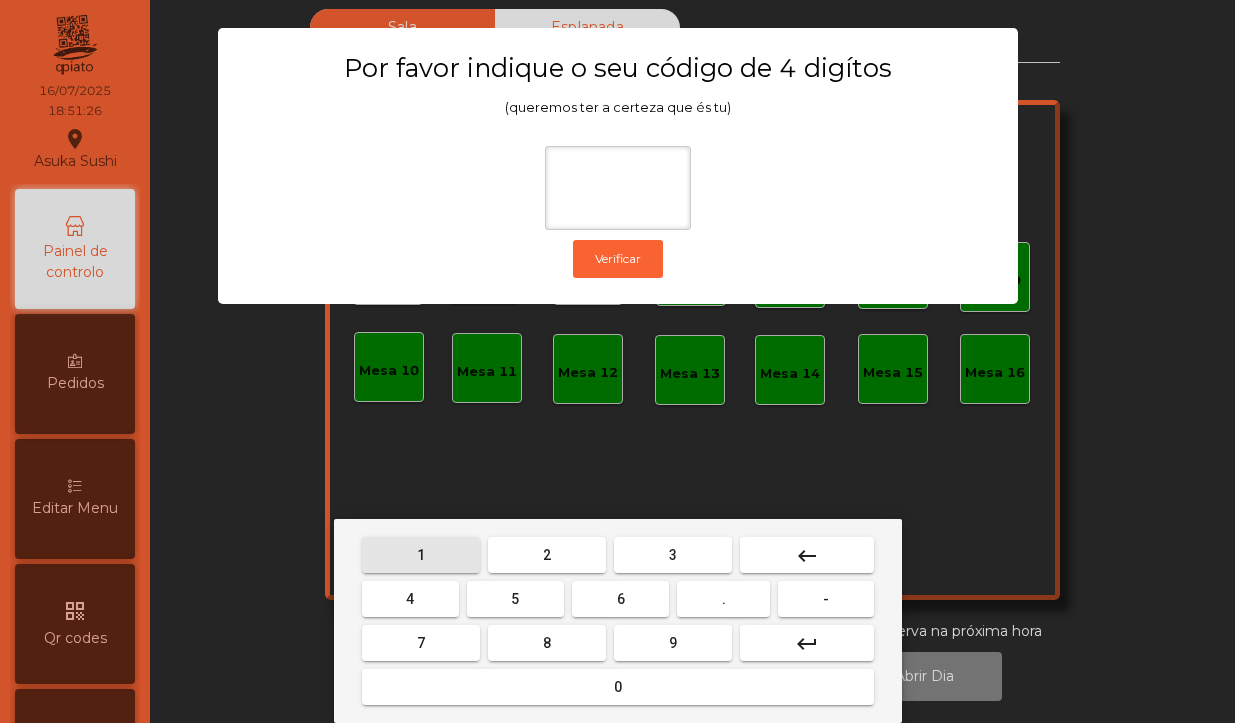 click on "1" at bounding box center [421, 555] 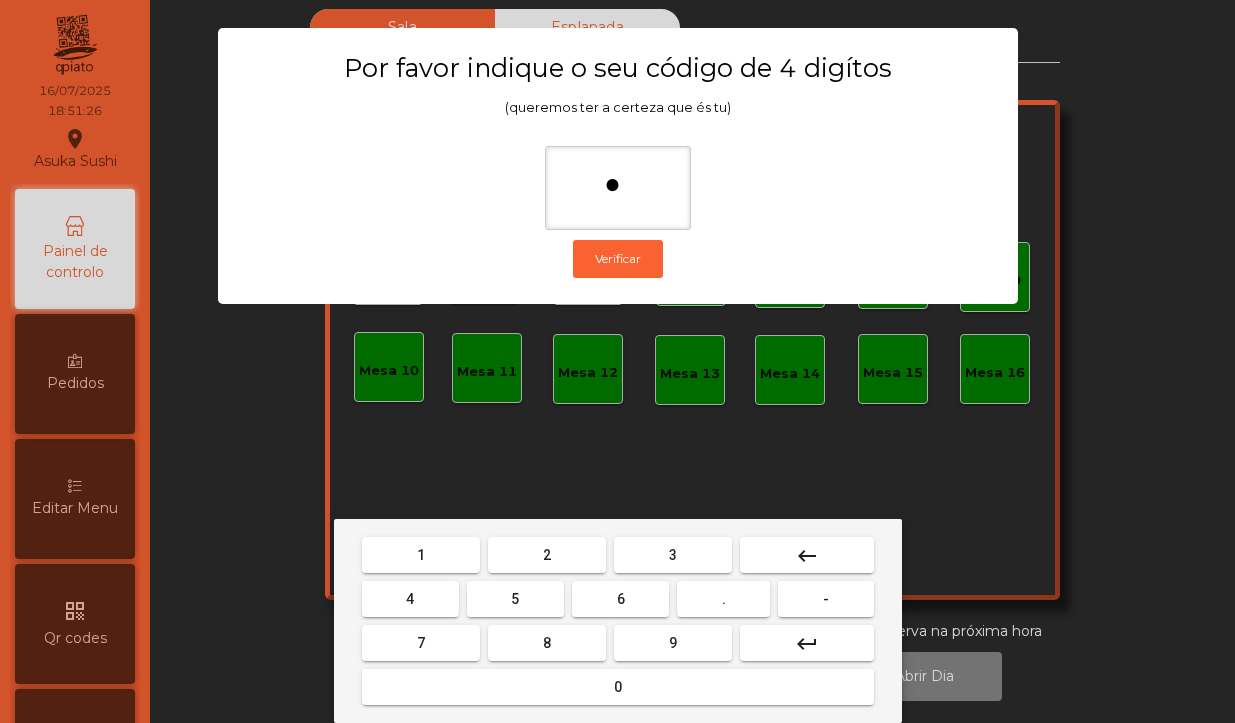 click on "0" at bounding box center (618, 687) 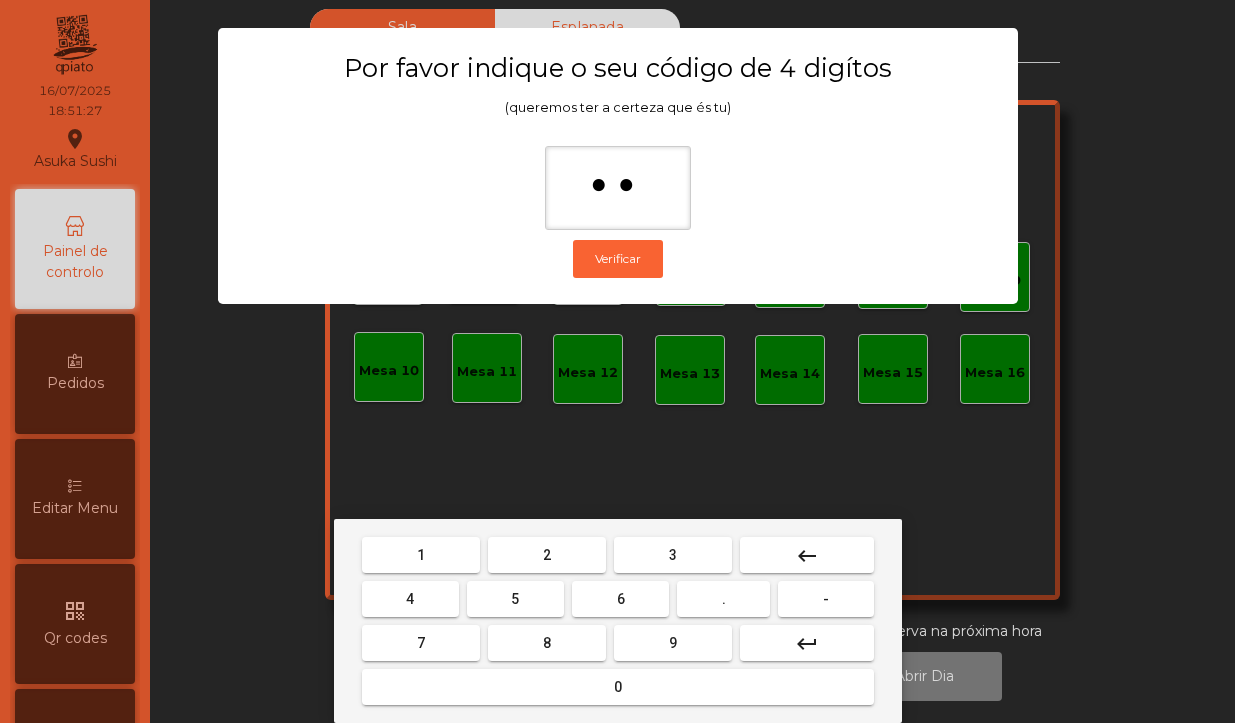 click on "1" at bounding box center [421, 555] 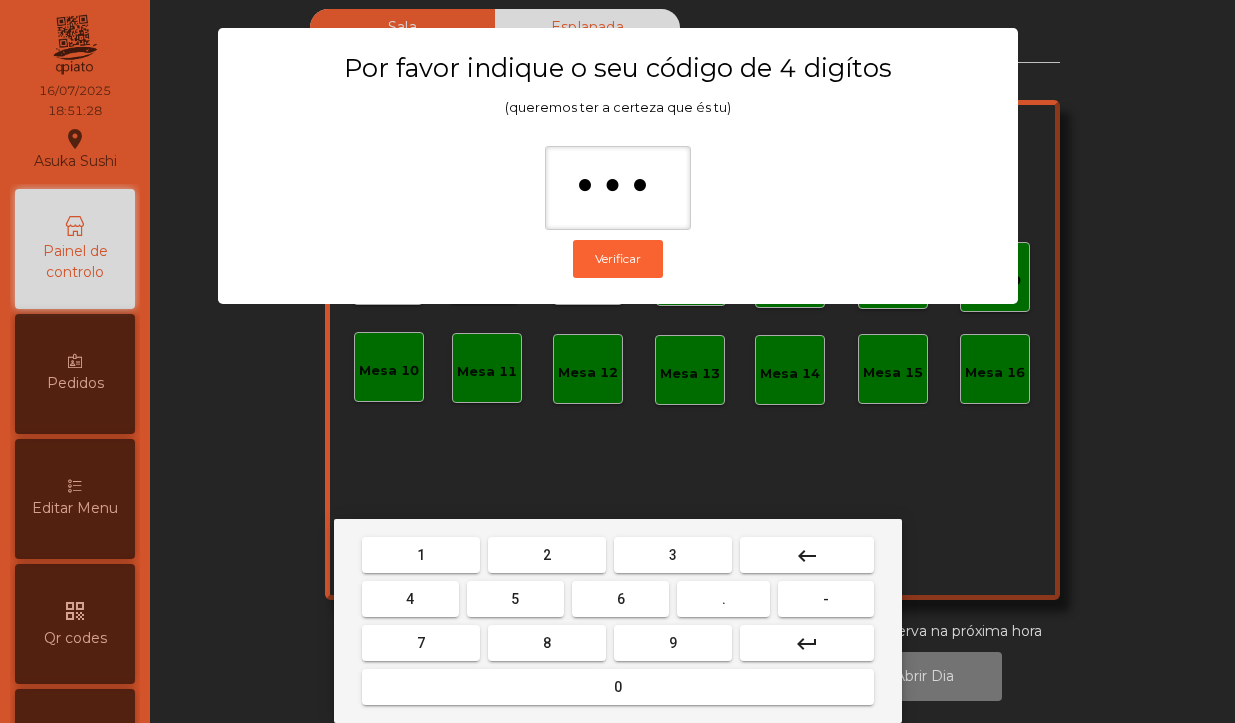 click on "2" at bounding box center [547, 555] 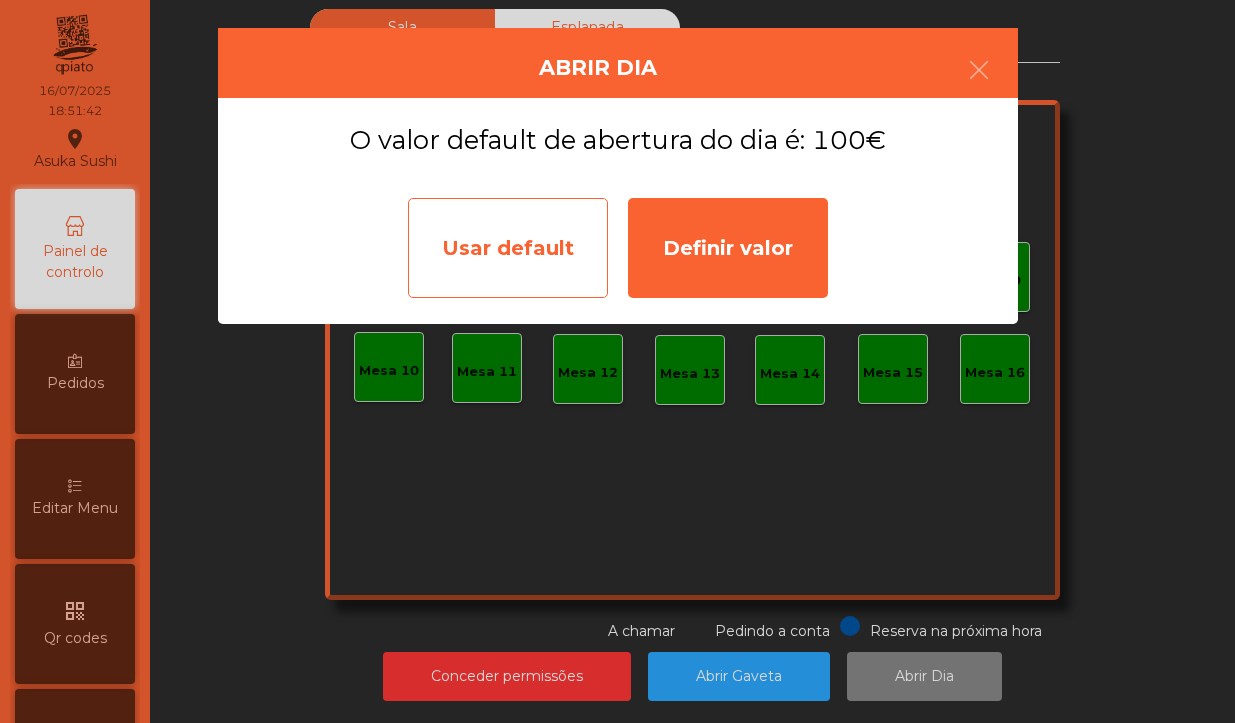 click on "Usar default" 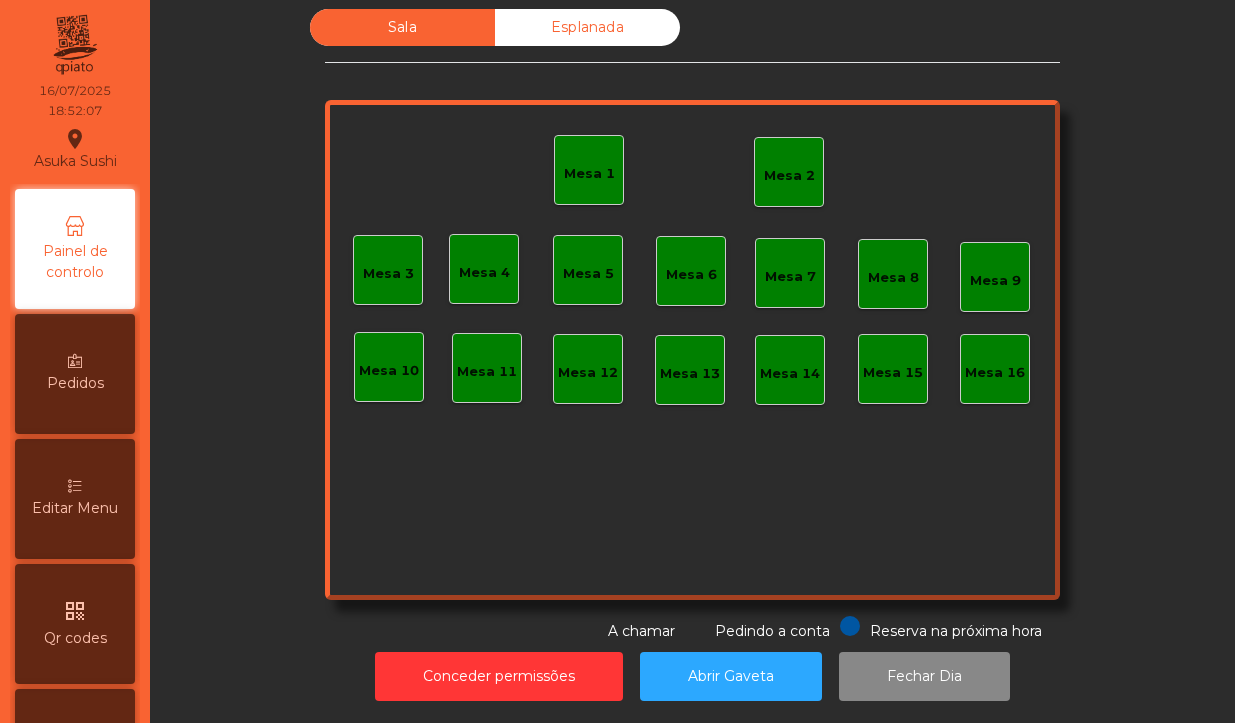 click on "Mesa 1" 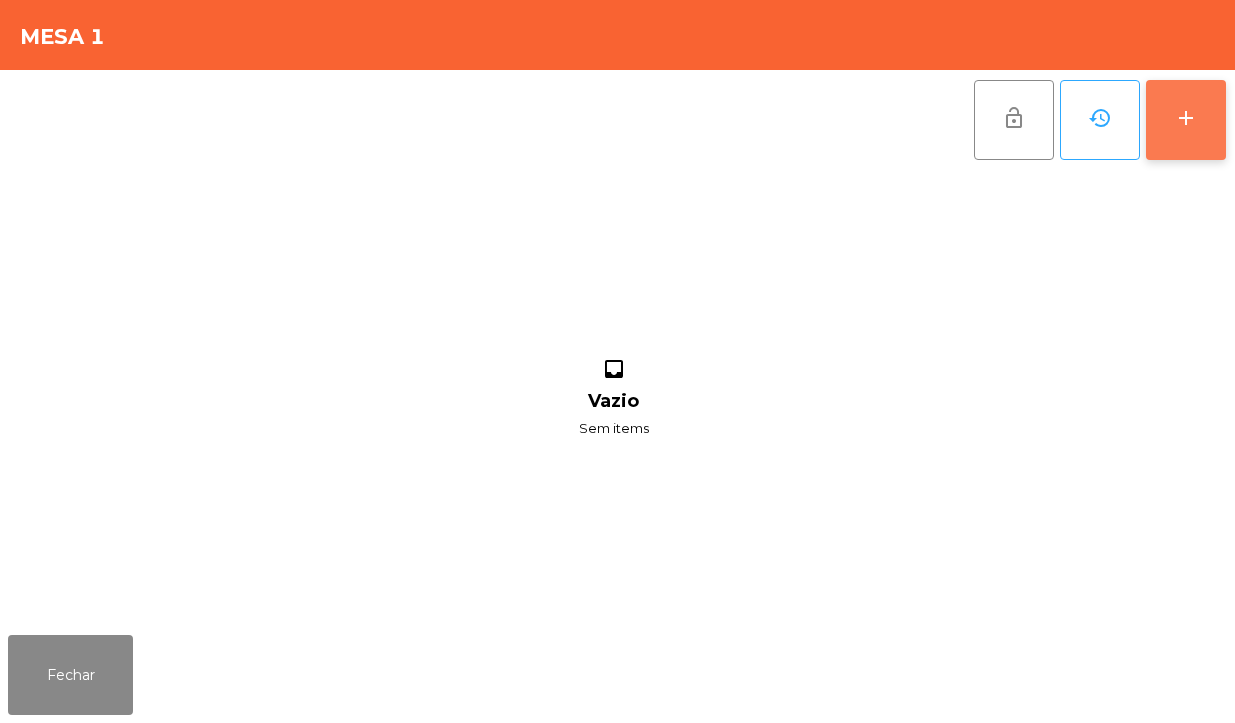 click on "add" 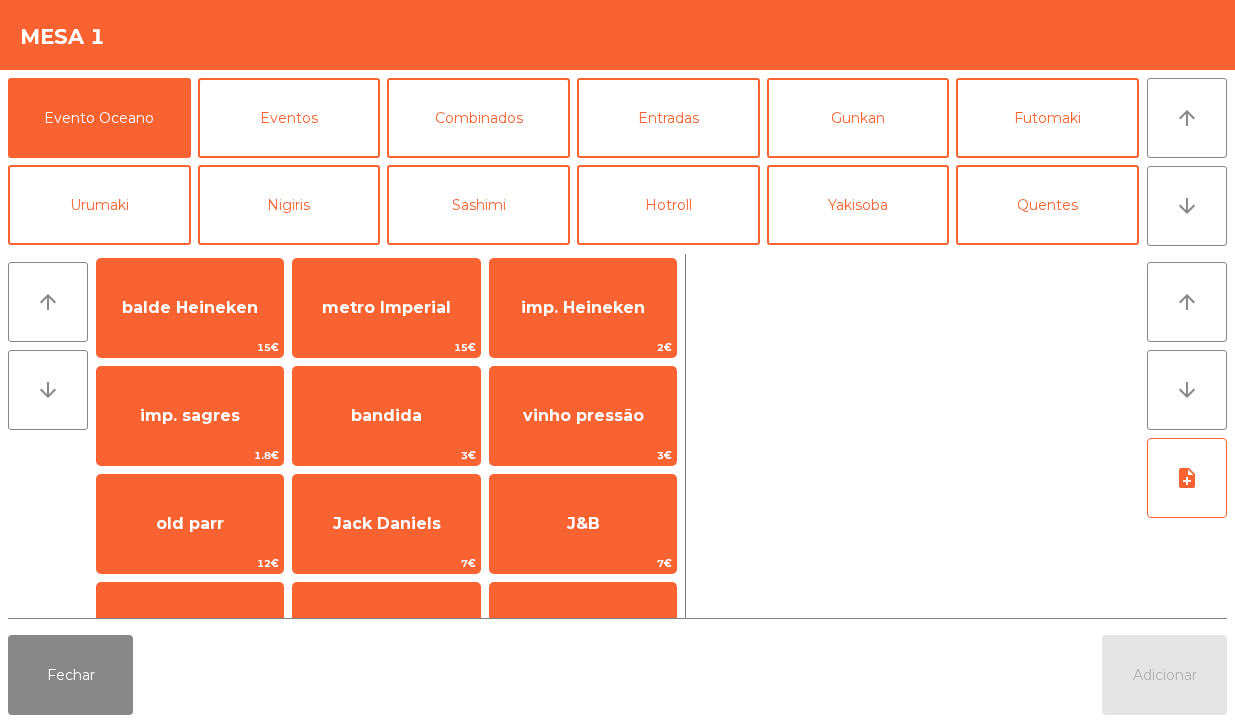 scroll, scrollTop: 0, scrollLeft: 0, axis: both 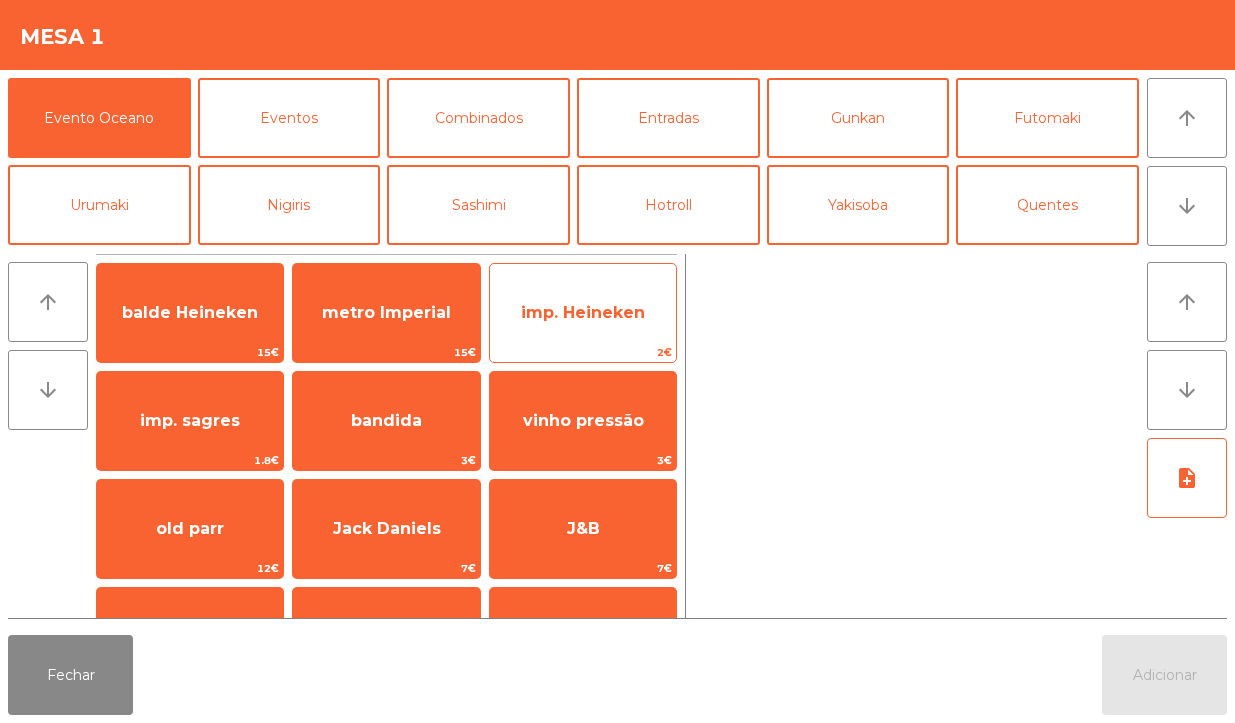 click on "imp. Heineken" 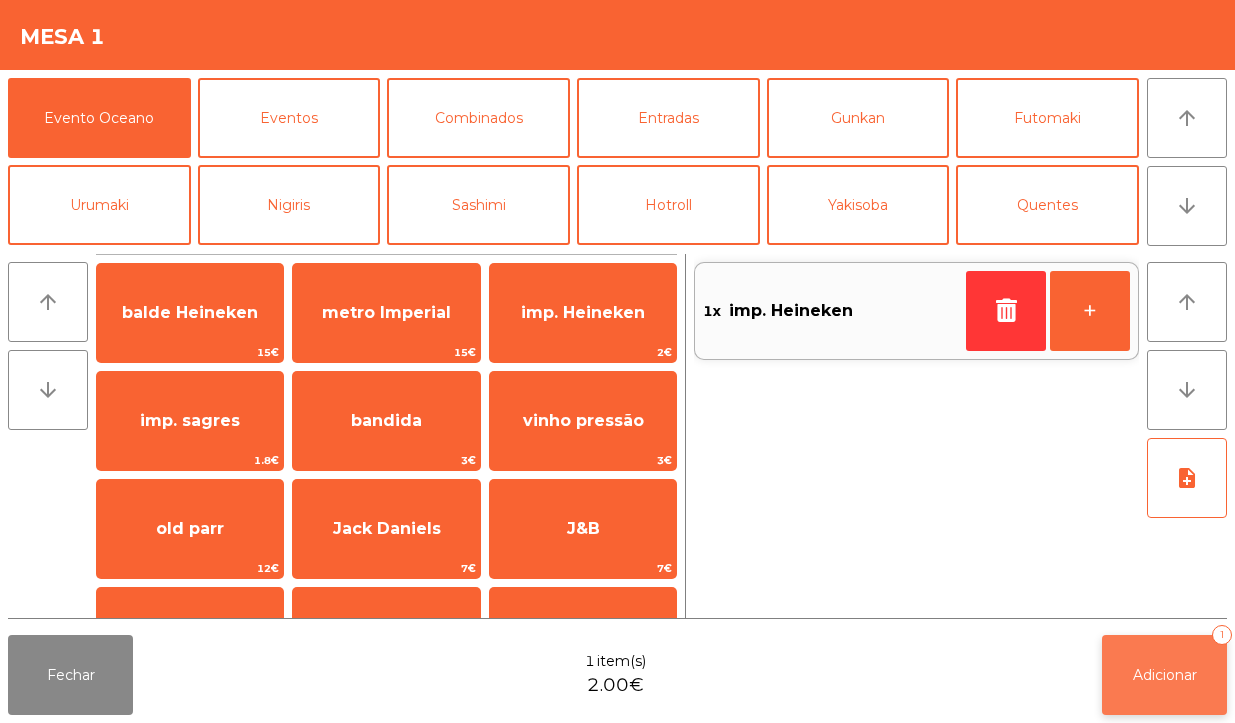 click on "Adicionar" 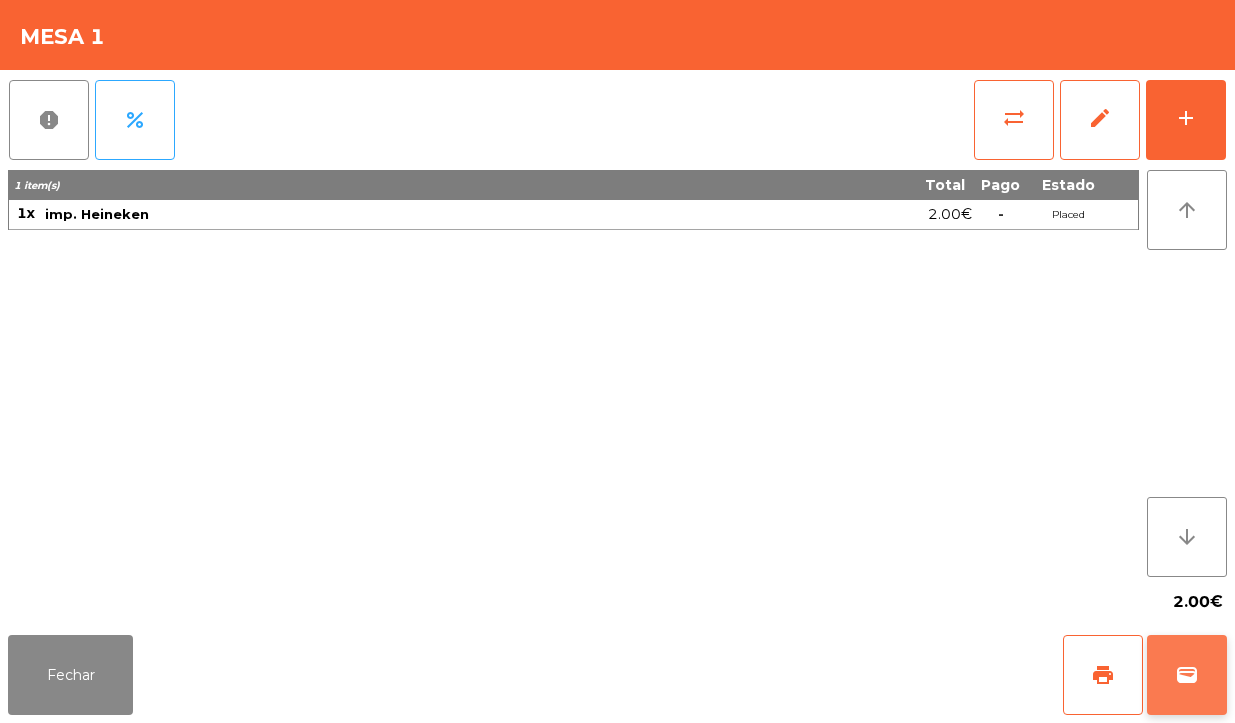 click on "wallet" 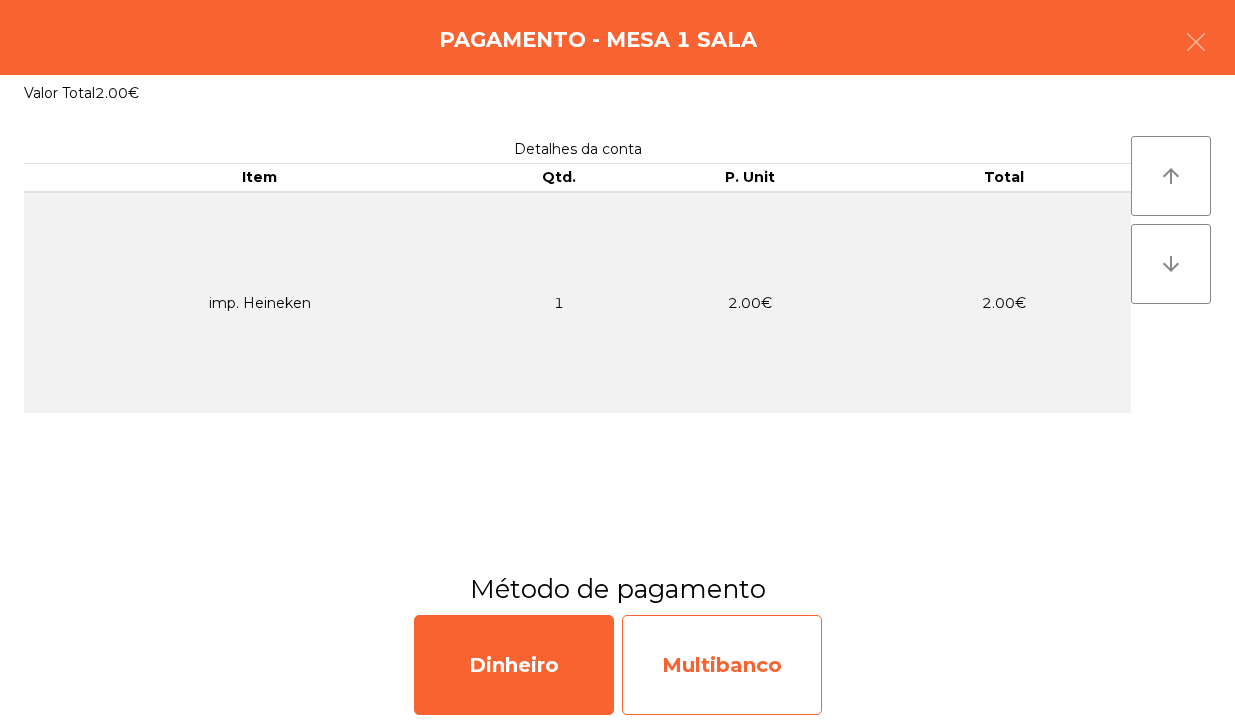 click on "Multibanco" 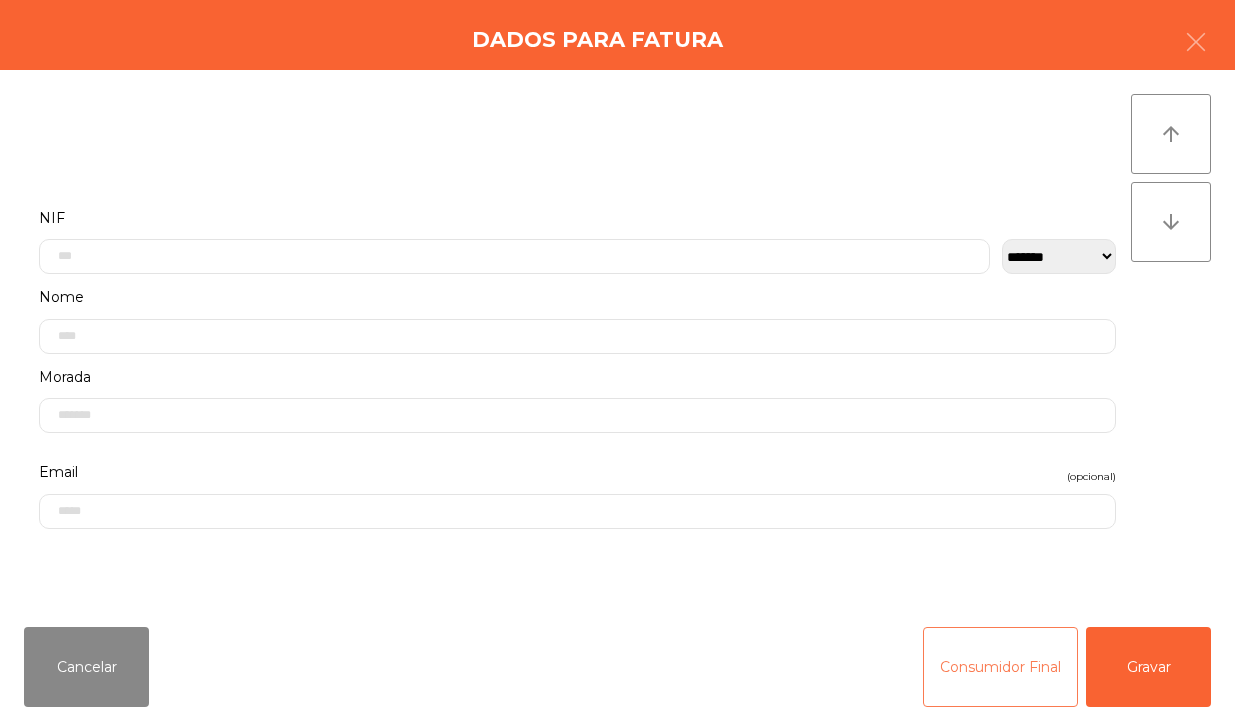 click on "Consumidor Final" 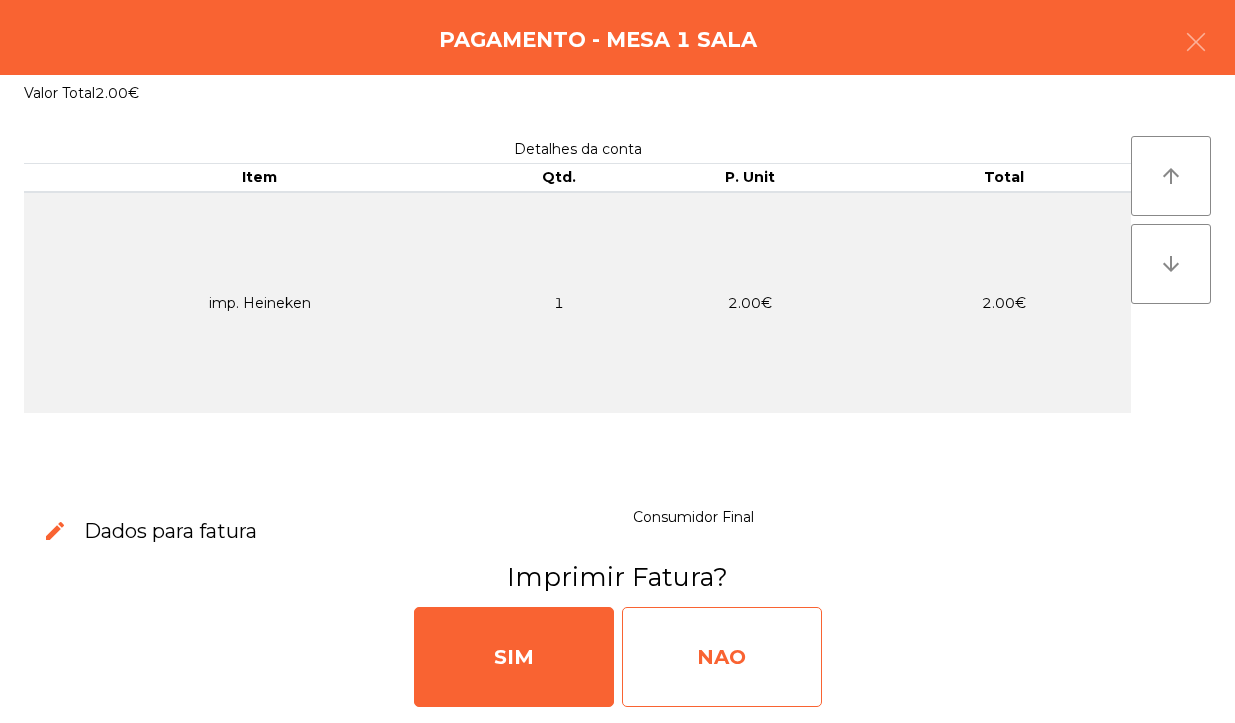 click on "NAO" 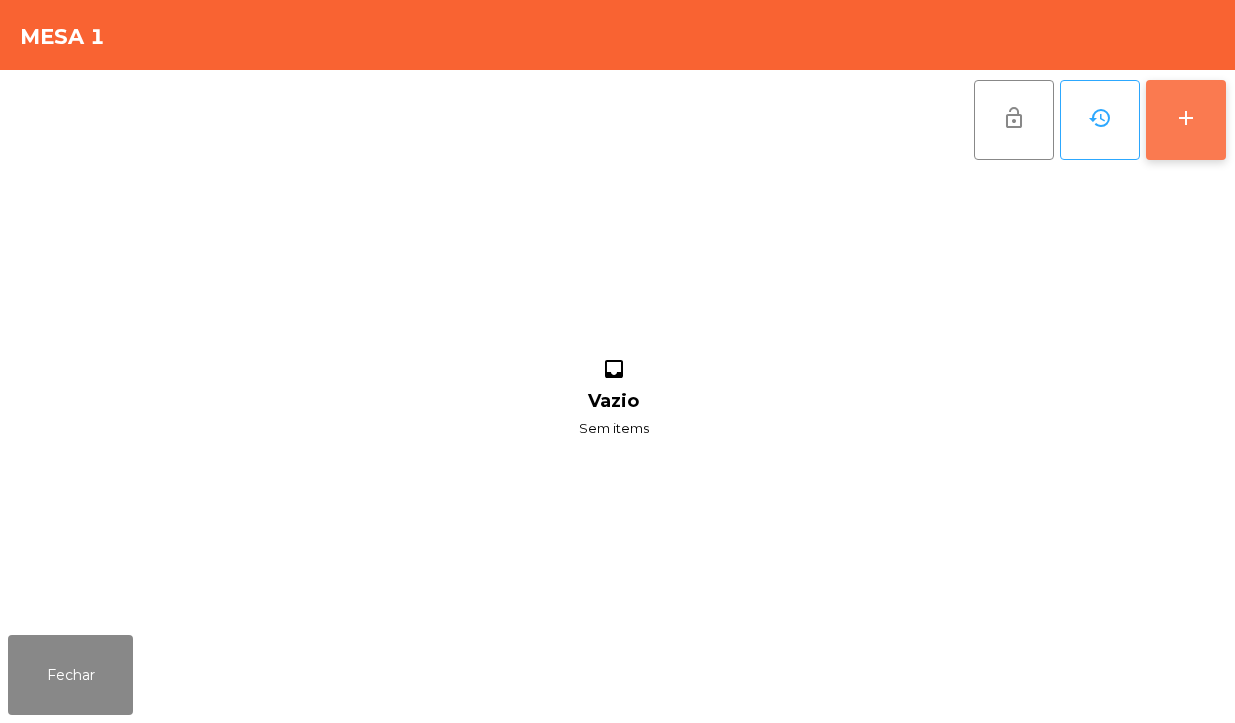 click on "add" 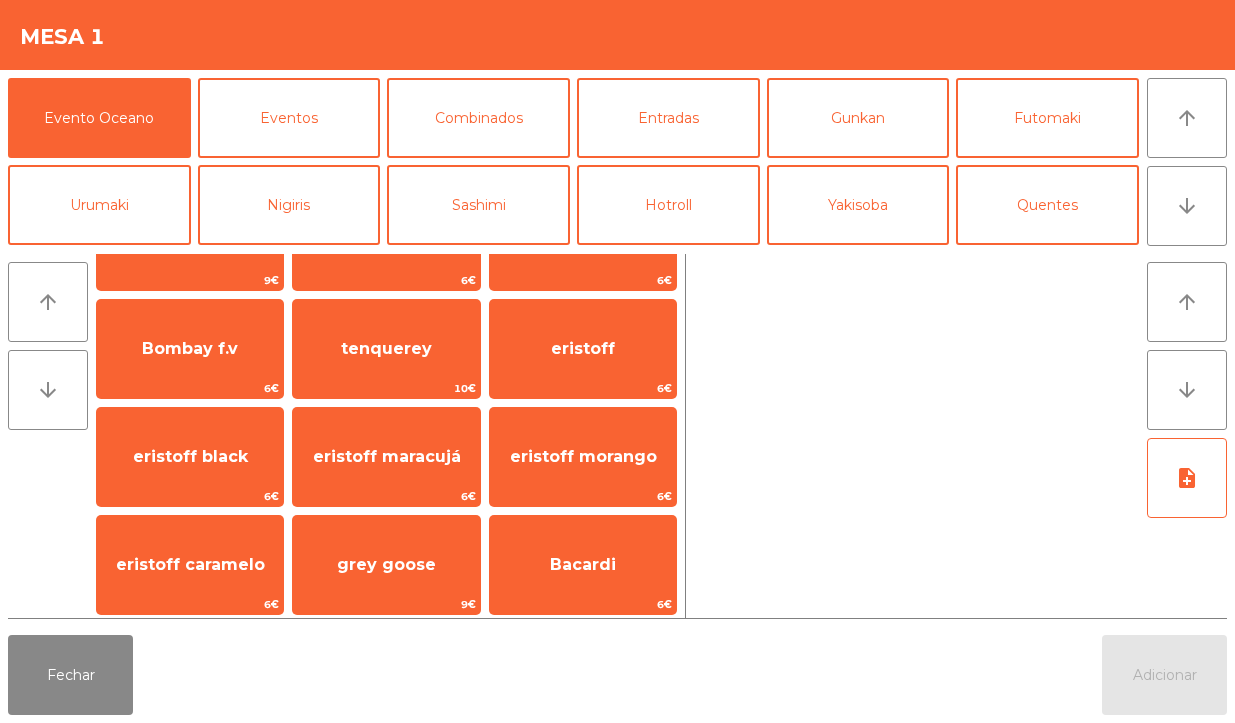 scroll, scrollTop: 585, scrollLeft: 0, axis: vertical 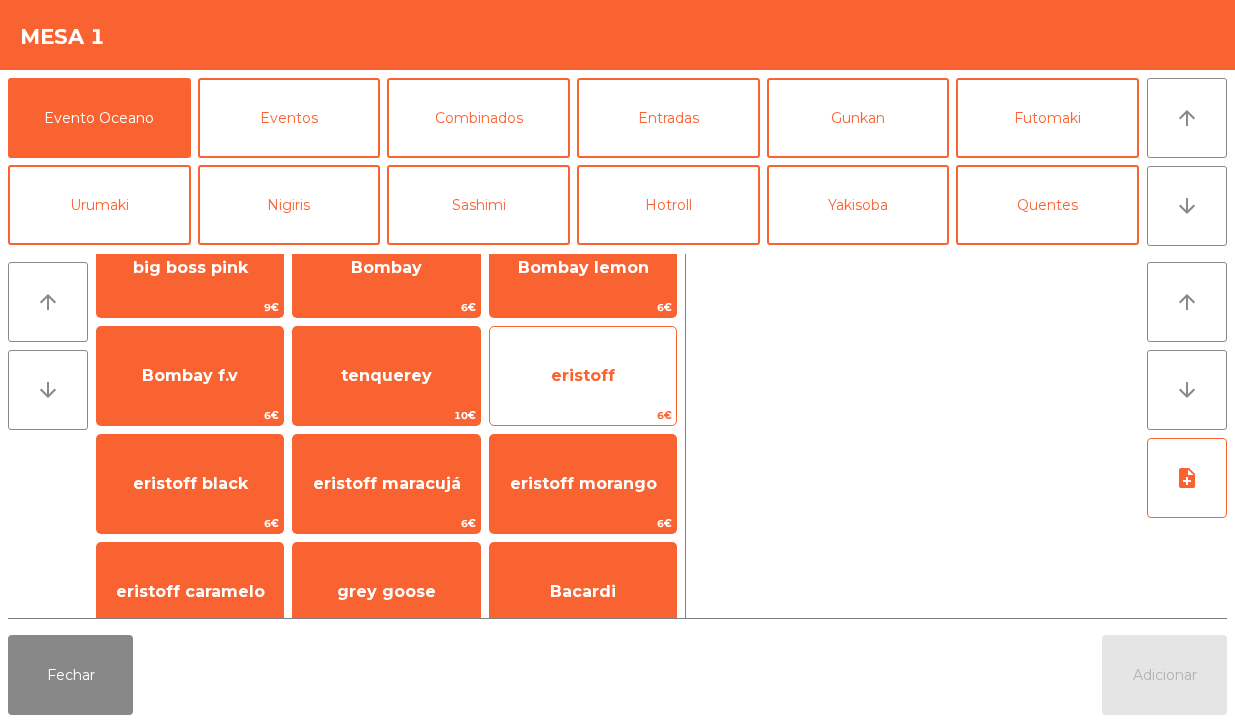 click on "eristoff" 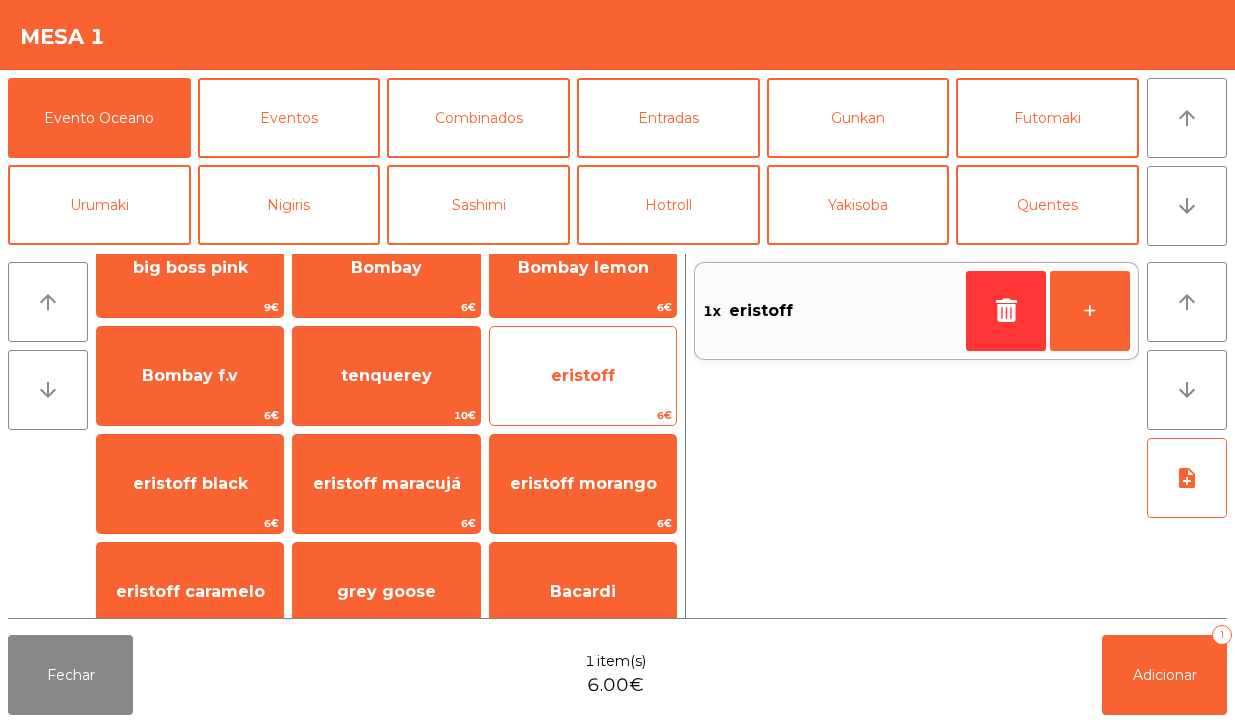 click on "eristoff" 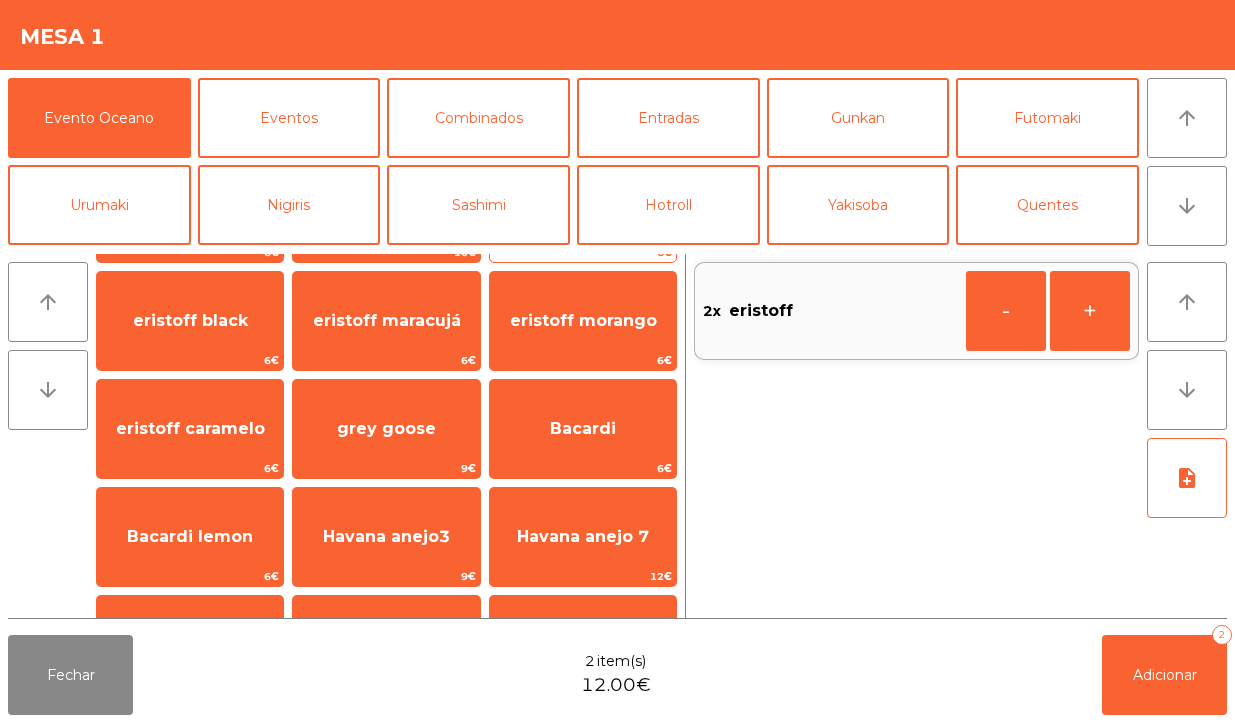 scroll, scrollTop: 750, scrollLeft: 0, axis: vertical 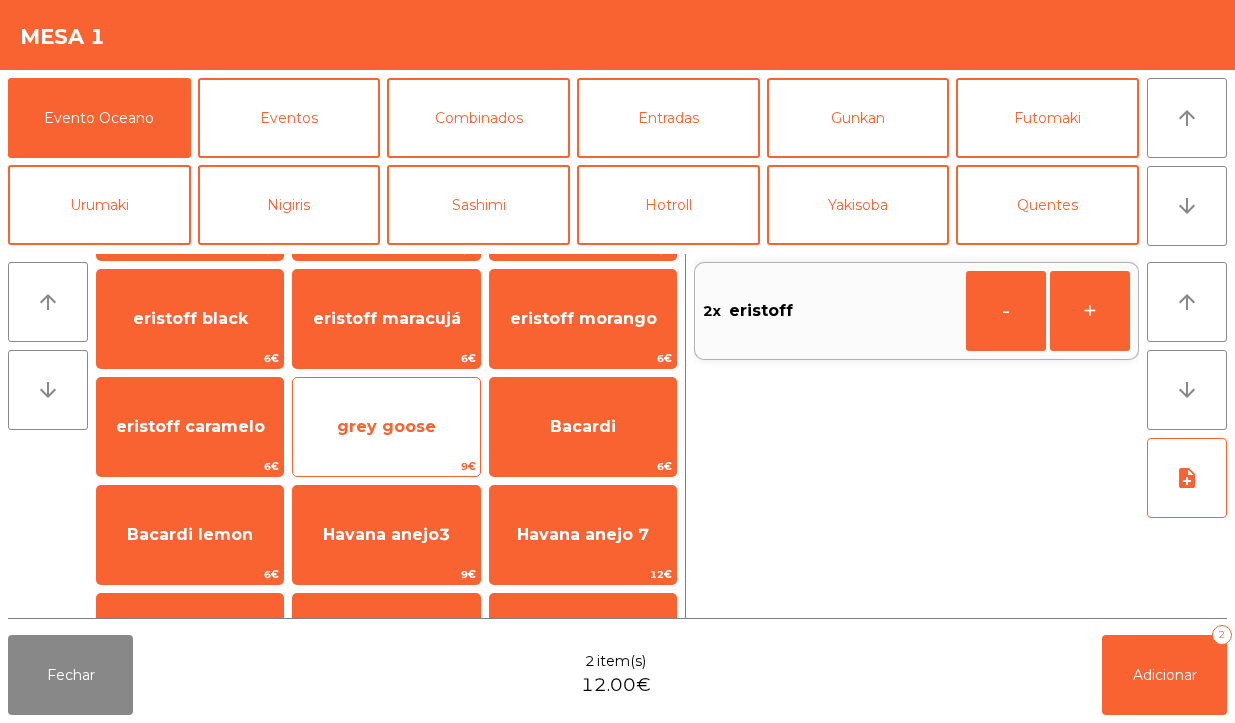 click on "grey goose" 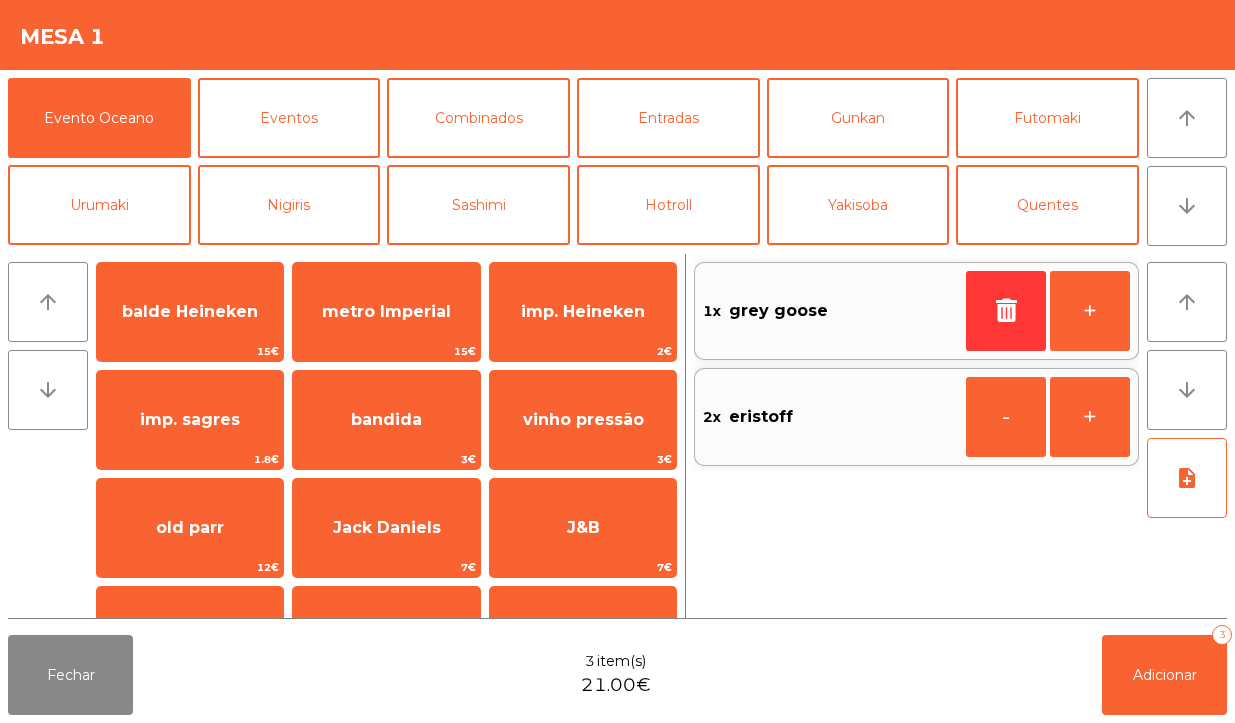 scroll, scrollTop: 0, scrollLeft: 0, axis: both 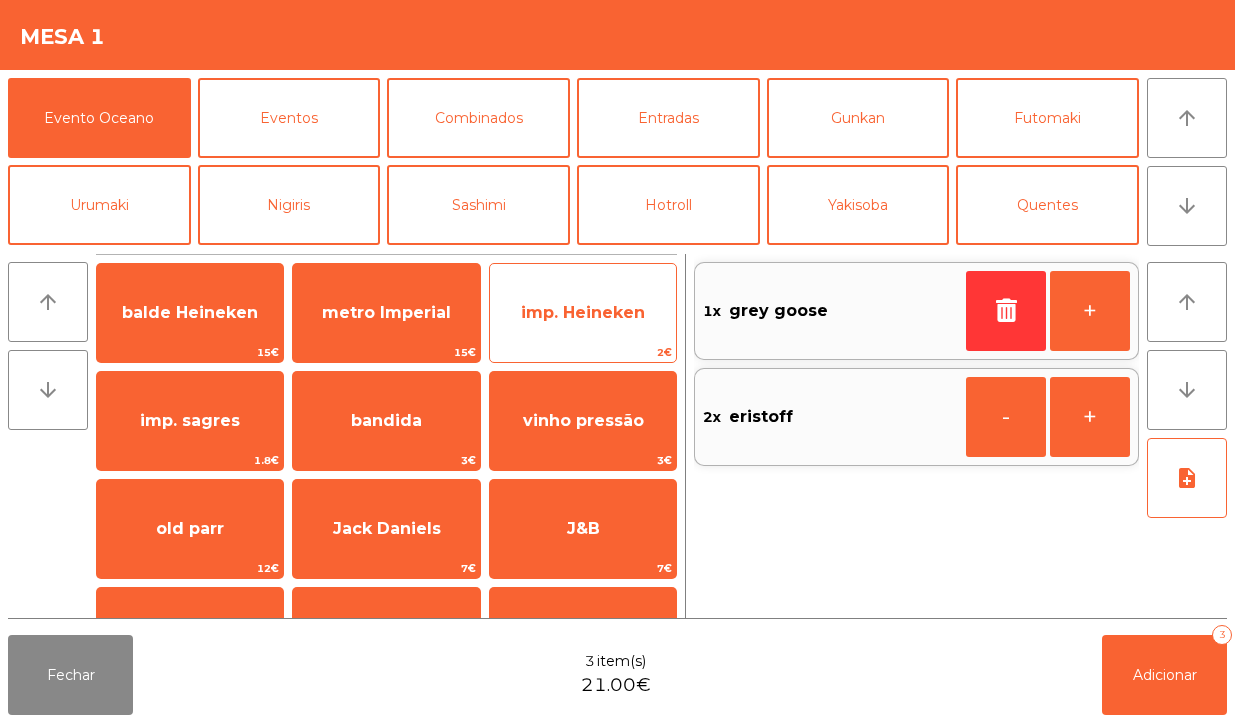 click on "imp. Heineken" 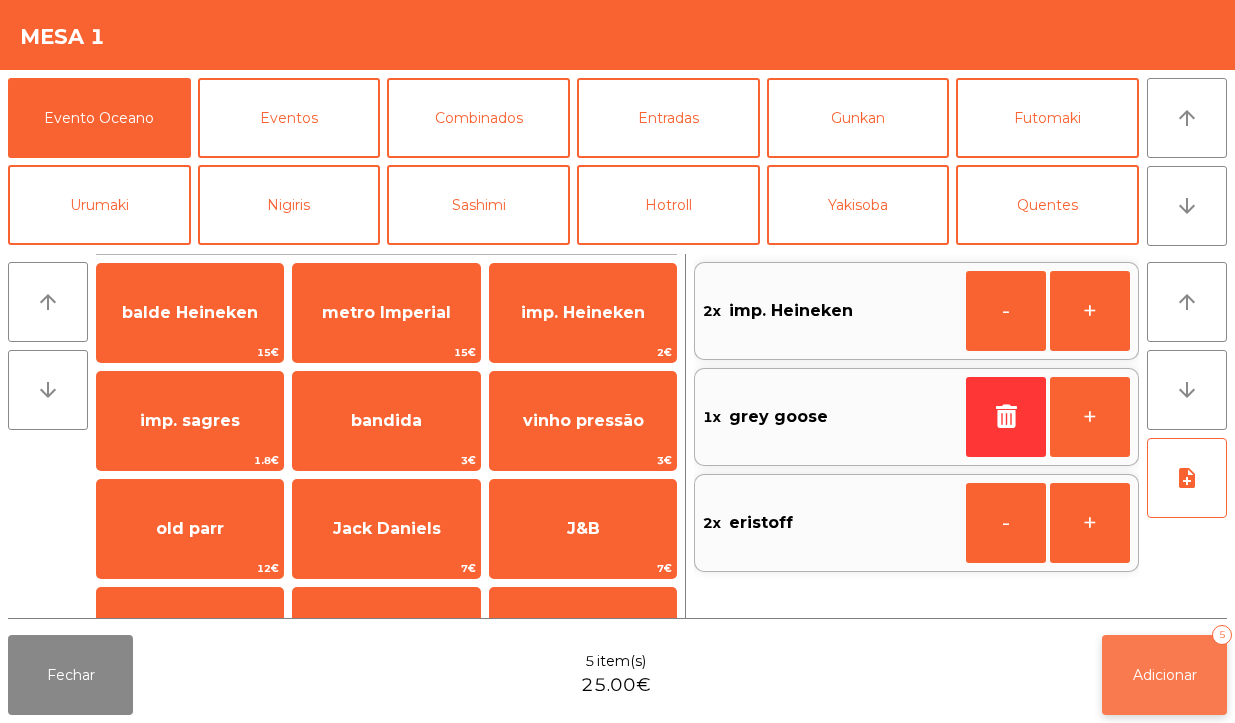 click on "Adicionar" 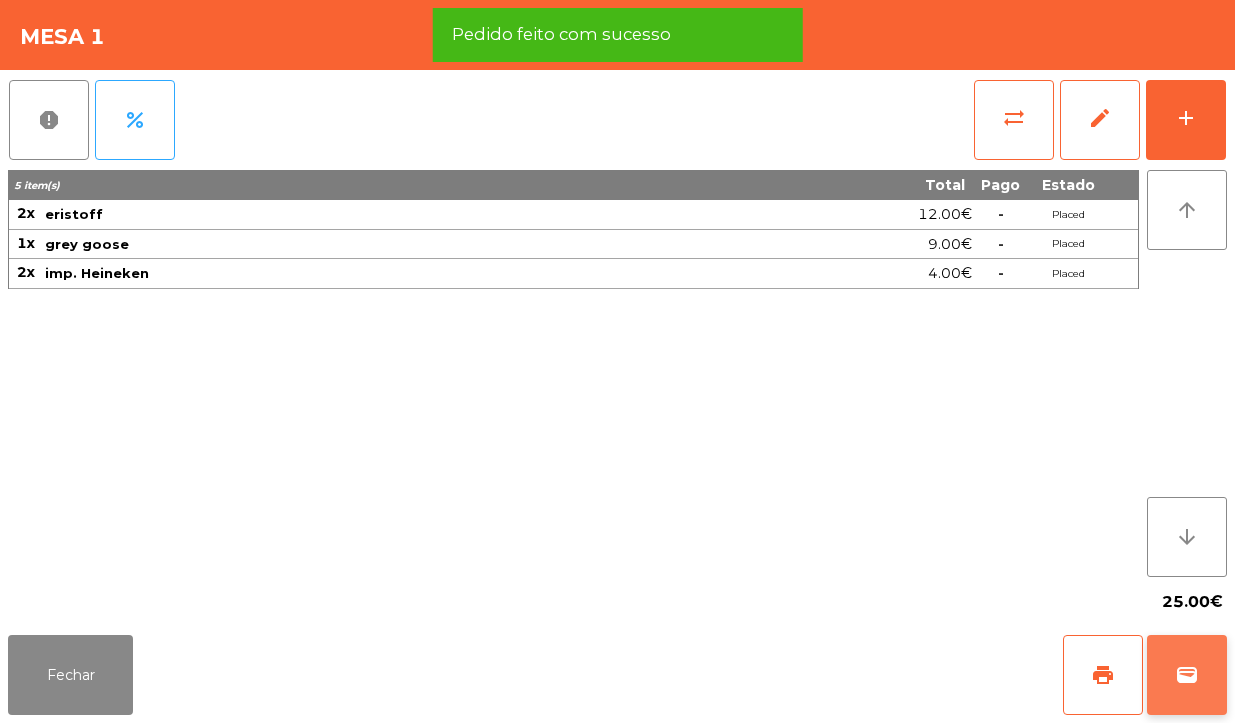 click on "wallet" 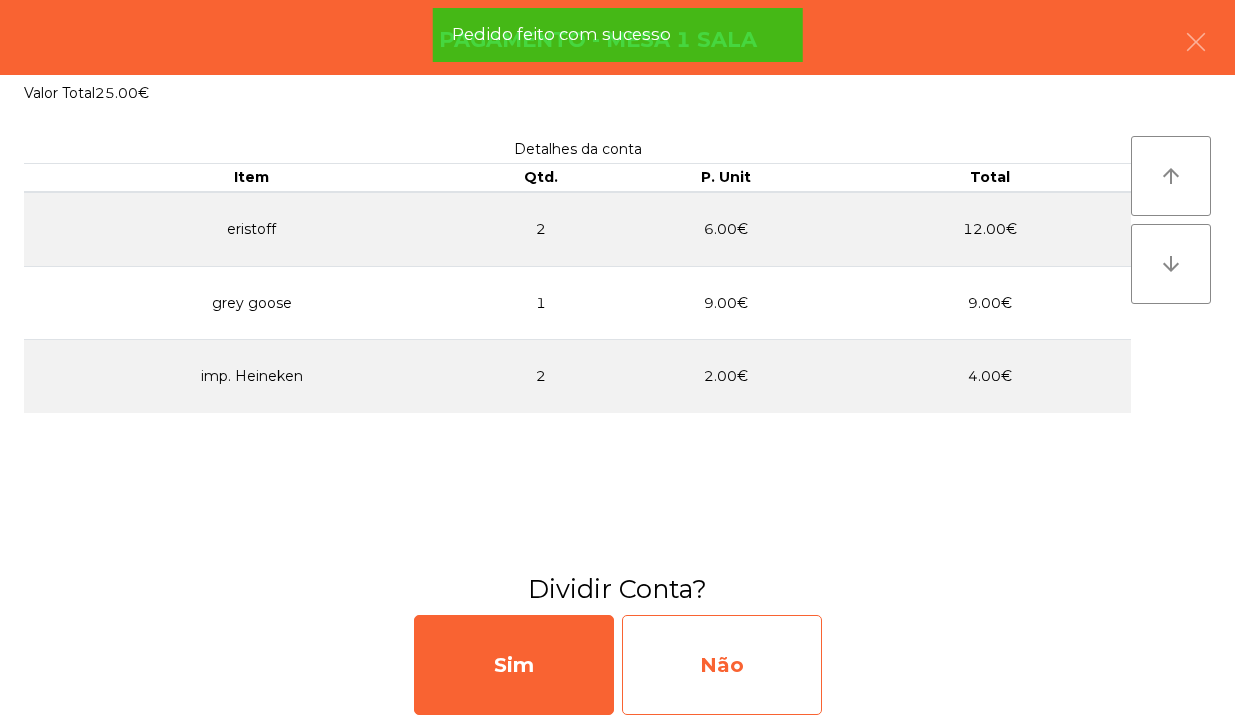 click on "Não" 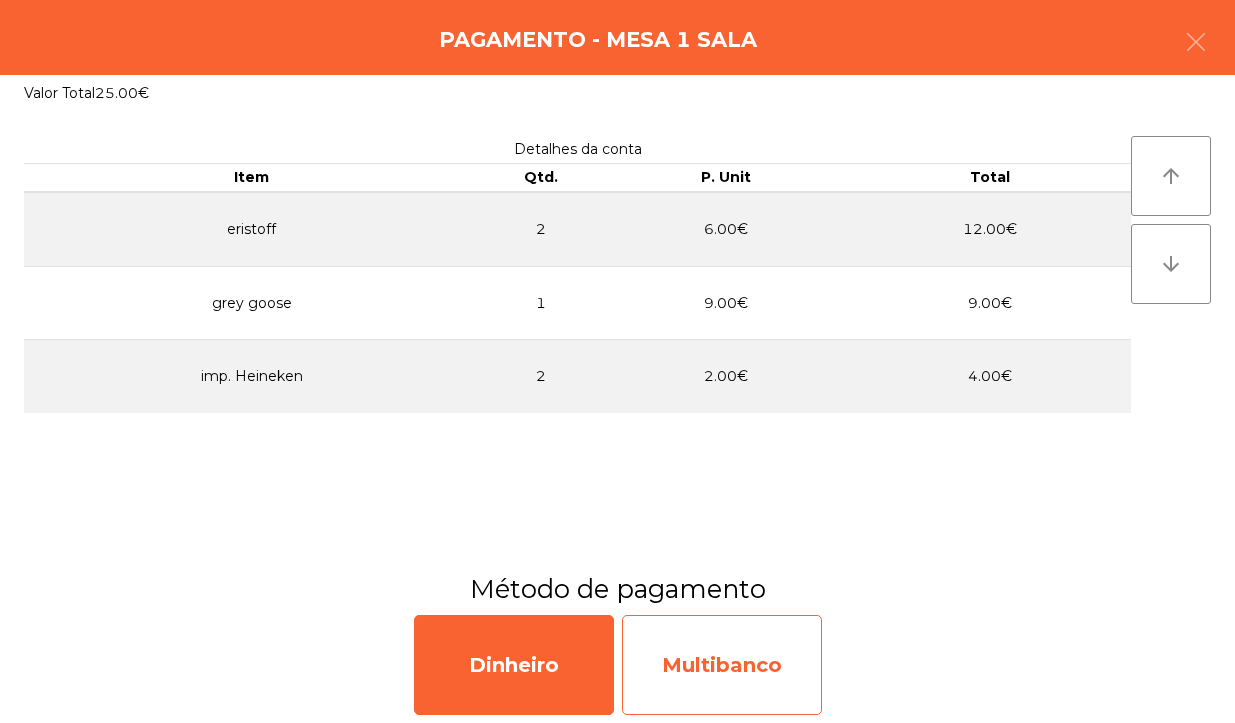 click on "Multibanco" 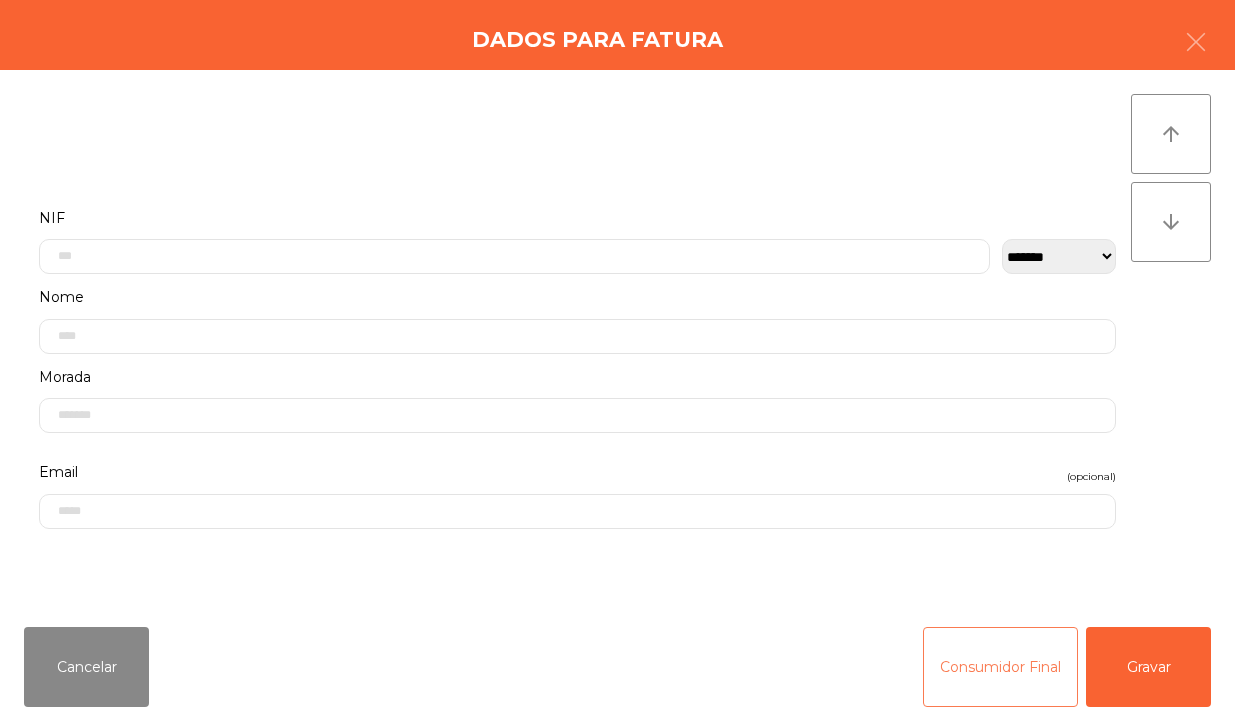 click on "Consumidor Final" 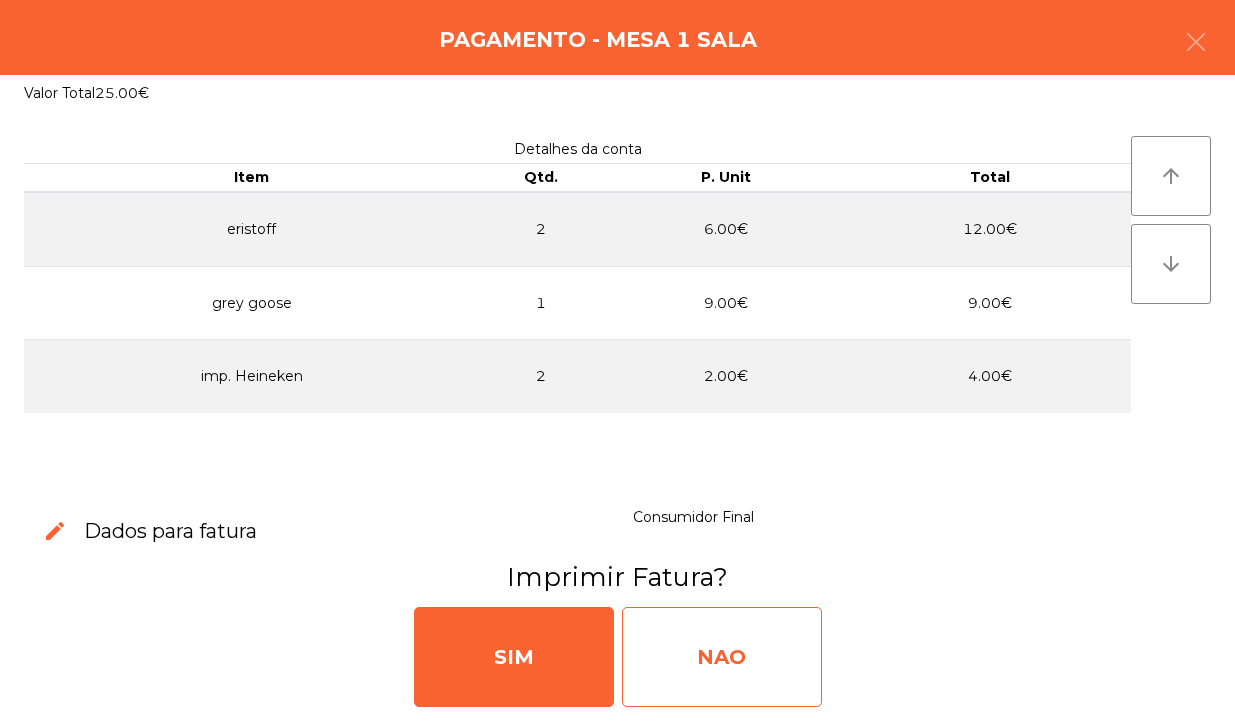 click on "NAO" 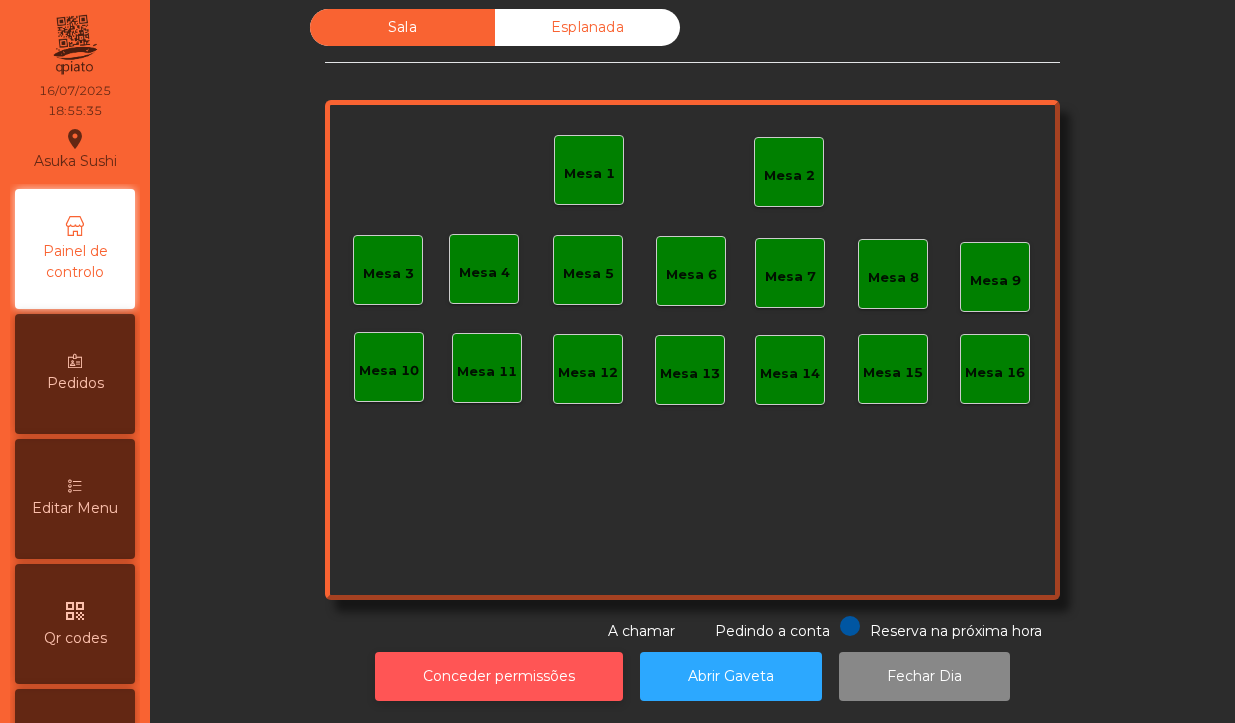 click on "Conceder permissões" 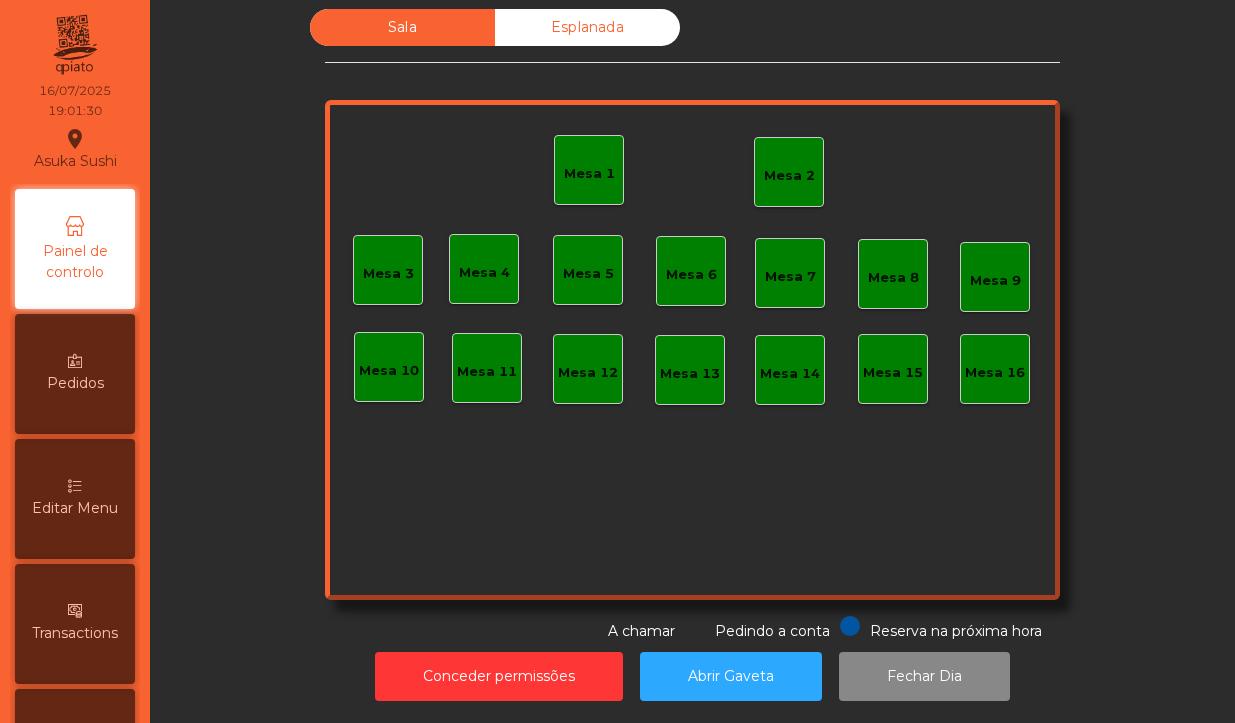 click on "Mesa 1" 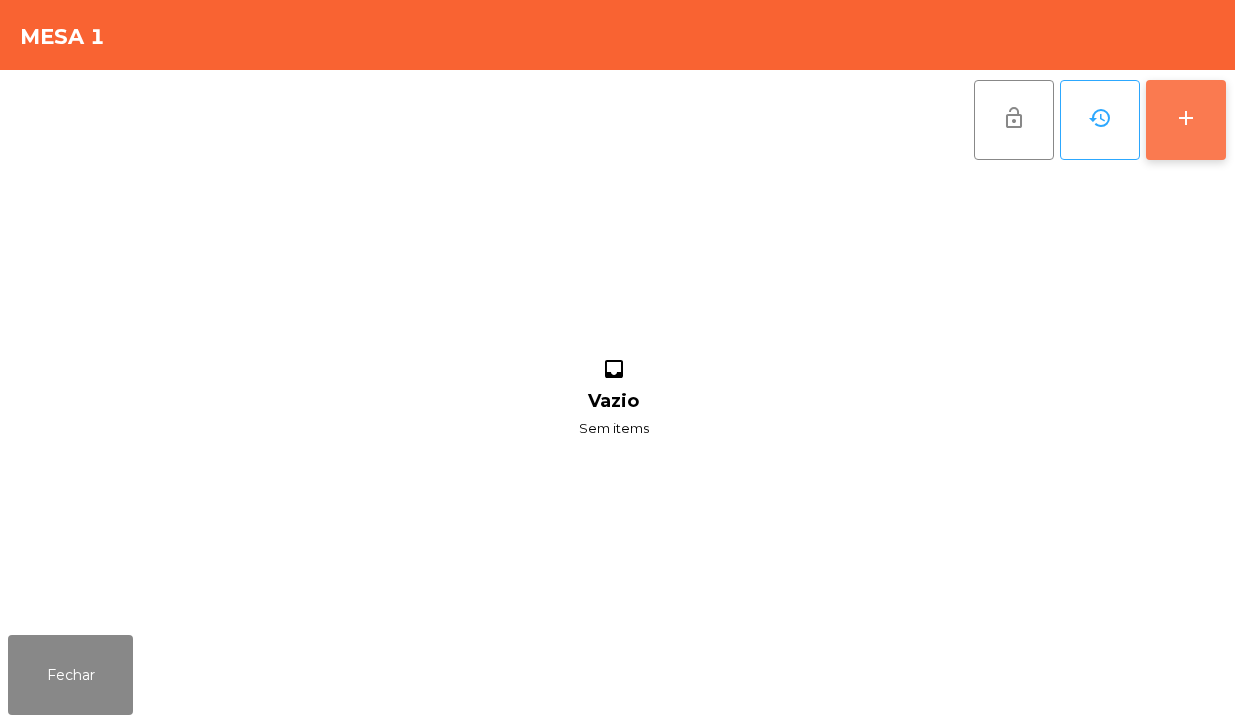 click on "add" 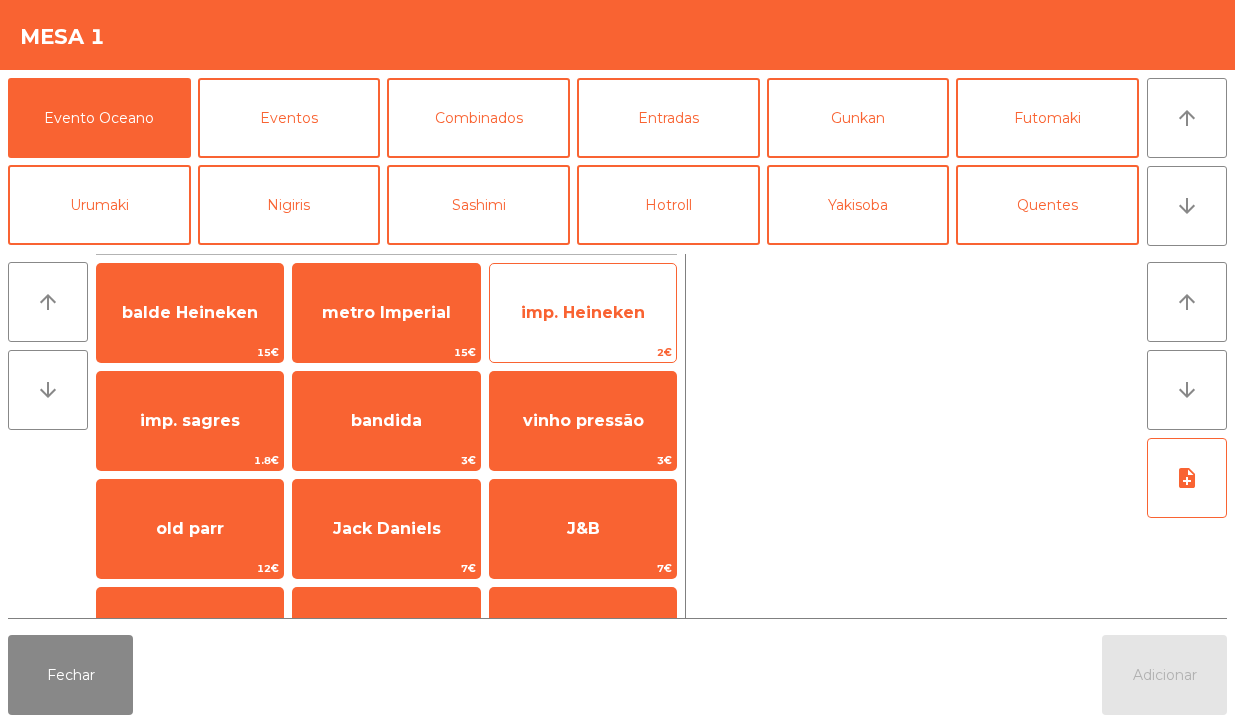 click on "imp. Heineken" 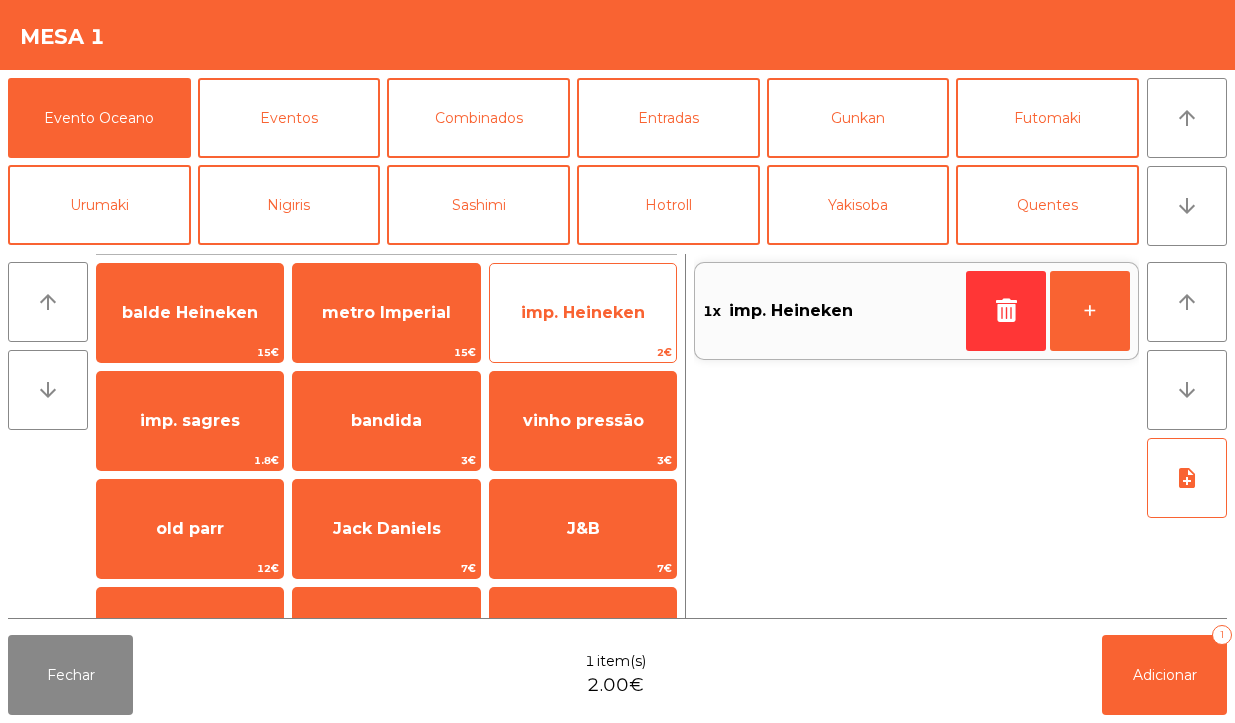 click on "imp. Heineken" 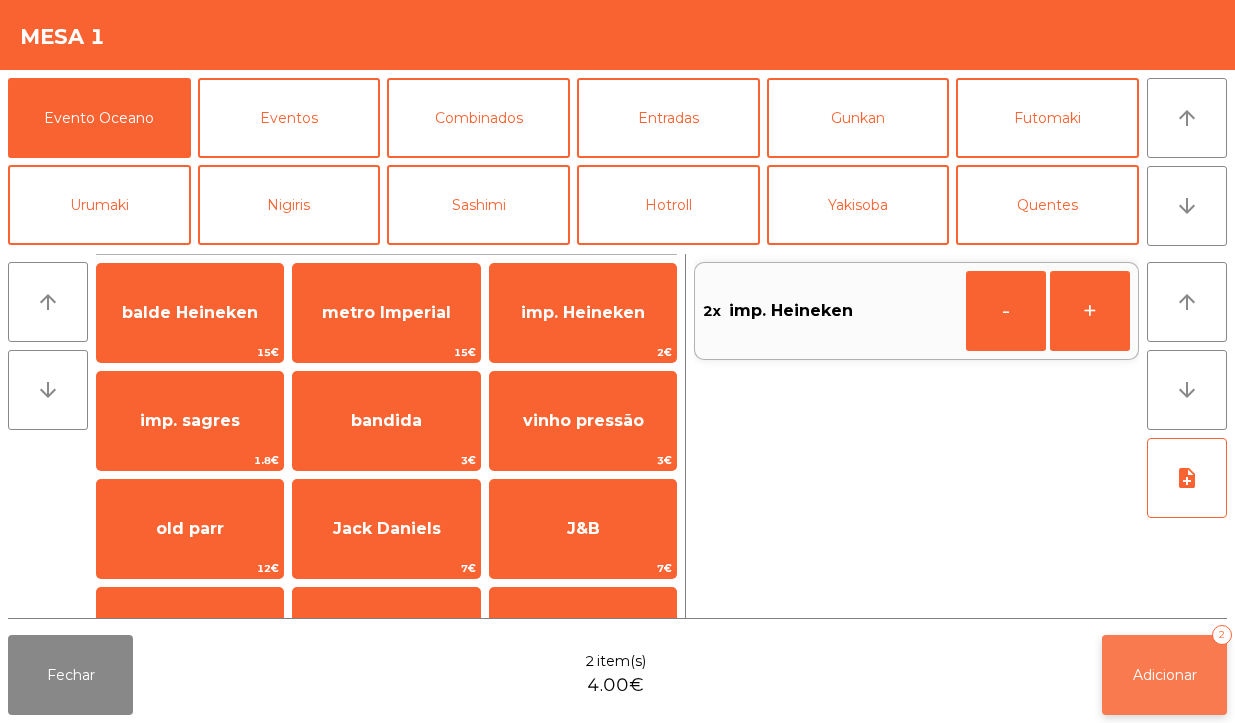 click on "Adicionar" 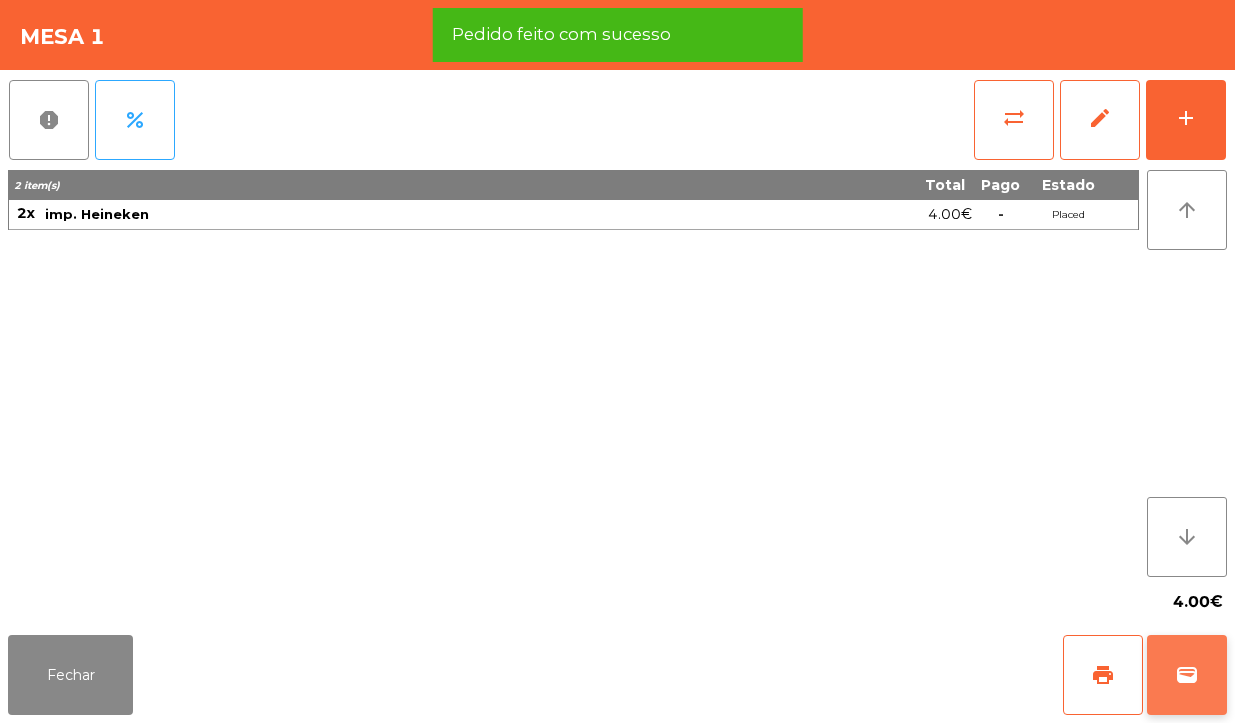 click on "wallet" 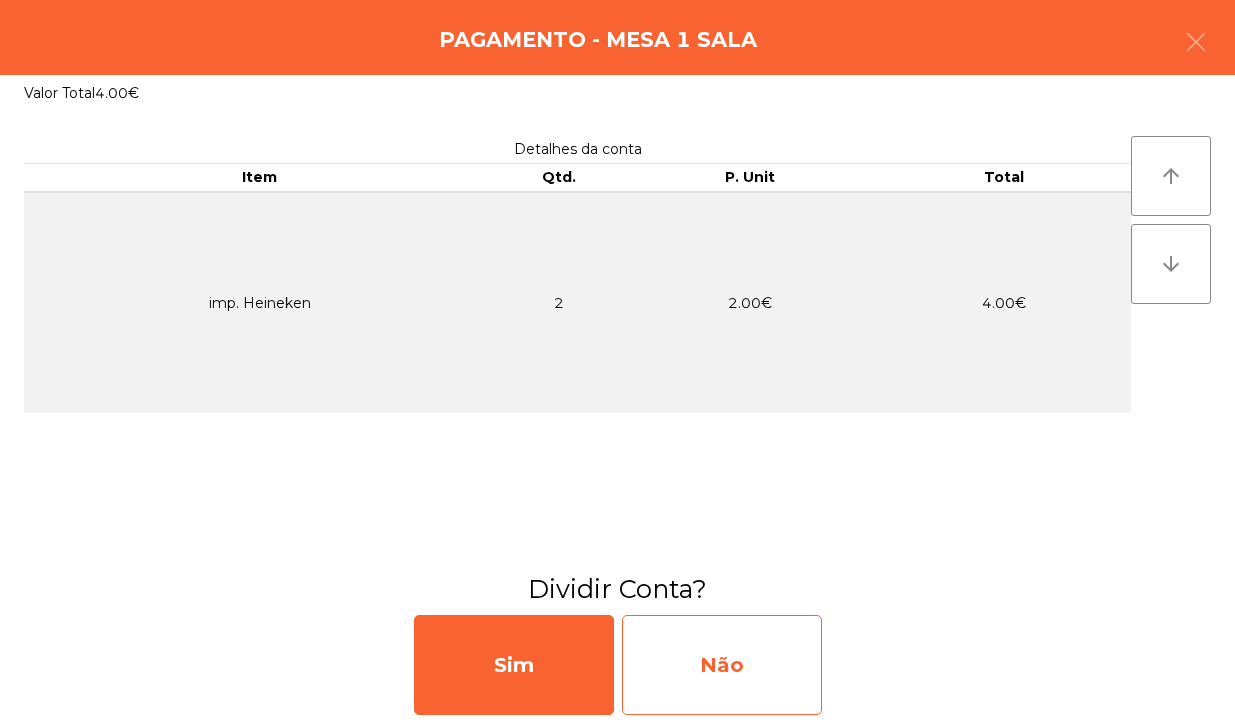 click on "Não" 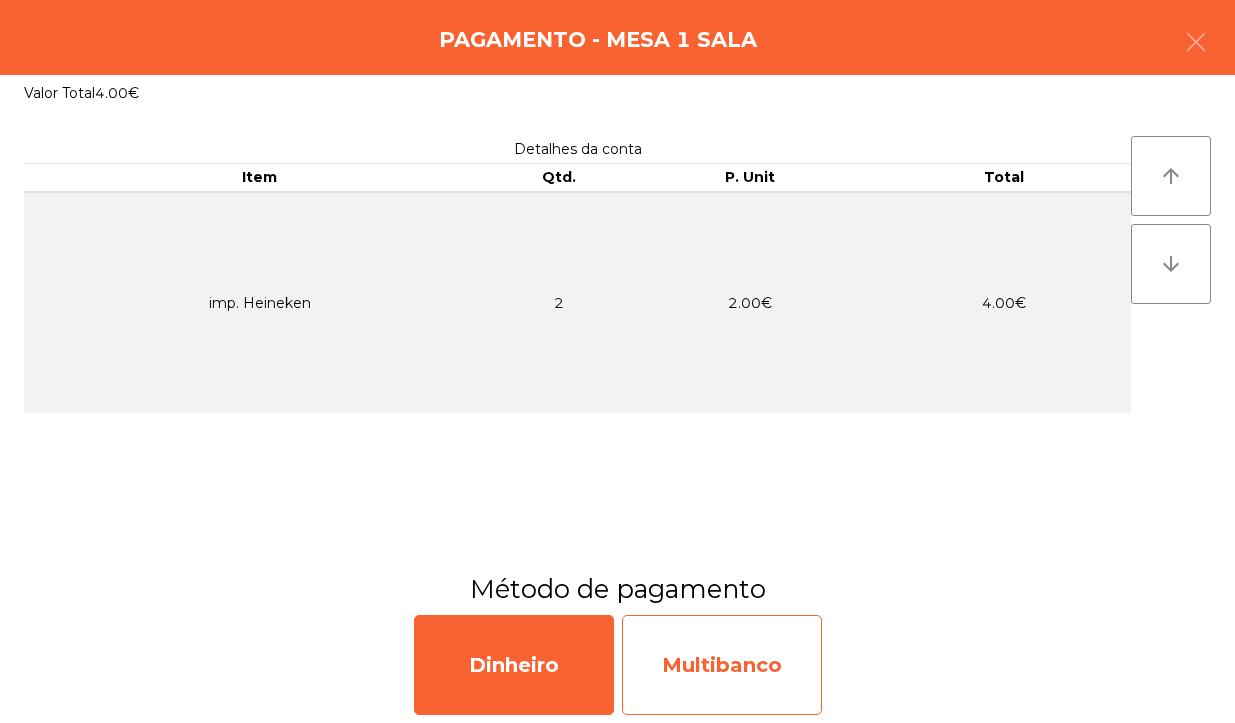 click on "Multibanco" 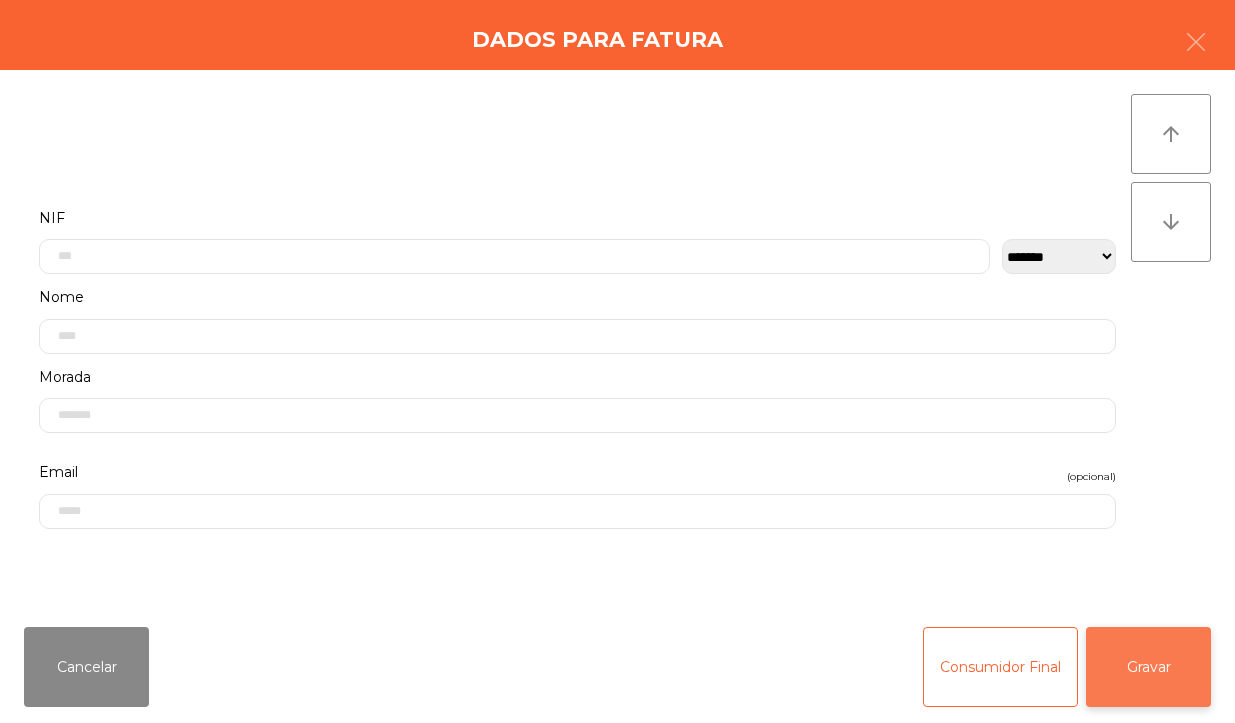 click on "Gravar" 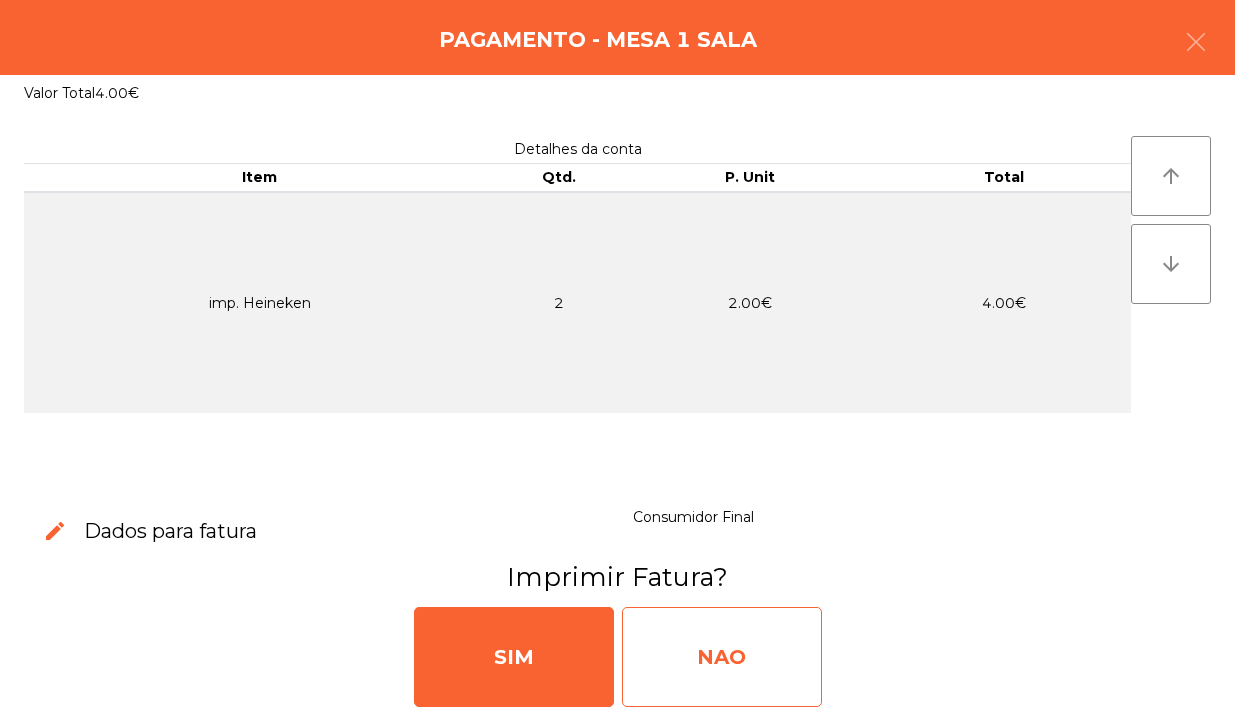 click on "NAO" 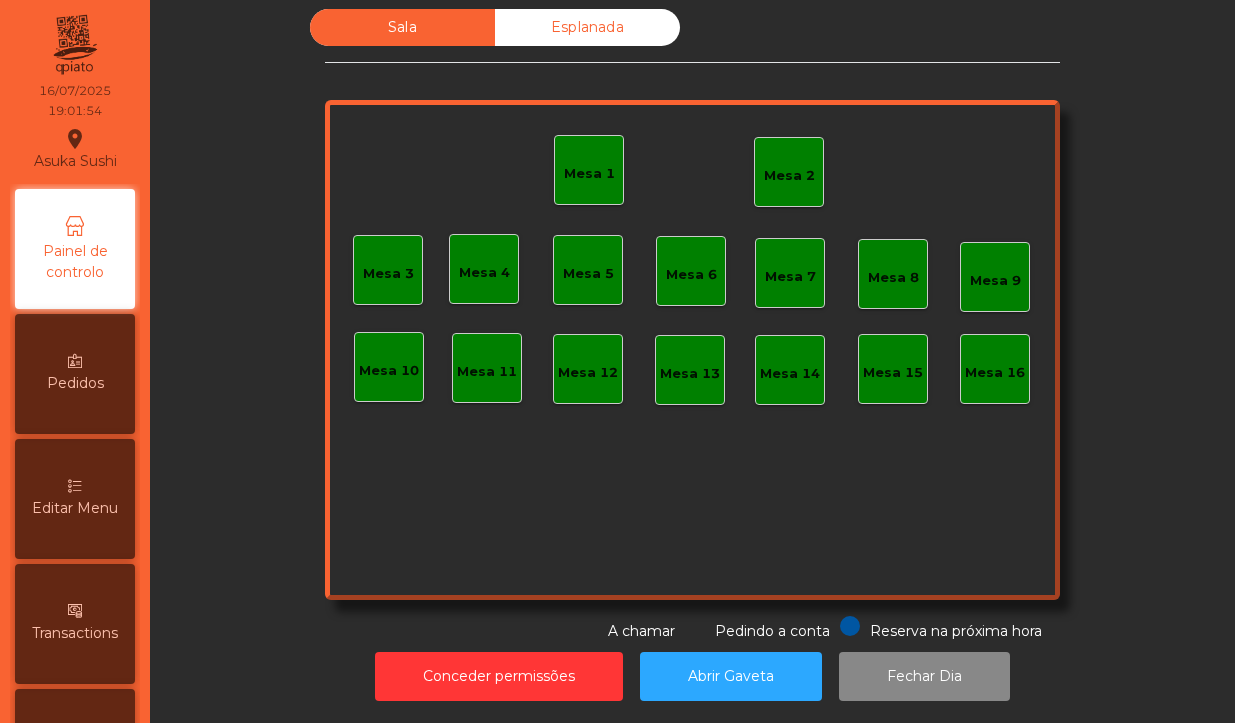 click on "Mesa 1" 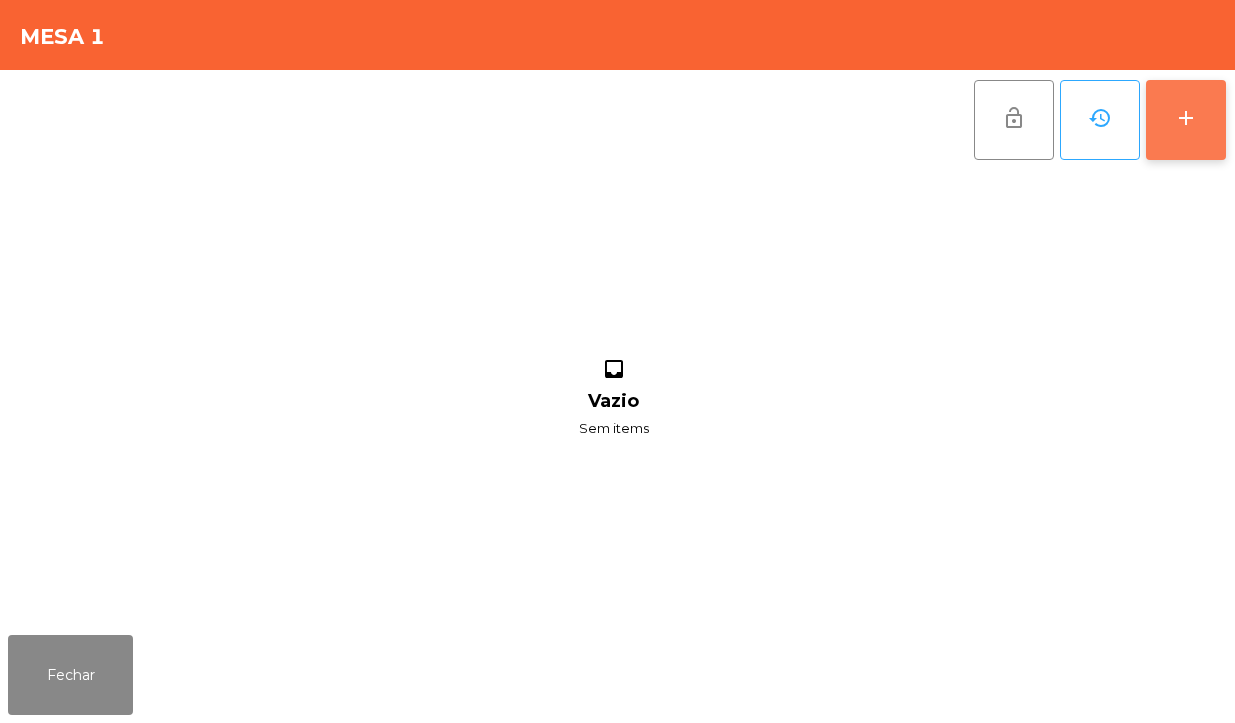 click on "add" 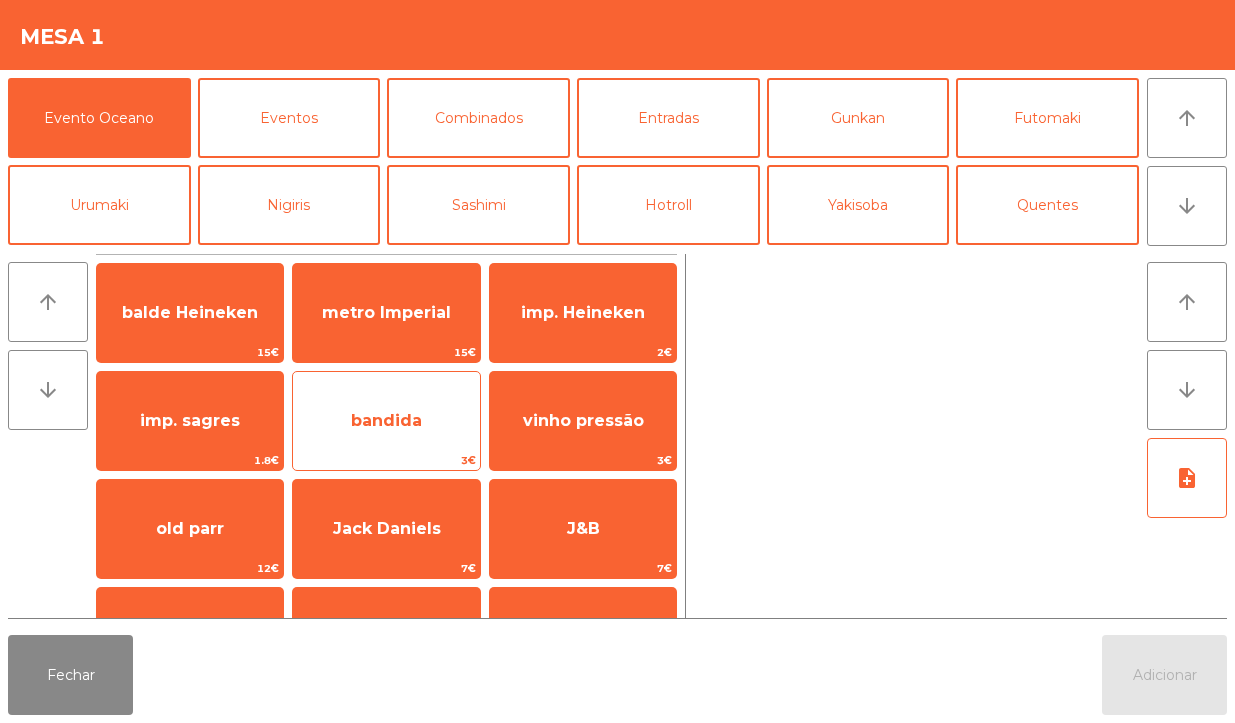 click on "bandida" 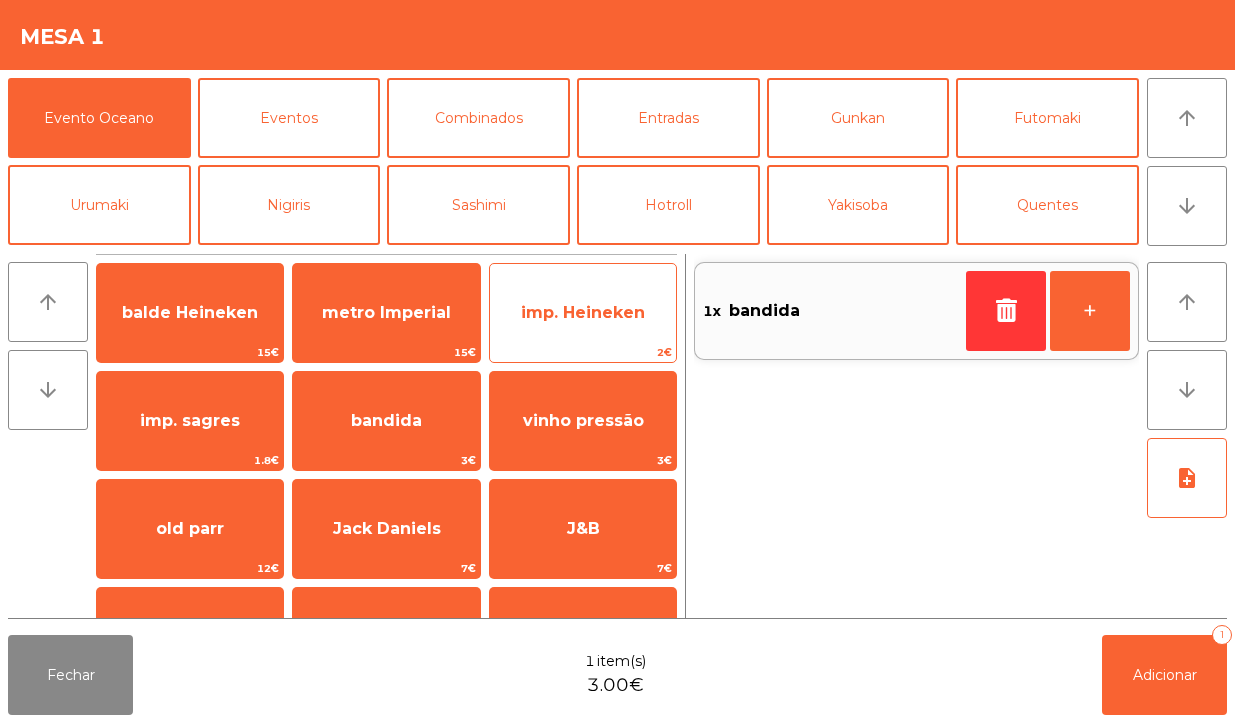 click on "imp. Heineken" 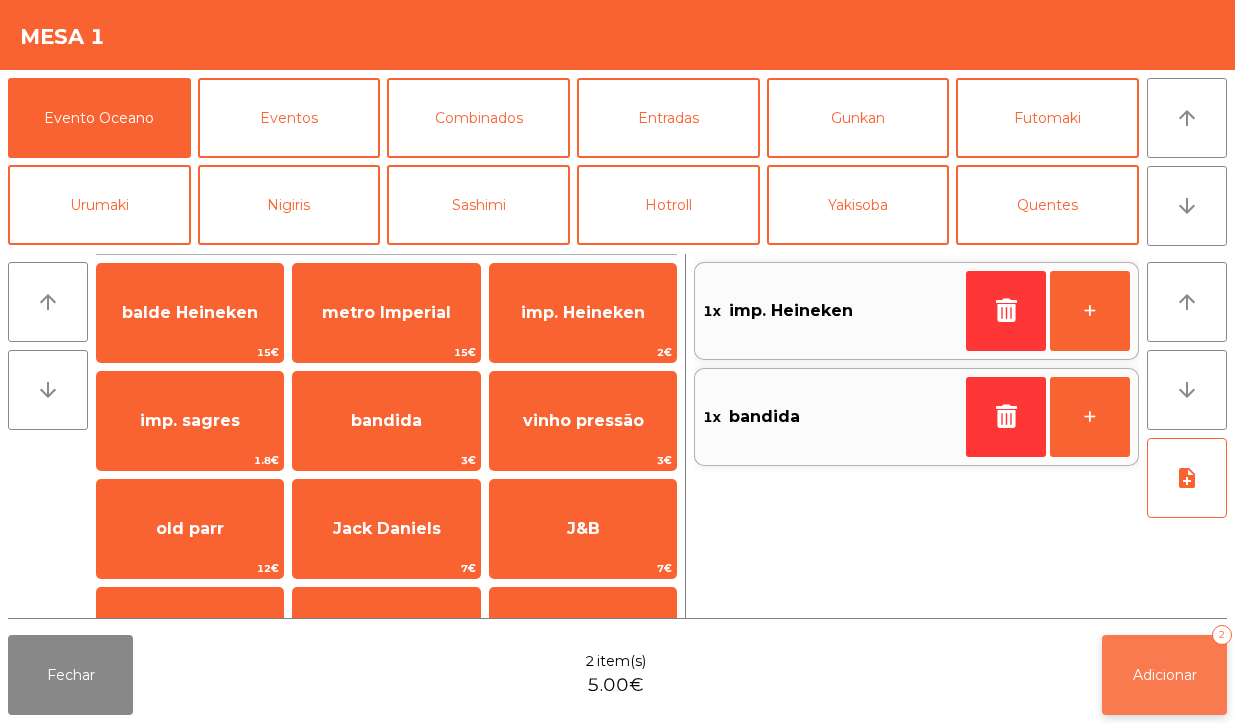 click on "Adicionar" 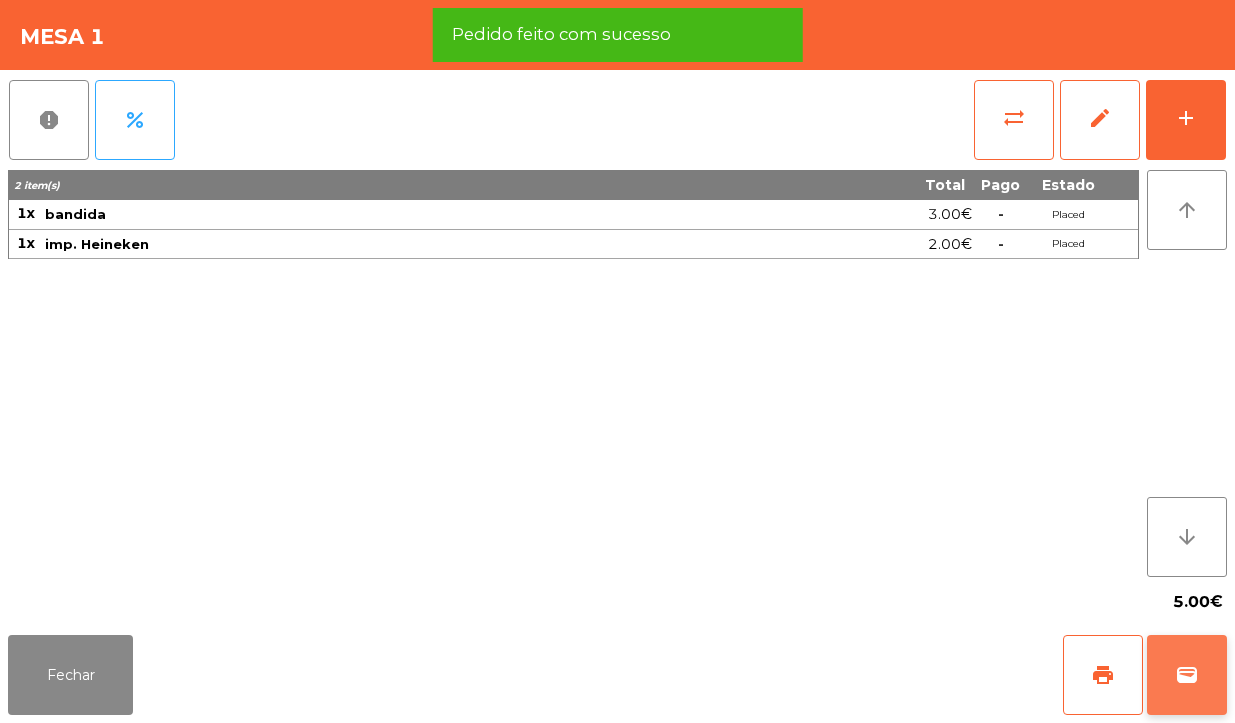 click on "wallet" 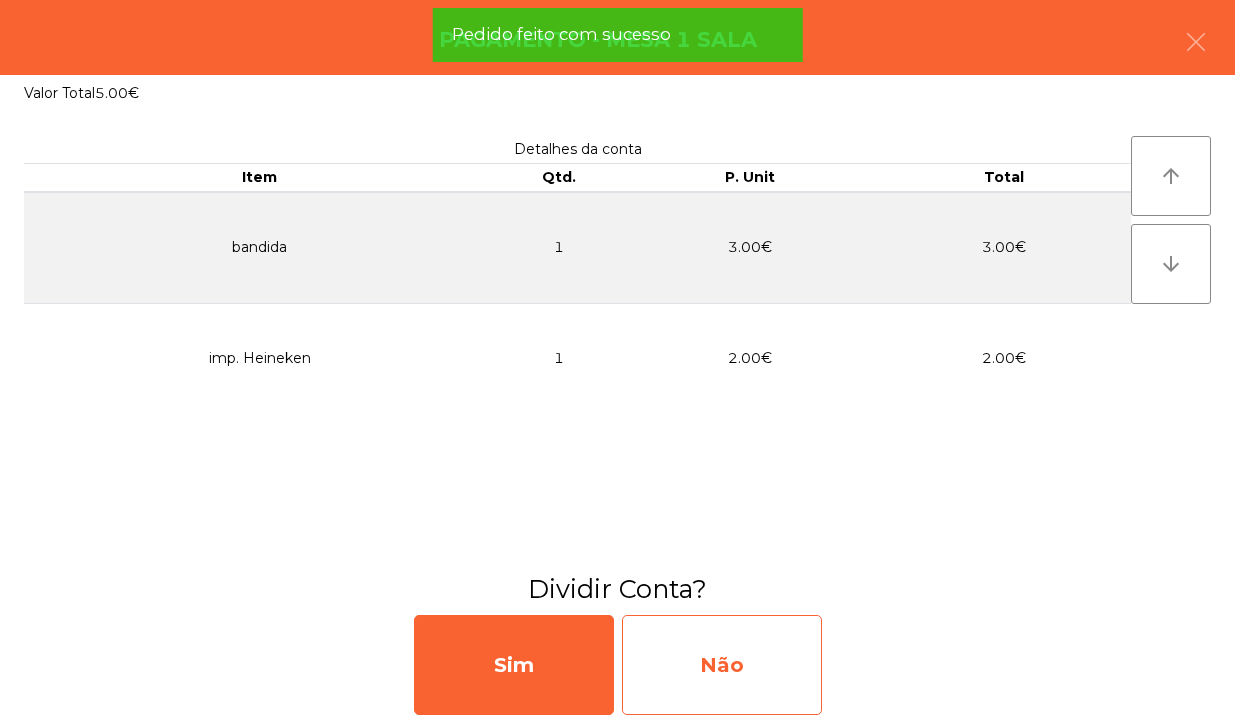 click on "Não" 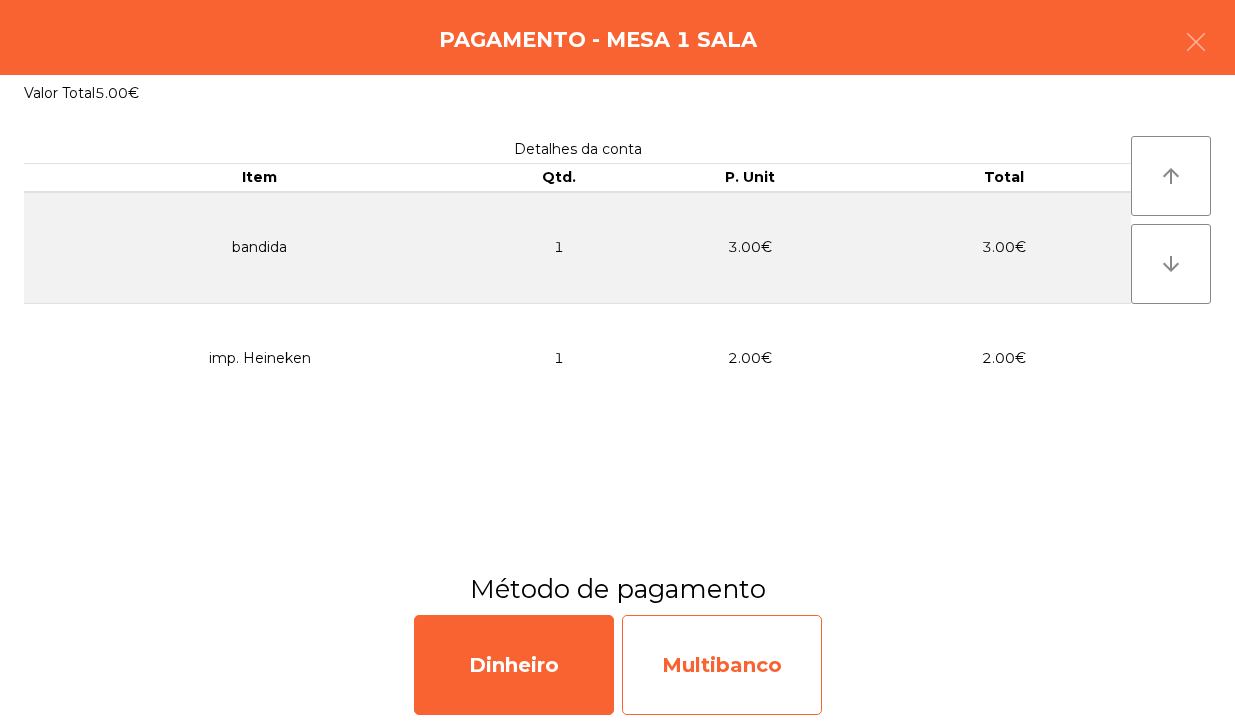 click on "Multibanco" 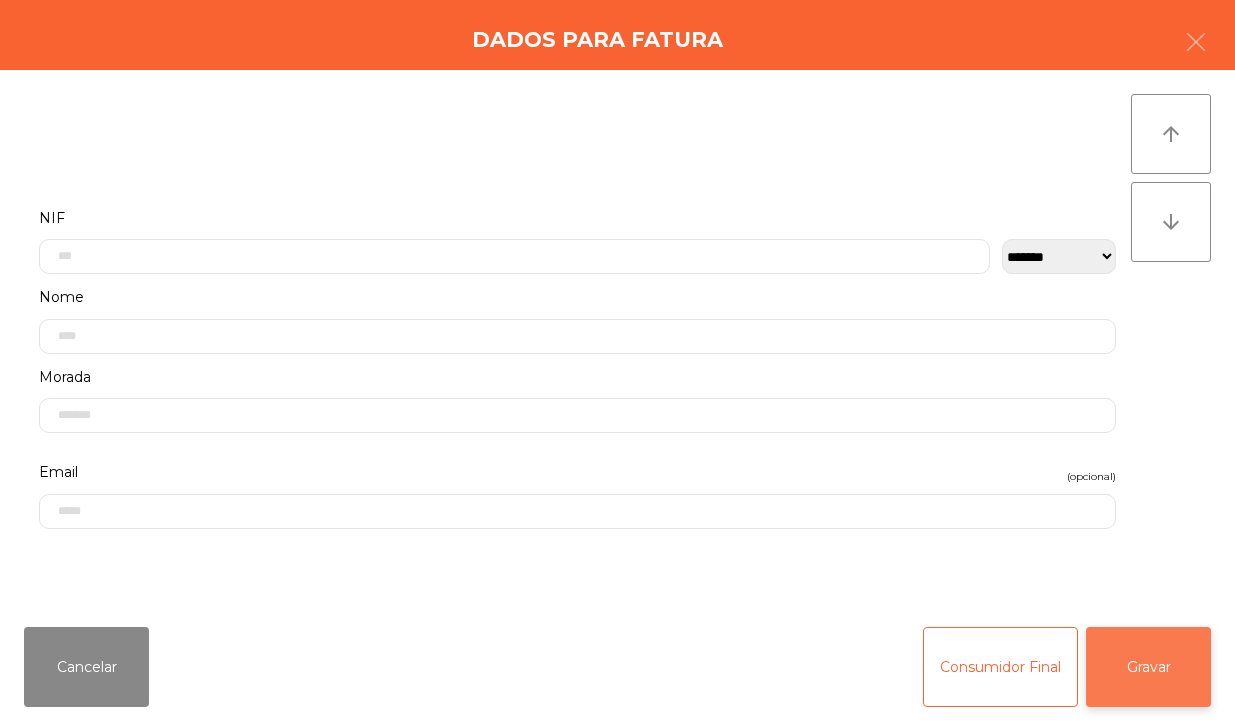 click on "Gravar" 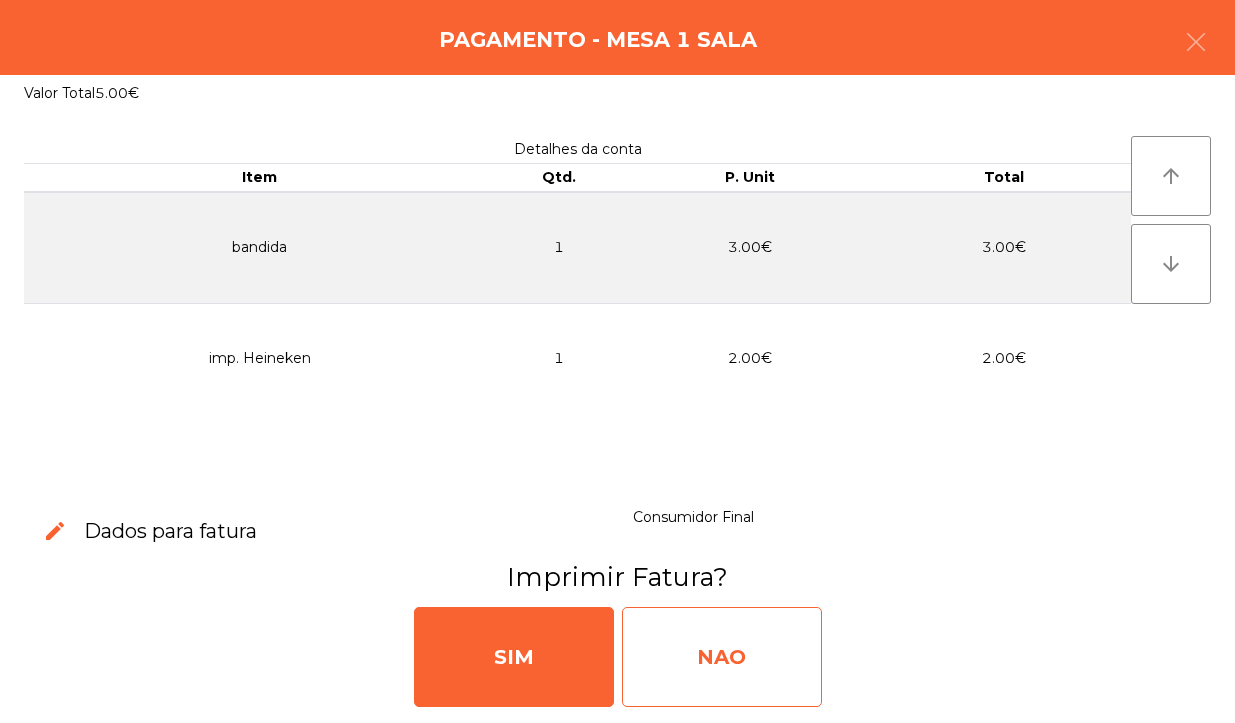 click on "NAO" 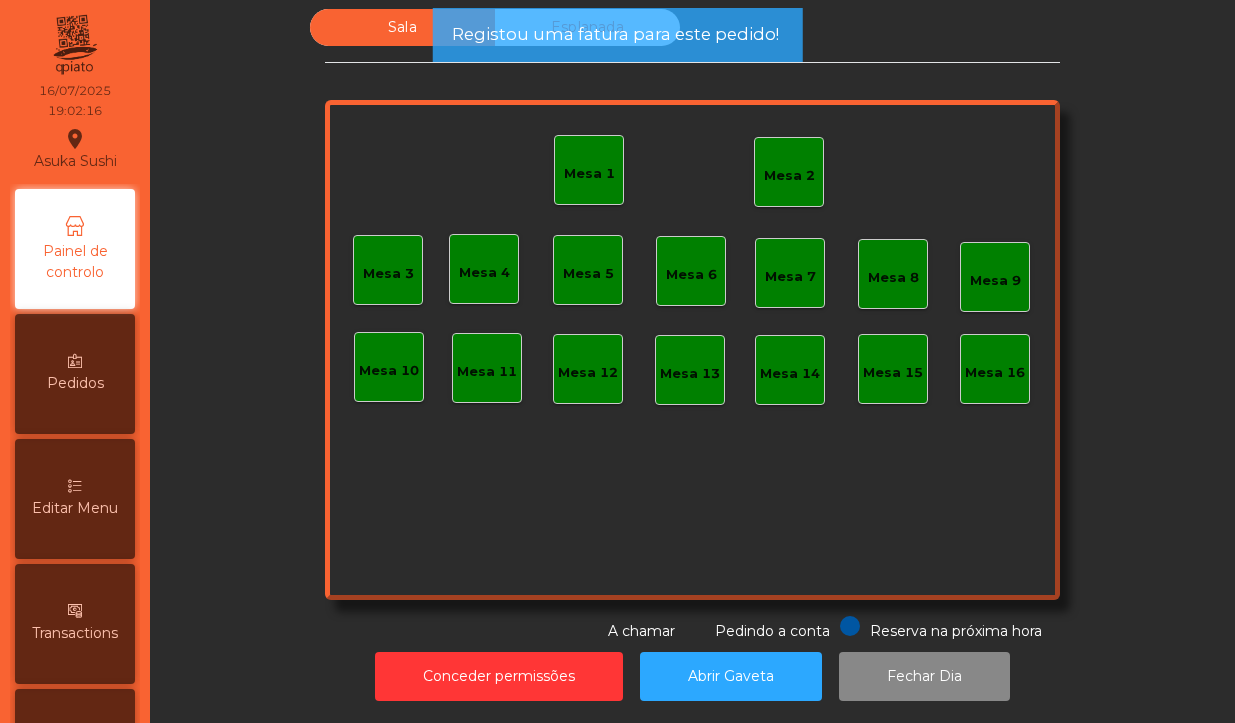 click on "Mesa 2" 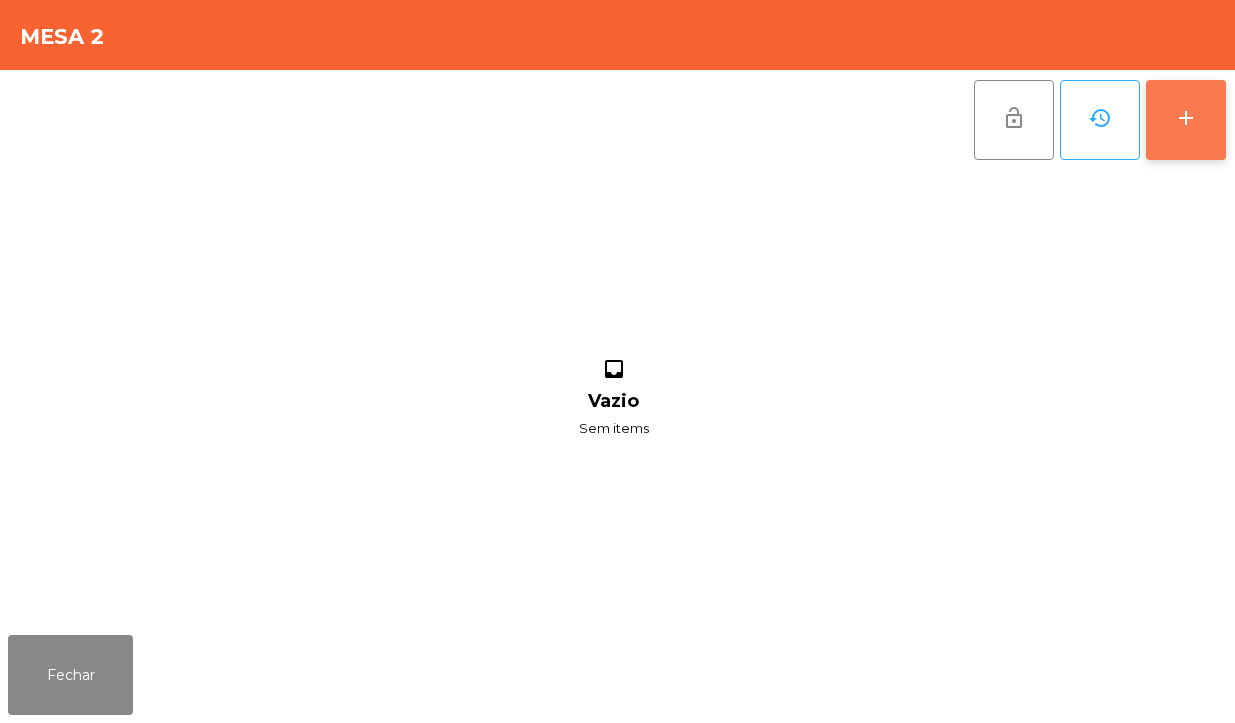 click on "add" 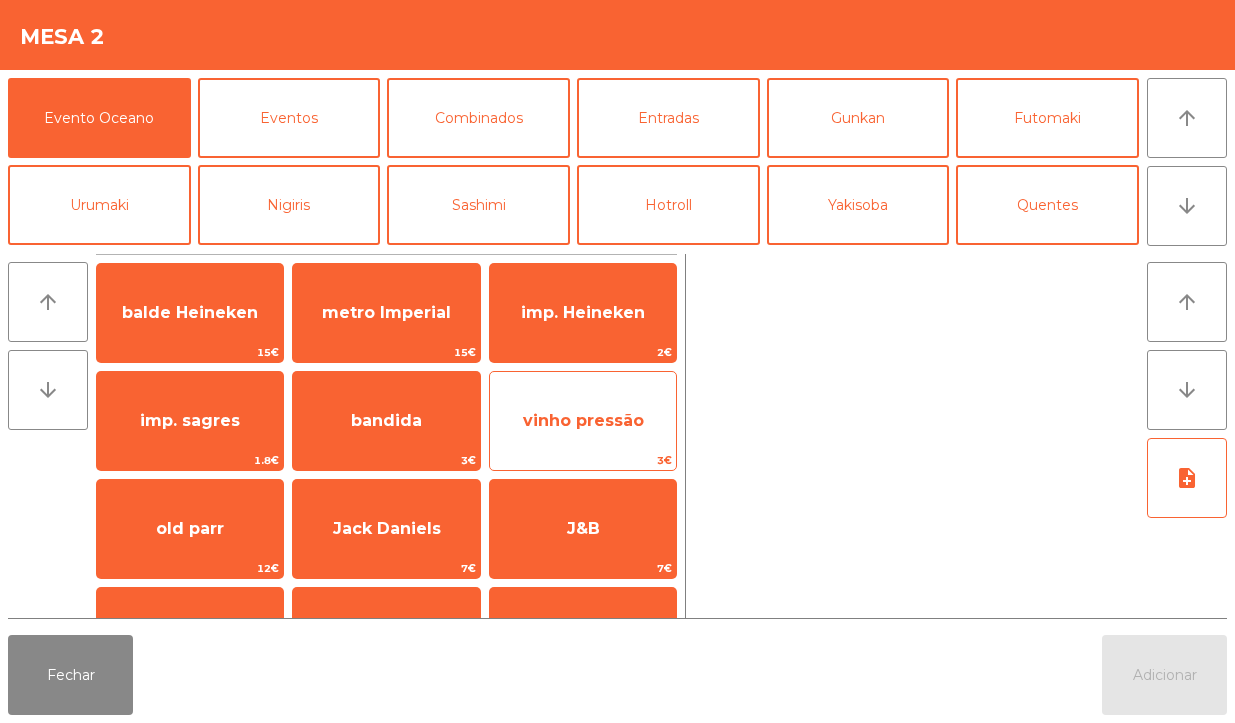 click on "vinho pressão" 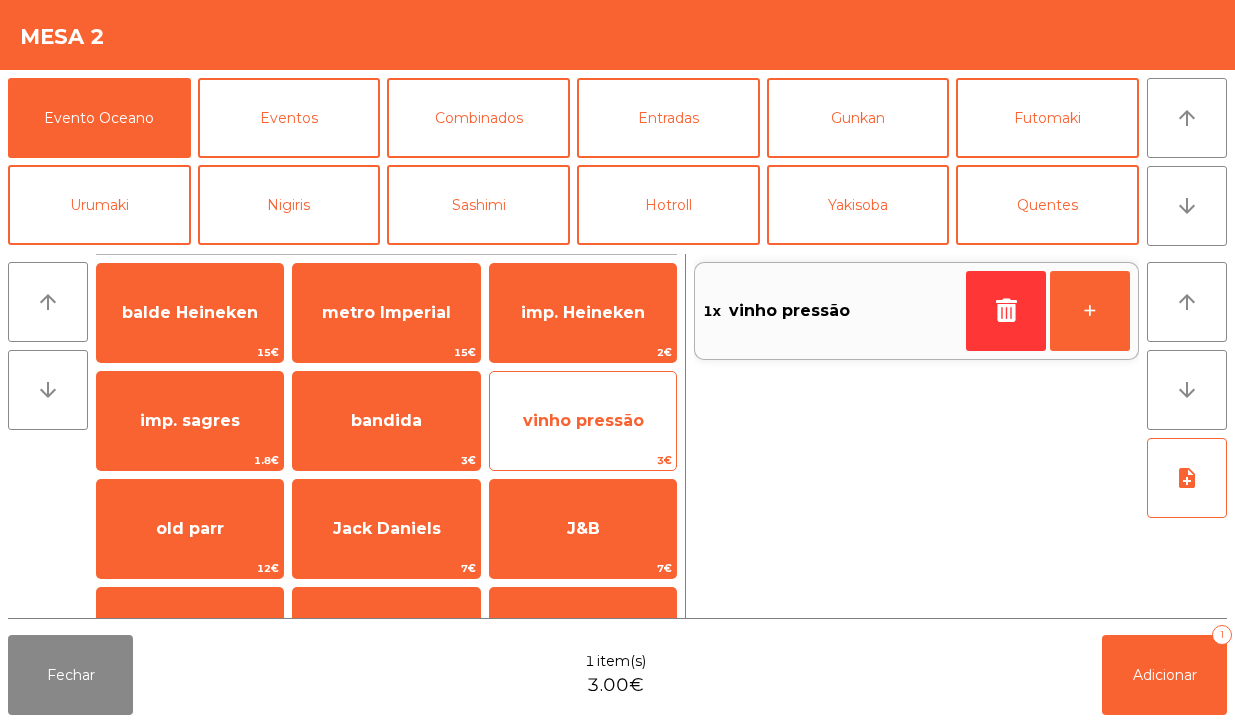 click on "3€" 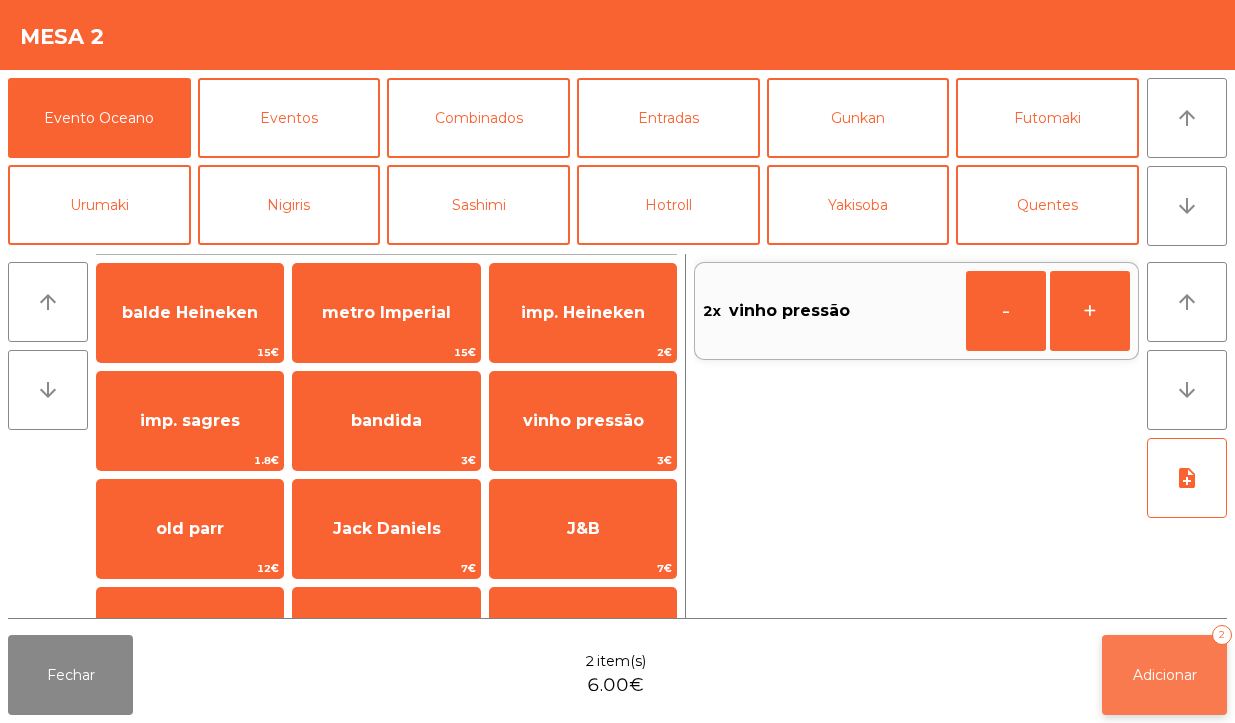 click on "Adicionar" 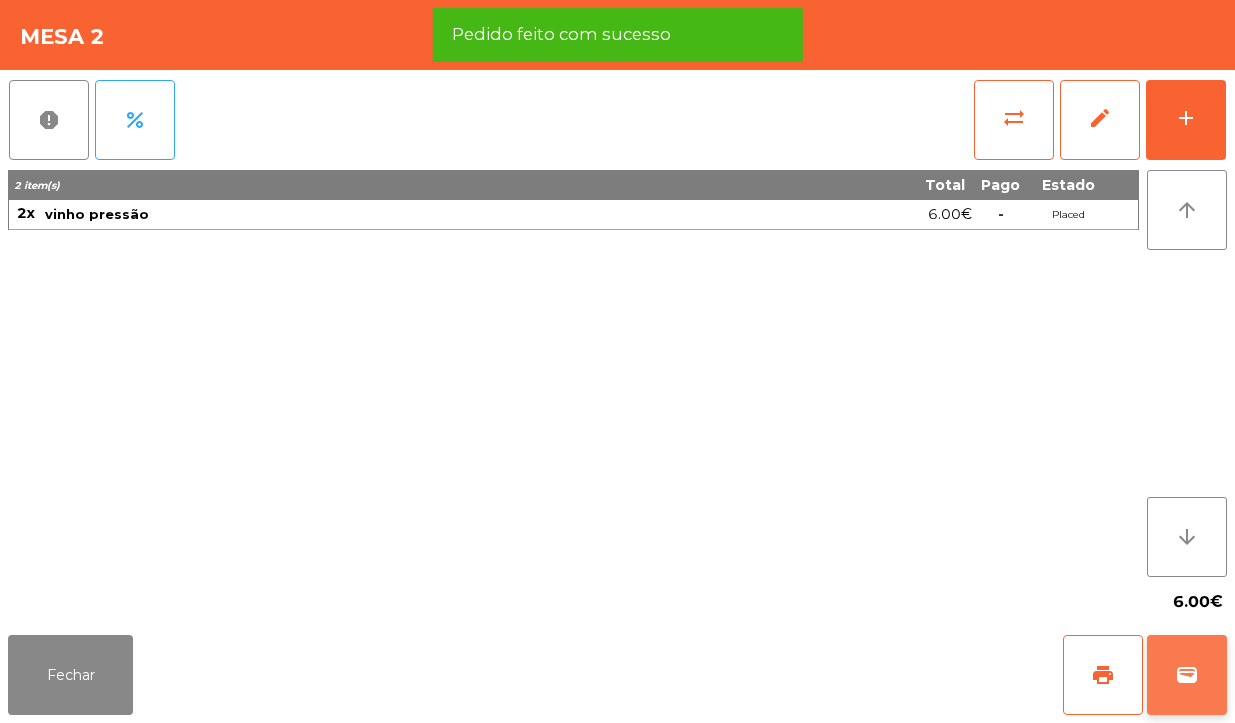 click on "wallet" 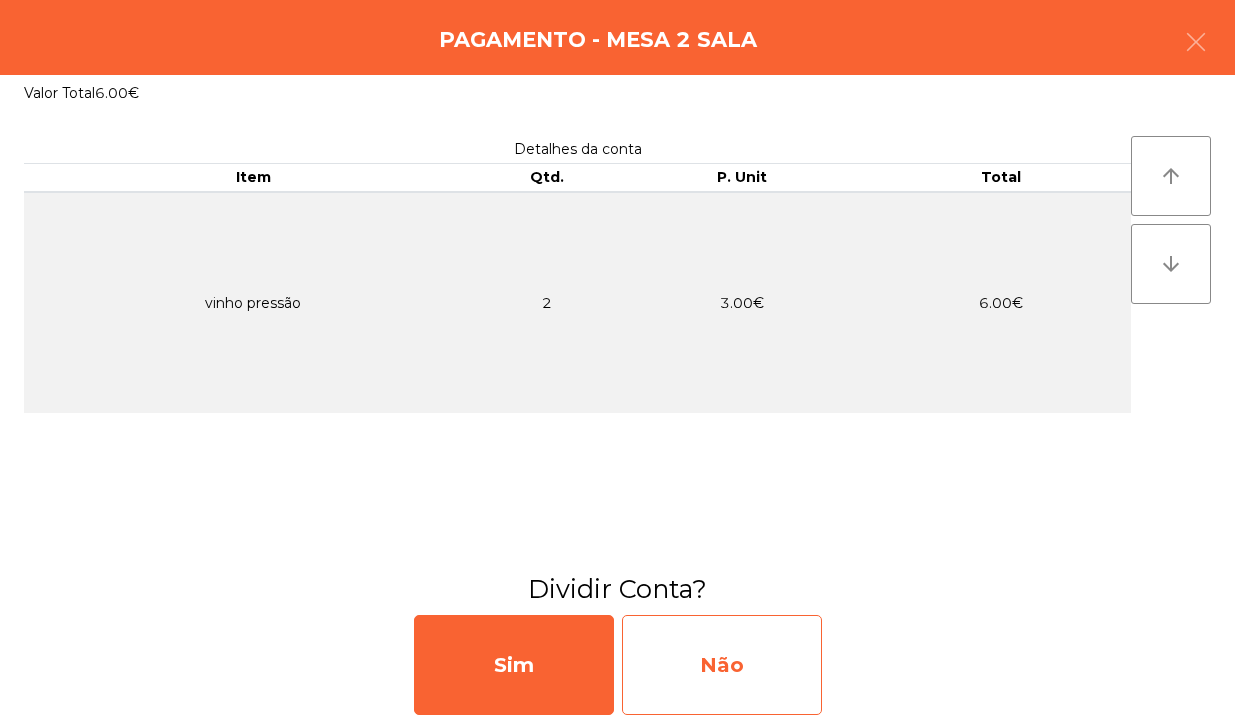 click on "Não" 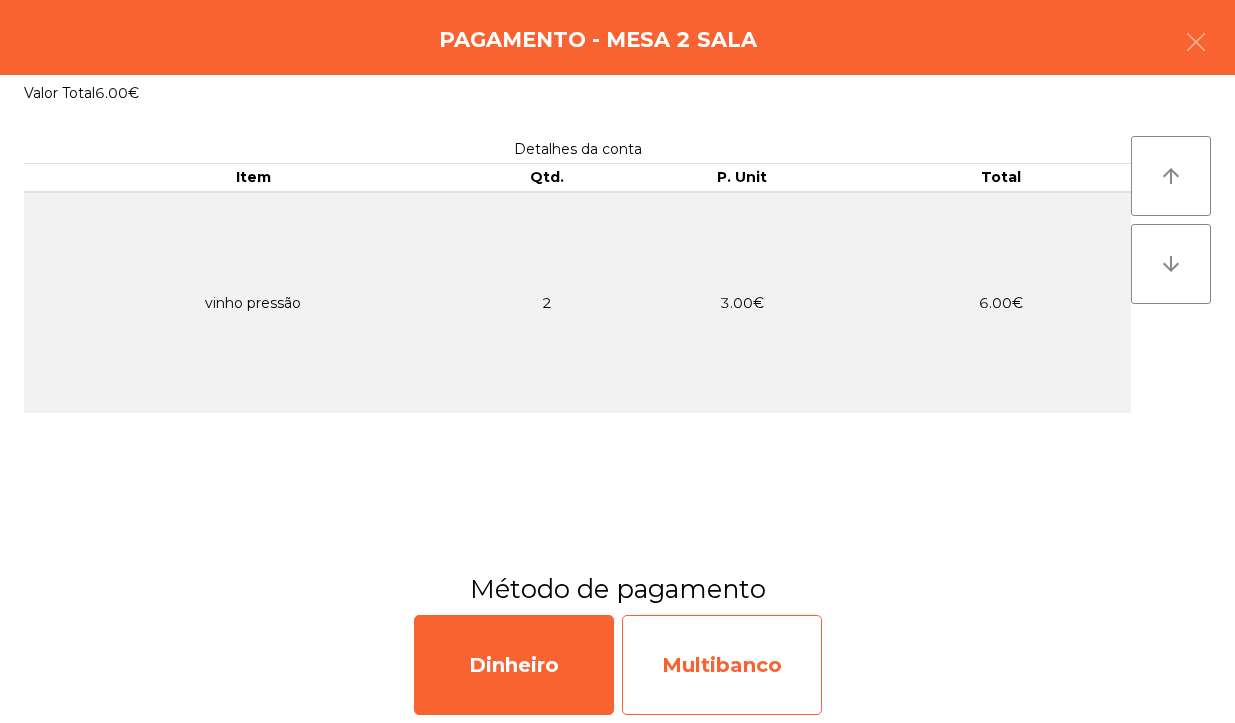 click on "Multibanco" 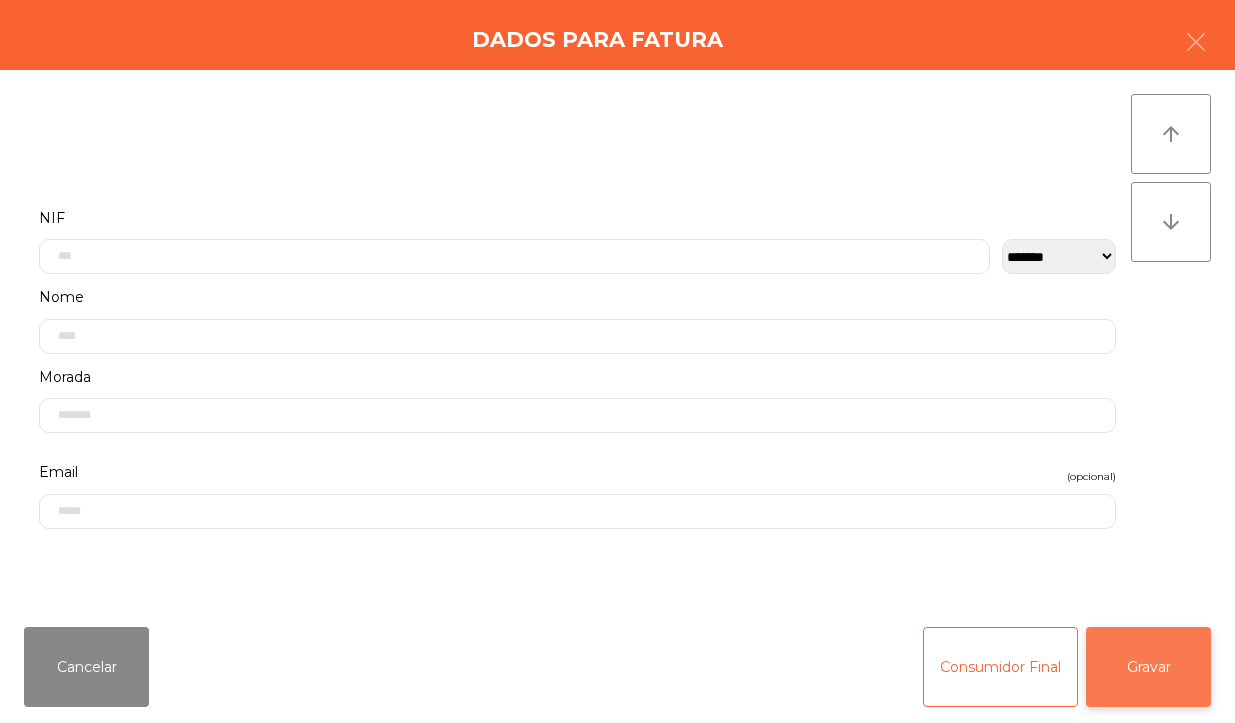 click on "Gravar" 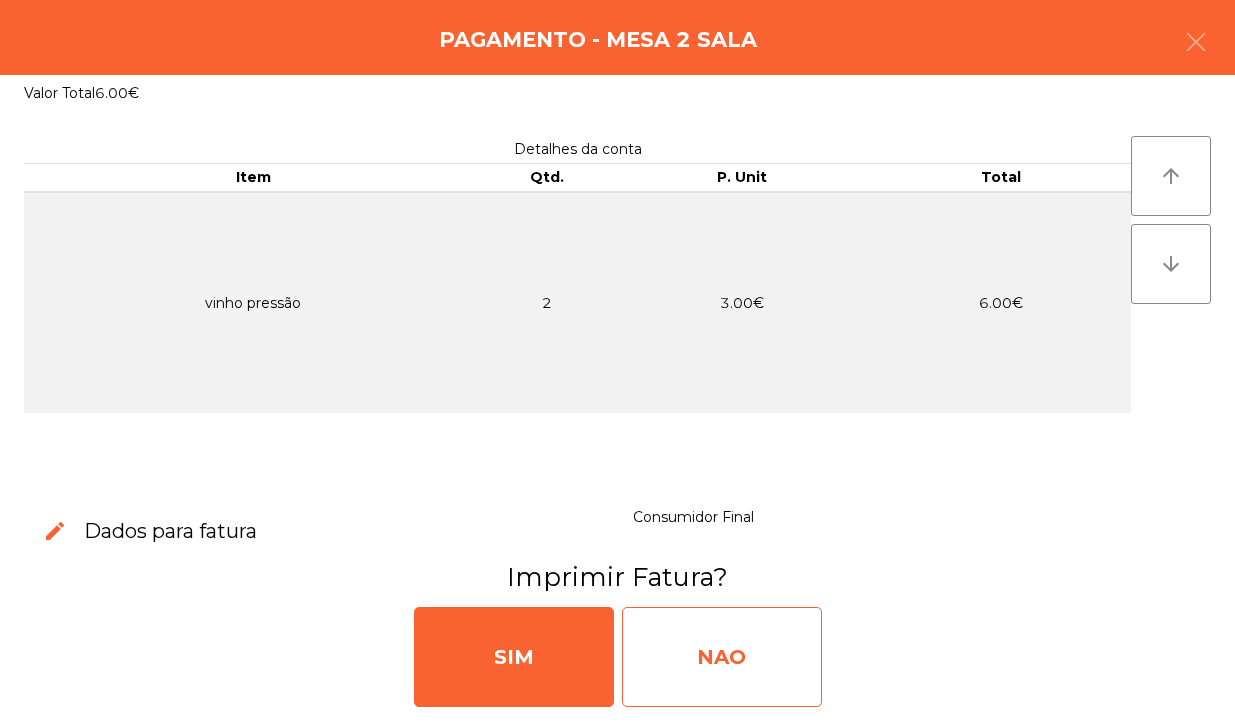 click on "NAO" 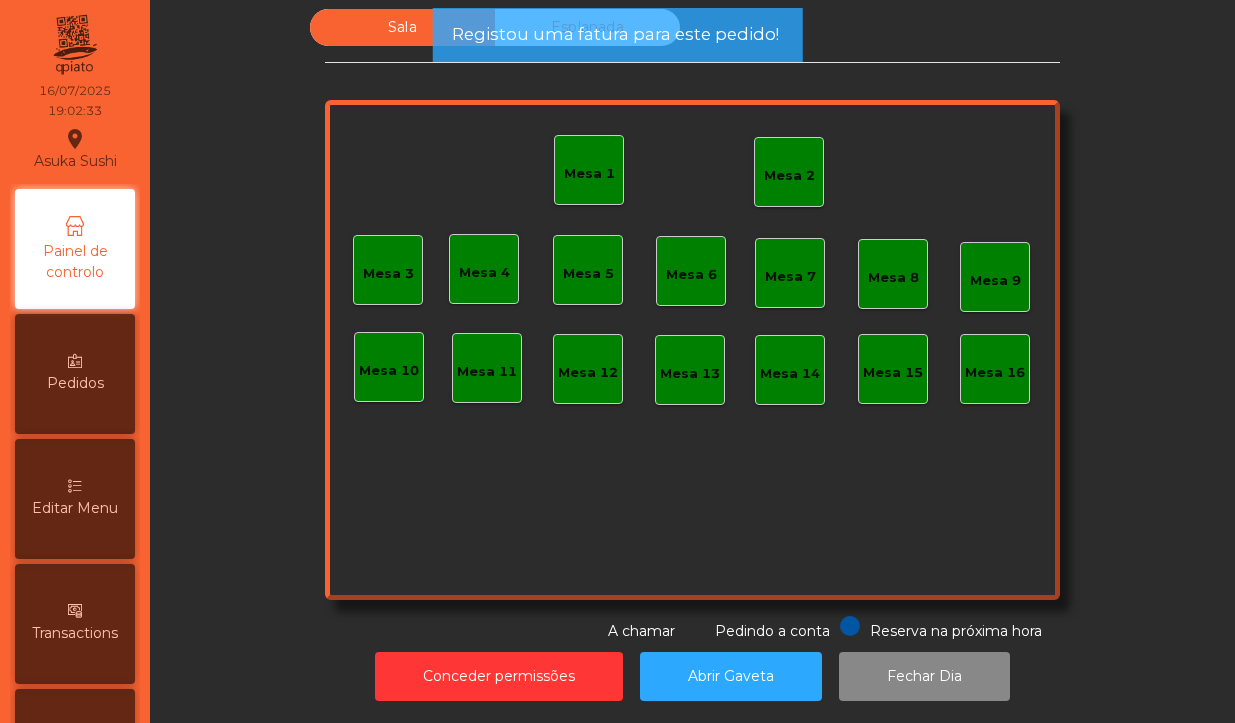 click on "Mesa 1" 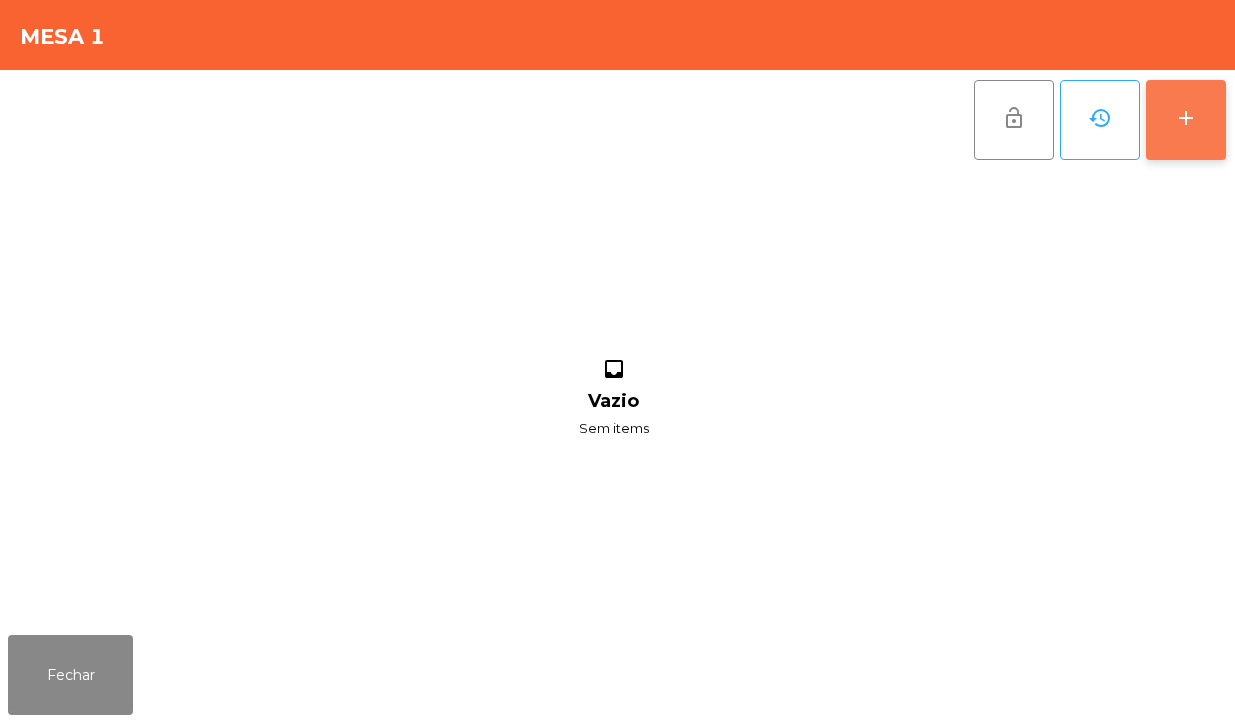 click on "add" 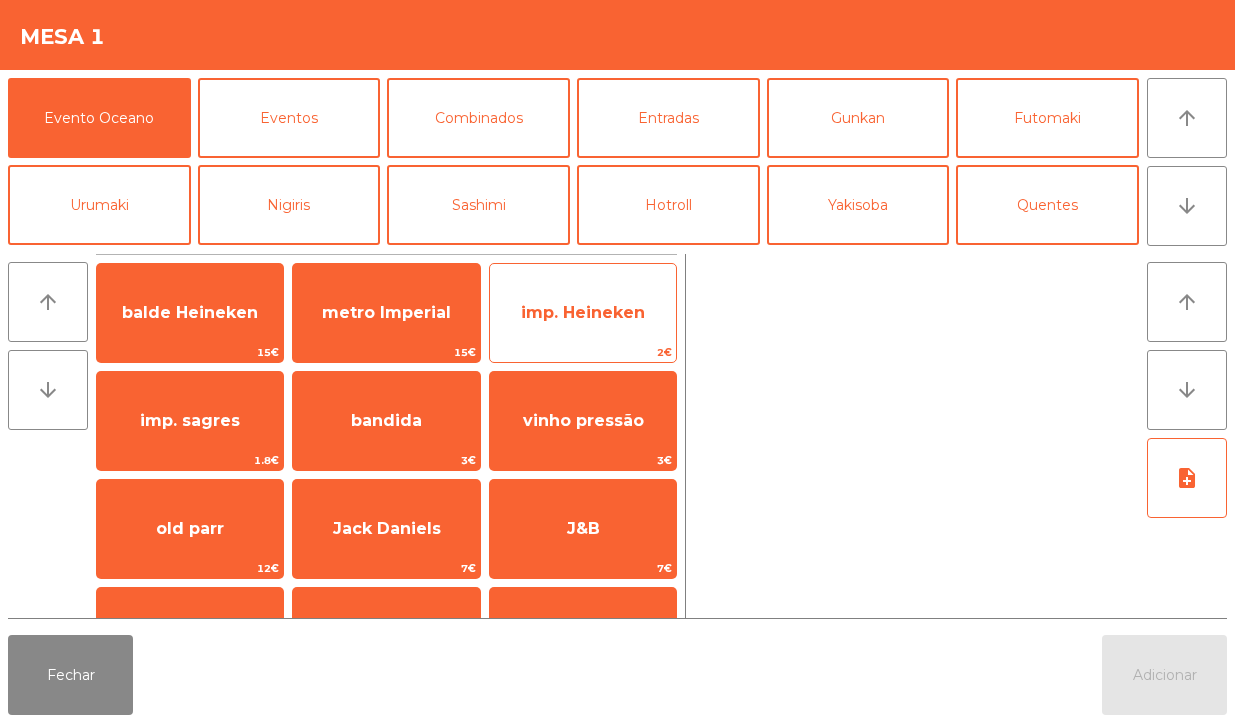 click on "imp. Heineken" 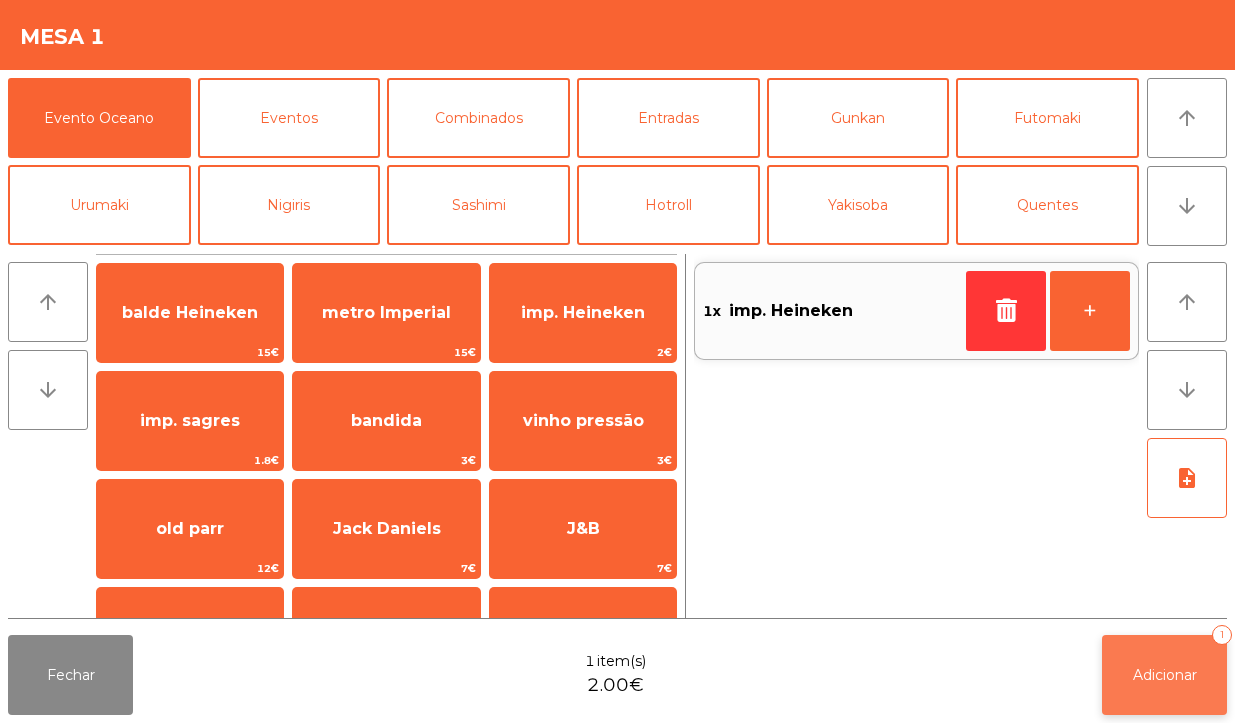 click on "Adicionar" 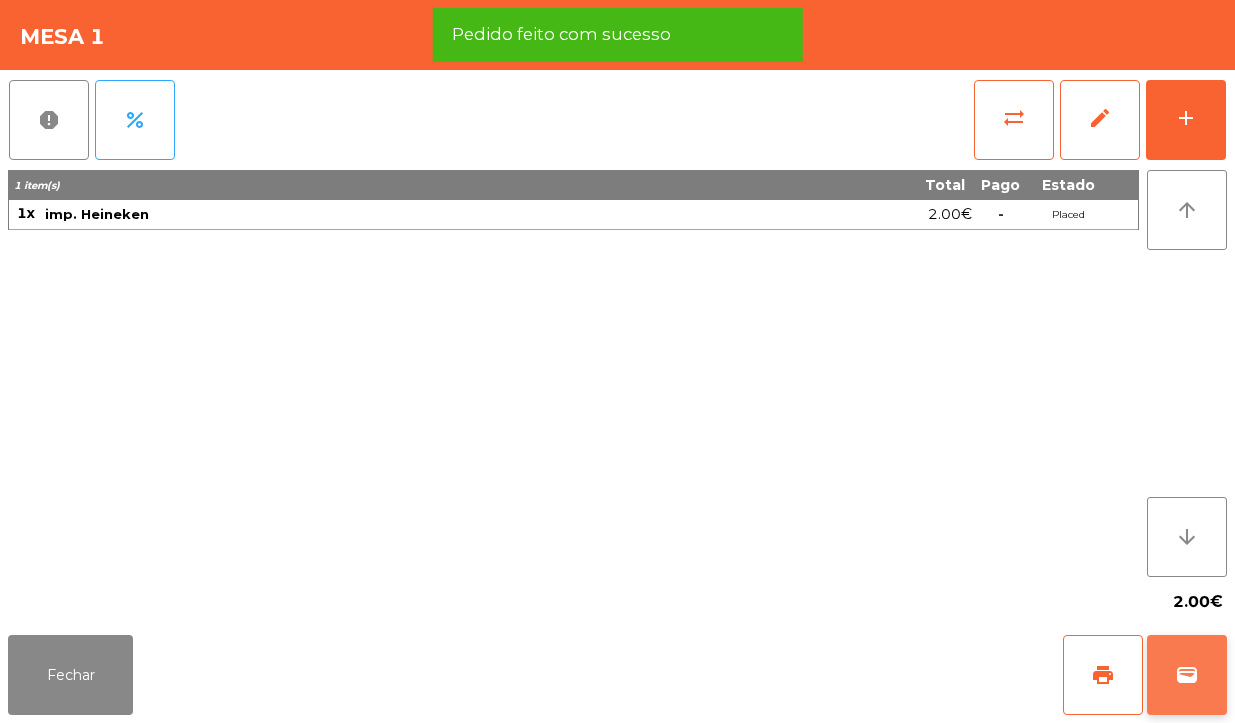 click on "wallet" 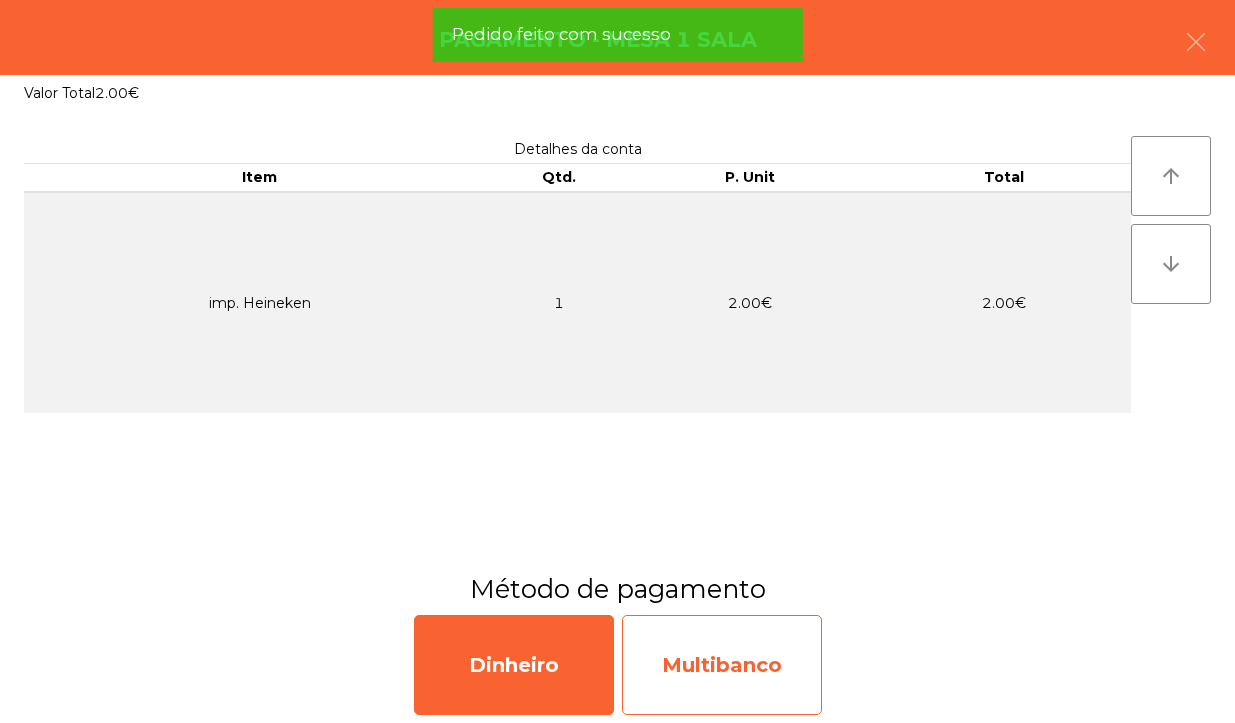 click on "Multibanco" 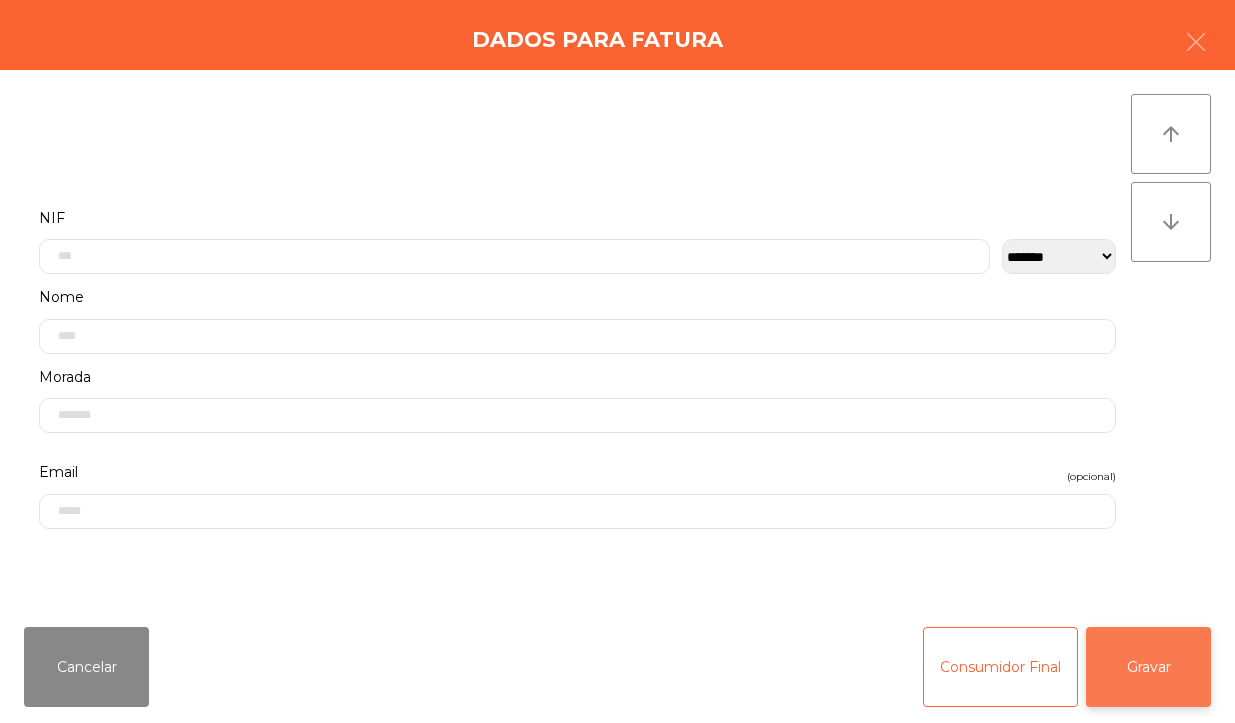 click on "Gravar" 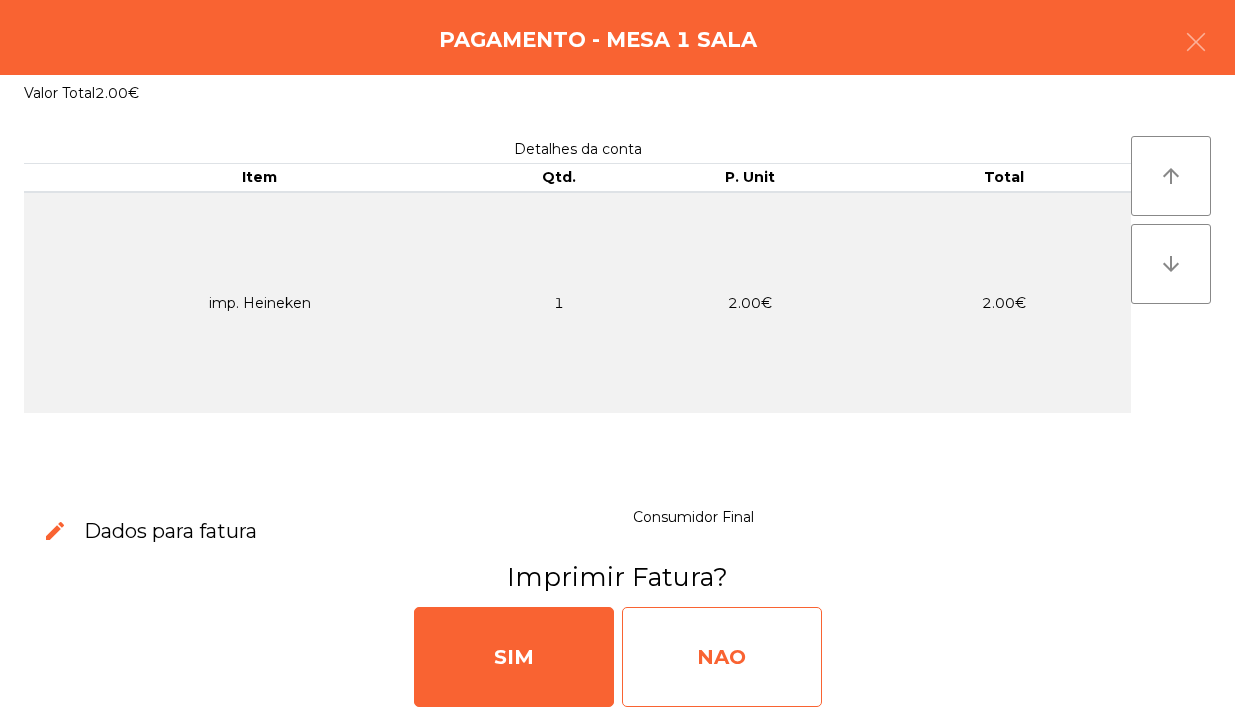 click on "NAO" 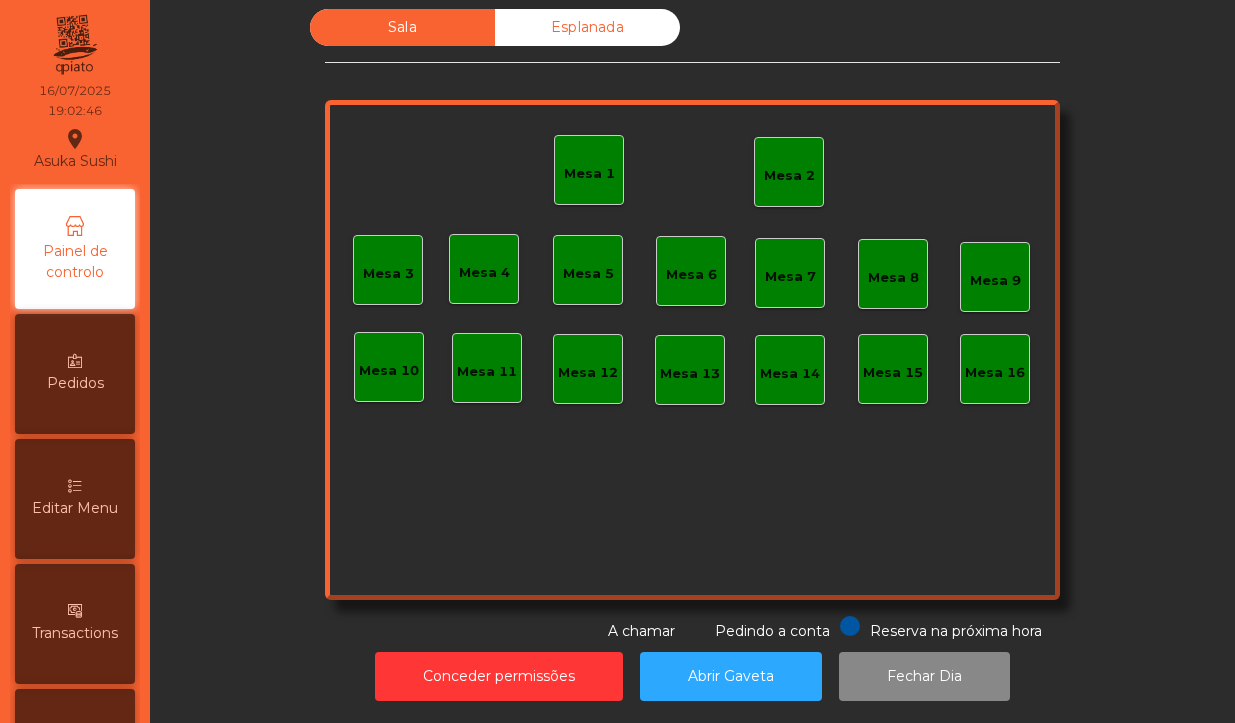 click on "Mesa 2" 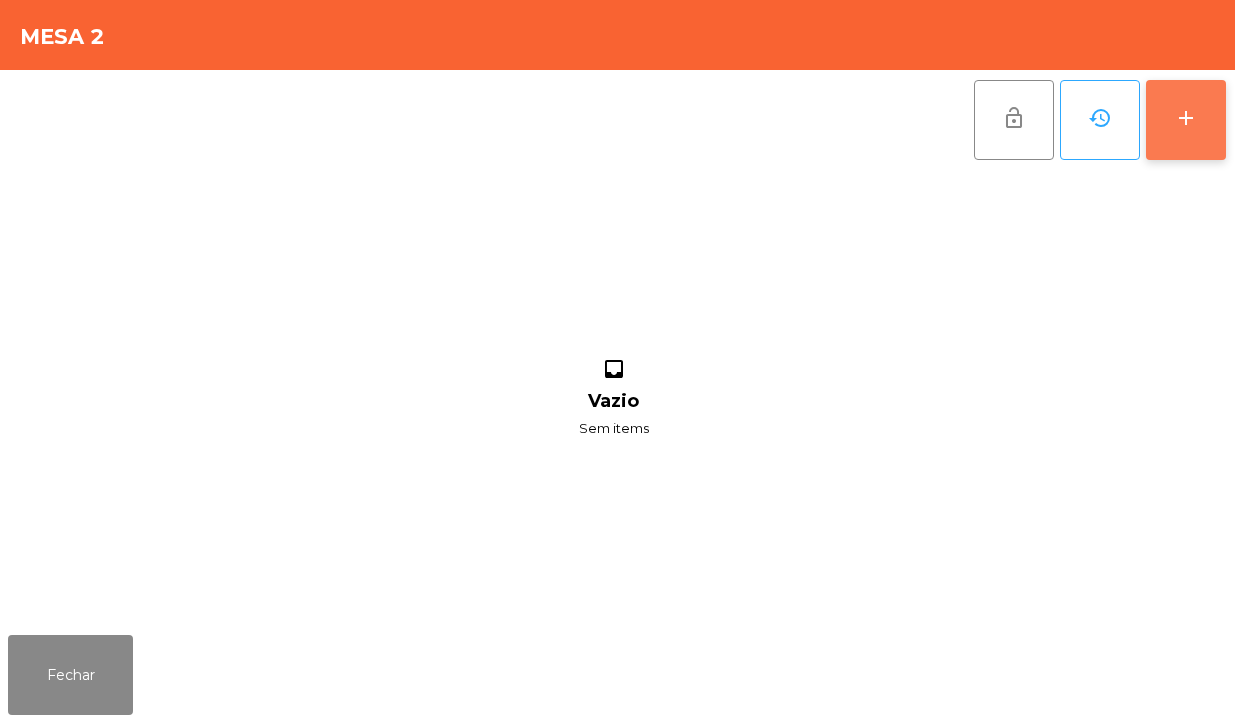 click on "add" 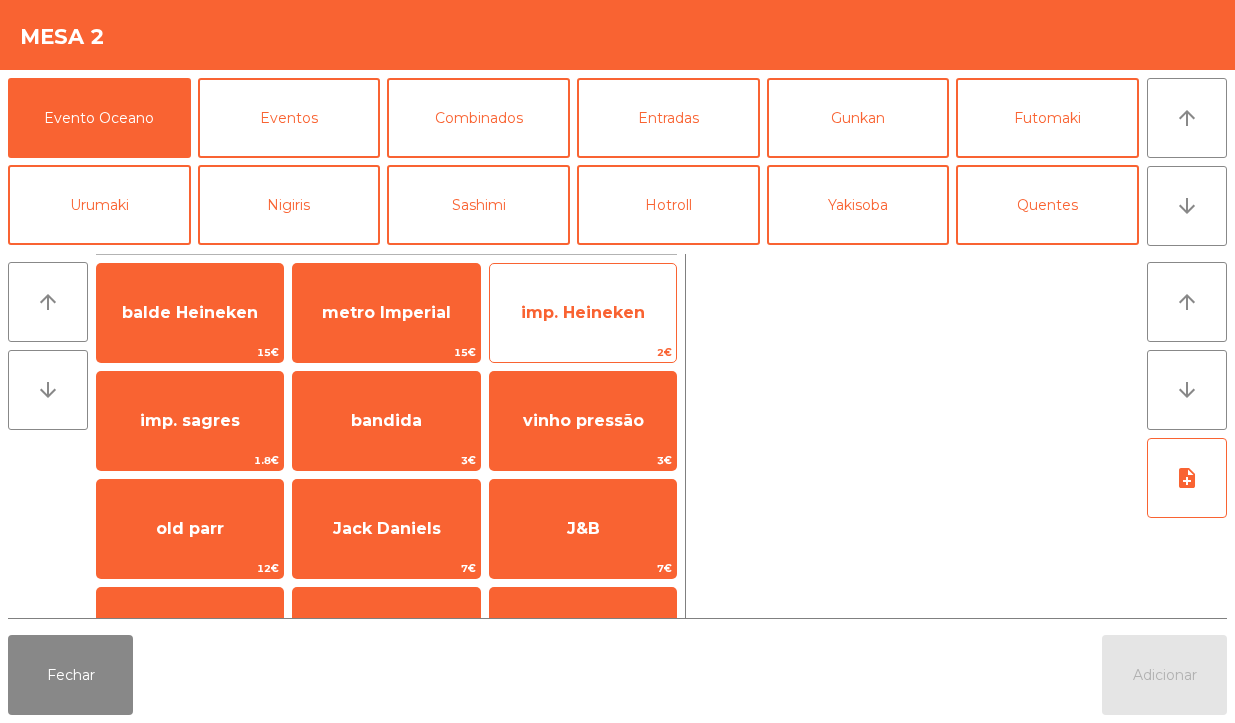 click on "imp. Heineken" 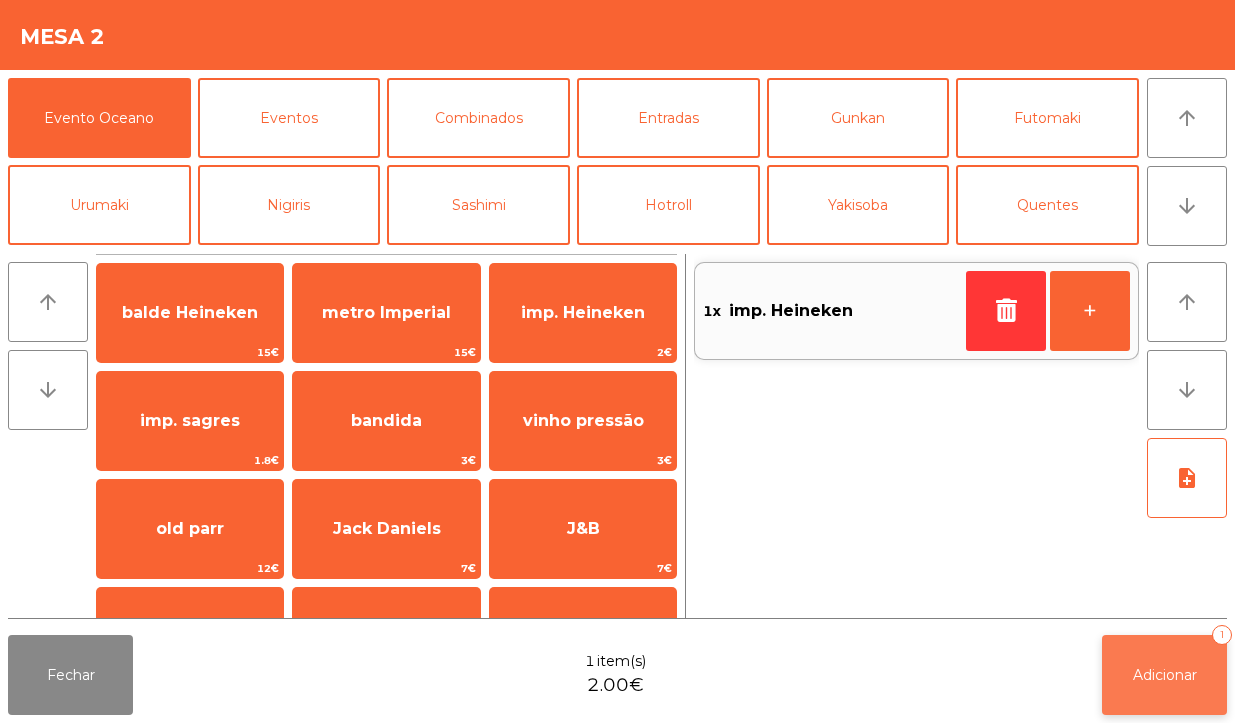 click on "Adicionar" 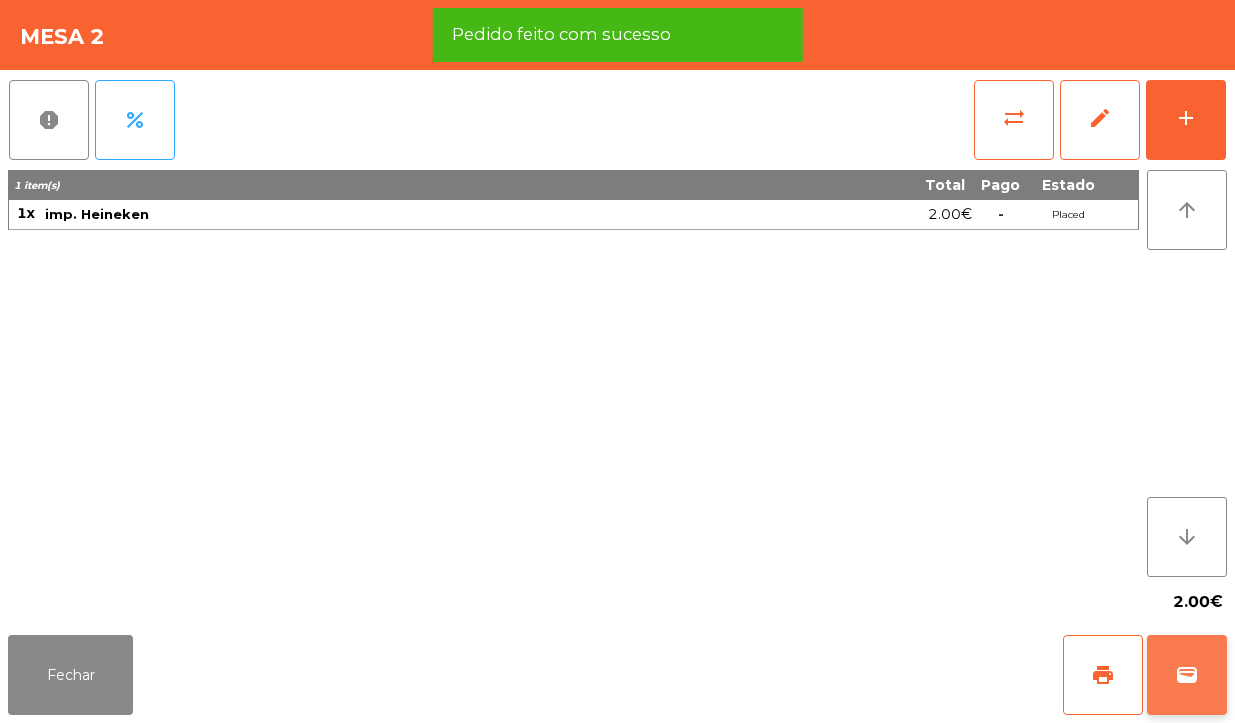 click on "wallet" 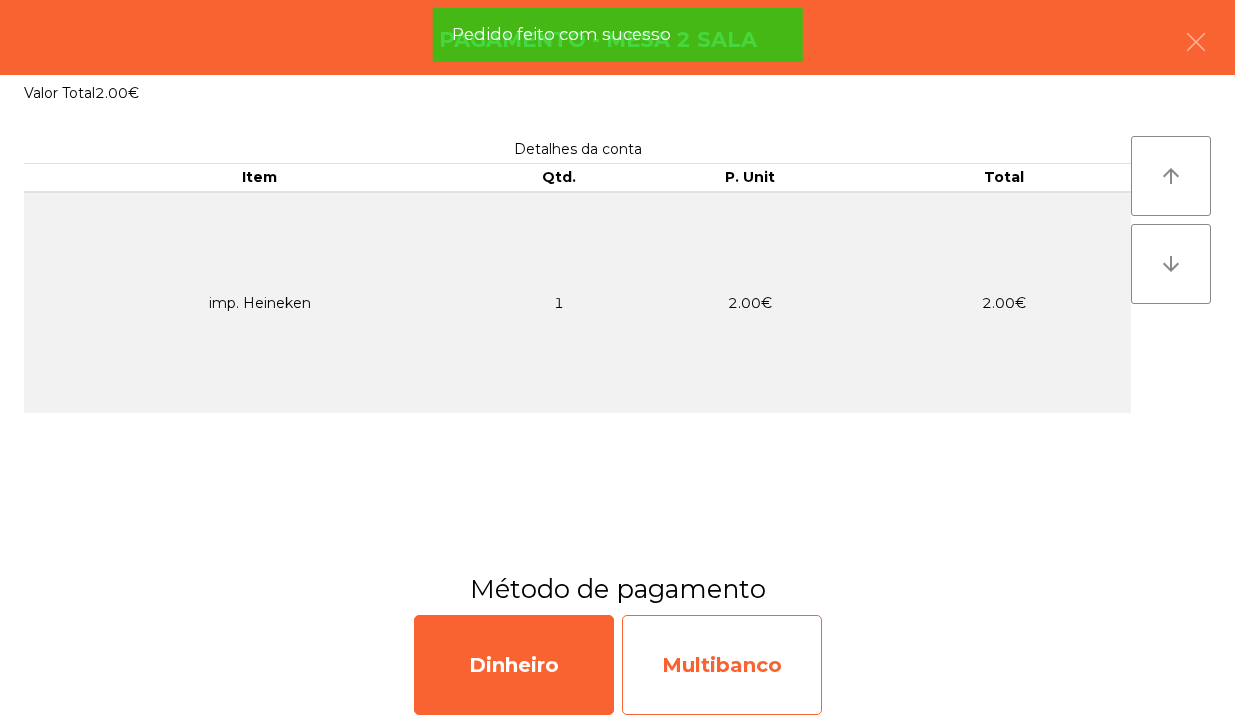 click on "Multibanco" 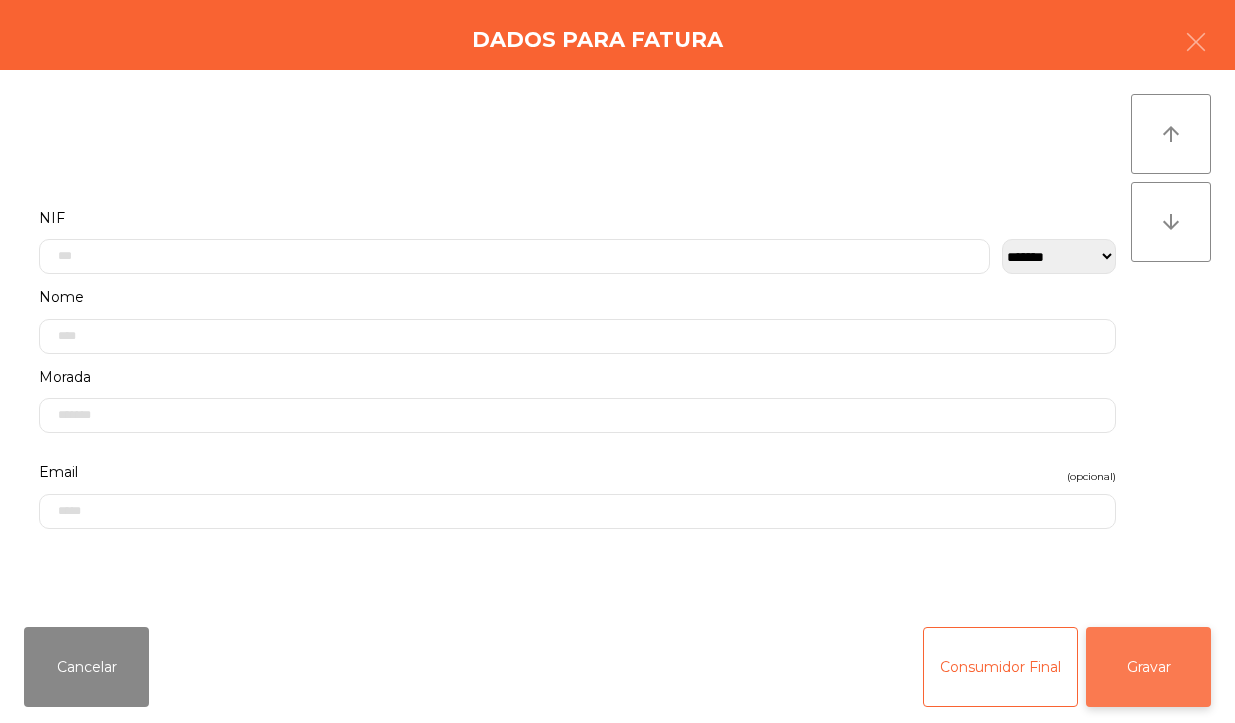 click on "Gravar" 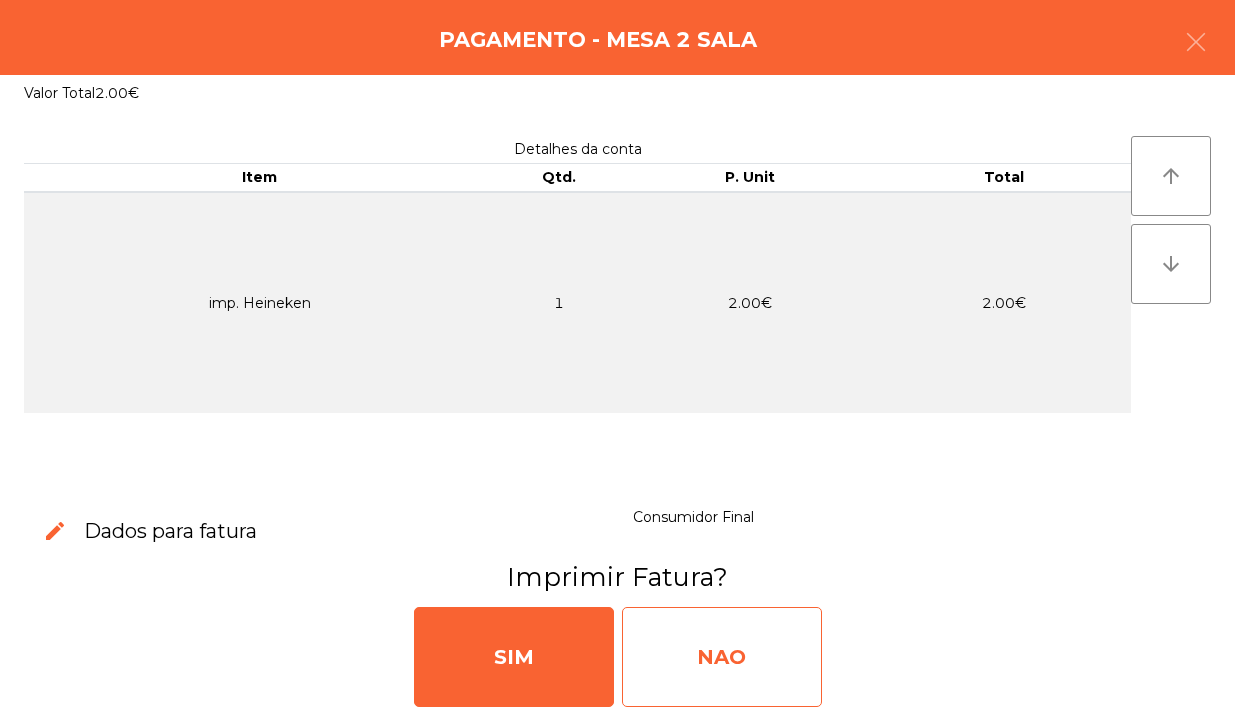 click on "NAO" 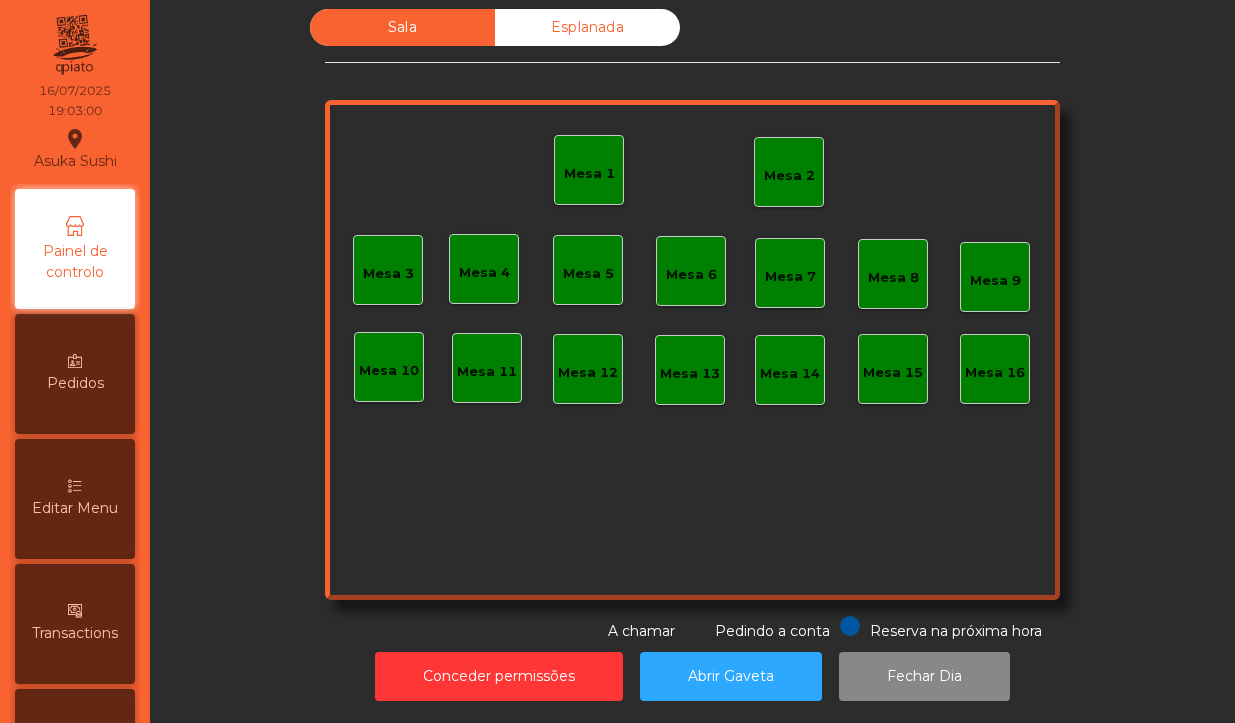 click on "Mesa 1" 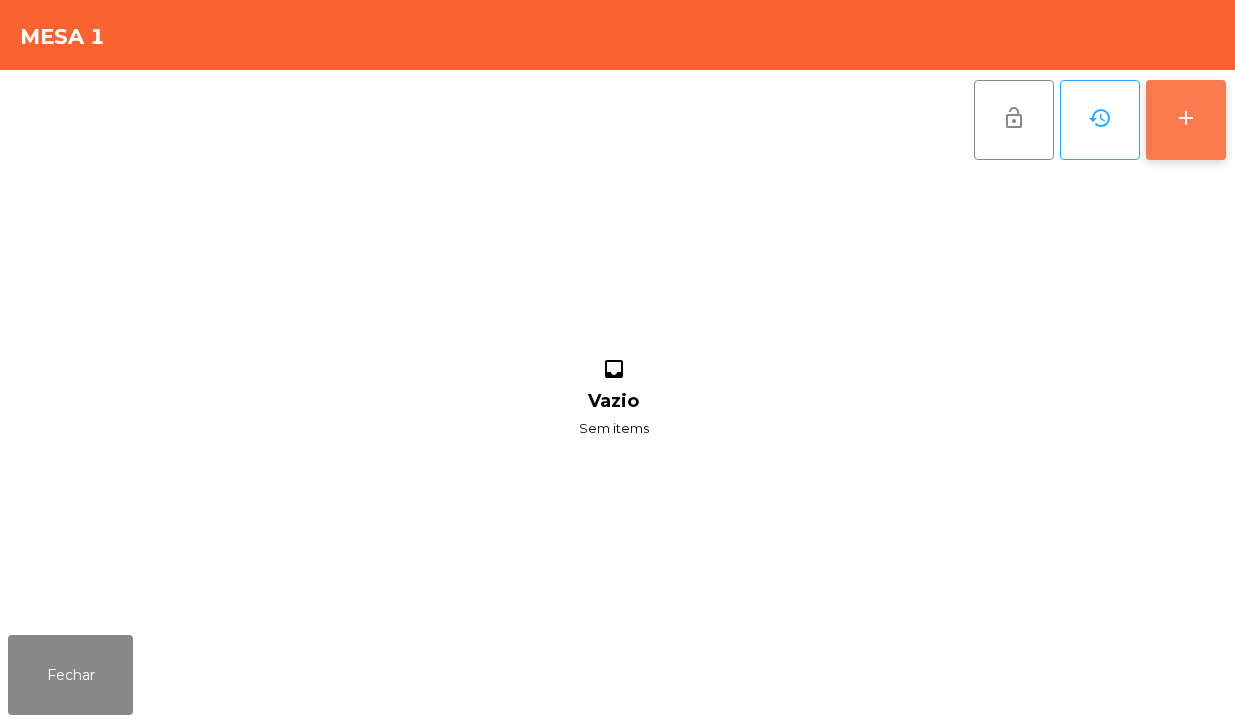 click on "add" 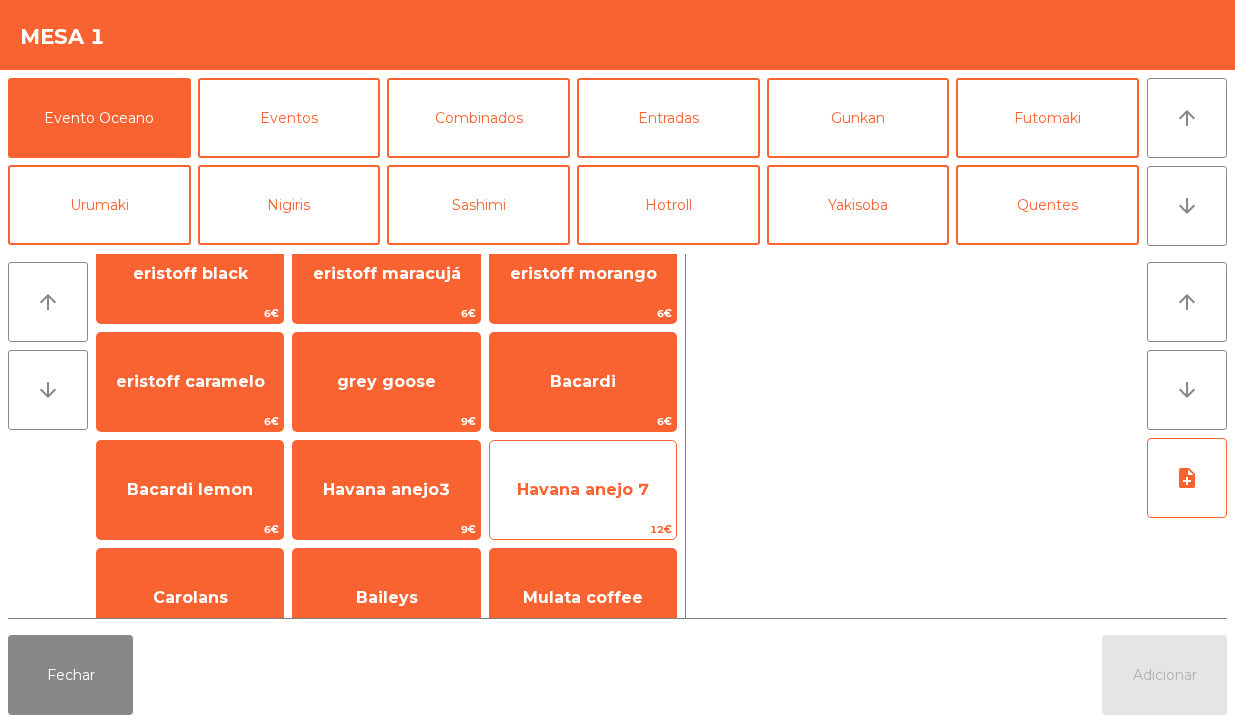 click on "12€" 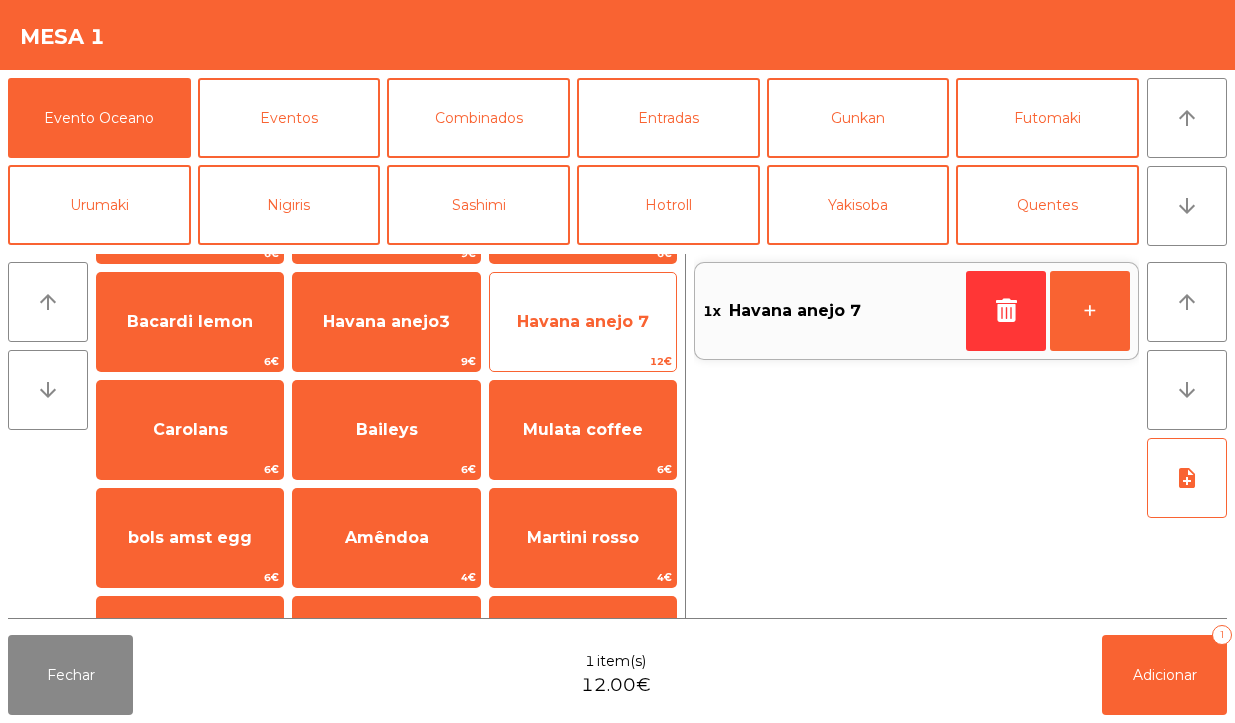 scroll, scrollTop: 965, scrollLeft: 0, axis: vertical 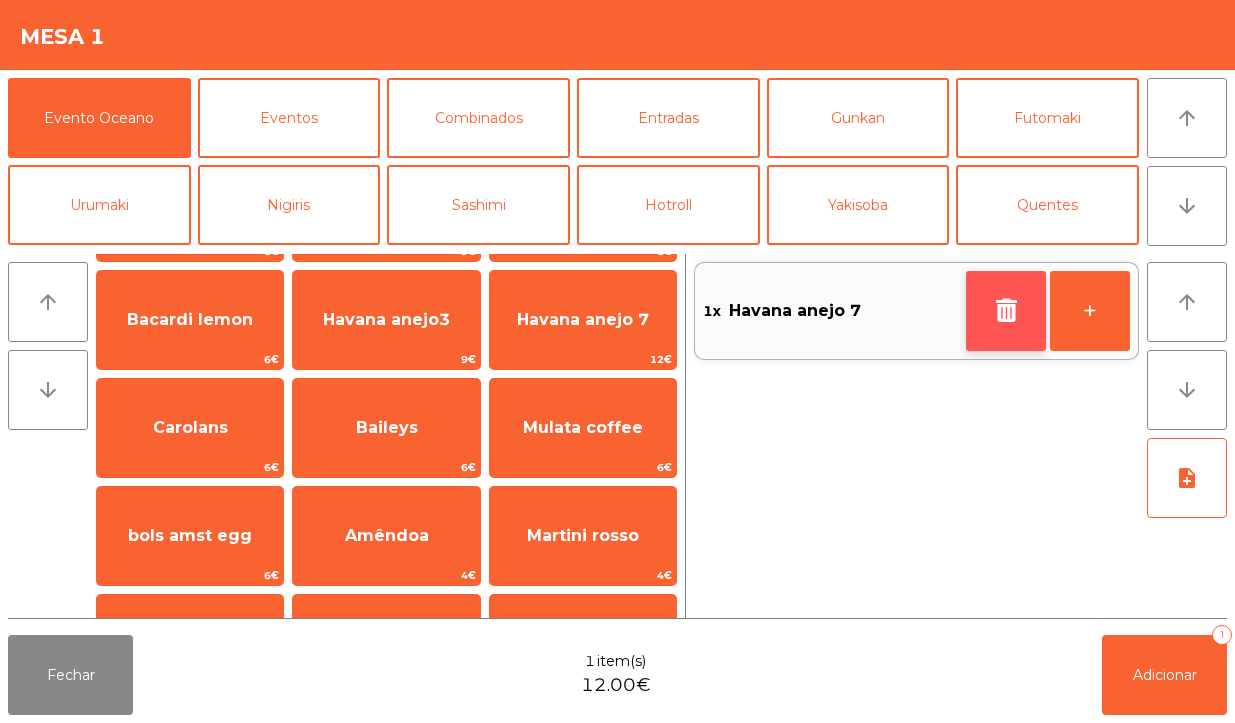 click 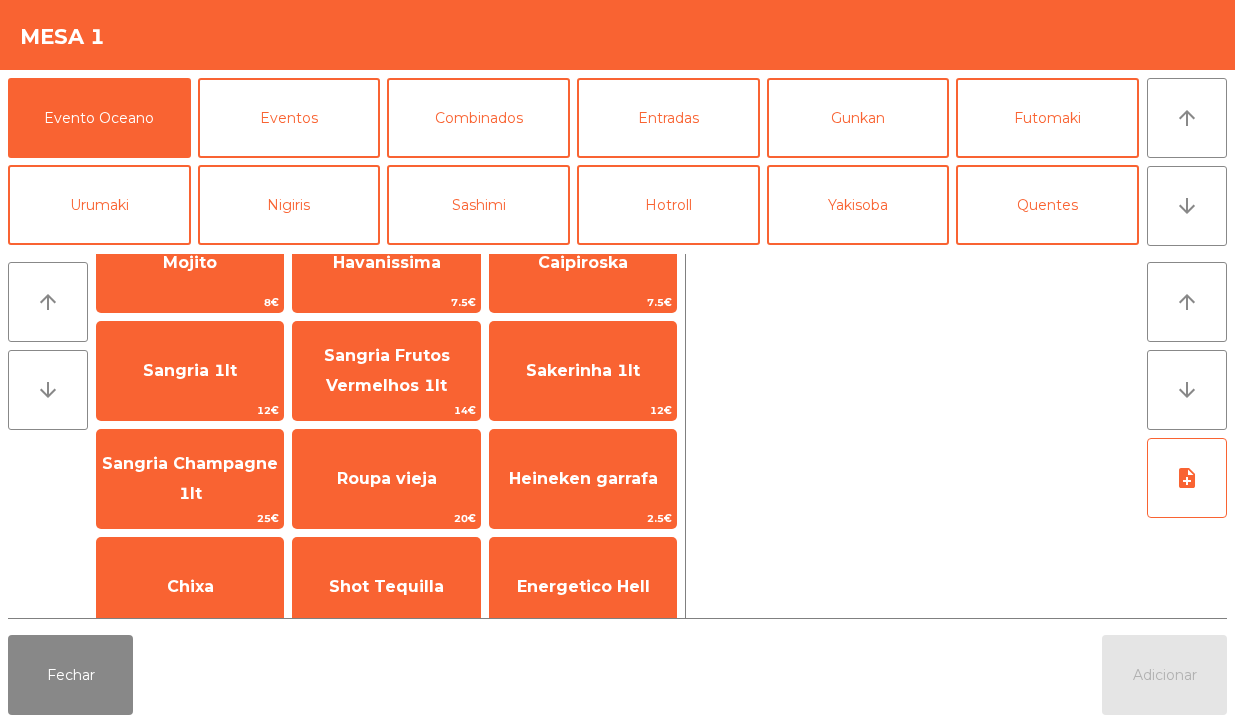 scroll, scrollTop: 1567, scrollLeft: 0, axis: vertical 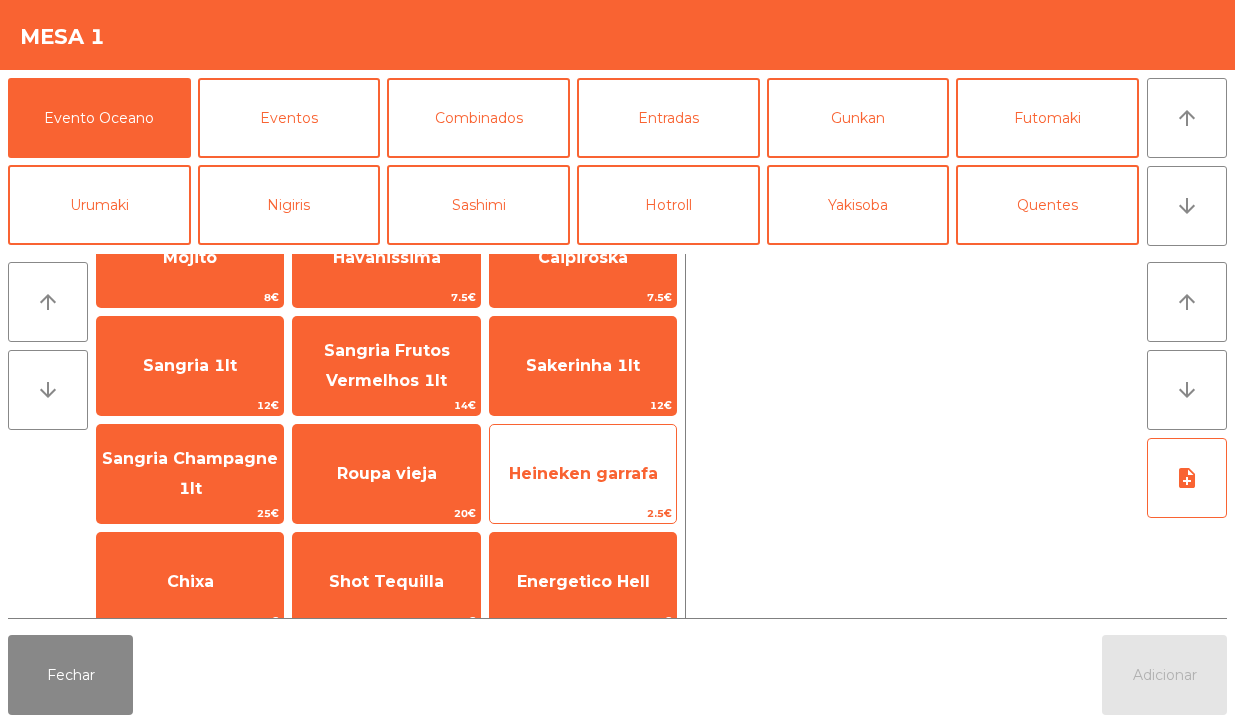click on "Heineken garrafa" 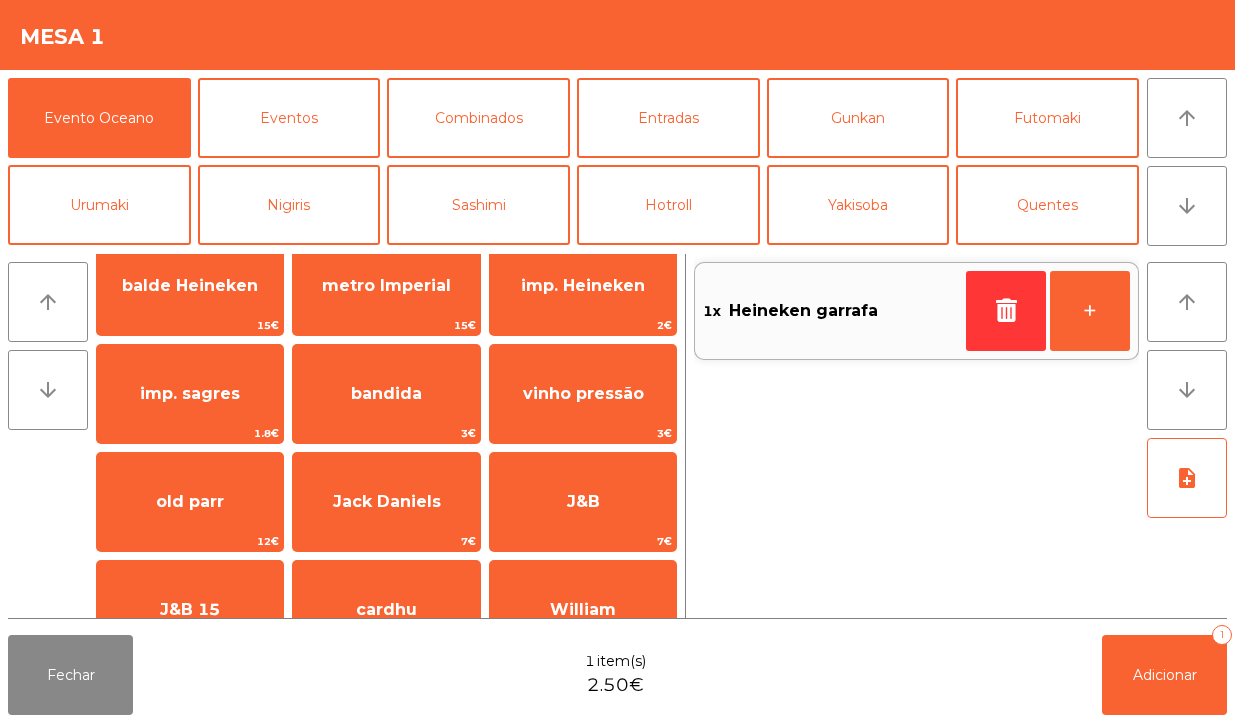 scroll, scrollTop: 0, scrollLeft: 0, axis: both 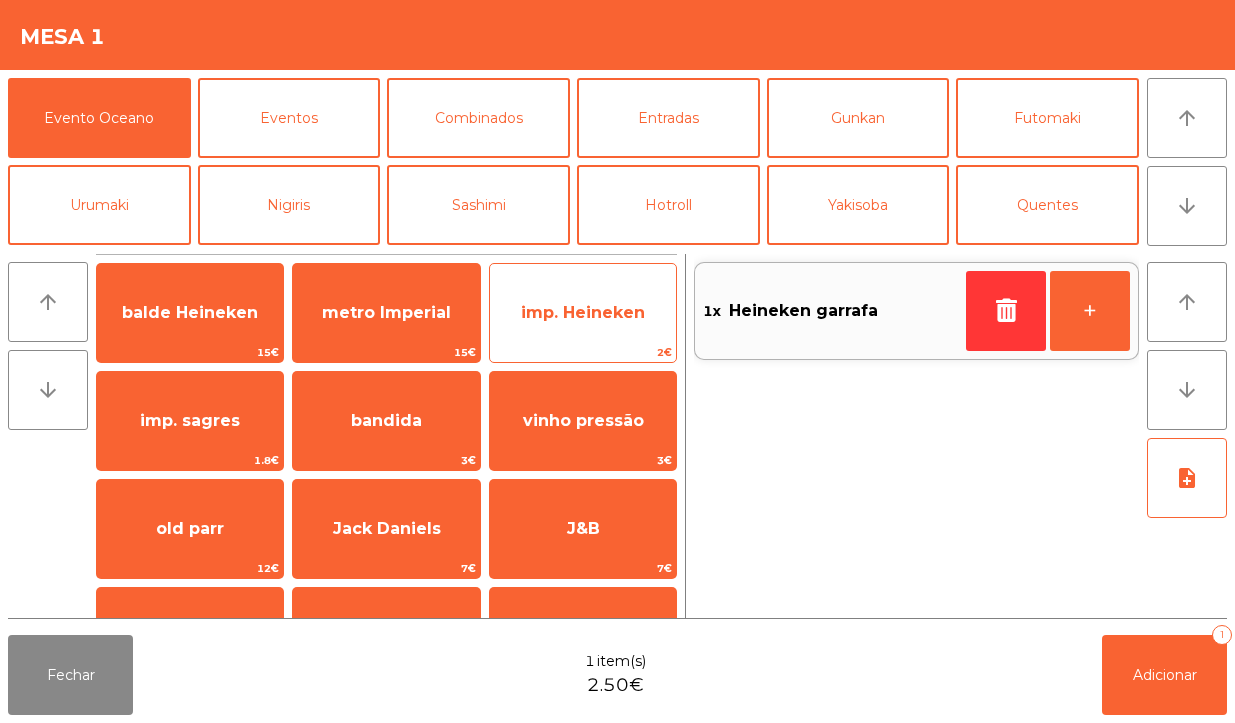 click on "2€" 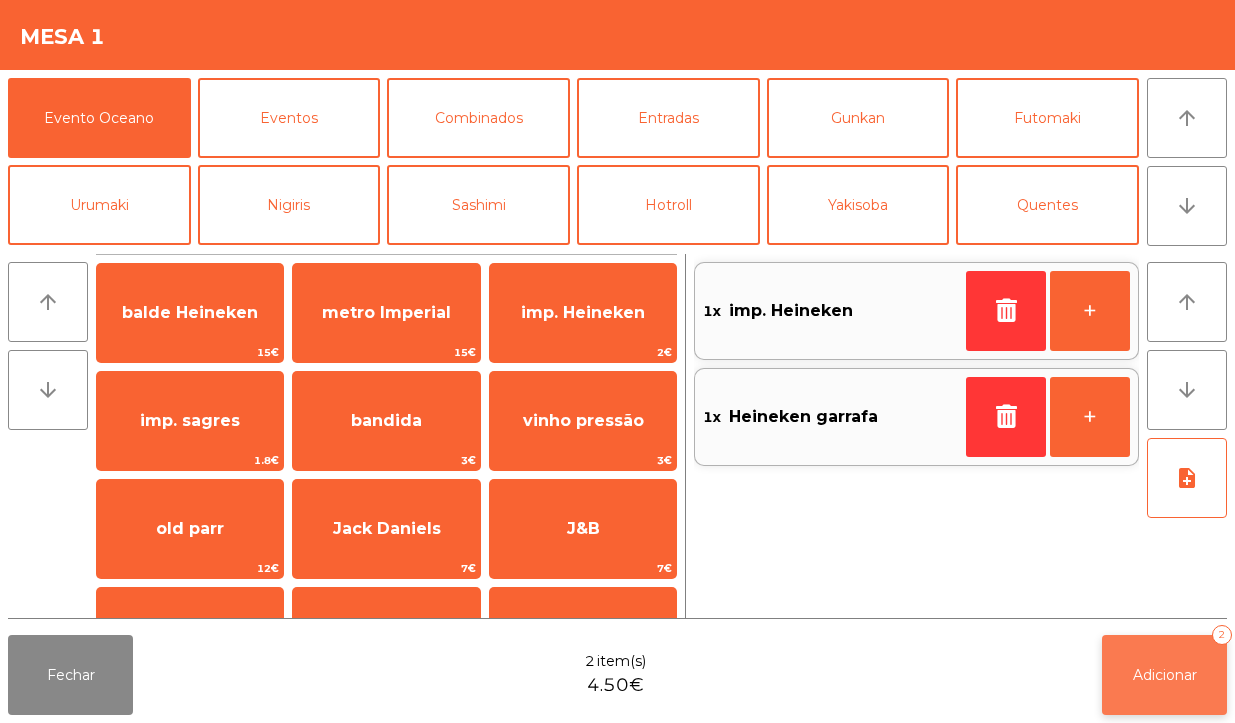 click on "Adicionar" 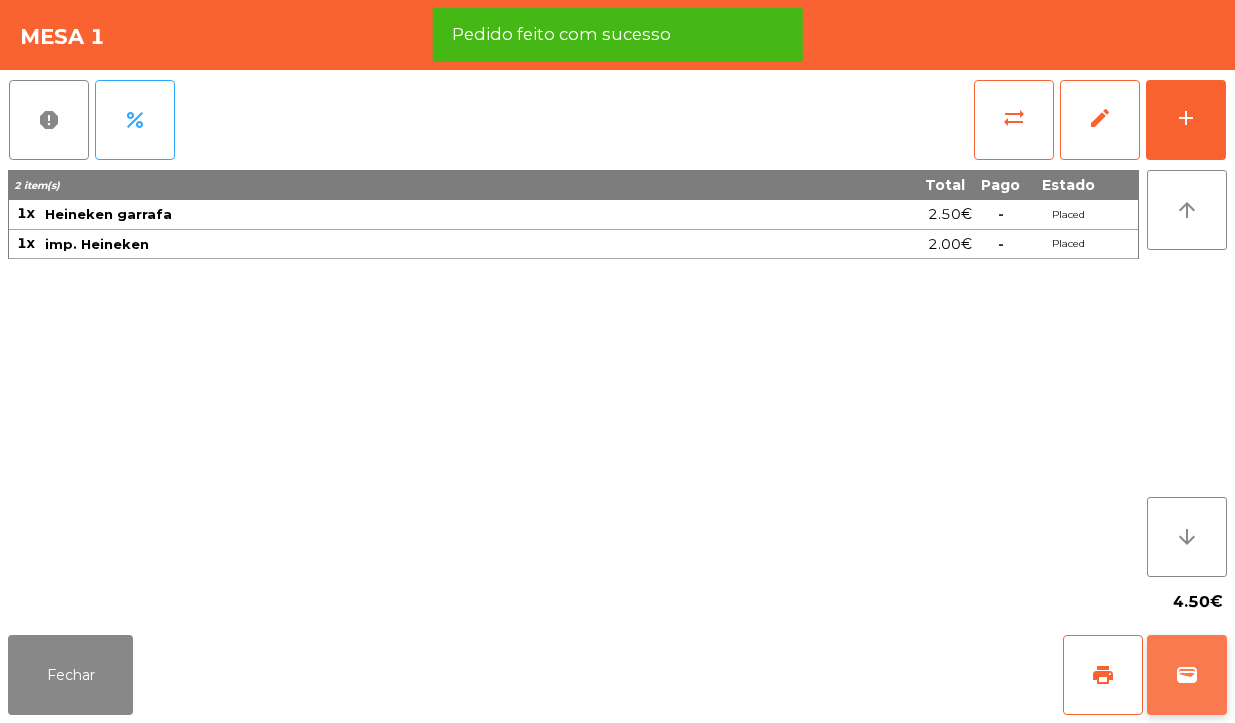 click on "wallet" 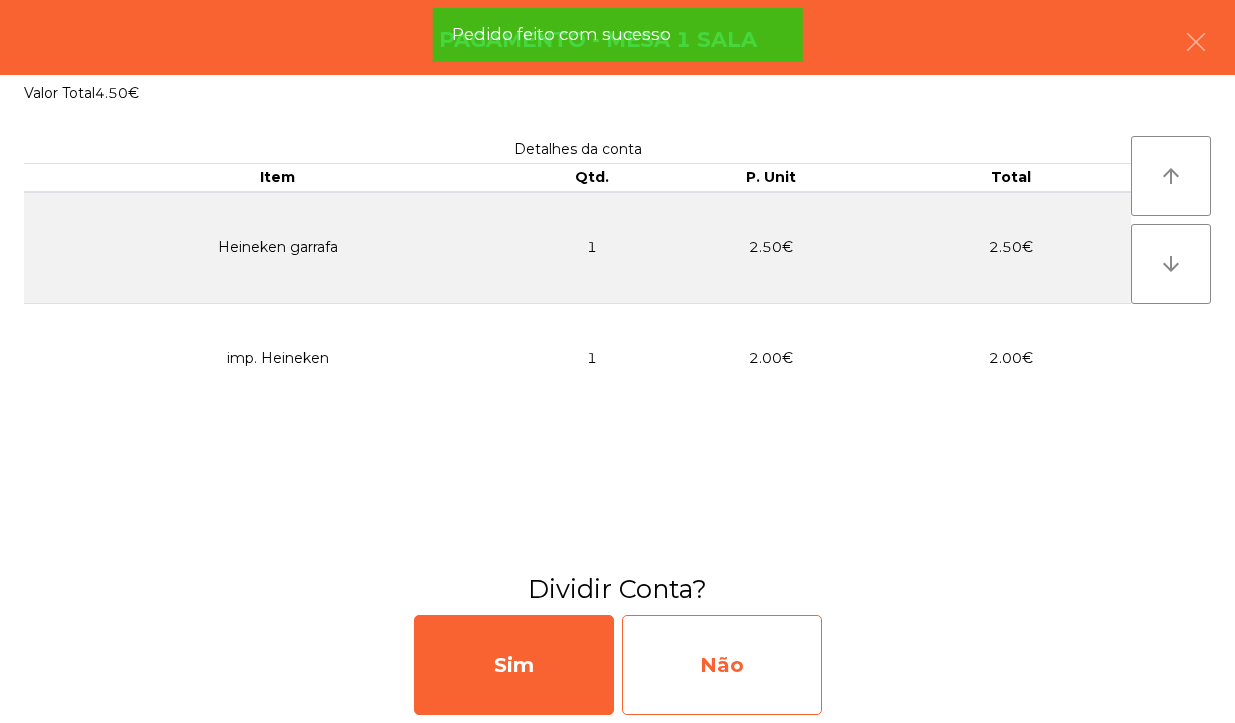 click on "Não" 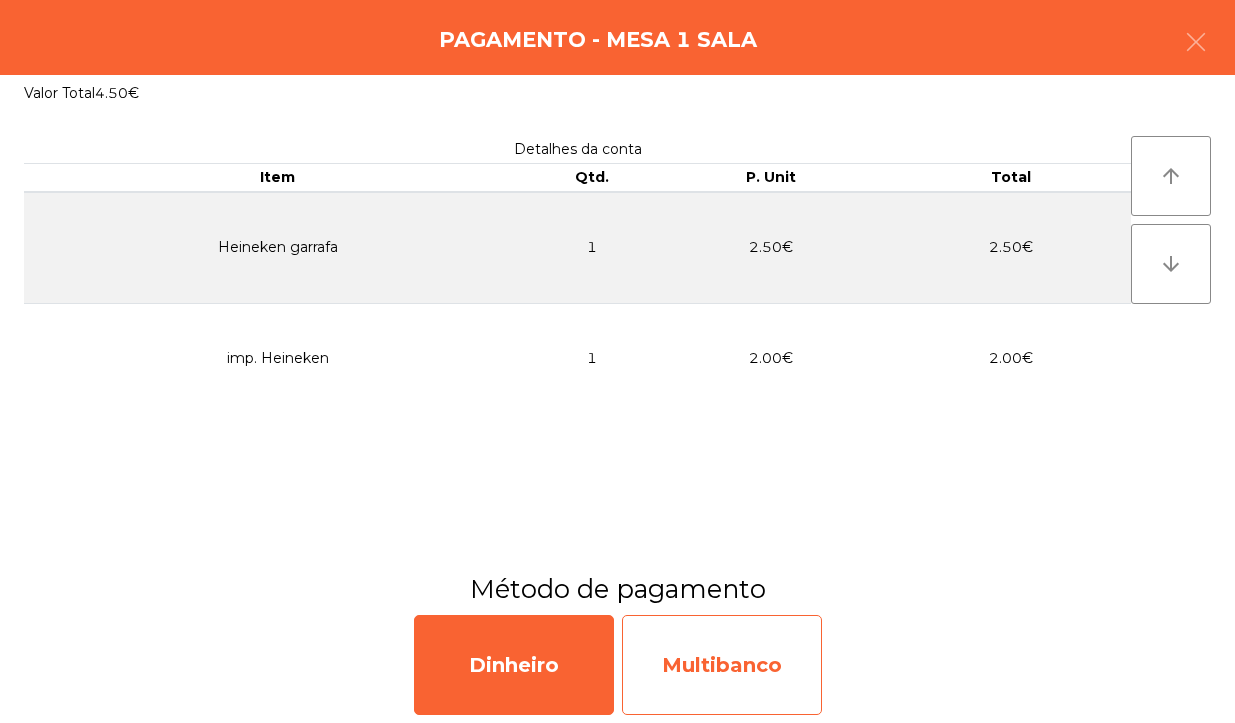 click on "Multibanco" 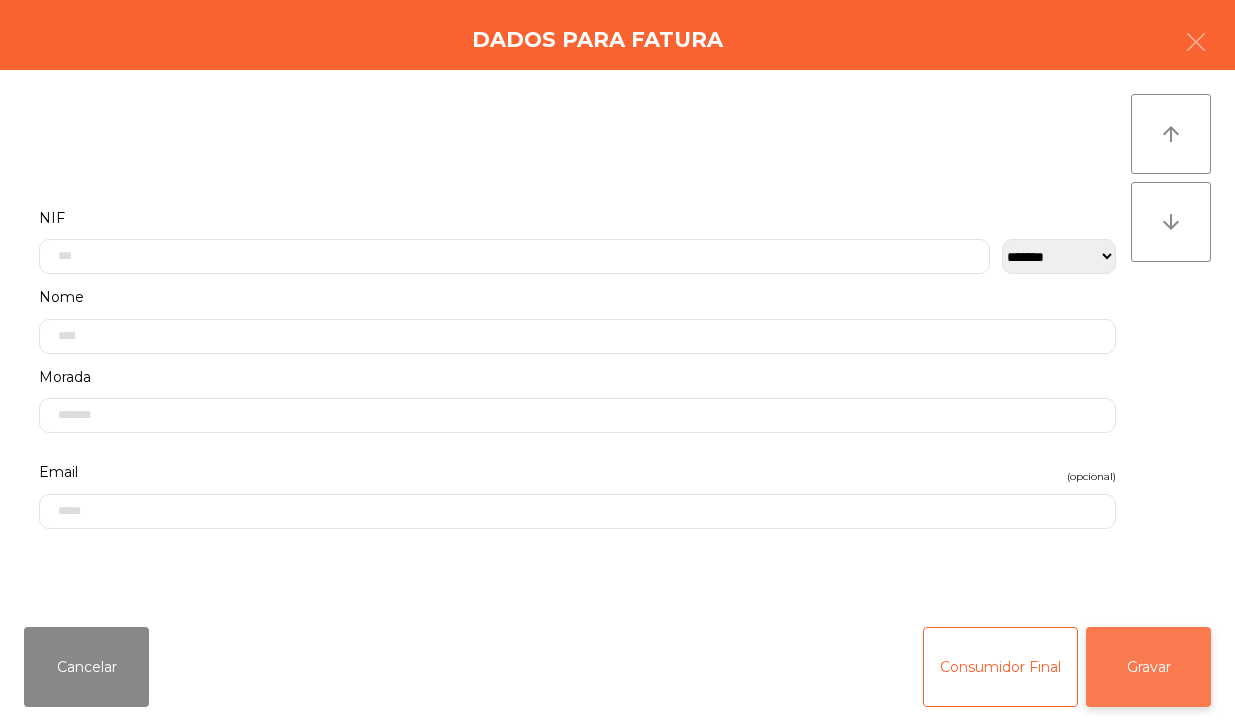 click on "Gravar" 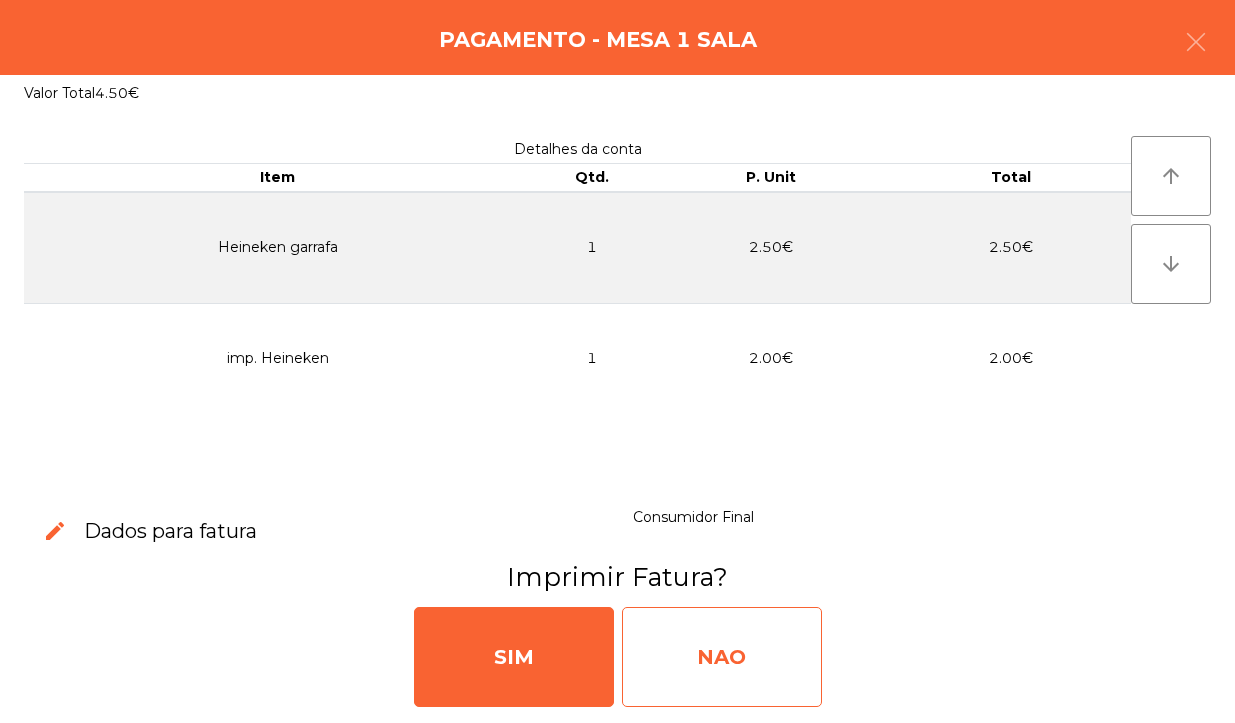 click on "NAO" 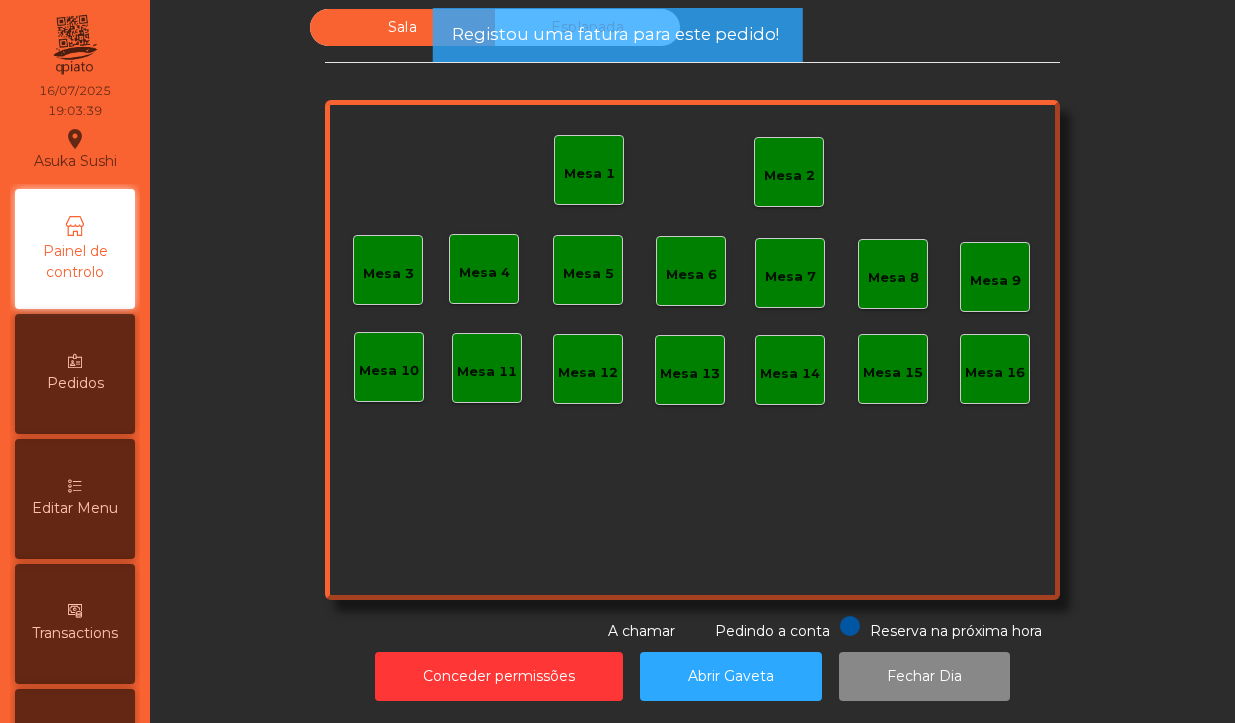 click on "Mesa 1" 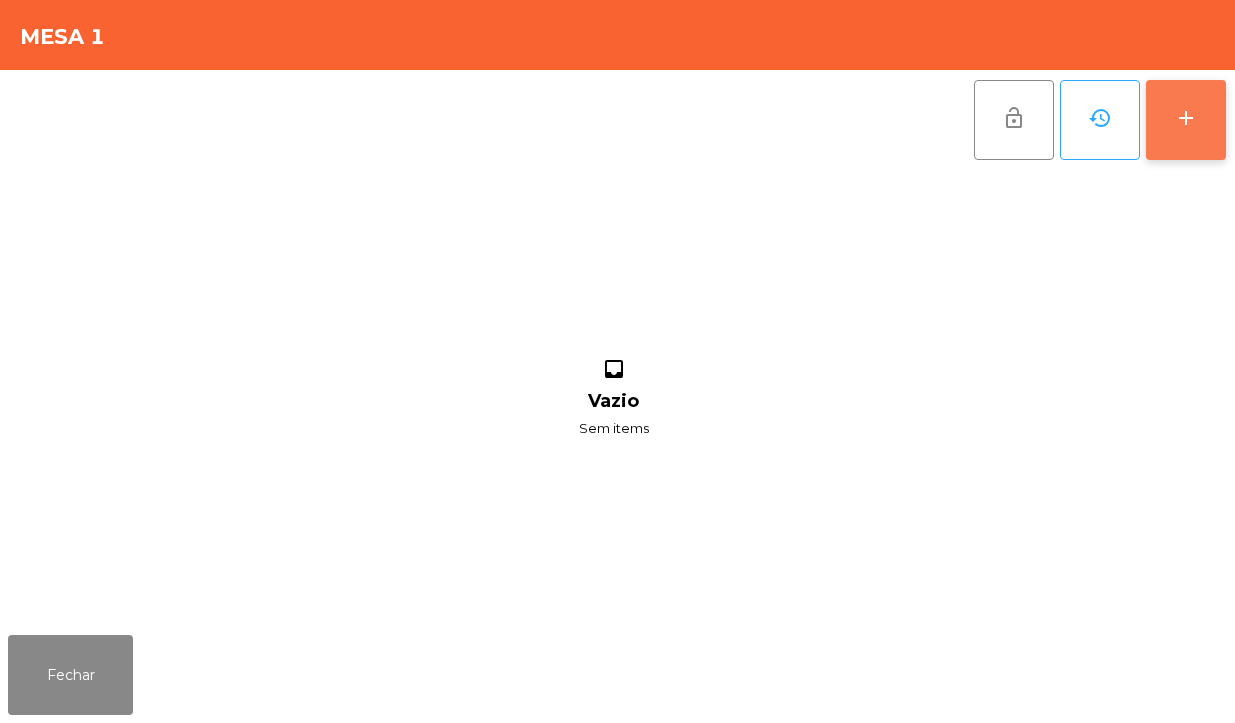 click on "add" 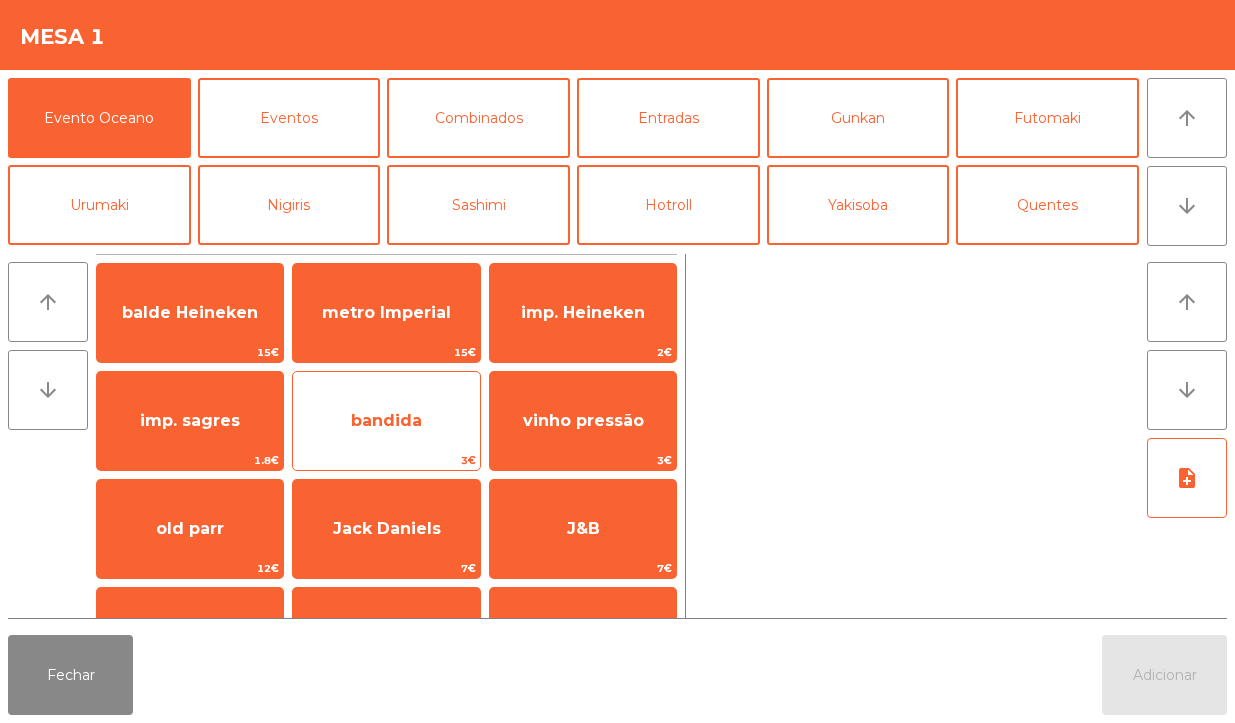 click on "bandida" 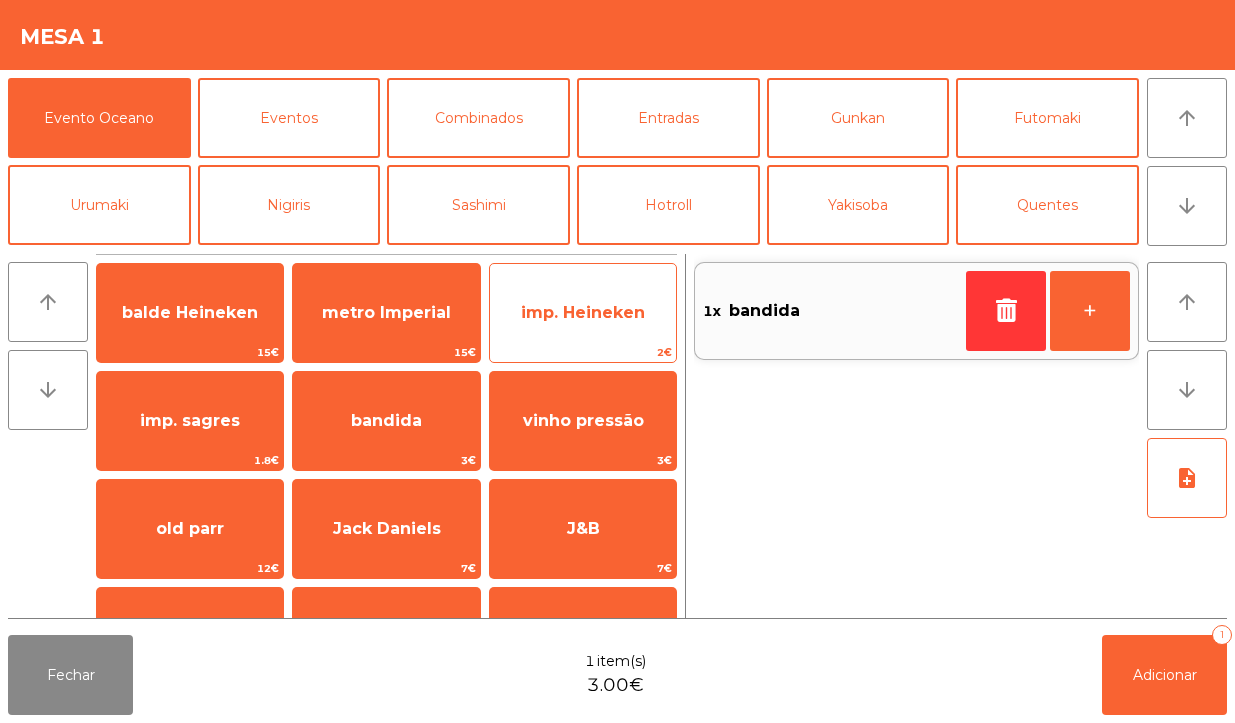 click on "imp. Heineken" 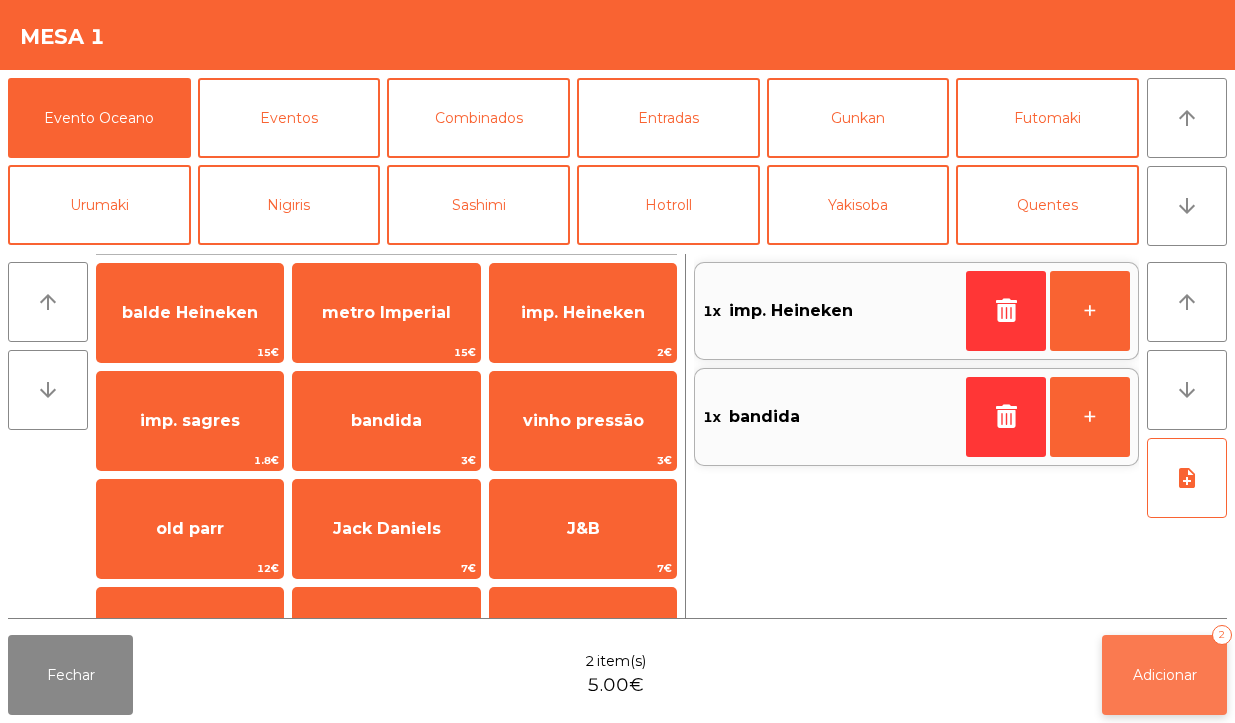 click on "Adicionar   2" 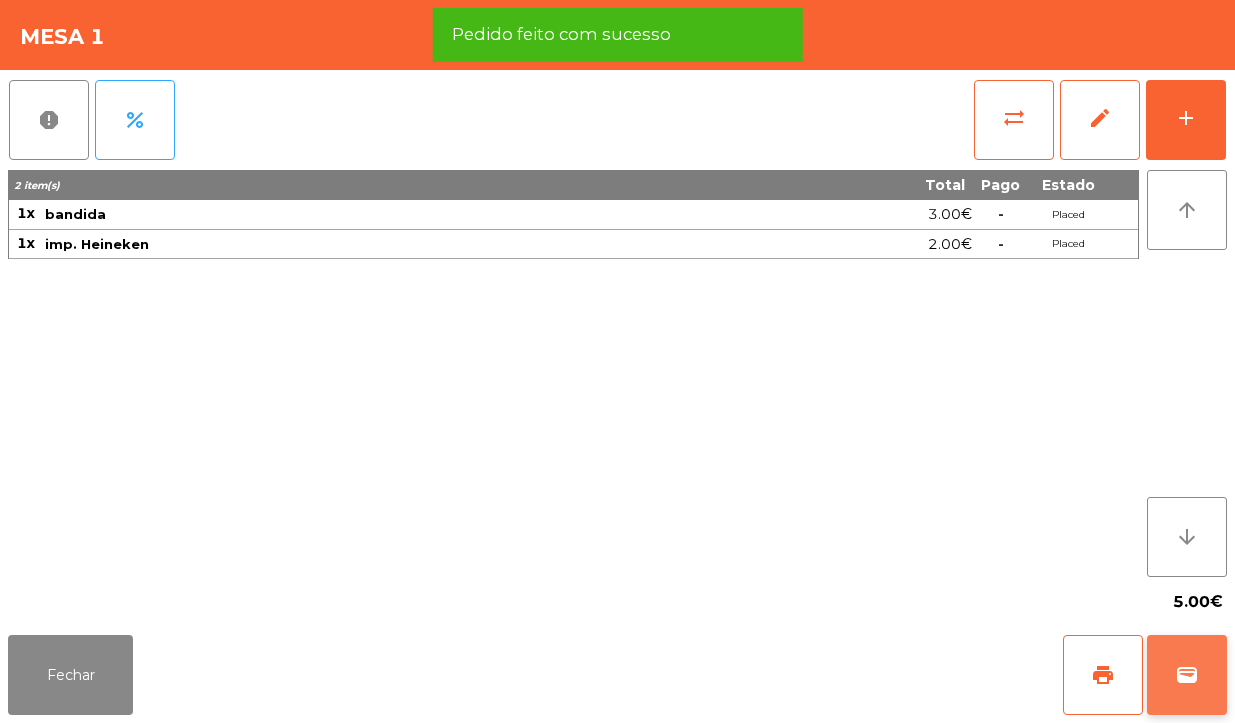 click on "wallet" 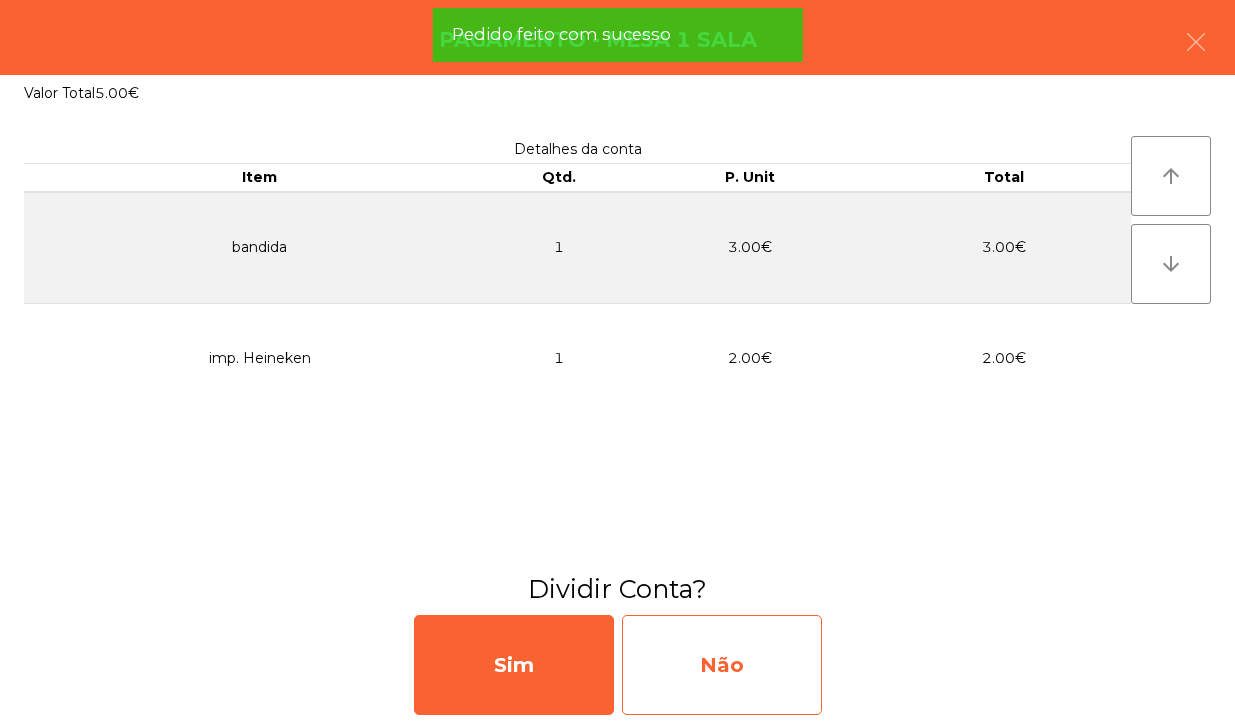 click on "Não" 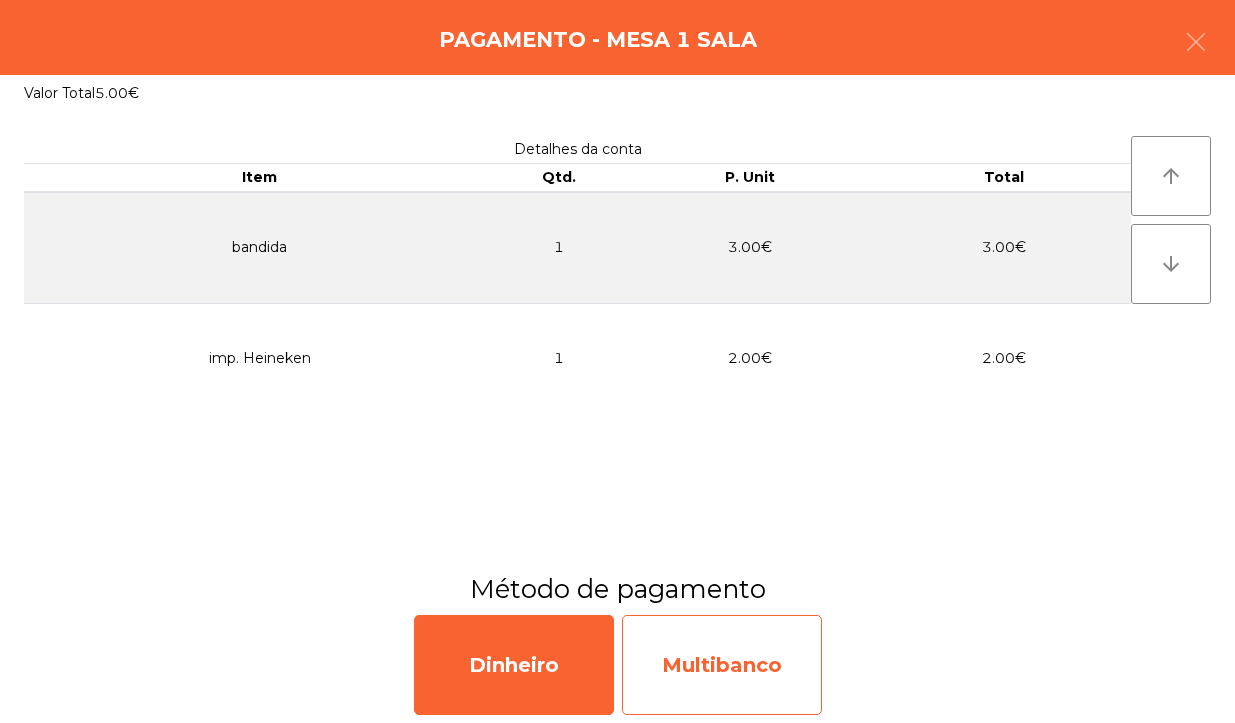 click on "Multibanco" 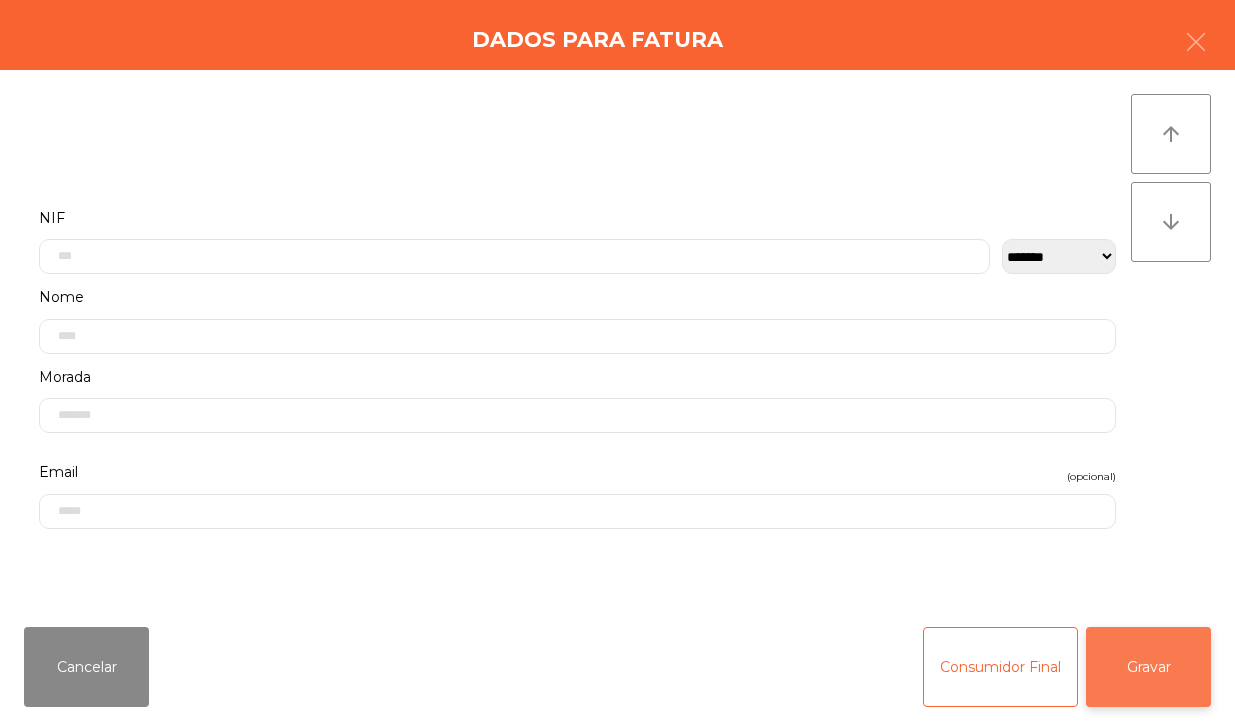 click on "Gravar" 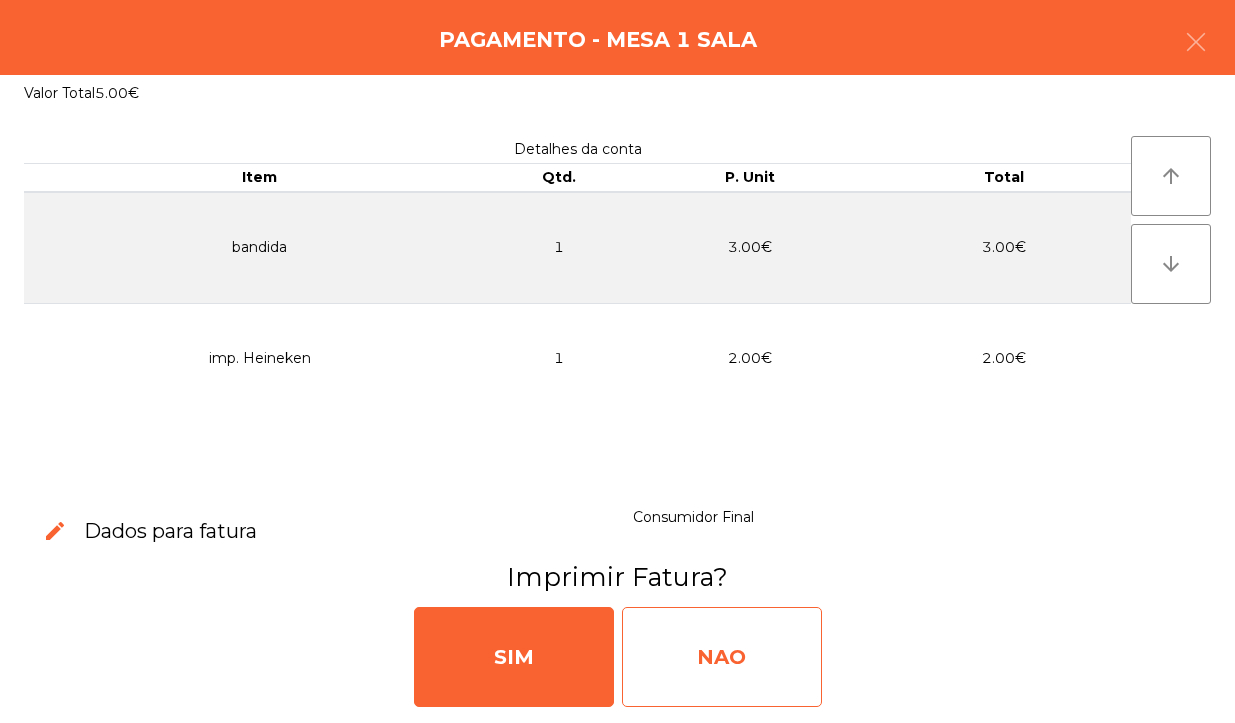 click on "NAO" 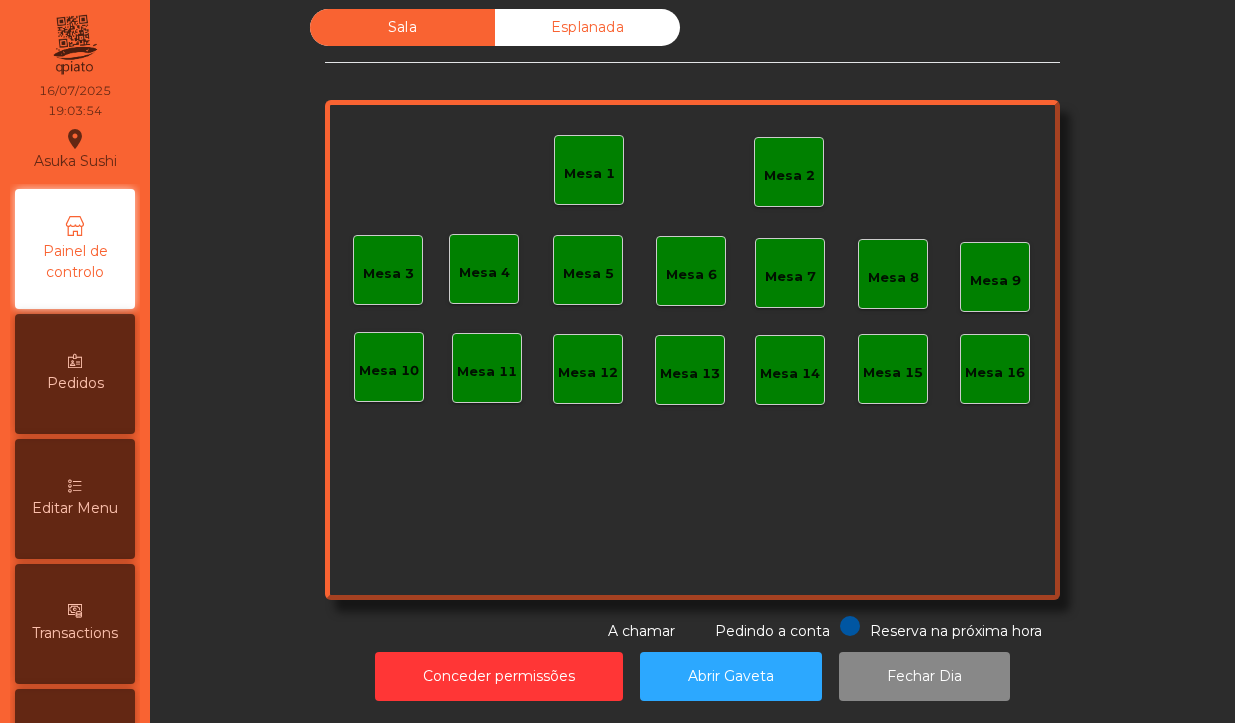 click on "Mesa 1" 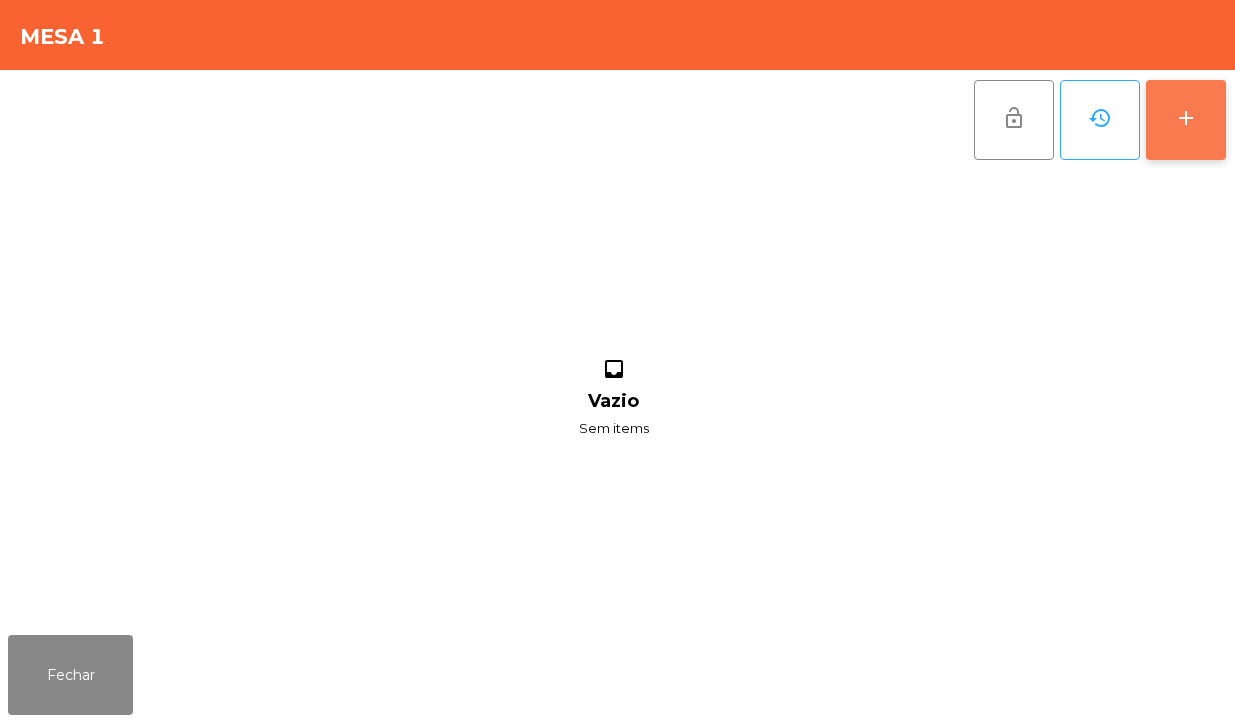 click on "add" 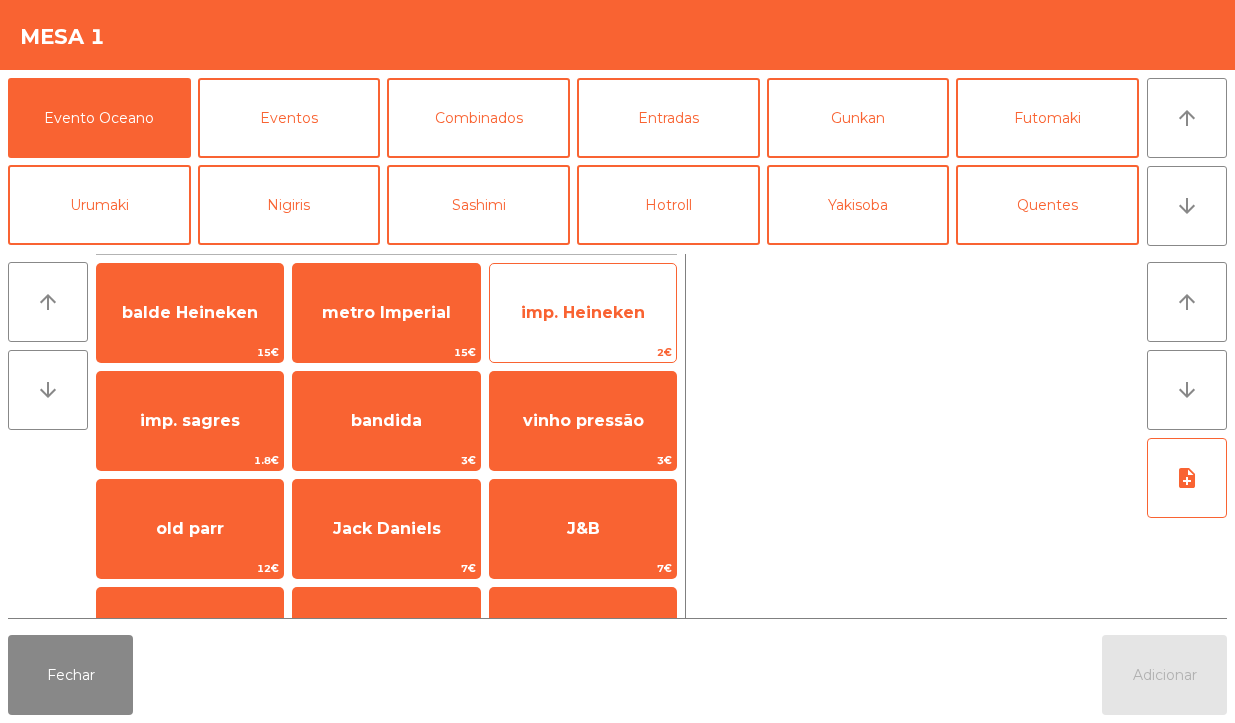 click on "imp. Heineken" 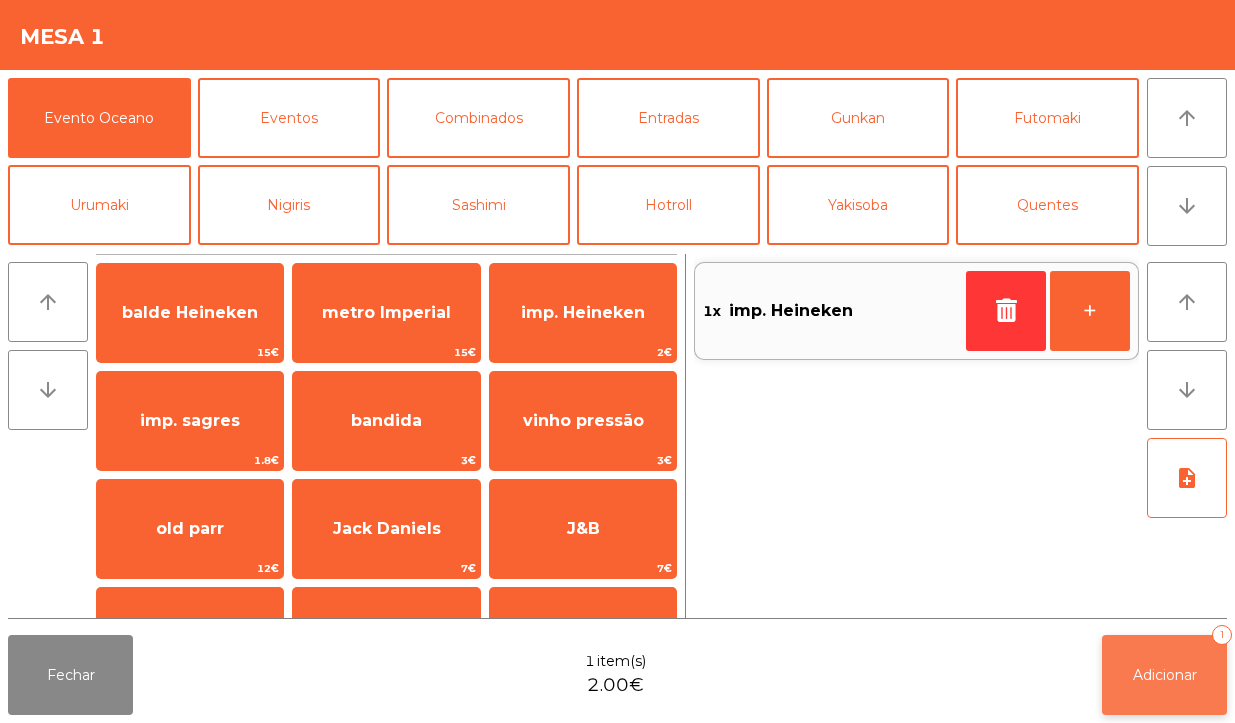 click on "Adicionar" 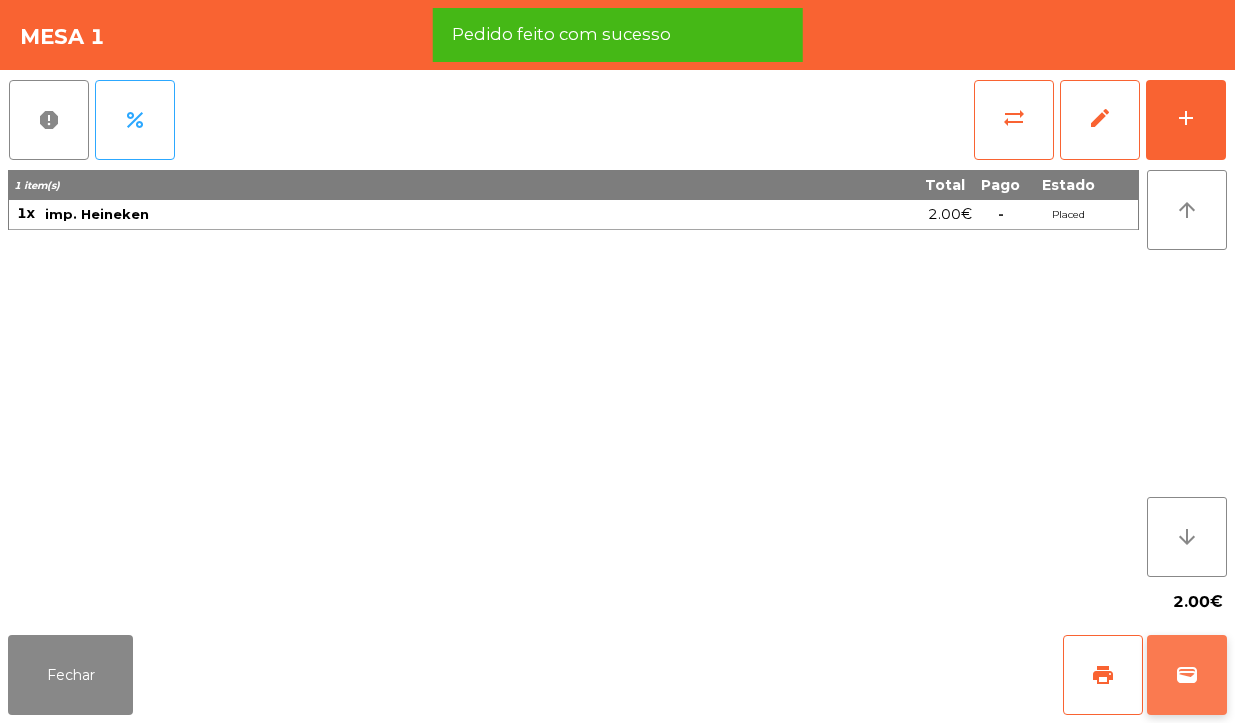click on "wallet" 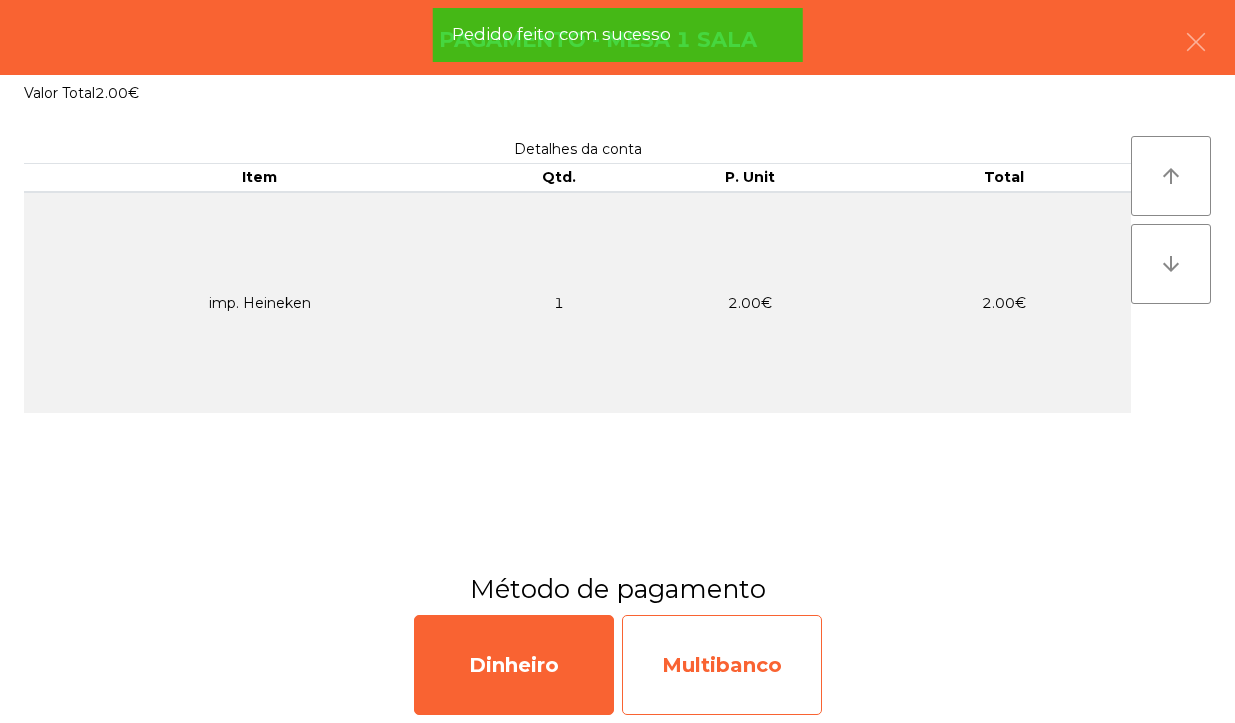 click on "Multibanco" 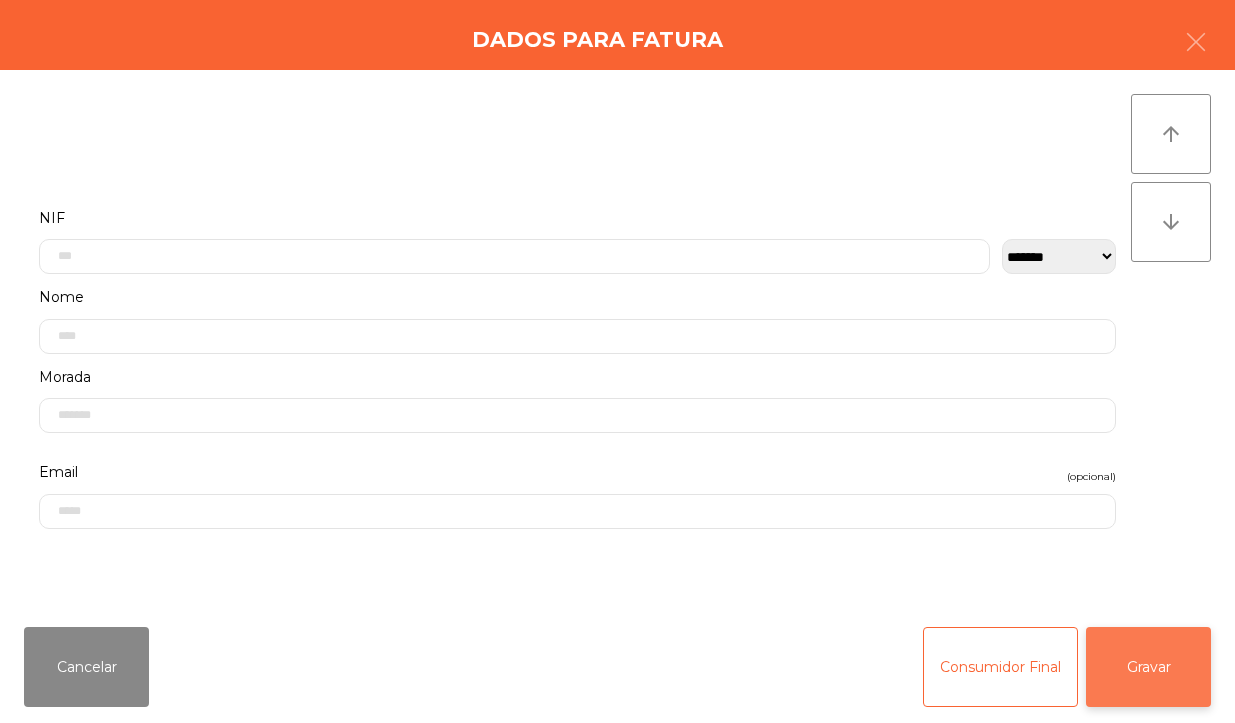 click on "Gravar" 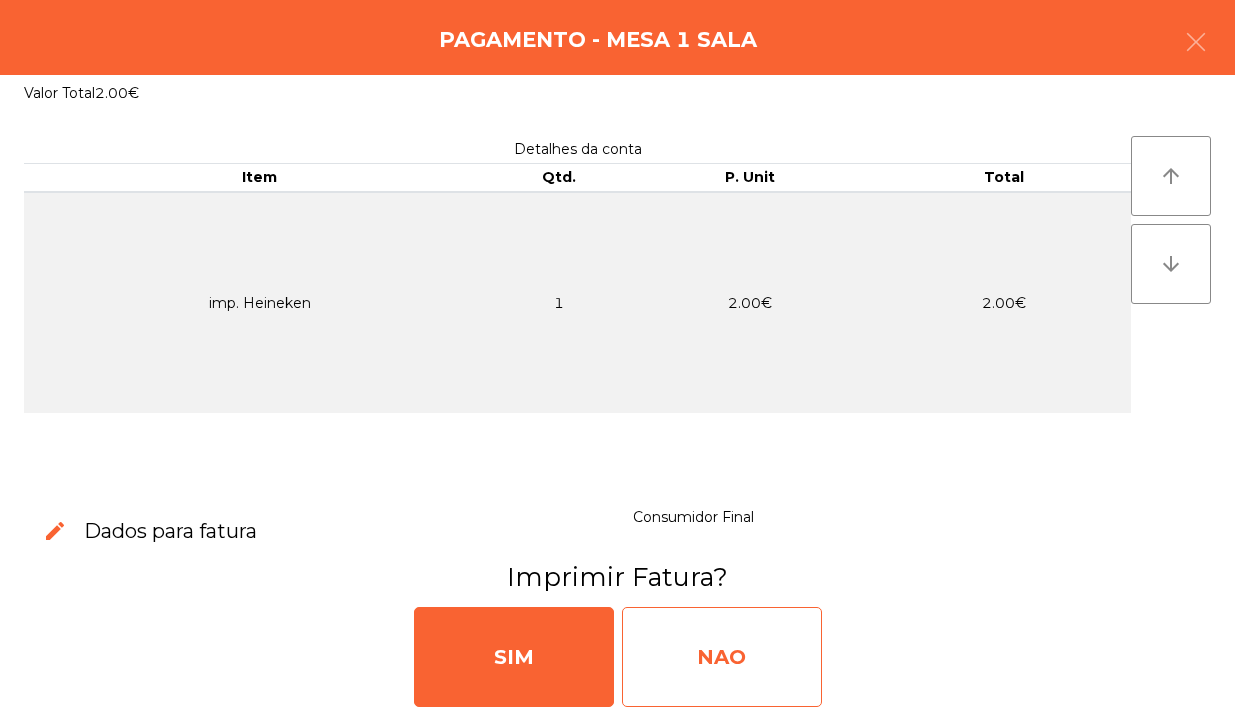 click on "NAO" 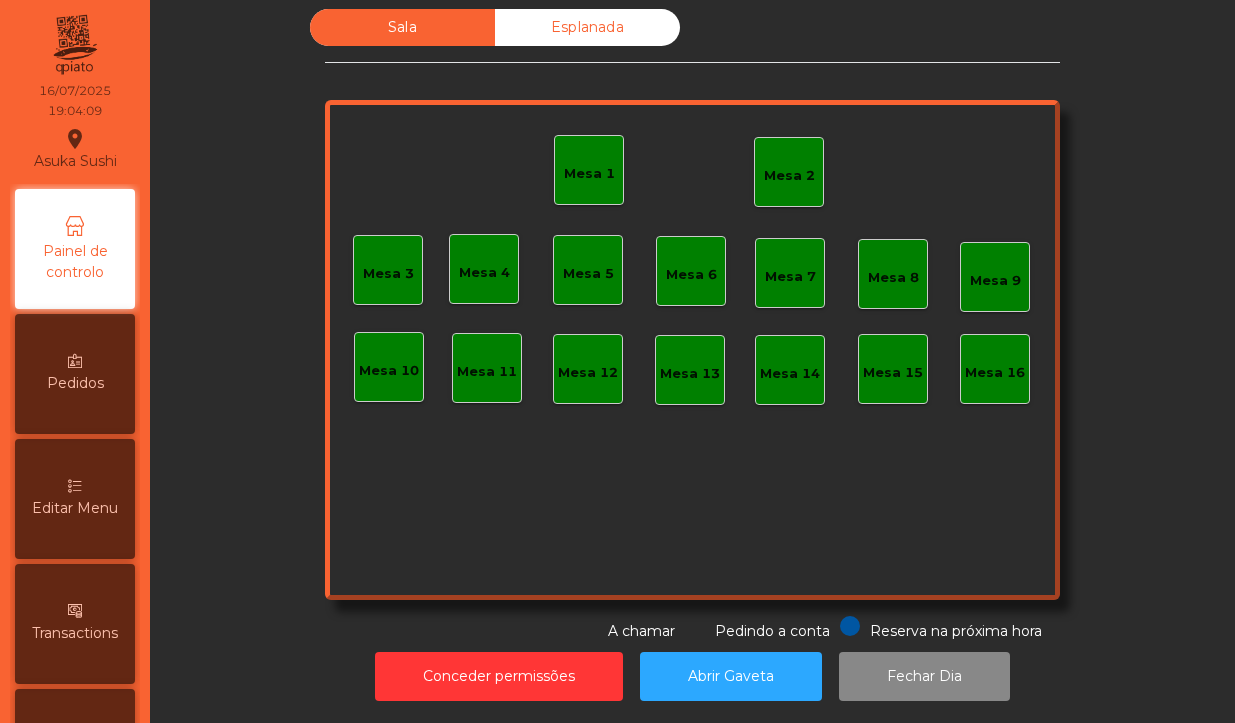 click on "Mesa 2" 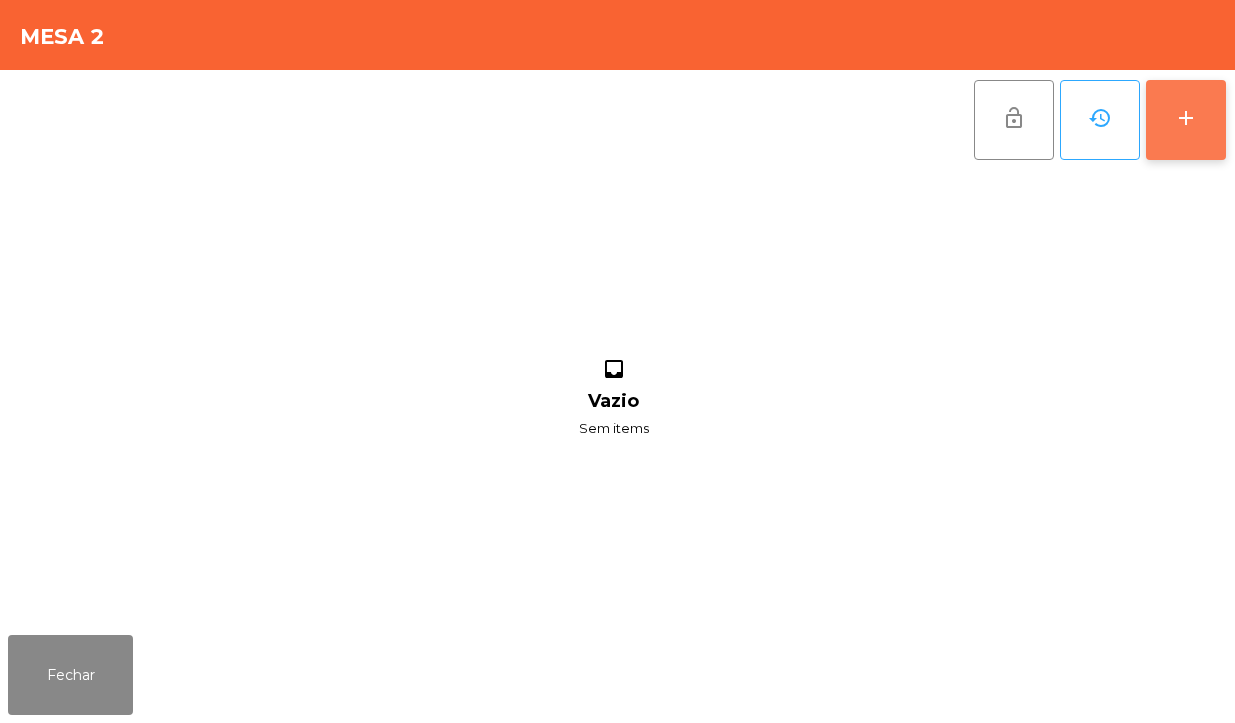 click on "add" 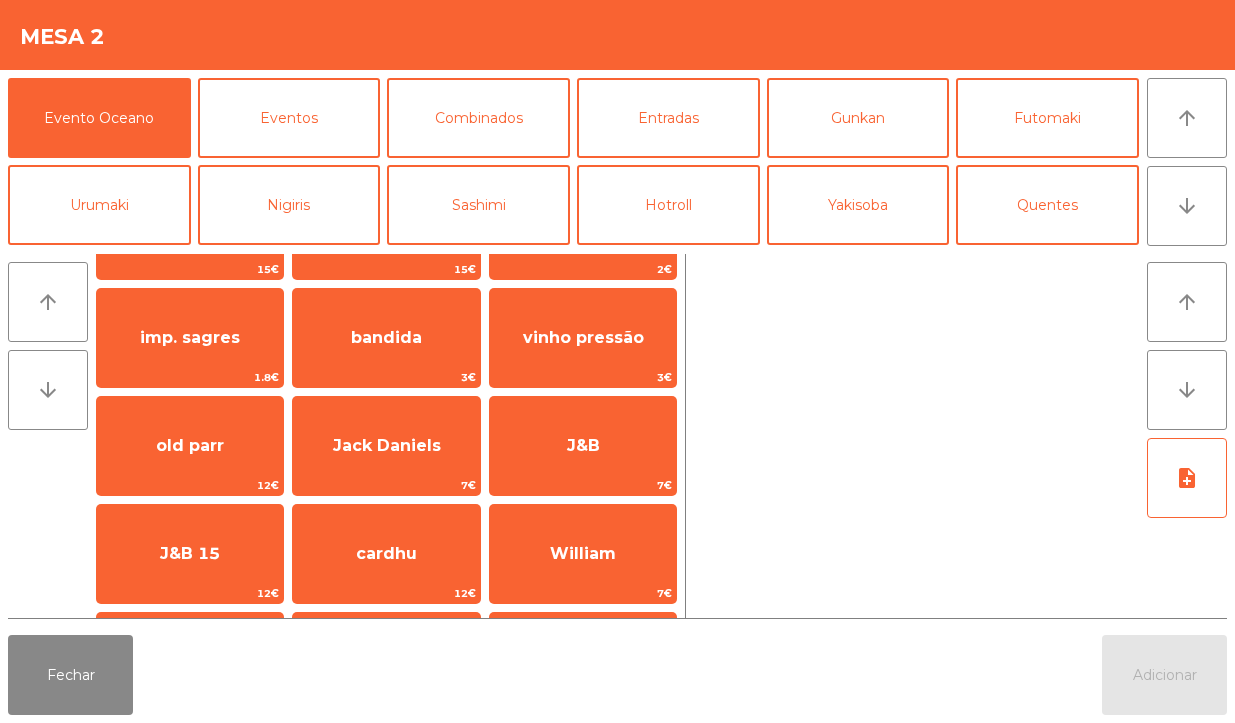 scroll, scrollTop: 60, scrollLeft: 0, axis: vertical 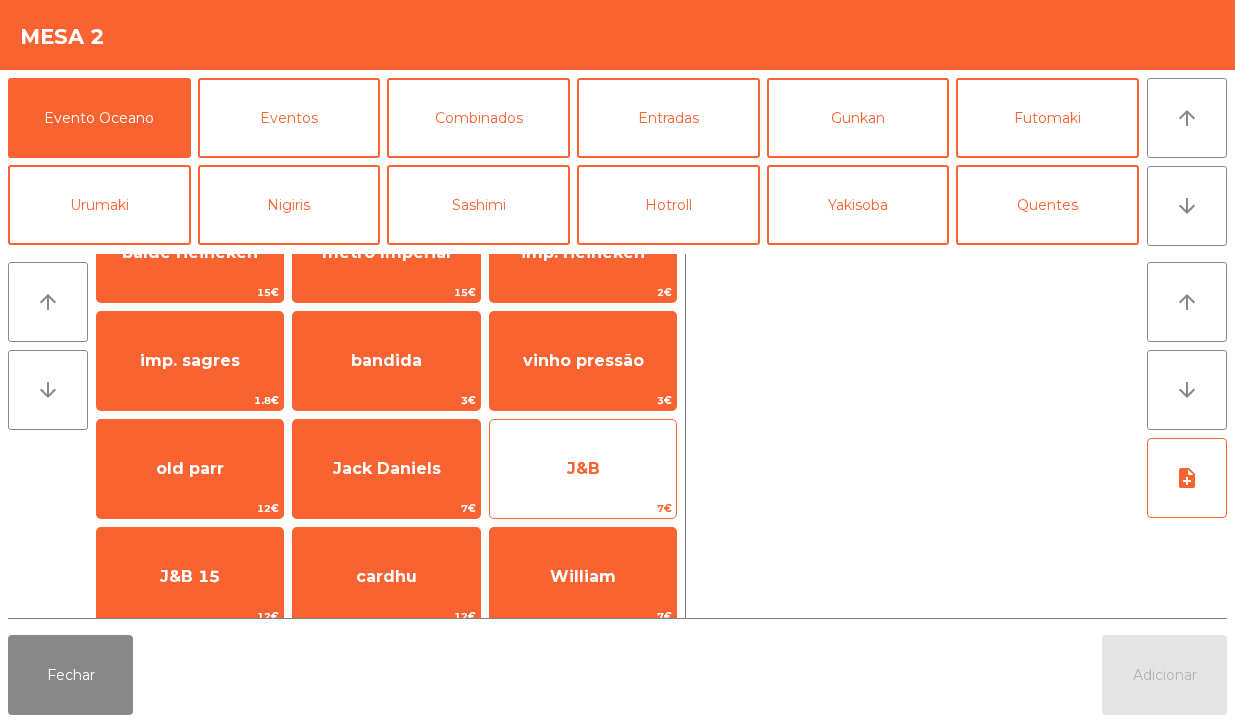 click on "J&B" 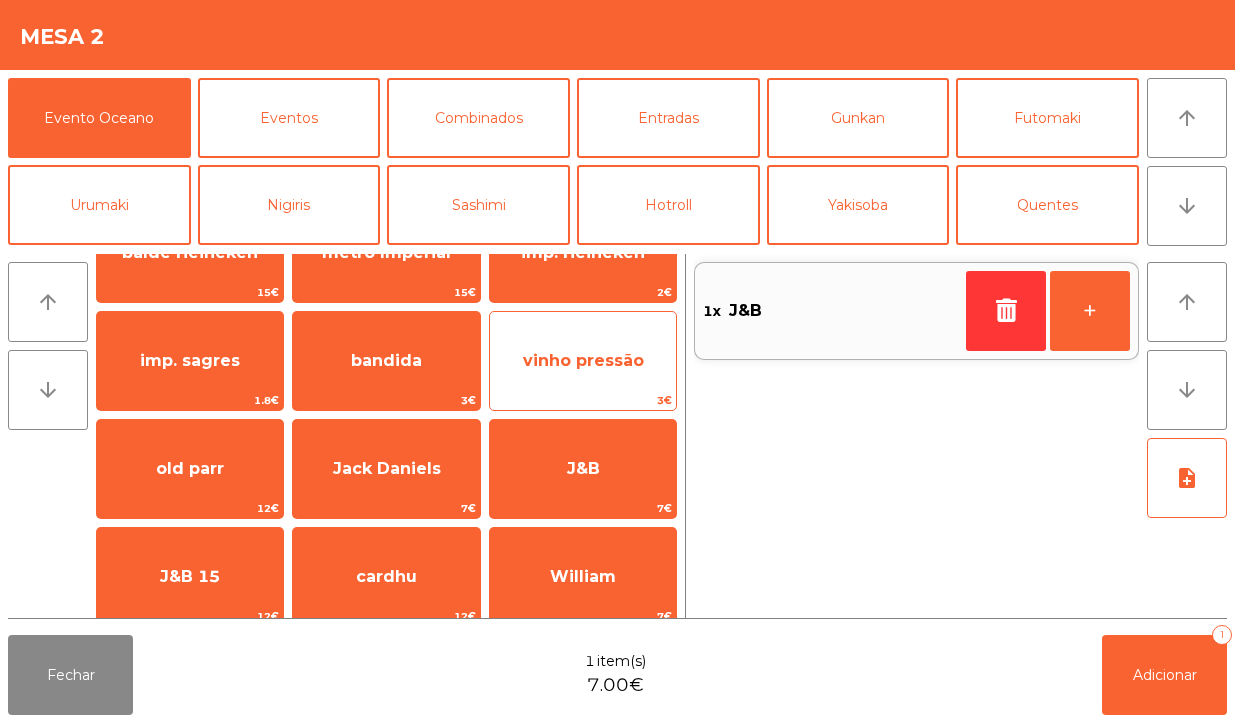 click on "vinho pressão" 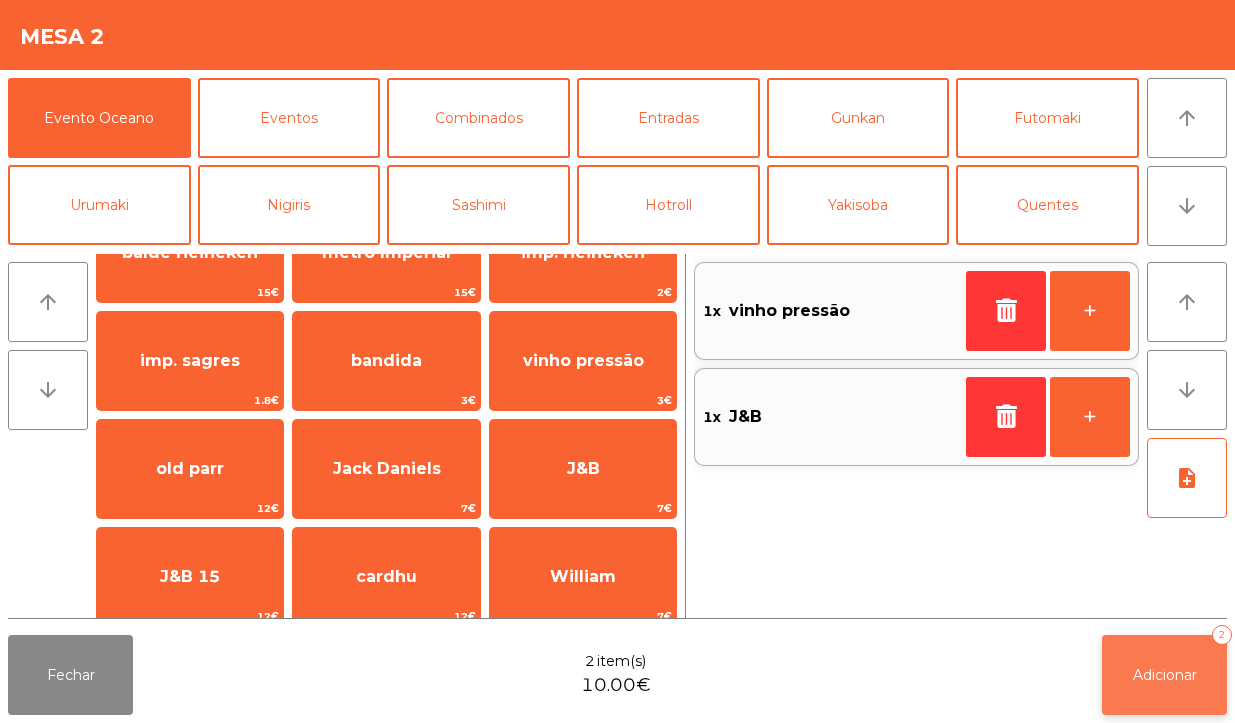 click on "Adicionar   2" 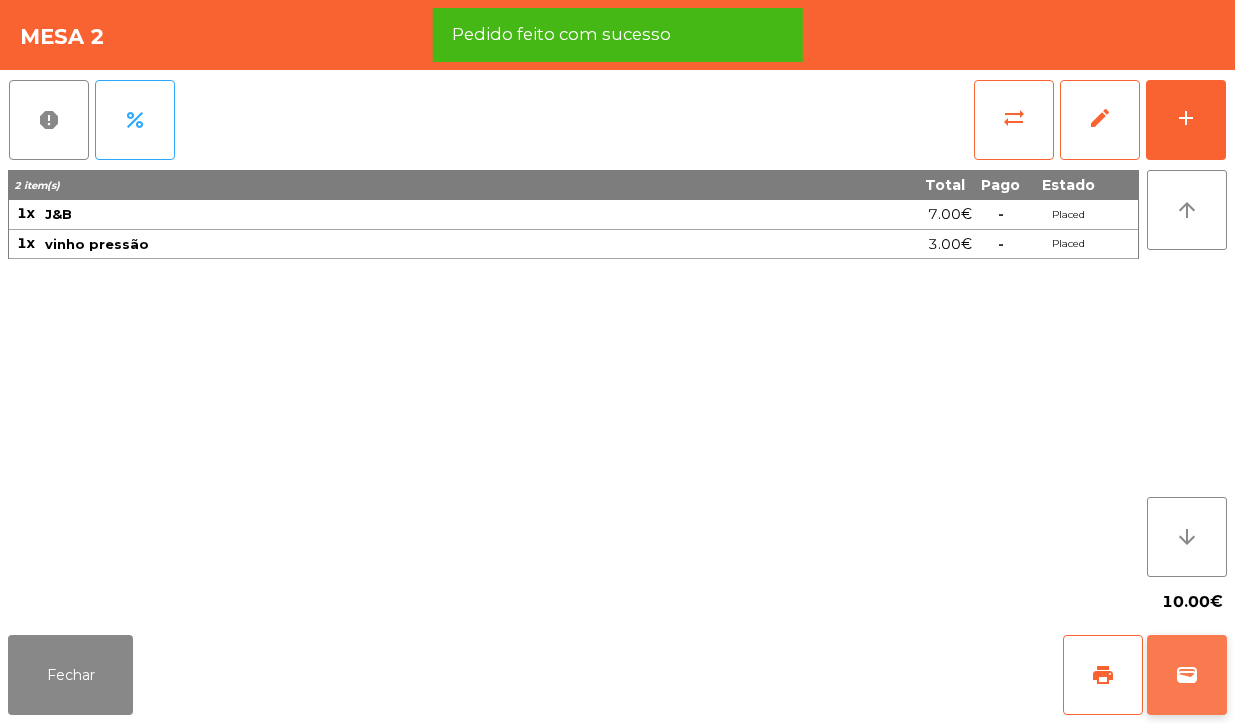 click on "wallet" 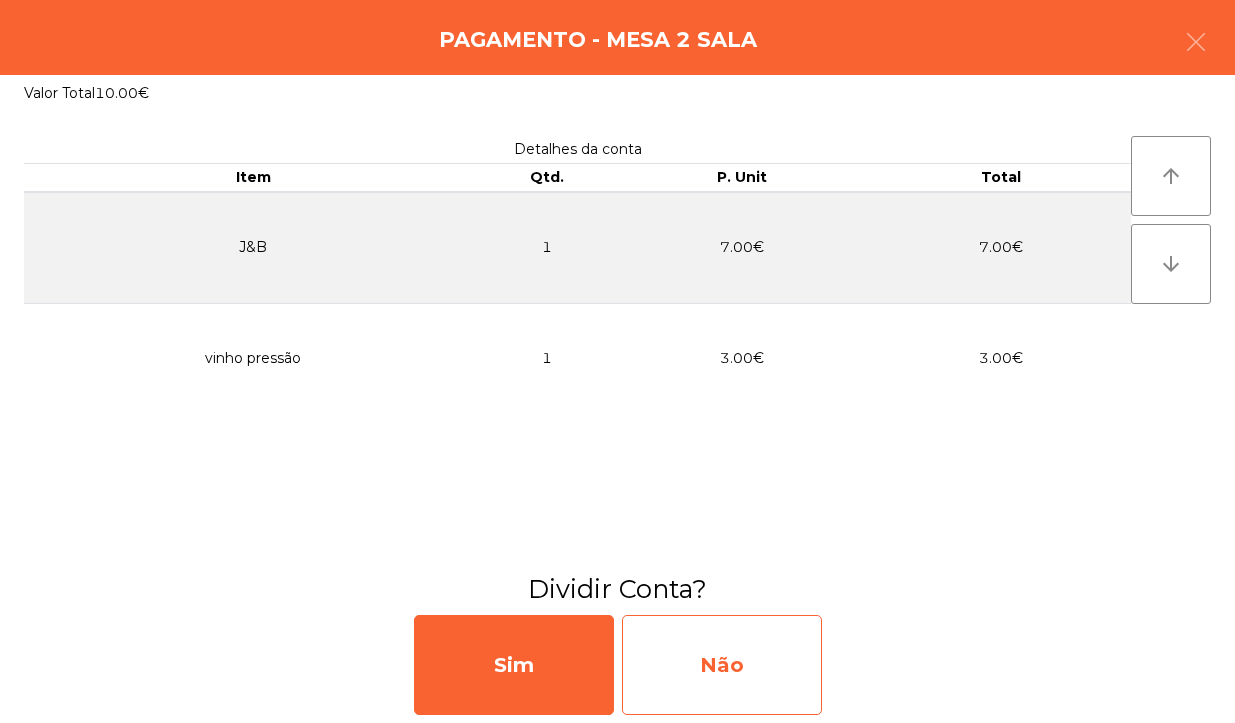 click on "Não" 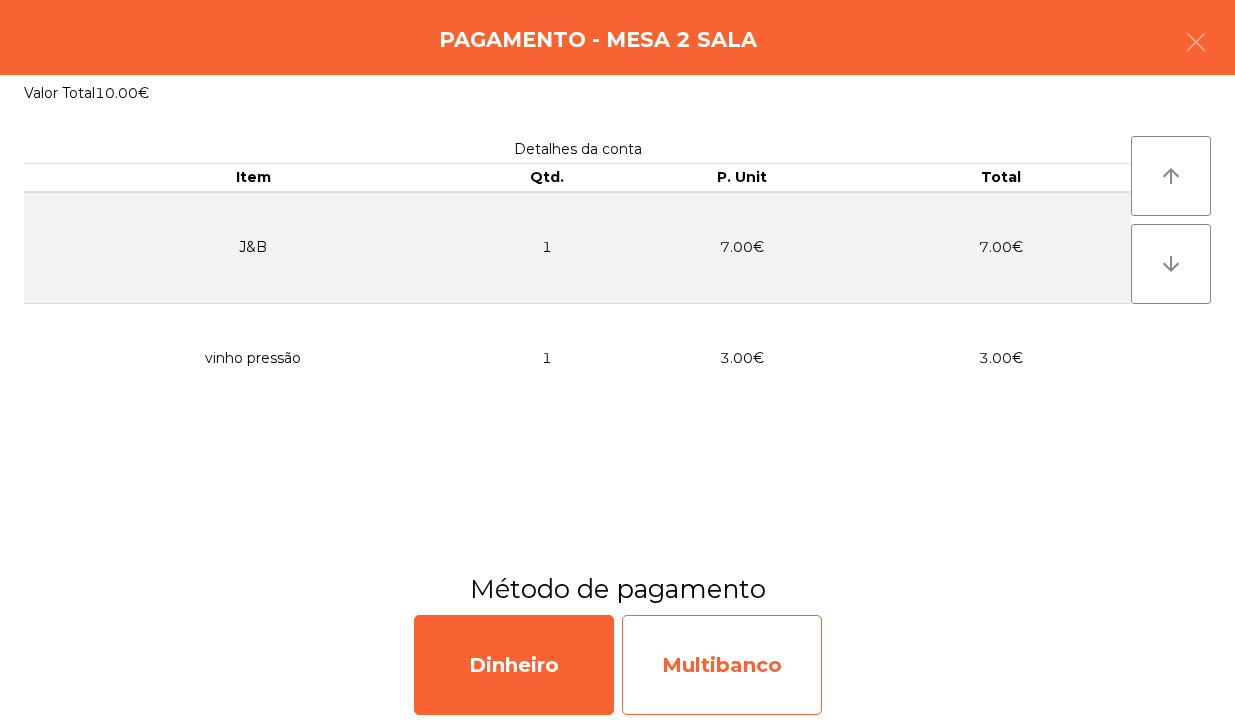 click on "Multibanco" 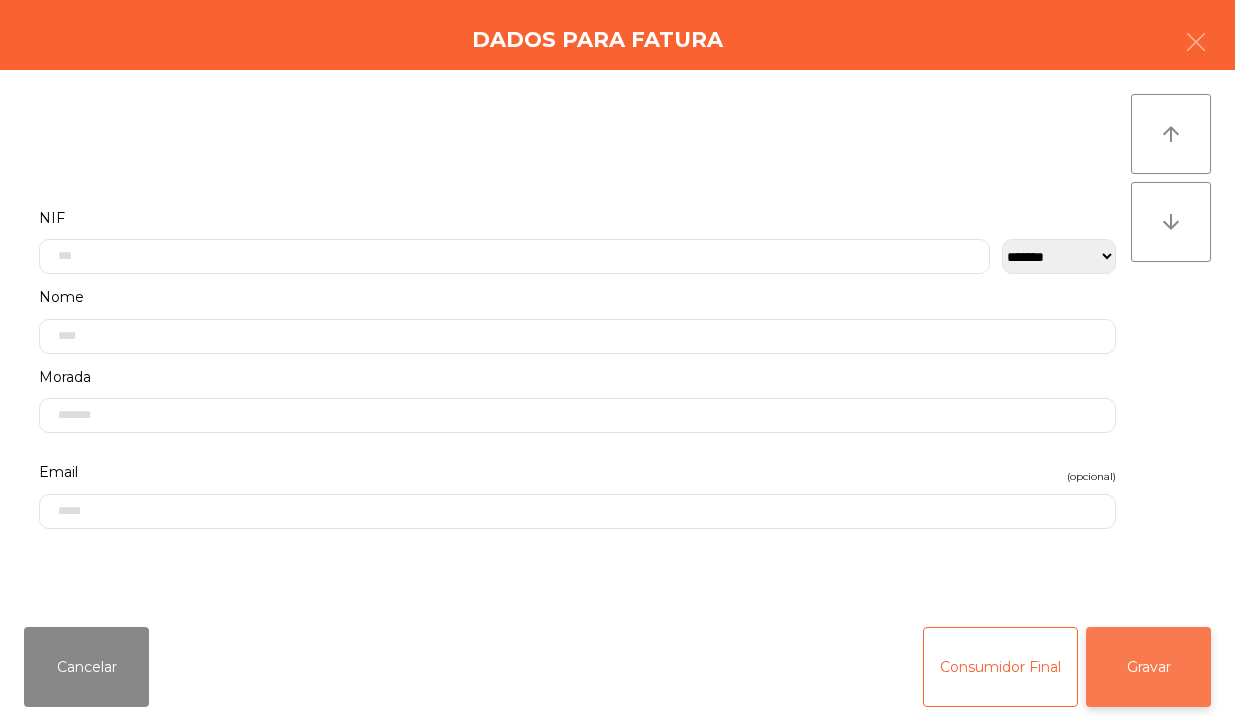 click on "Gravar" 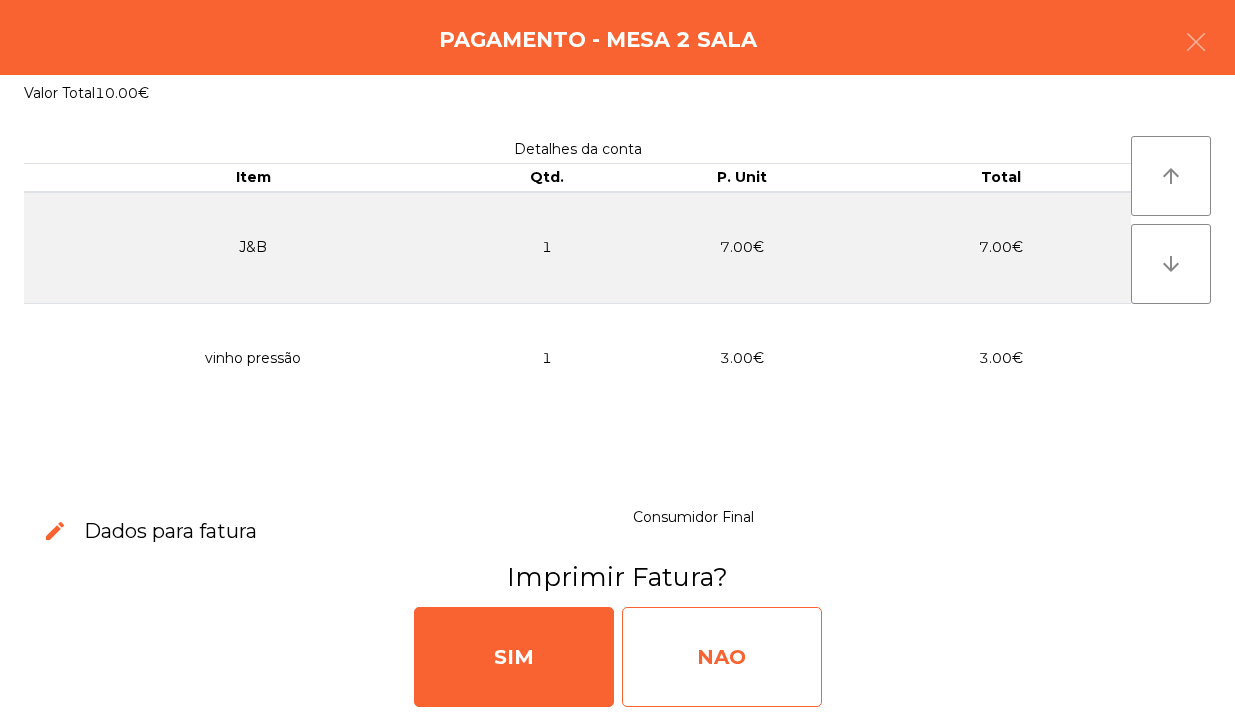 click on "NAO" 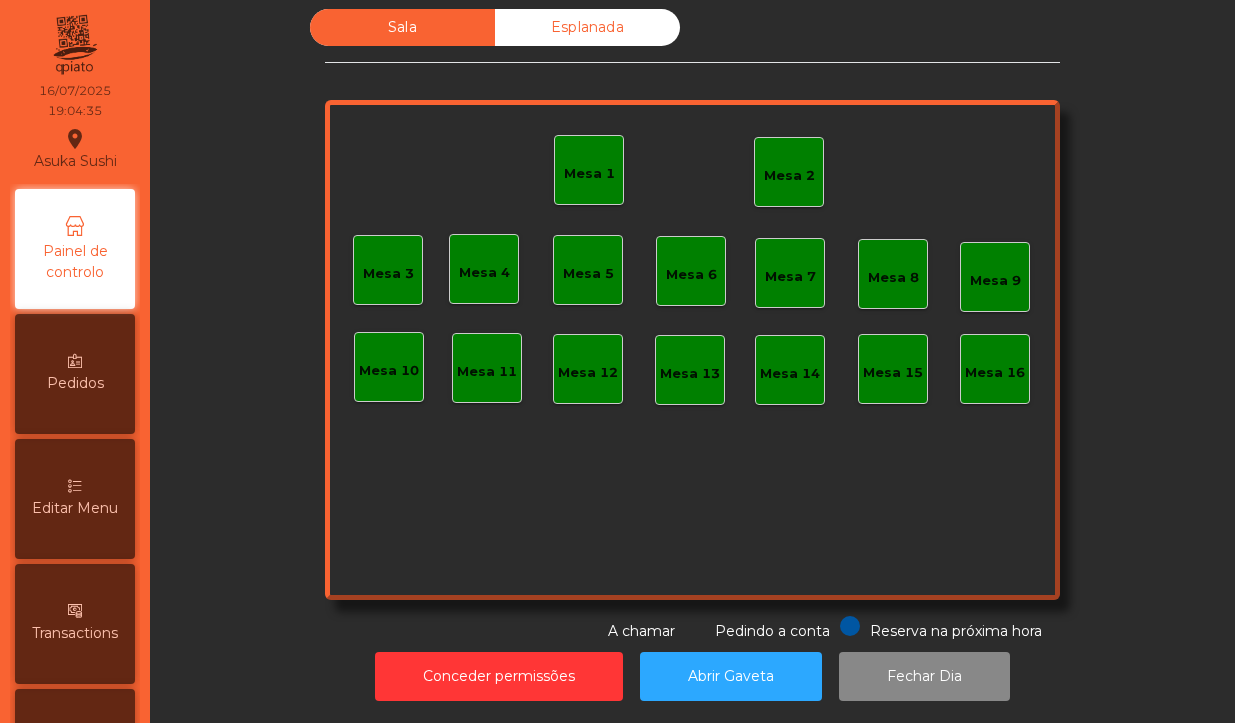 click on "Mesa 1" 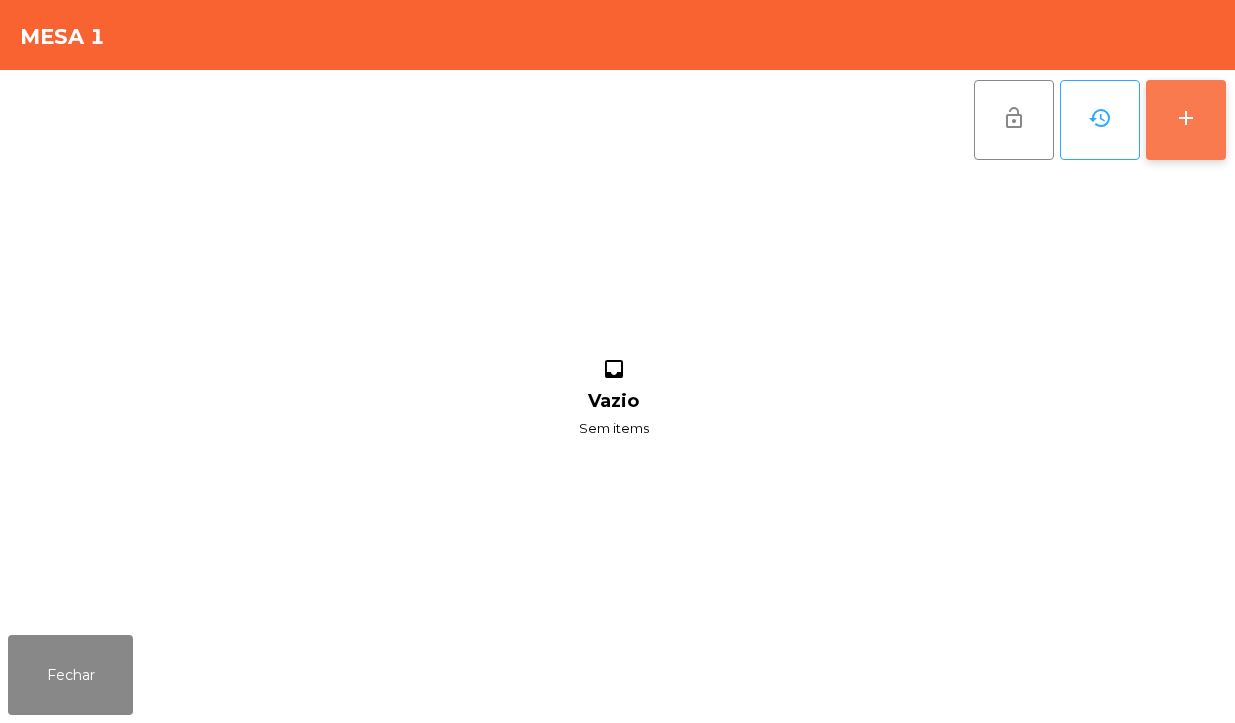 click on "add" 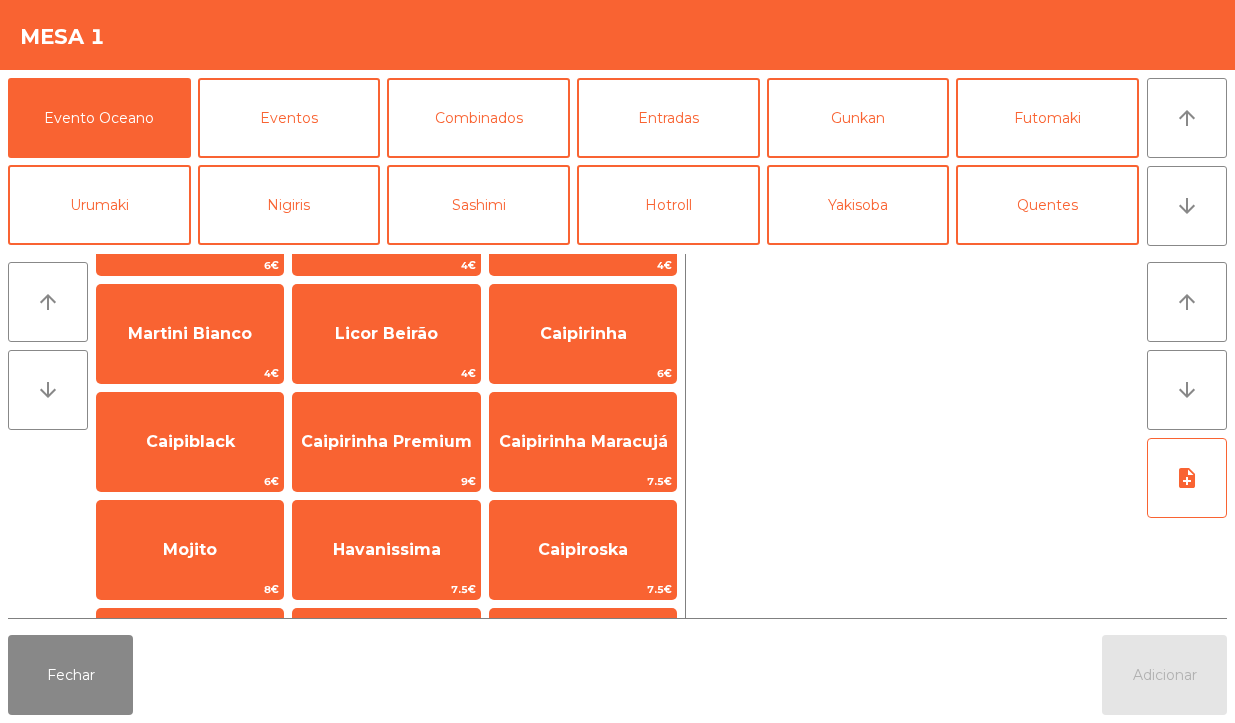 scroll, scrollTop: 1276, scrollLeft: 0, axis: vertical 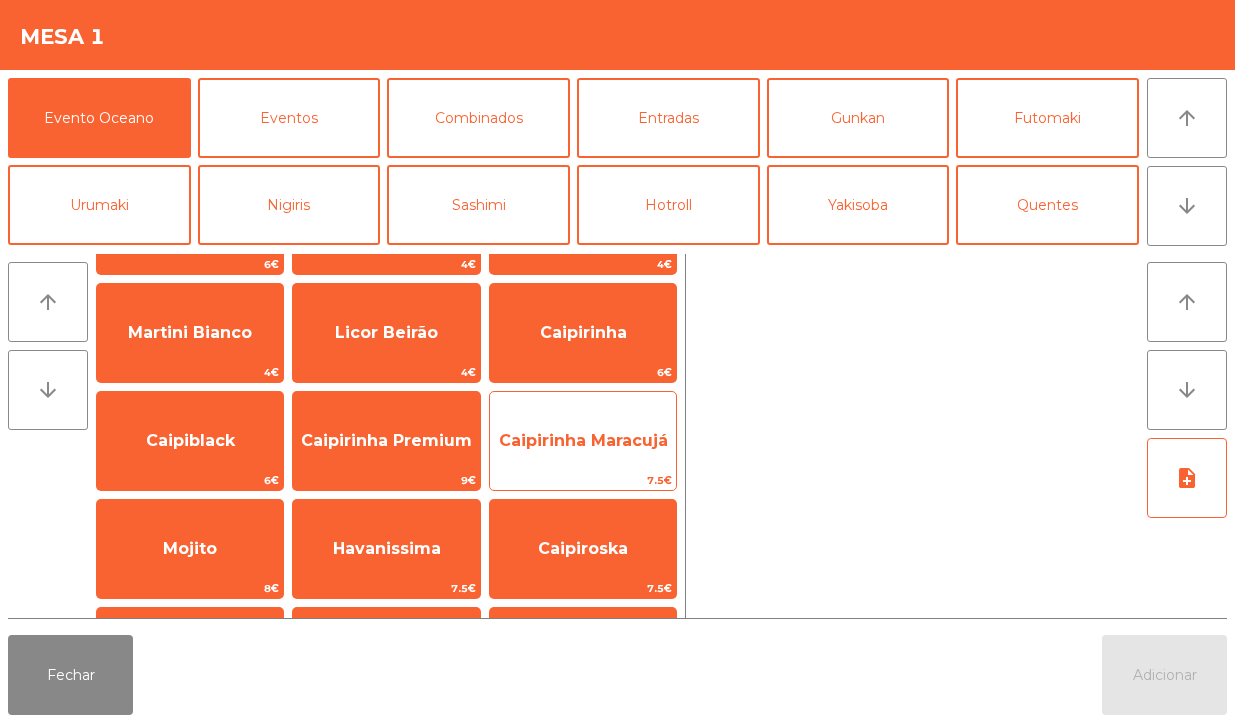 click on "Caipirinha Maracujá" 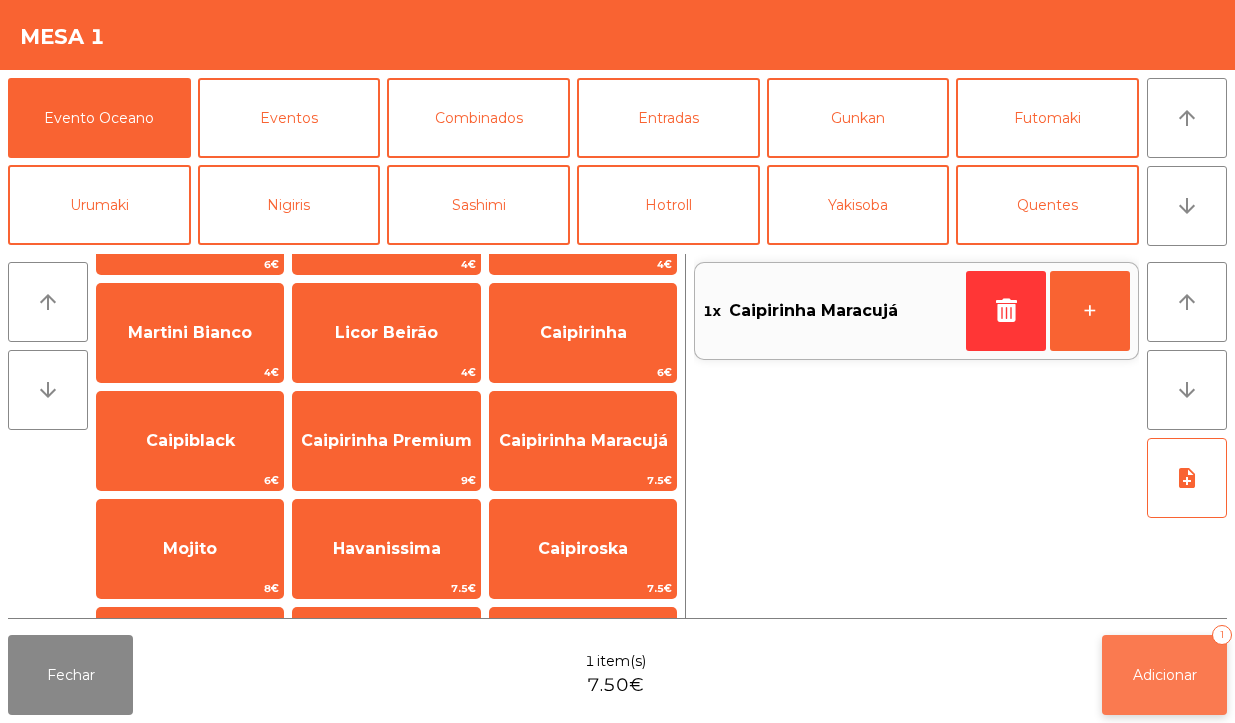 click on "Adicionar" 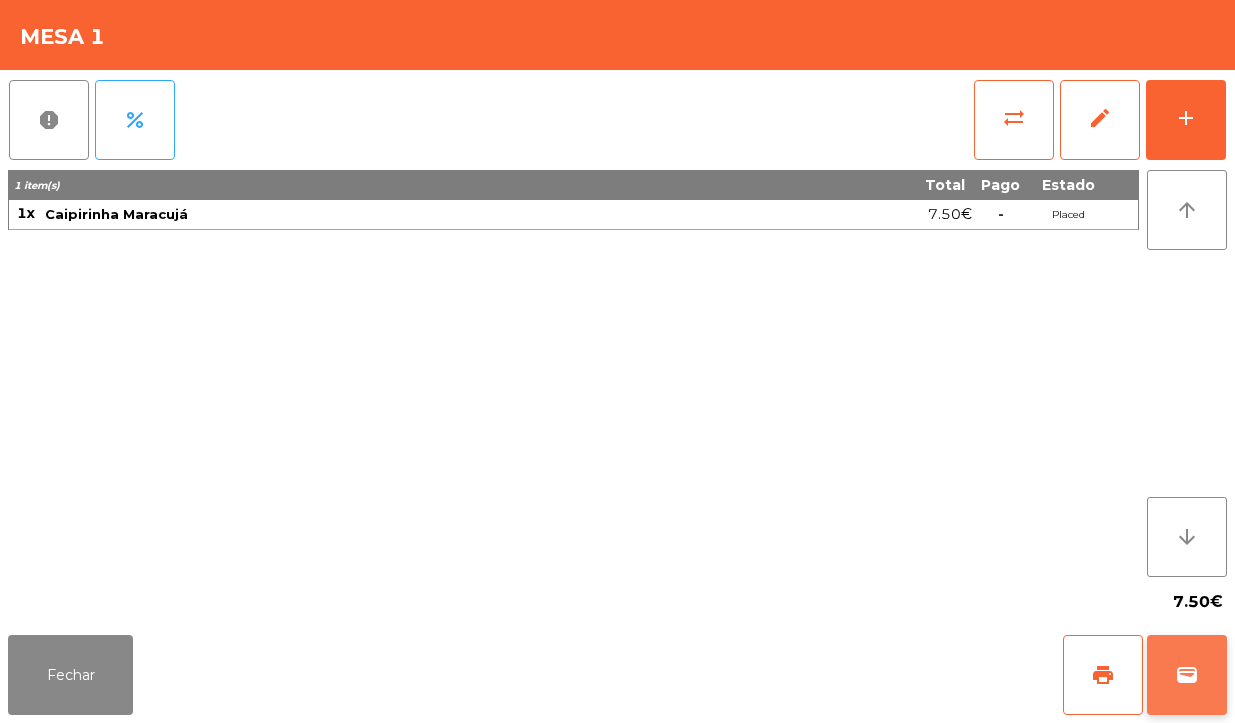 click on "wallet" 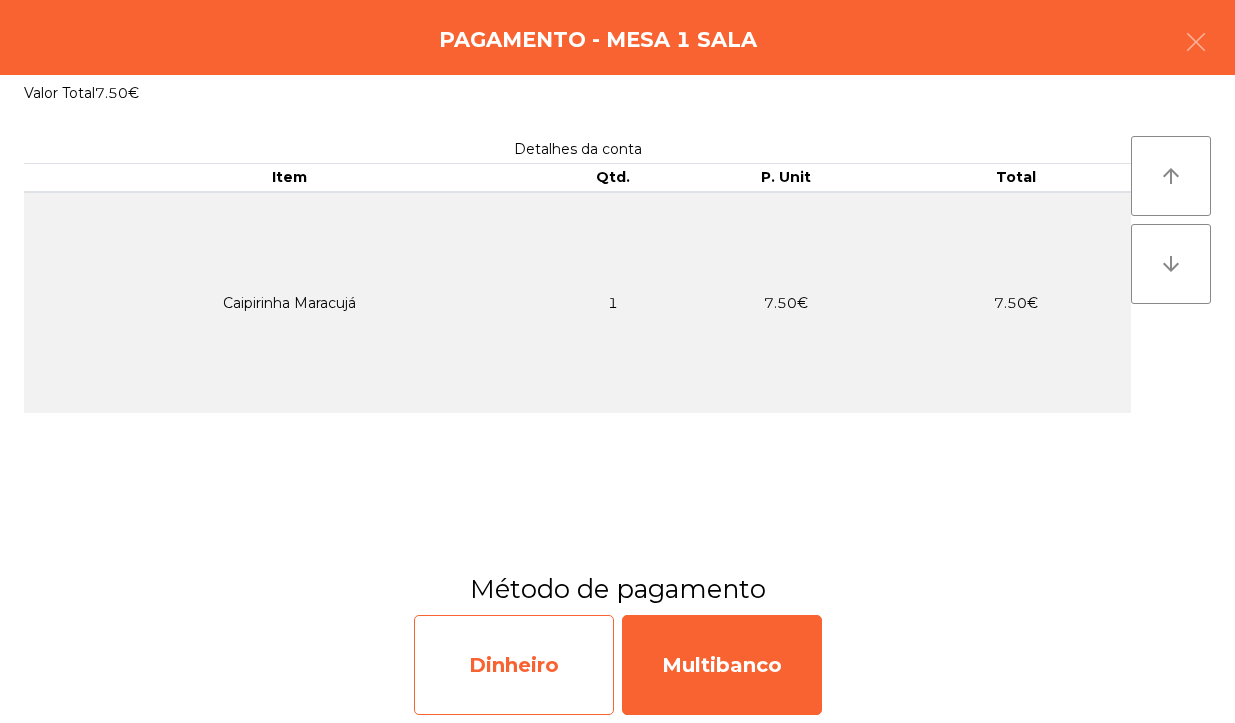 click on "Dinheiro" 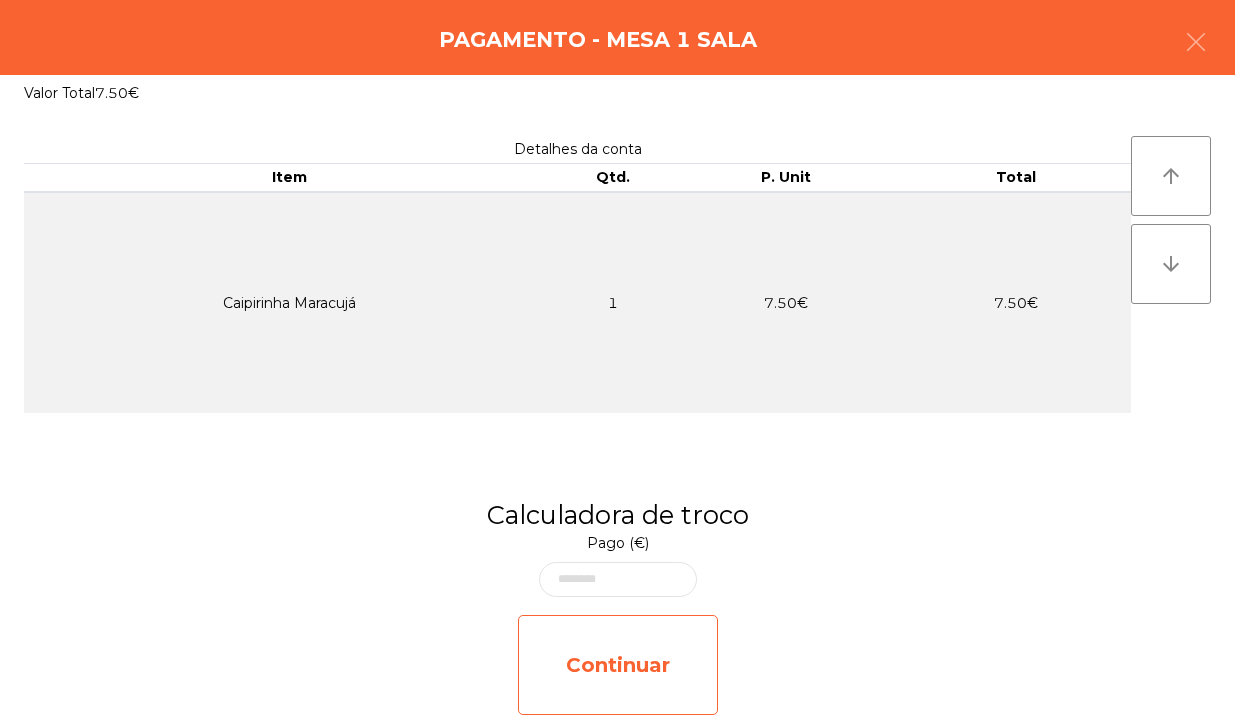click on "Continuar" 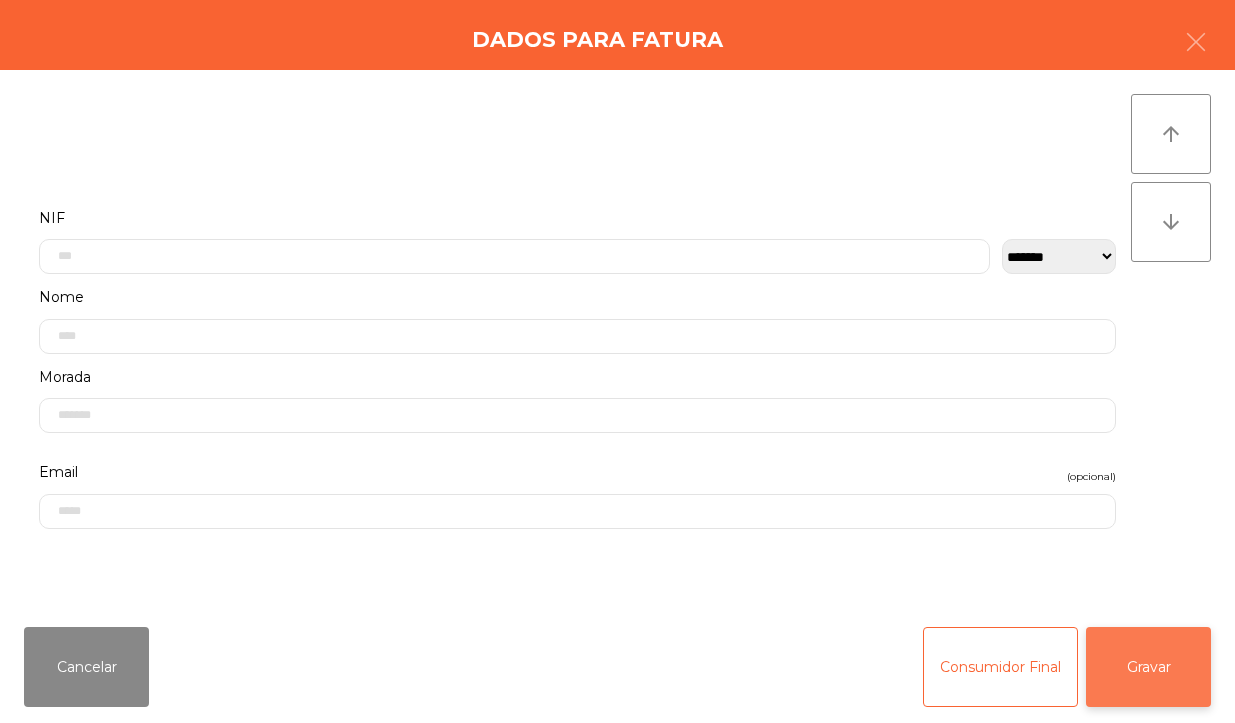 click on "Gravar" 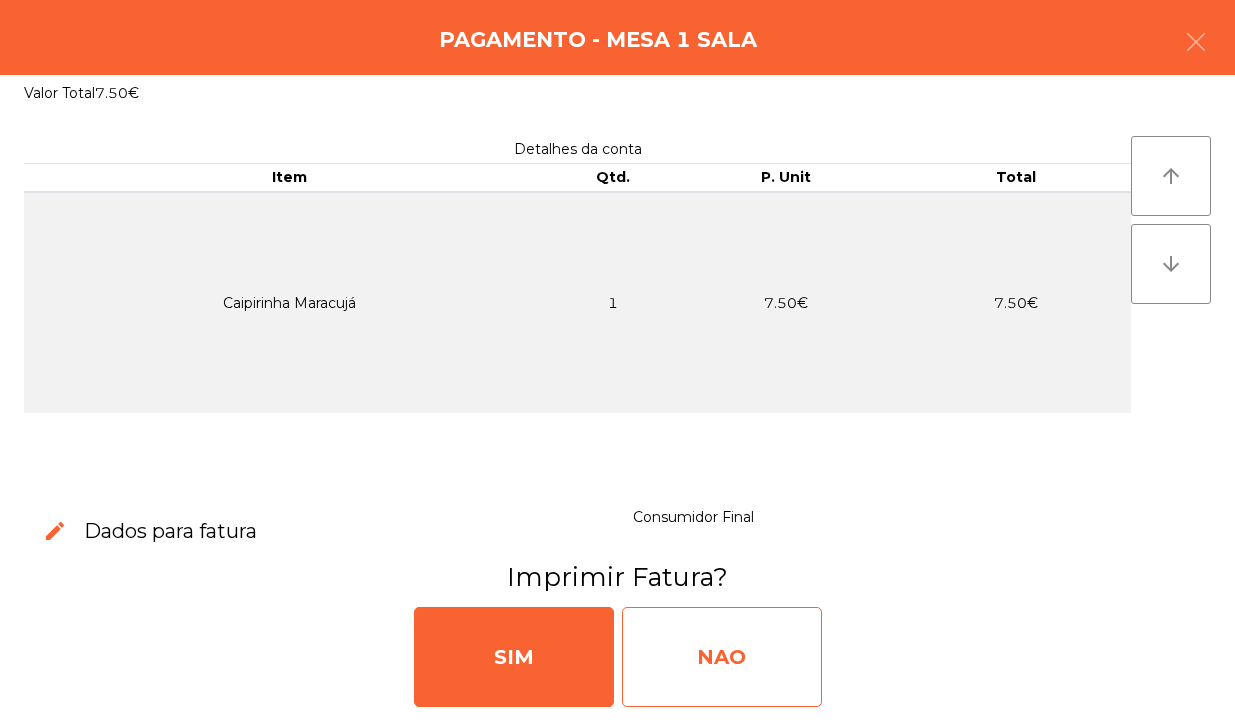 click on "NAO" 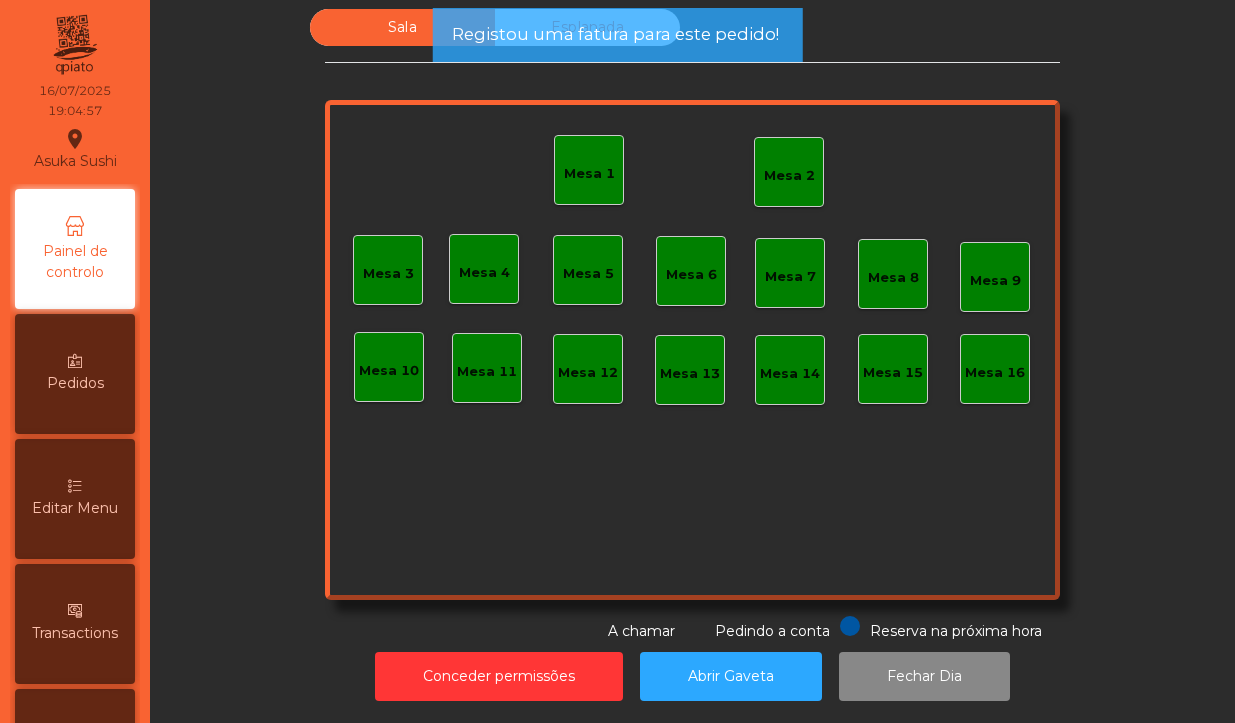click on "Mesa 1" 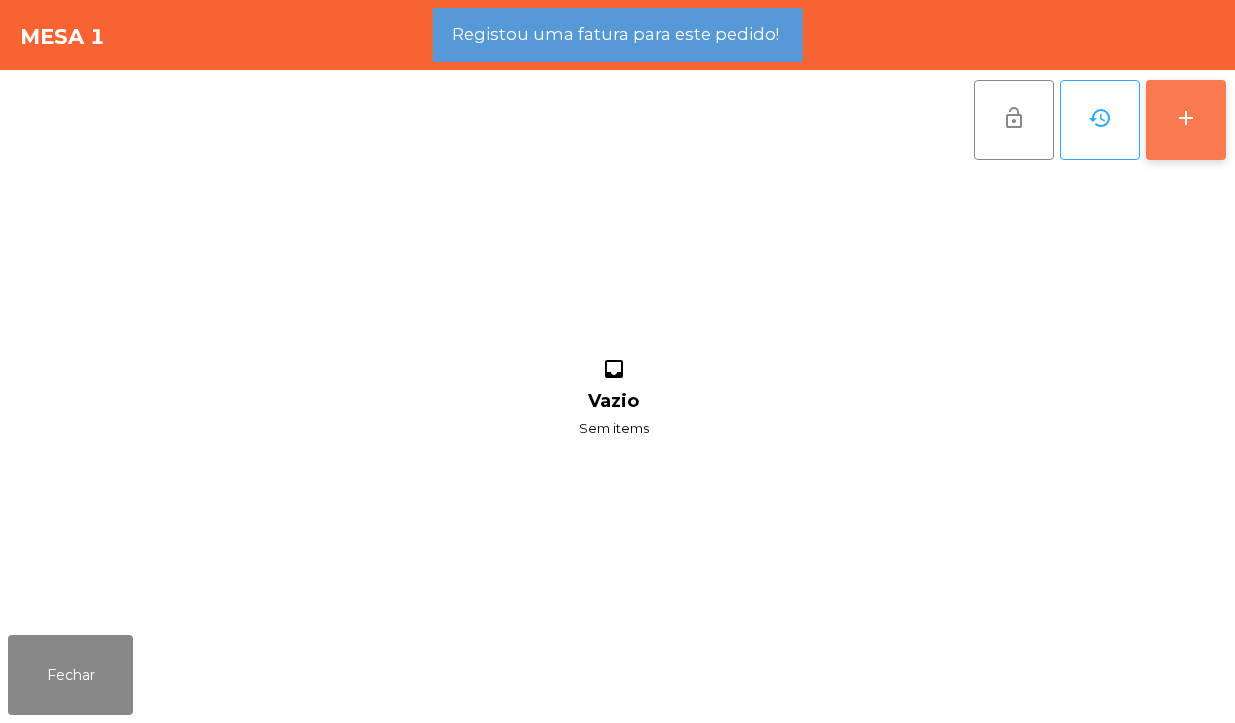 click on "add" 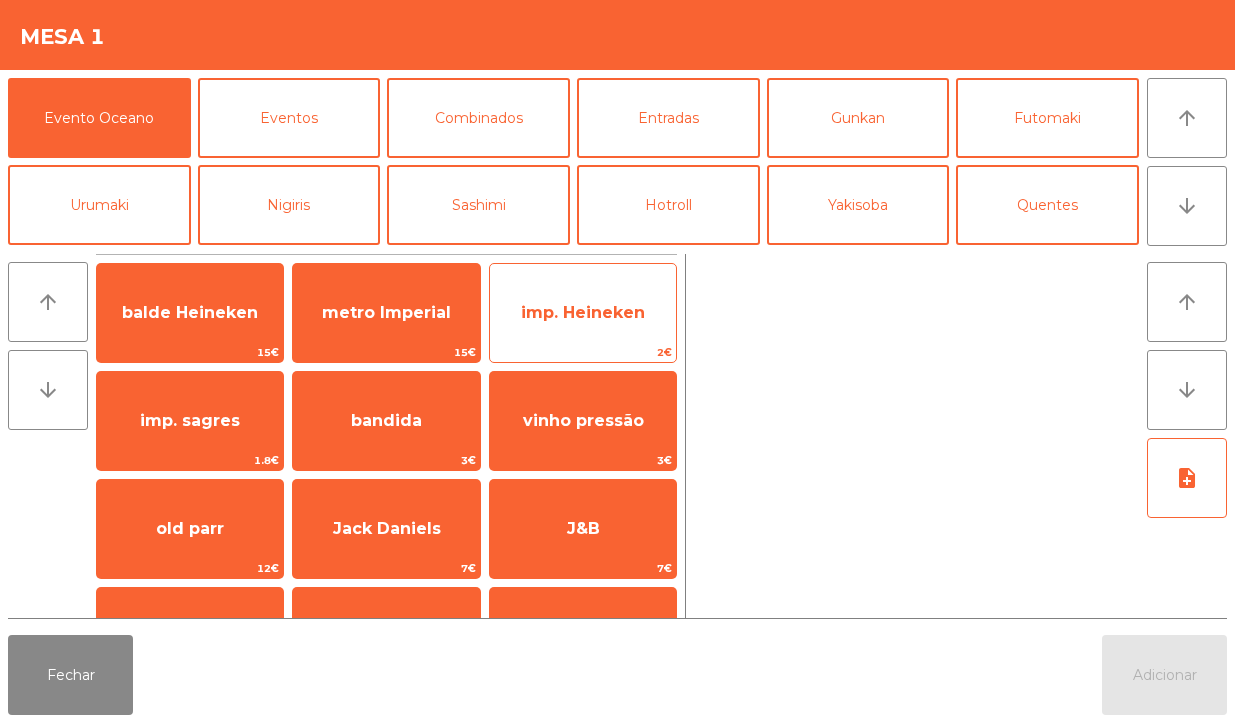 click on "imp. Heineken" 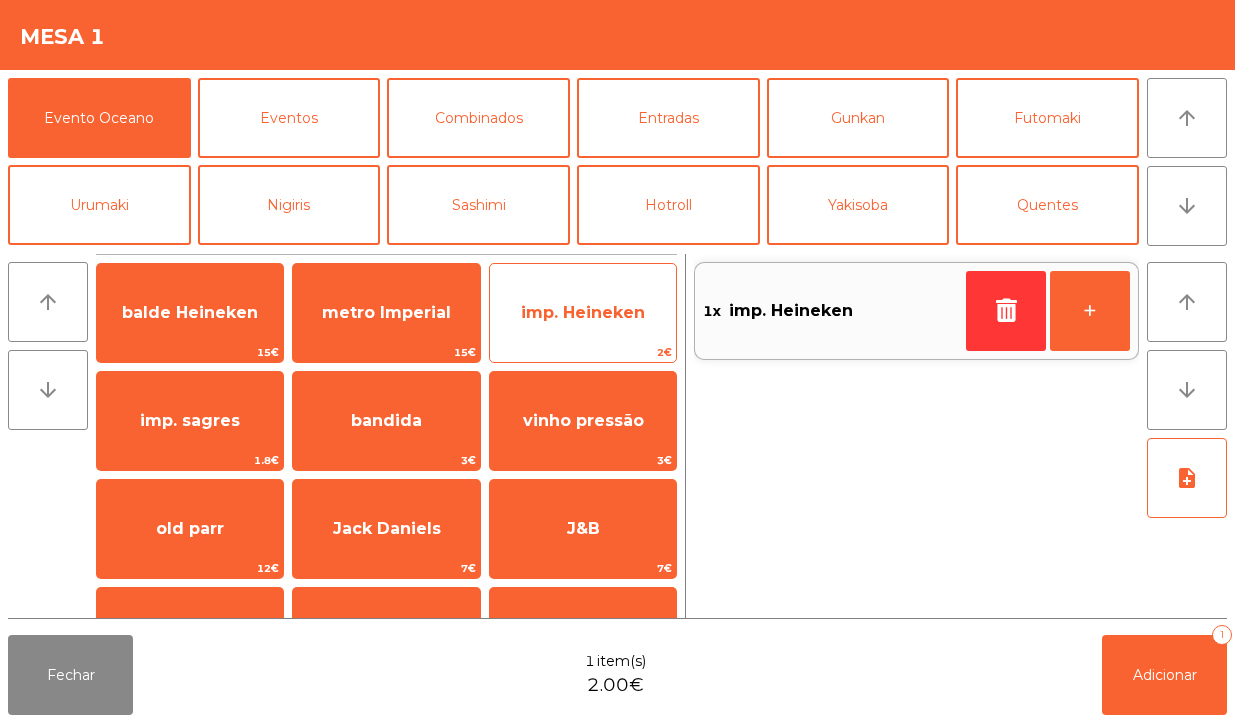 click on "imp. Heineken" 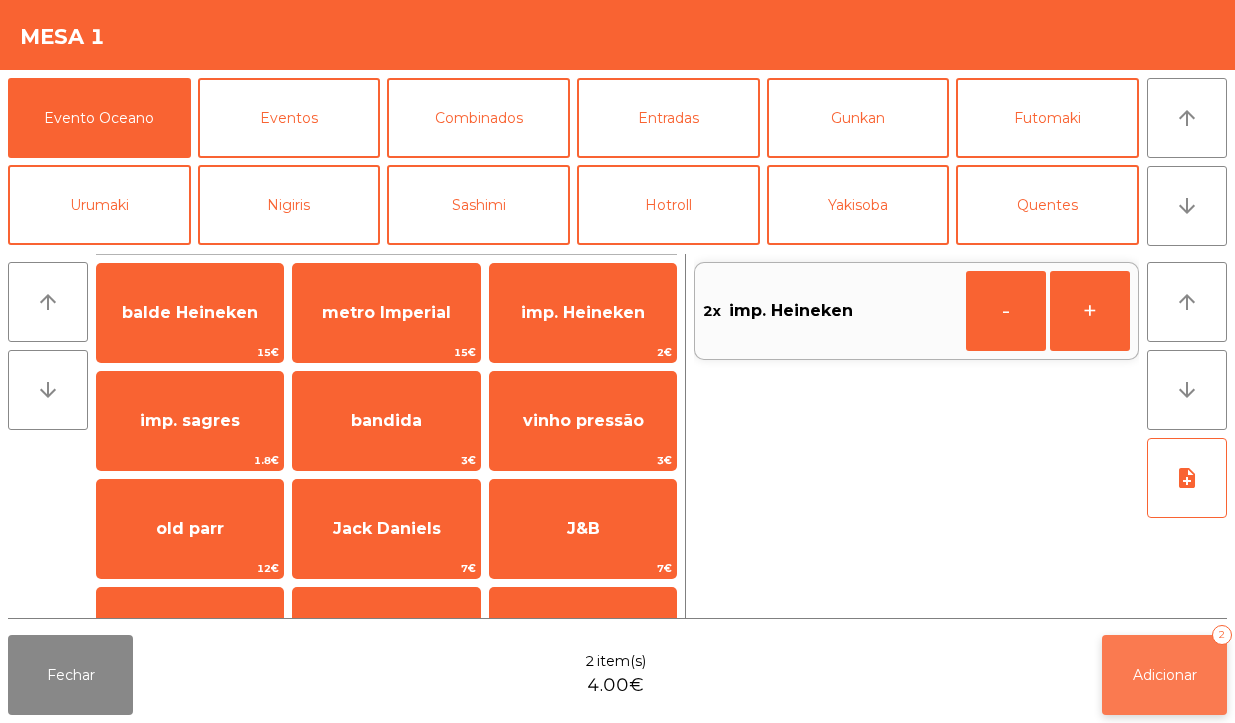 click on "Adicionar" 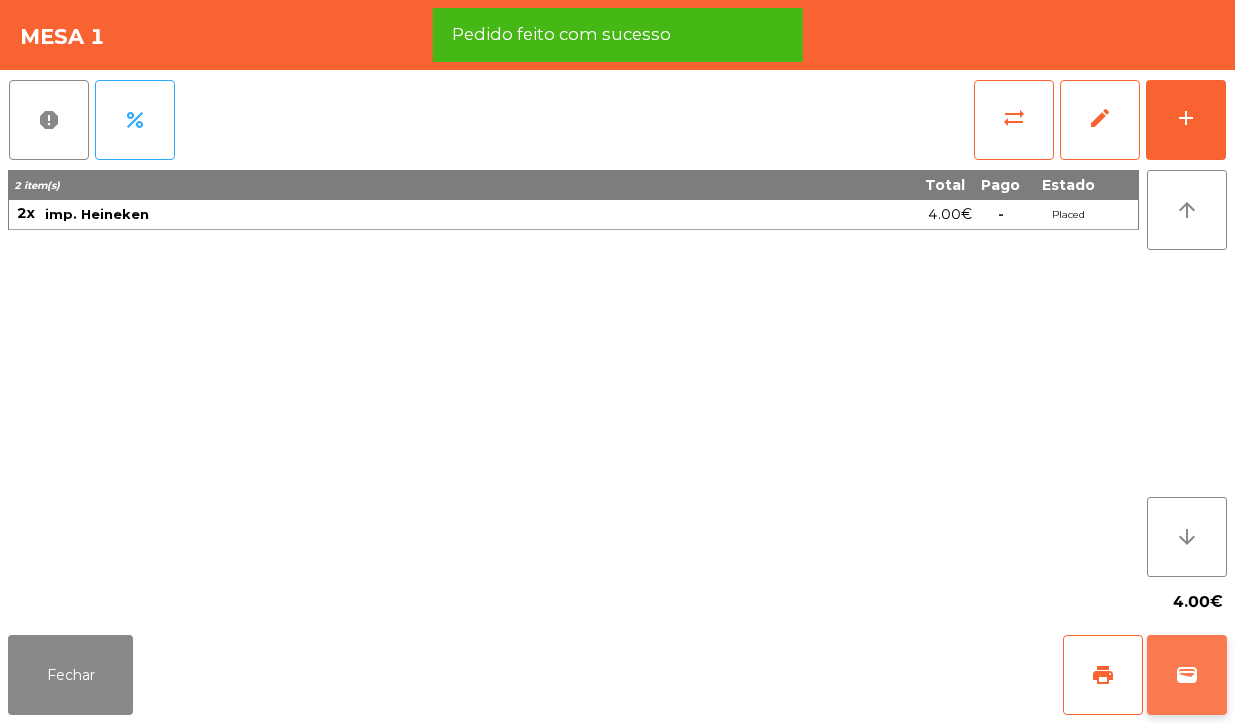 click on "wallet" 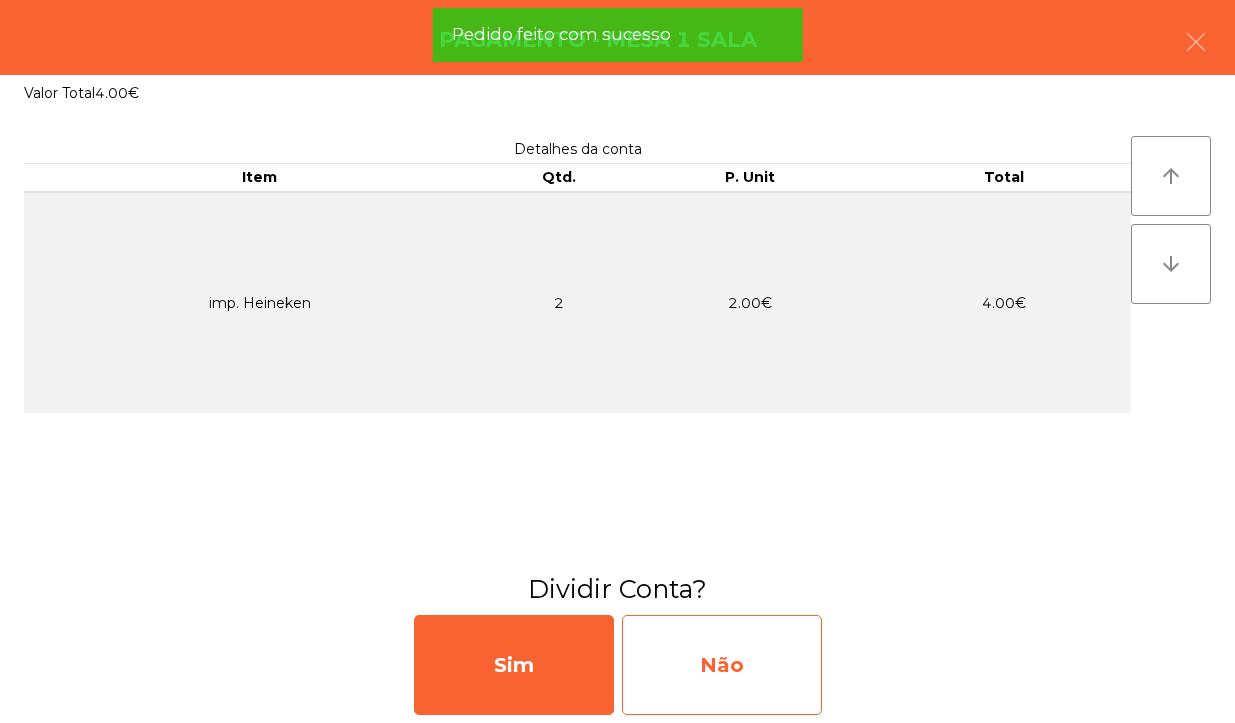 click on "Não" 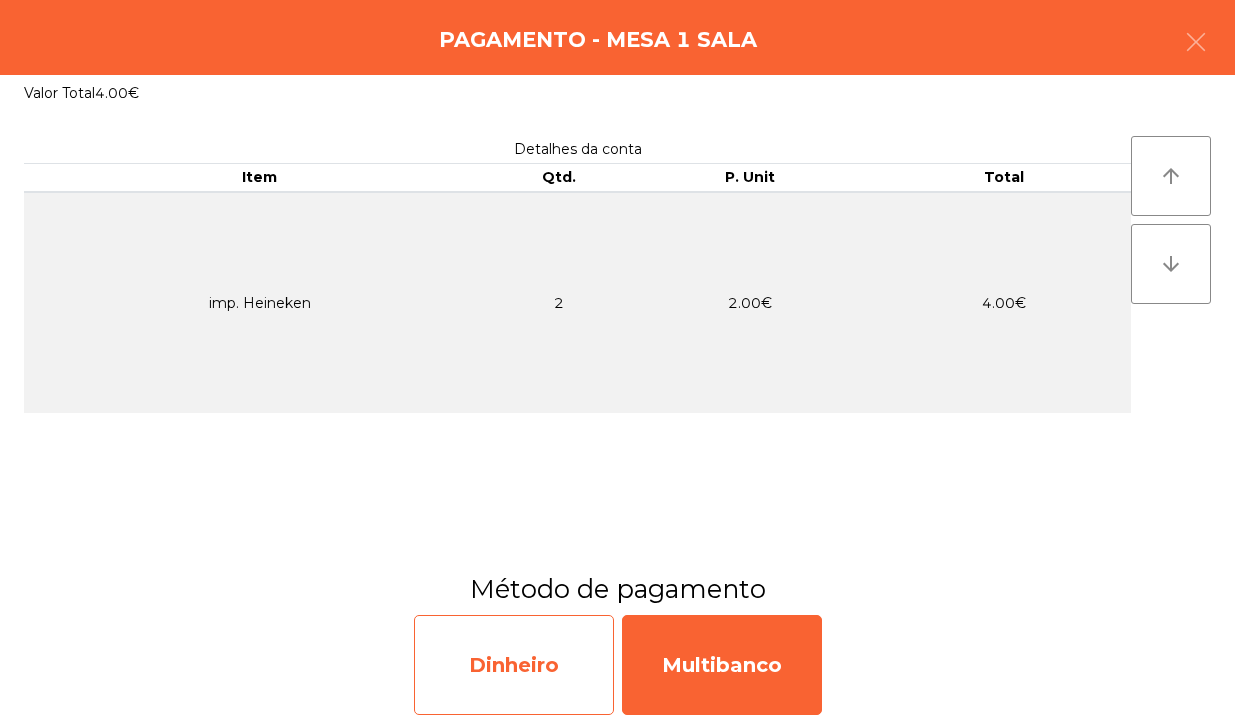 click on "Dinheiro" 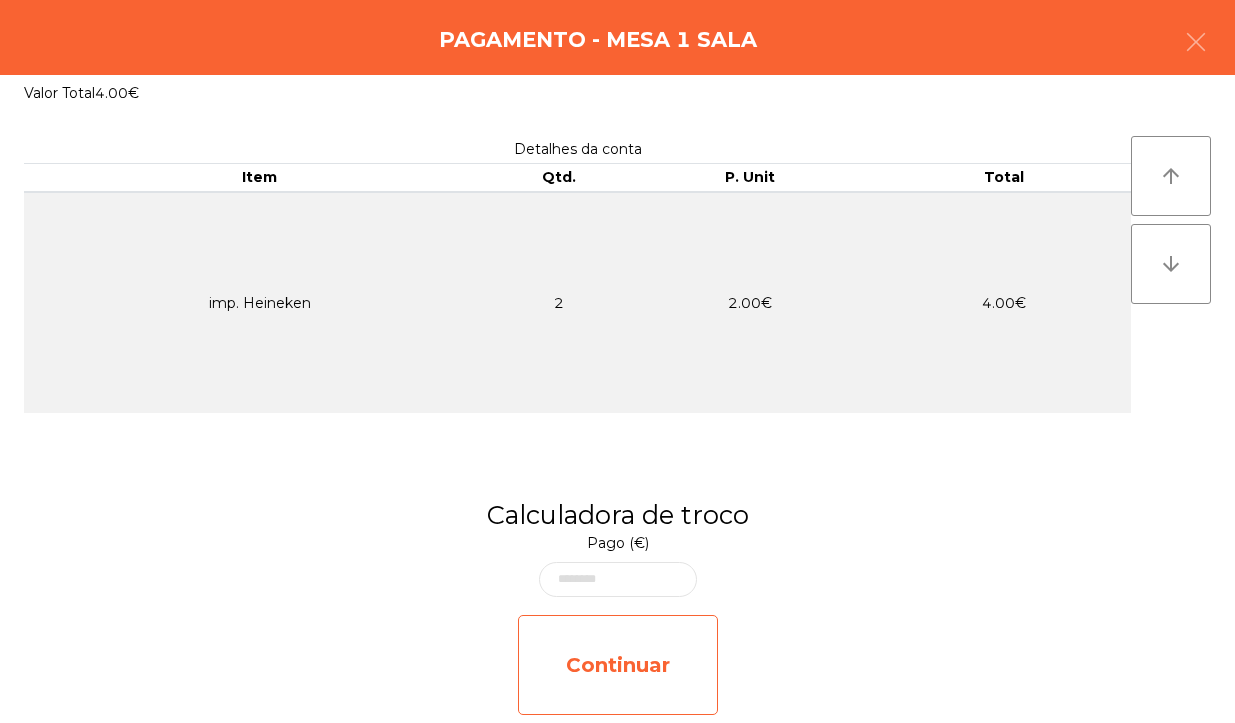 click on "Continuar" 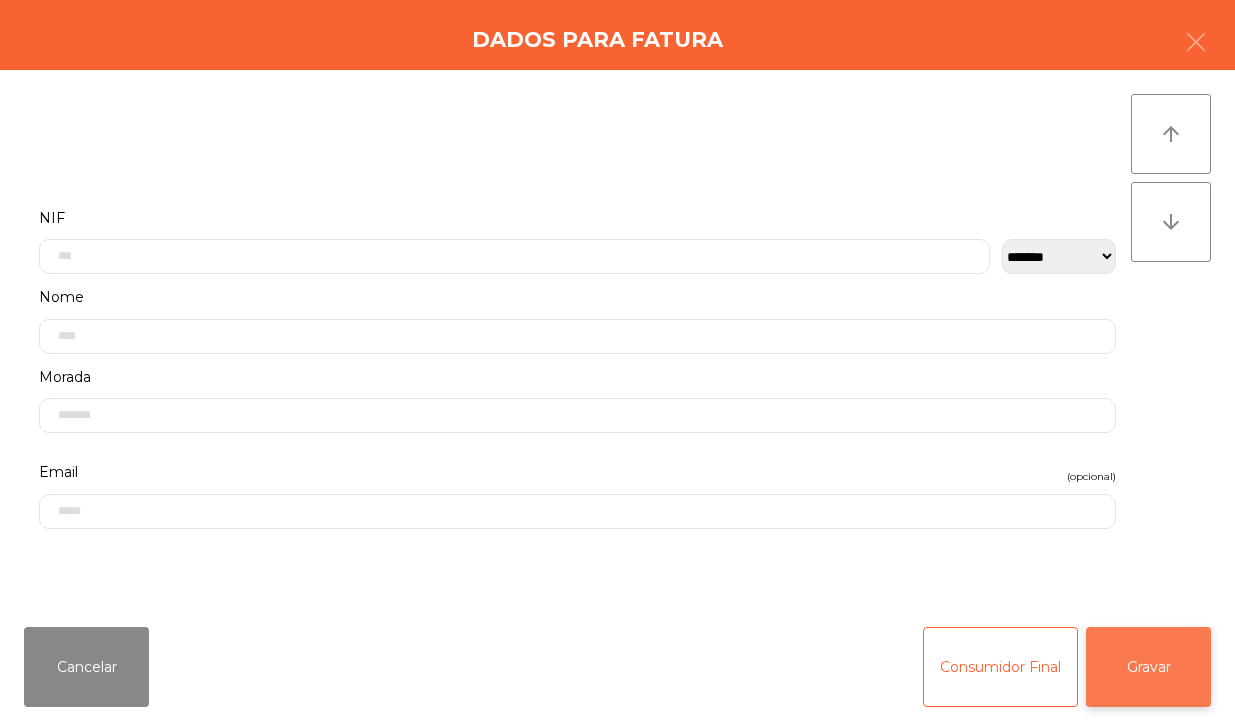 click on "Gravar" 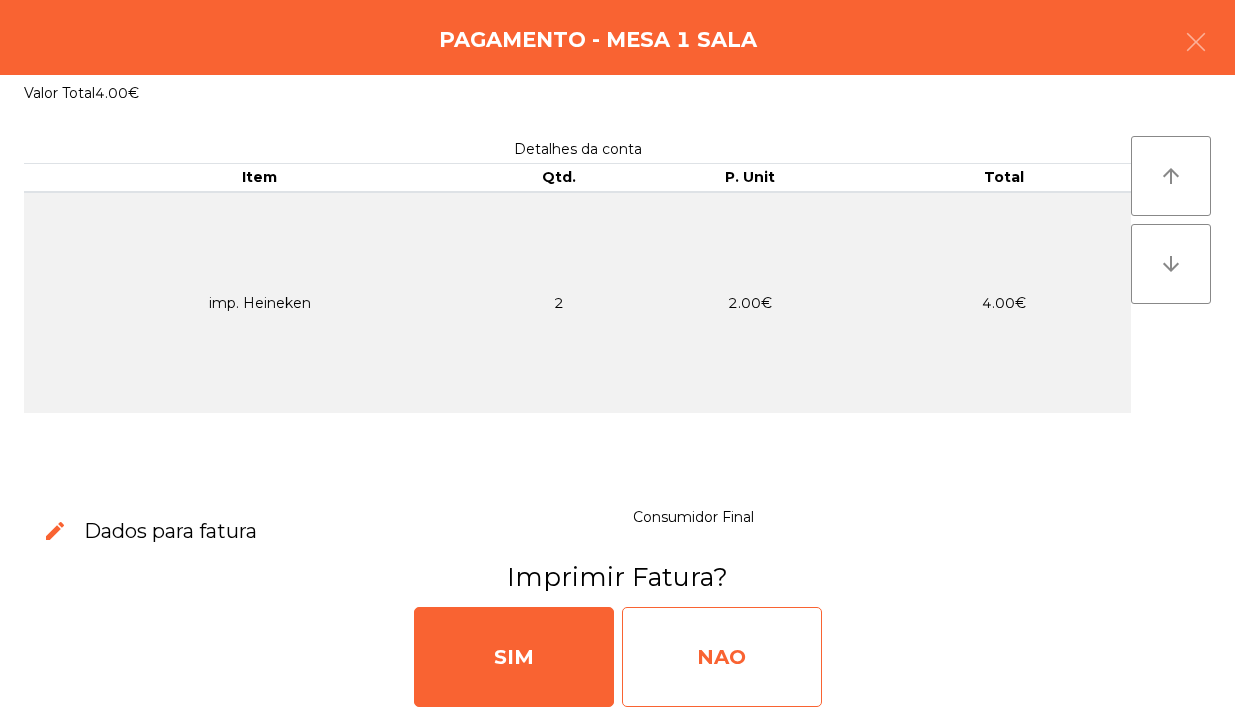 click on "NAO" 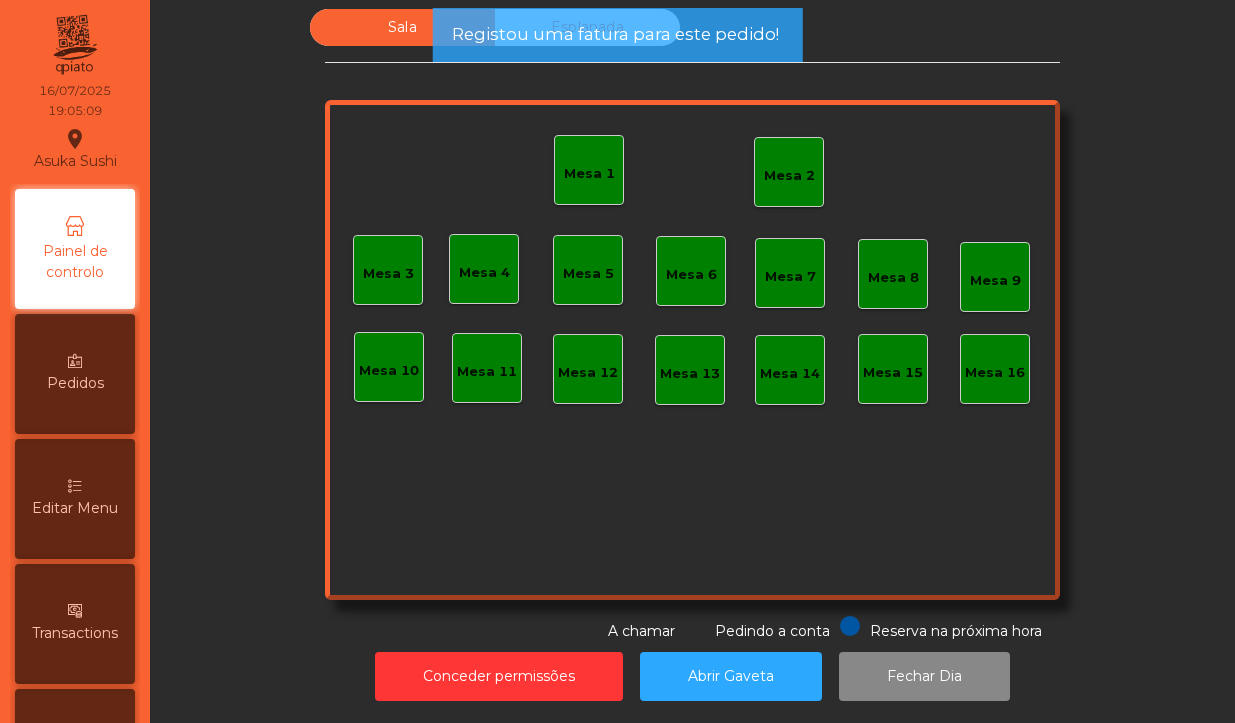 click on "Mesa 1" 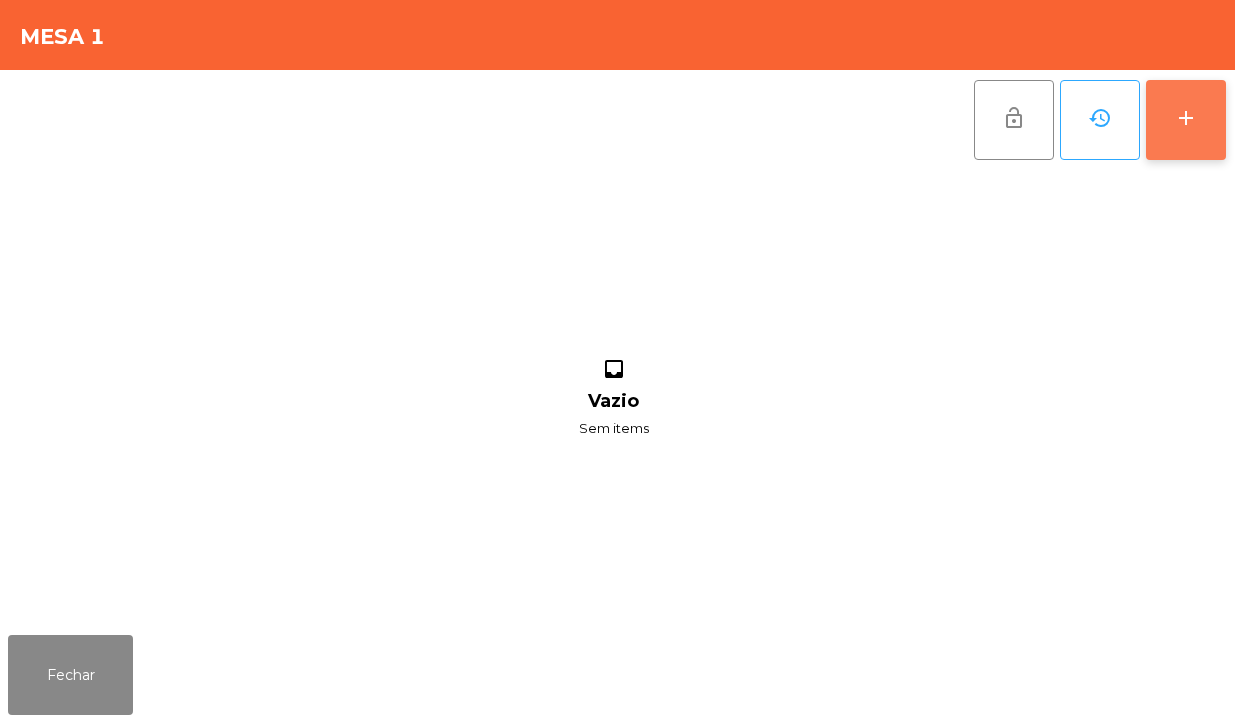 click on "add" 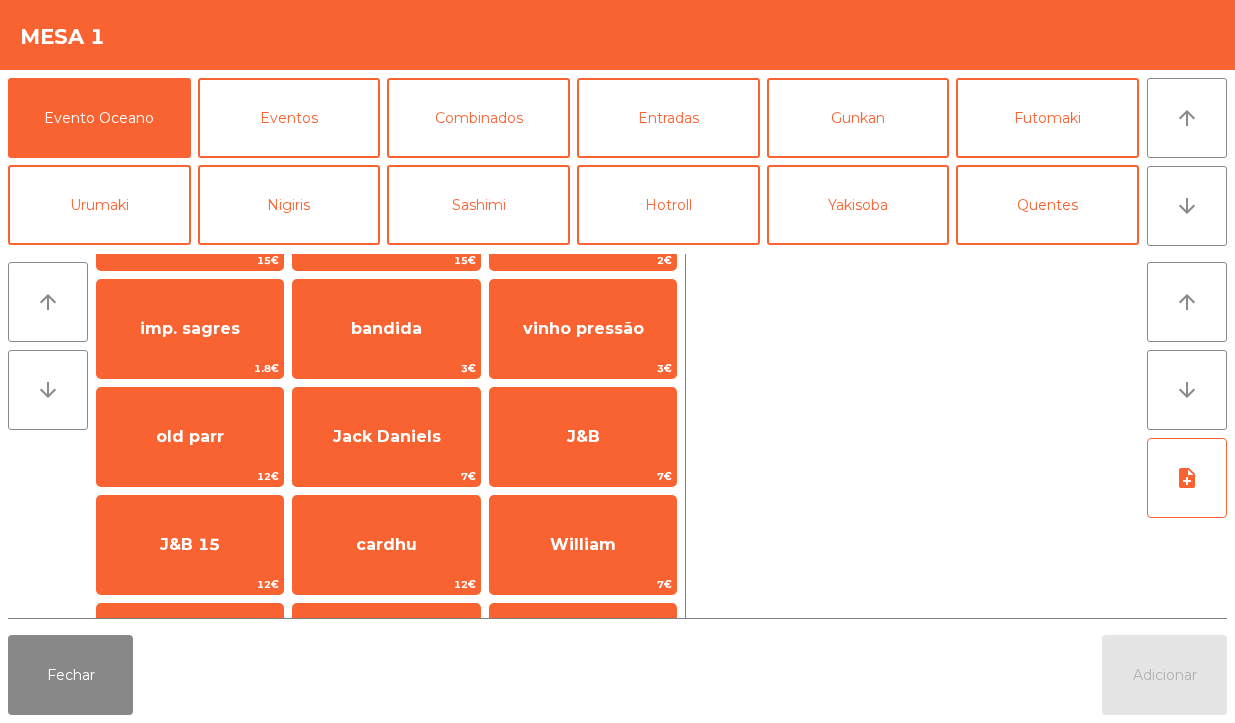 scroll, scrollTop: 95, scrollLeft: 0, axis: vertical 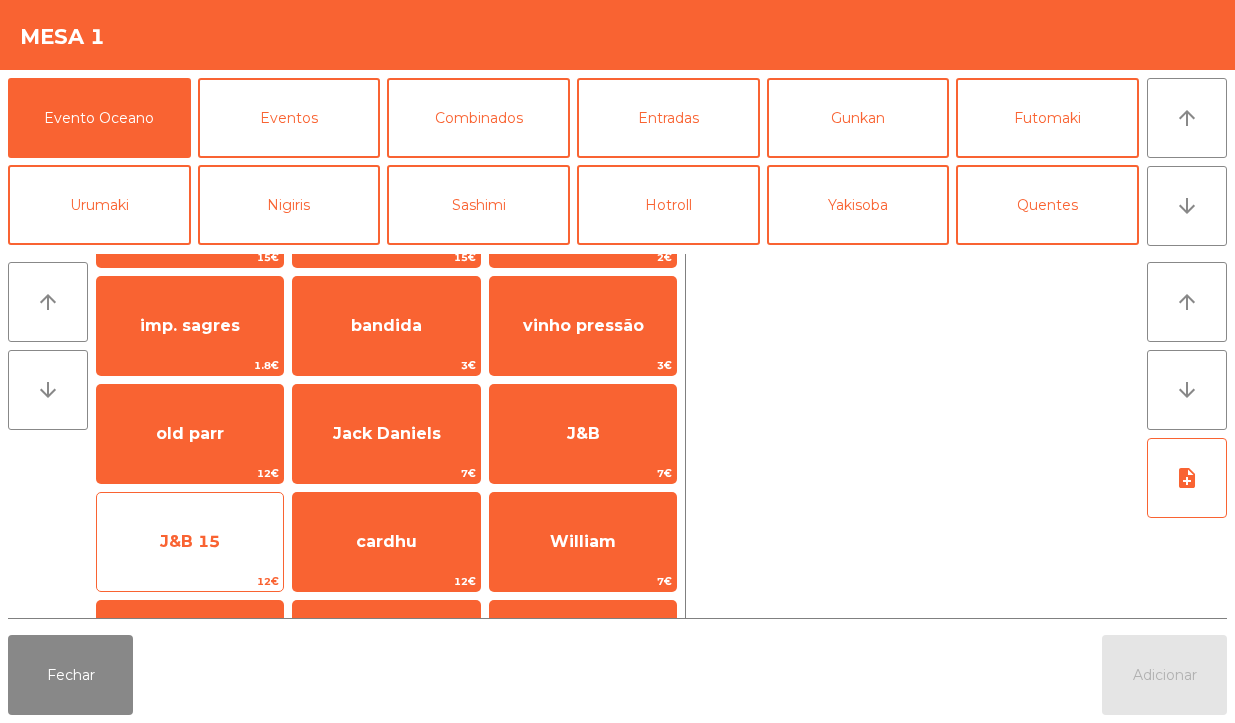 click on "J&B 15   12€" 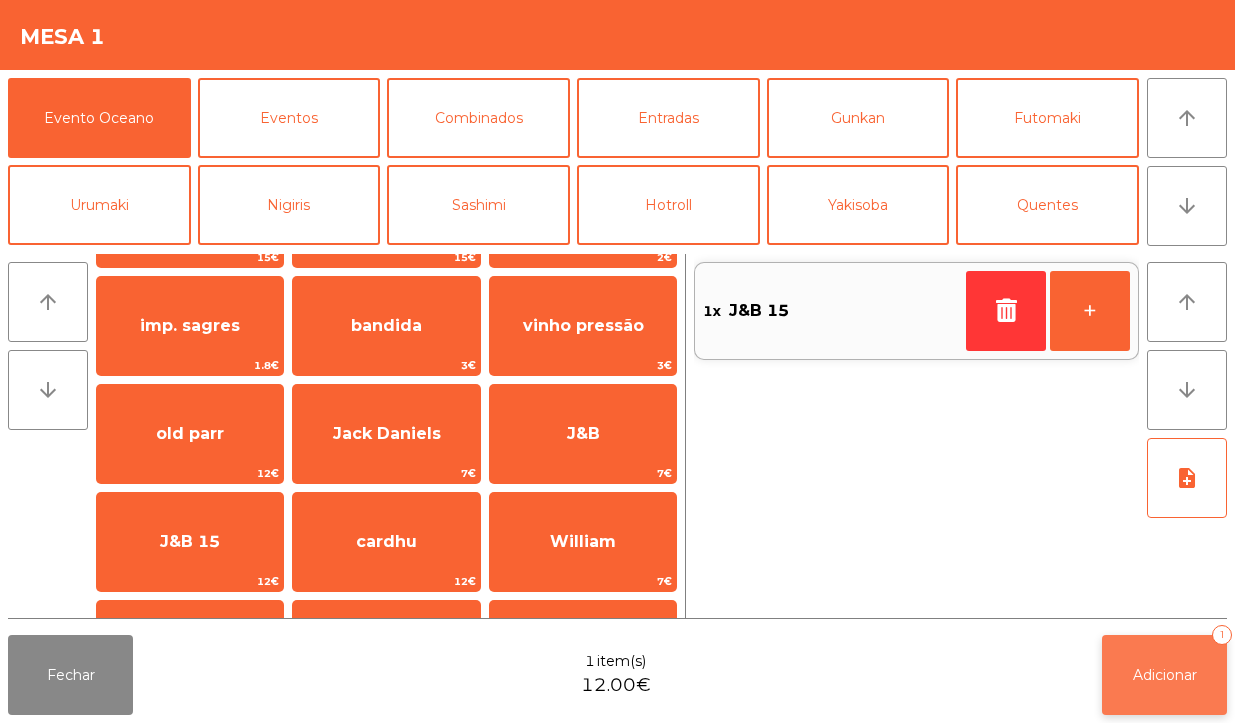 click on "Adicionar   1" 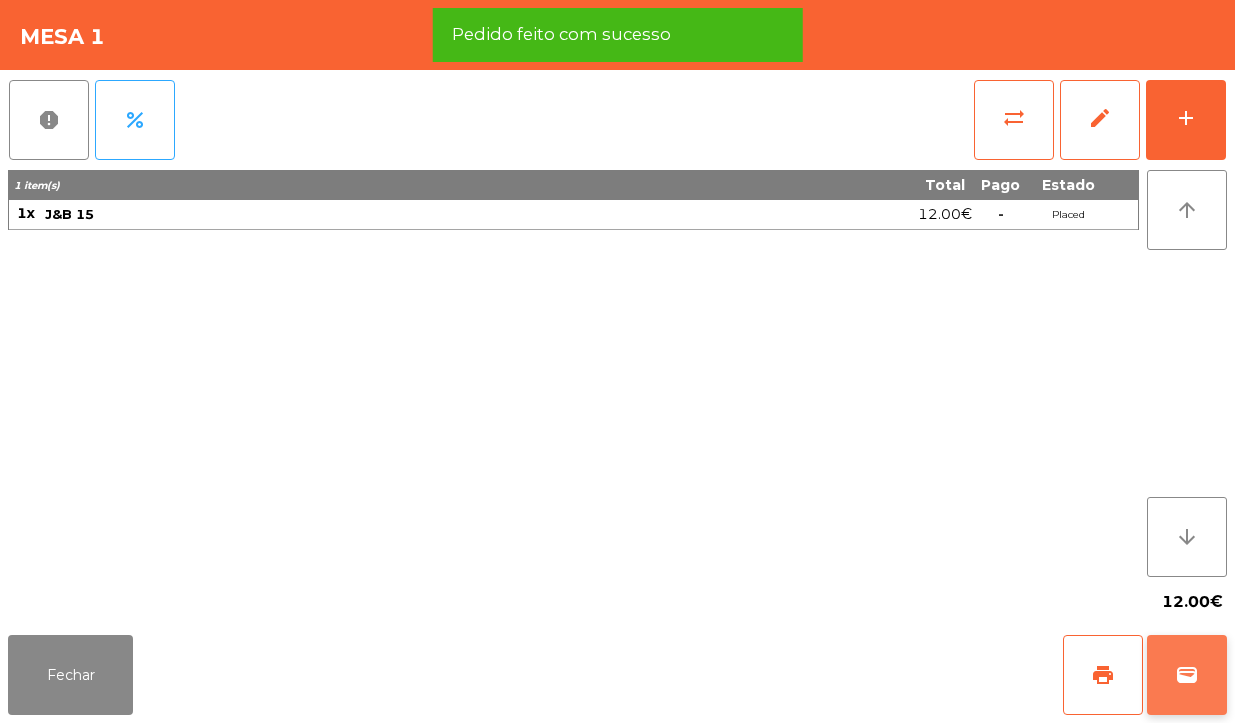click on "wallet" 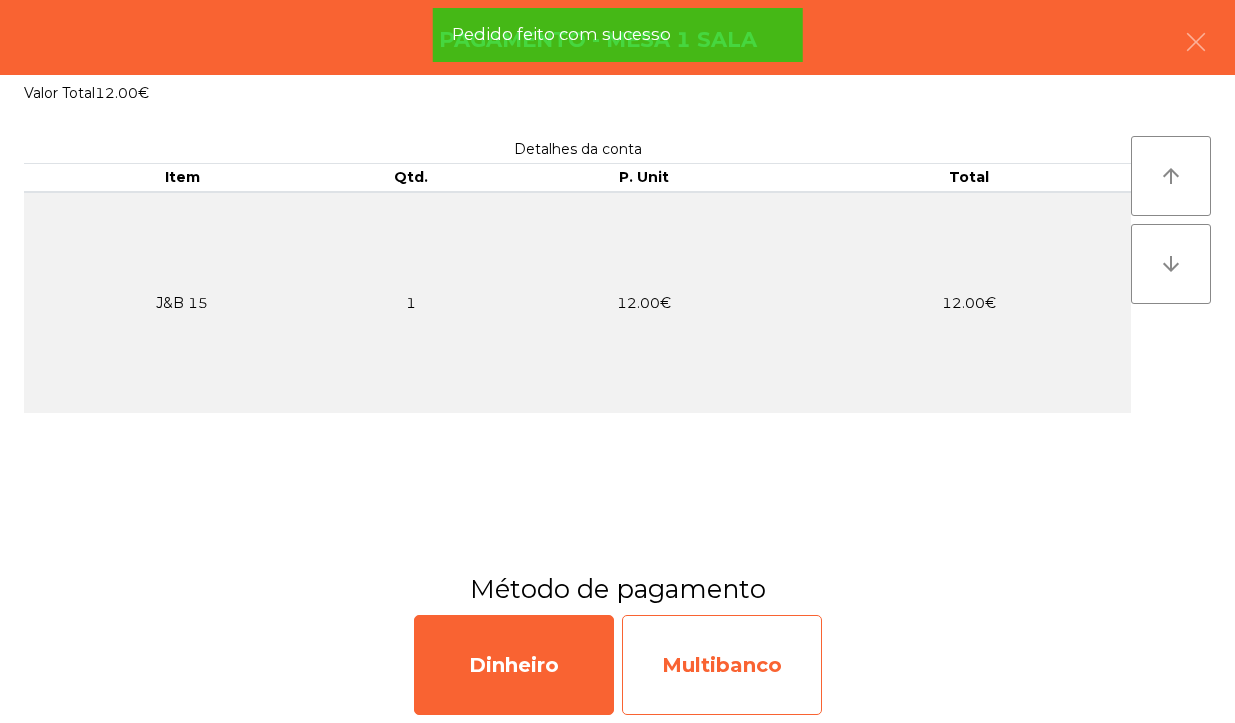 click on "Multibanco" 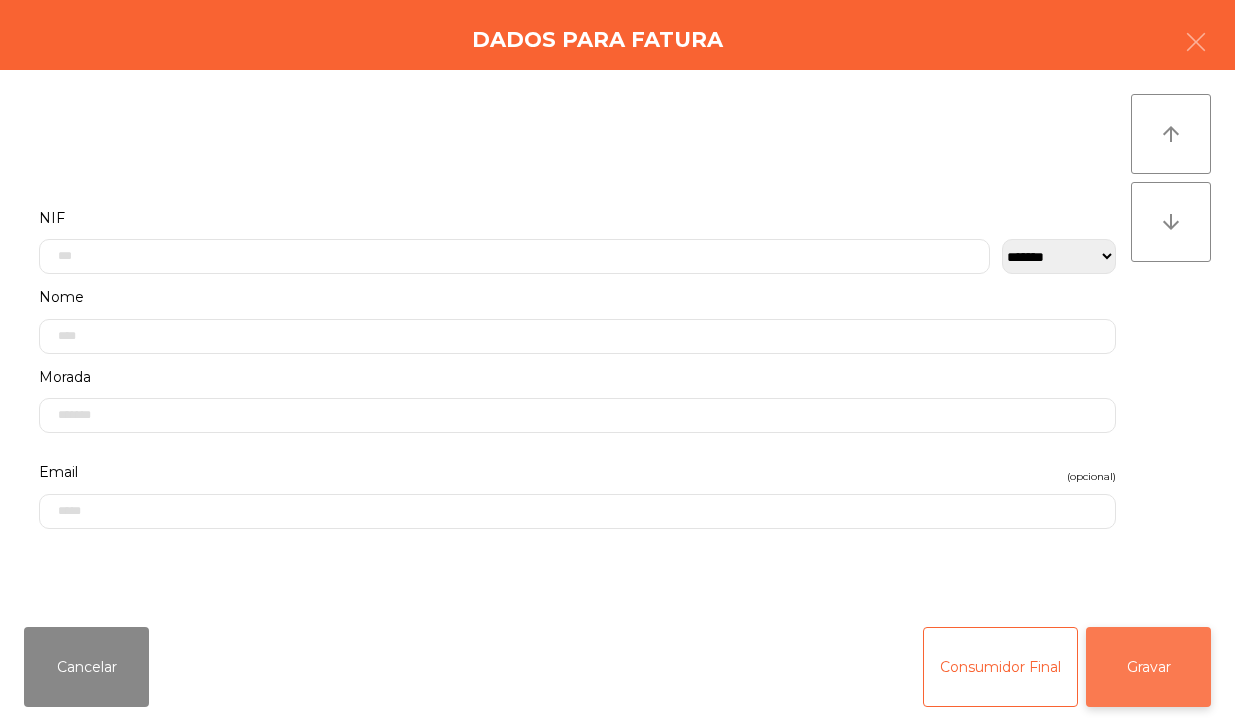 click on "Gravar" 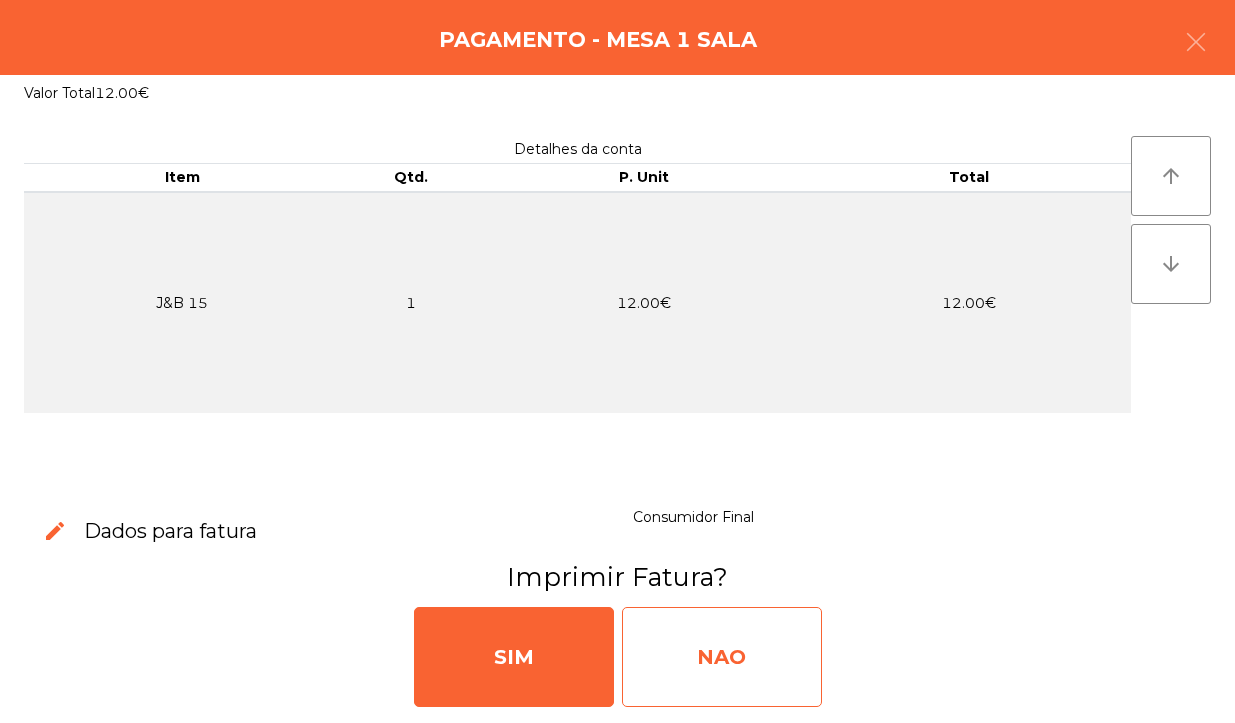 click on "NAO" 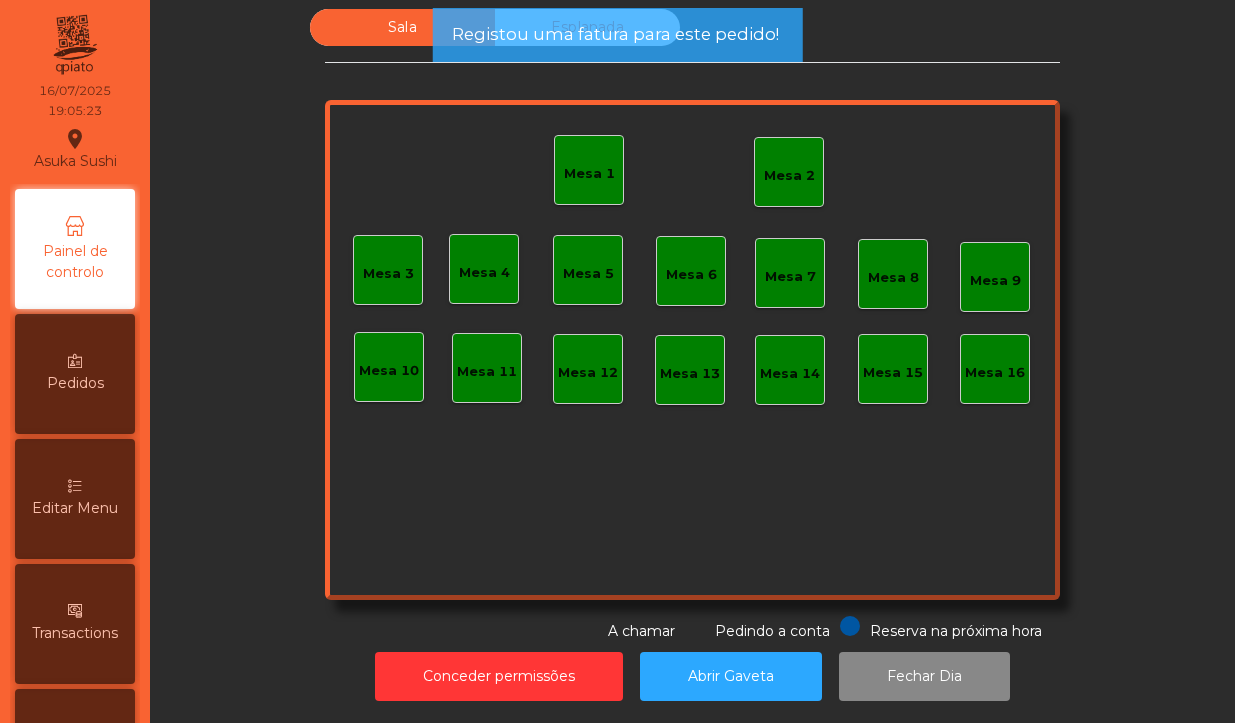 click on "Mesa 1" 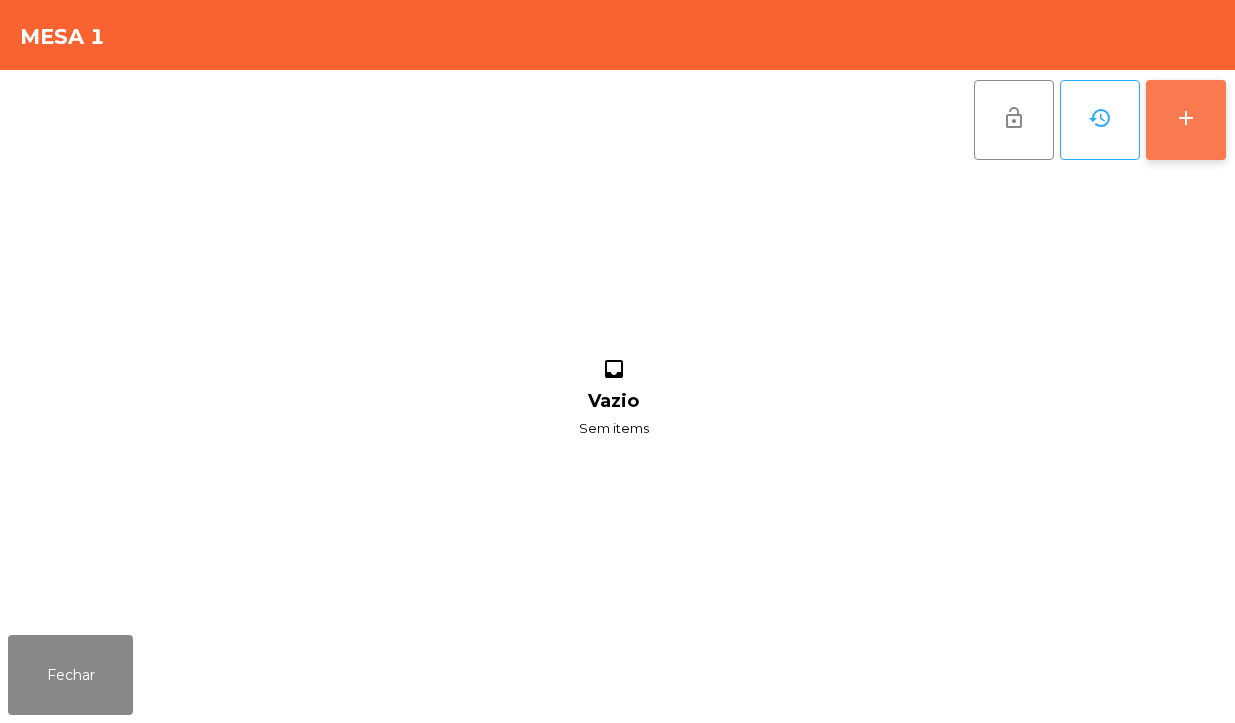 click on "add" 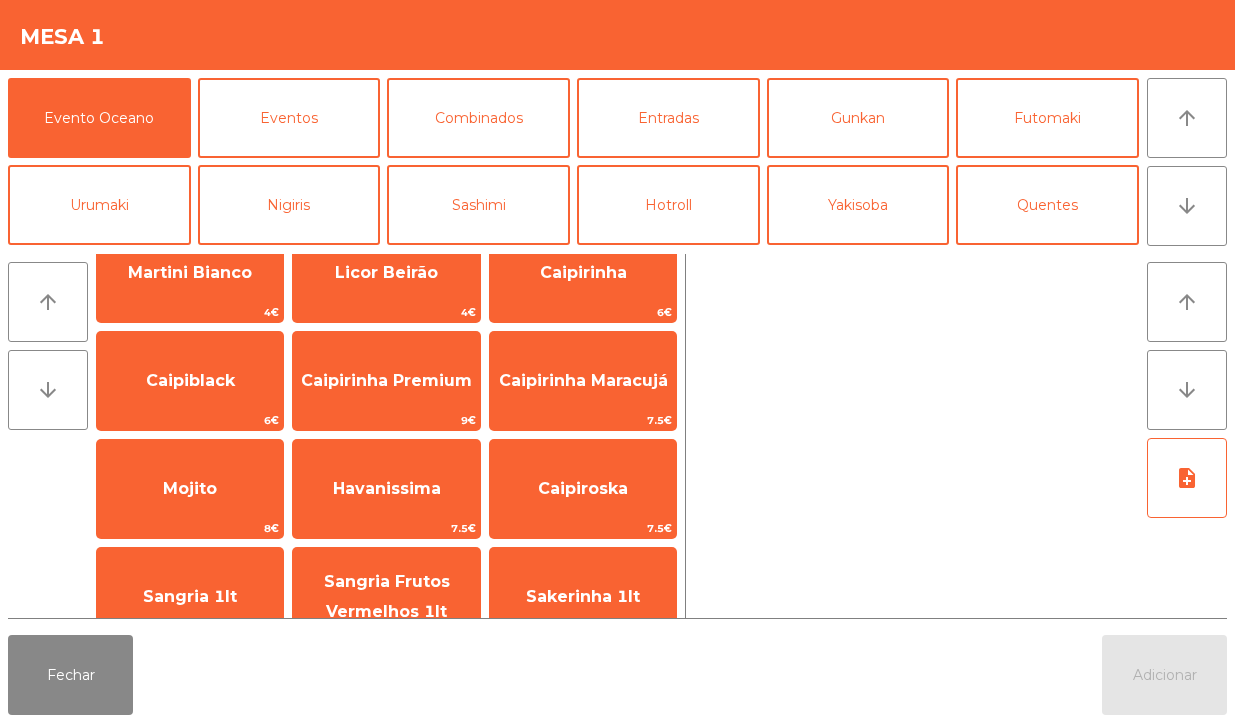 scroll, scrollTop: 1696, scrollLeft: 0, axis: vertical 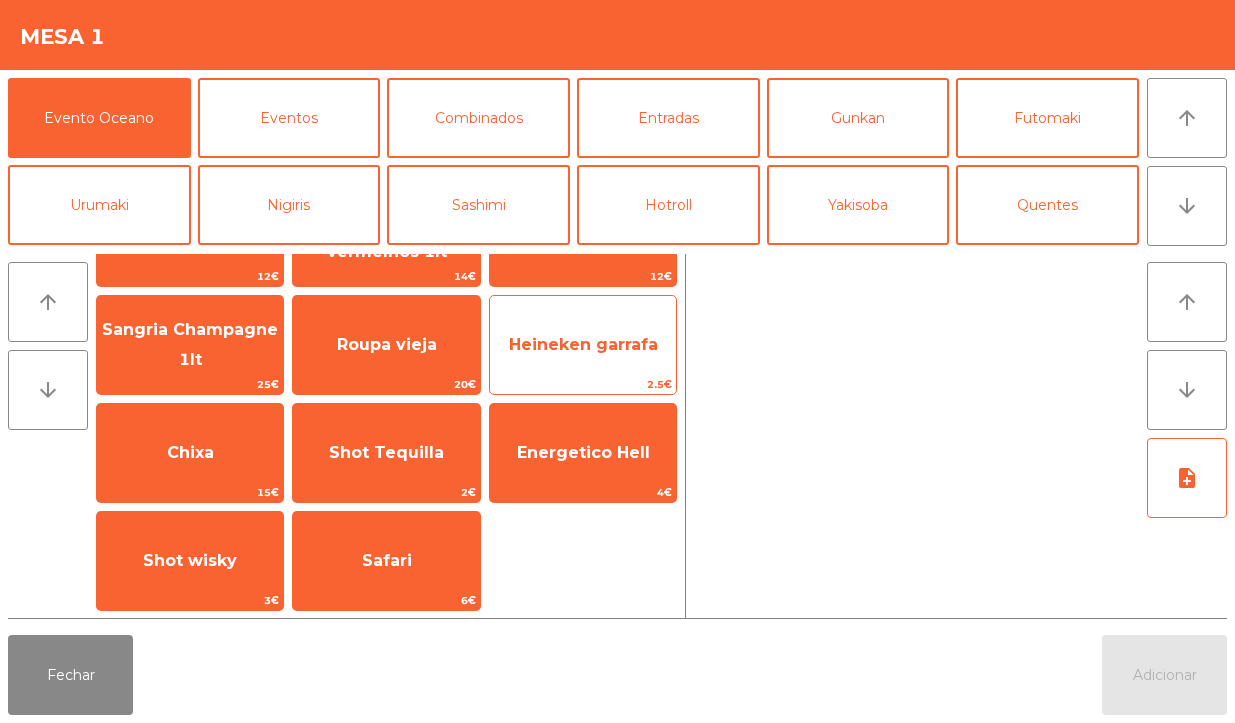 click on "Heineken garrafa" 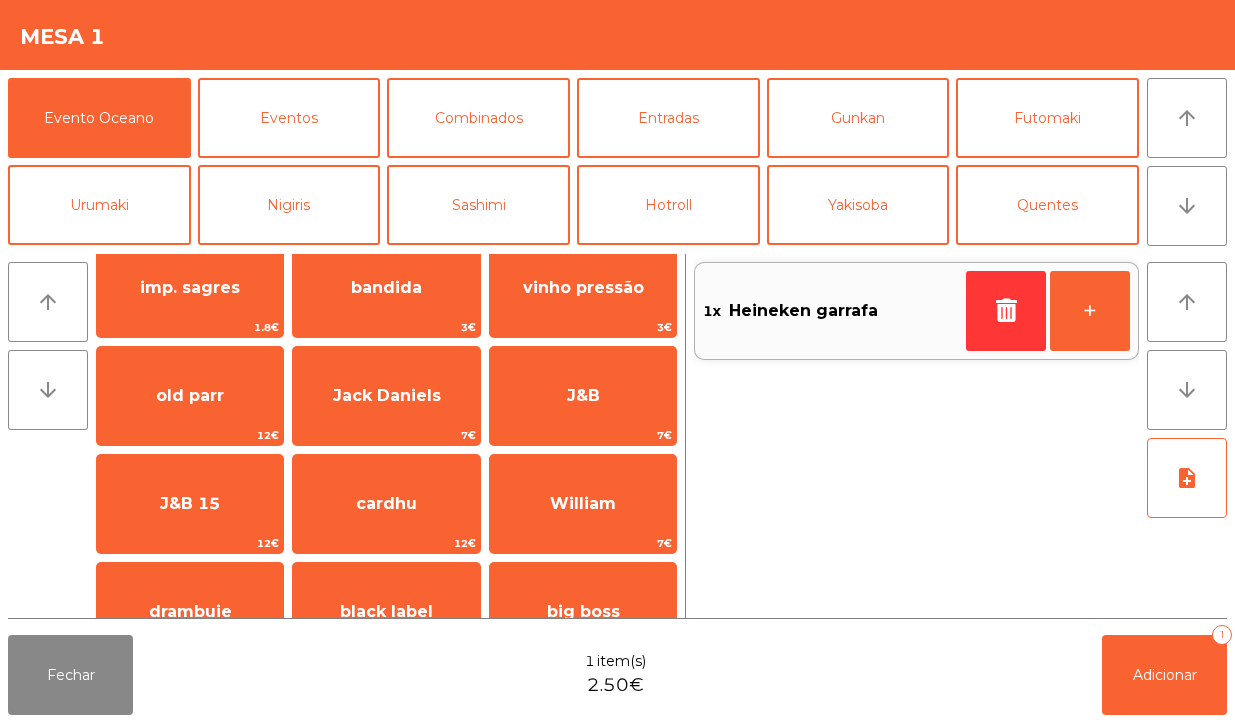 scroll, scrollTop: 0, scrollLeft: 0, axis: both 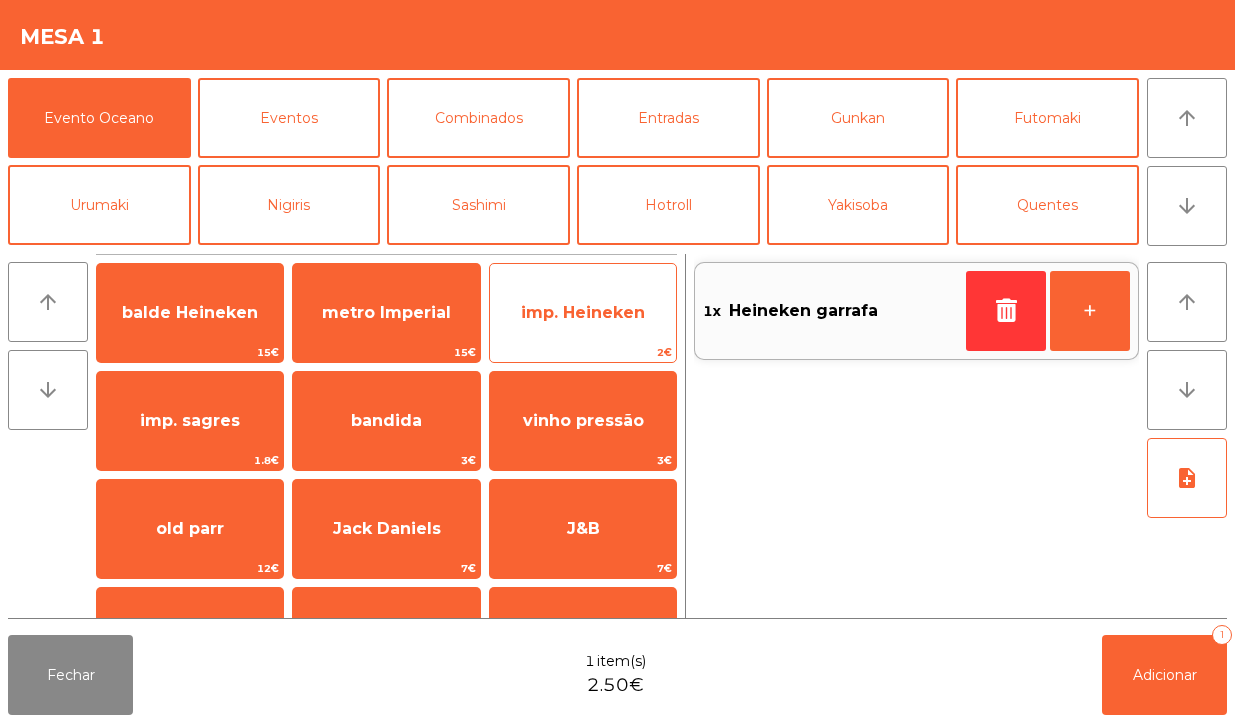 click on "imp. Heineken" 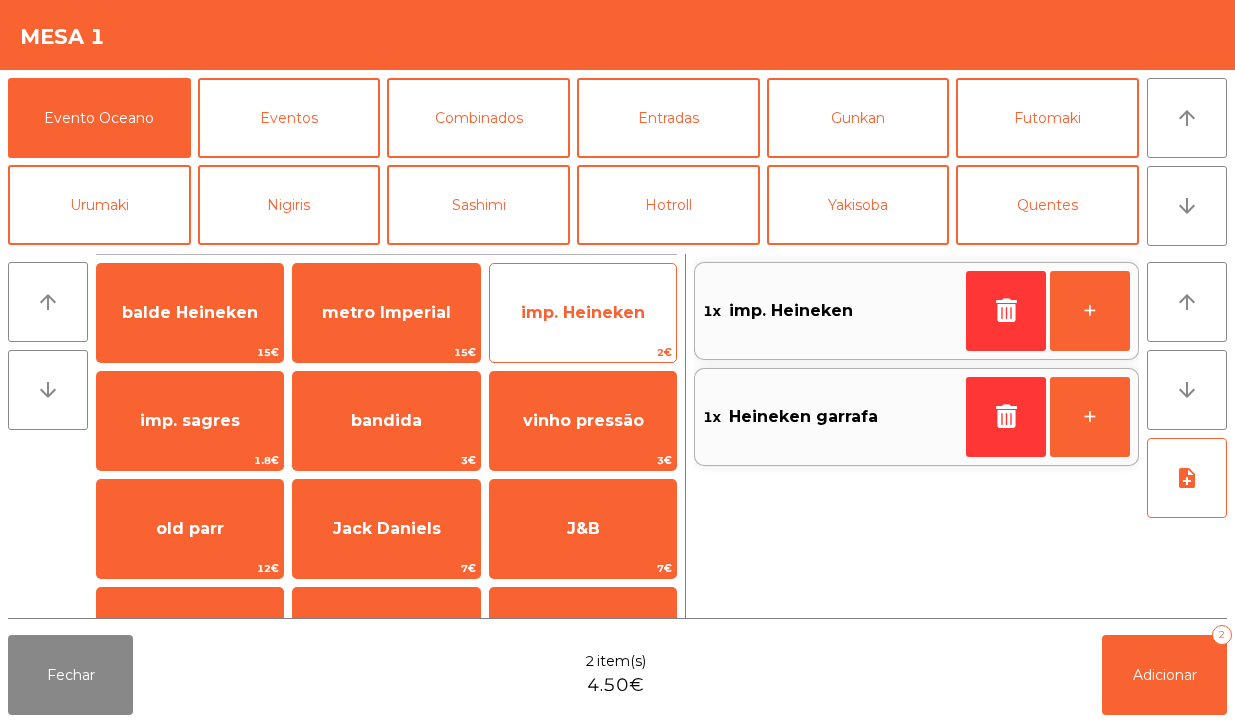 click on "imp. Heineken" 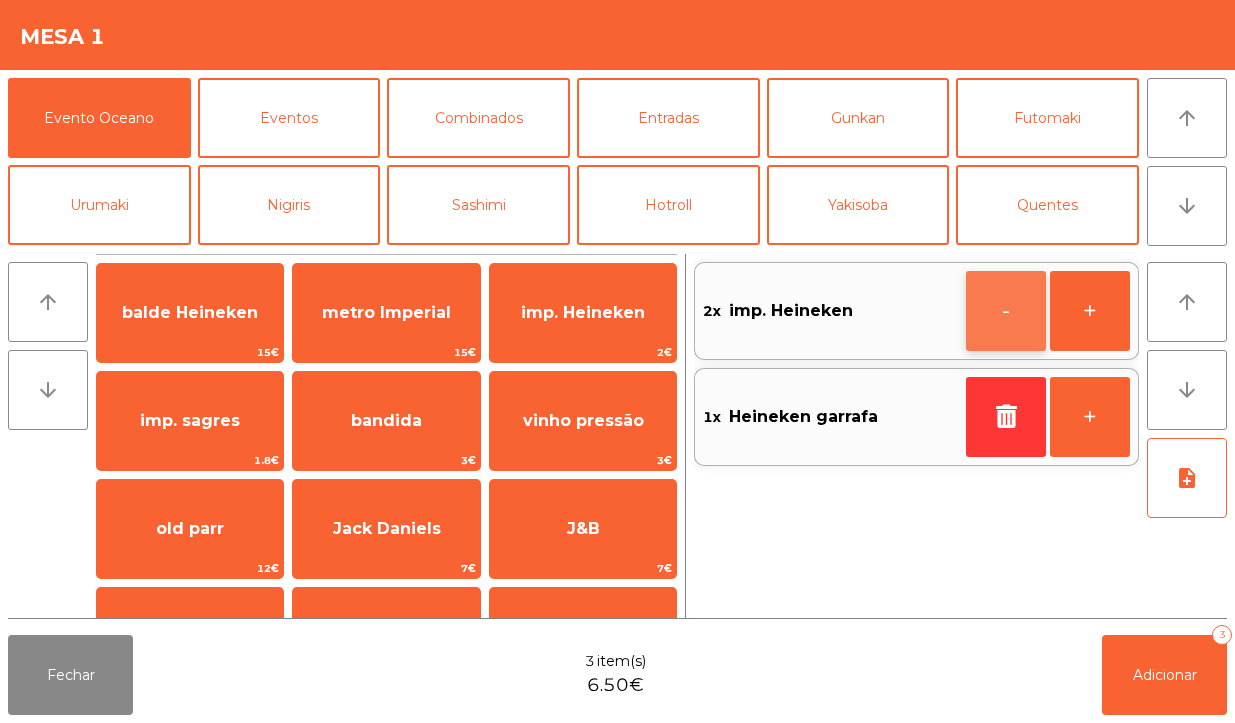 click on "-" 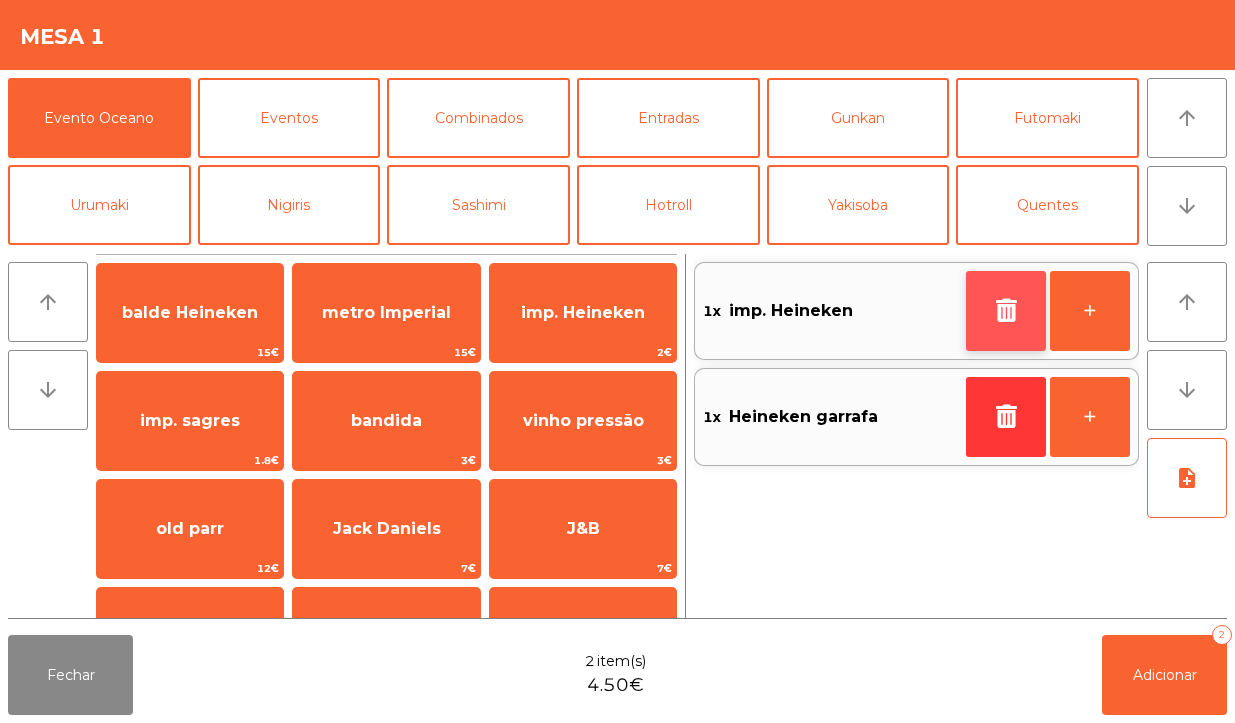 click 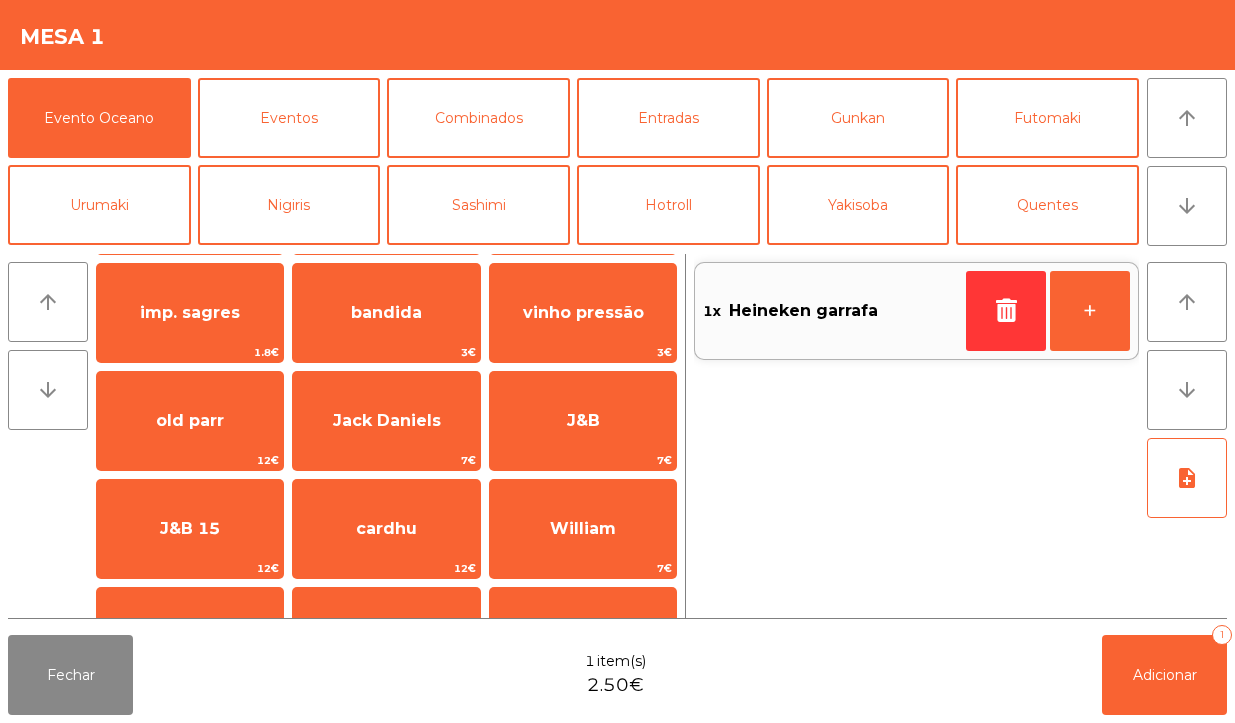 scroll, scrollTop: 123, scrollLeft: 0, axis: vertical 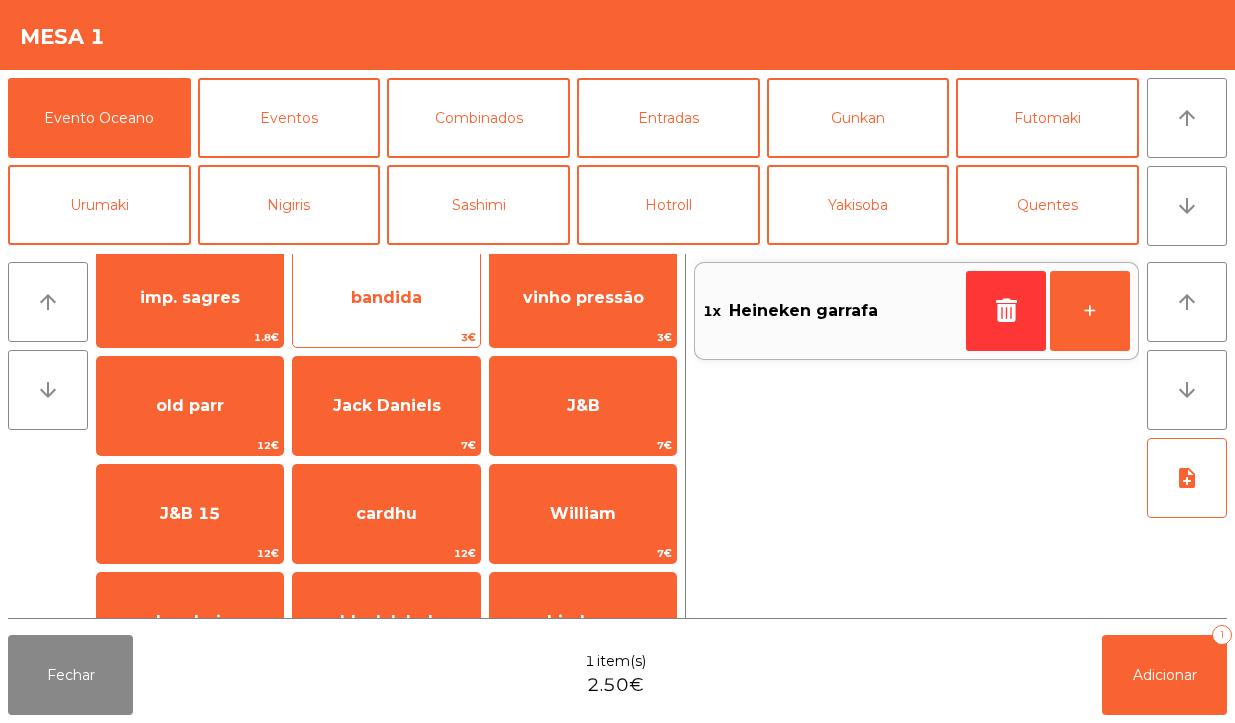 click on "bandida" 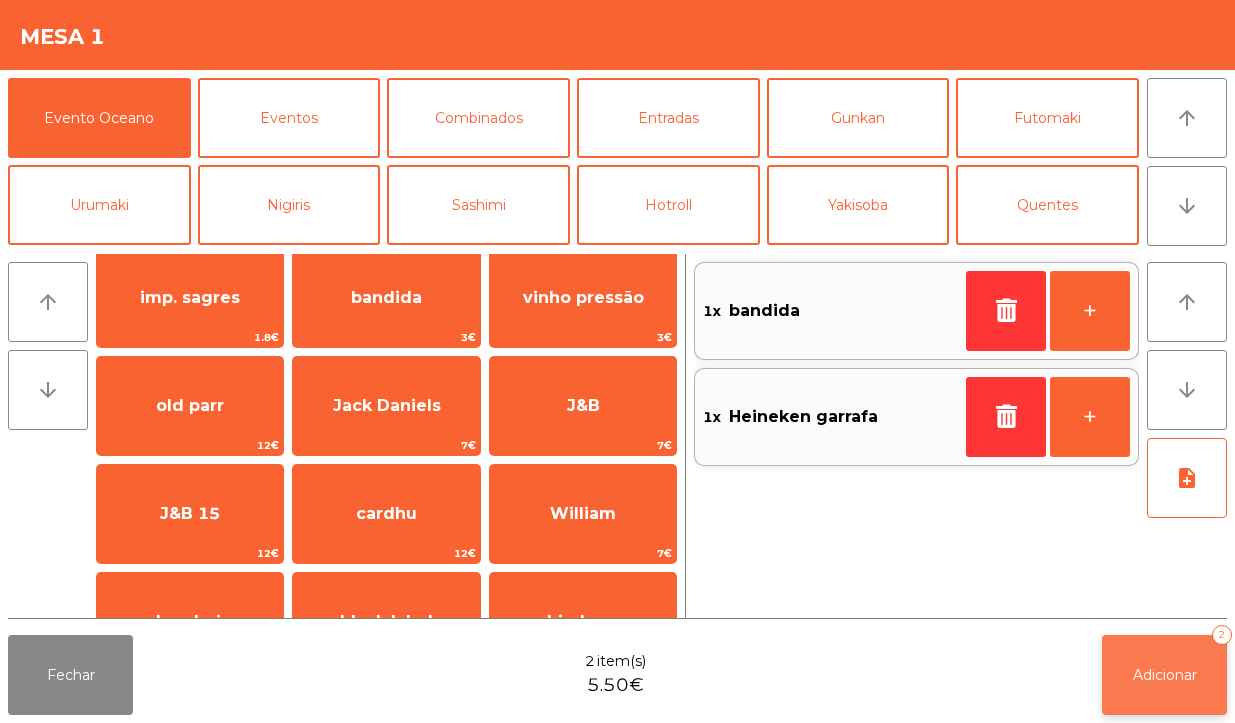 click on "Adicionar   2" 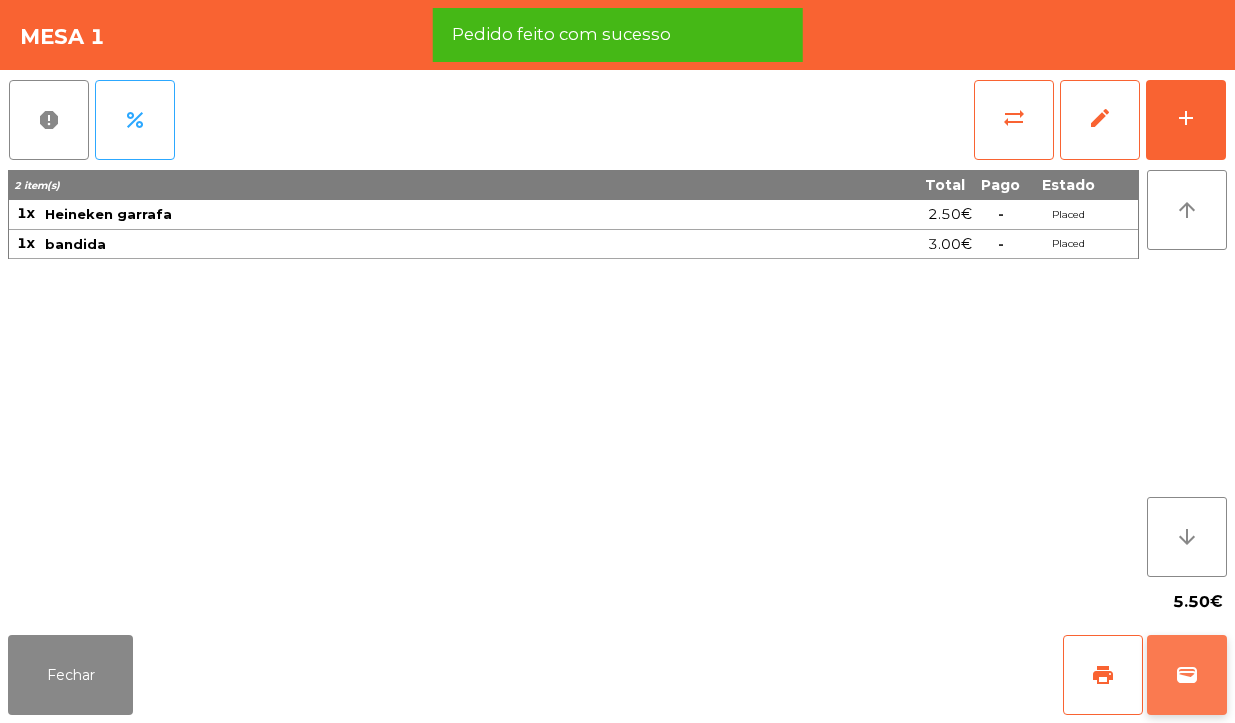 click on "wallet" 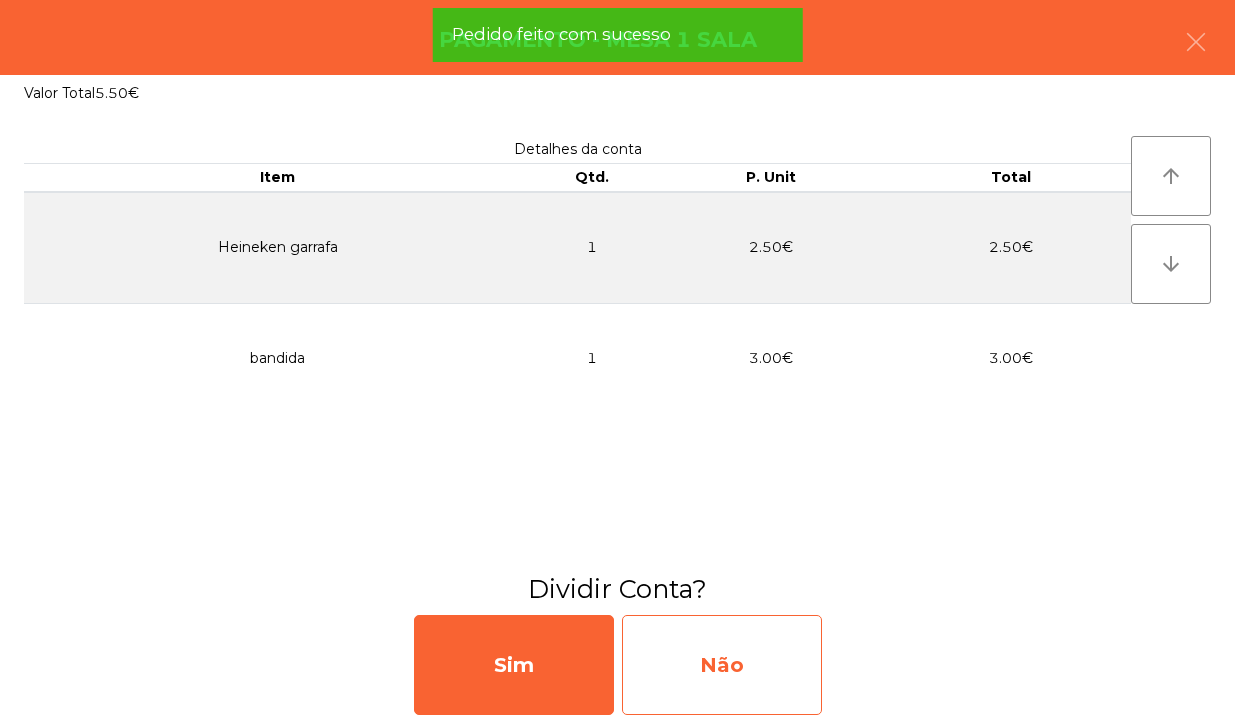 click on "Não" 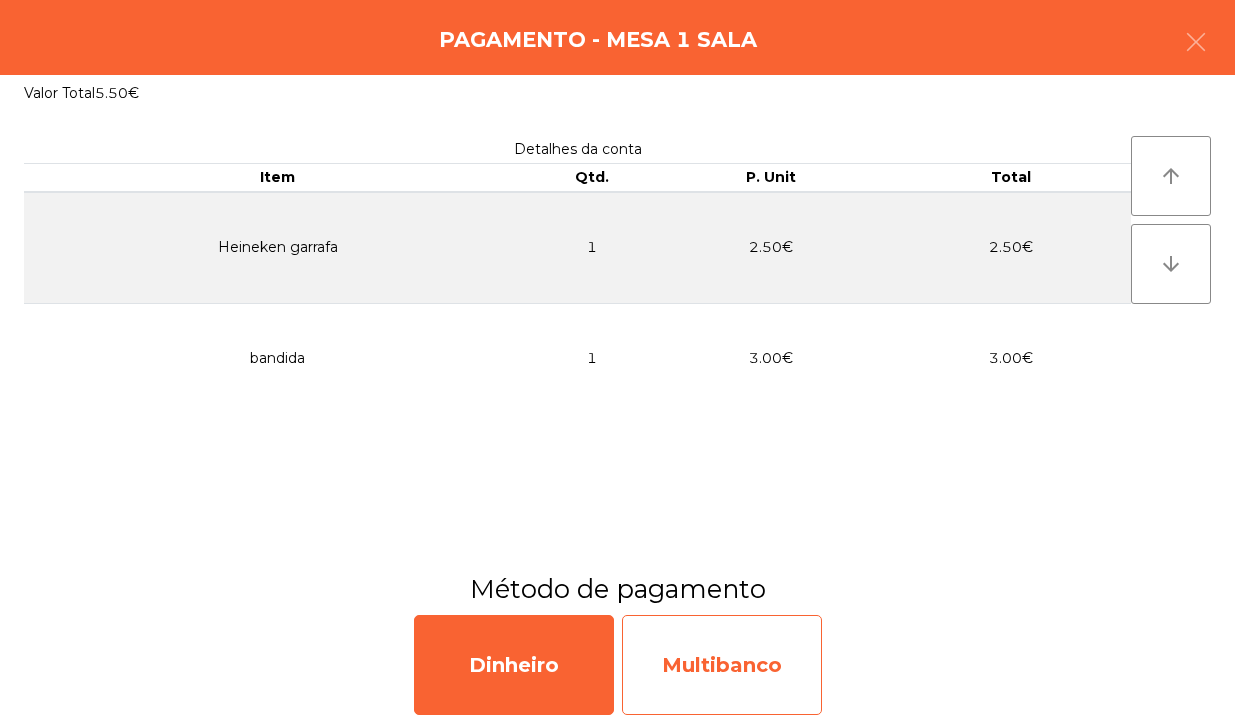 click on "Multibanco" 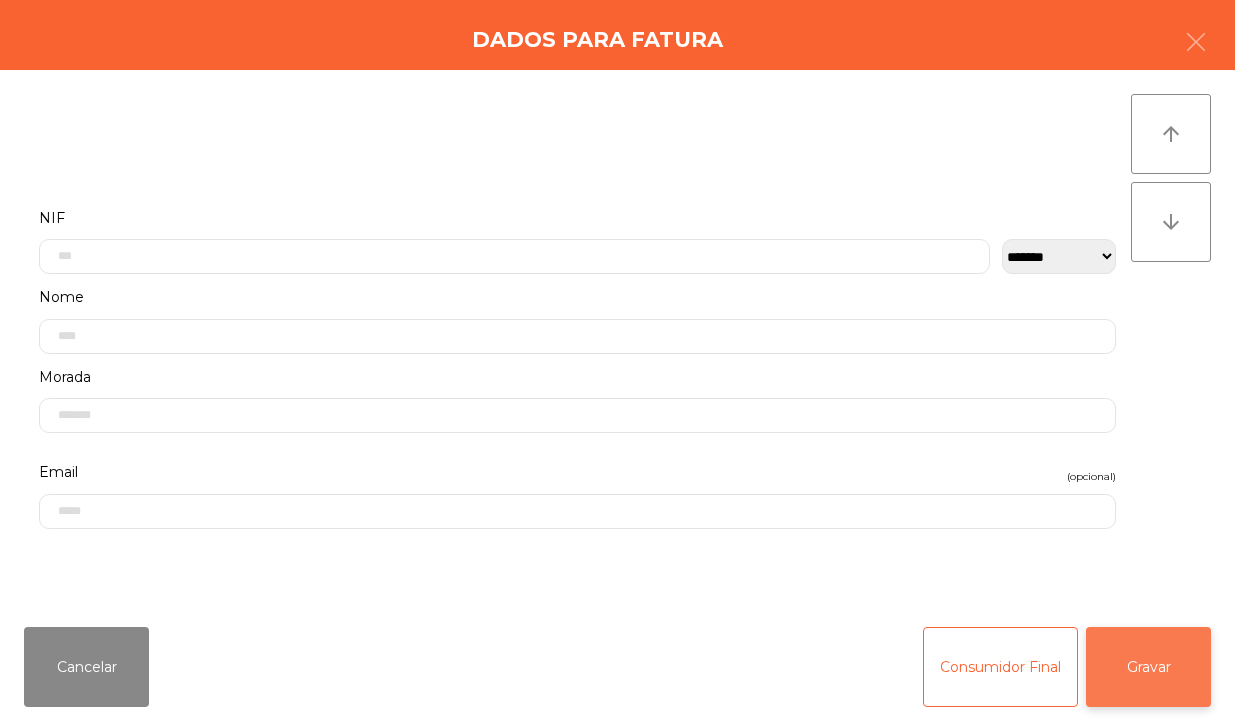 click on "Gravar" 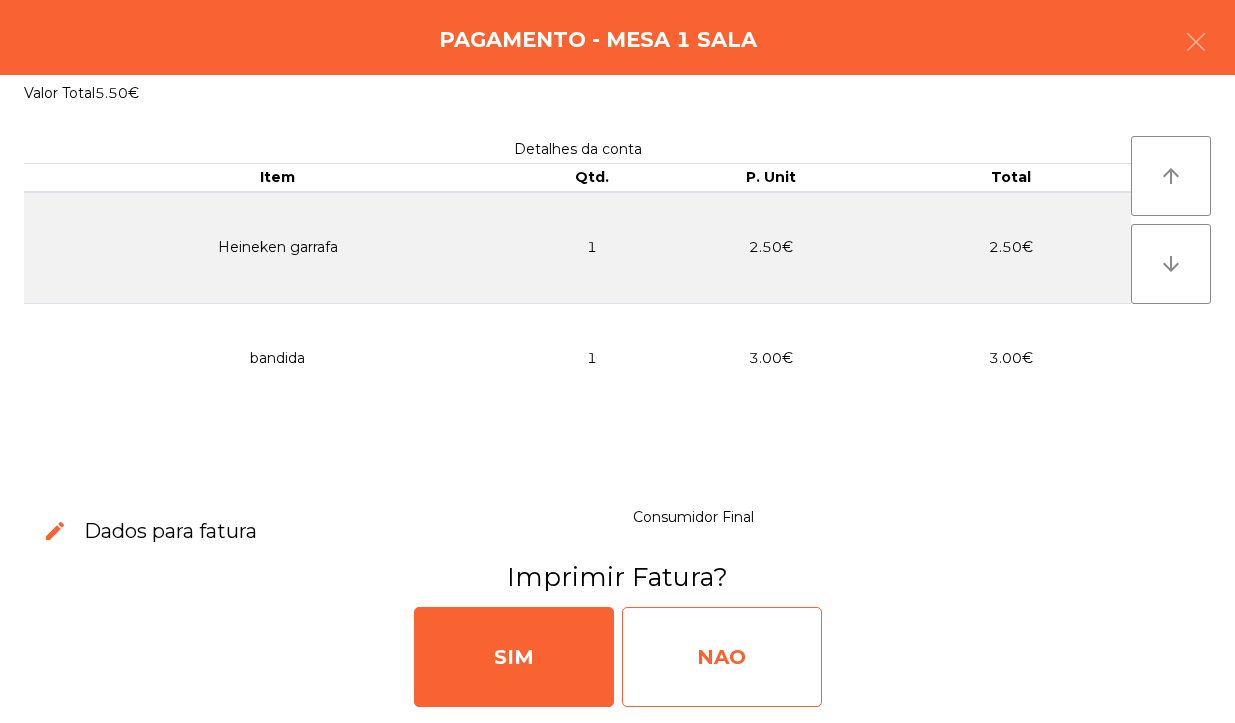 click on "NAO" 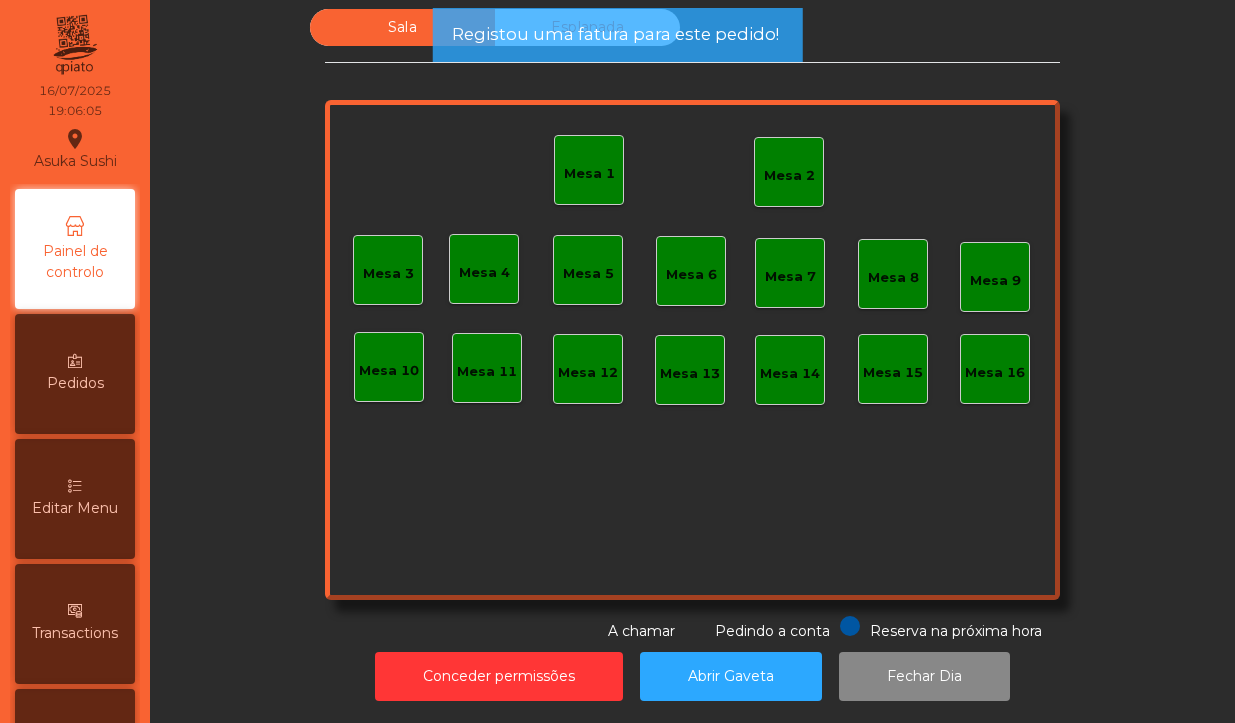 click on "Mesa 1" 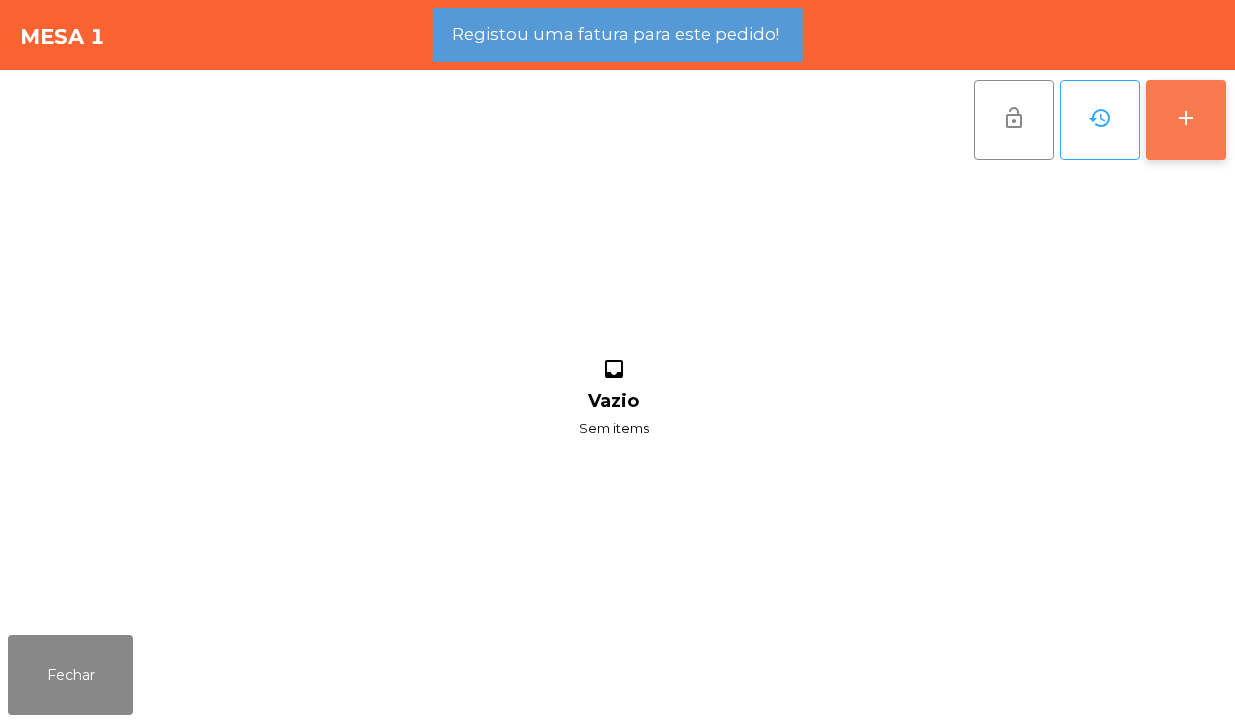 click on "add" 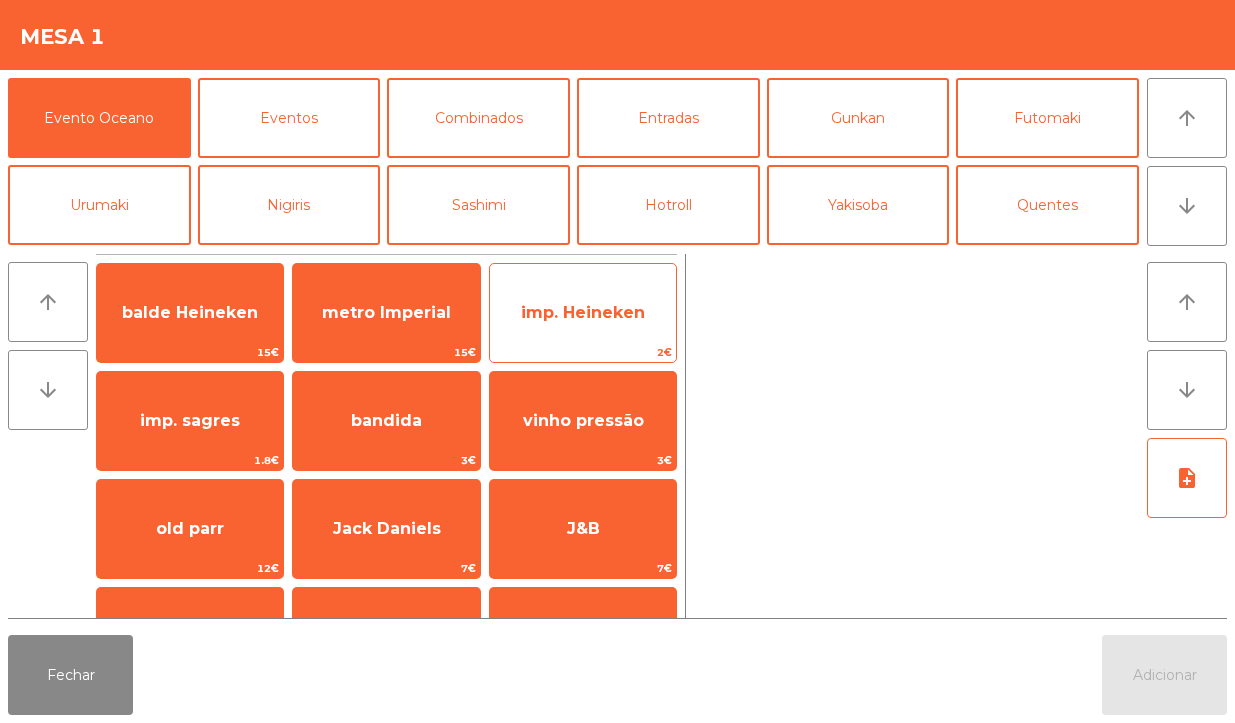click on "imp. Heineken" 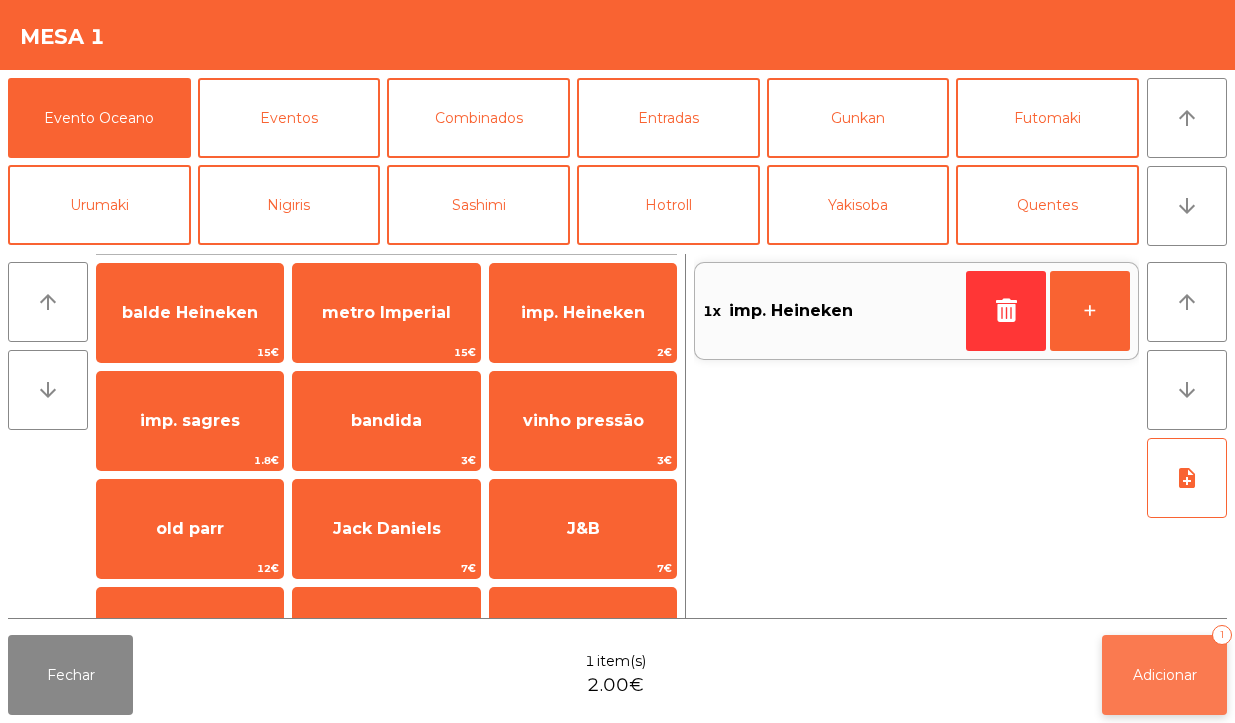 click on "Adicionar   1" 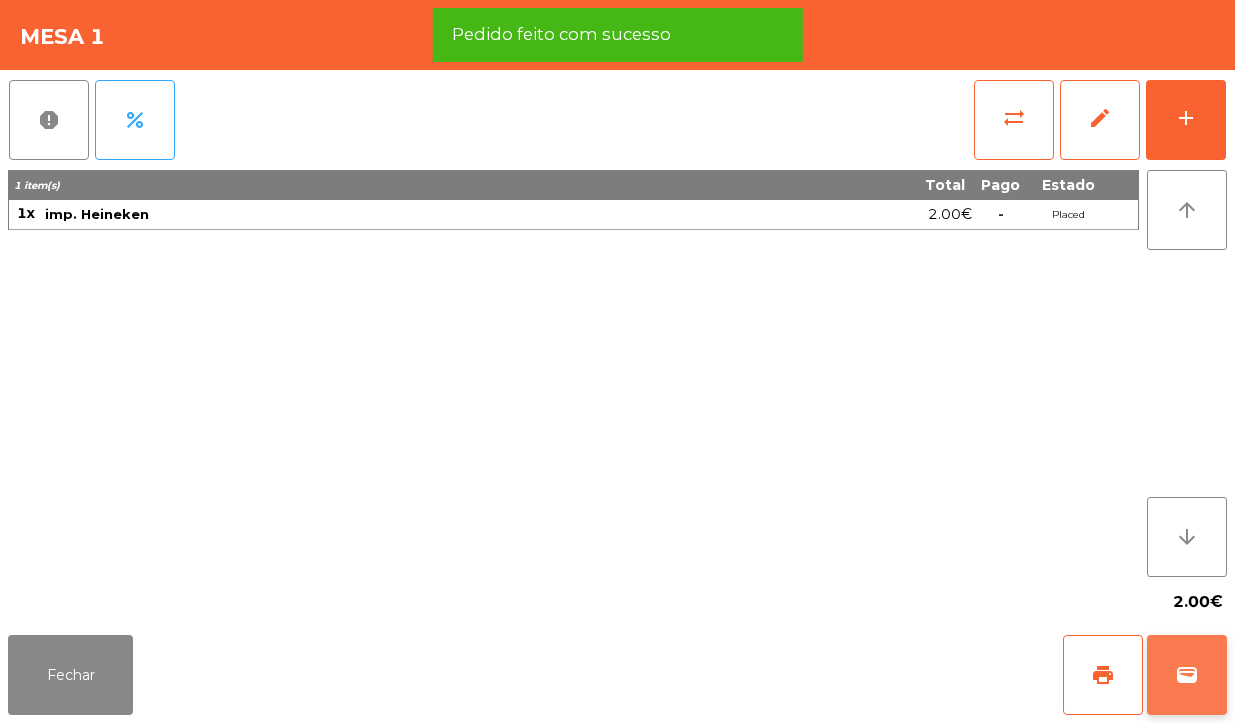 click on "wallet" 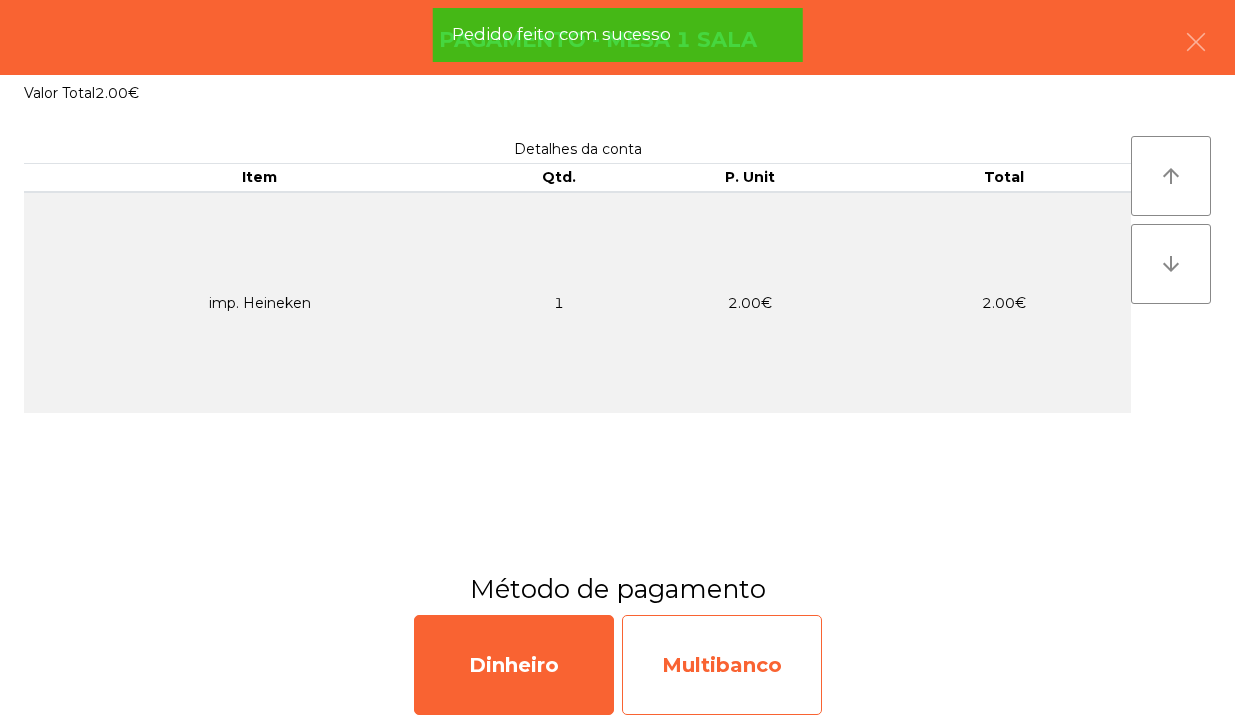 click on "Multibanco" 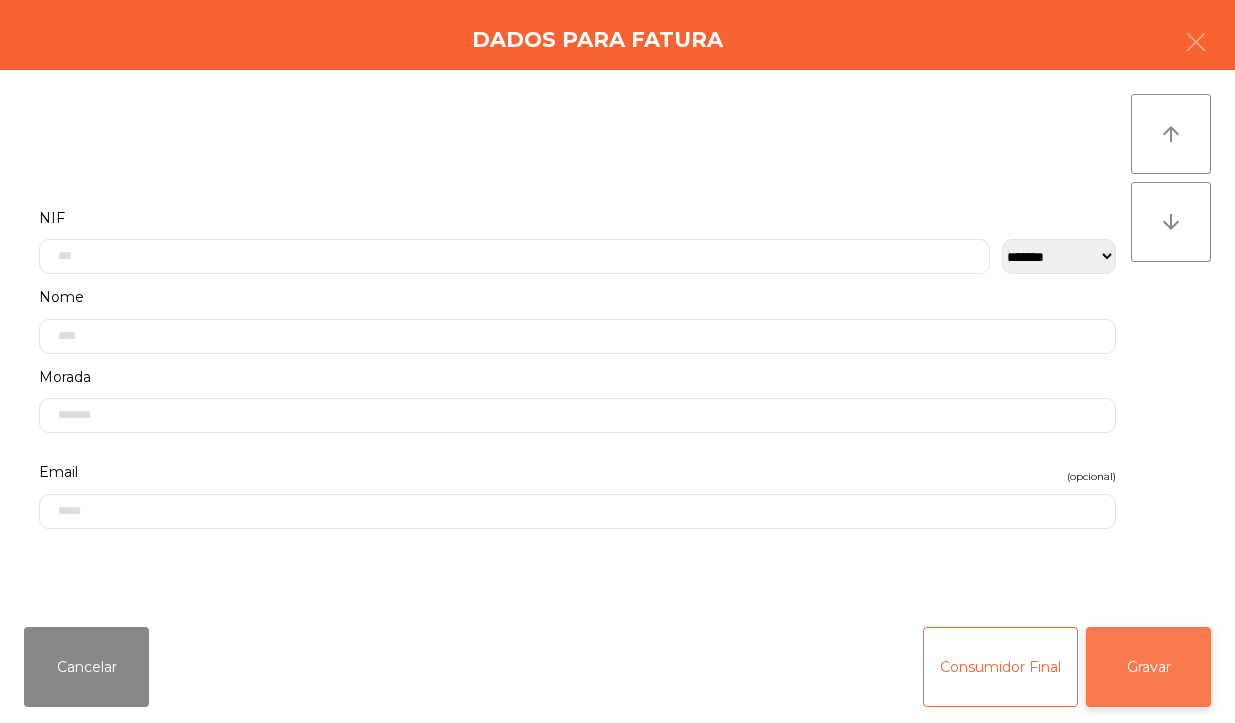 click on "Gravar" 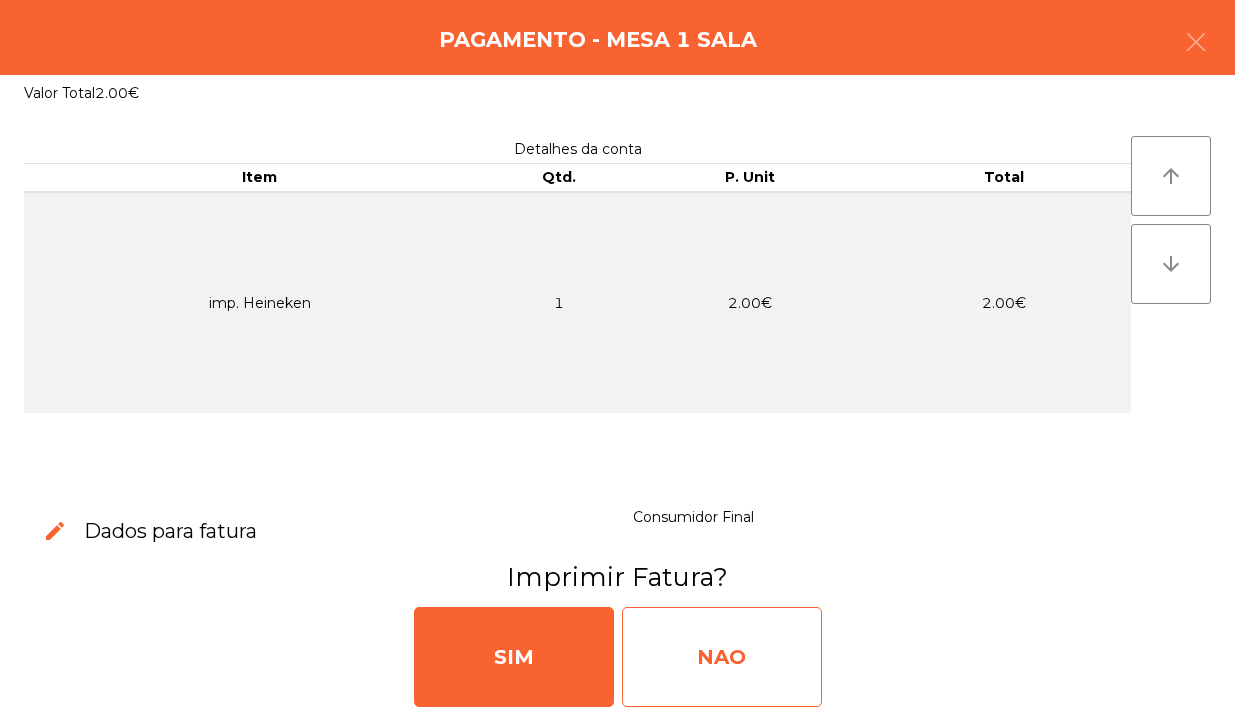click on "NAO" 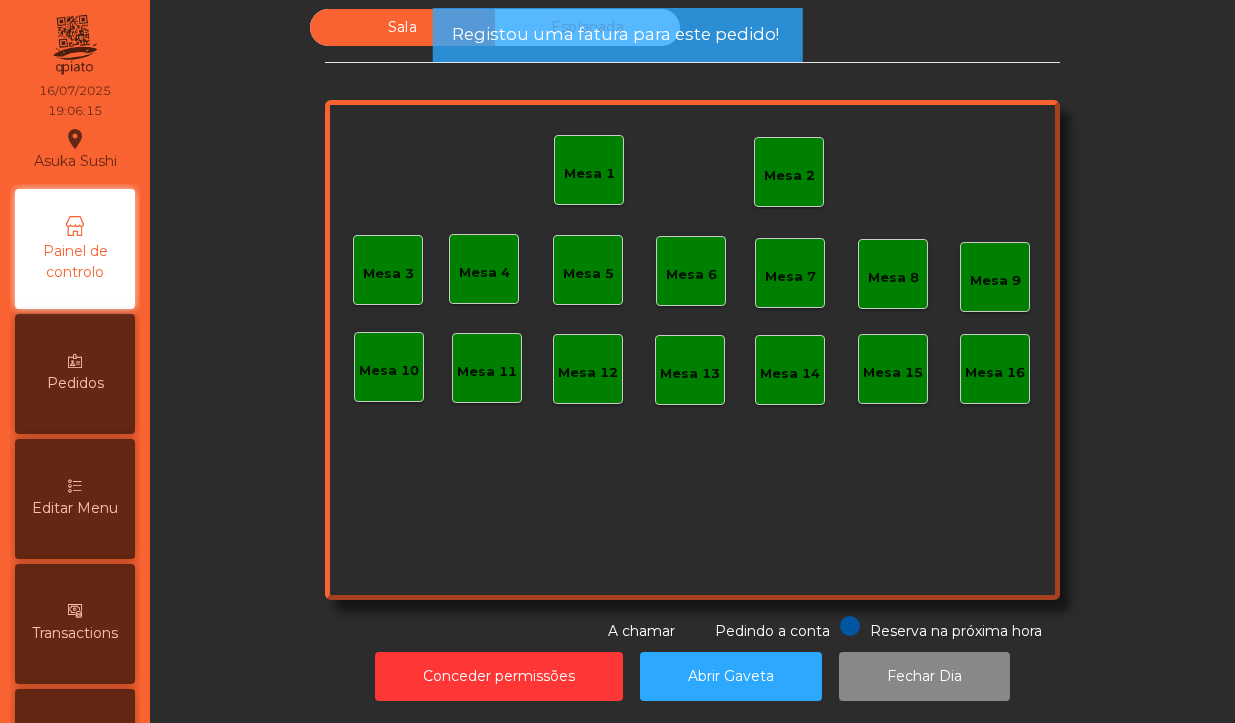 click on "Mesa 1" 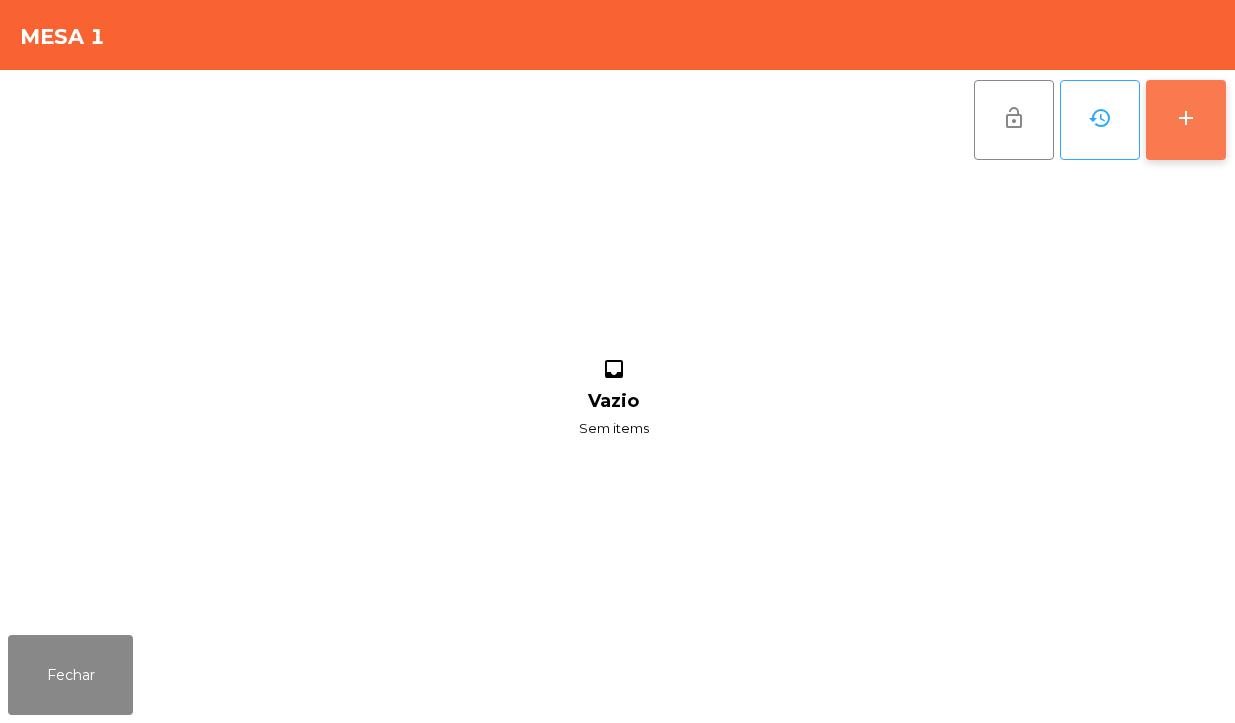 click on "add" 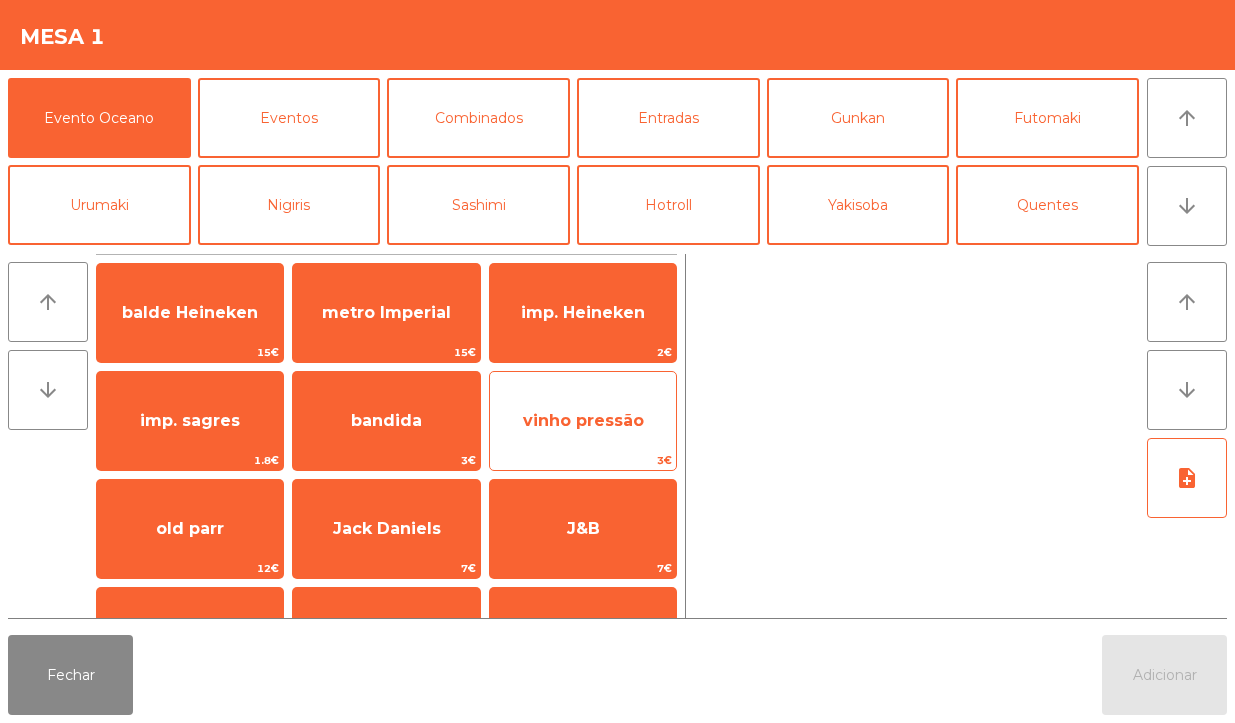 click on "vinho pressão" 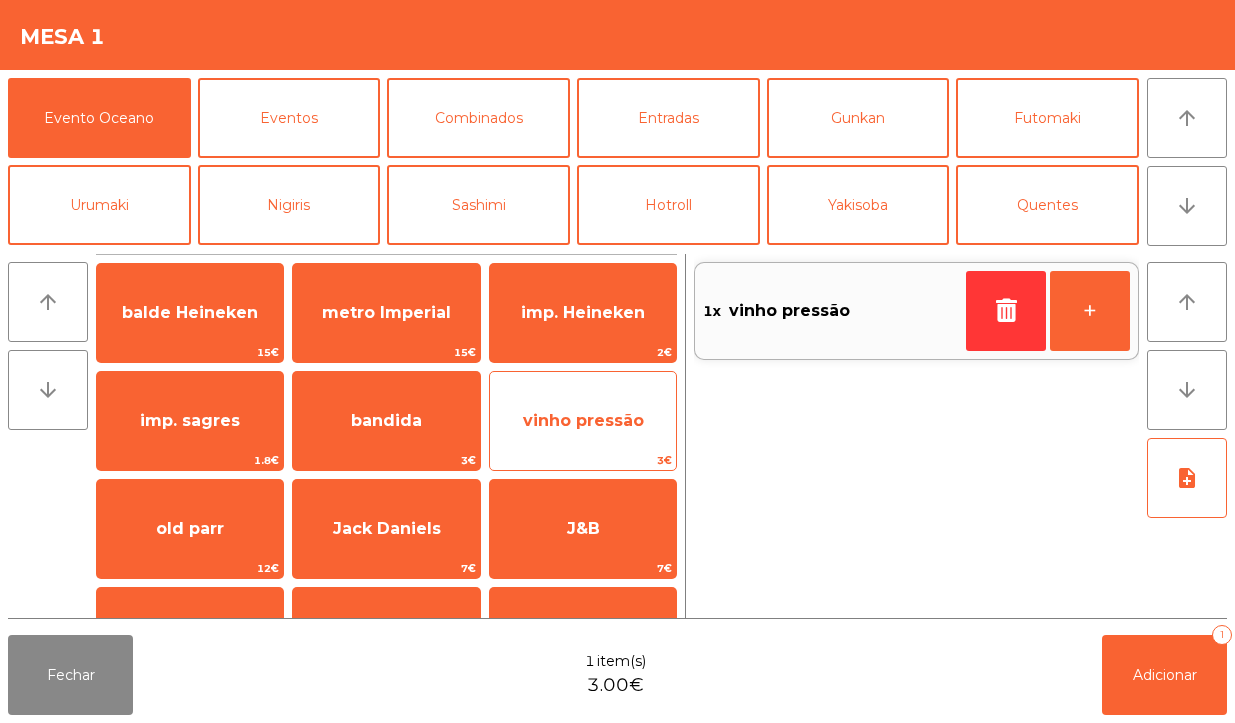 click on "vinho pressão" 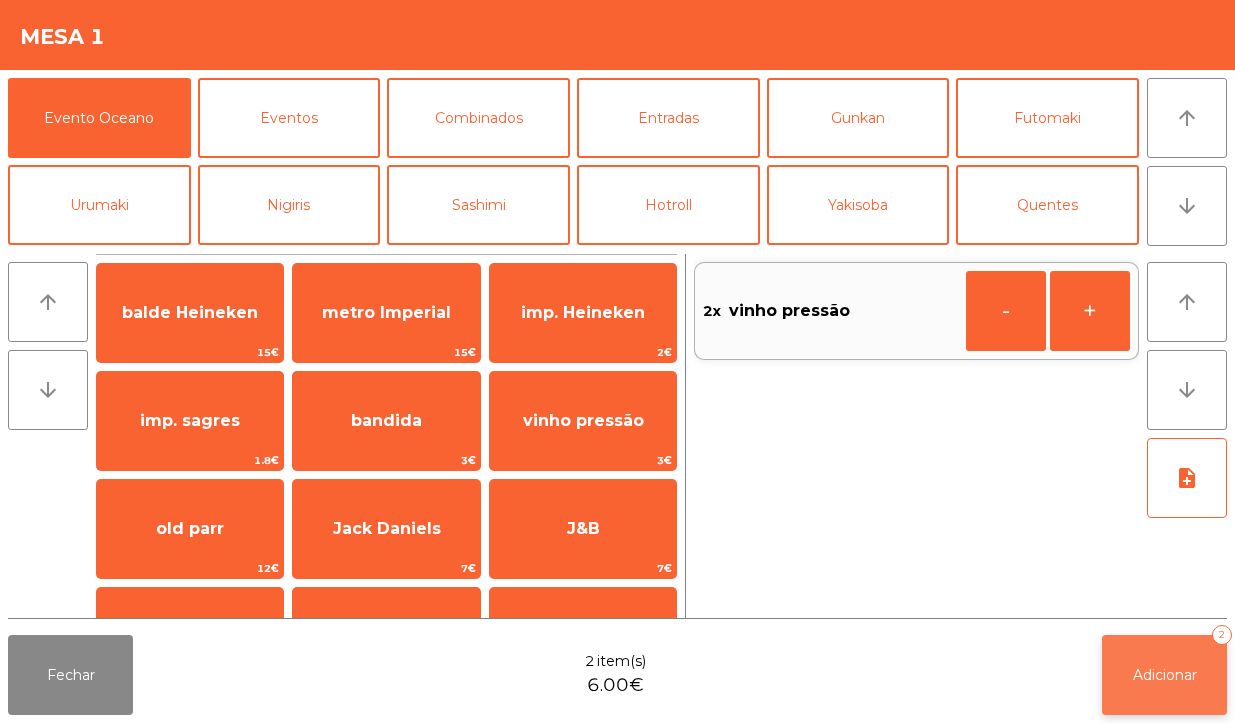 click on "Adicionar   2" 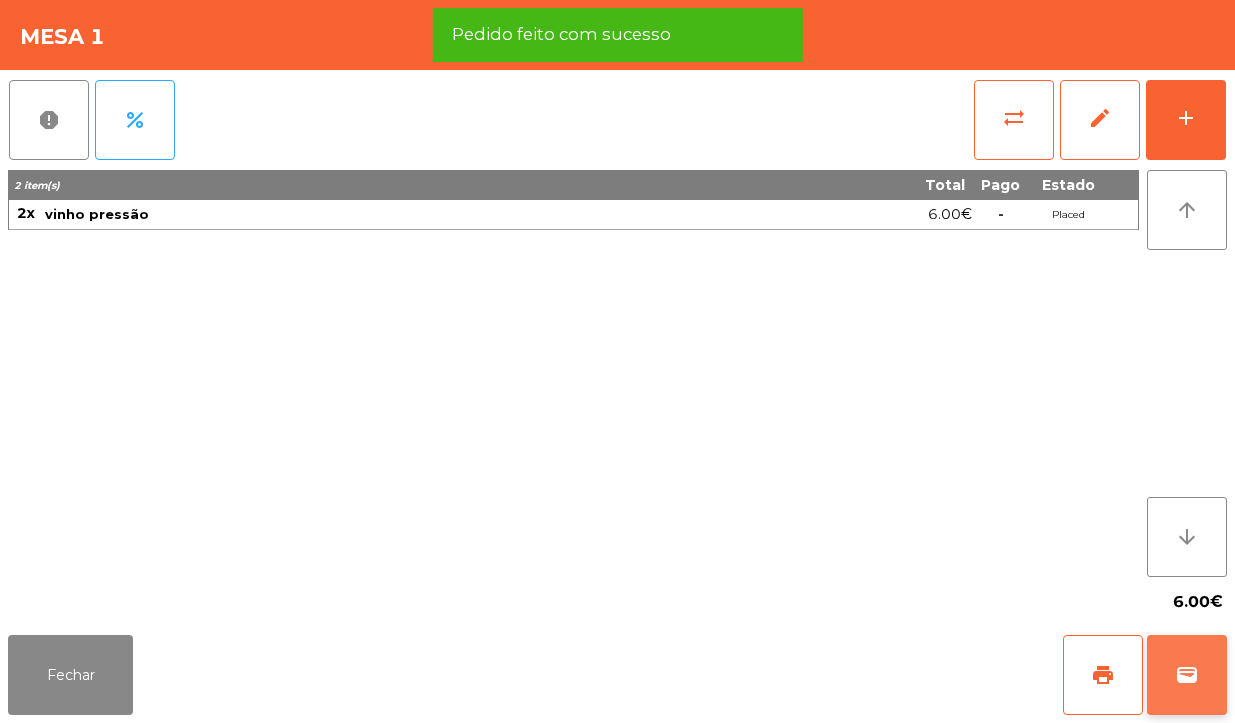 click on "wallet" 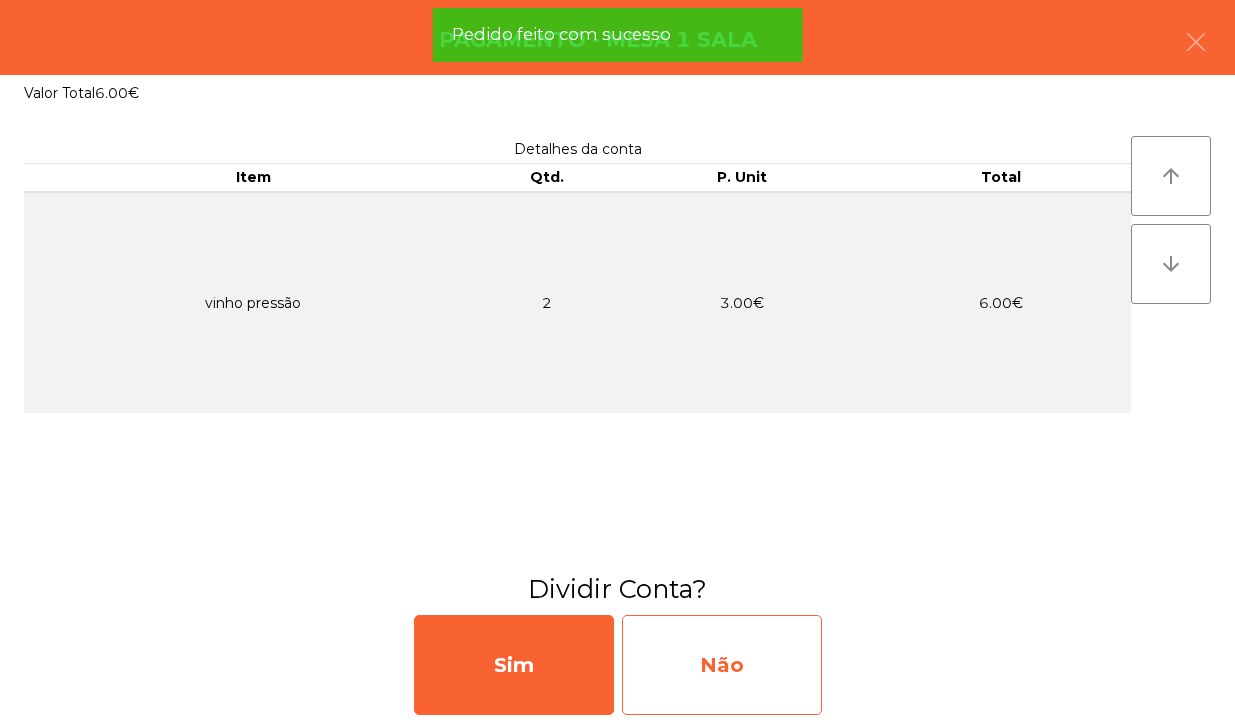 click on "Não" 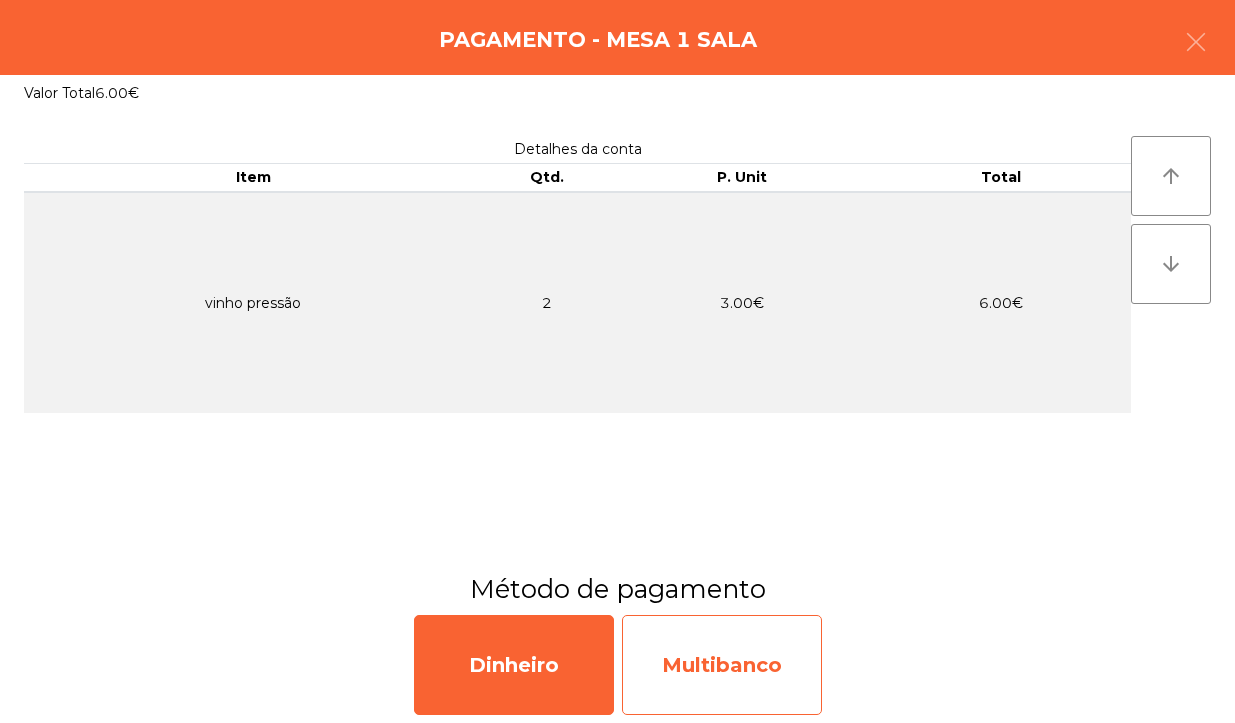click on "Multibanco" 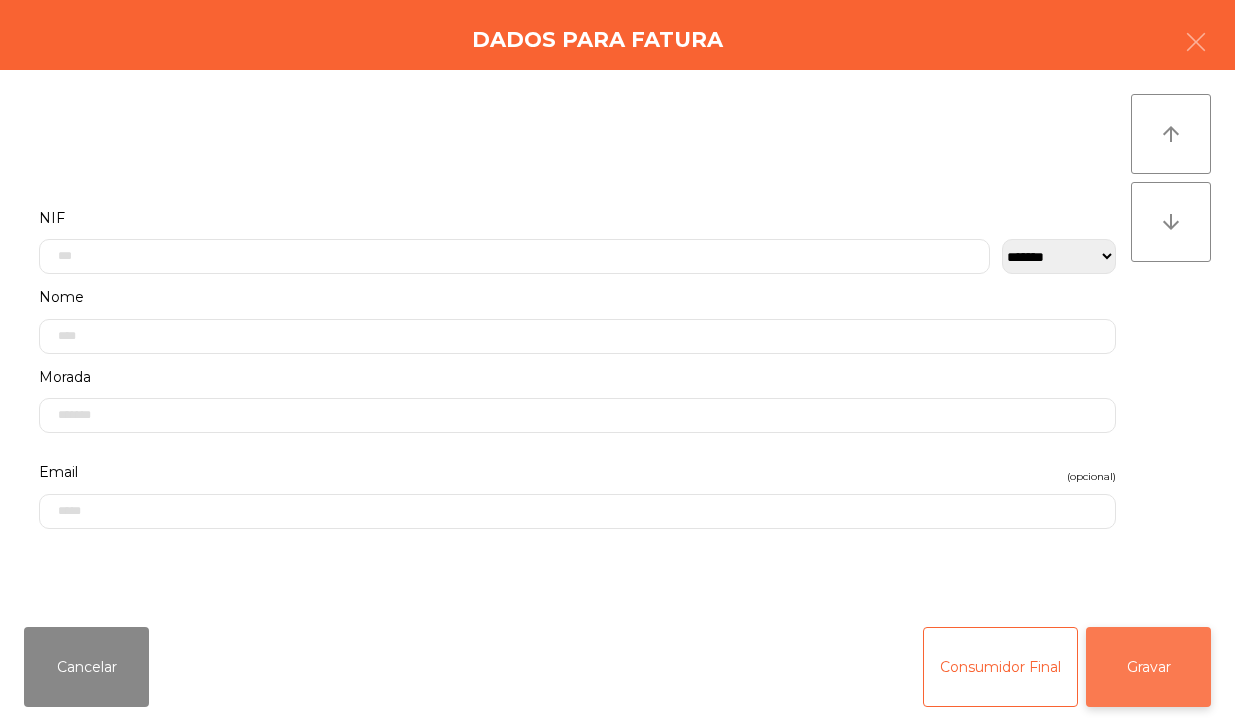 click on "Gravar" 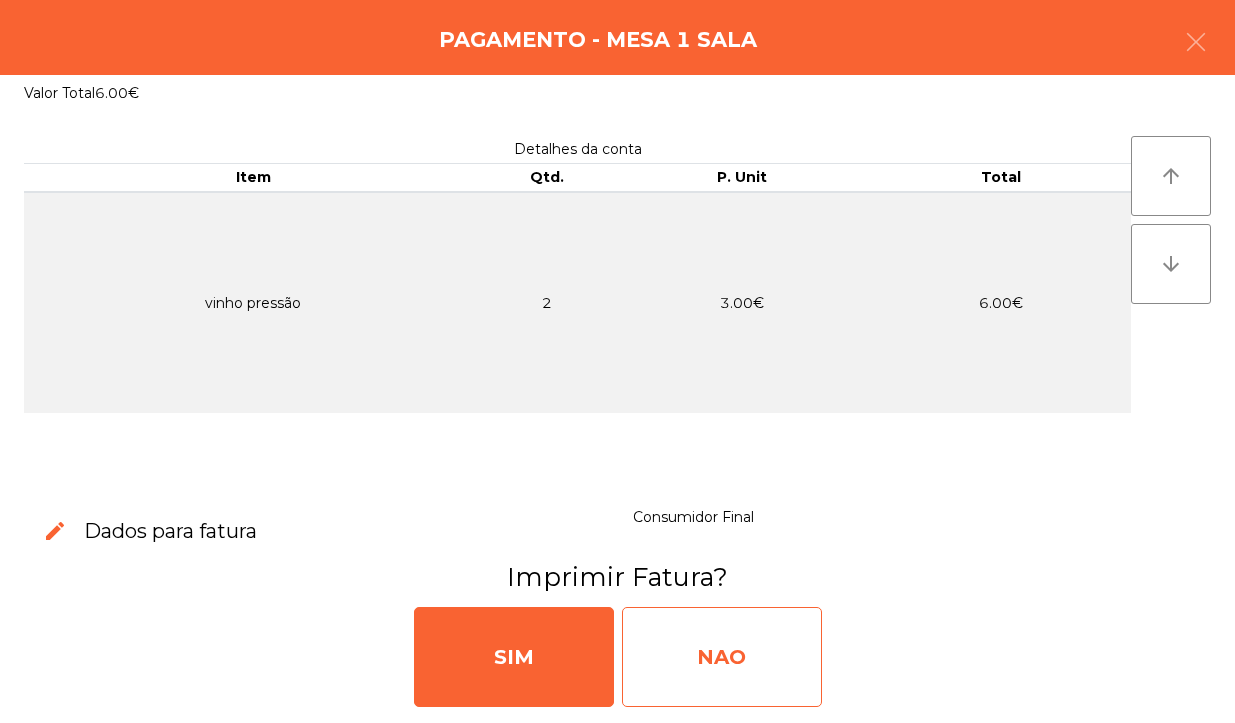 click on "NAO" 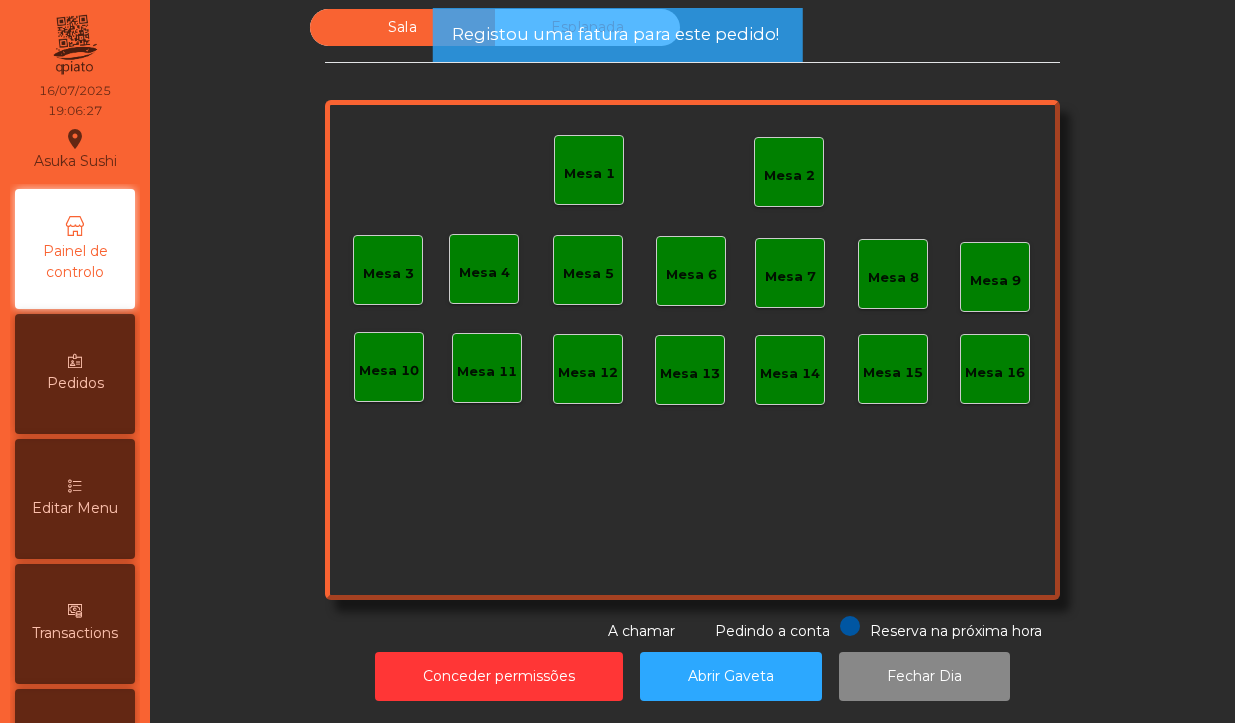 click on "Mesa 1" 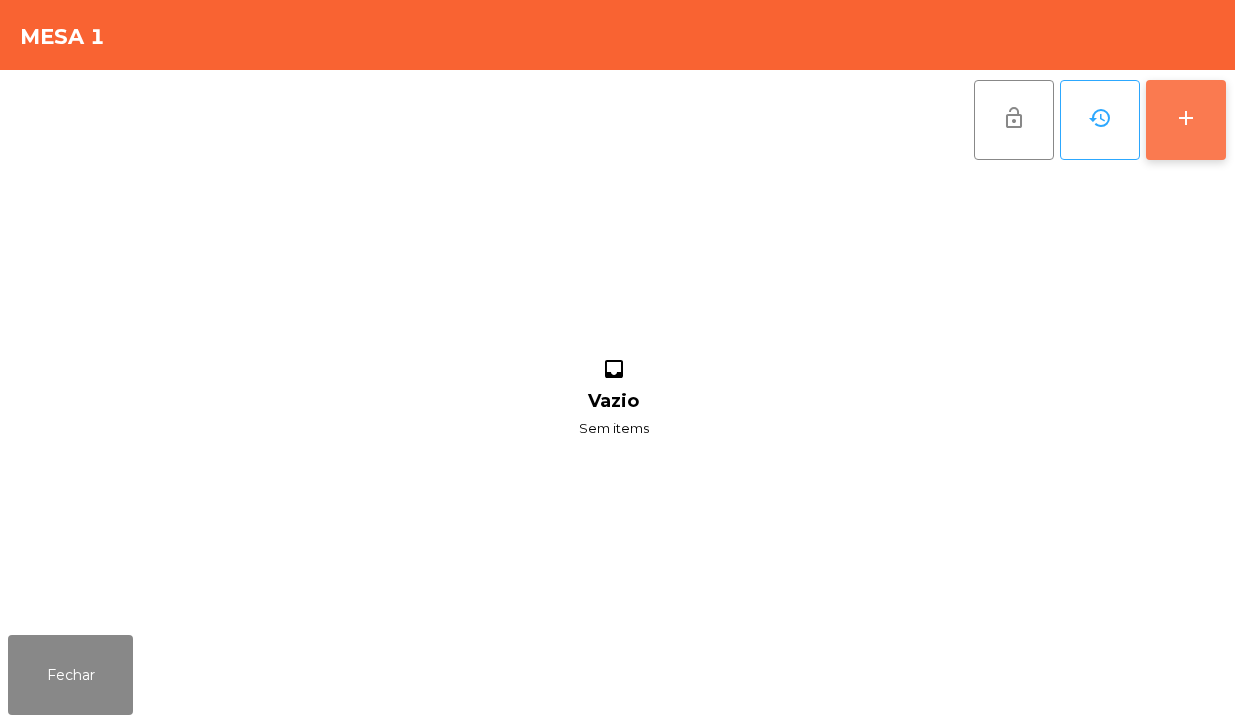 click on "add" 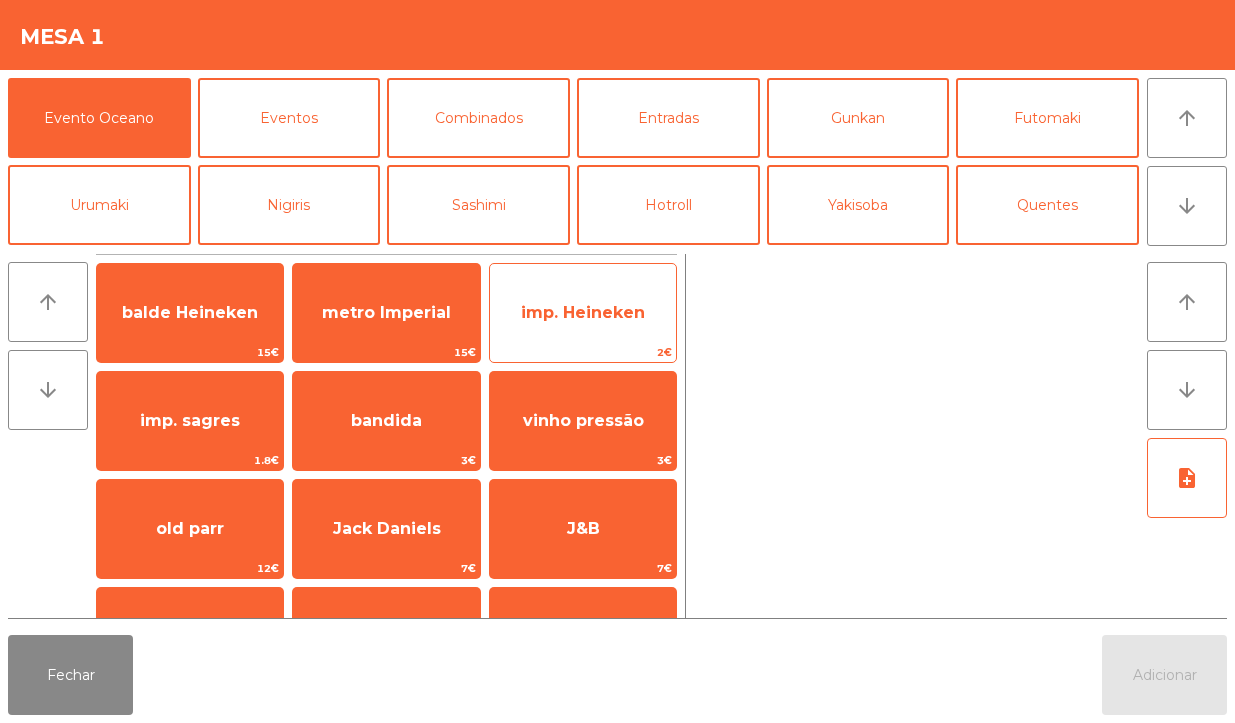 click on "imp. Heineken" 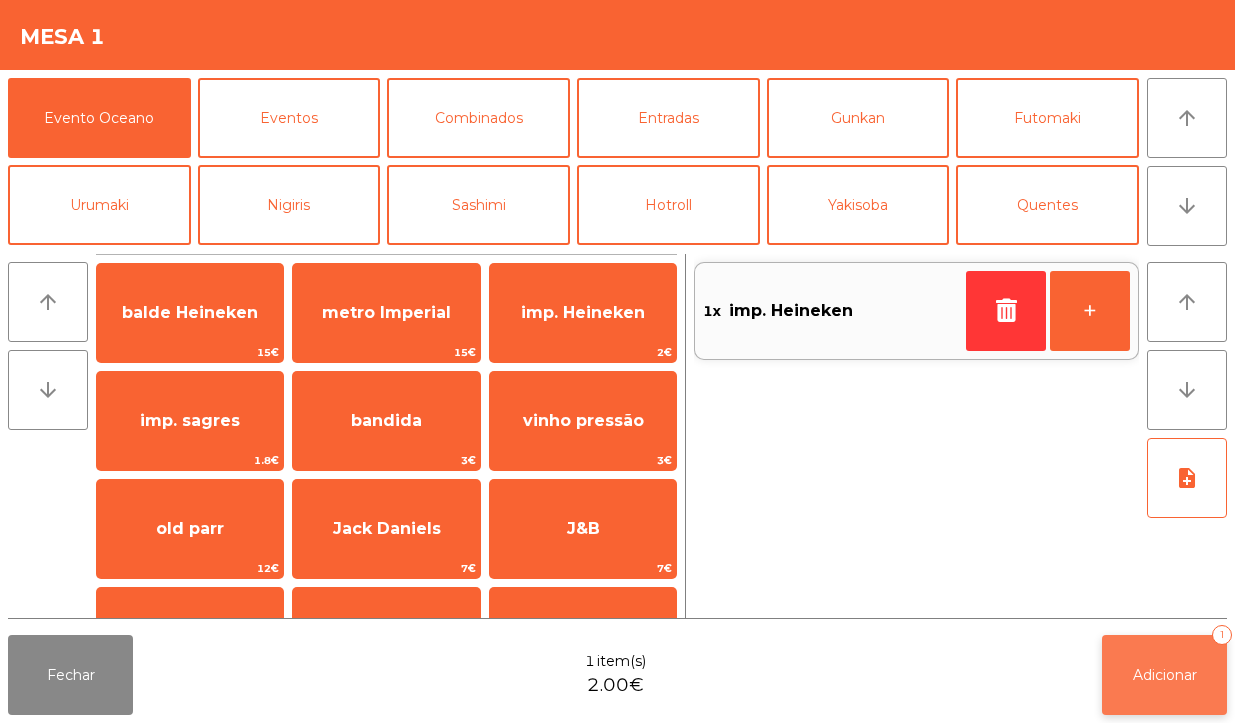 click on "Adicionar   1" 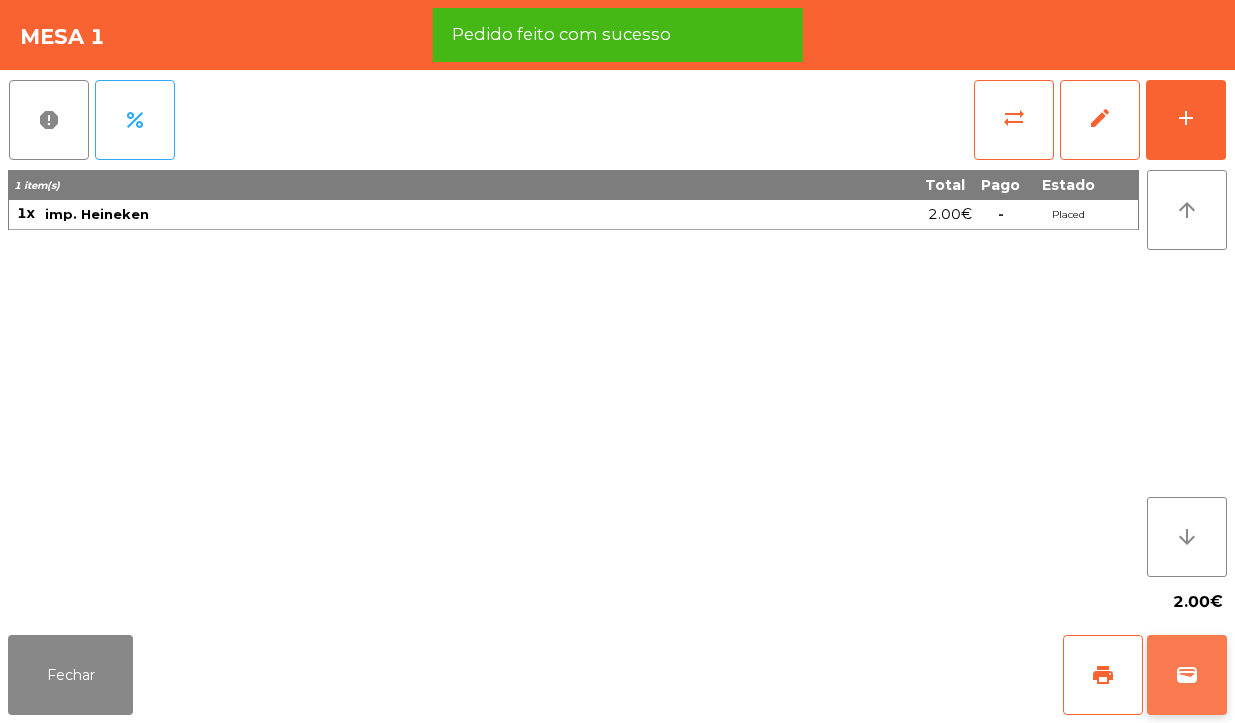 click on "wallet" 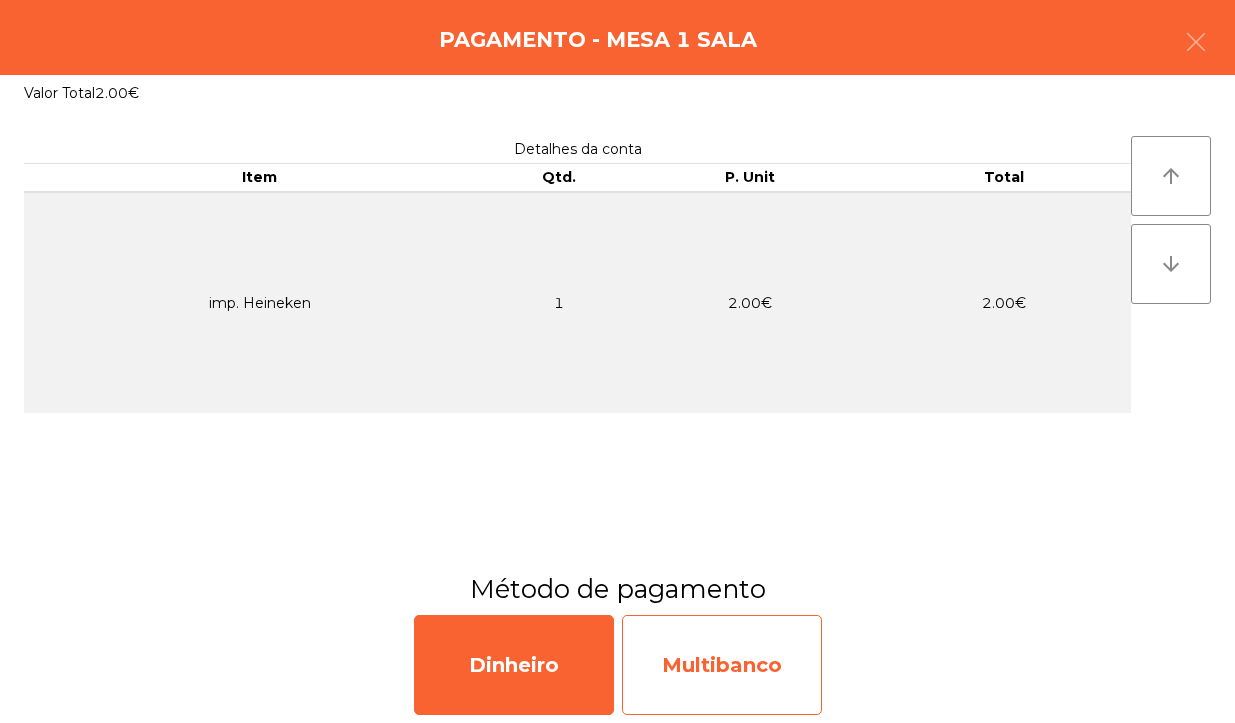click on "Multibanco" 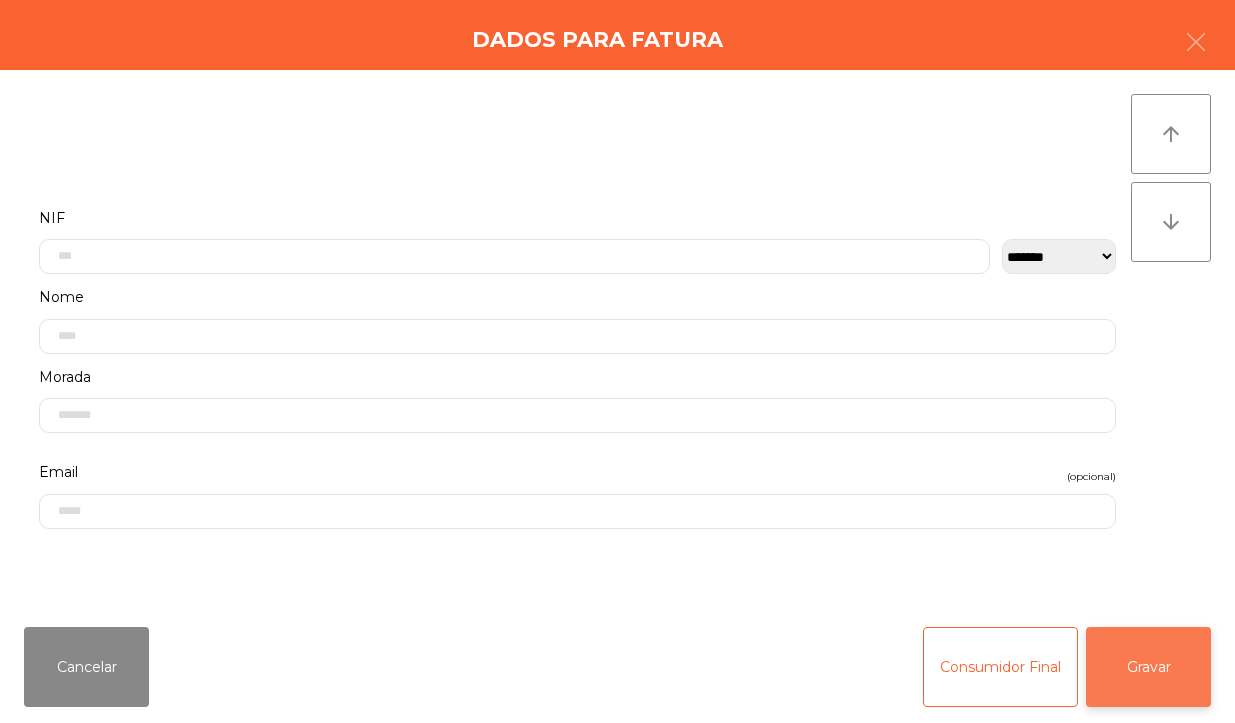 click on "Gravar" 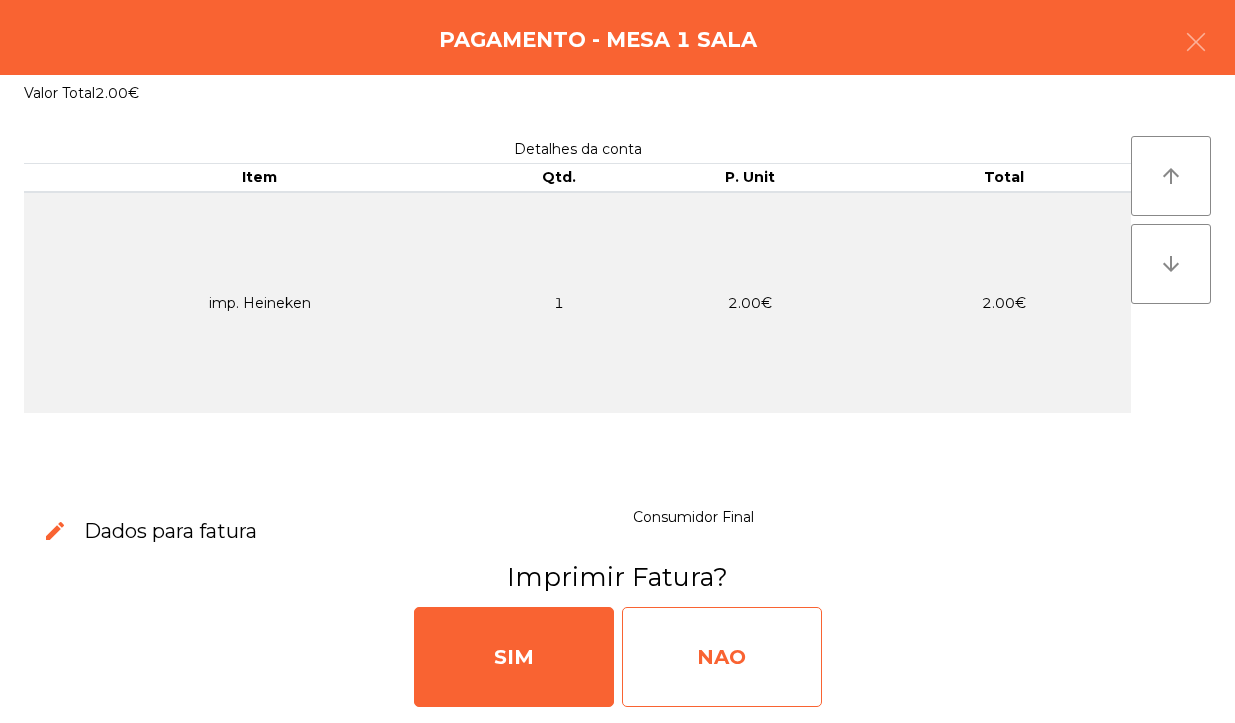 click on "NAO" 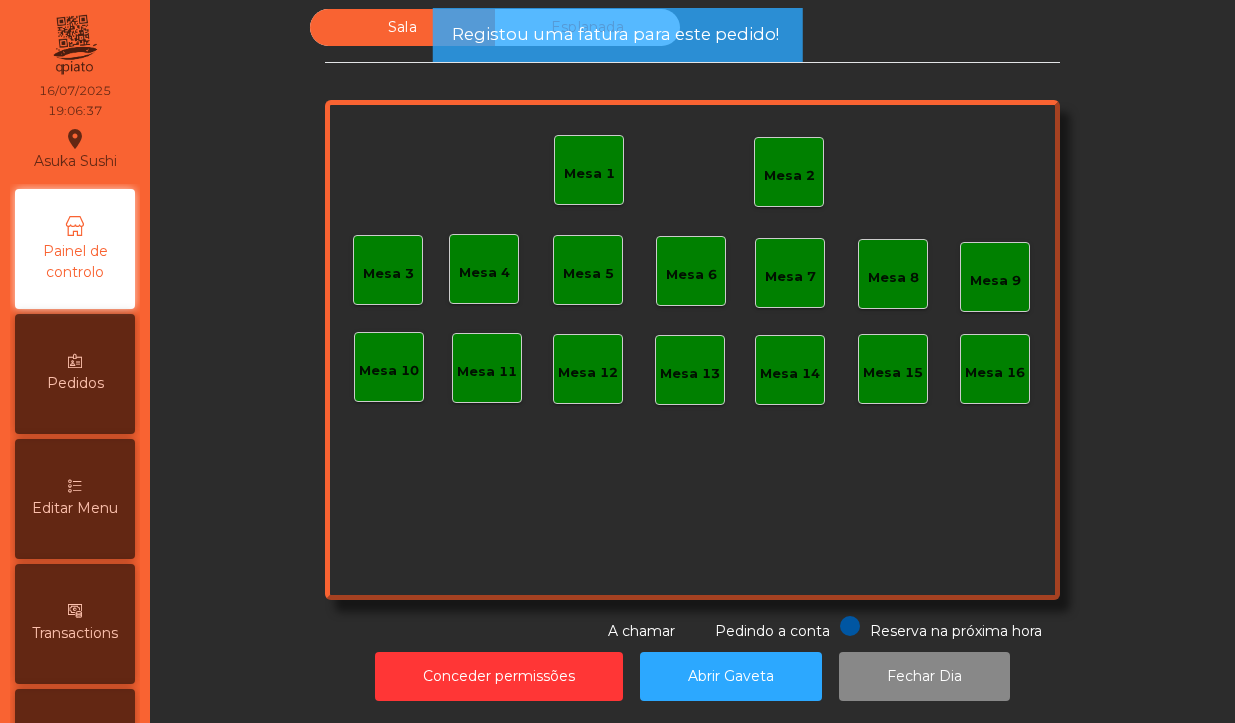 click on "Mesa 1" 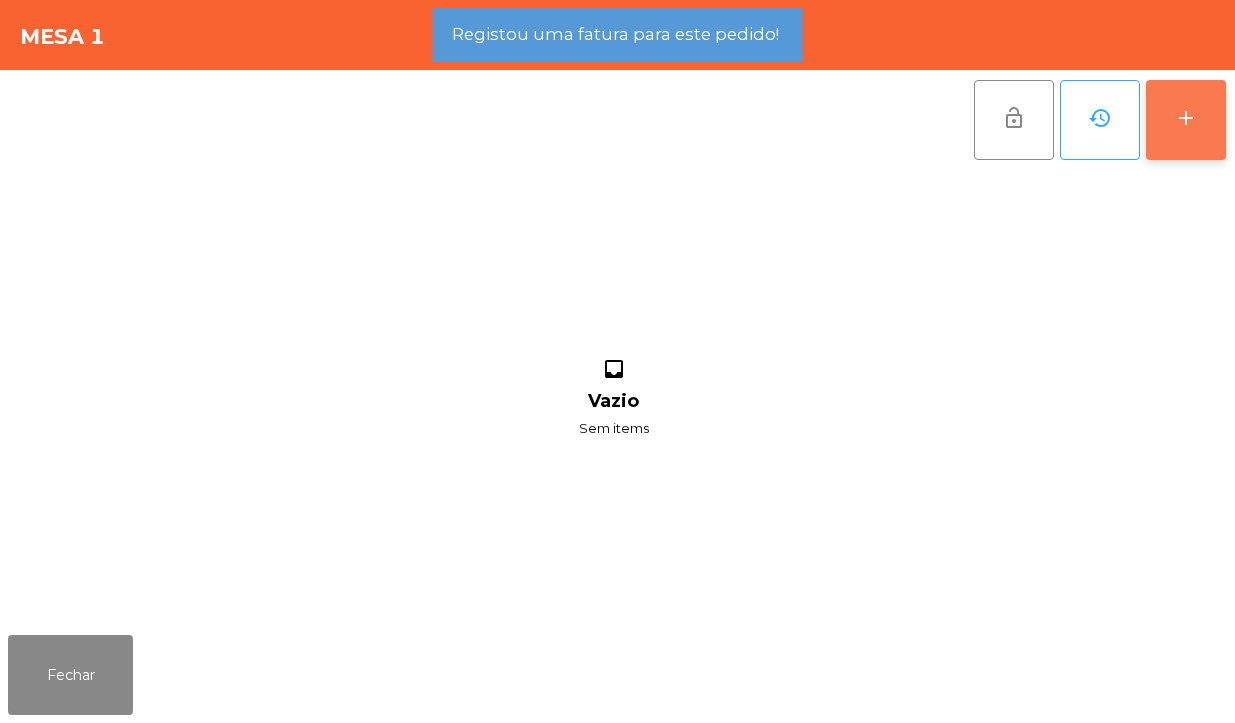 click on "add" 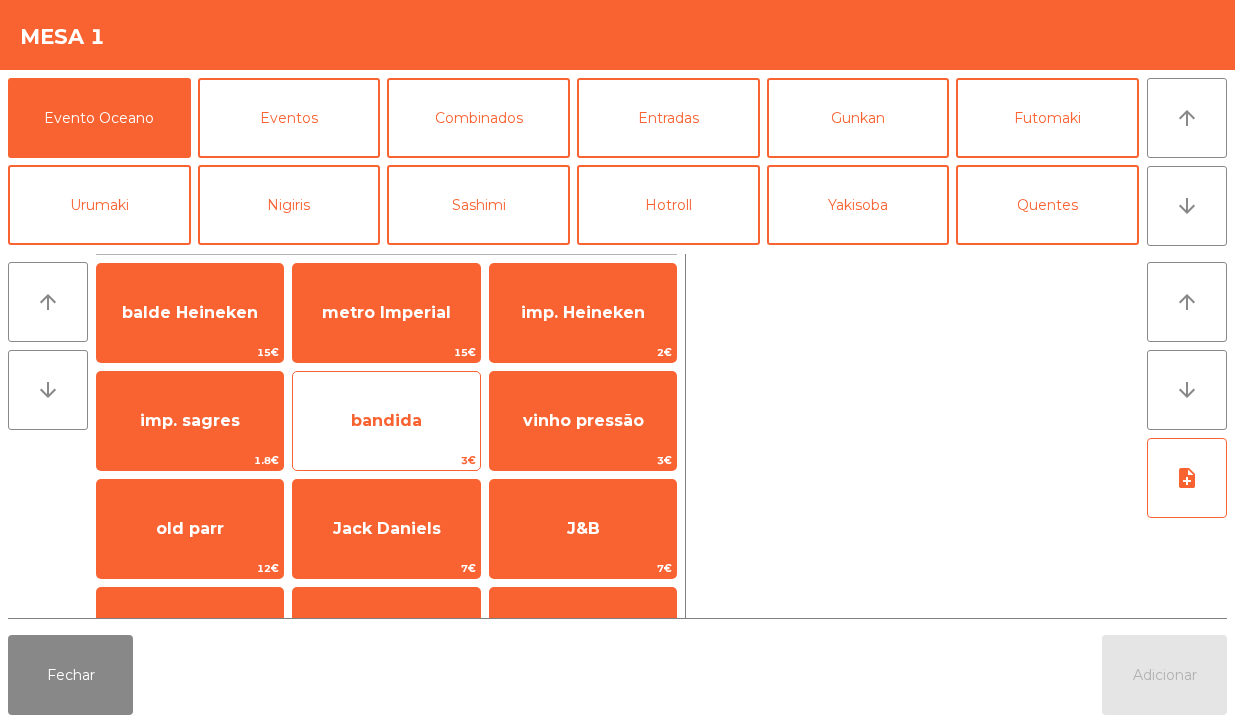 click on "bandida" 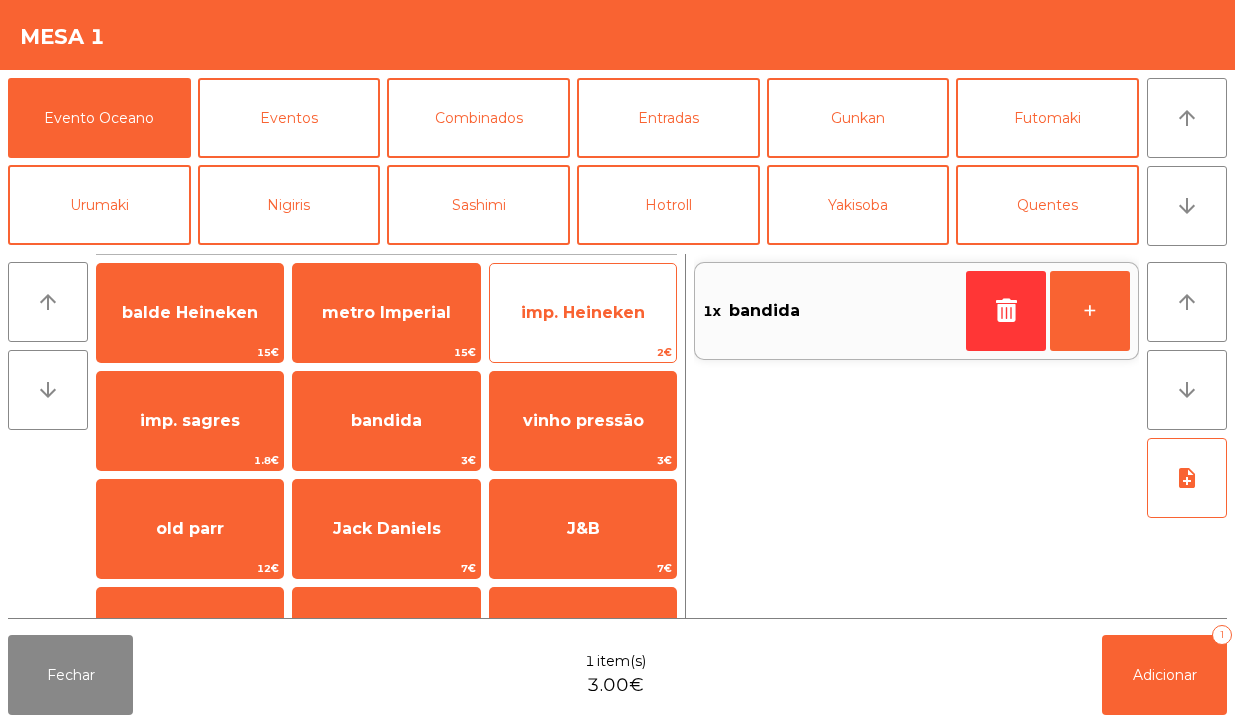 click on "imp. Heineken" 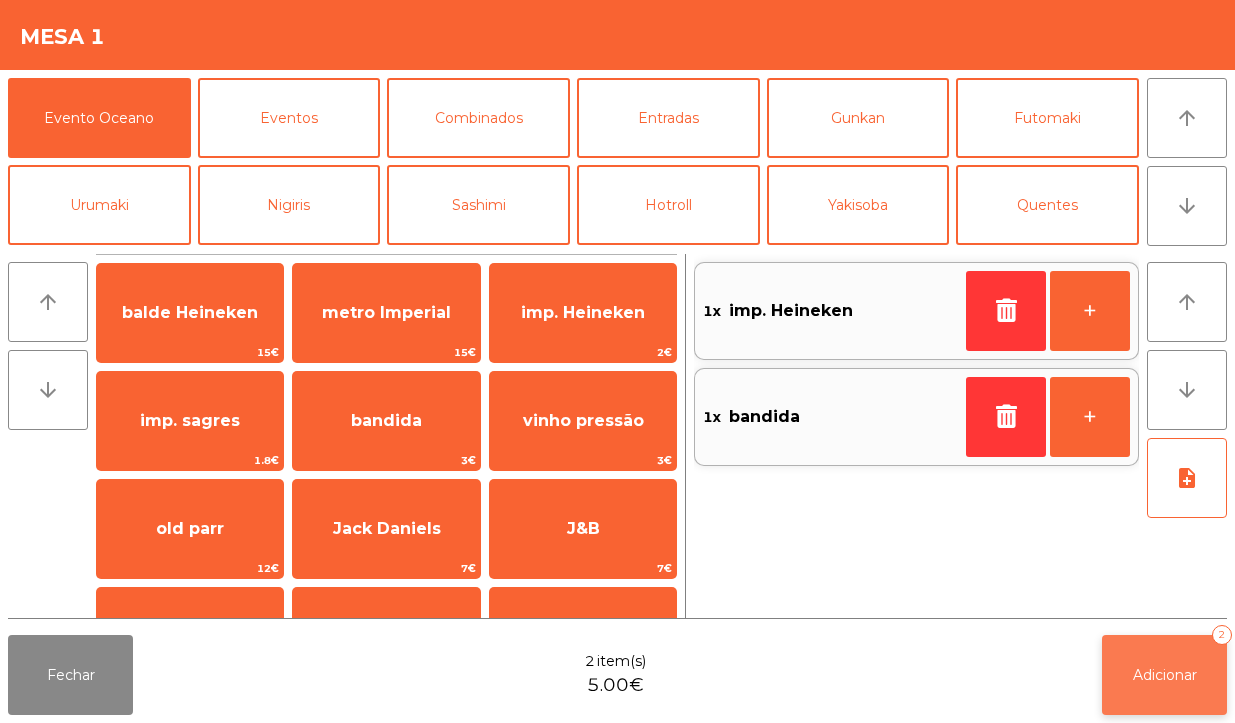 click on "Adicionar   2" 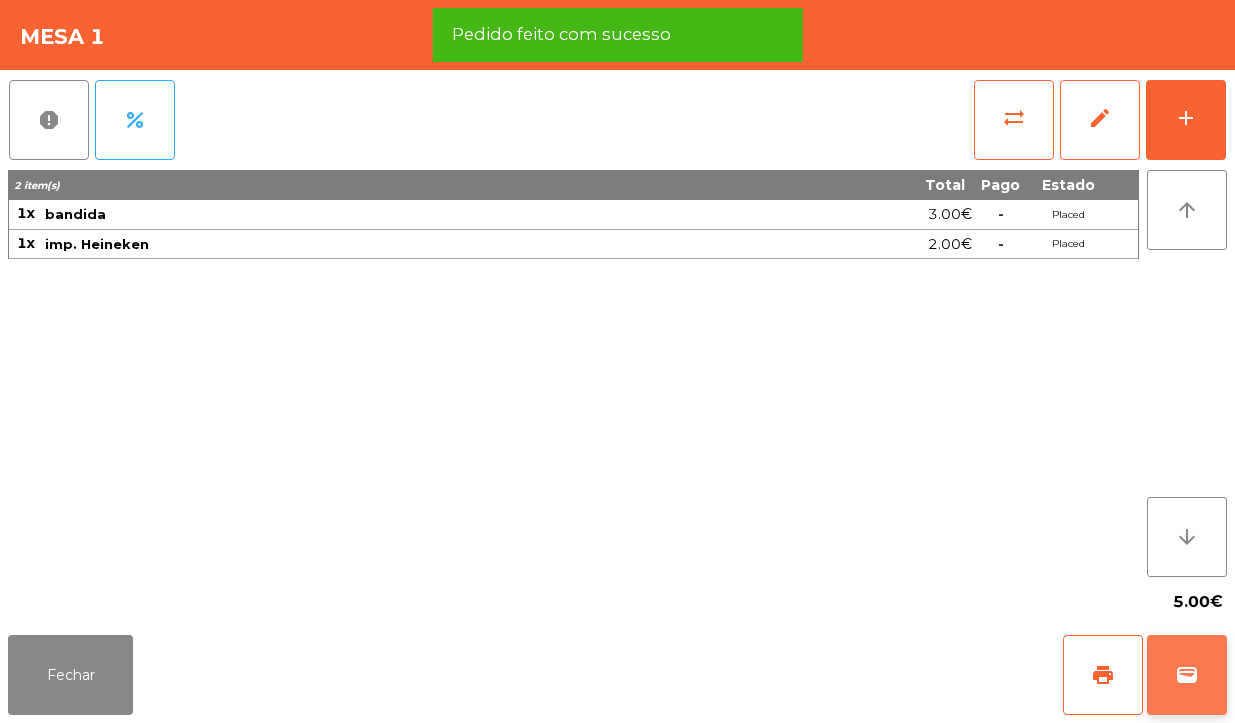 click on "wallet" 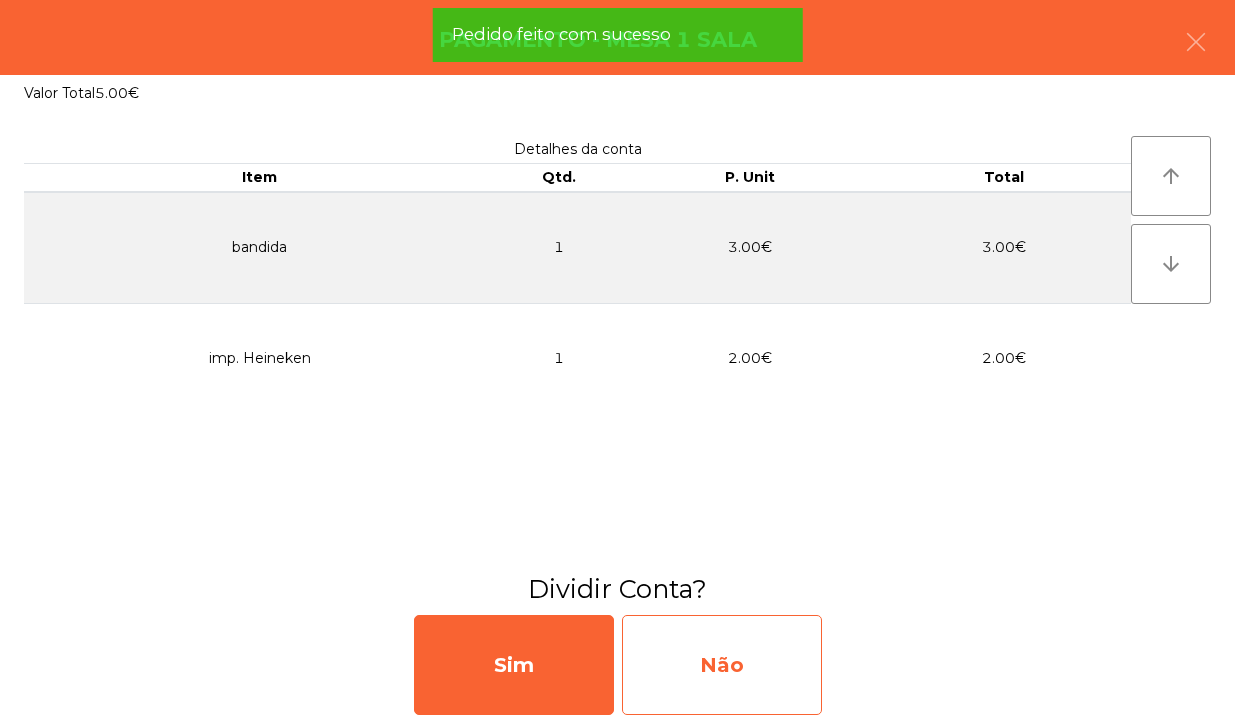 click on "Não" 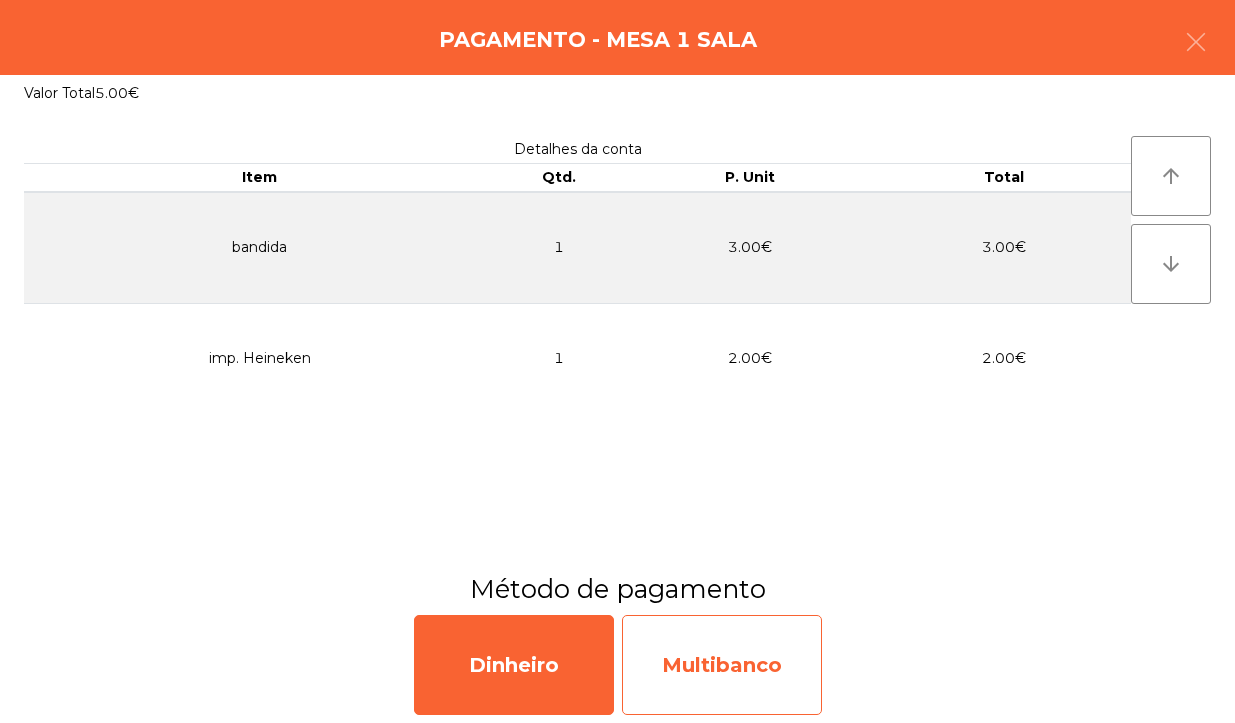 click on "Multibanco" 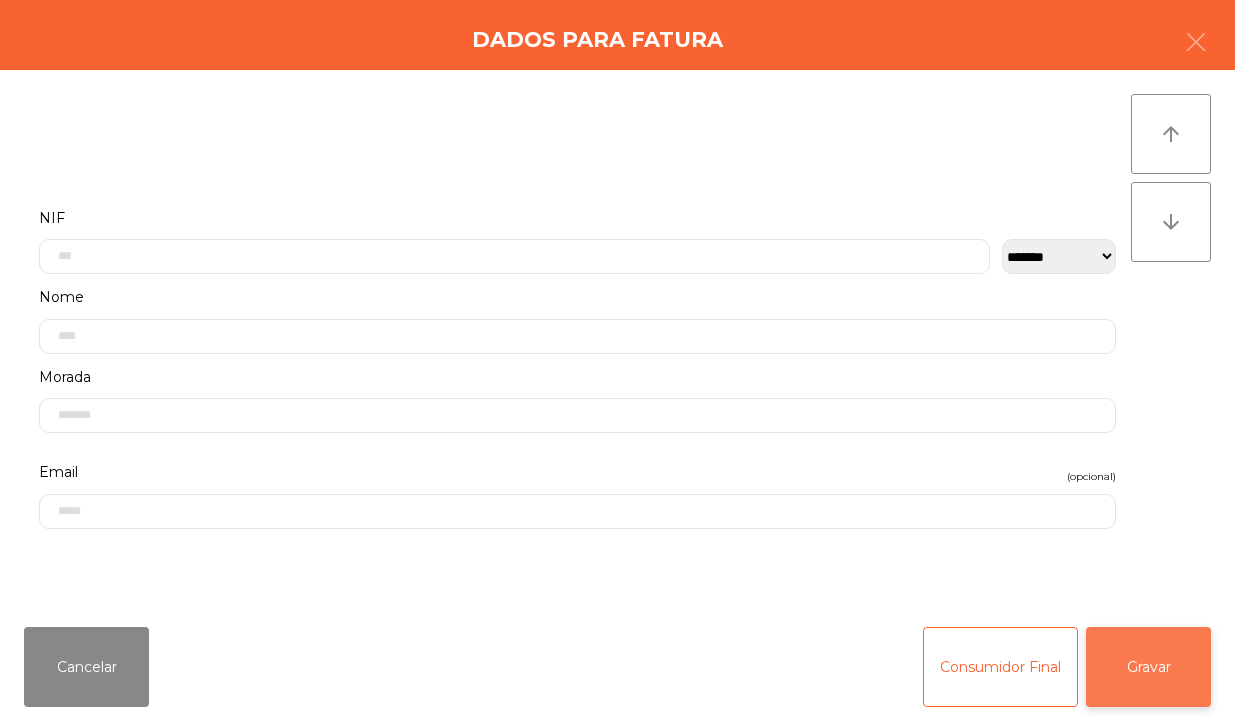 click on "Gravar" 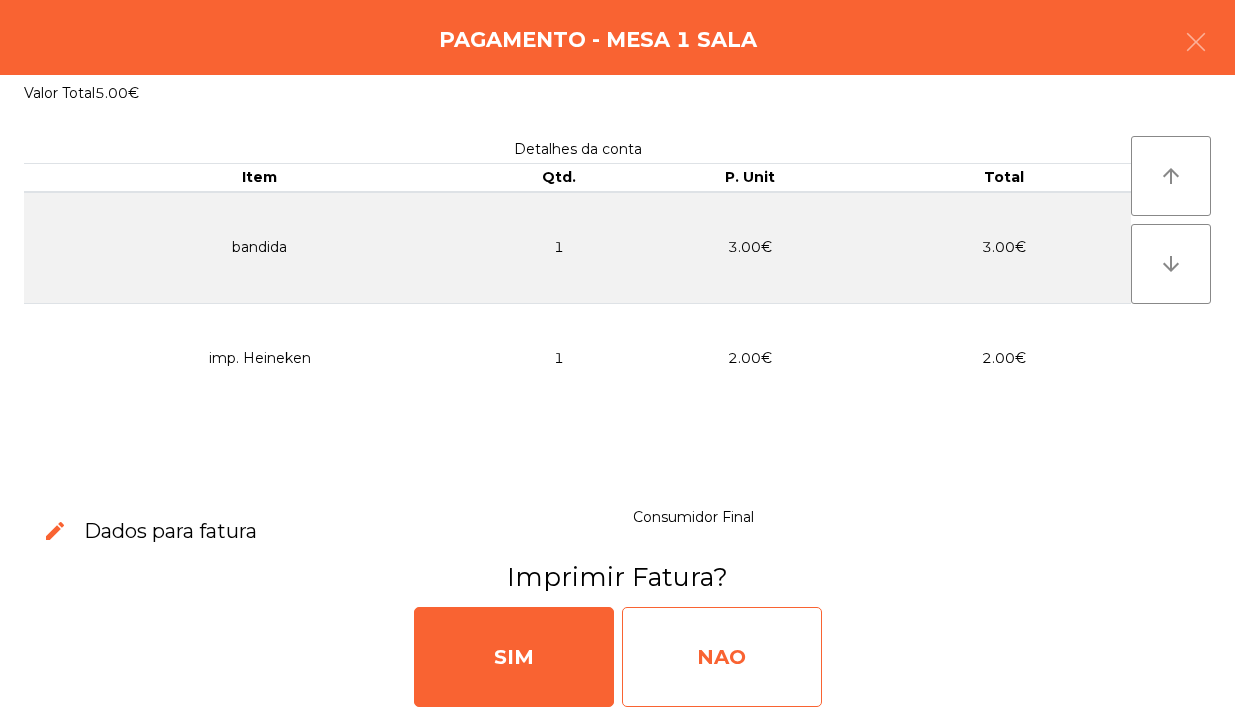 click on "NAO" 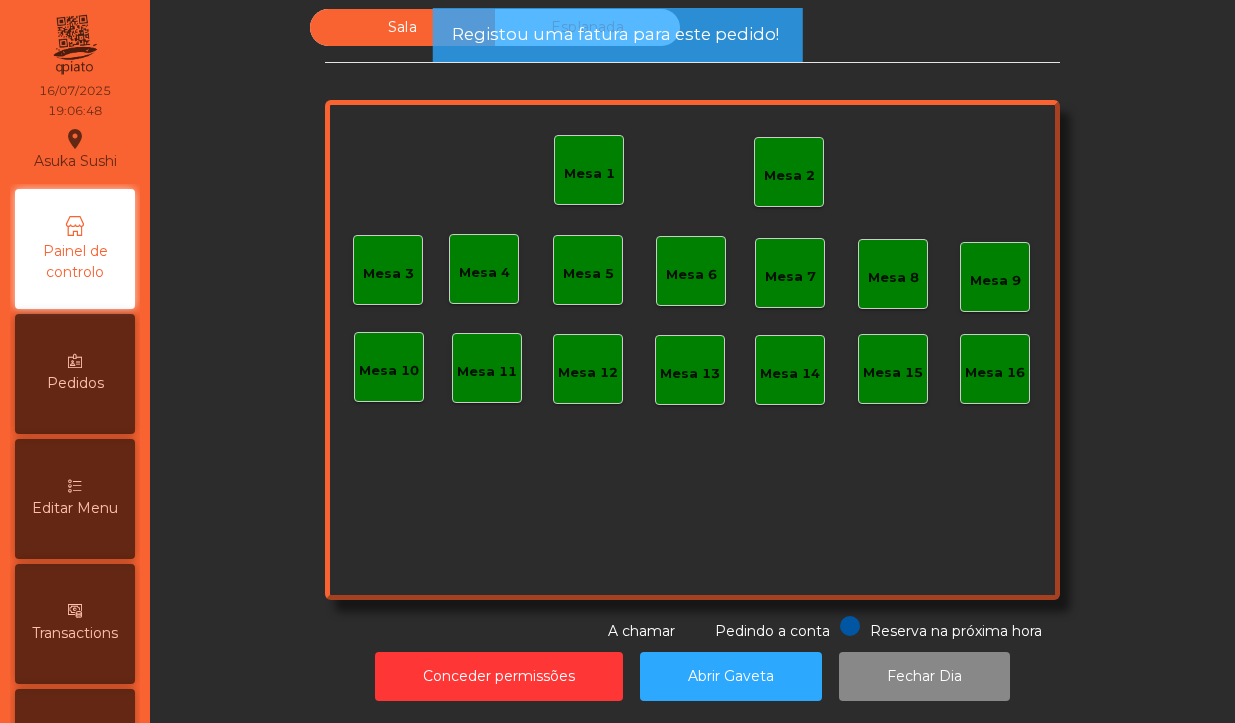 click on "Mesa 2" 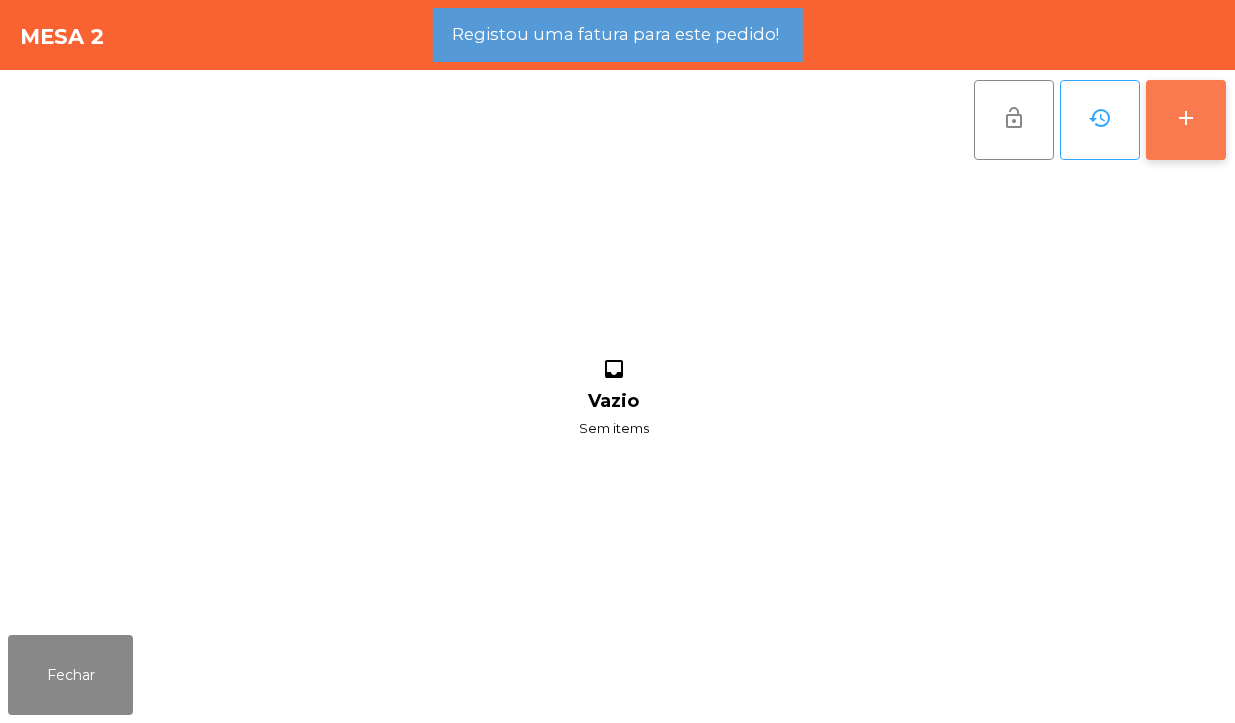 click on "add" 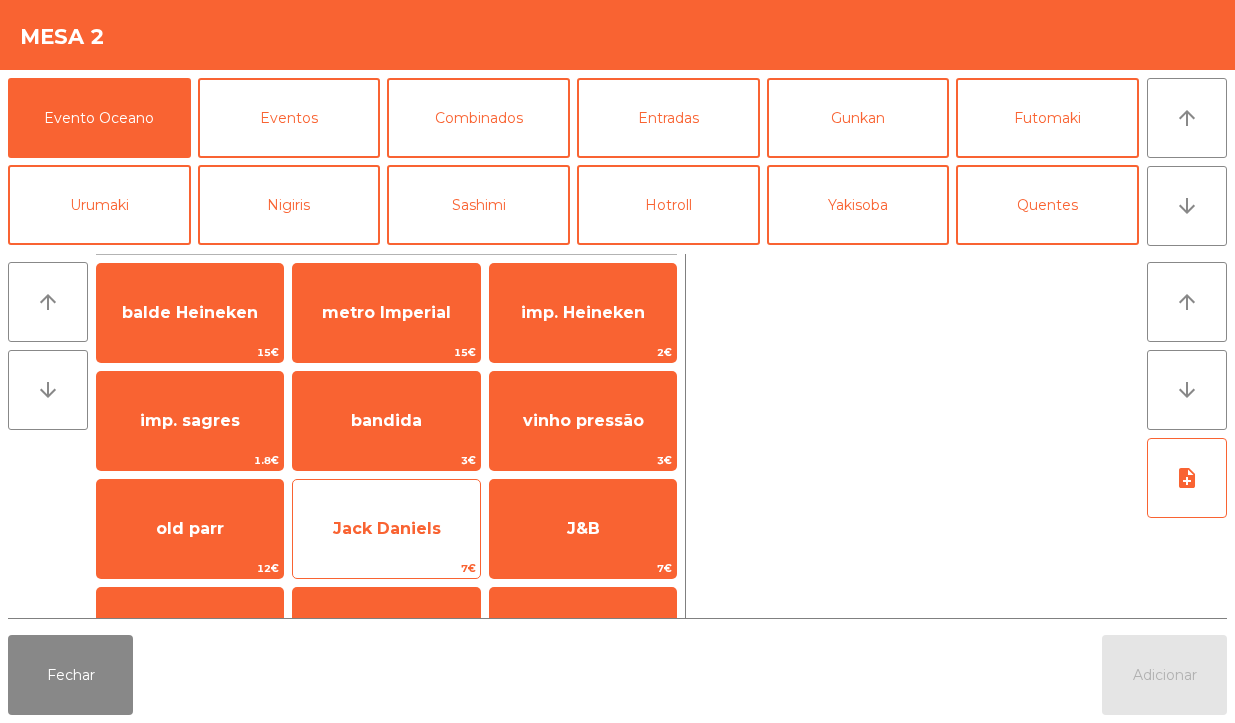 click on "Jack Daniels" 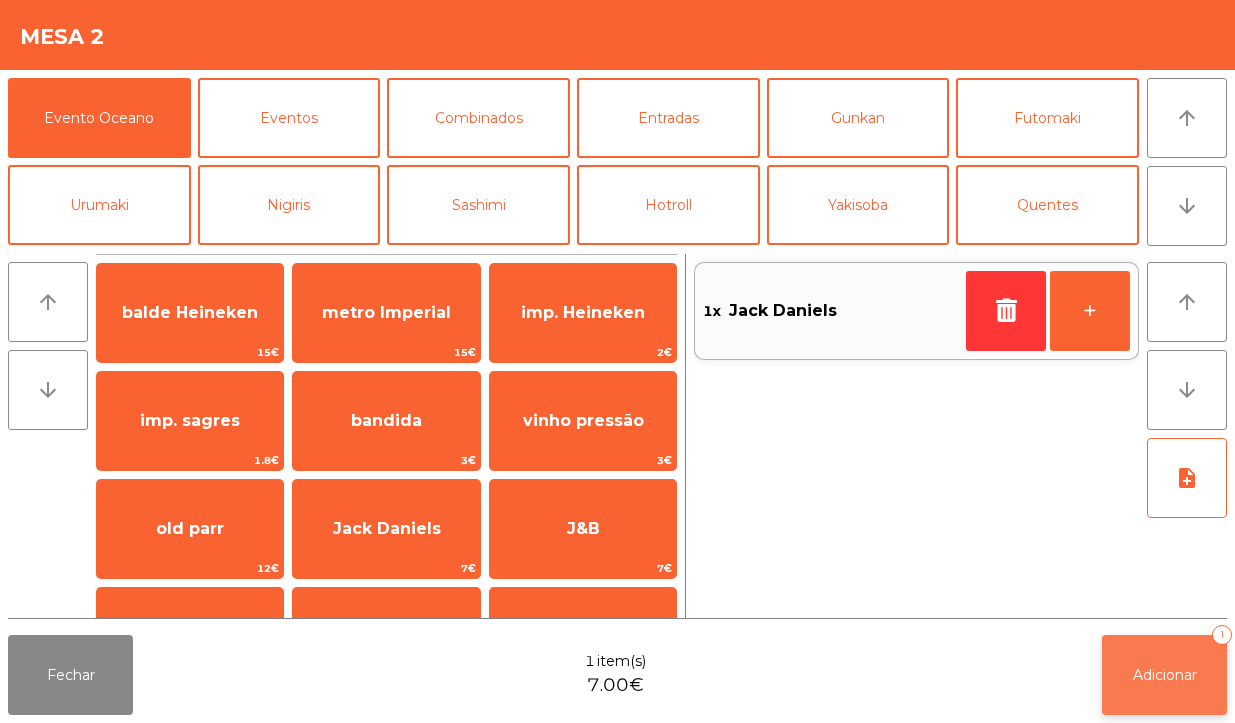click on "Adicionar" 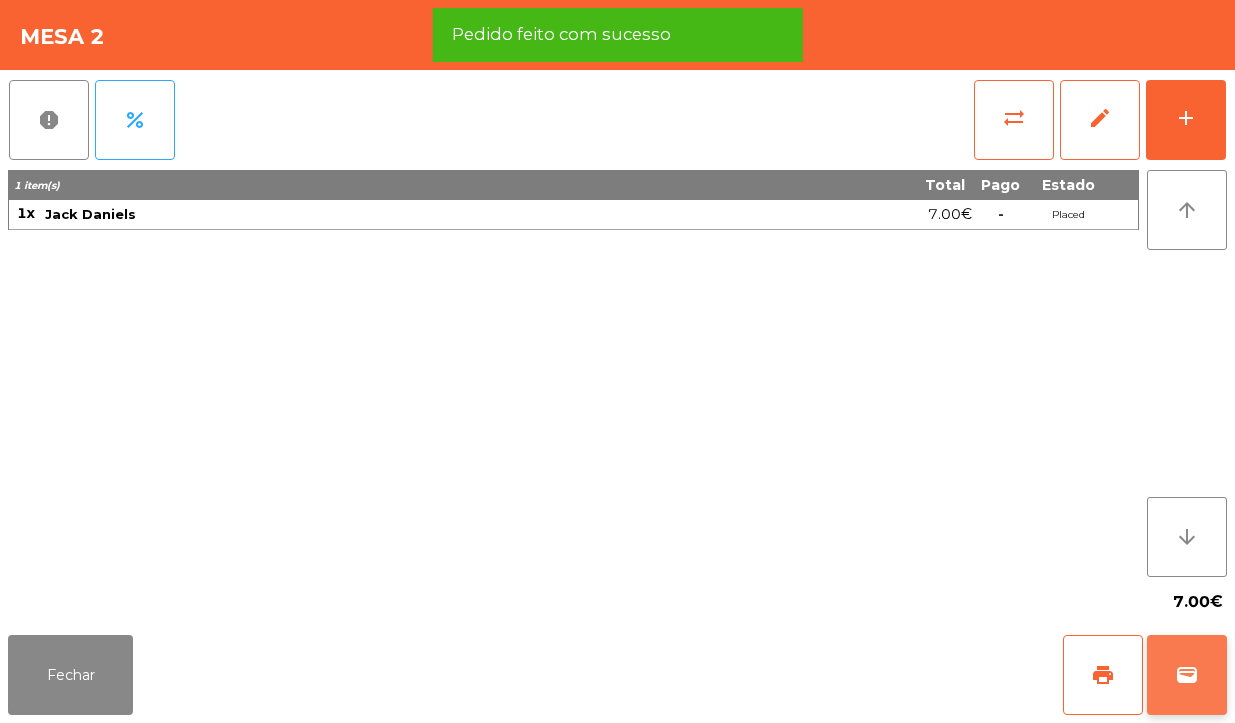click on "wallet" 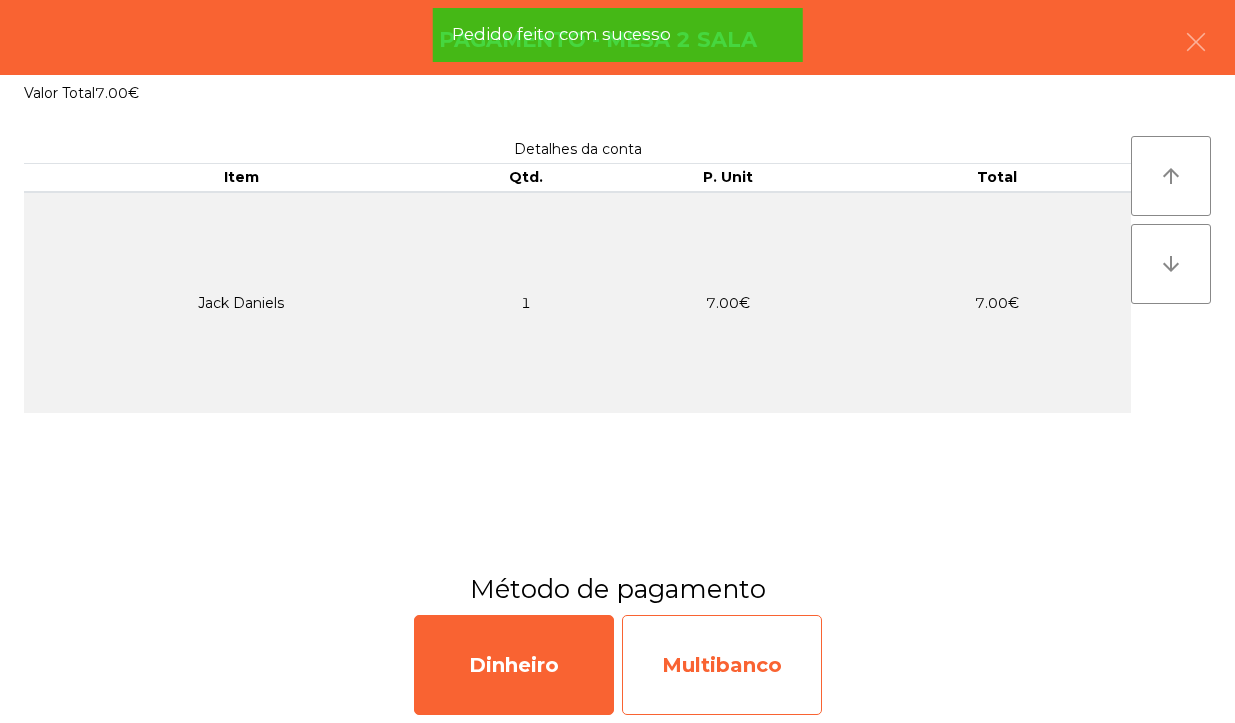 click on "Multibanco" 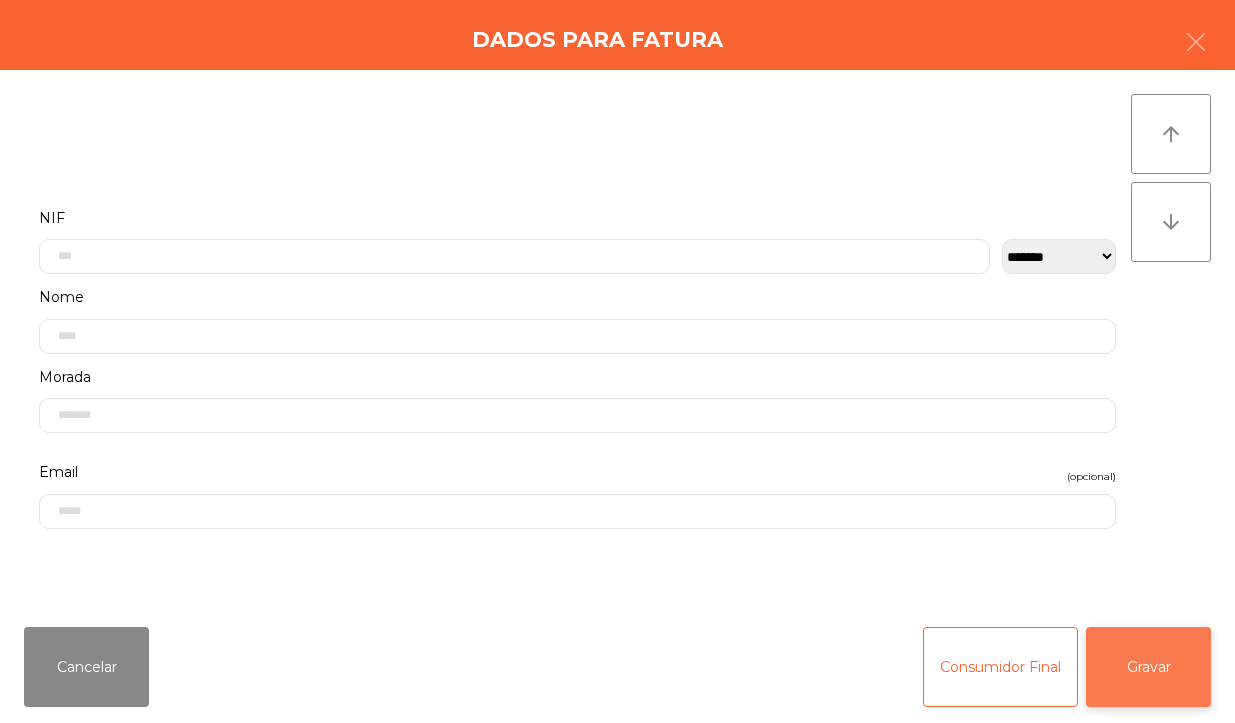 click on "Gravar" 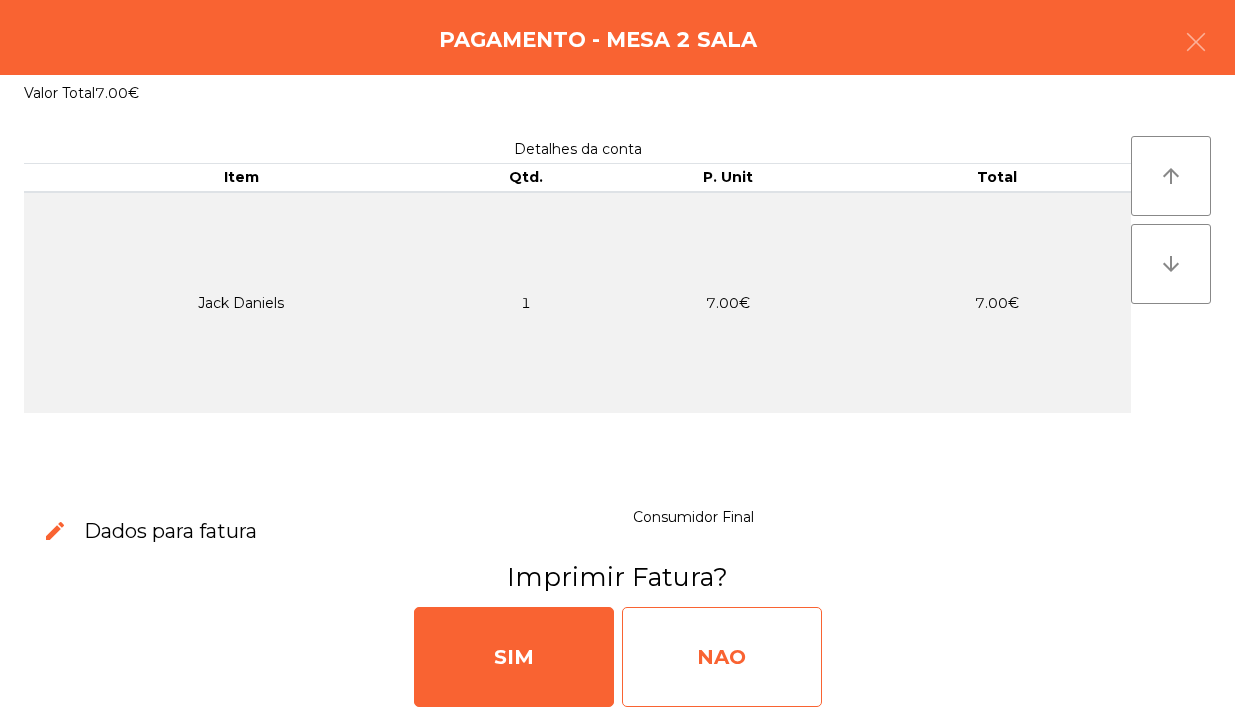 click on "NAO" 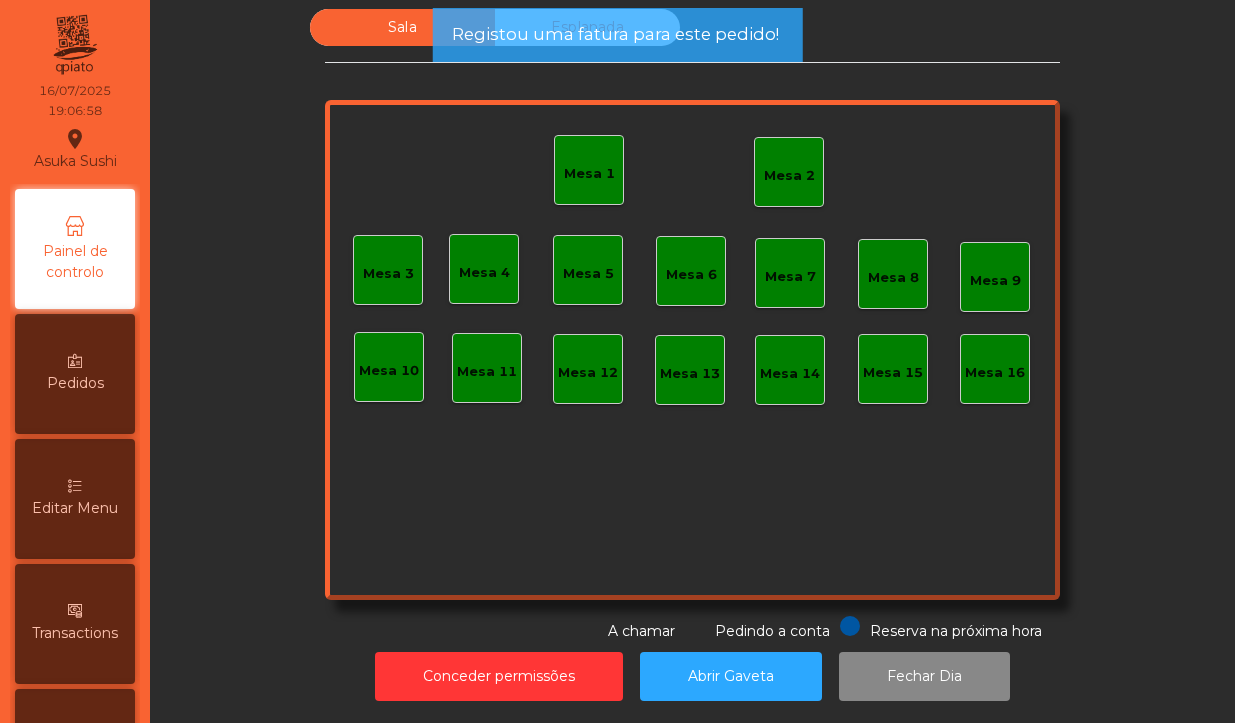 click on "Mesa 2" 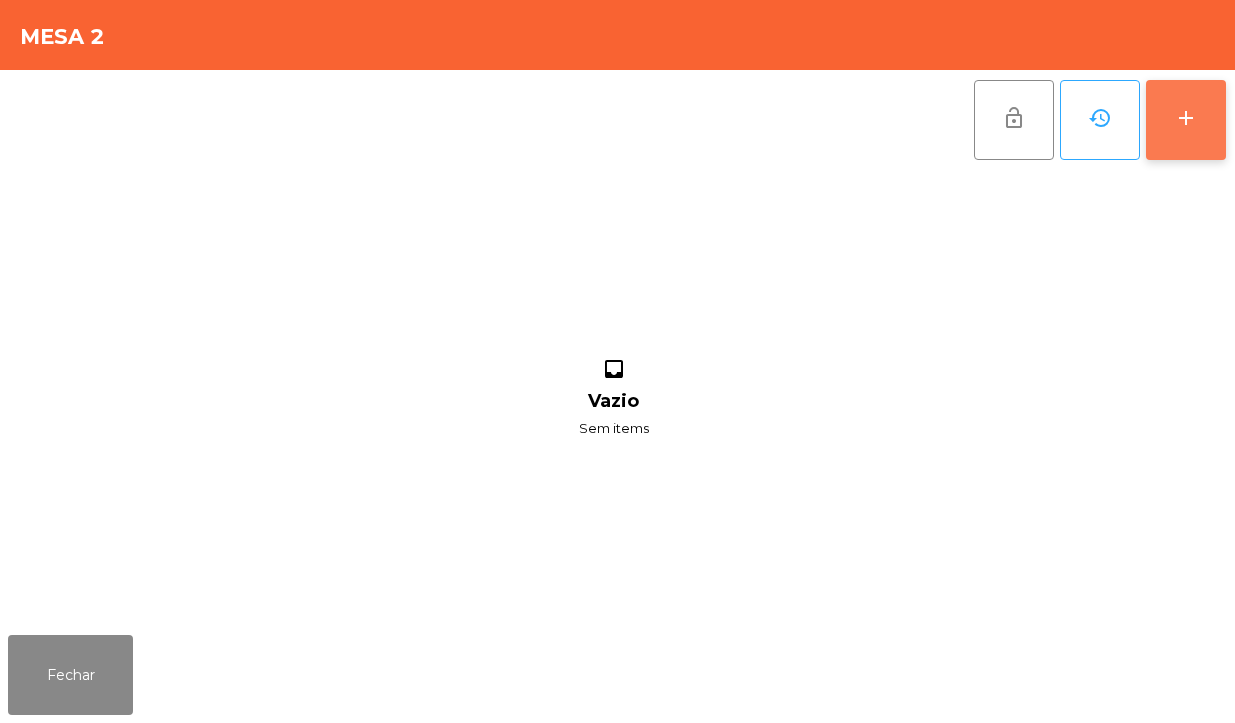 click on "add" 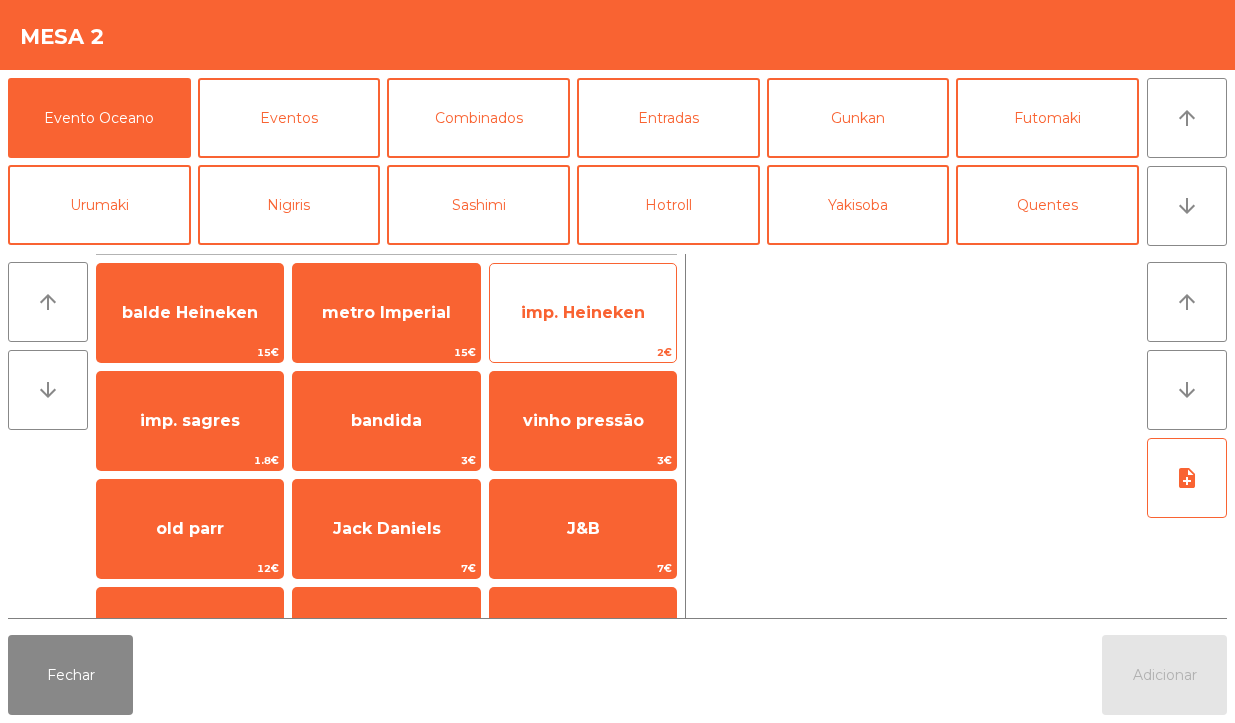 click on "imp. Heineken" 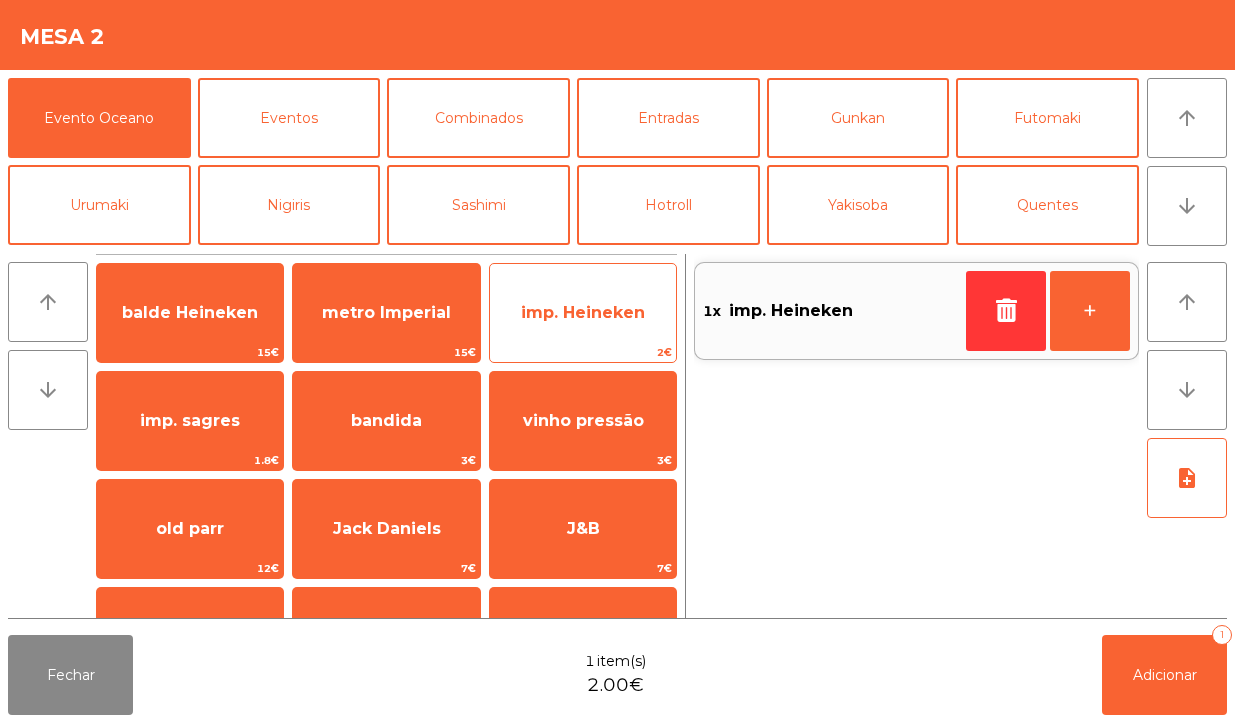 click on "imp. Heineken" 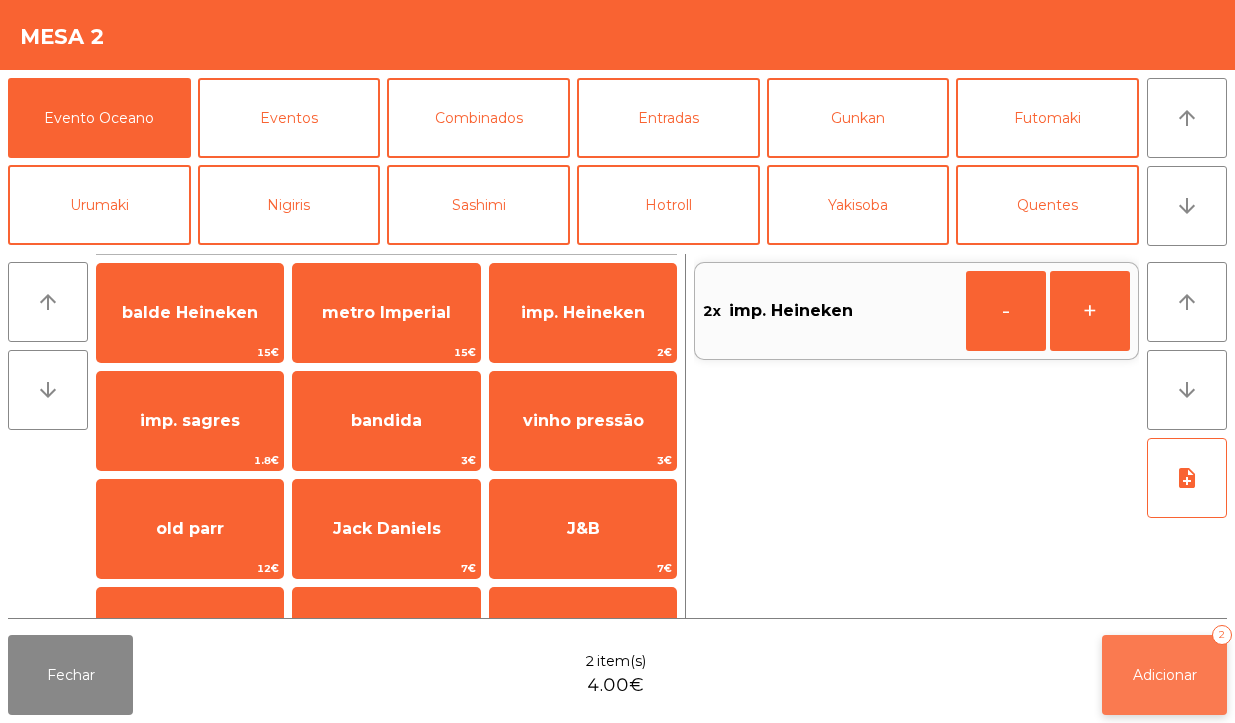 click on "Adicionar   2" 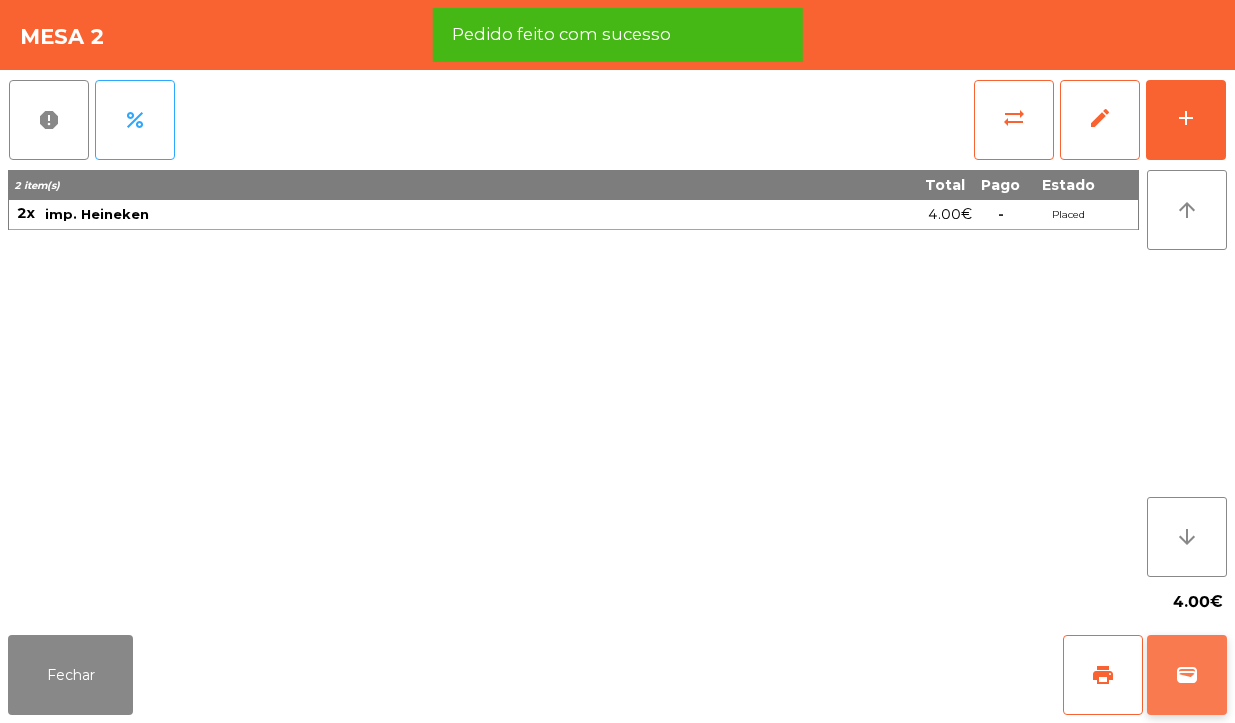 click on "wallet" 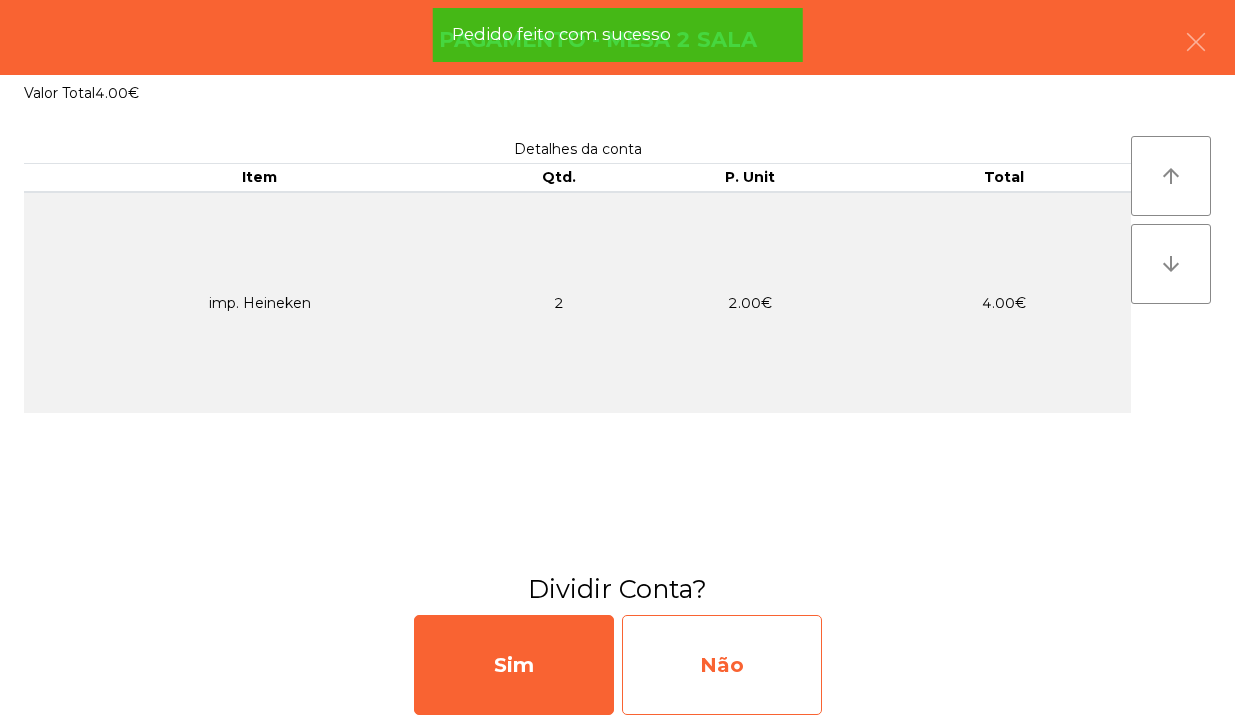 click on "Não" 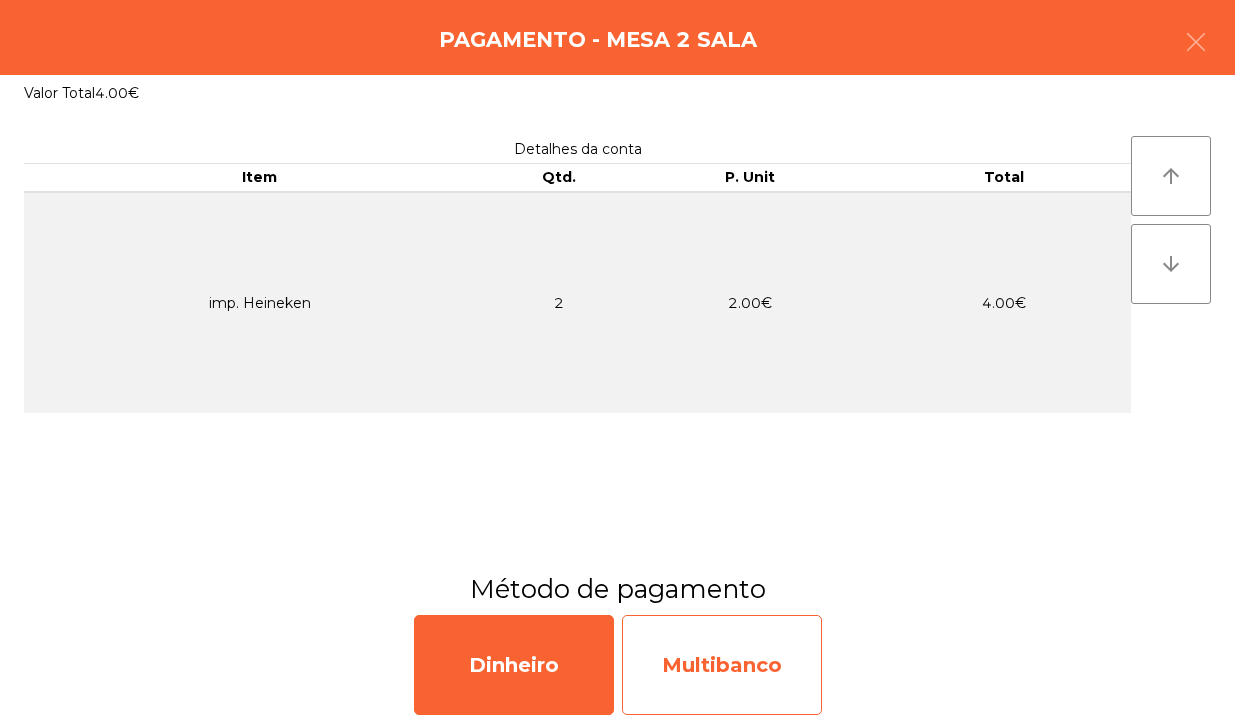 click on "Multibanco" 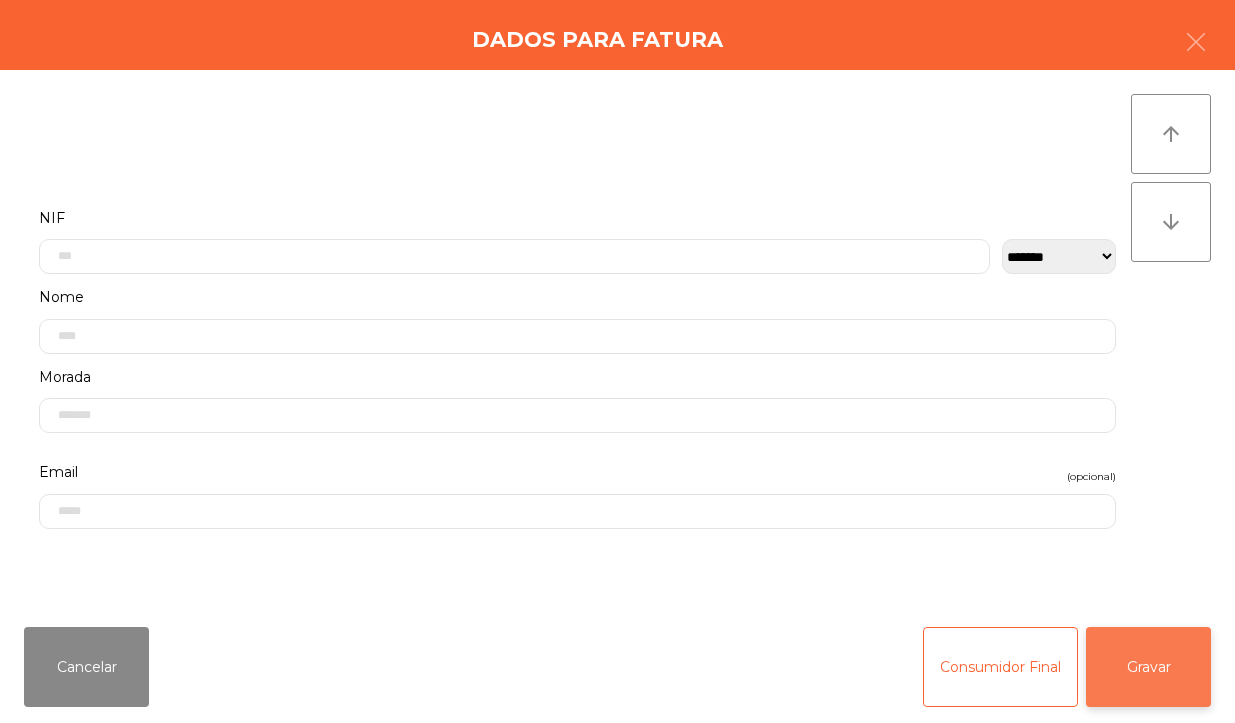 click on "Gravar" 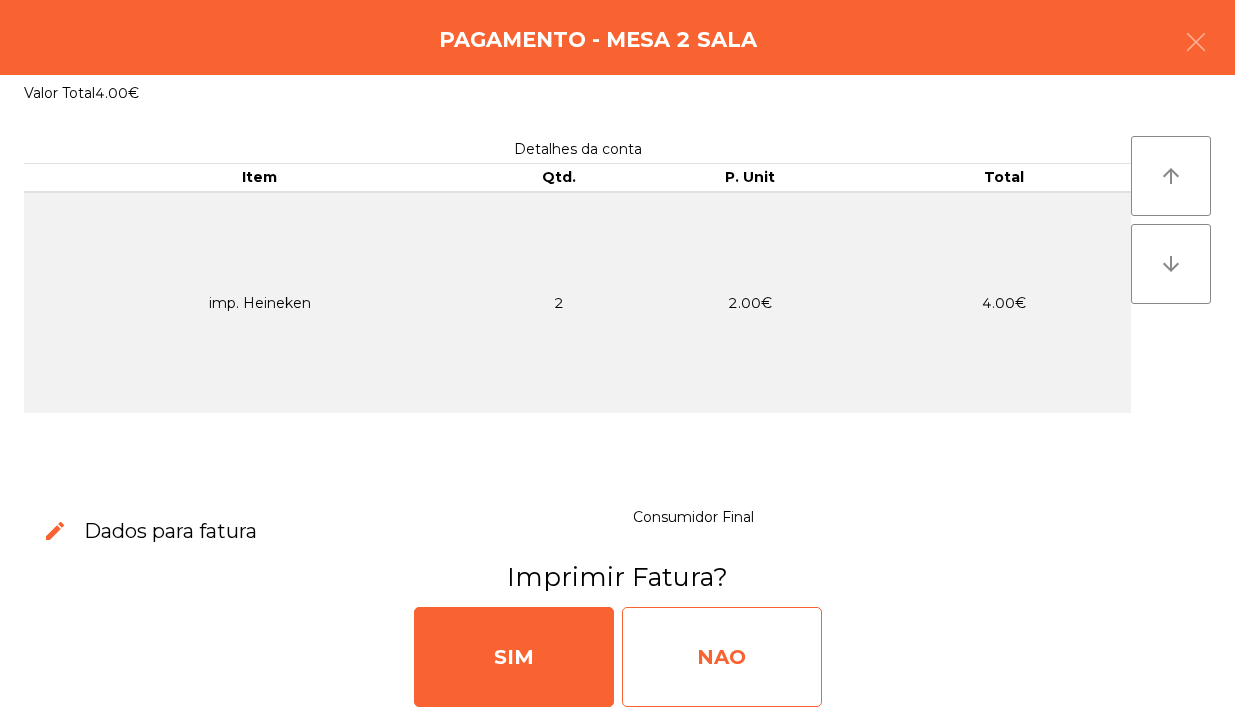click on "NAO" 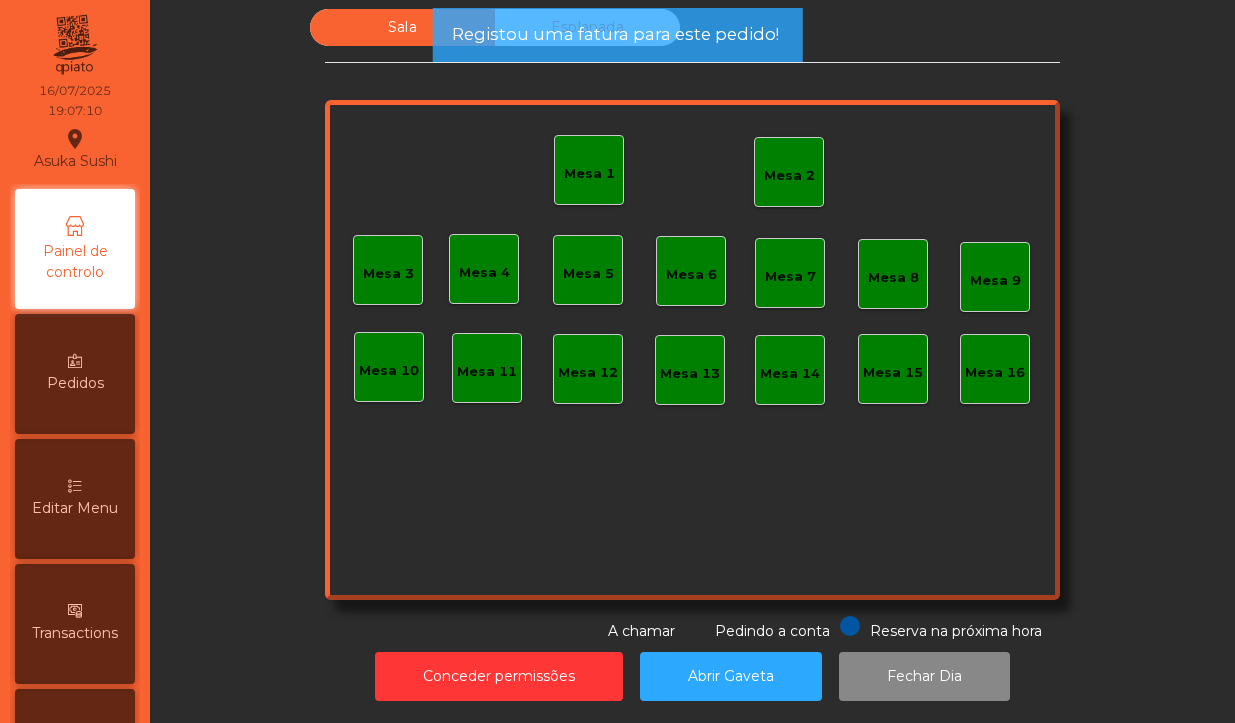 click on "Mesa 1" 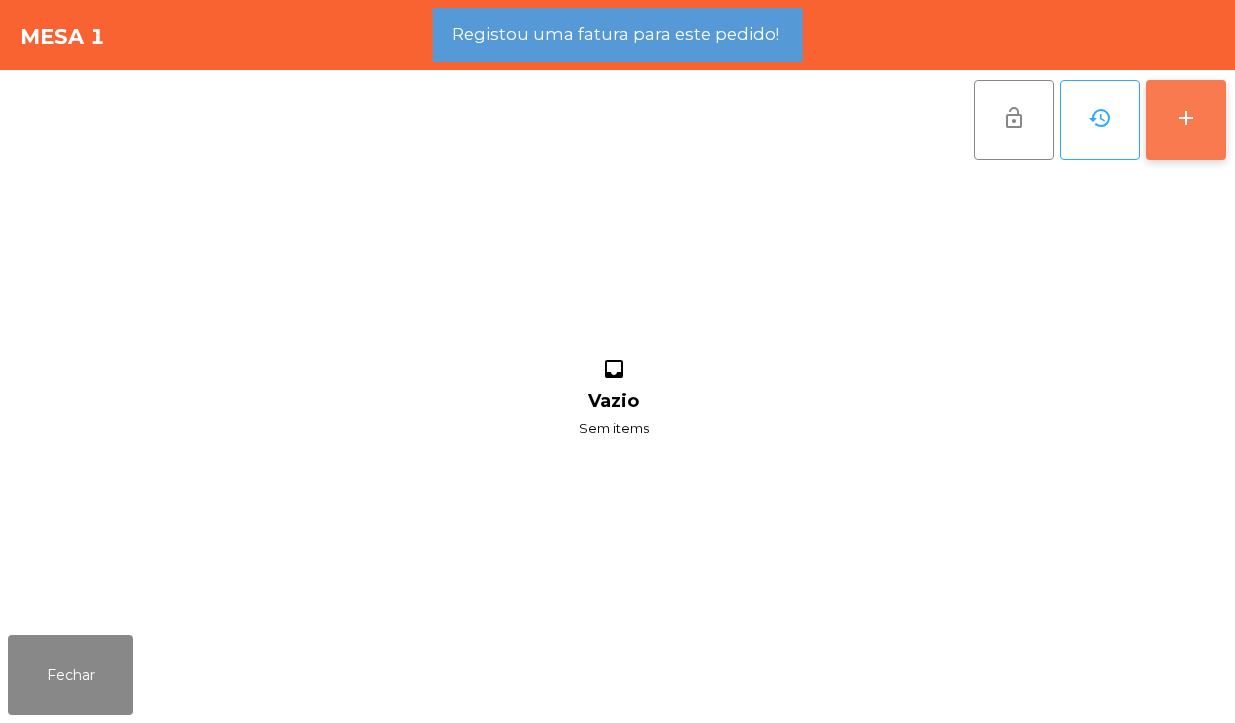 click on "add" 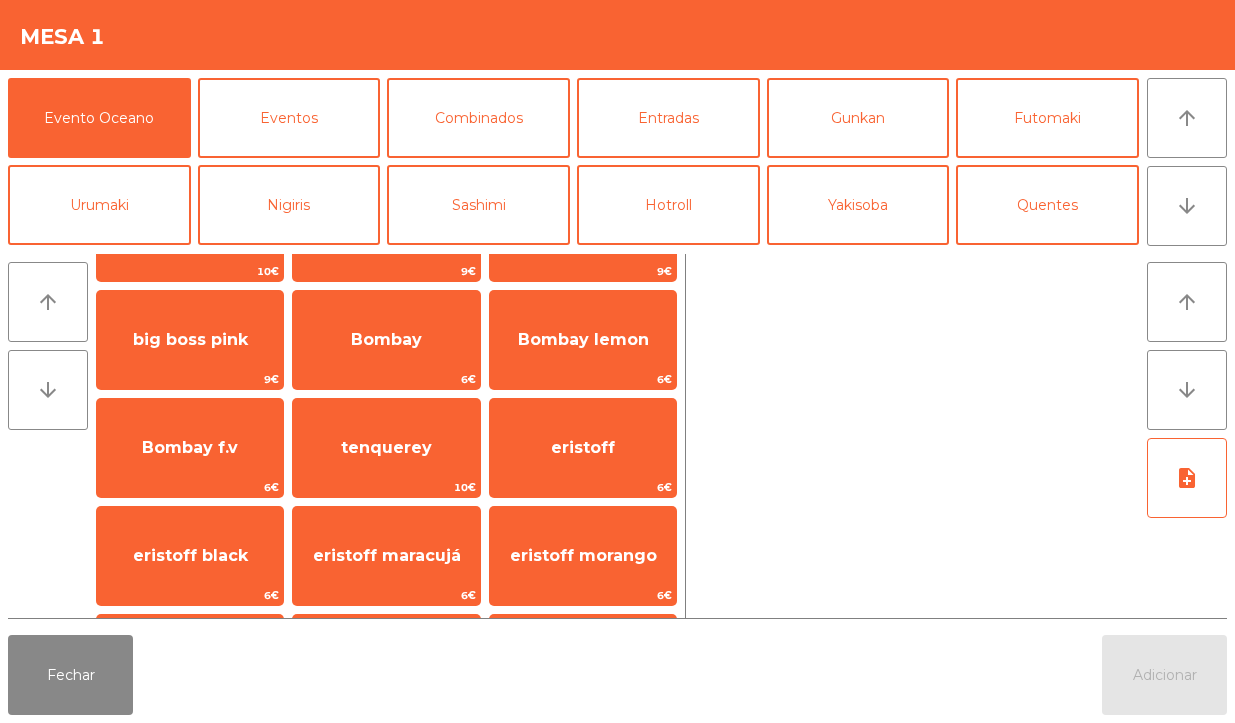 scroll, scrollTop: 511, scrollLeft: 0, axis: vertical 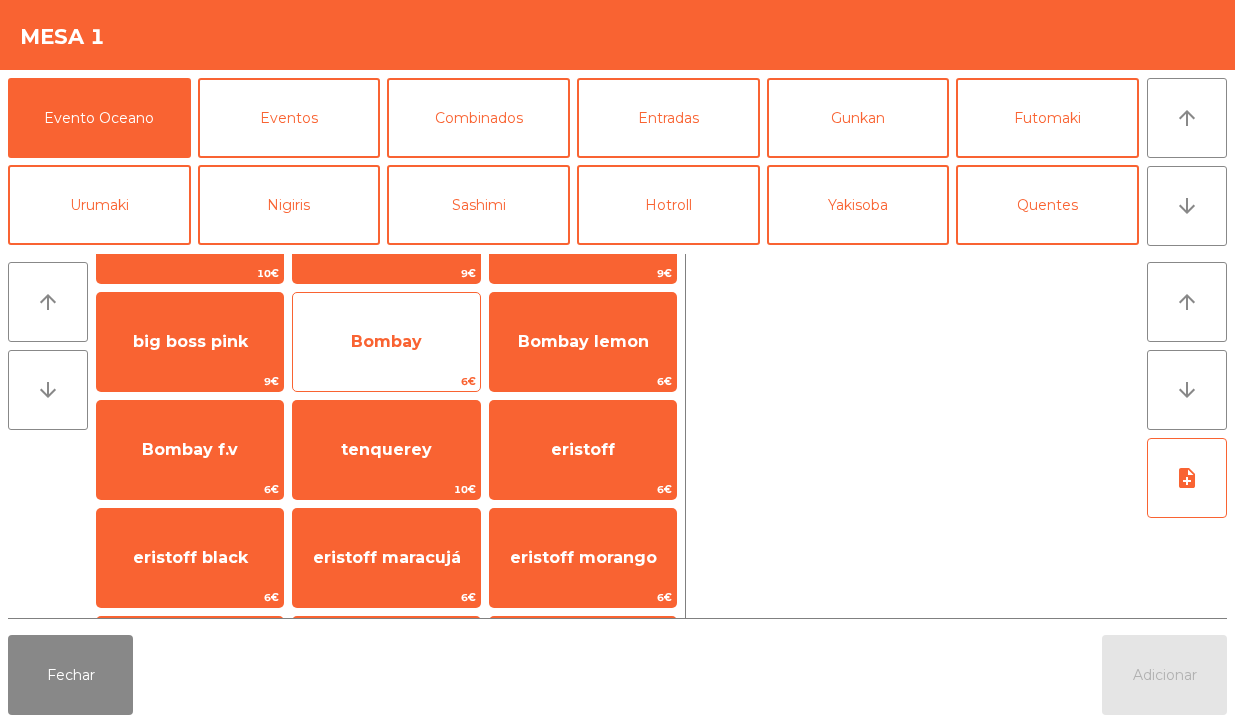 click on "Bombay" 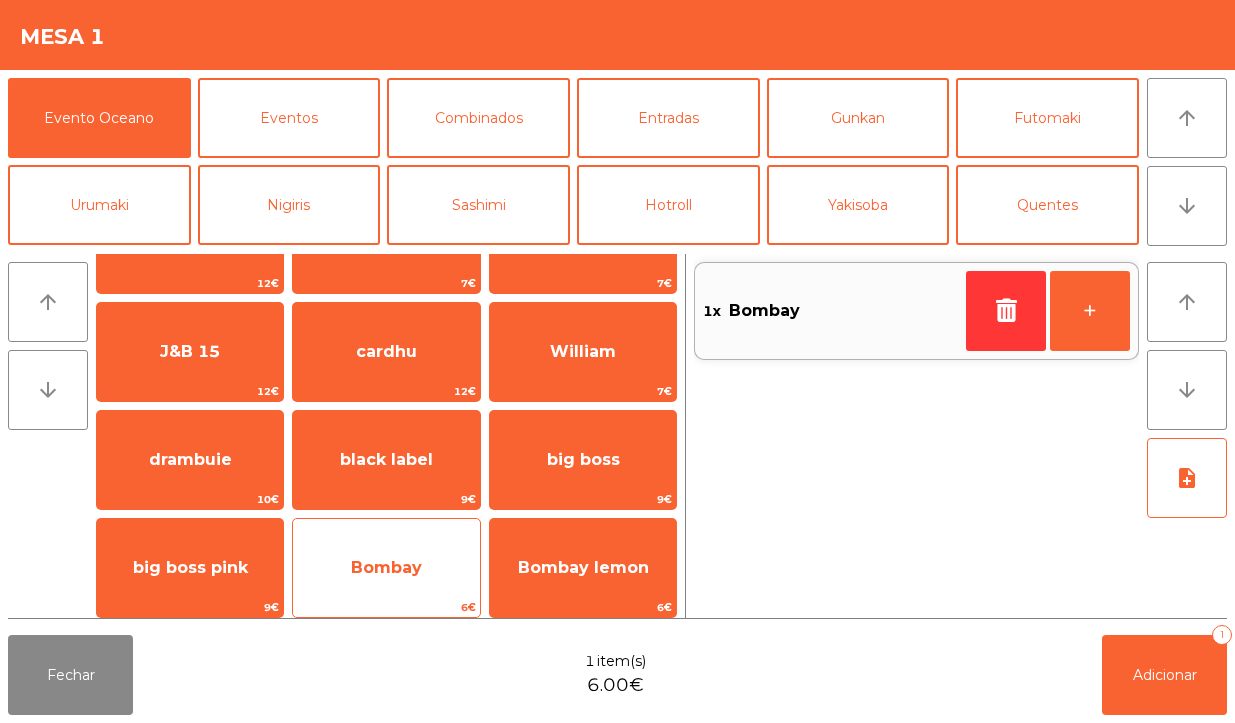 scroll, scrollTop: 0, scrollLeft: 0, axis: both 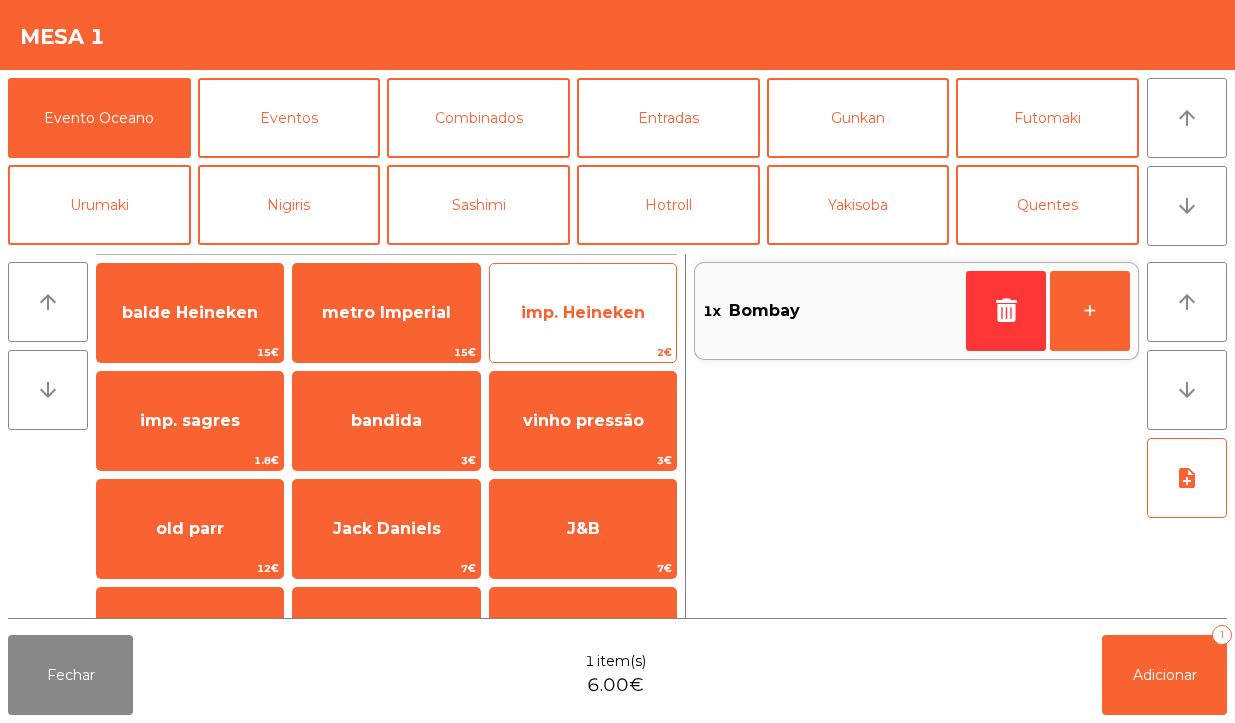 click on "imp. Heineken" 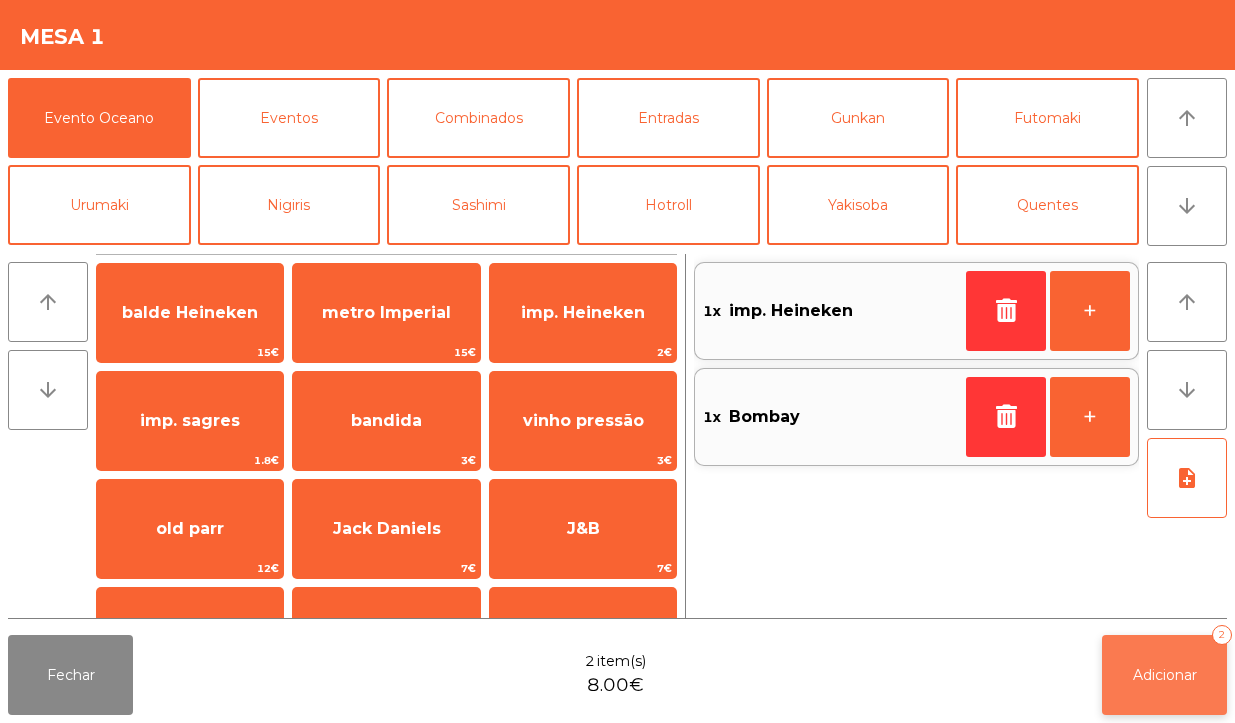 click on "Adicionar" 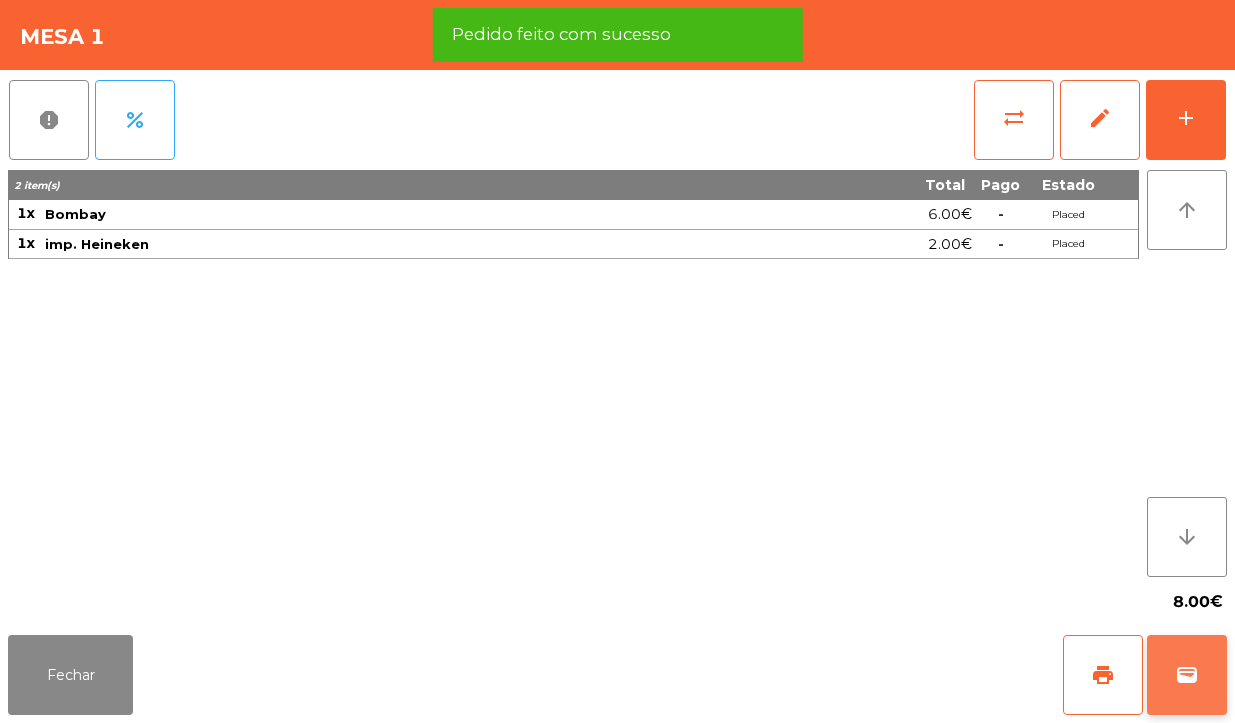 click on "wallet" 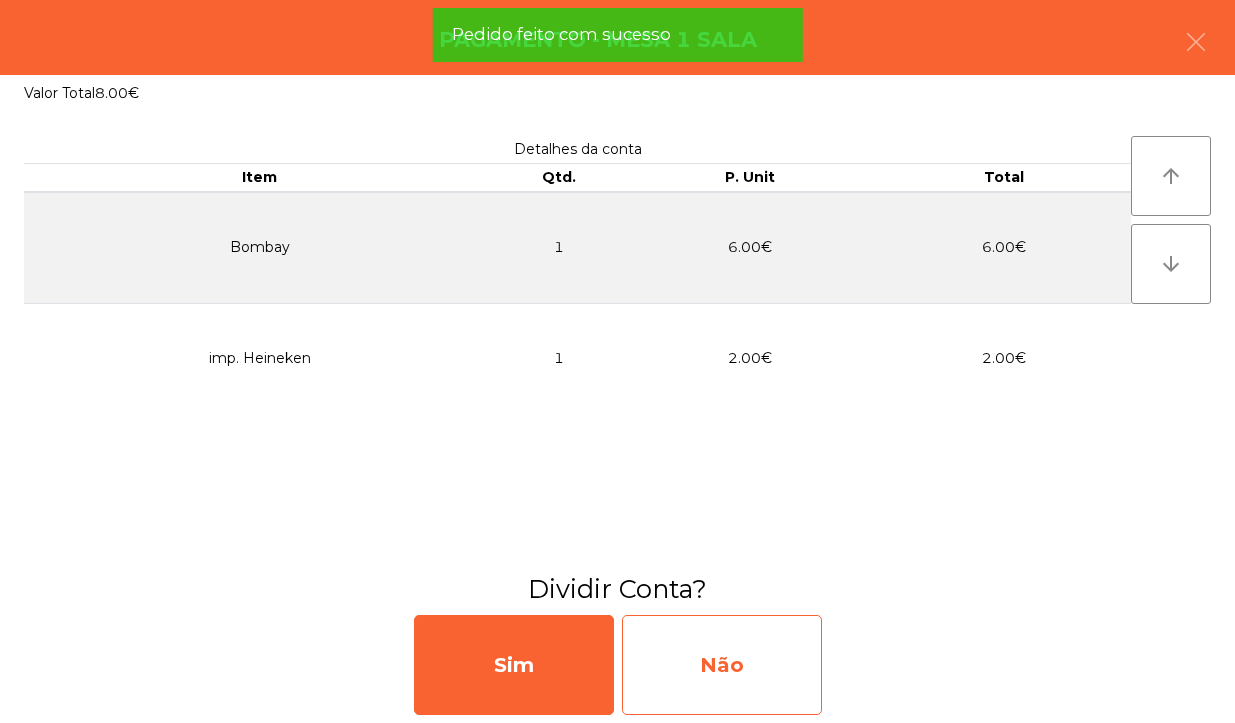 click on "Não" 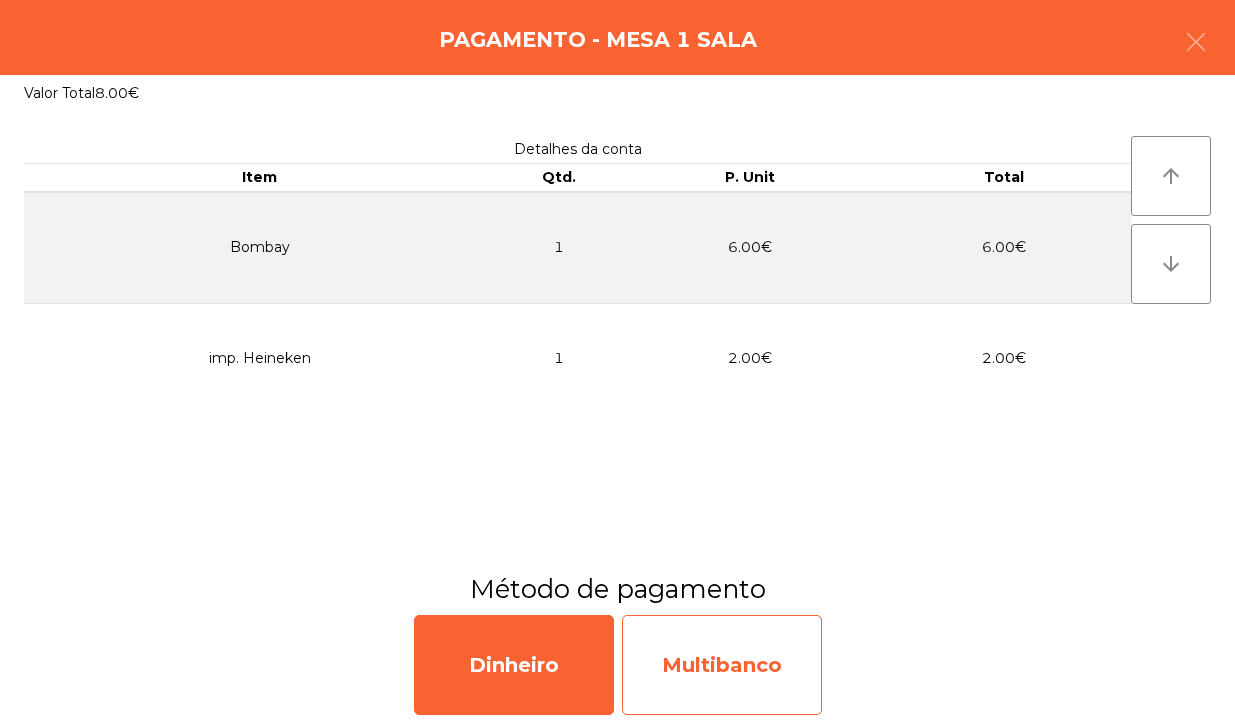 click on "Multibanco" 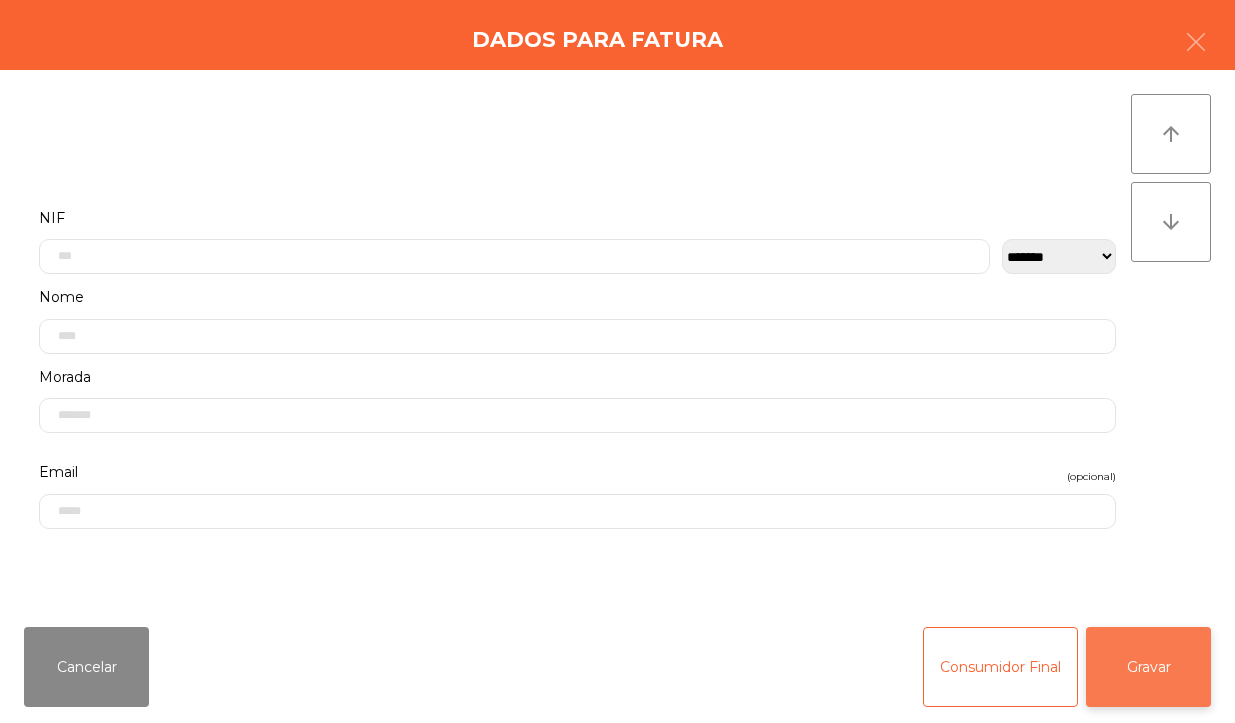 click on "Gravar" 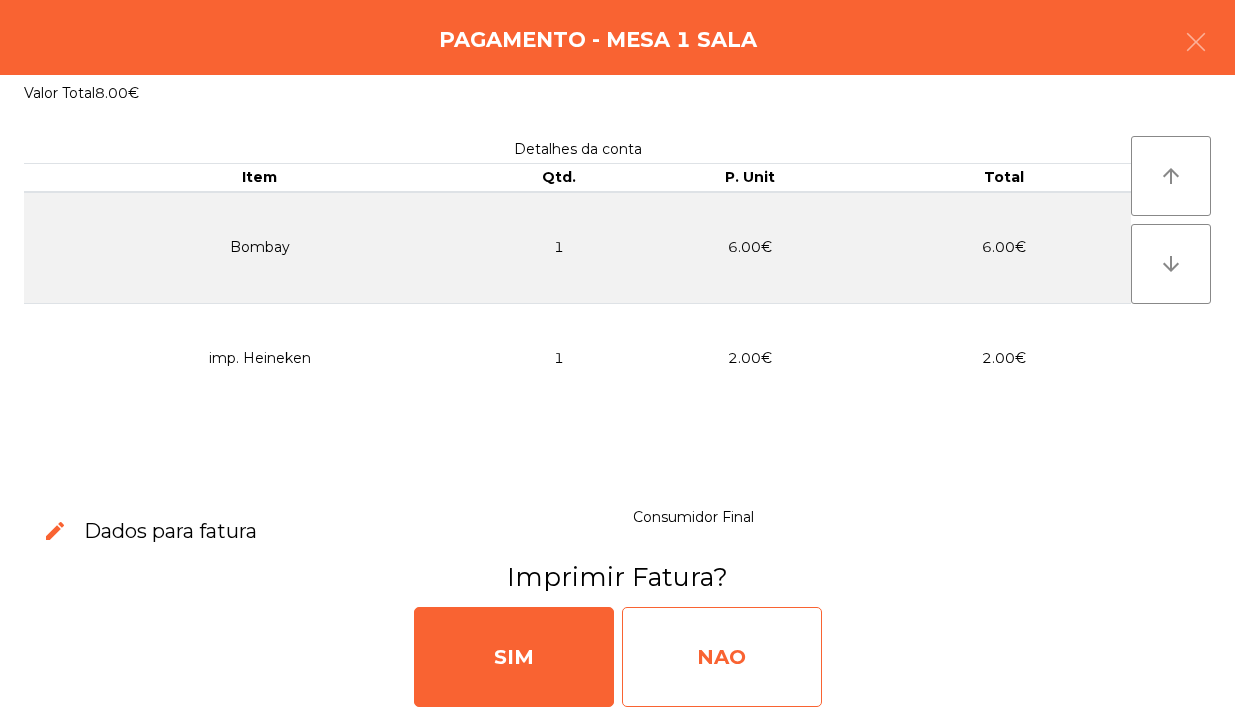 click on "NAO" 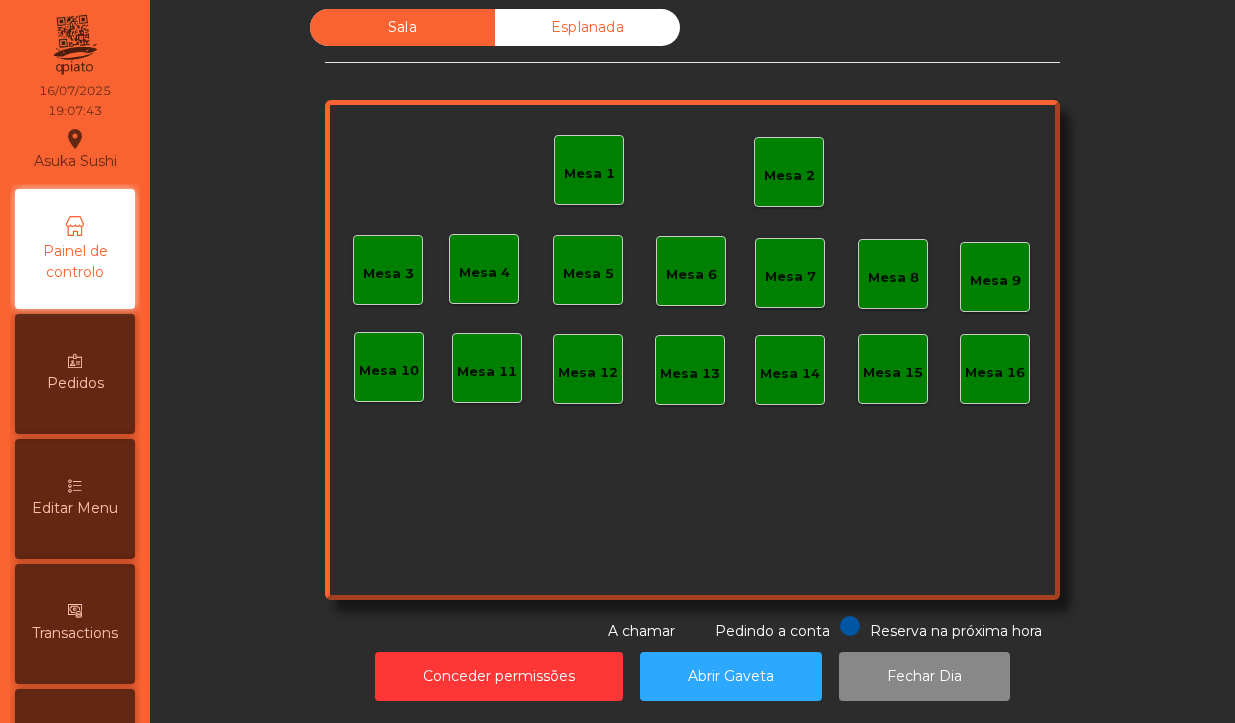 click on "Mesa 1" 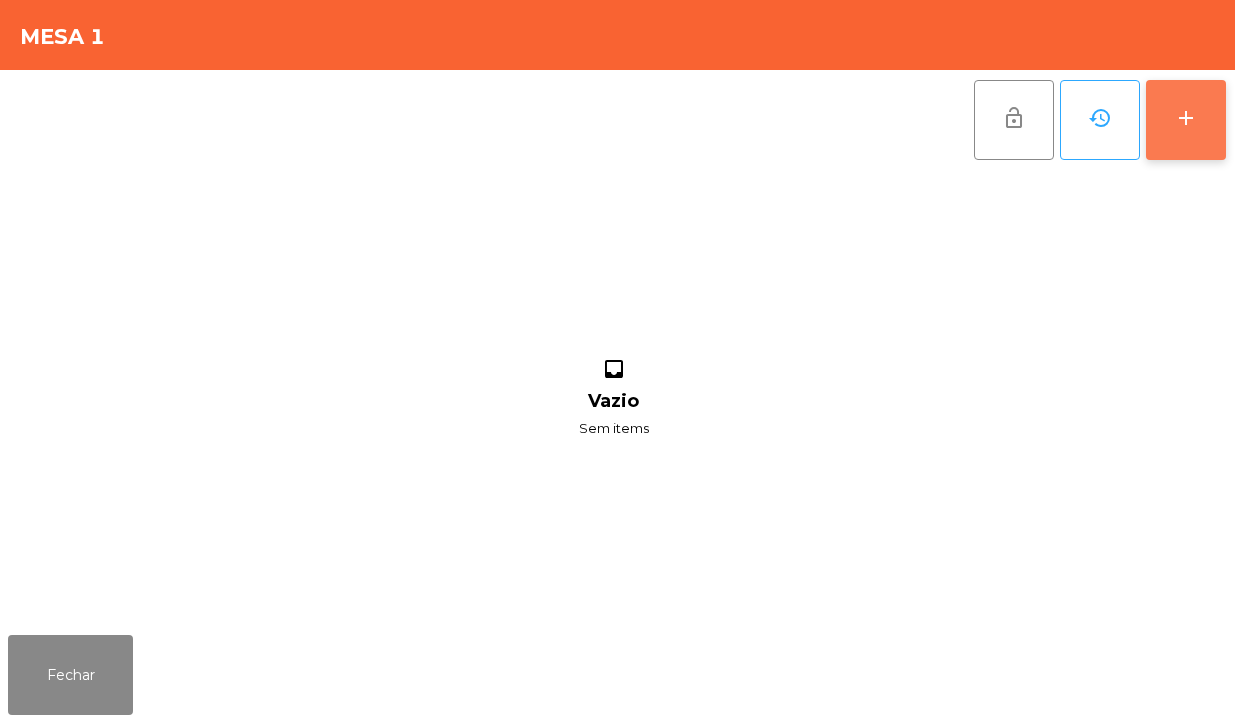 click on "add" 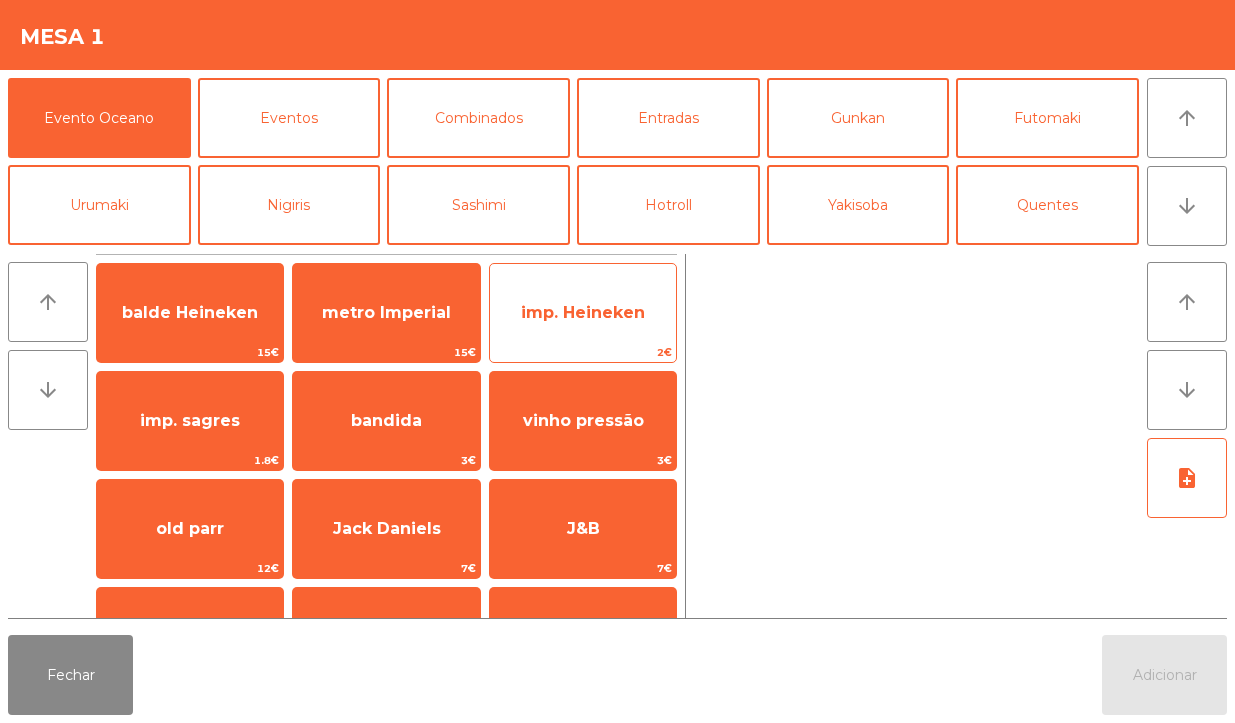 click on "imp. Heineken" 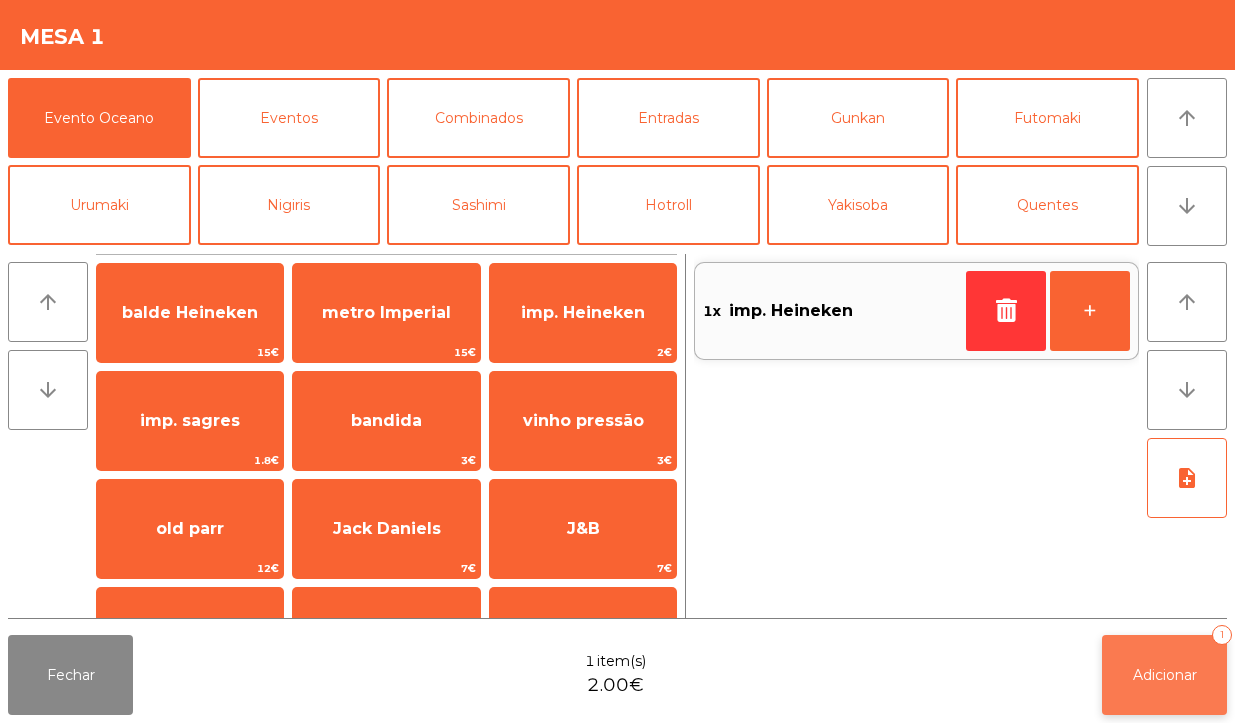 click on "Adicionar   1" 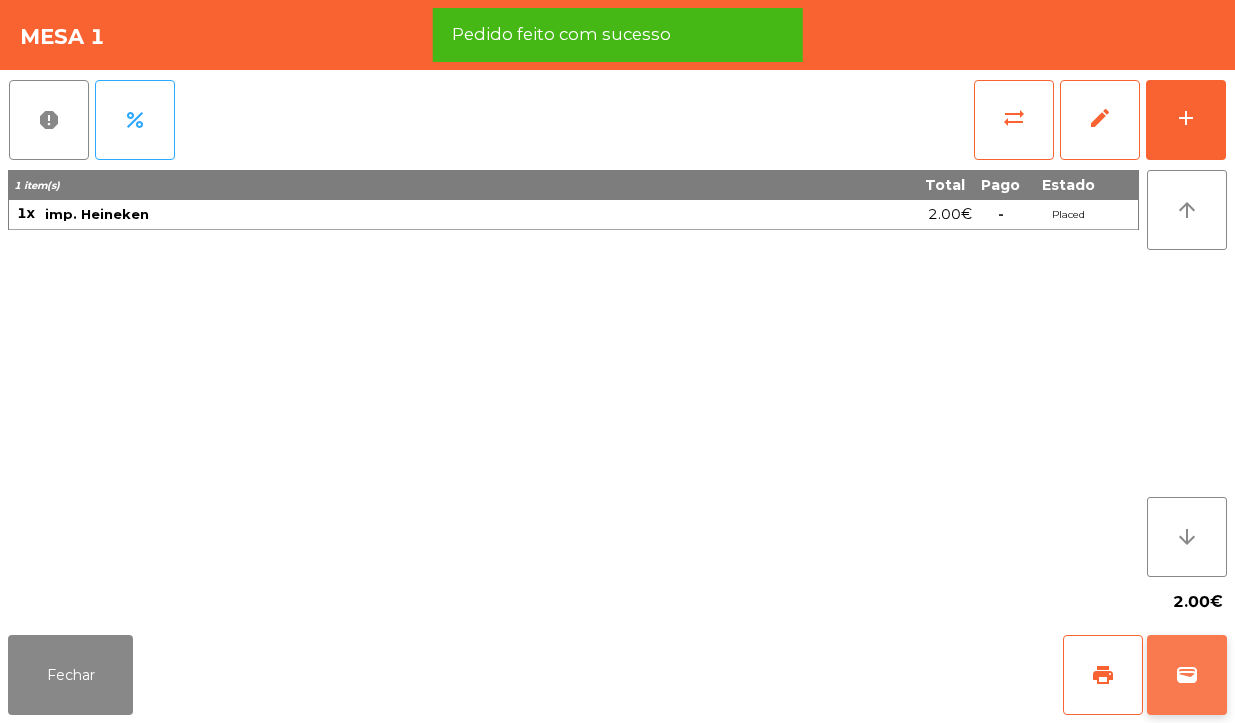 click on "wallet" 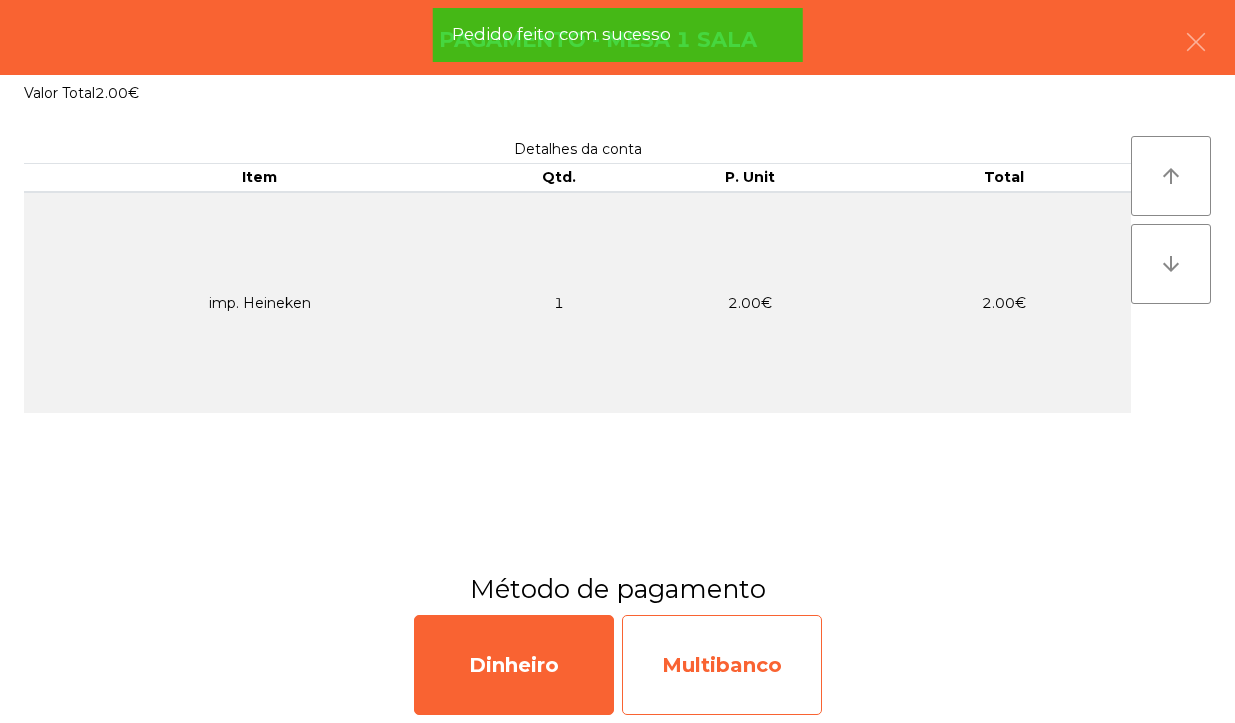click on "Multibanco" 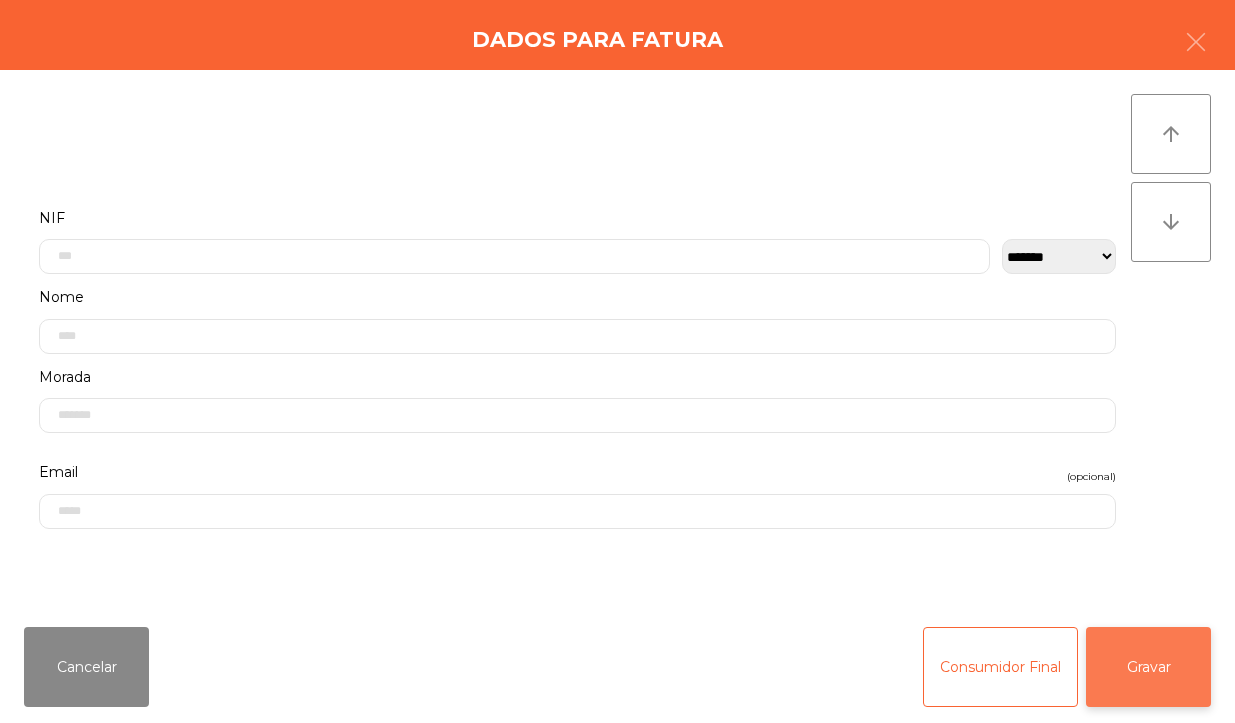 click on "Gravar" 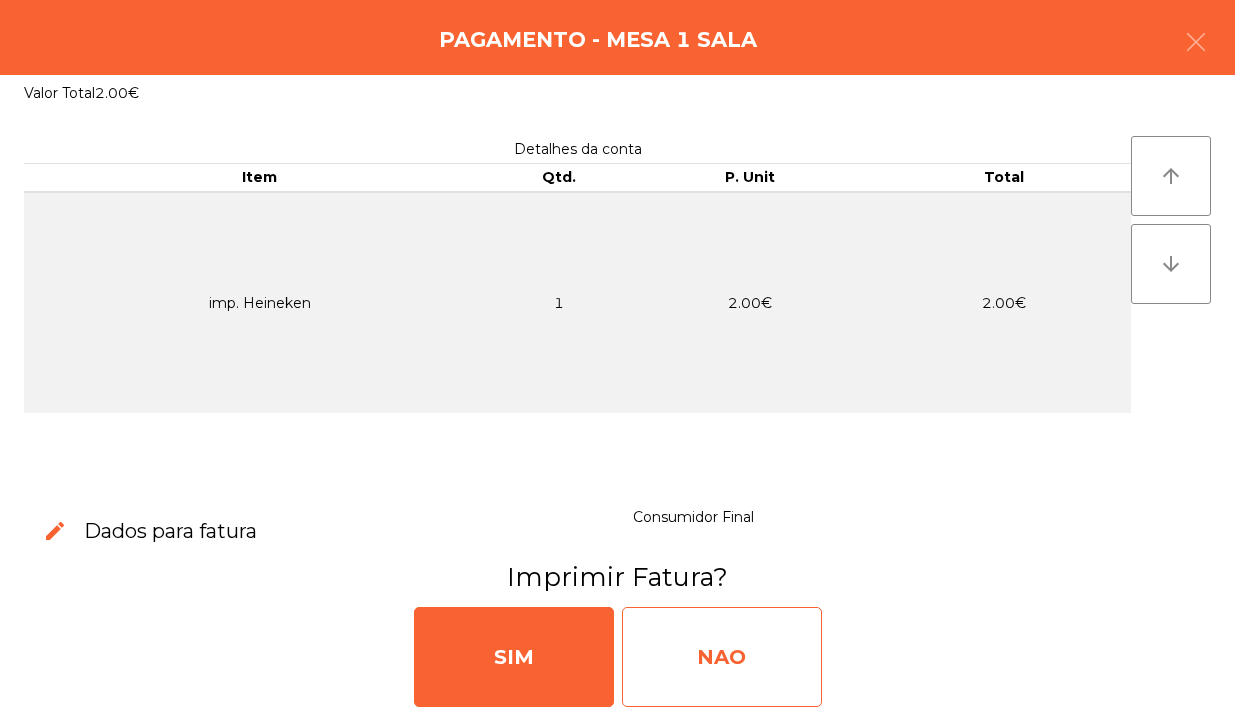 click on "NAO" 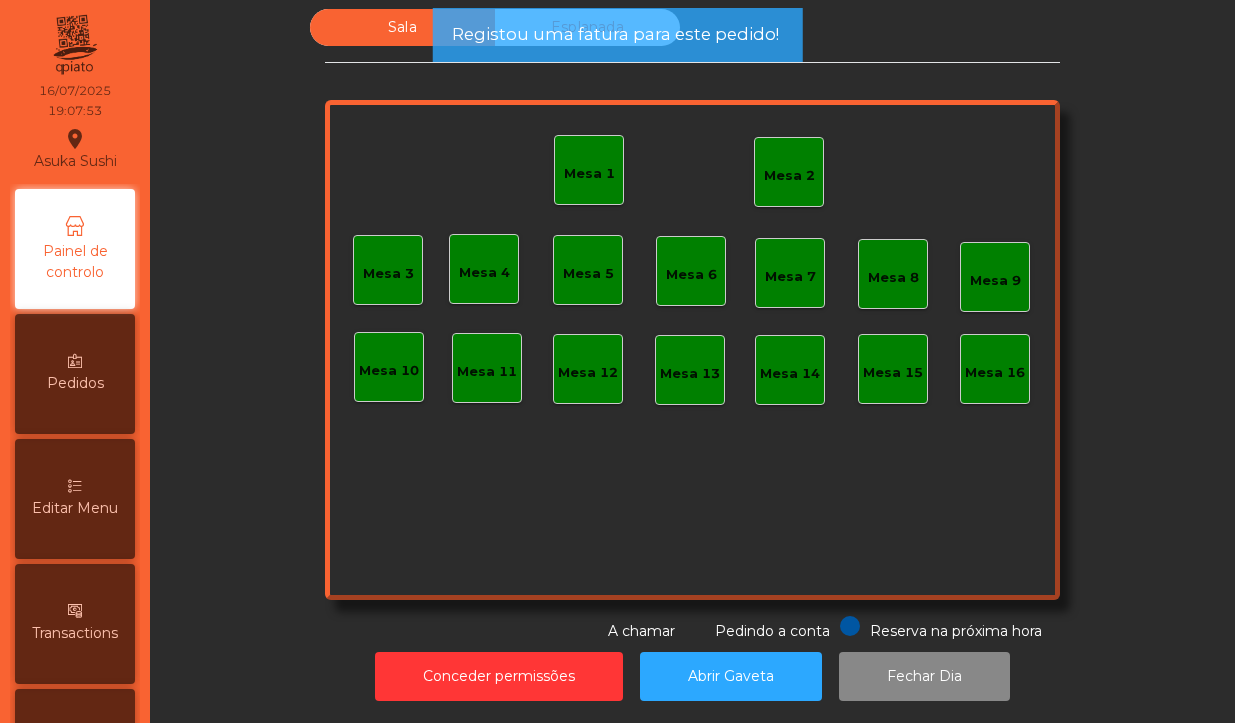 click on "Mesa 2" 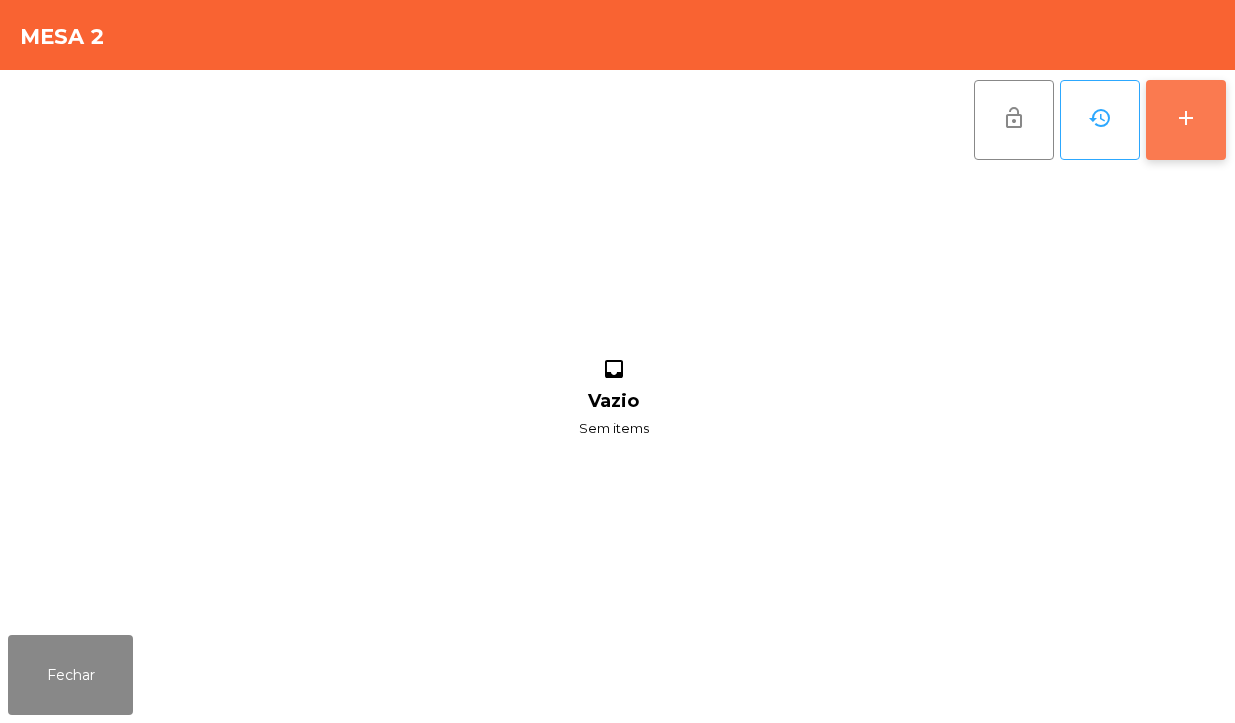 click on "add" 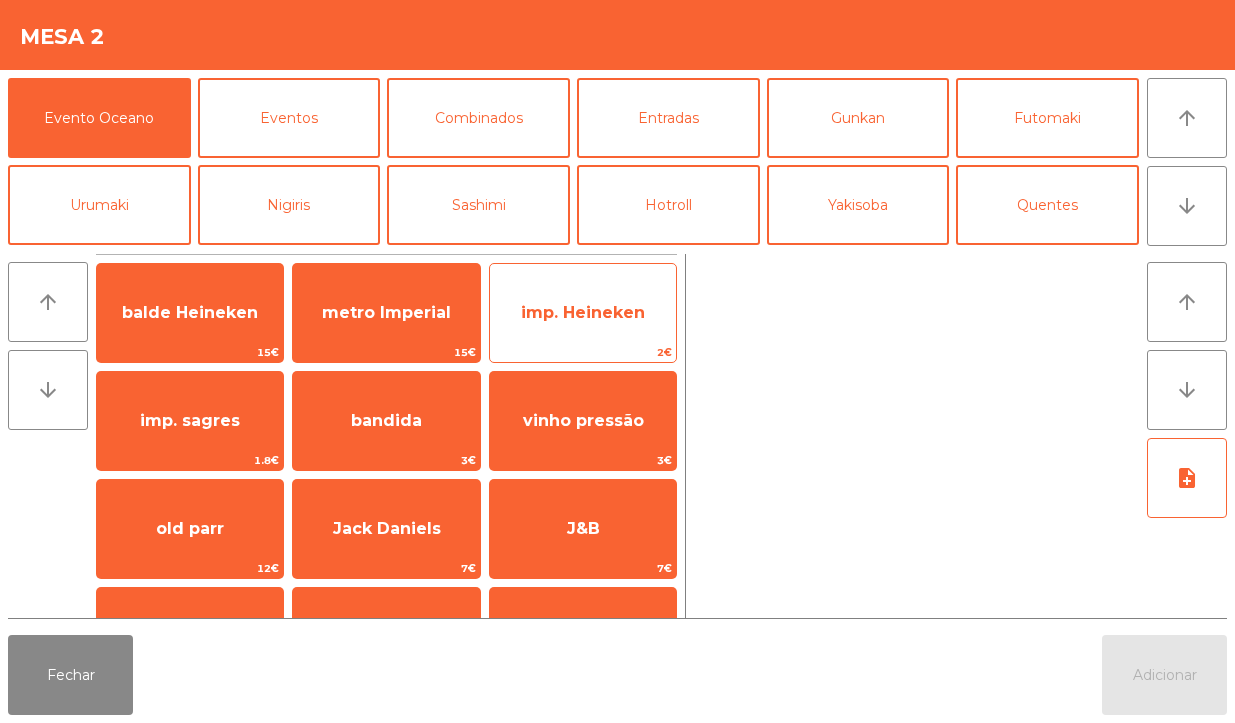 click on "imp. Heineken" 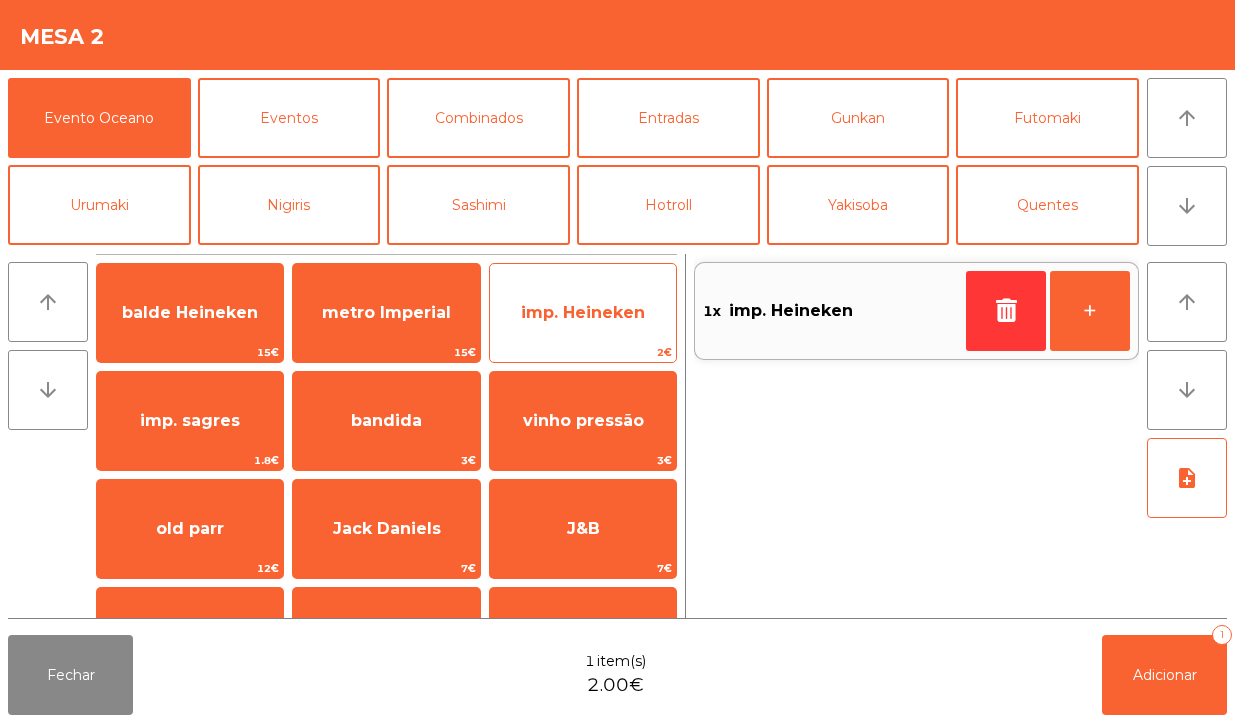 click on "imp. Heineken" 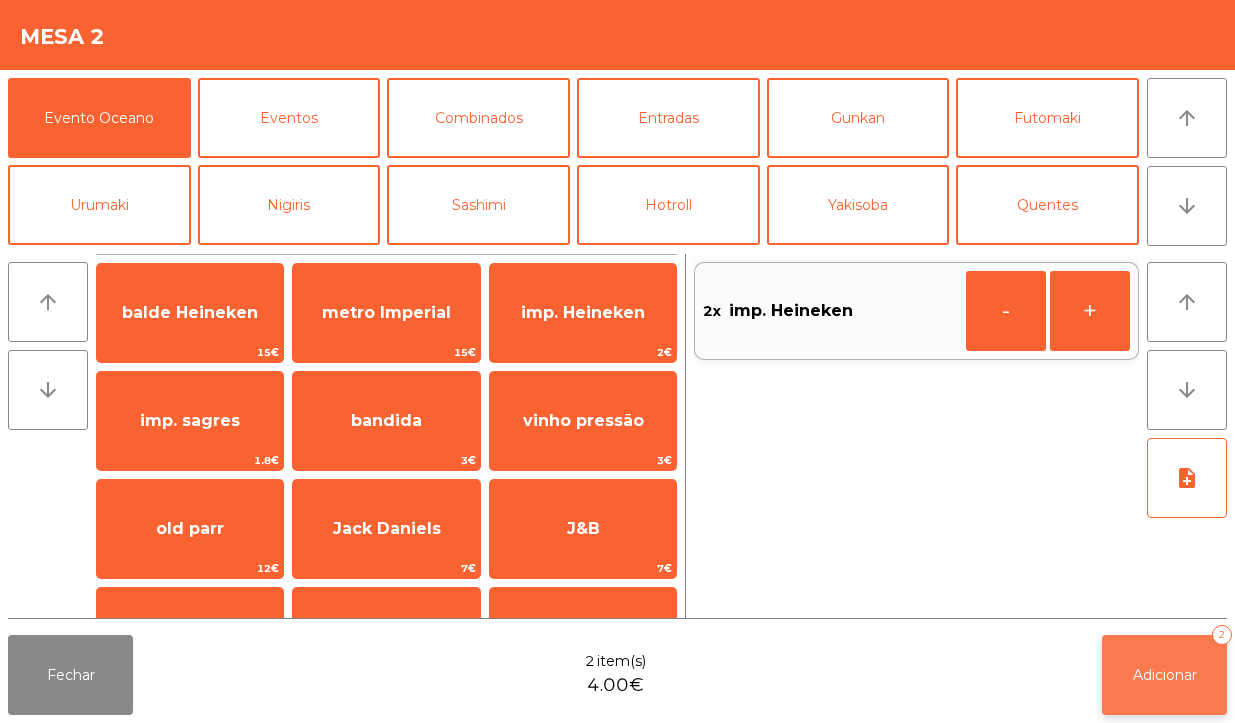 click on "Adicionar" 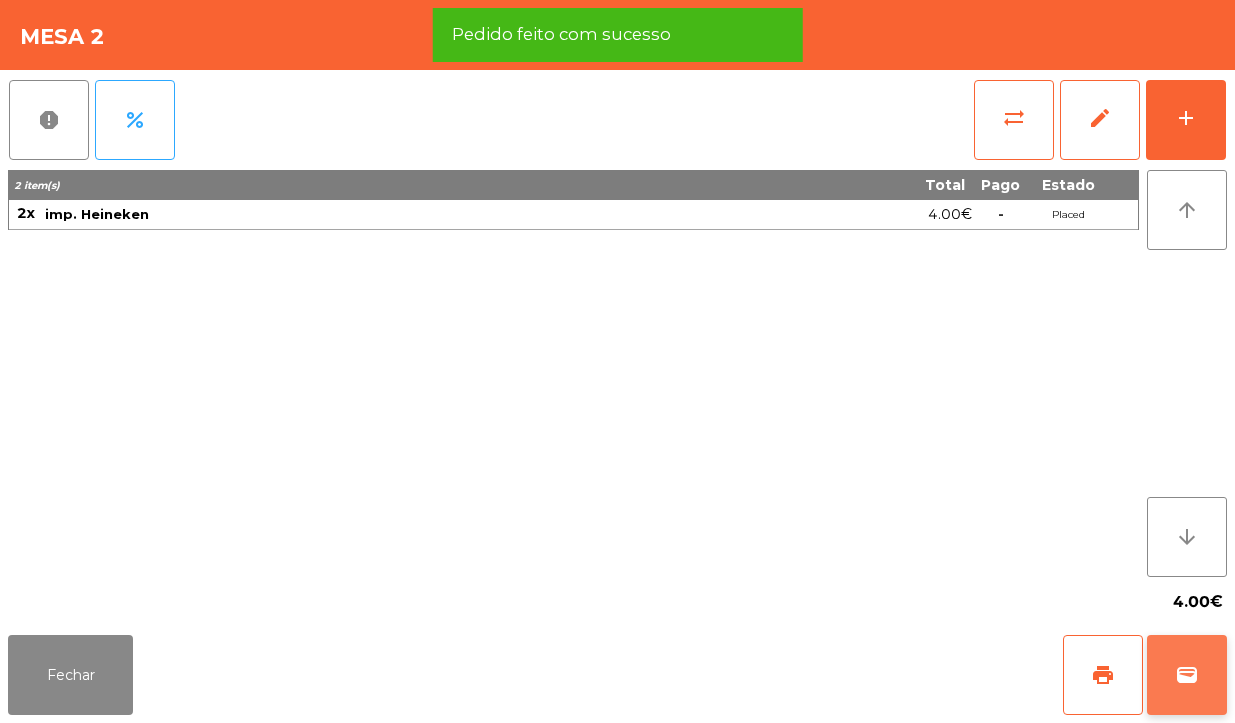 click on "wallet" 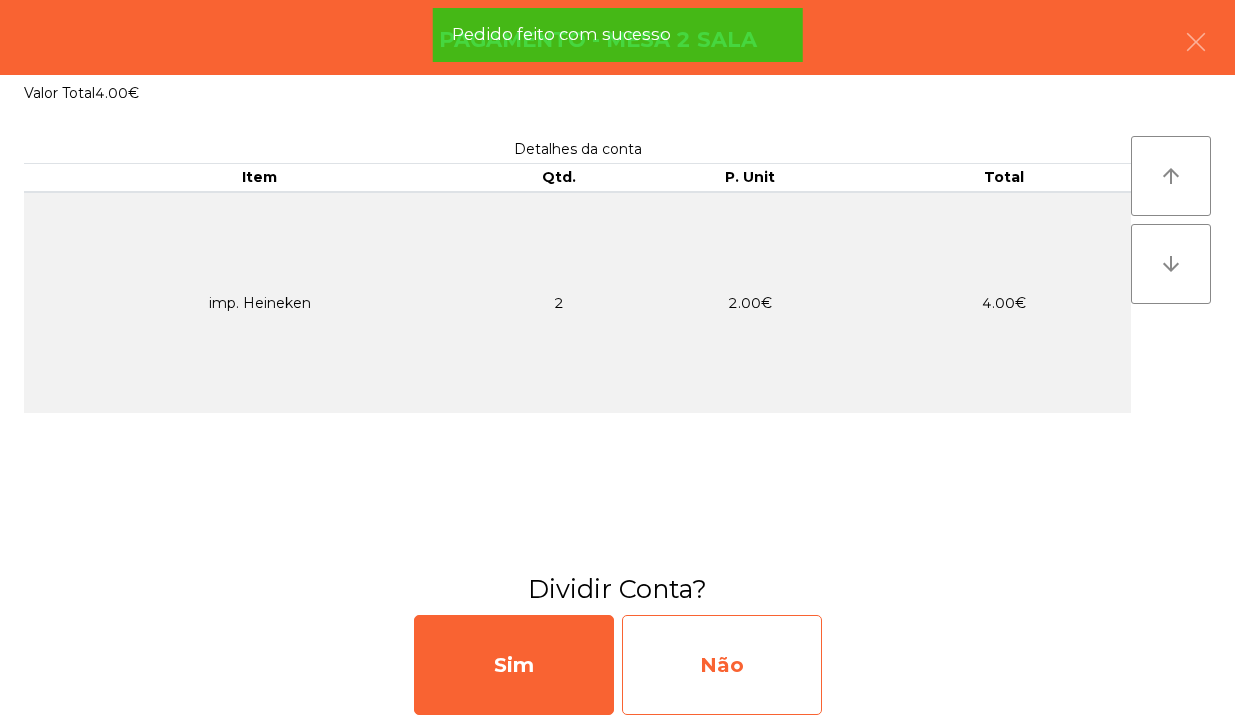 click on "Não" 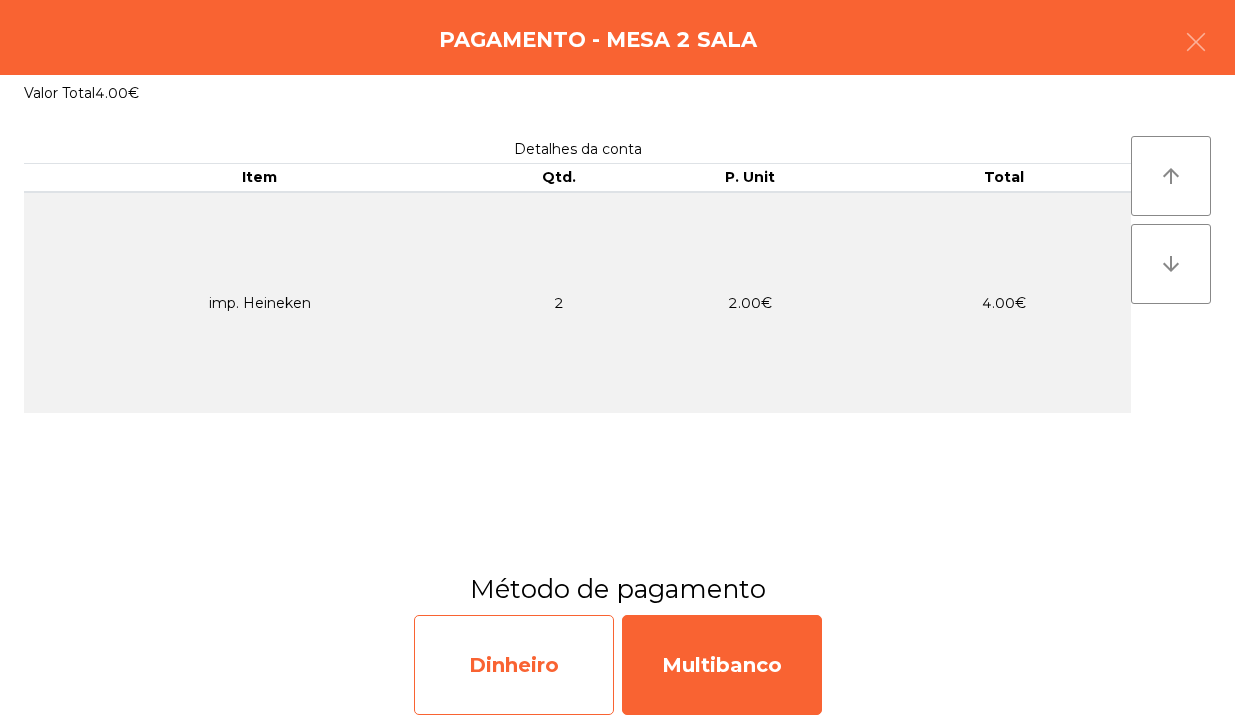 click on "Dinheiro" 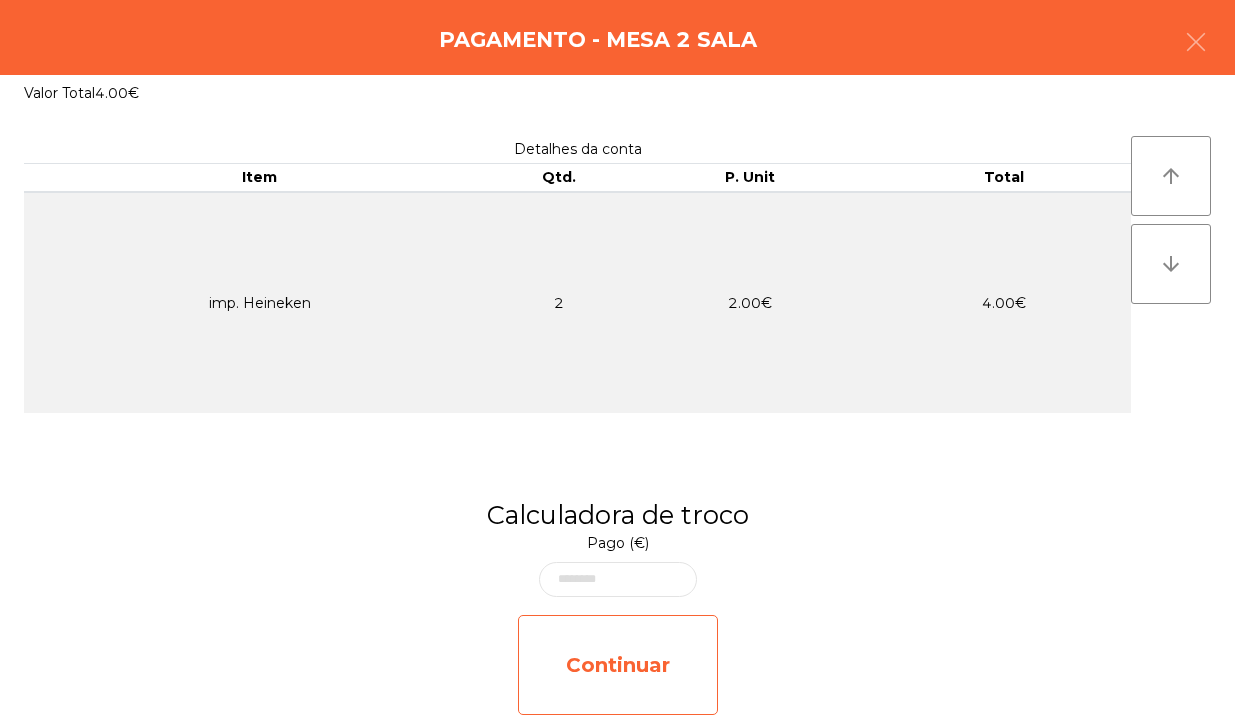 click on "Continuar" 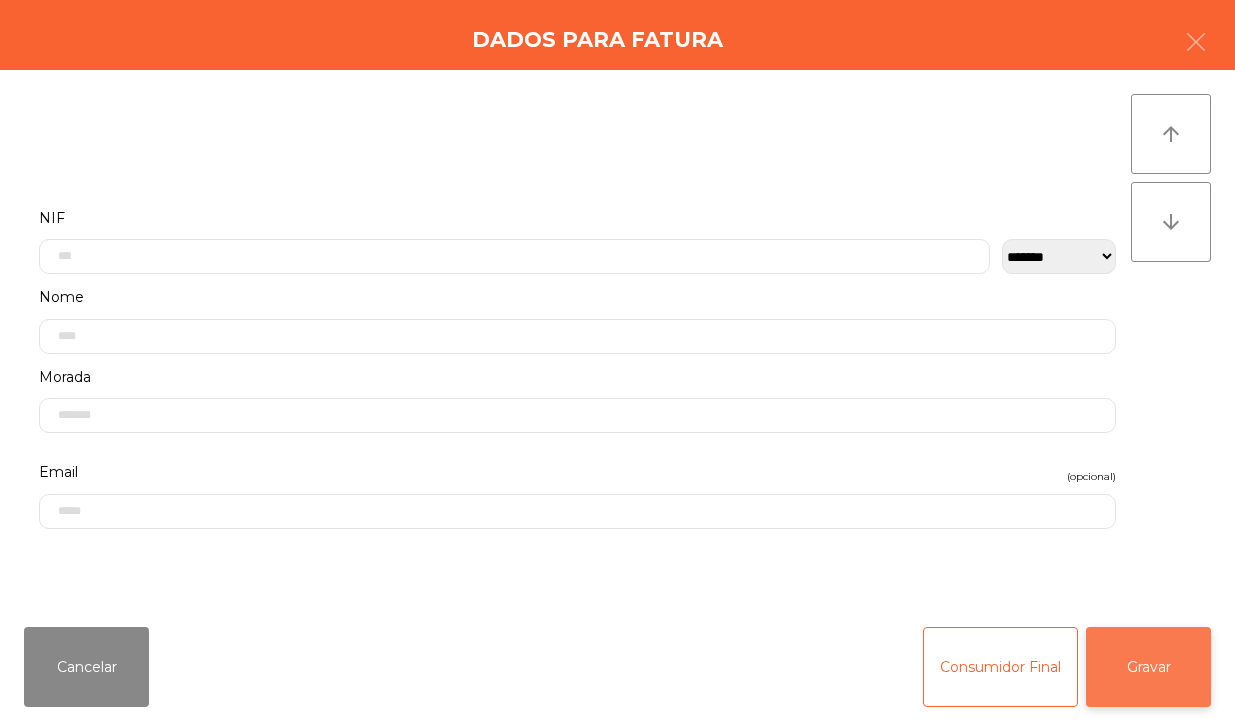 click on "Gravar" 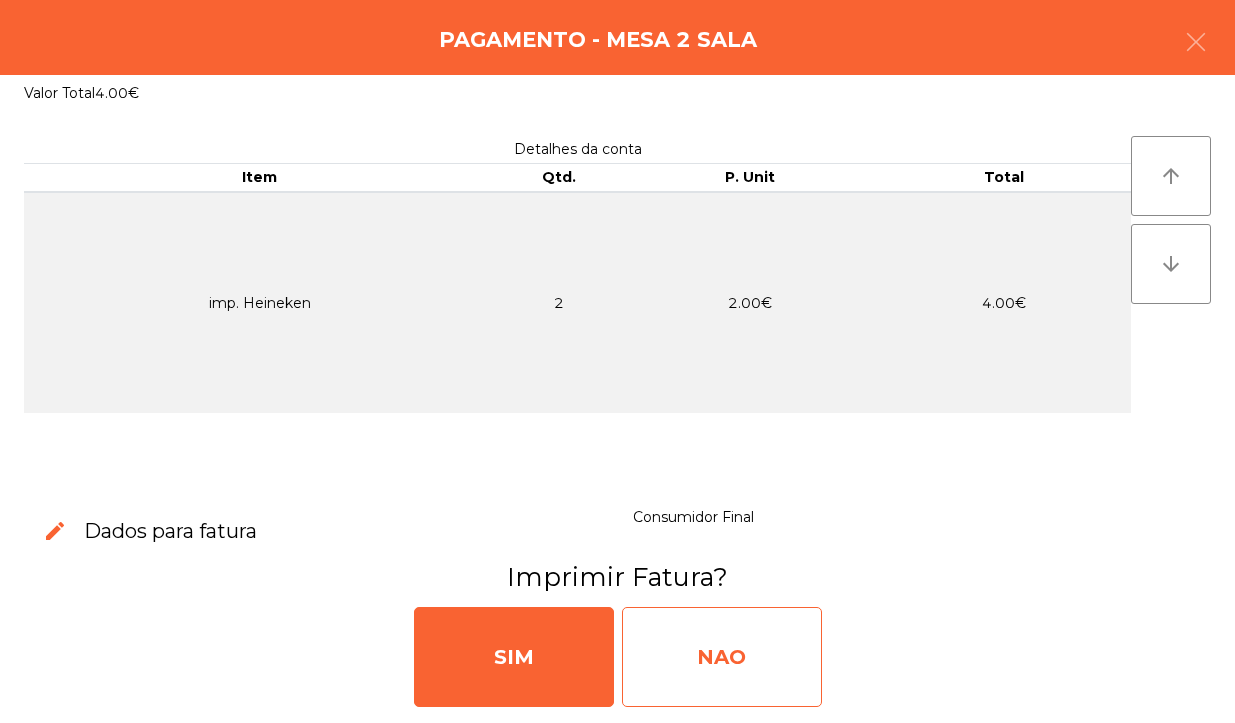 click on "NAO" 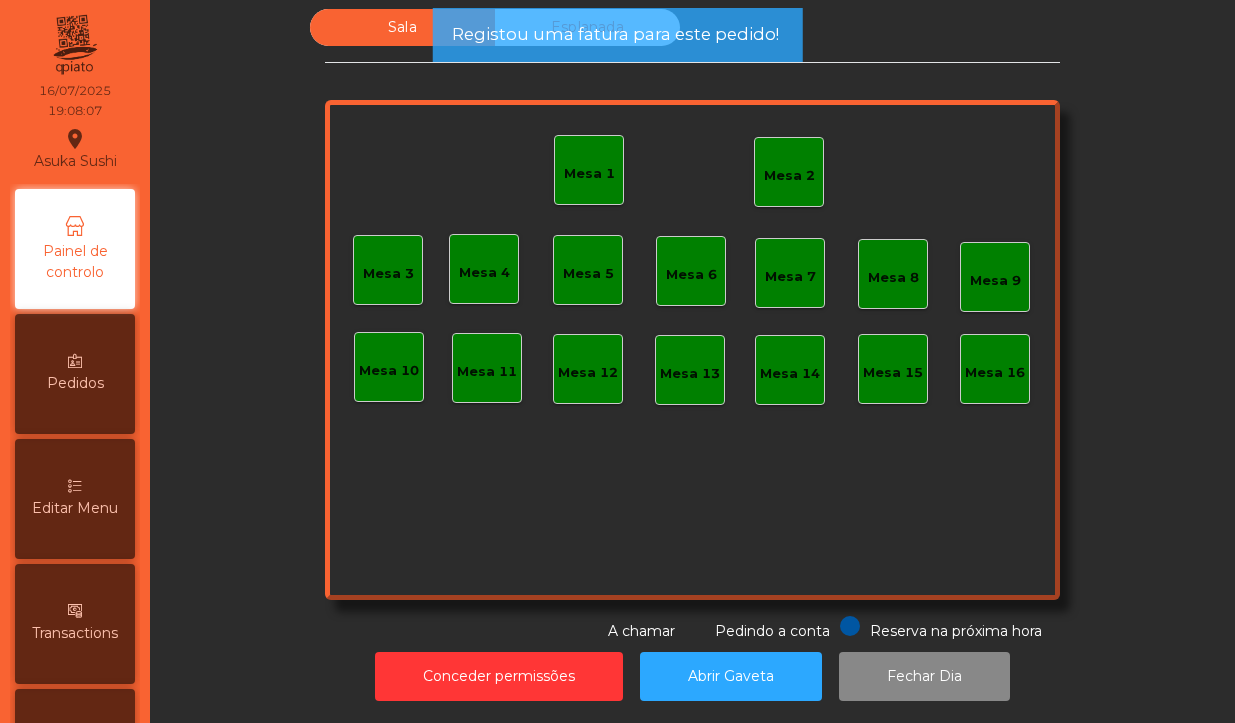 click on "Mesa 2" 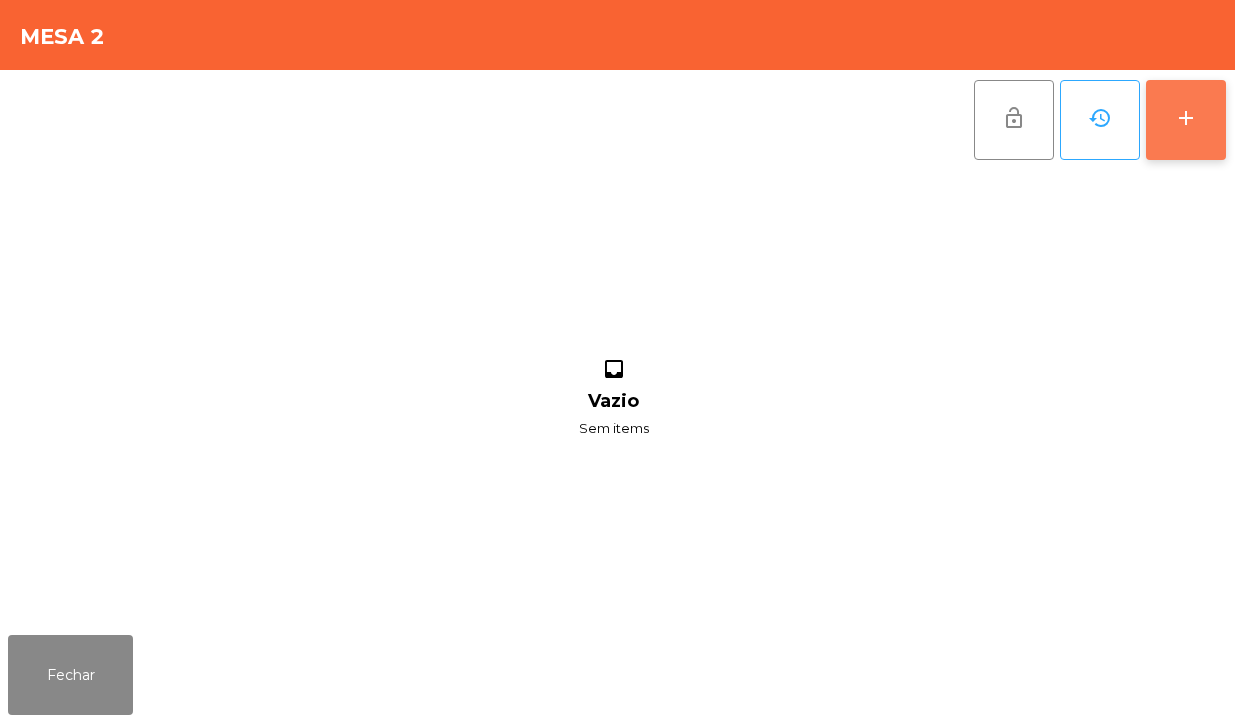 click on "add" 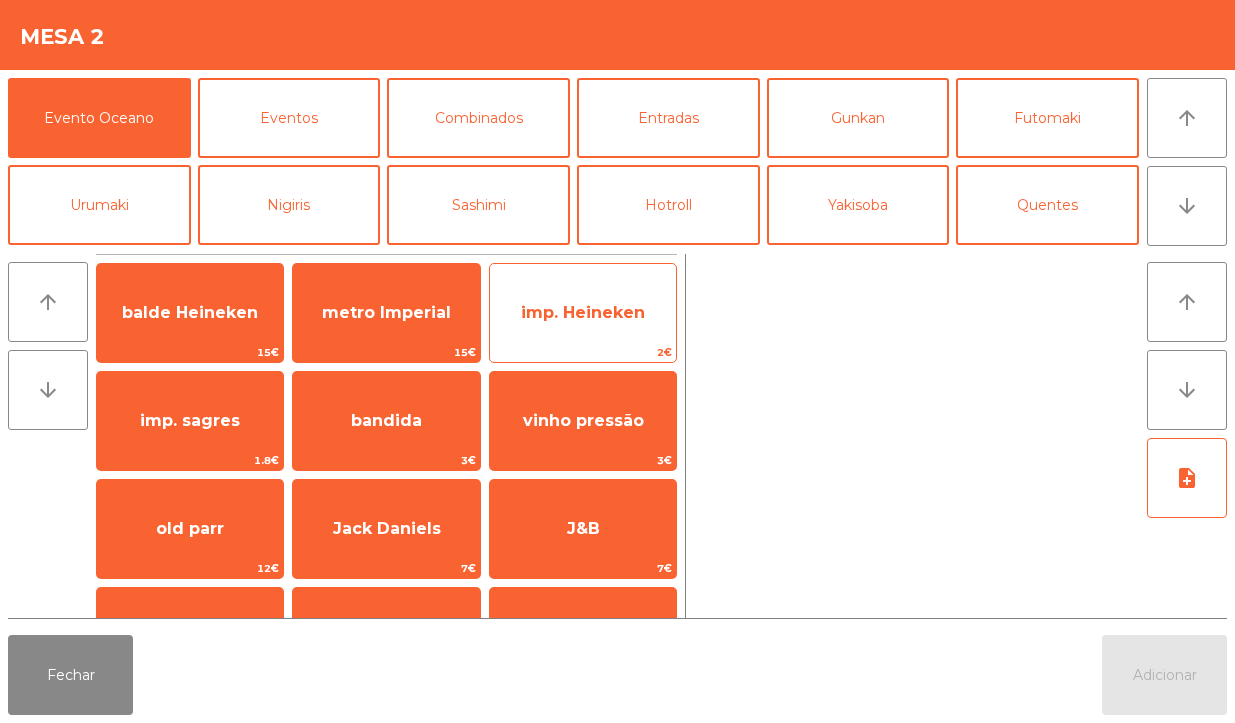 click on "imp. Heineken" 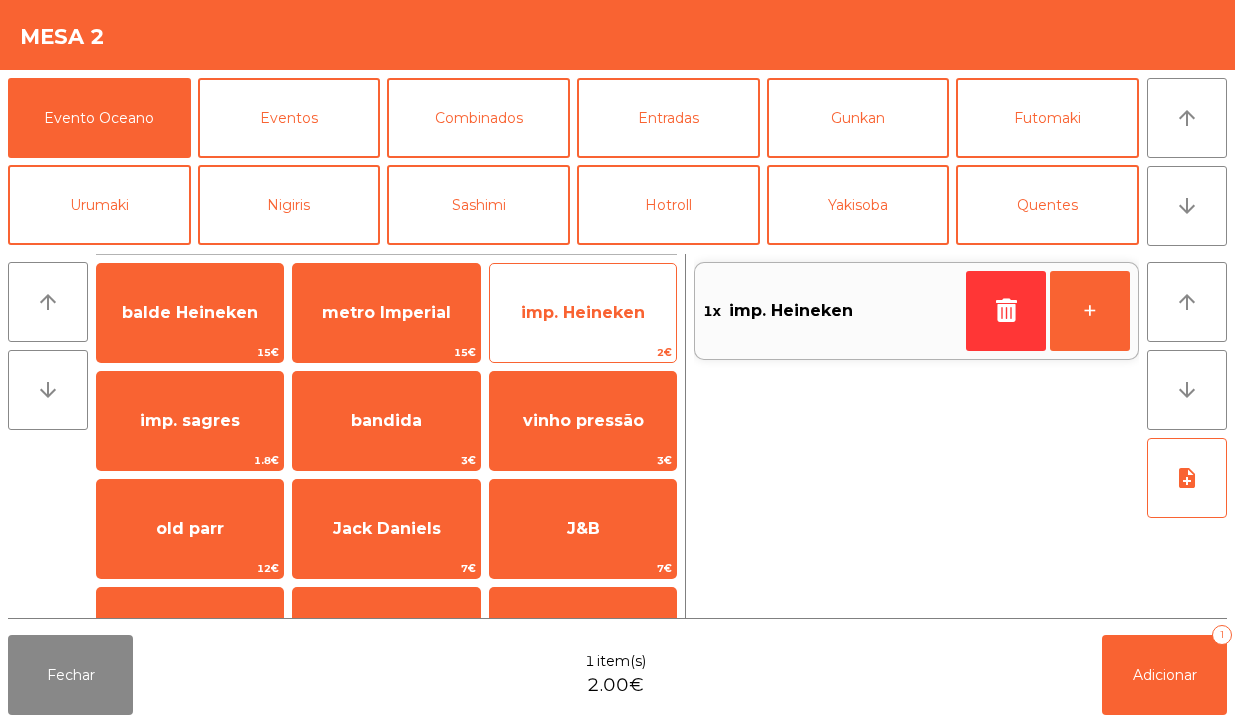 click on "imp. Heineken" 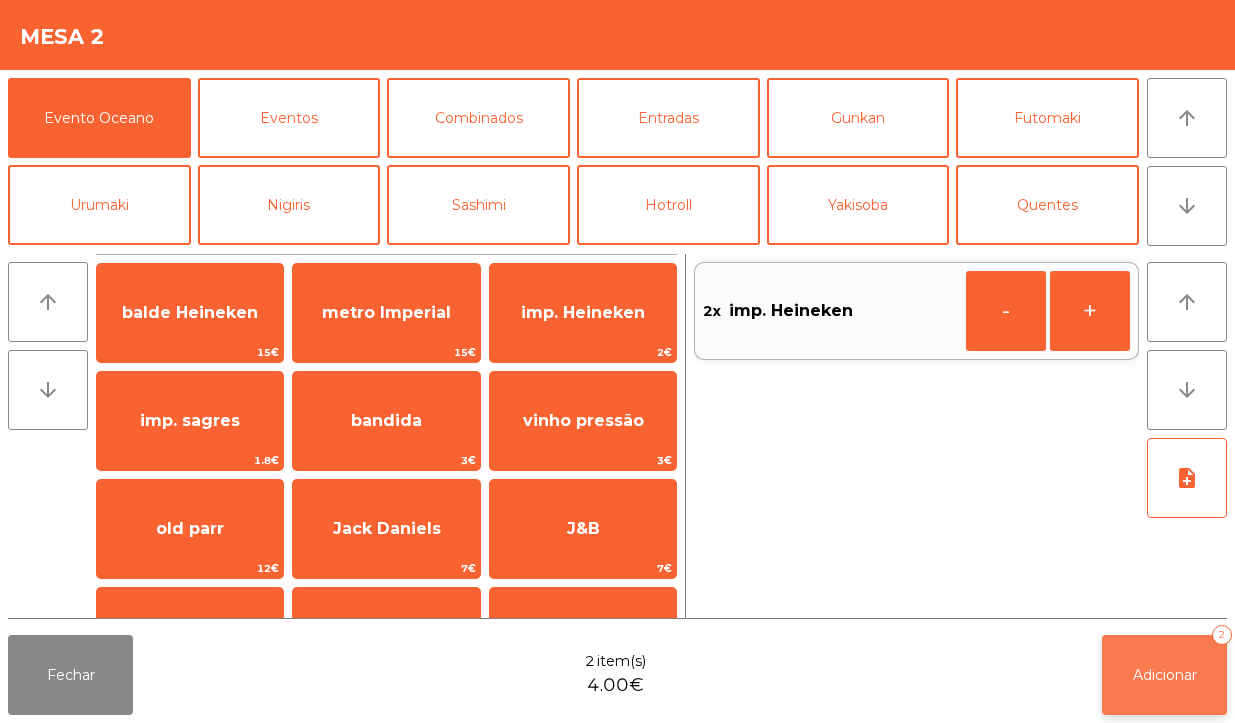 click on "Adicionar   2" 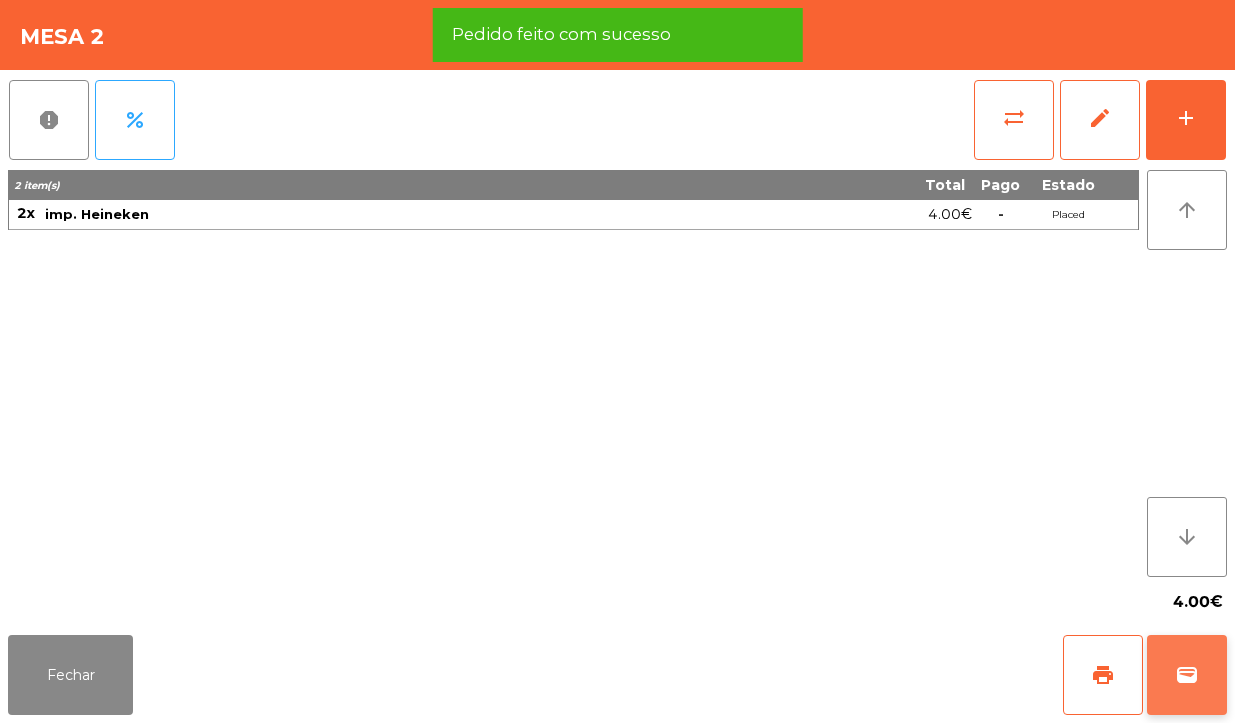 click on "wallet" 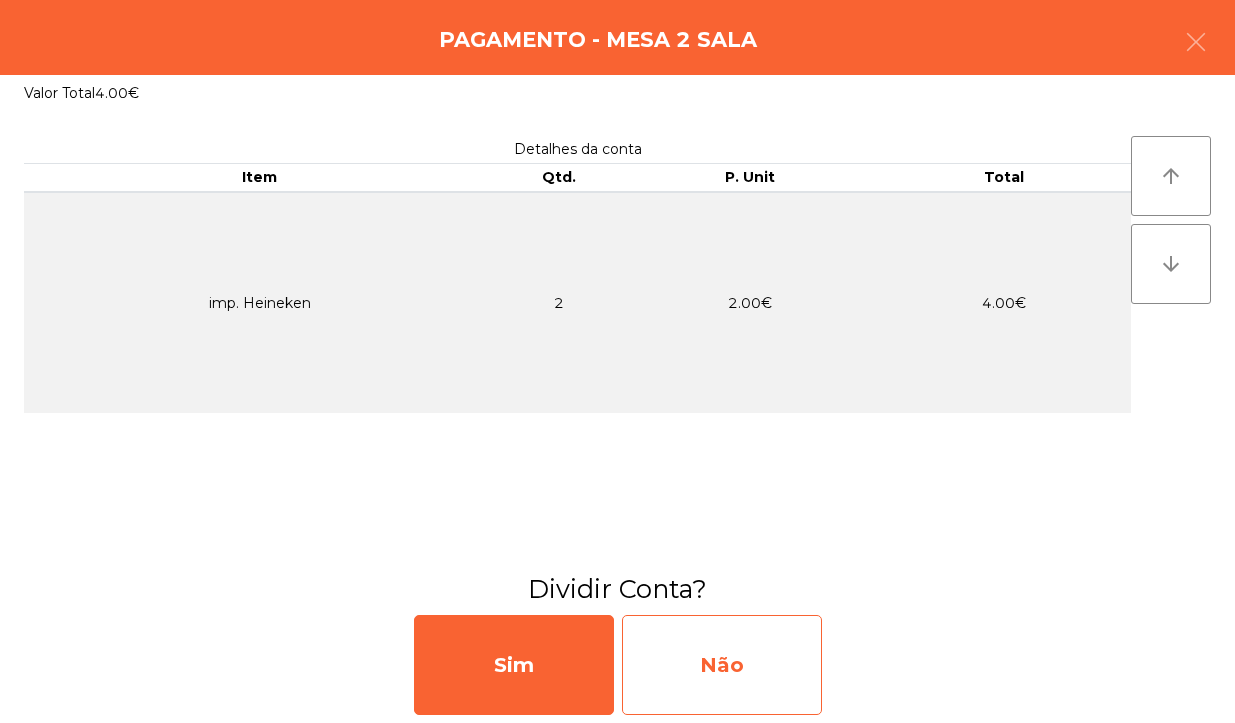 click on "Não" 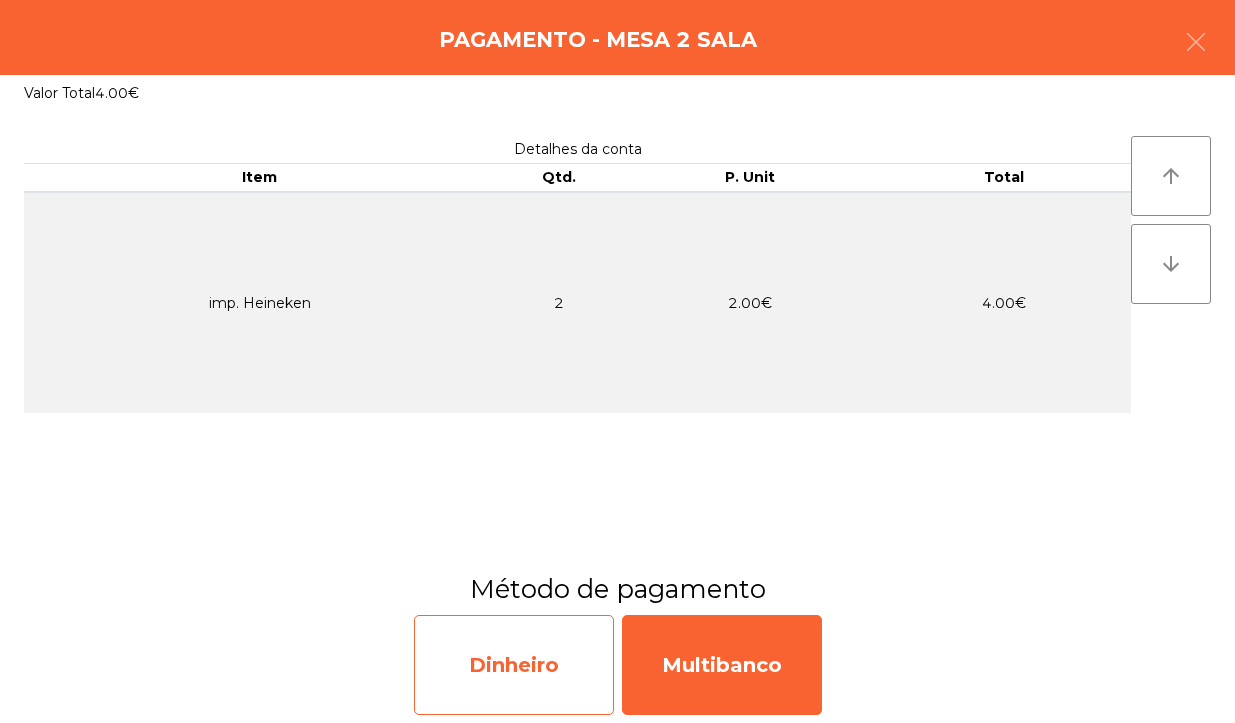 click on "Dinheiro" 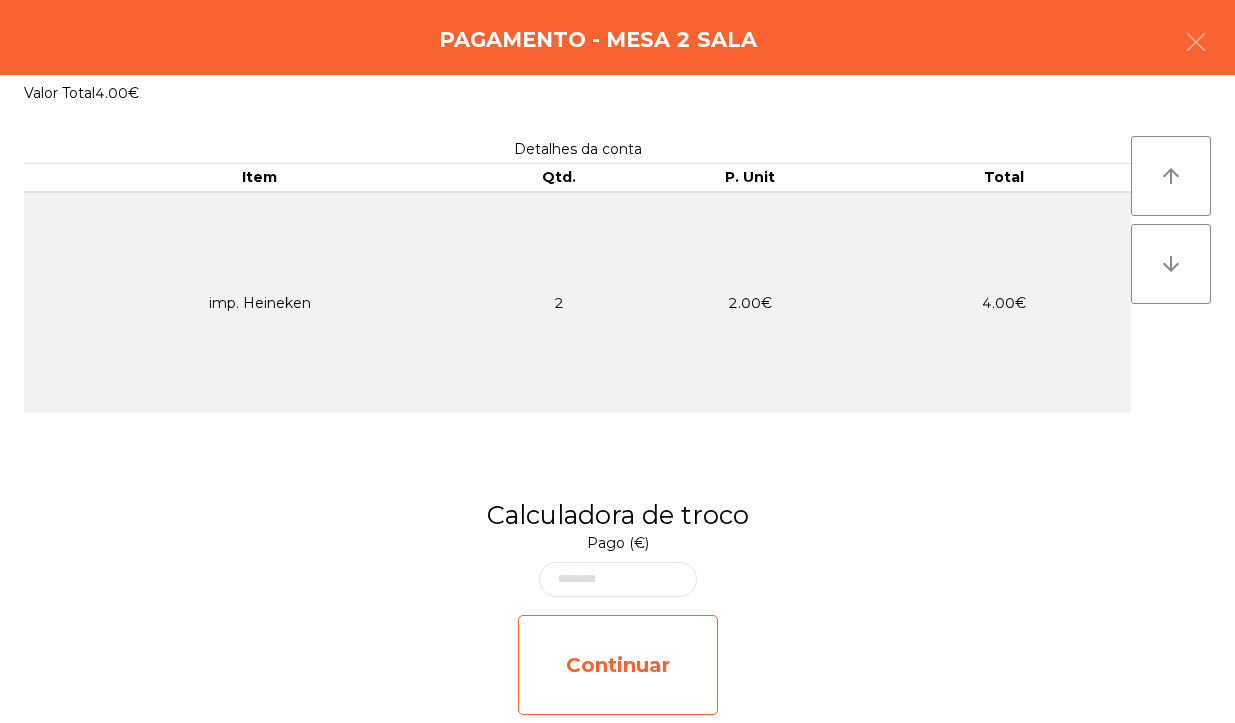 click on "Continuar" 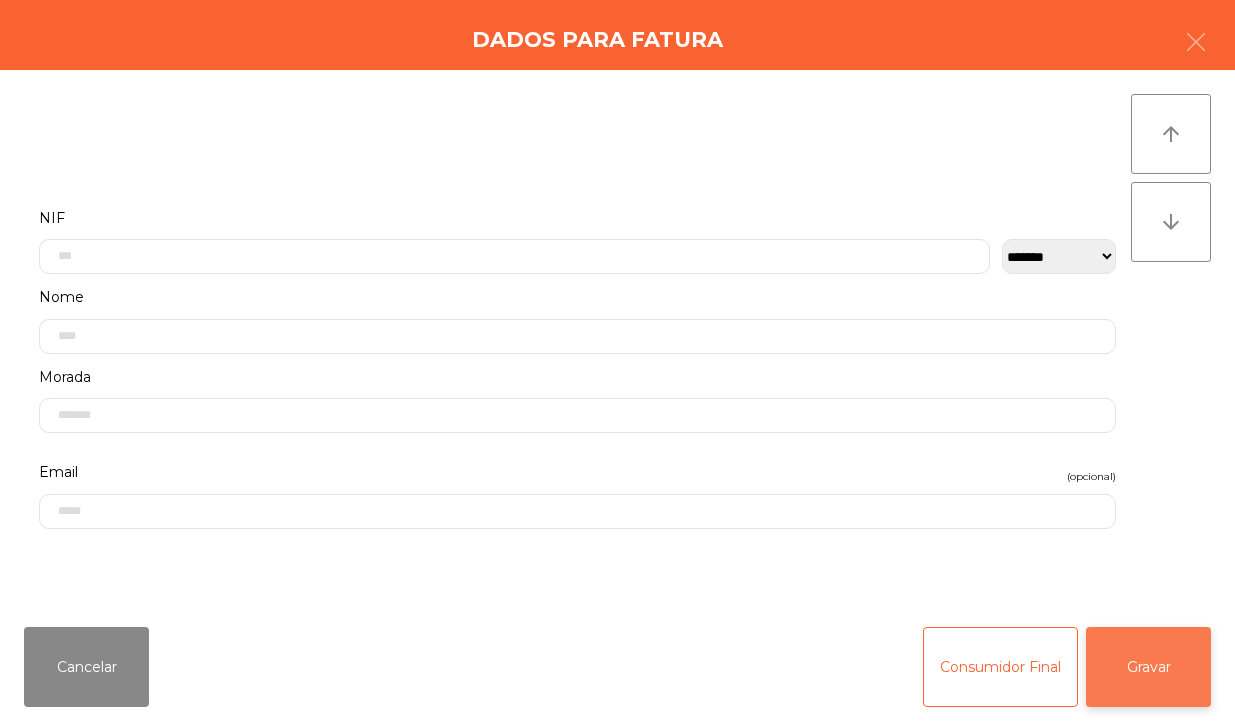 click on "Gravar" 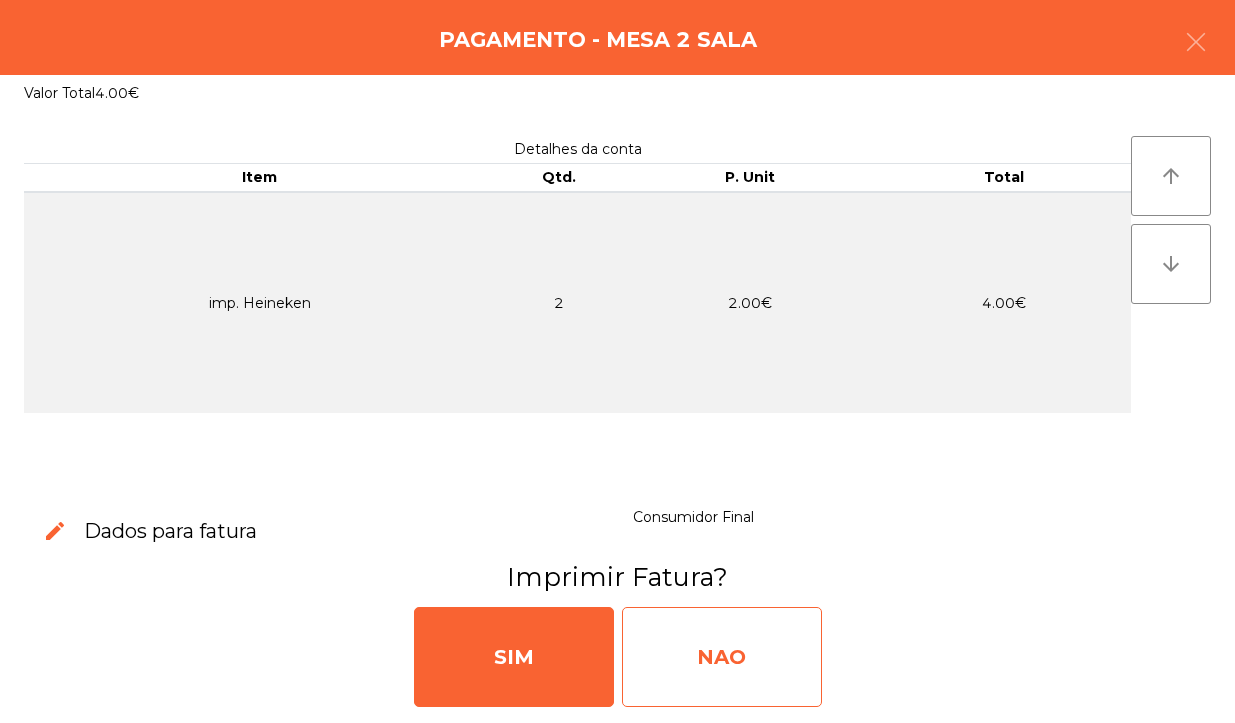 click on "NAO" 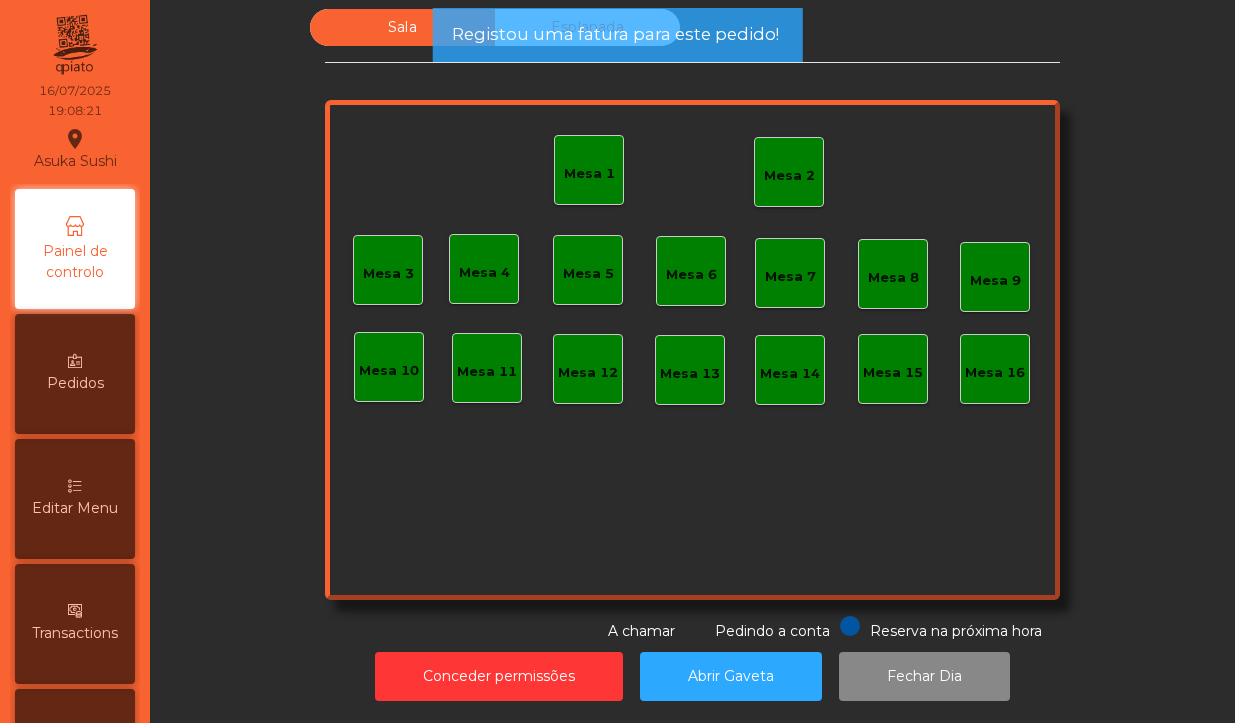 click on "Mesa 2" 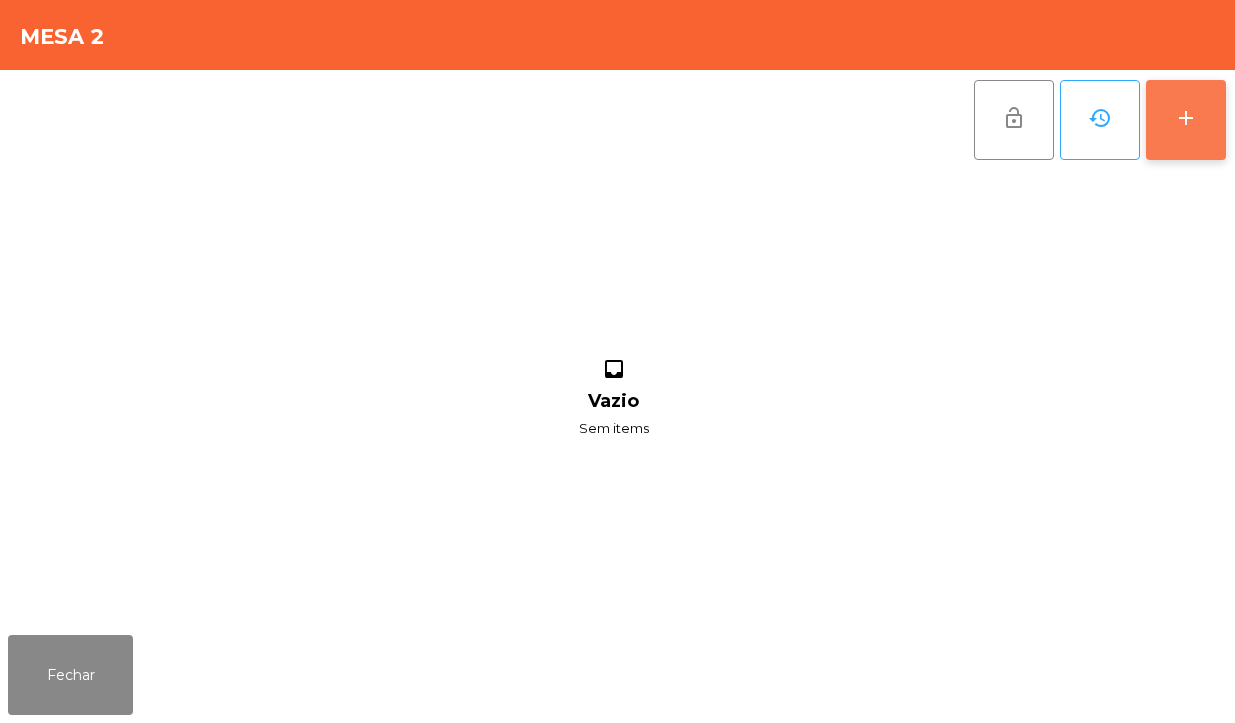 click on "add" 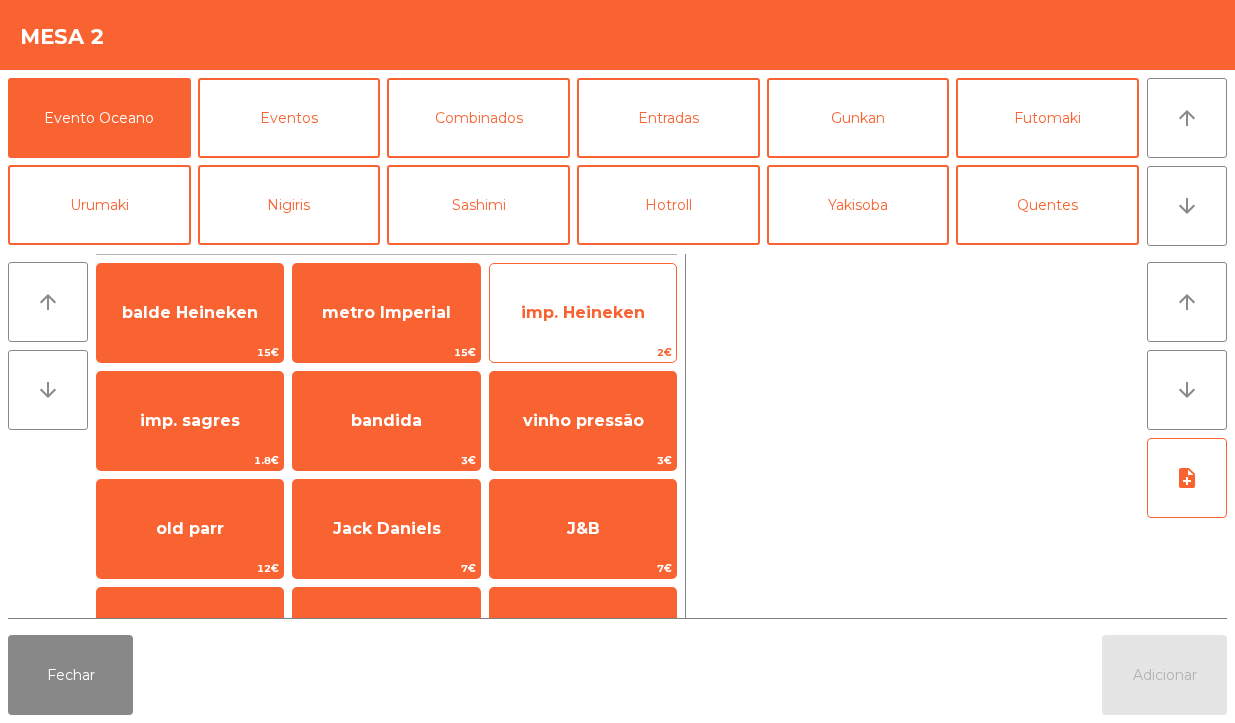 click on "imp. Heineken" 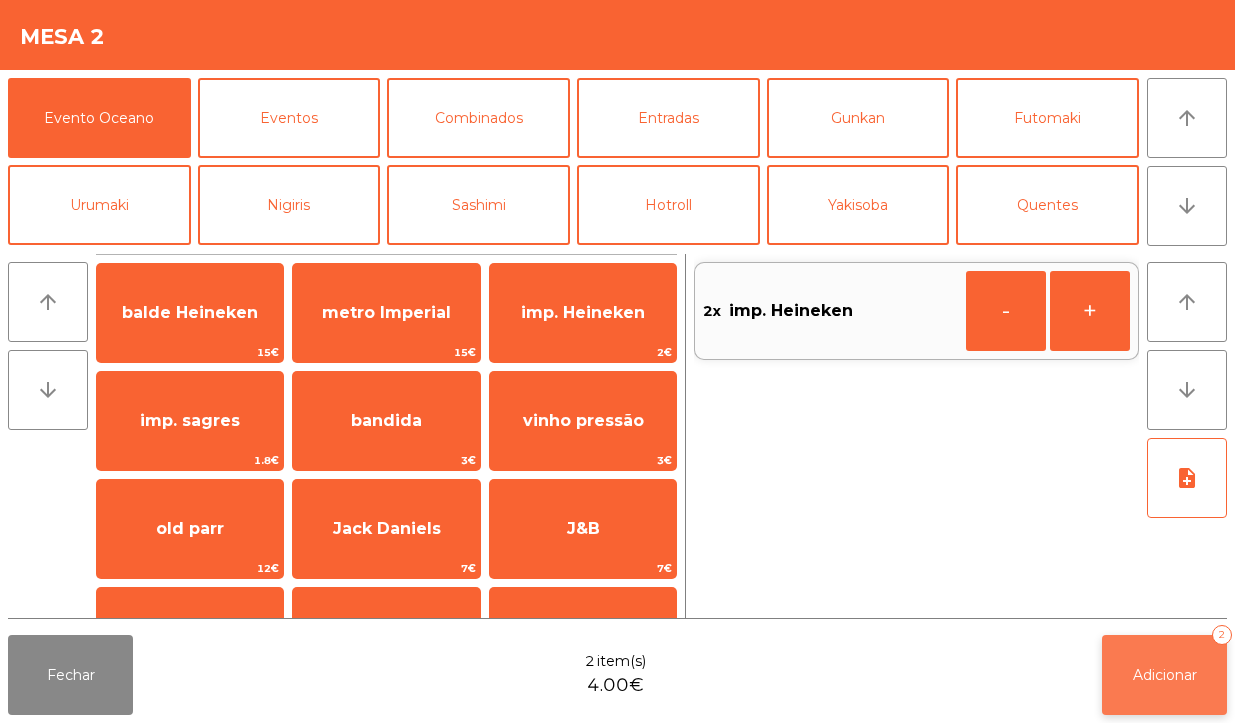 click on "Adicionar" 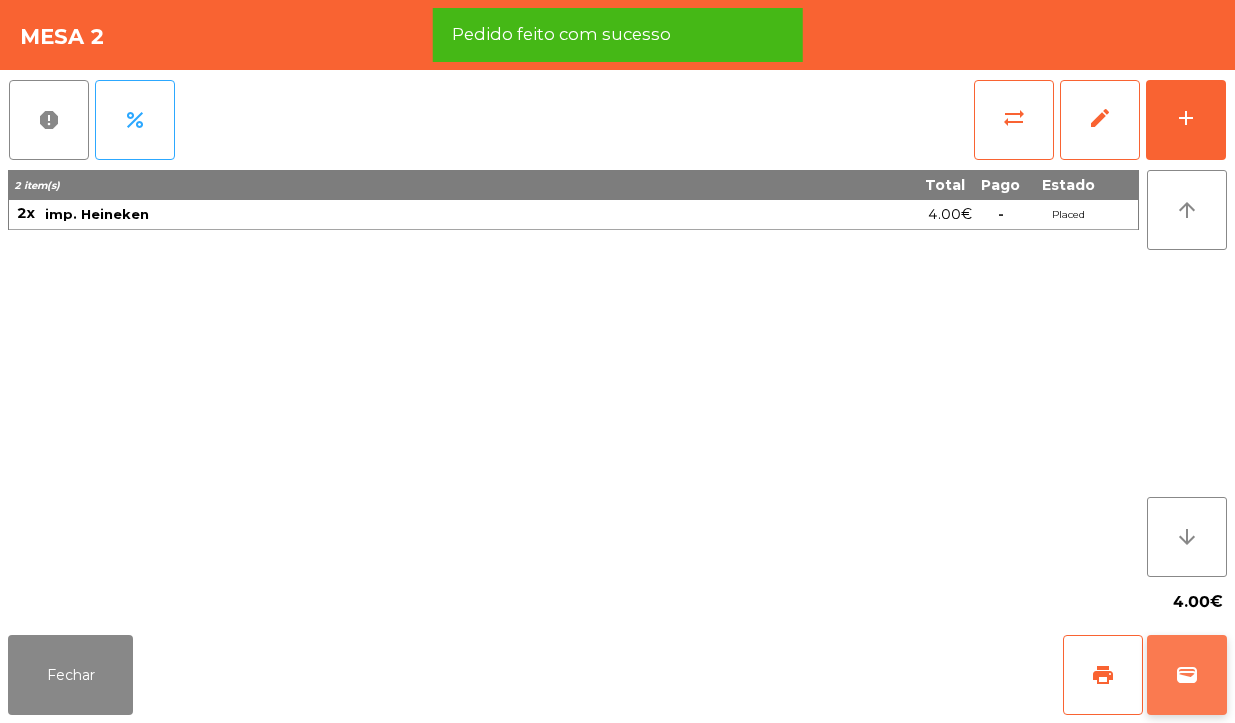 click on "wallet" 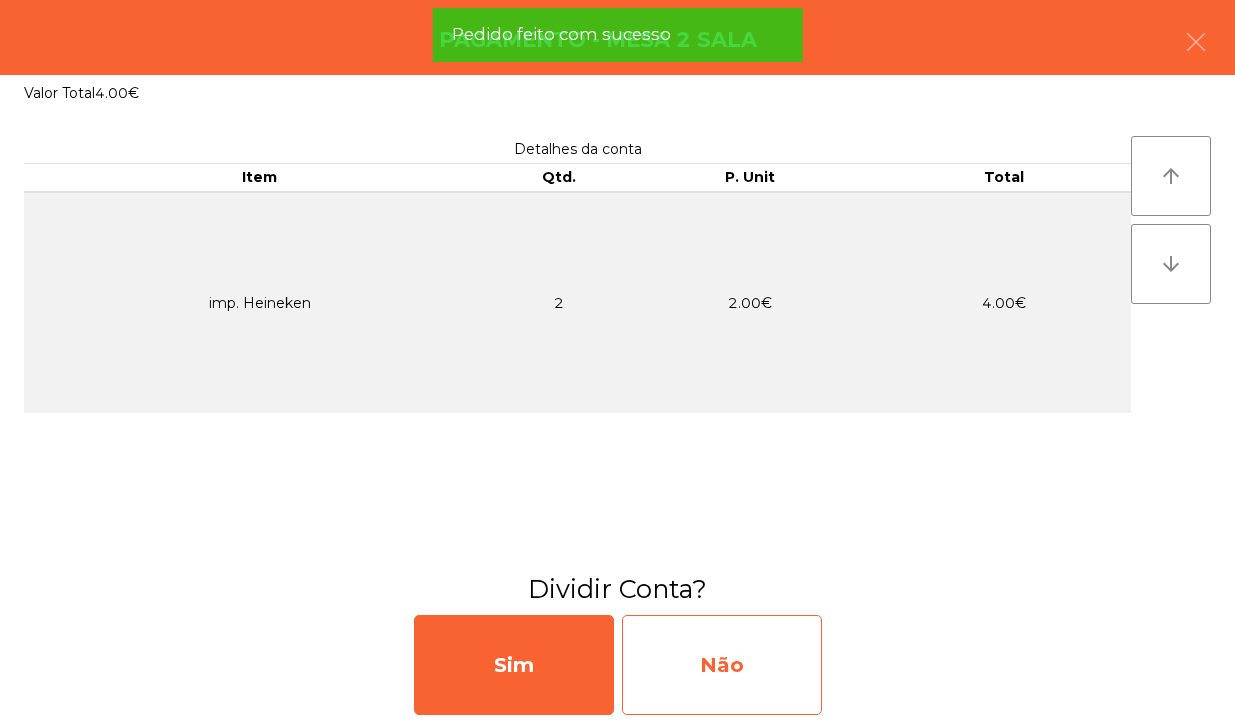 click on "Não" 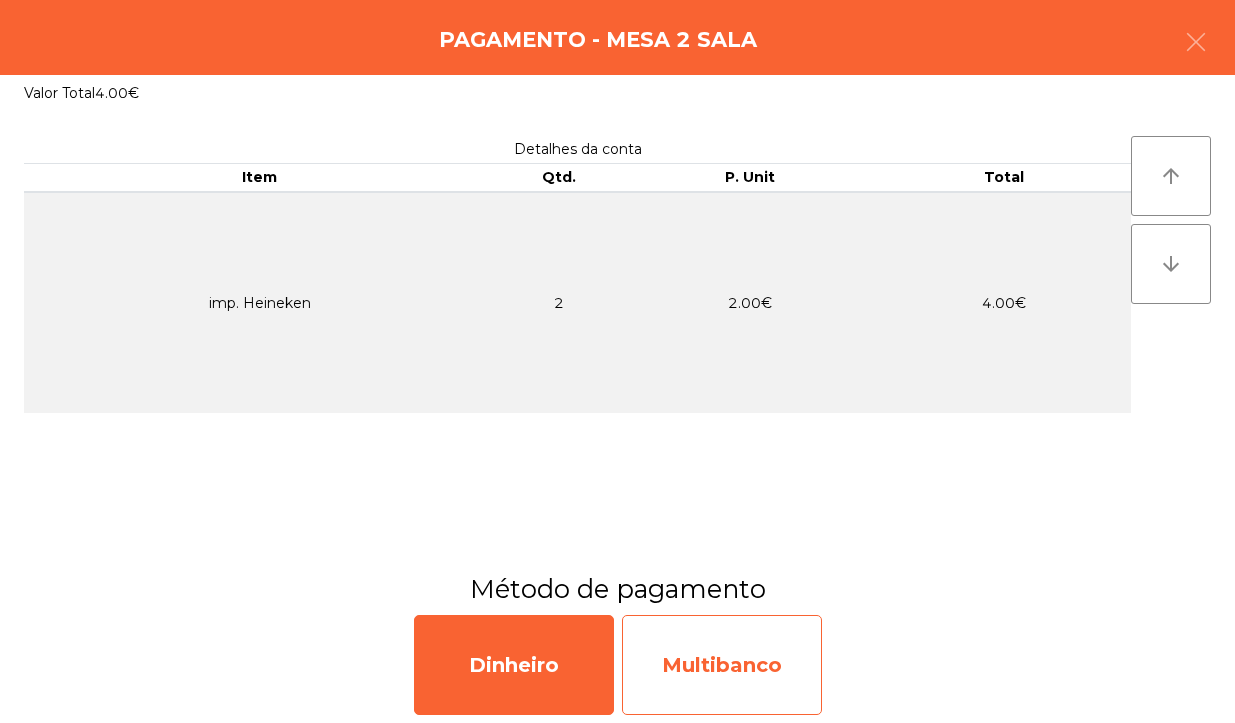 click on "Multibanco" 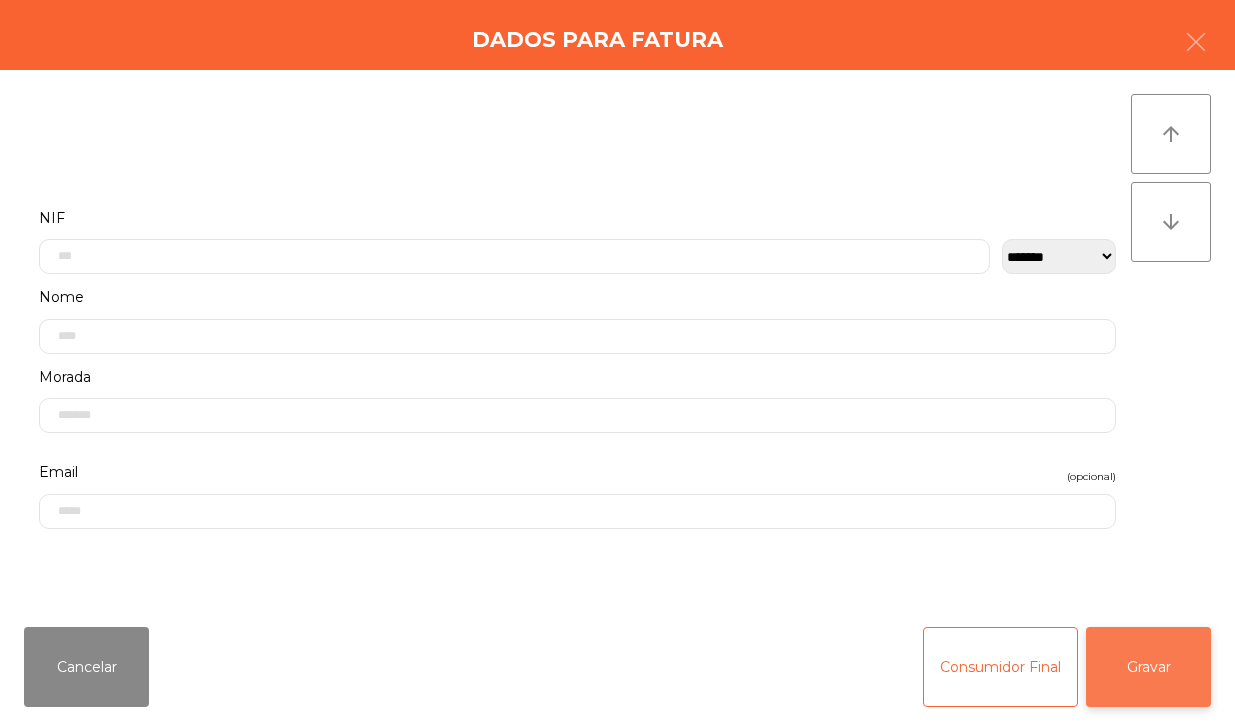 click on "Gravar" 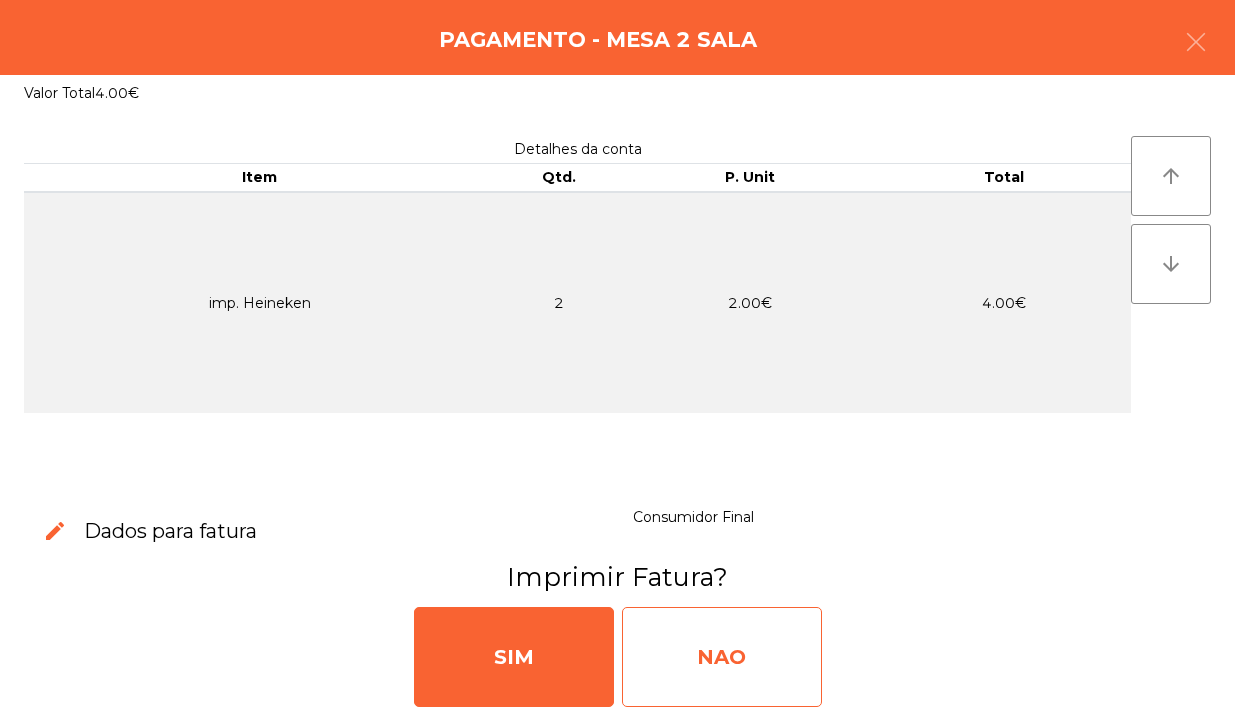 click on "NAO" 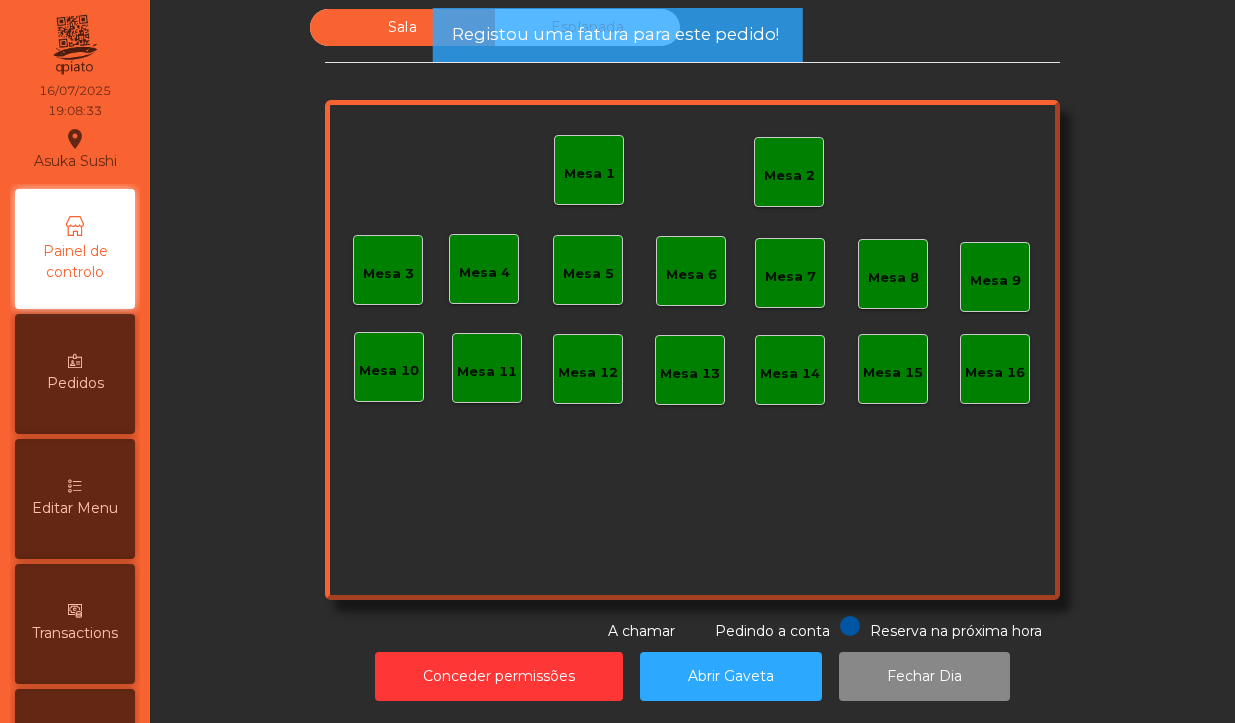 click on "Mesa 2" 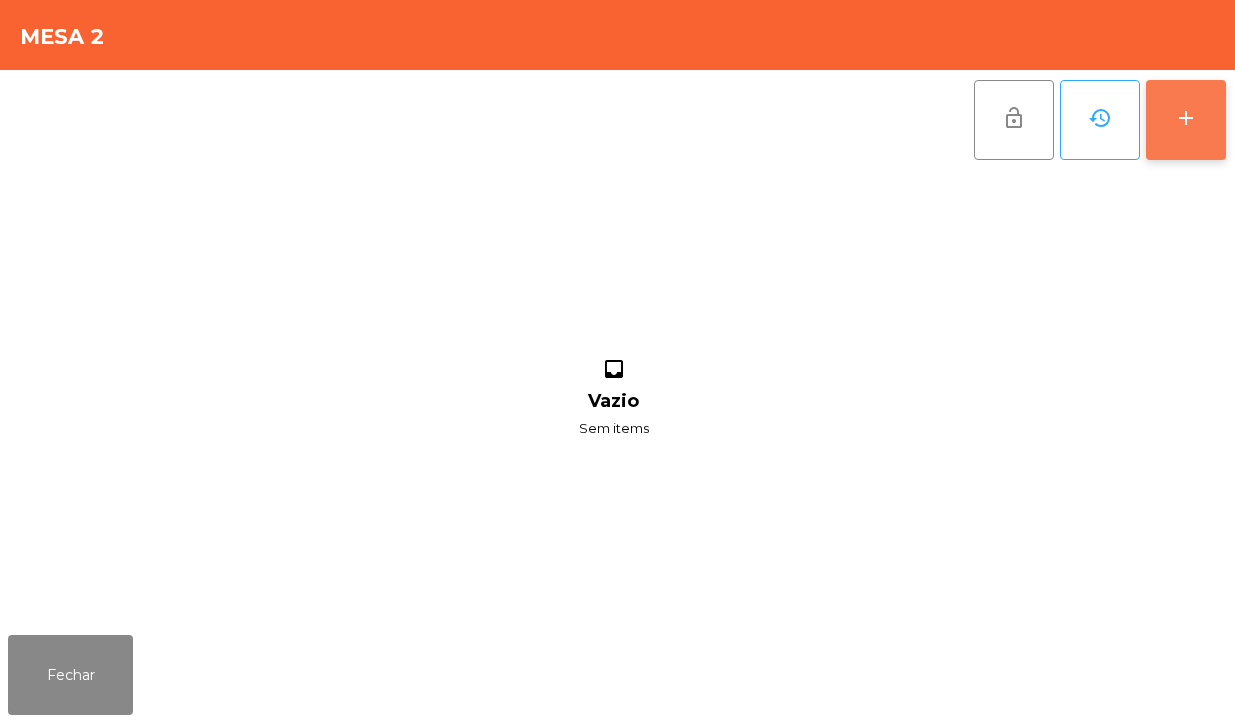 click on "add" 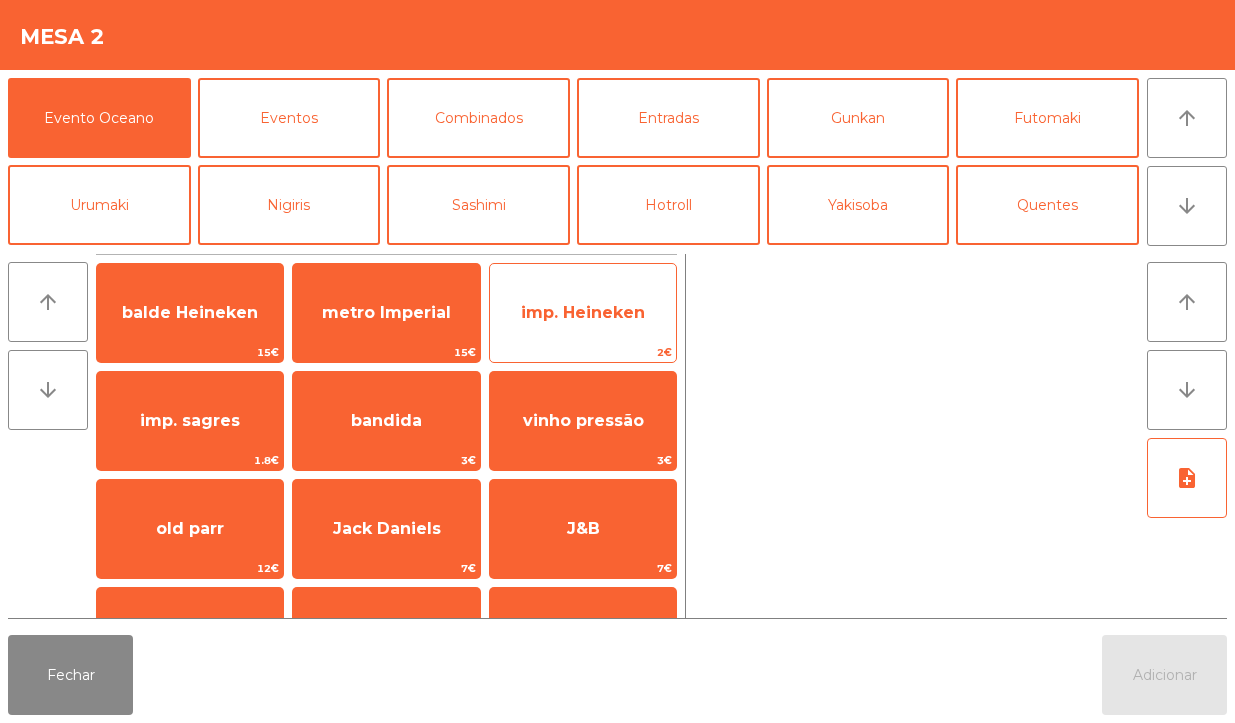 click on "imp. Heineken" 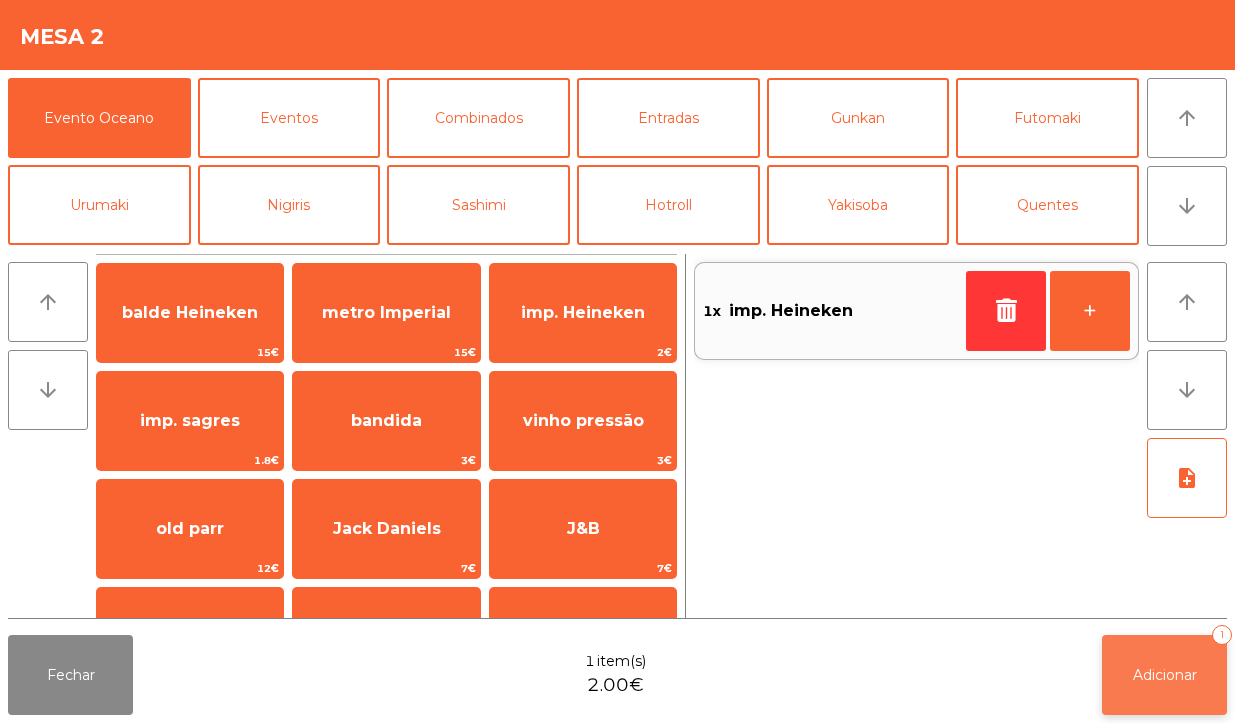 click on "Adicionar" 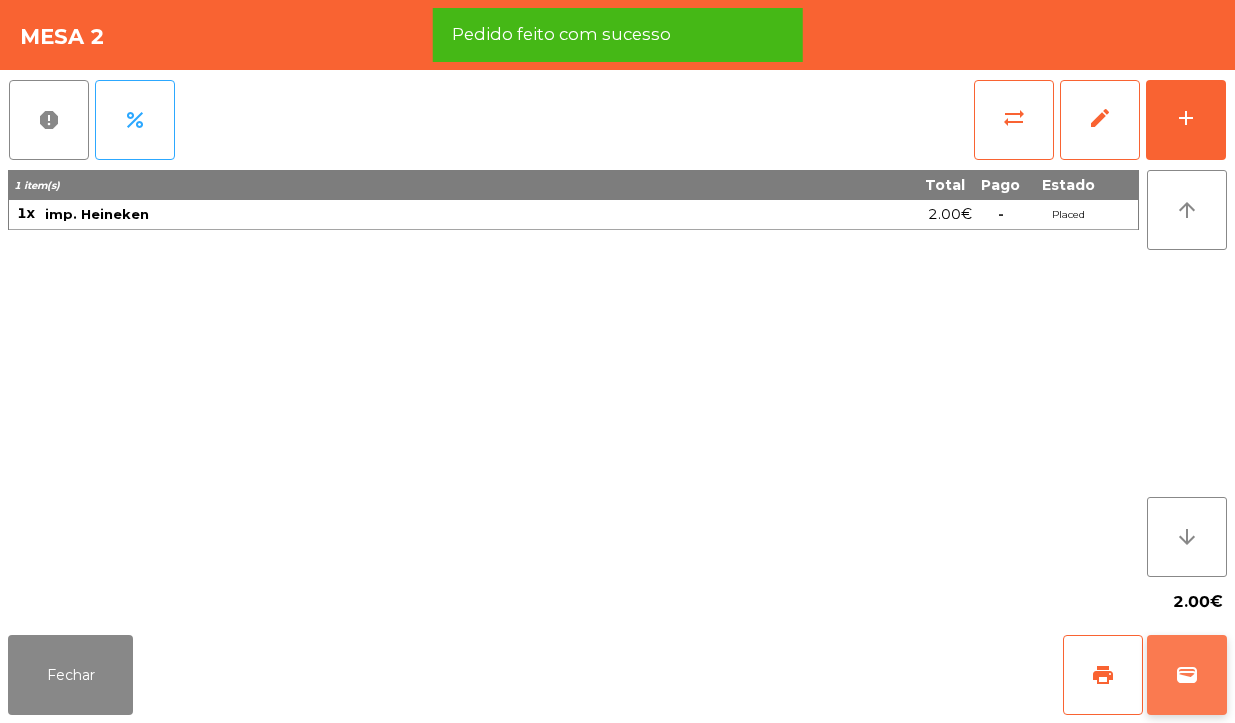 click on "wallet" 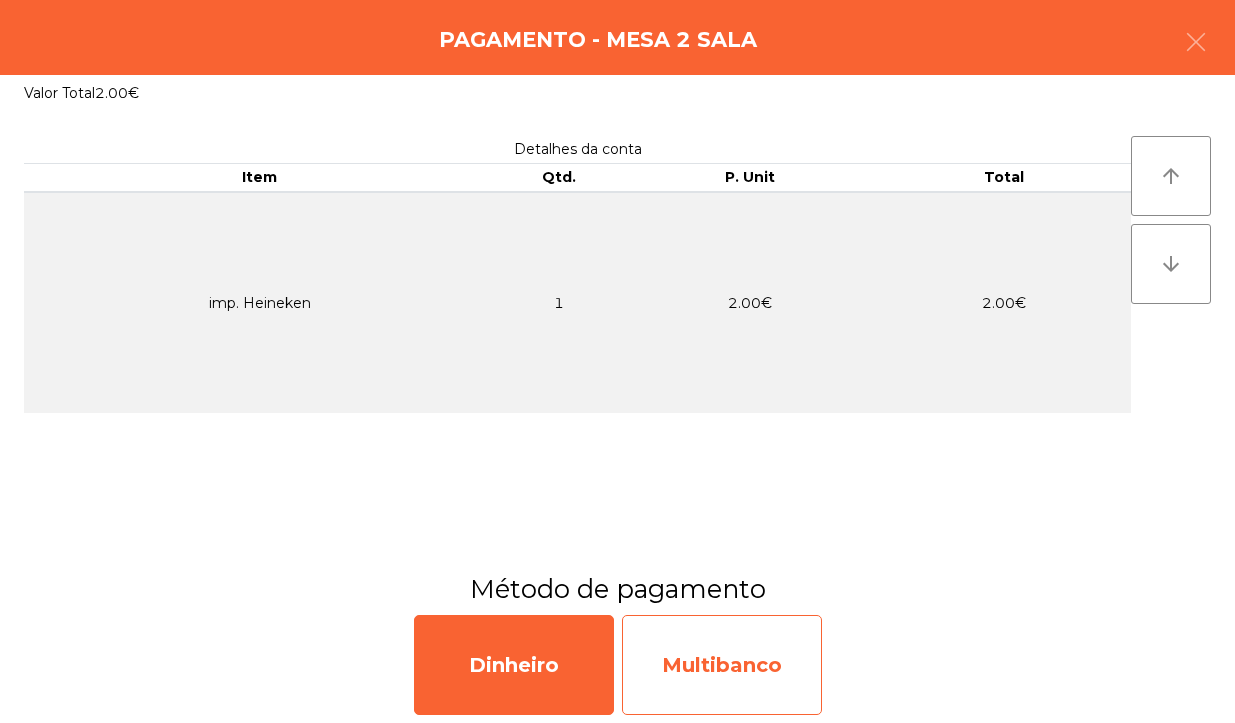 click on "Multibanco" 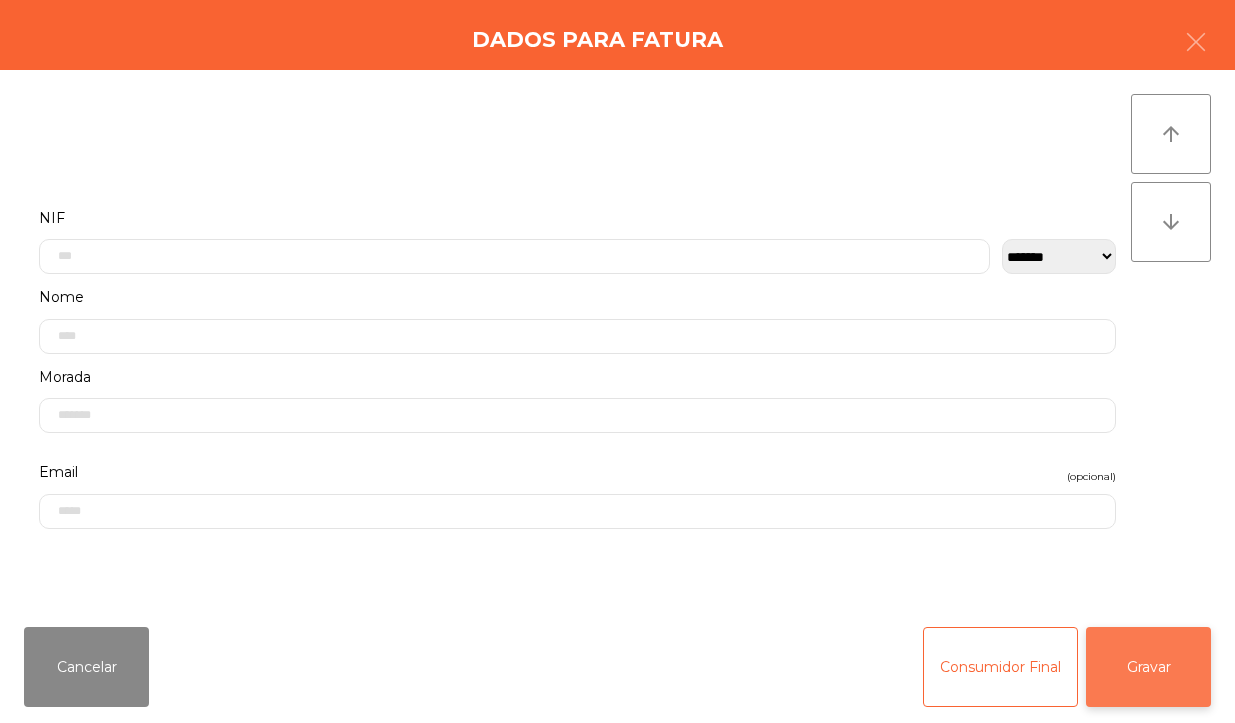 click on "Gravar" 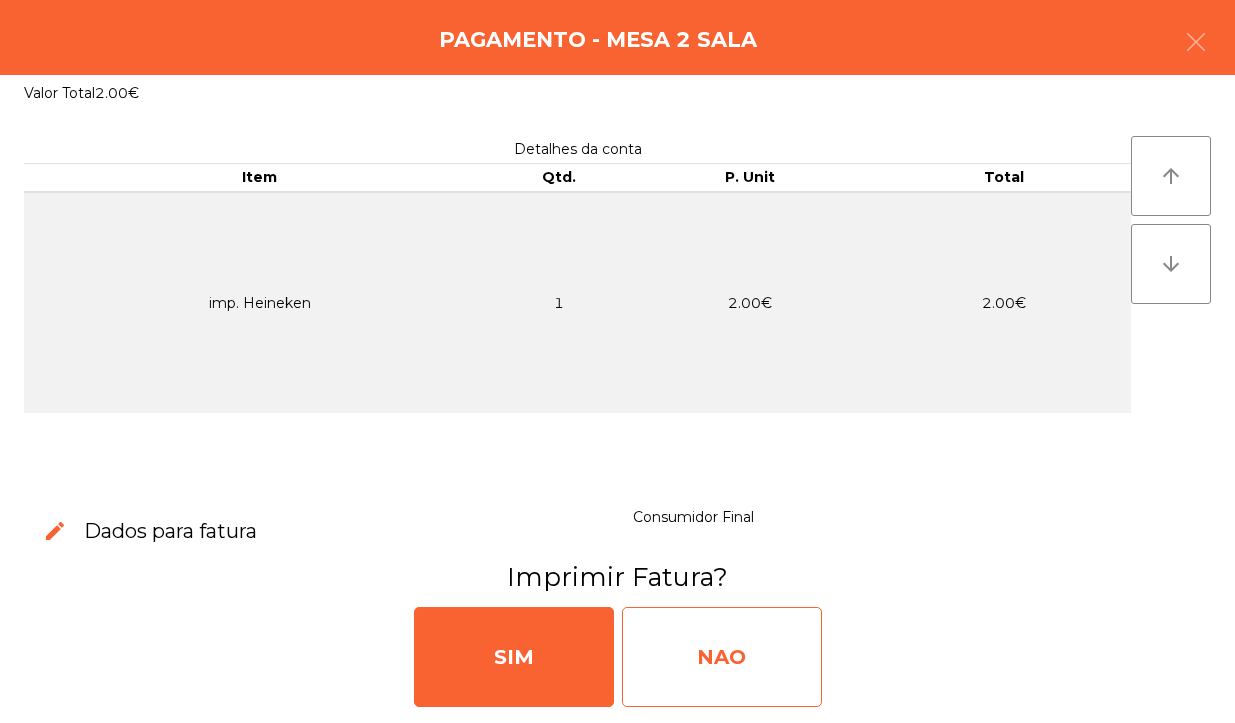 click on "NAO" 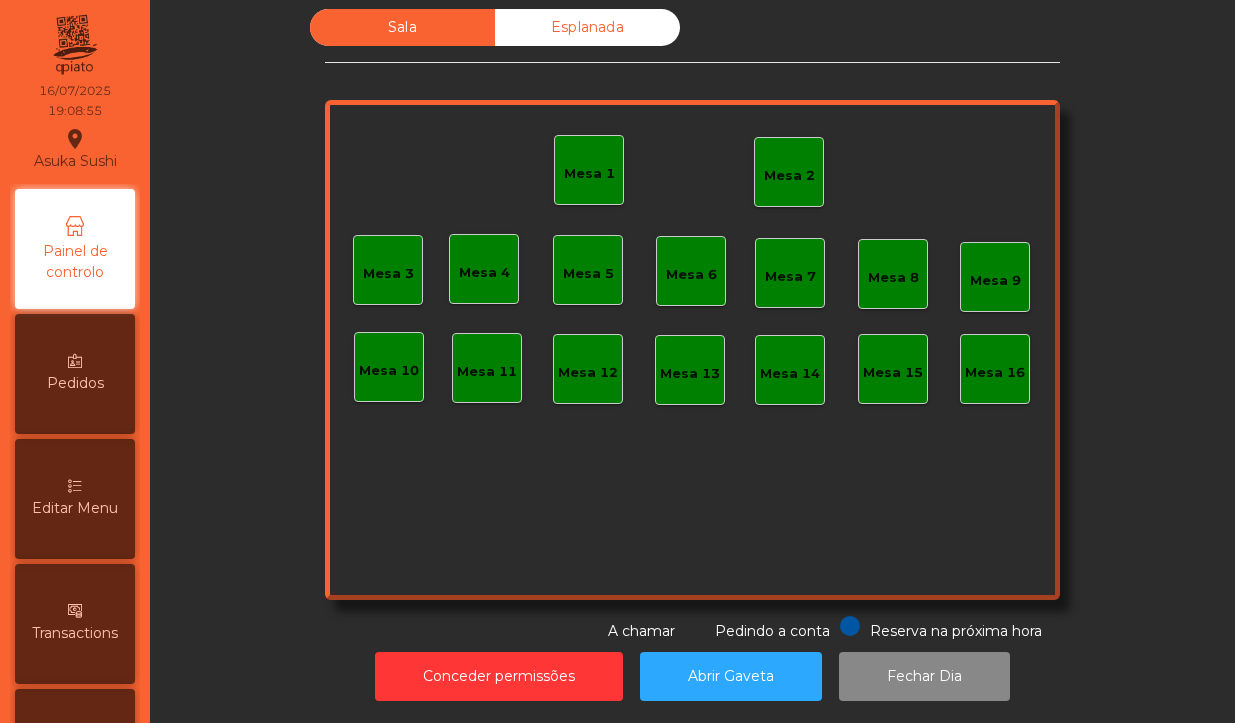 click on "Mesa 2" 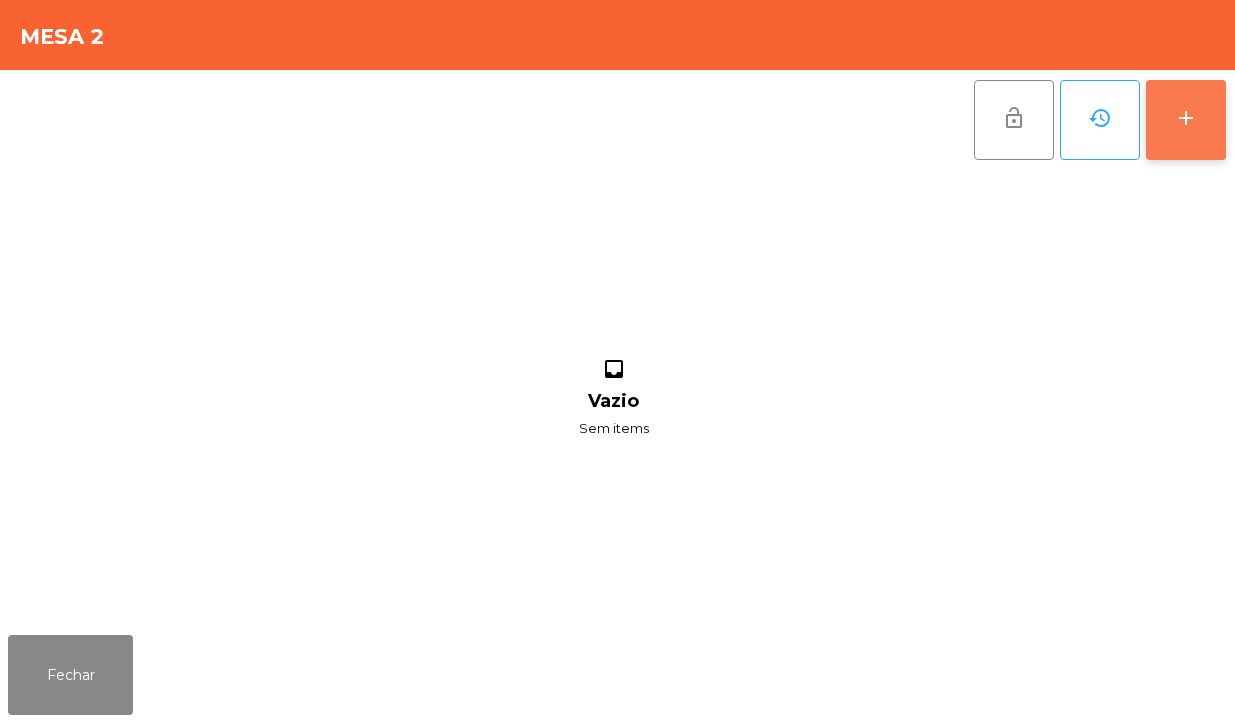 click on "add" 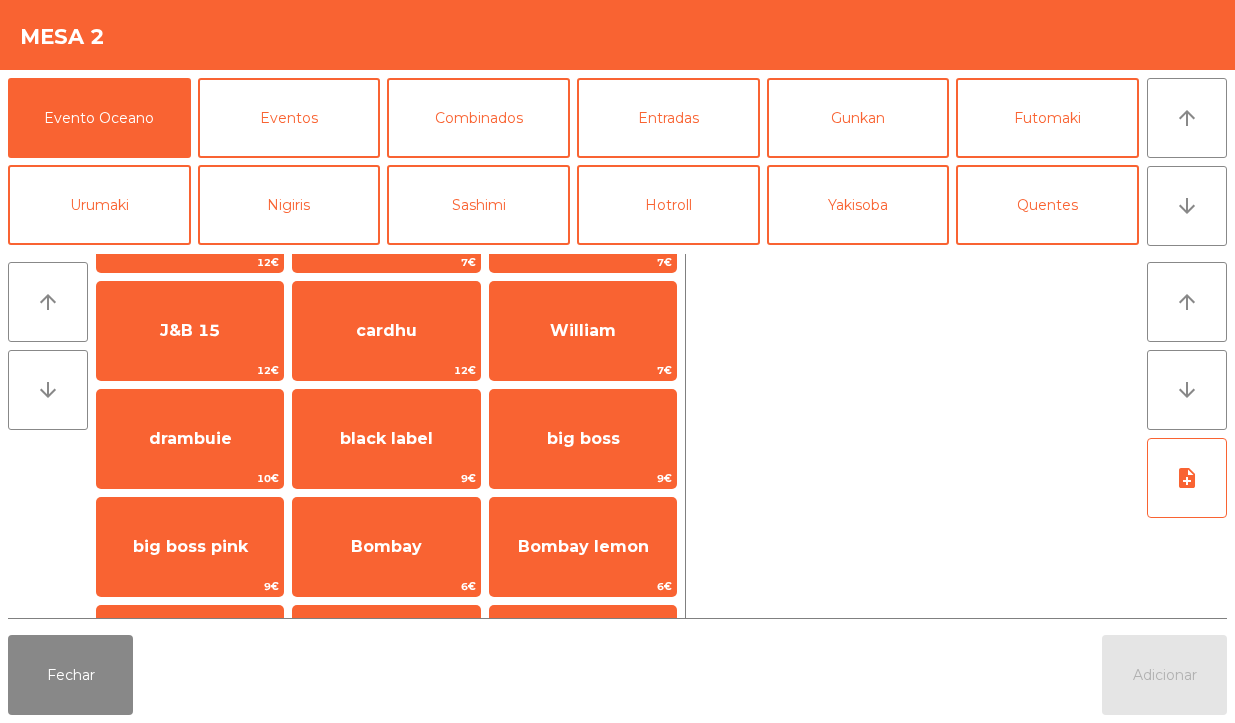 scroll, scrollTop: 318, scrollLeft: 0, axis: vertical 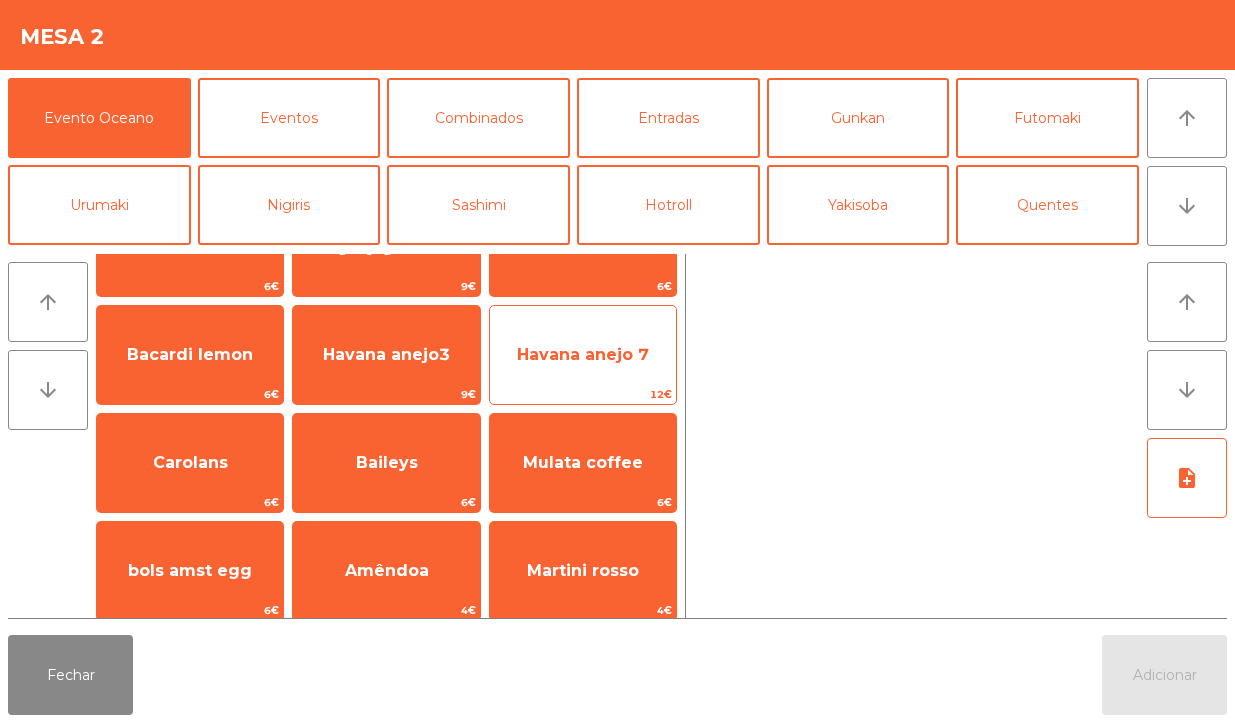 click on "Havana anejo 7" 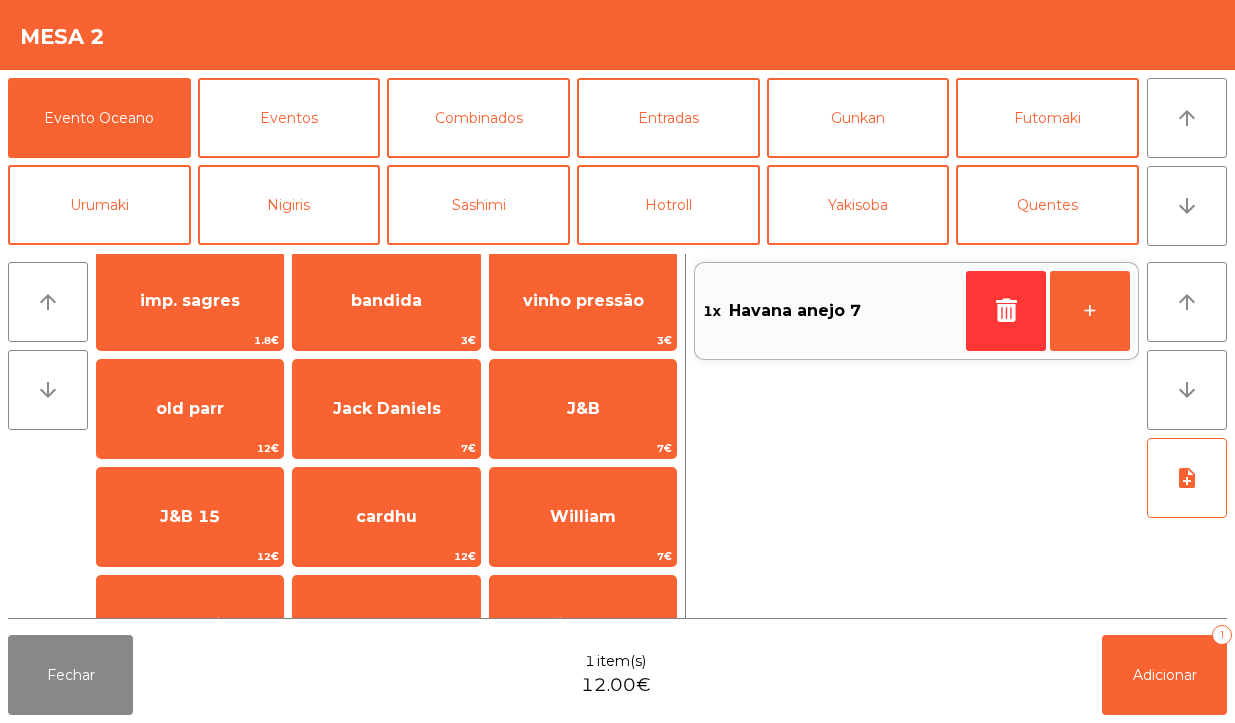 scroll, scrollTop: 0, scrollLeft: 0, axis: both 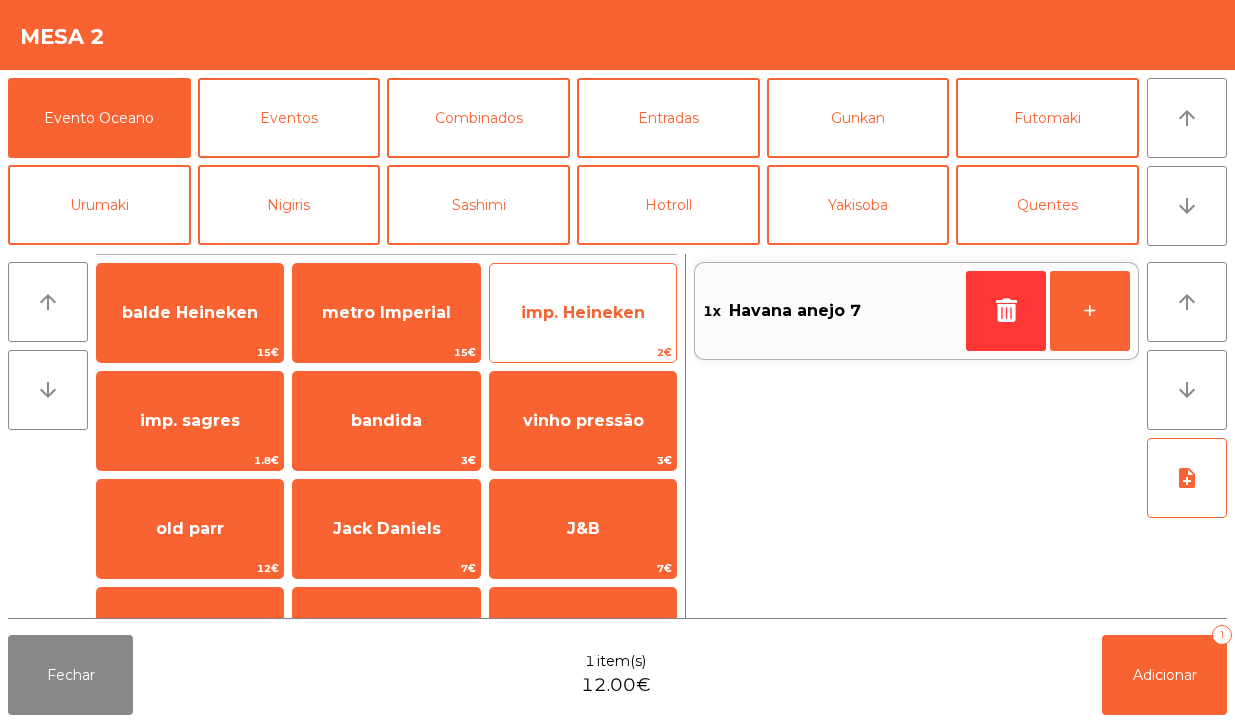 click on "imp. Heineken" 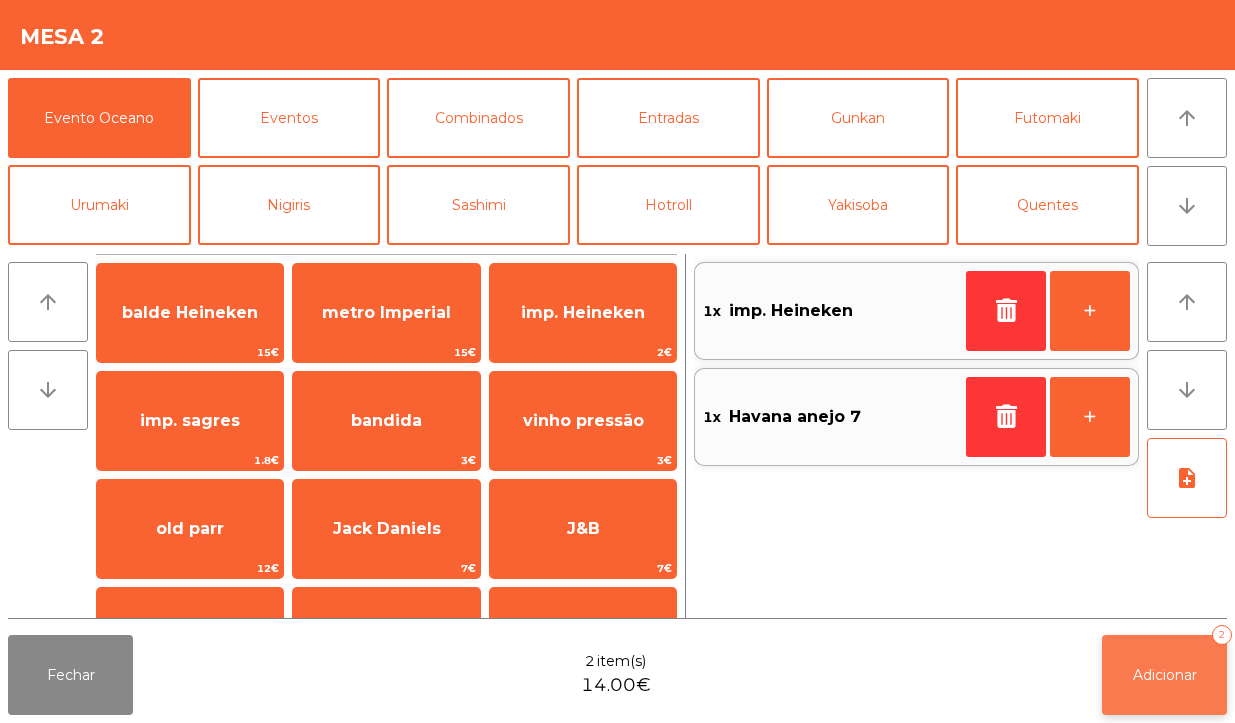 click on "Adicionar" 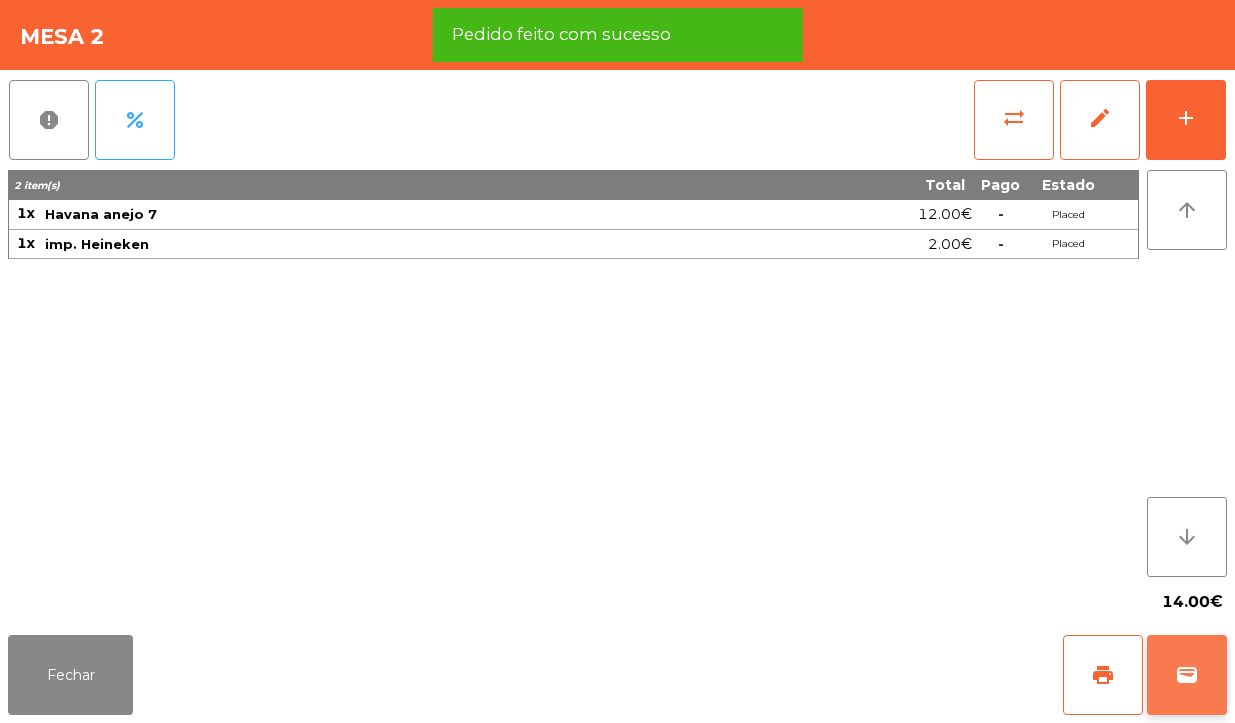 click on "wallet" 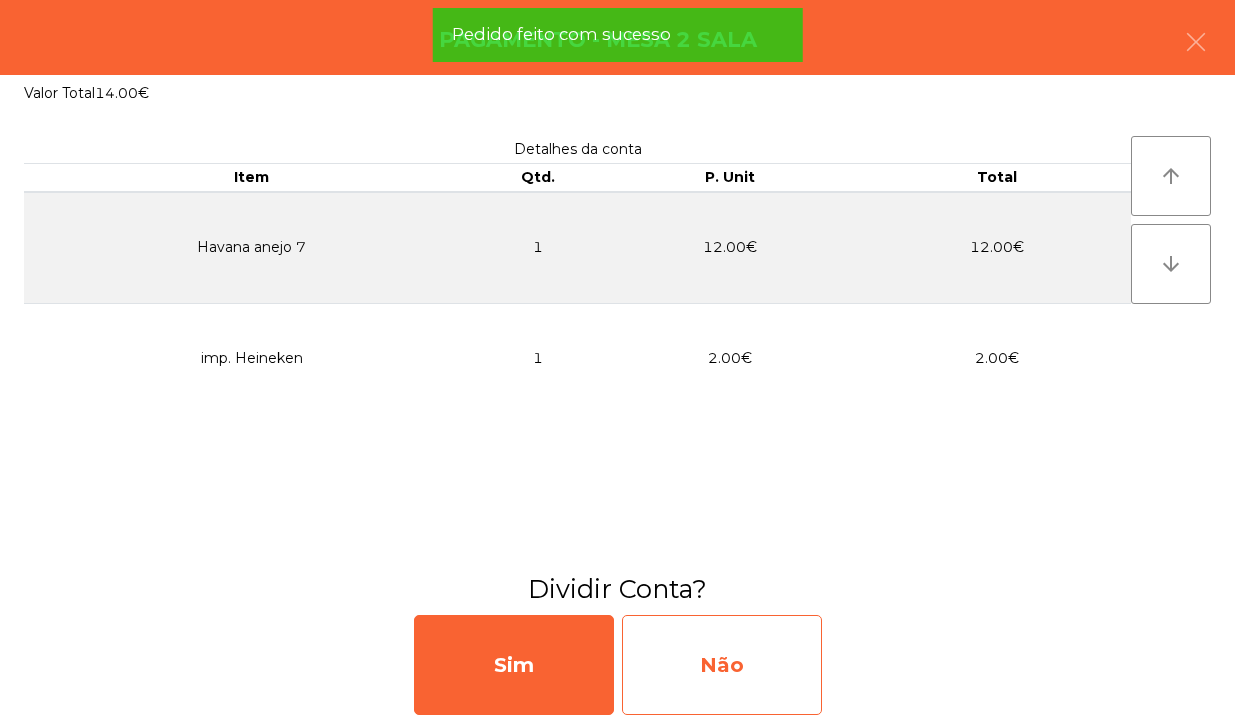 click on "Não" 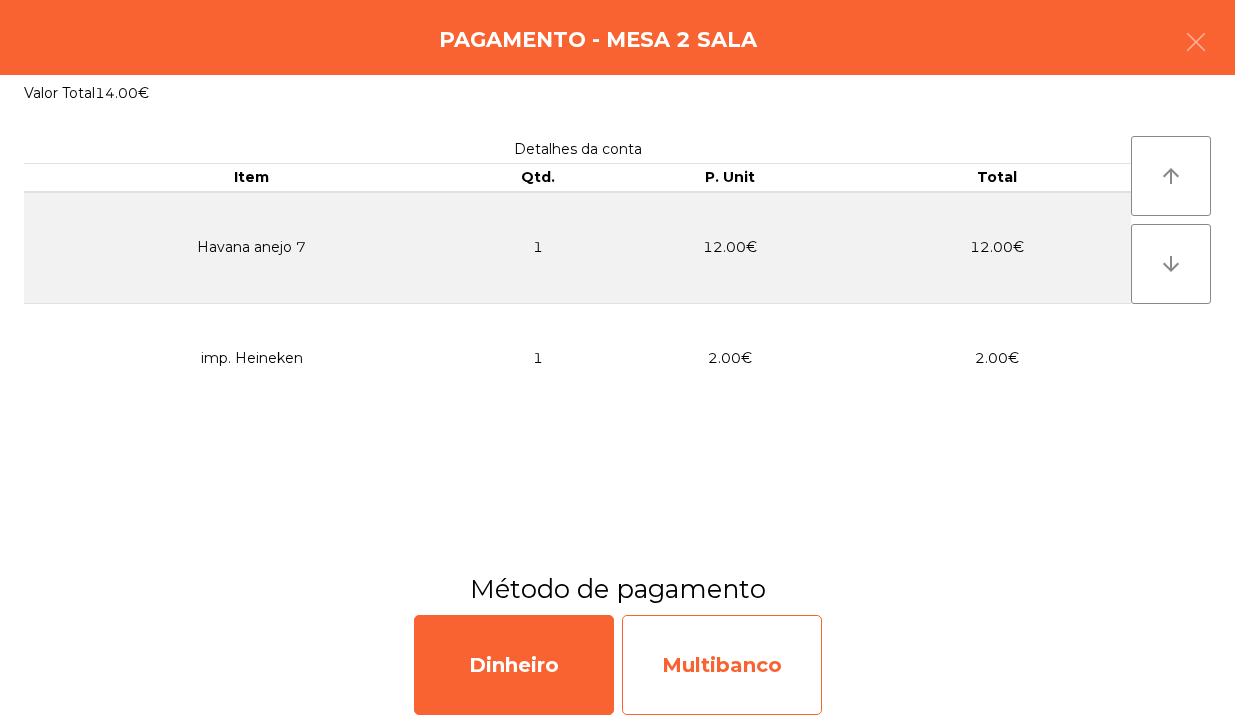 click on "Multibanco" 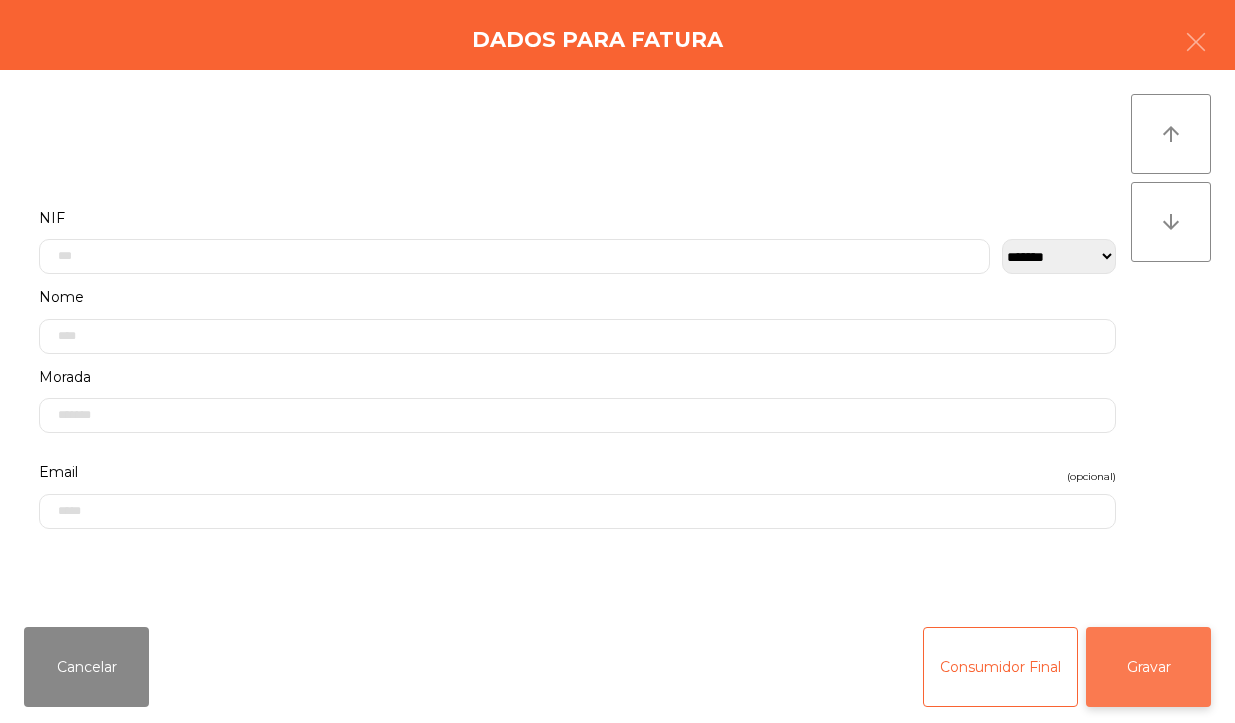 click on "Gravar" 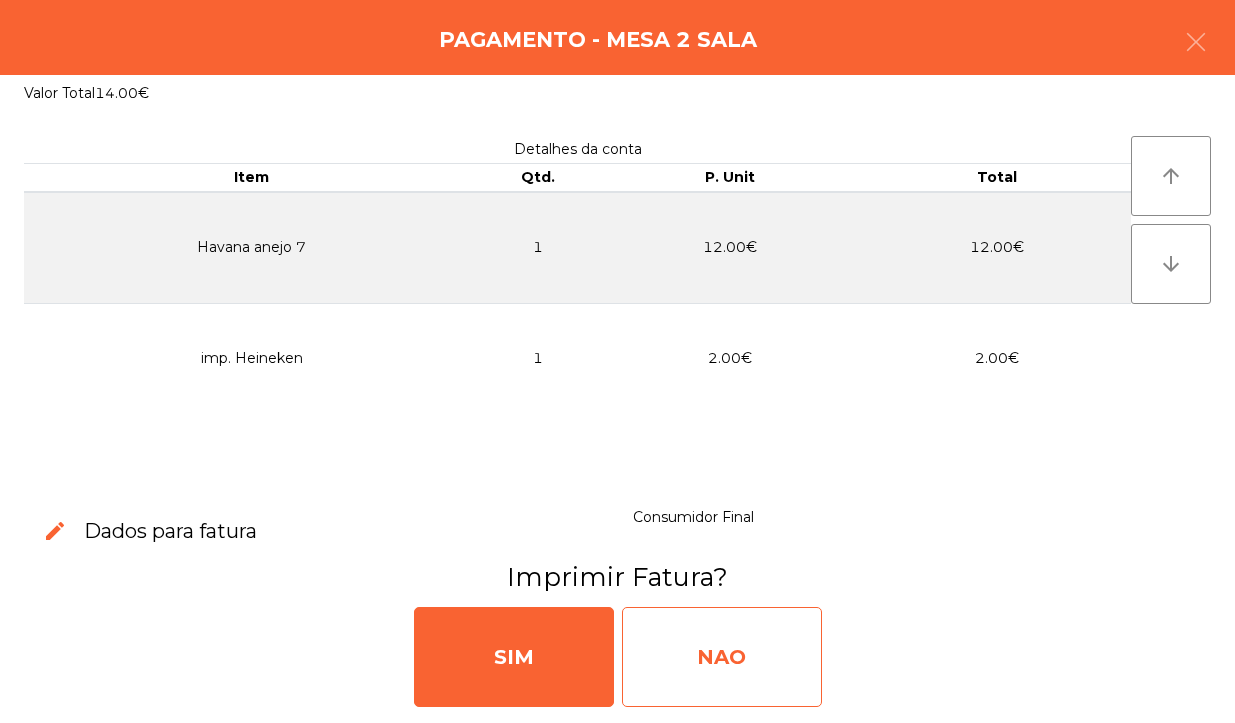click on "NAO" 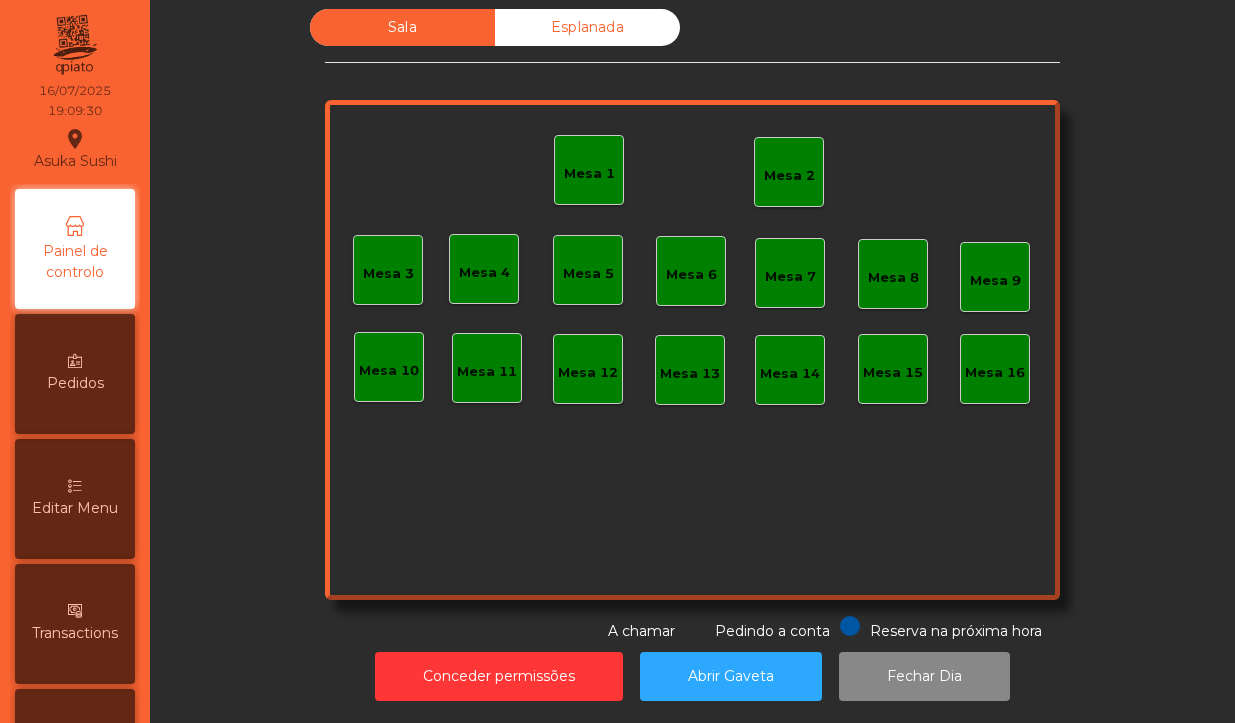 click on "Mesa 2" 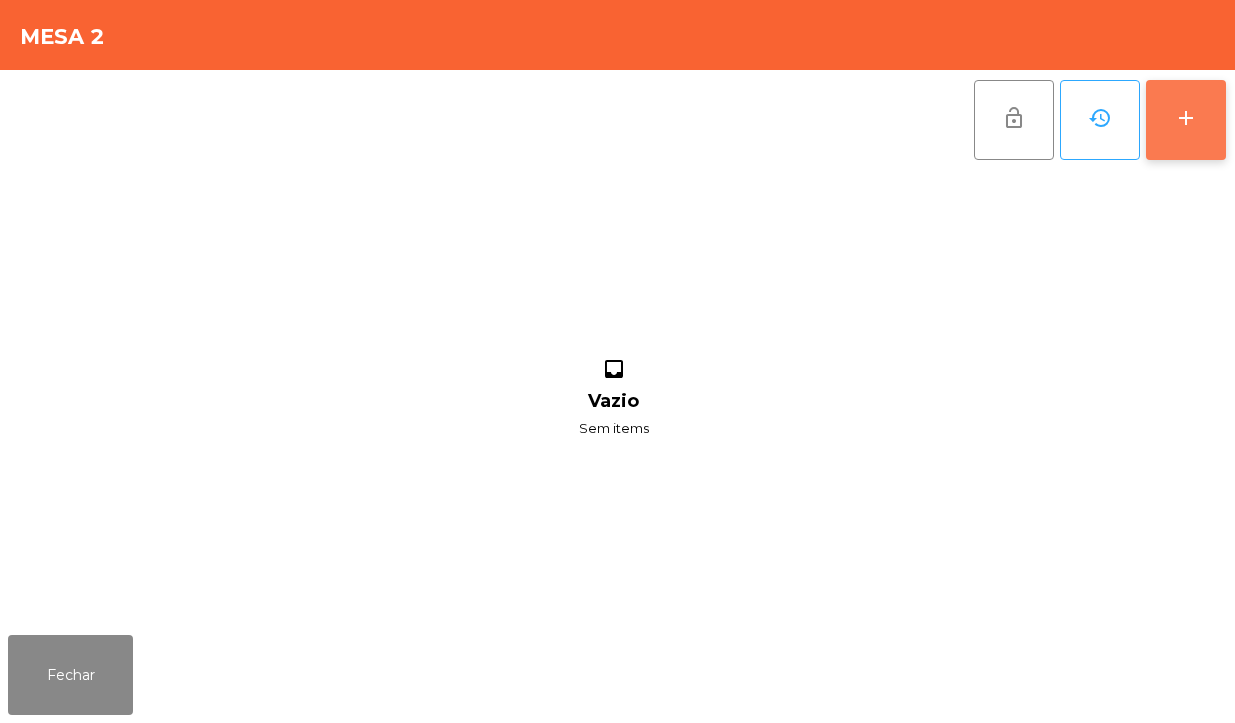 click on "add" 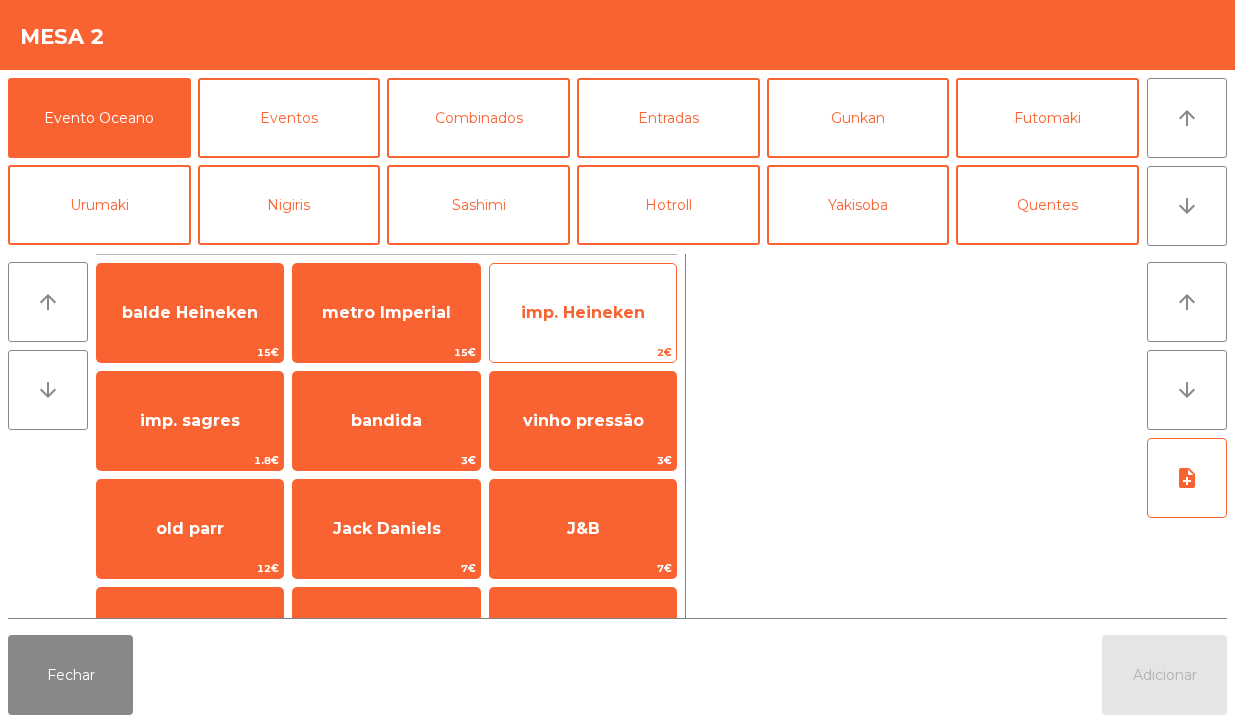 click on "2€" 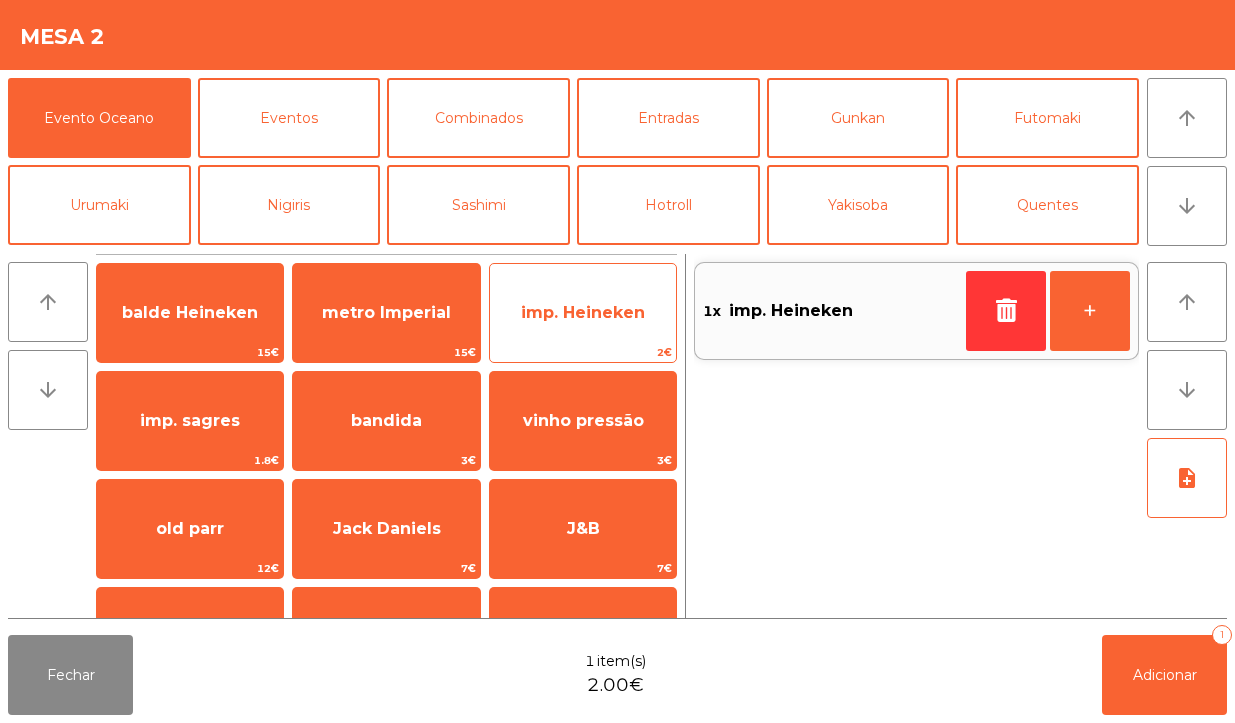 click on "2€" 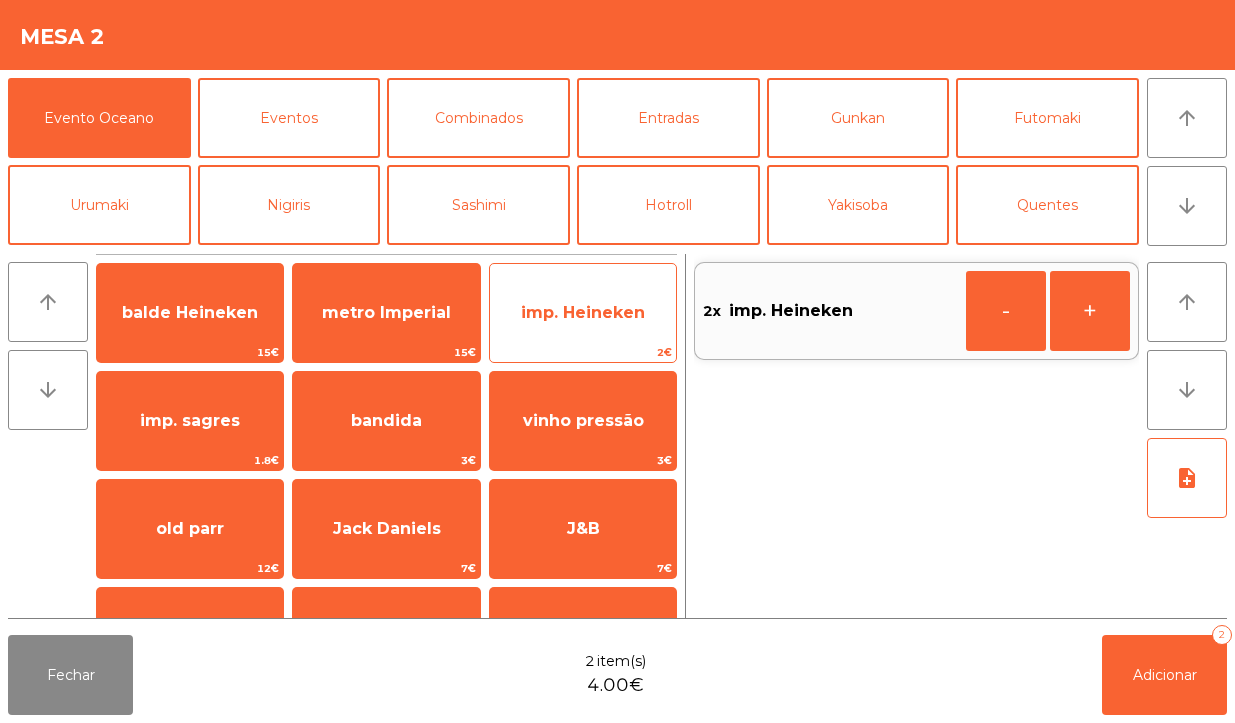 click on "imp. Heineken" 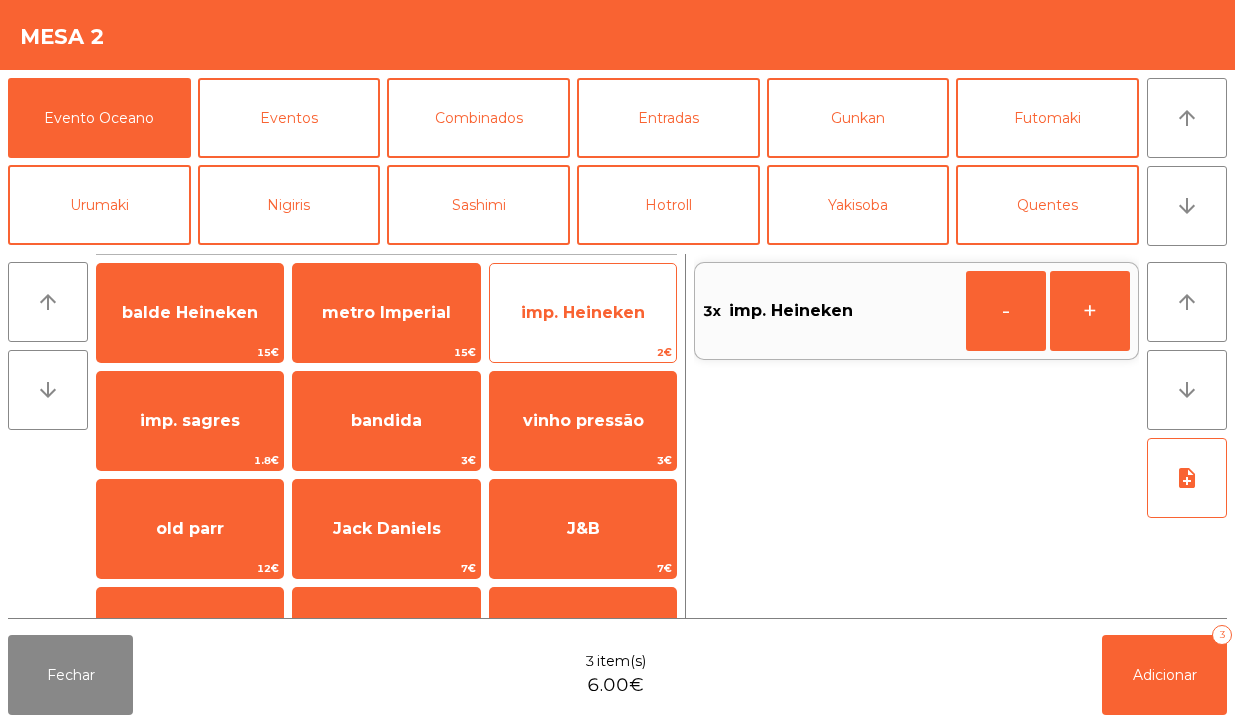 click on "imp. Heineken" 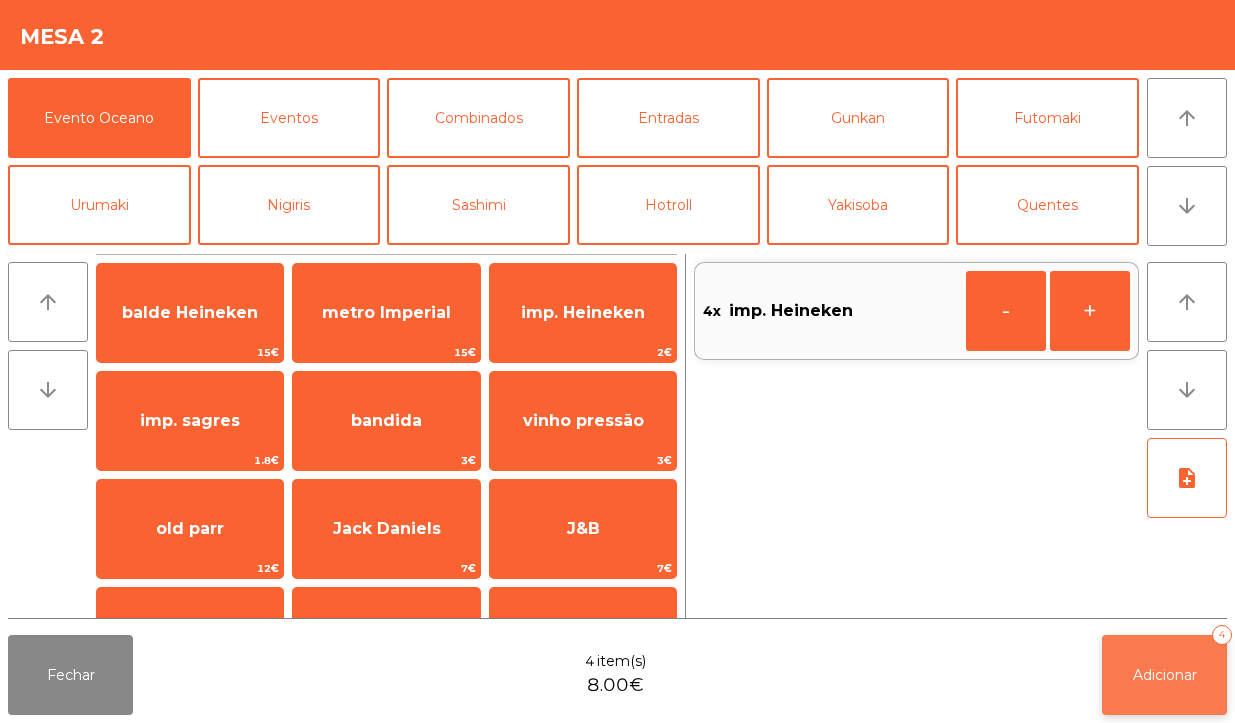 click on "Adicionar   4" 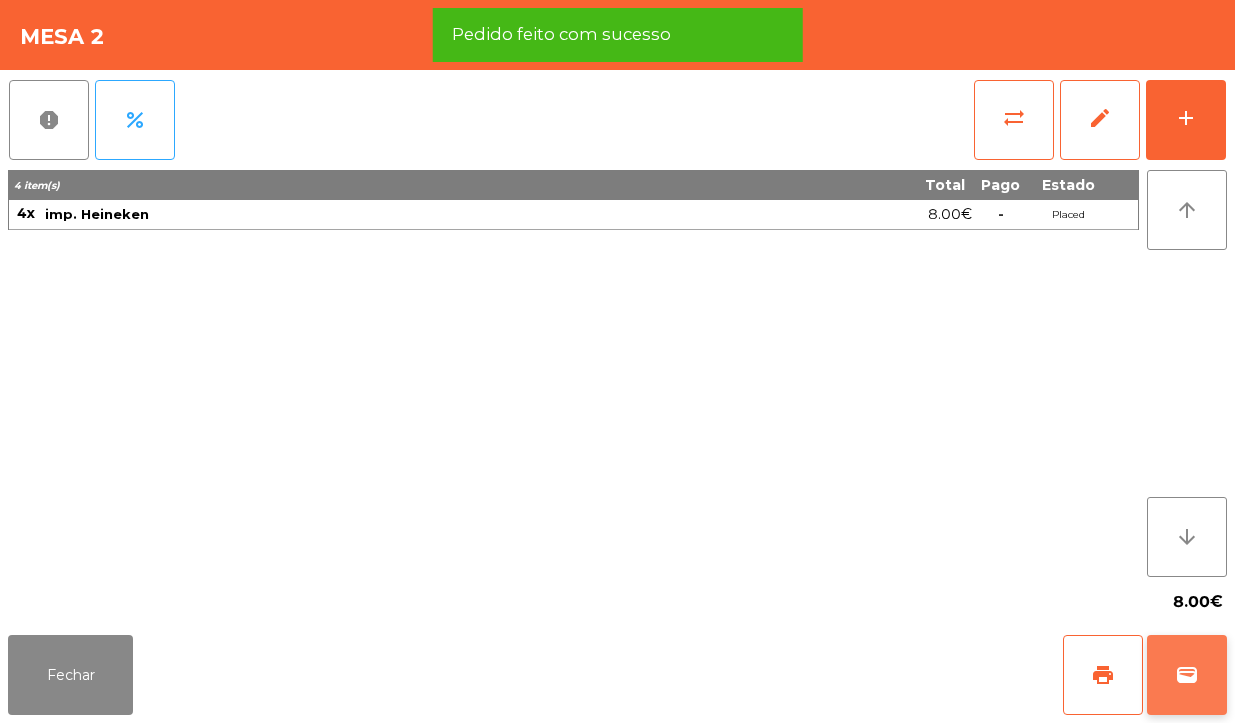 click on "wallet" 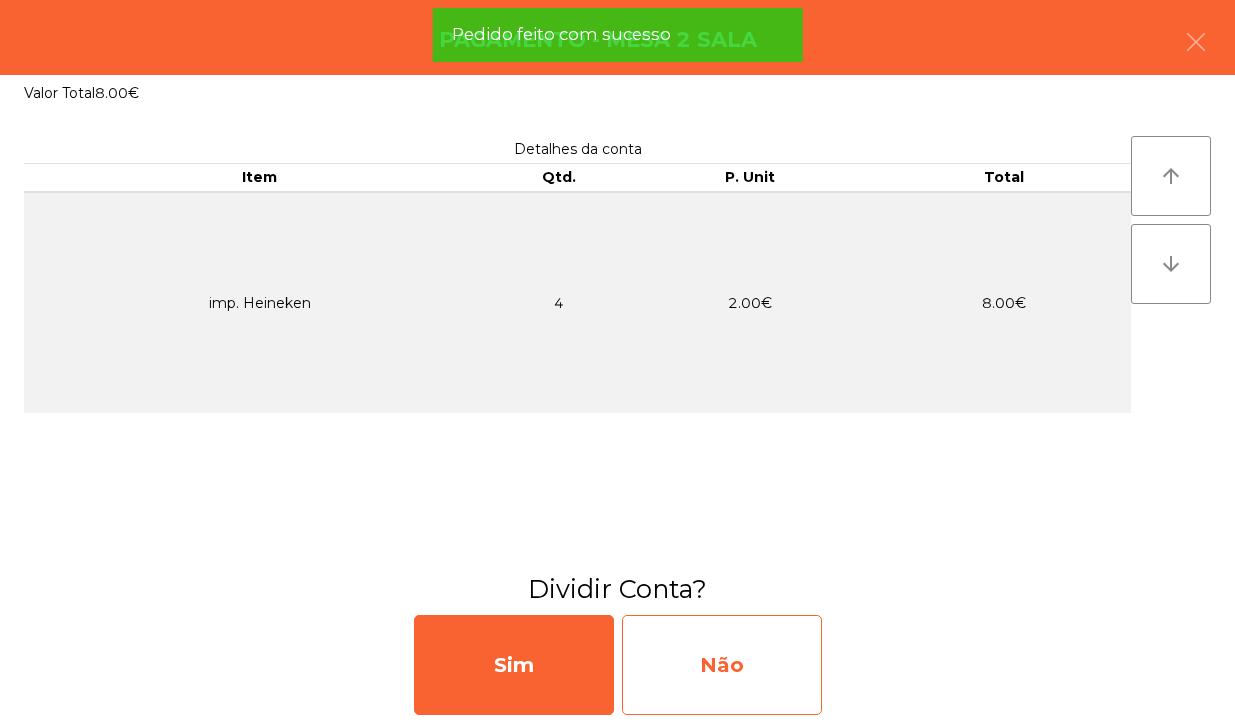 click on "Não" 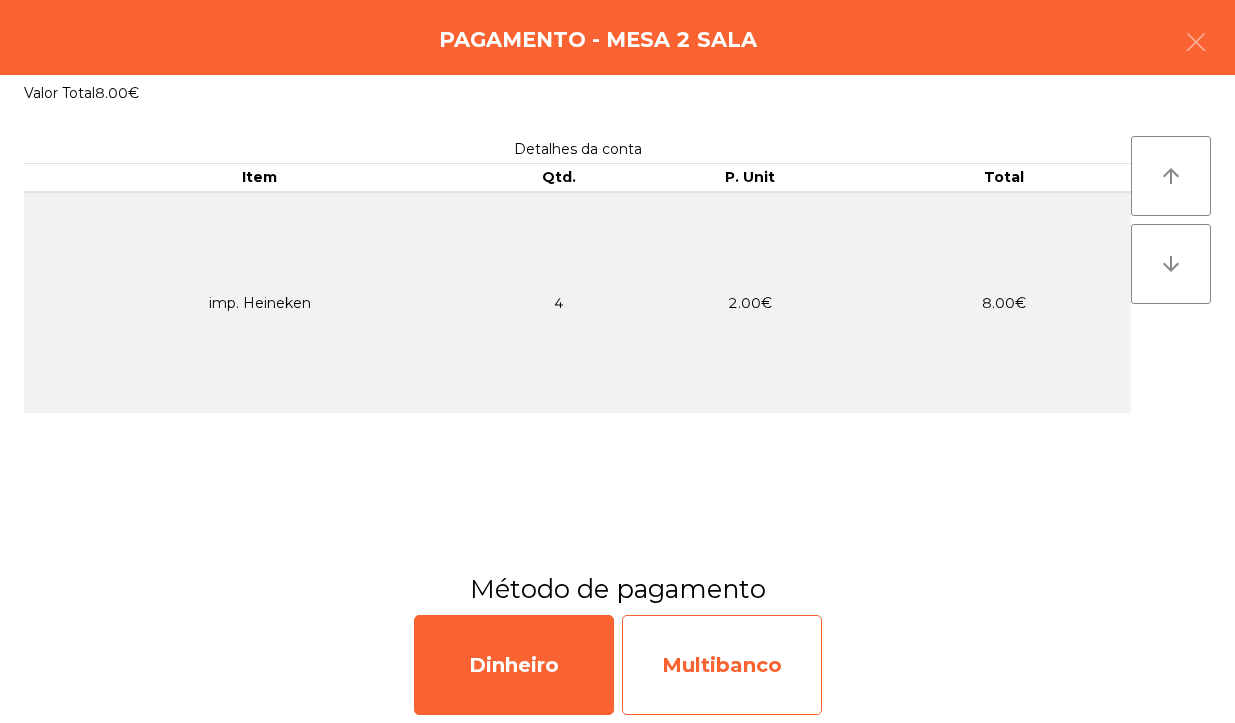 click on "Multibanco" 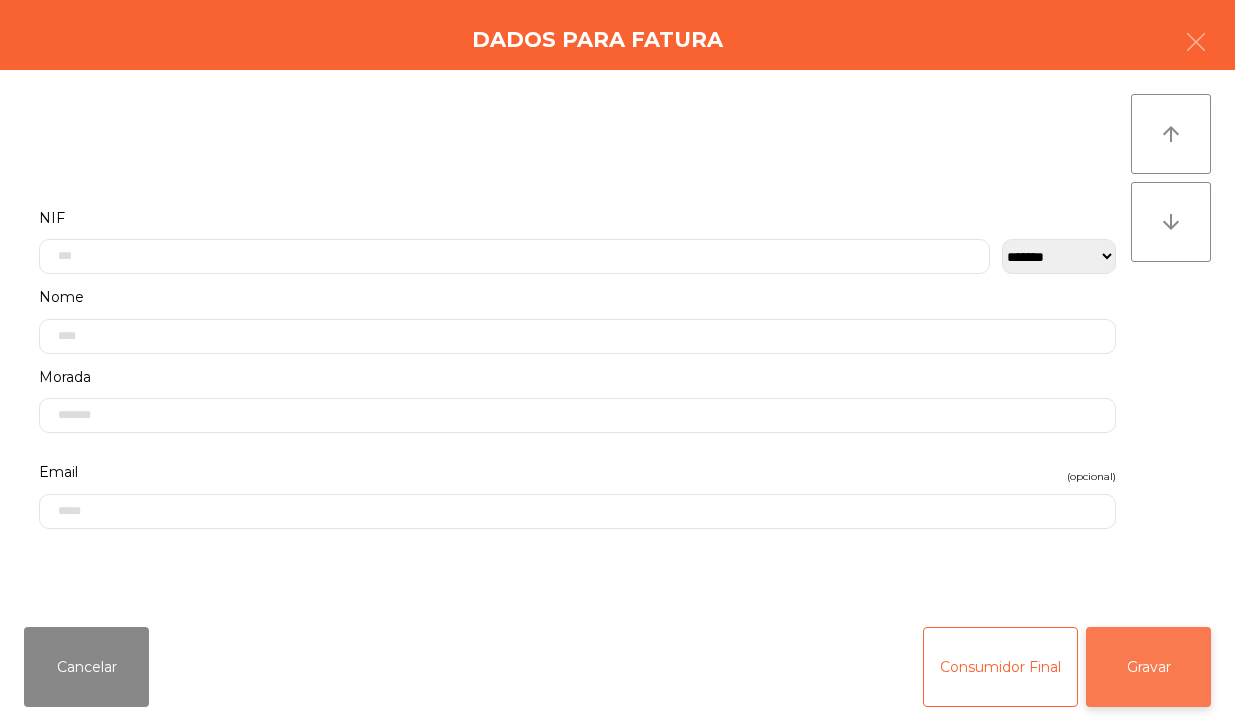 click on "Gravar" 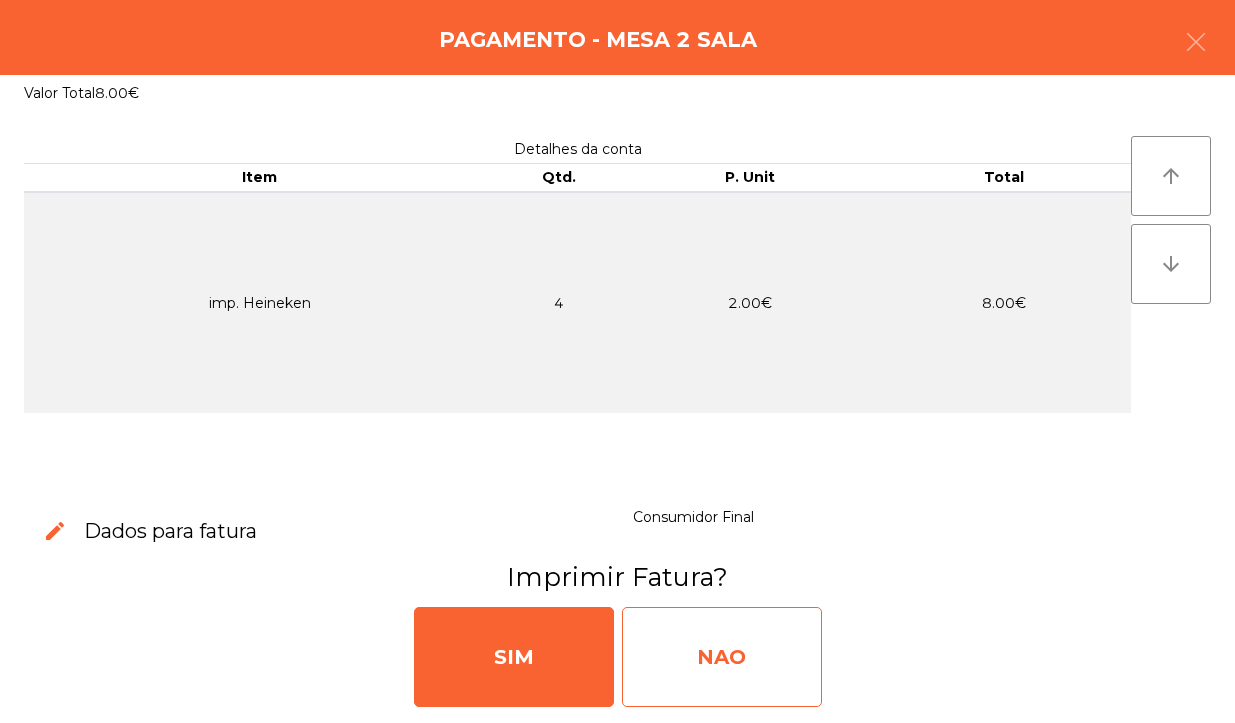 click on "NAO" 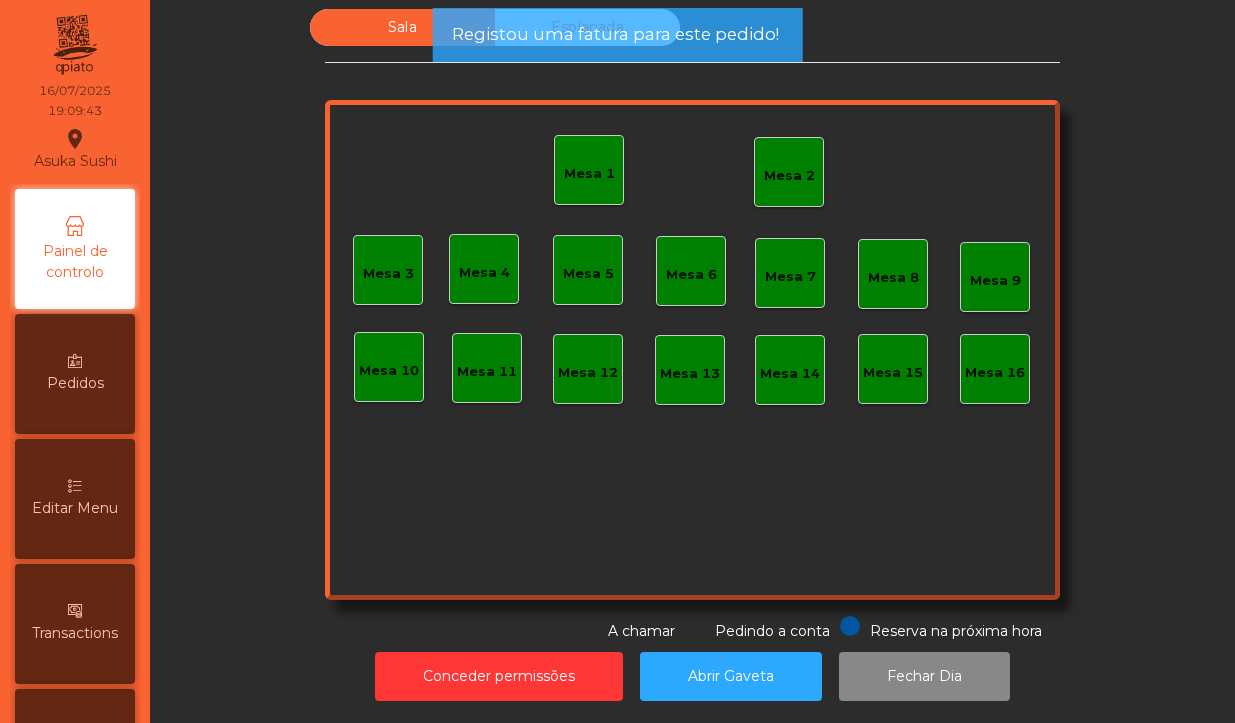 click on "Mesa 2" 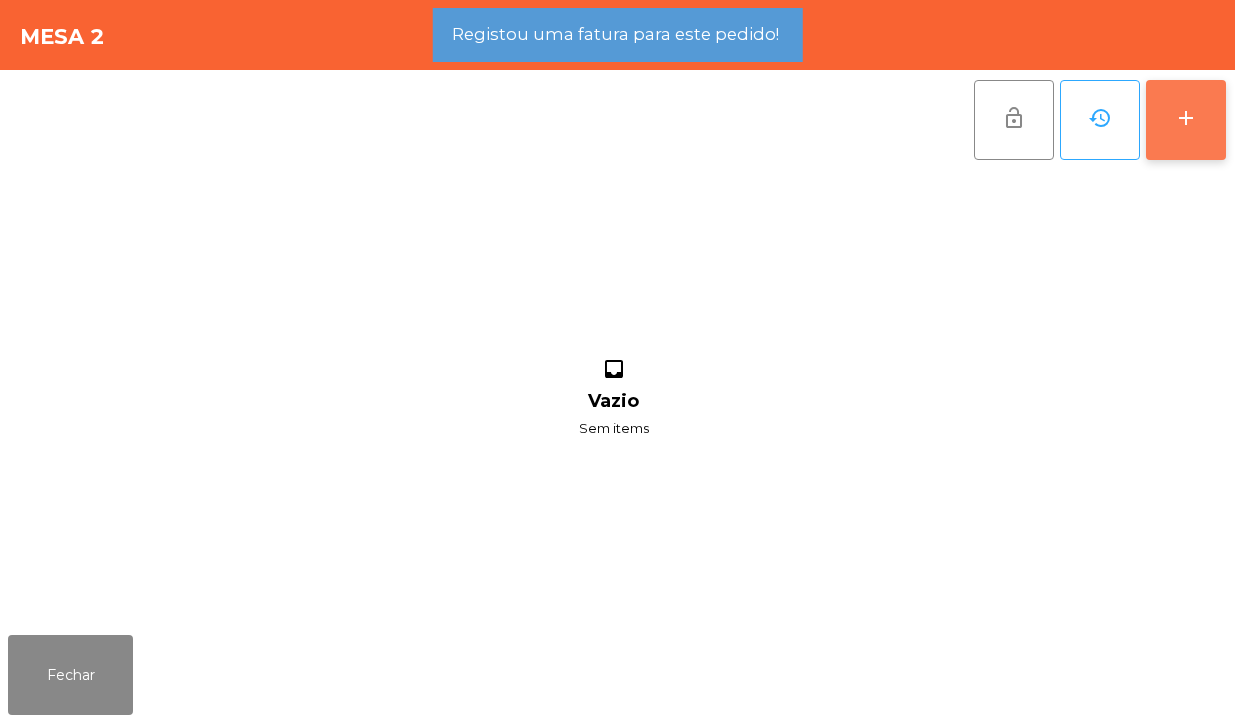 click on "add" 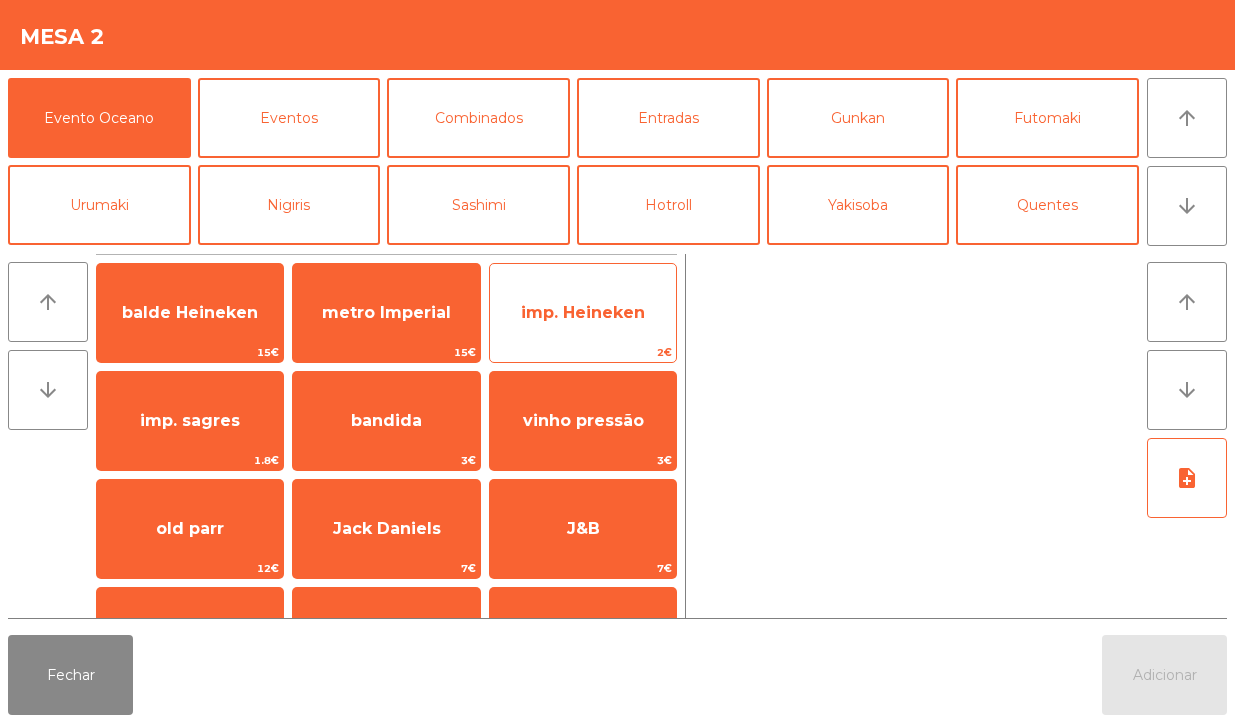 click on "imp. Heineken" 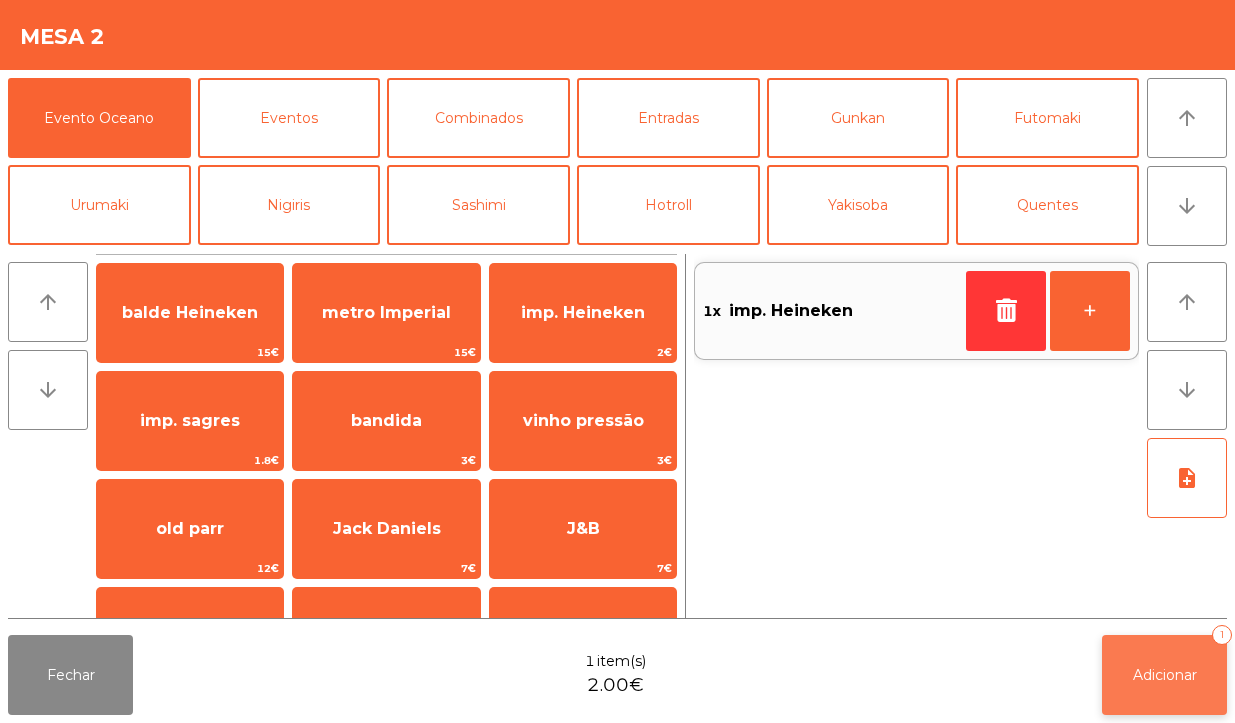 click on "Adicionar   1" 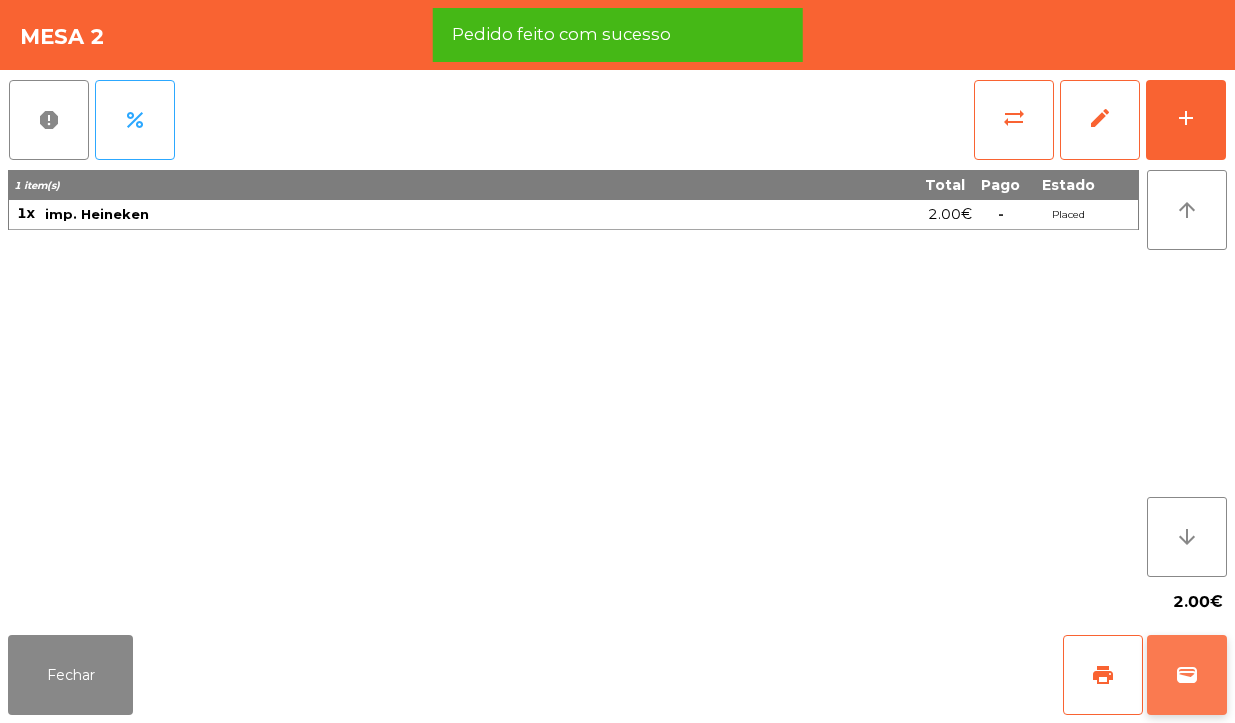 click on "wallet" 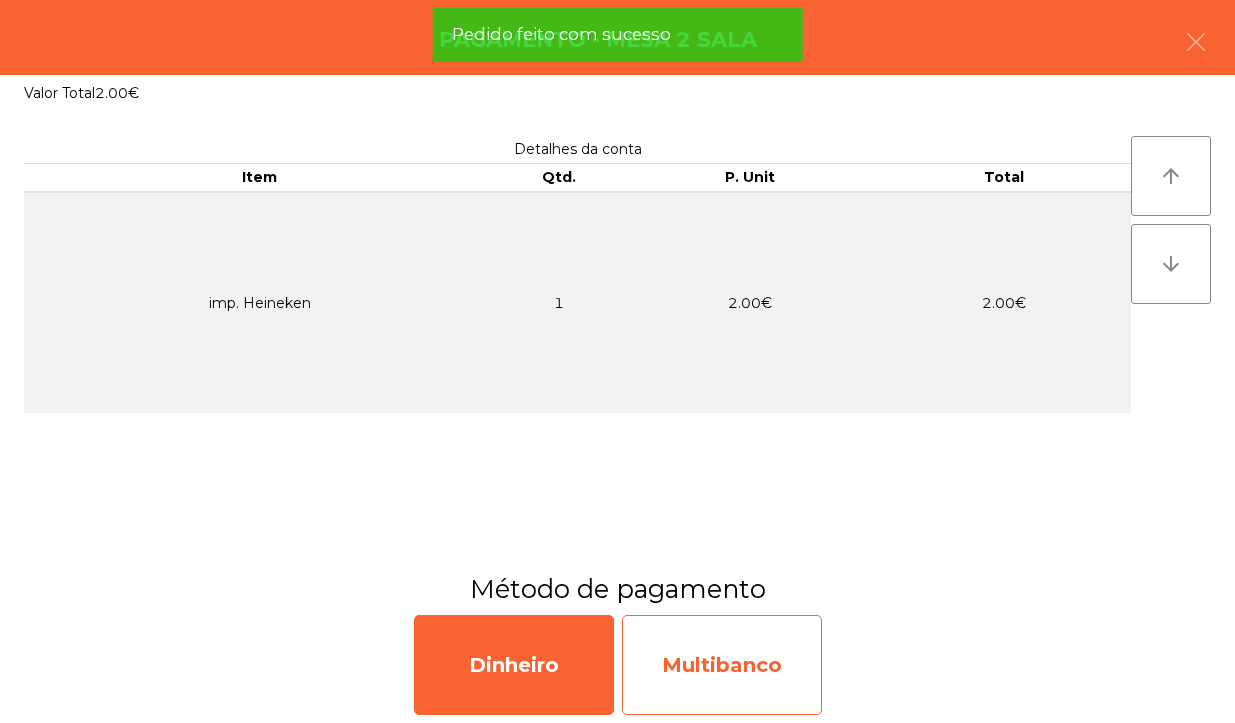 click on "Multibanco" 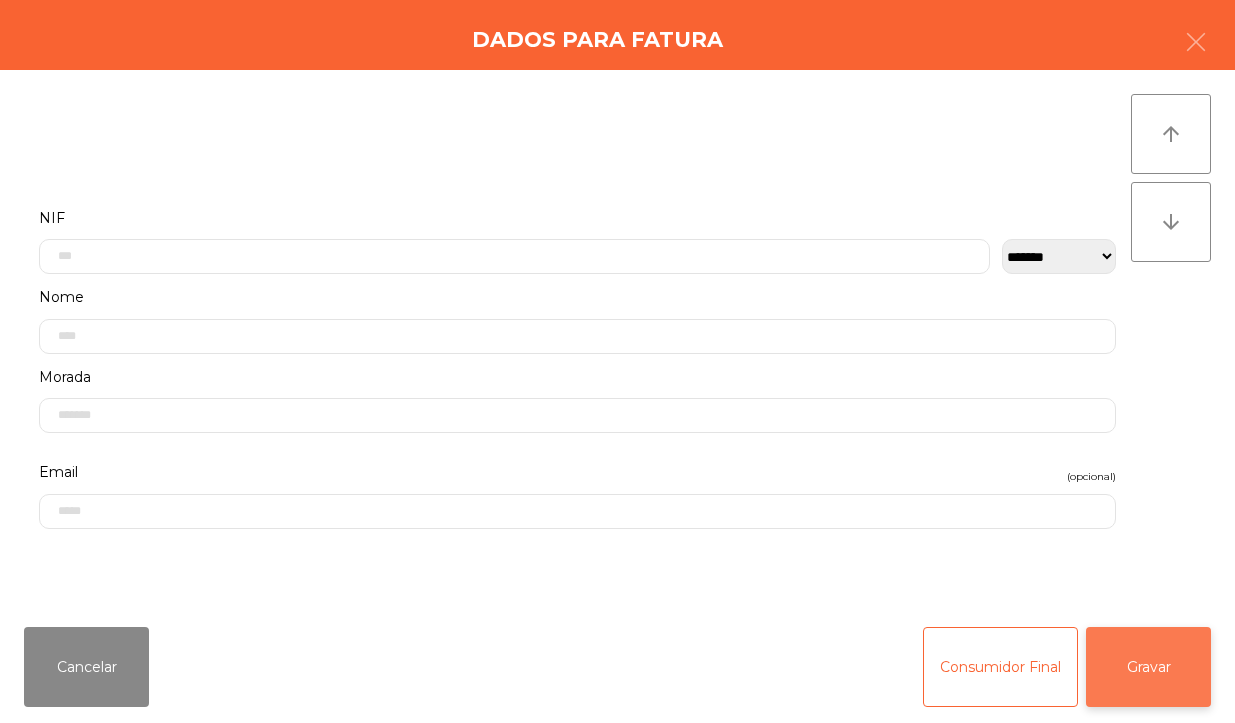 click on "Gravar" 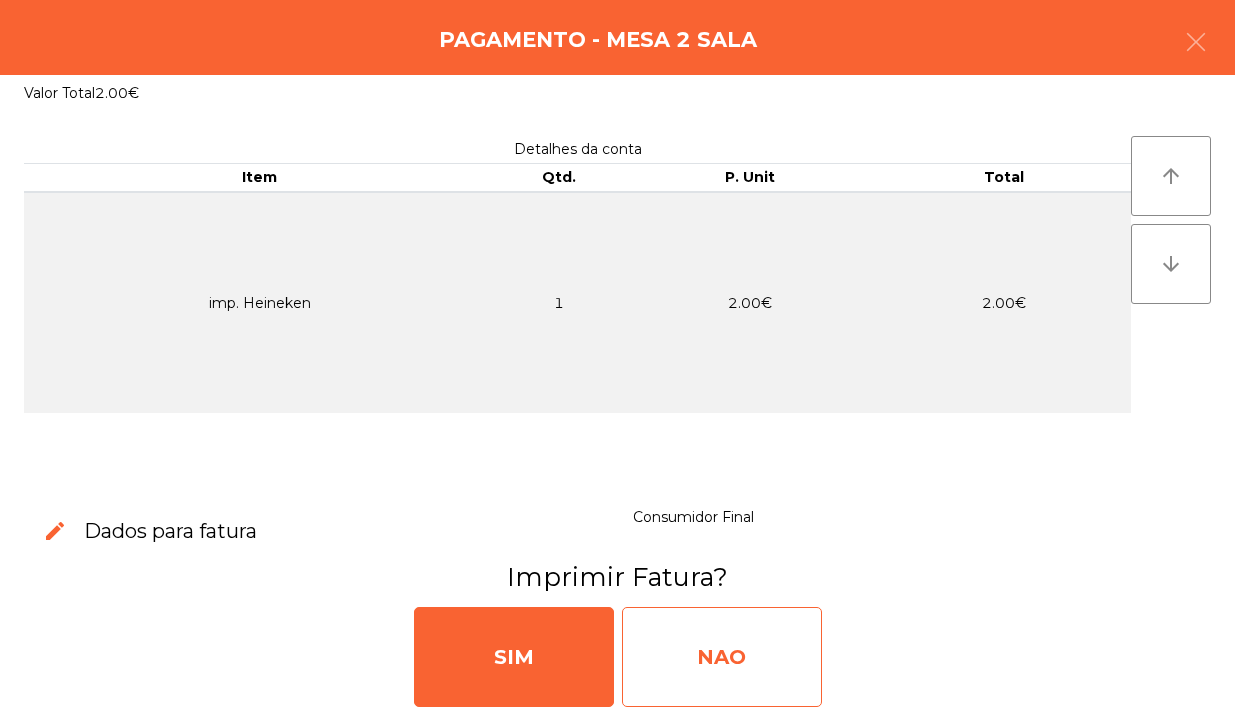 click on "NAO" 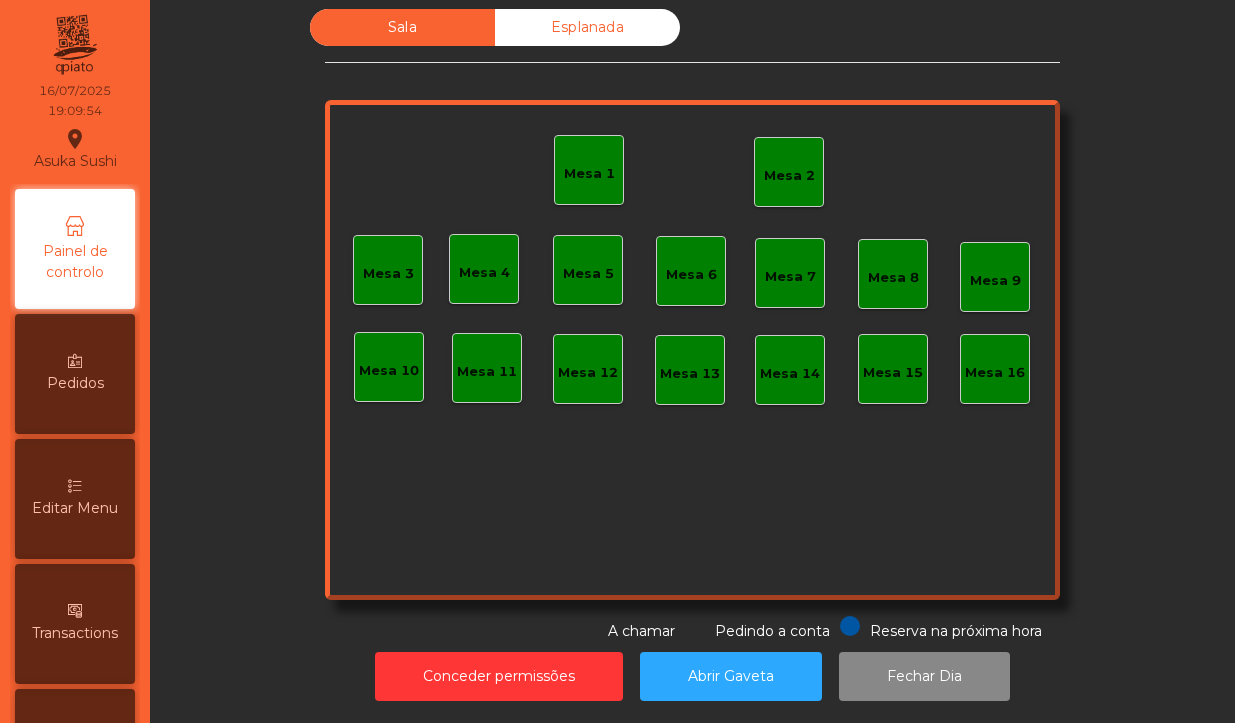 click on "Mesa 2" 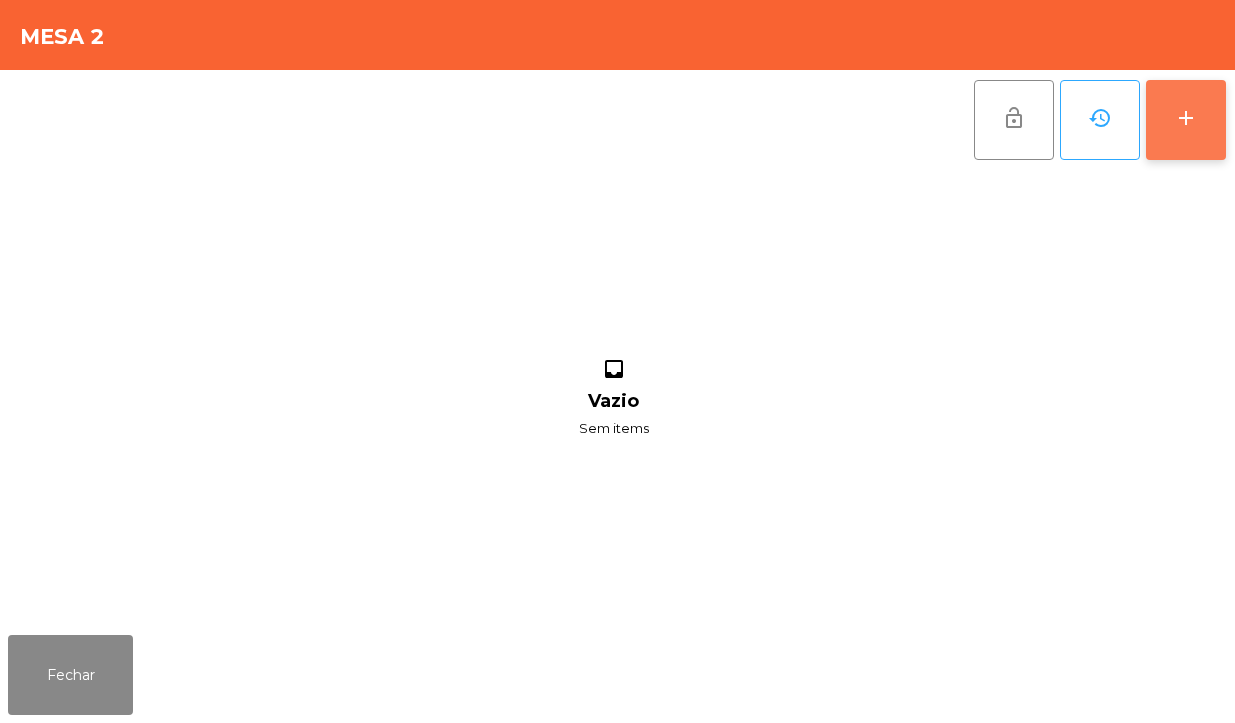 click on "add" 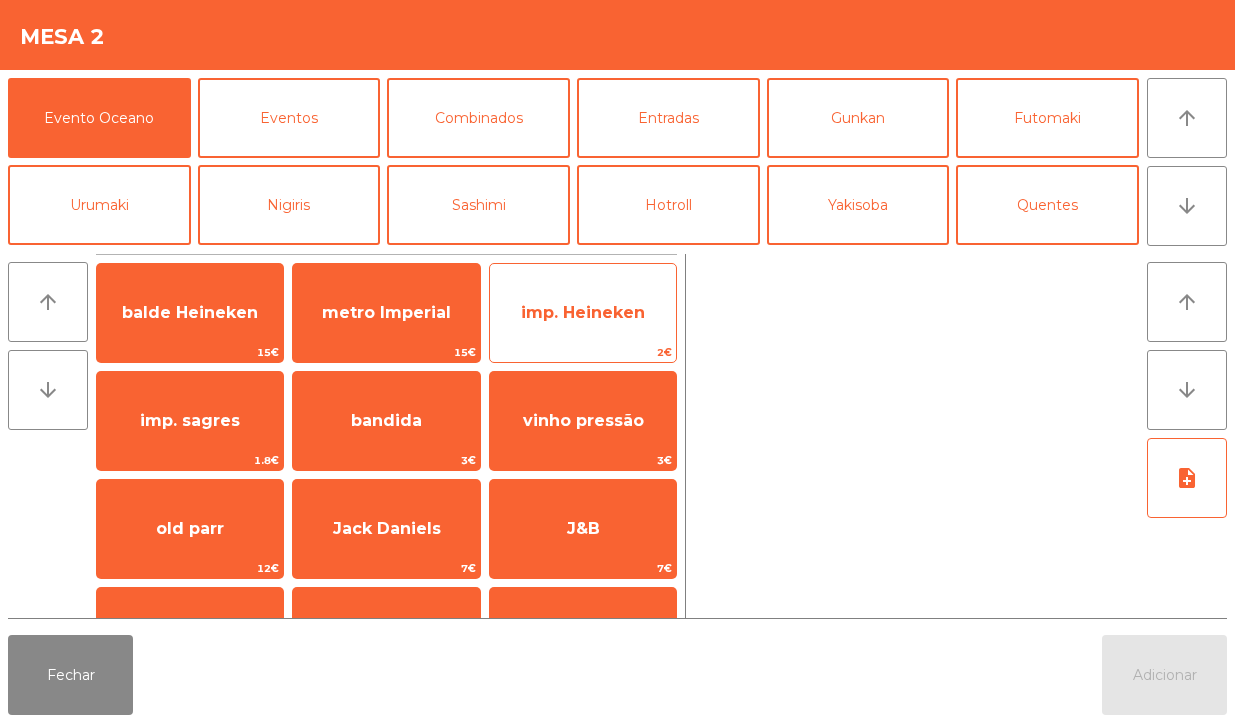 click on "imp. Heineken" 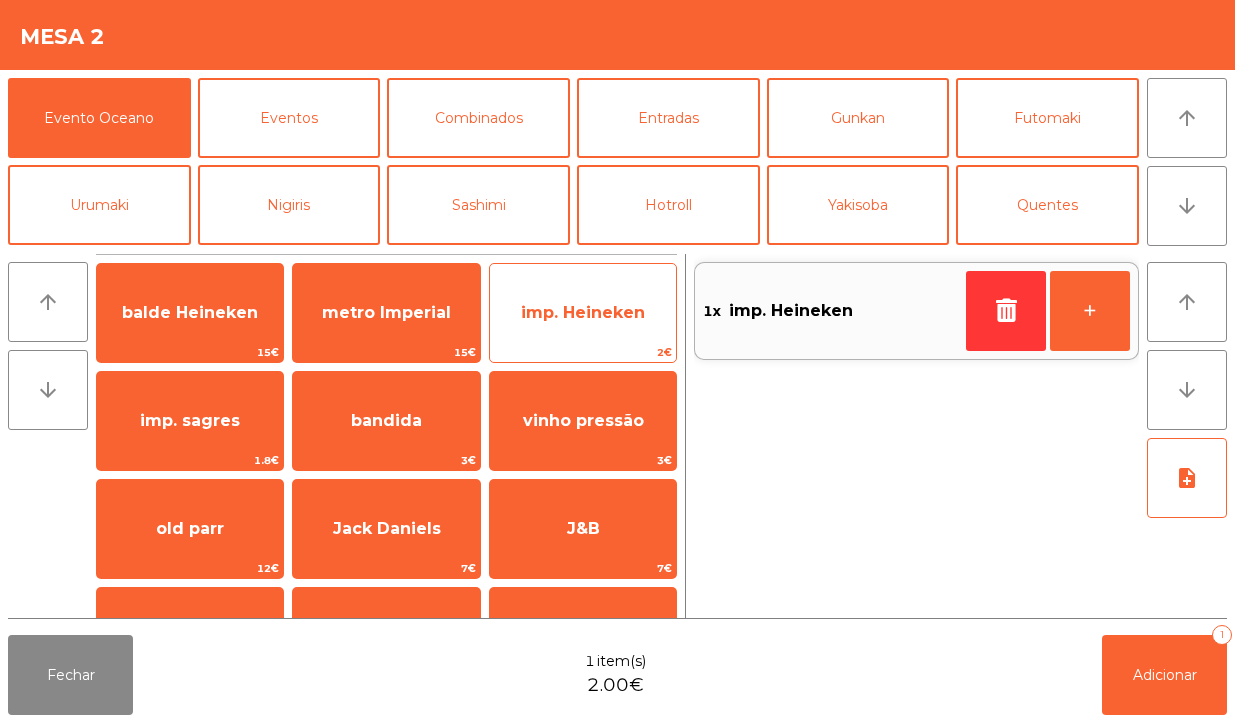 click on "imp. Heineken" 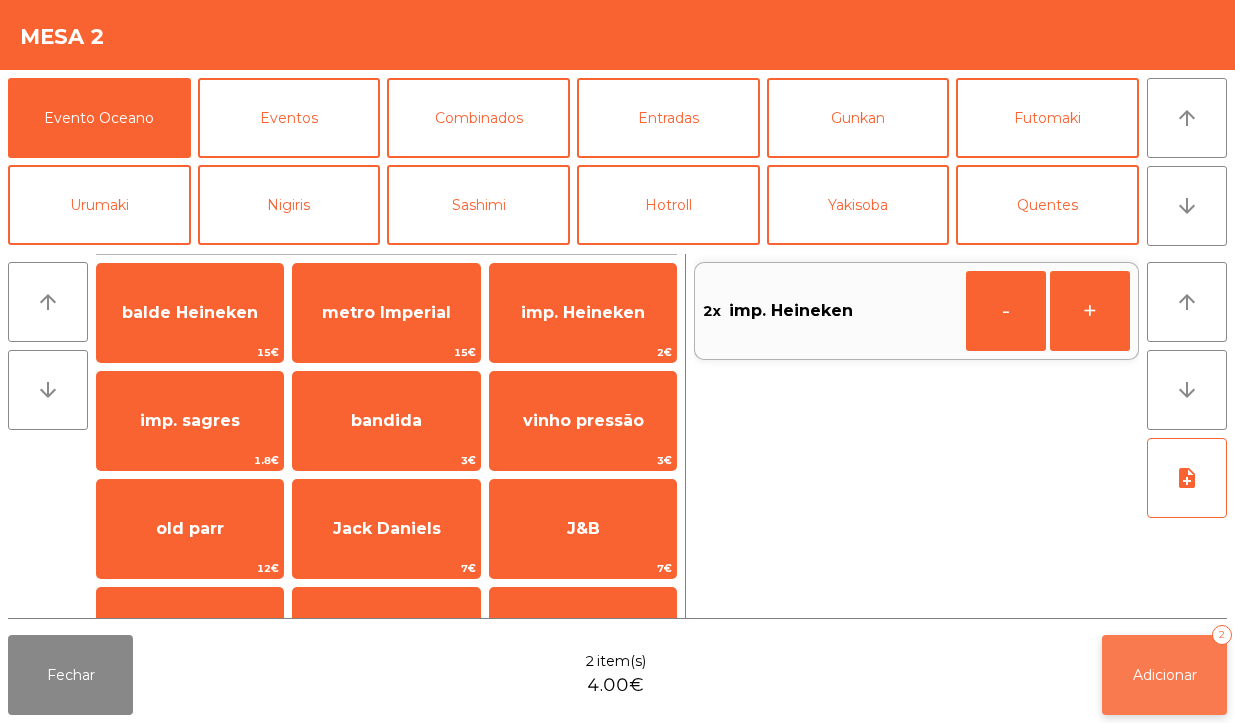click on "Adicionar   2" 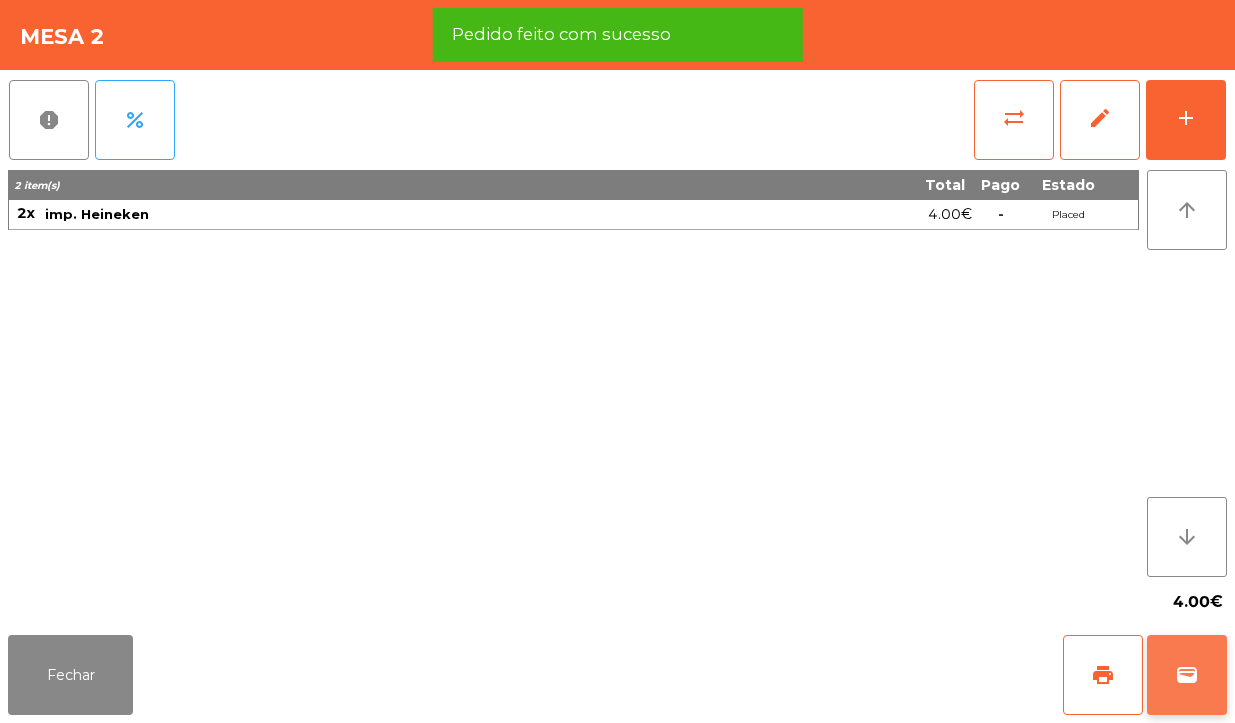 click on "wallet" 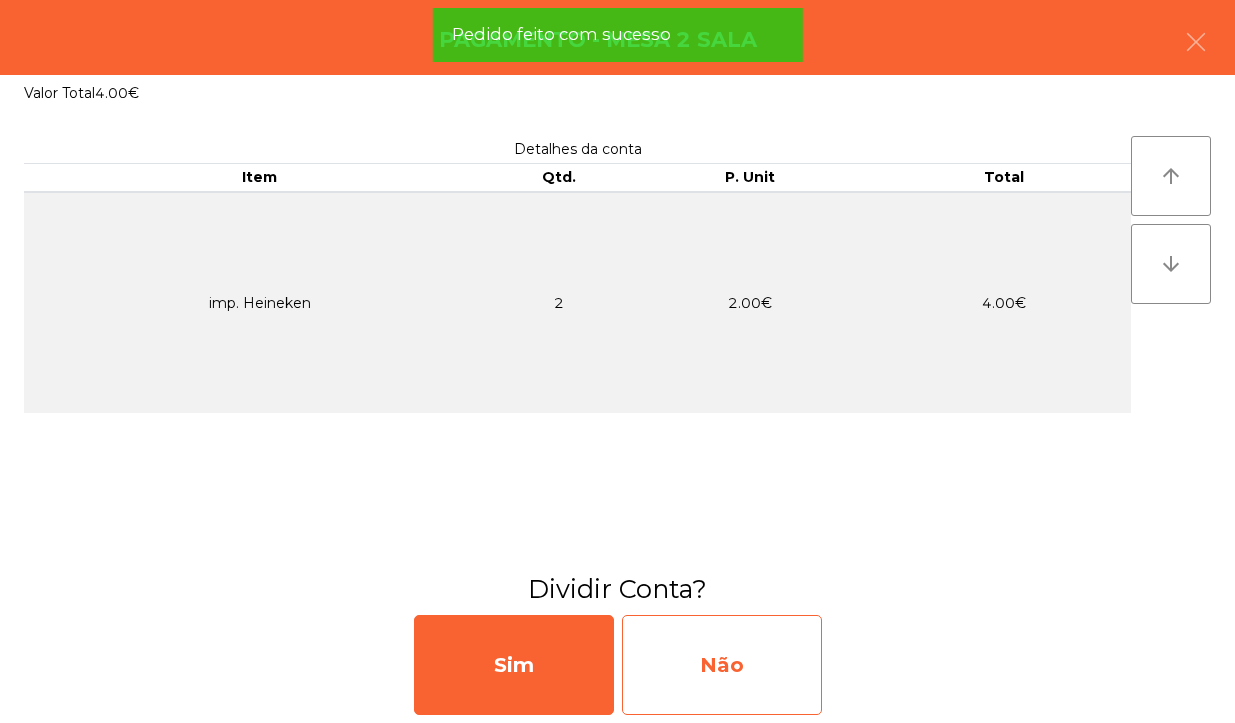 click on "Não" 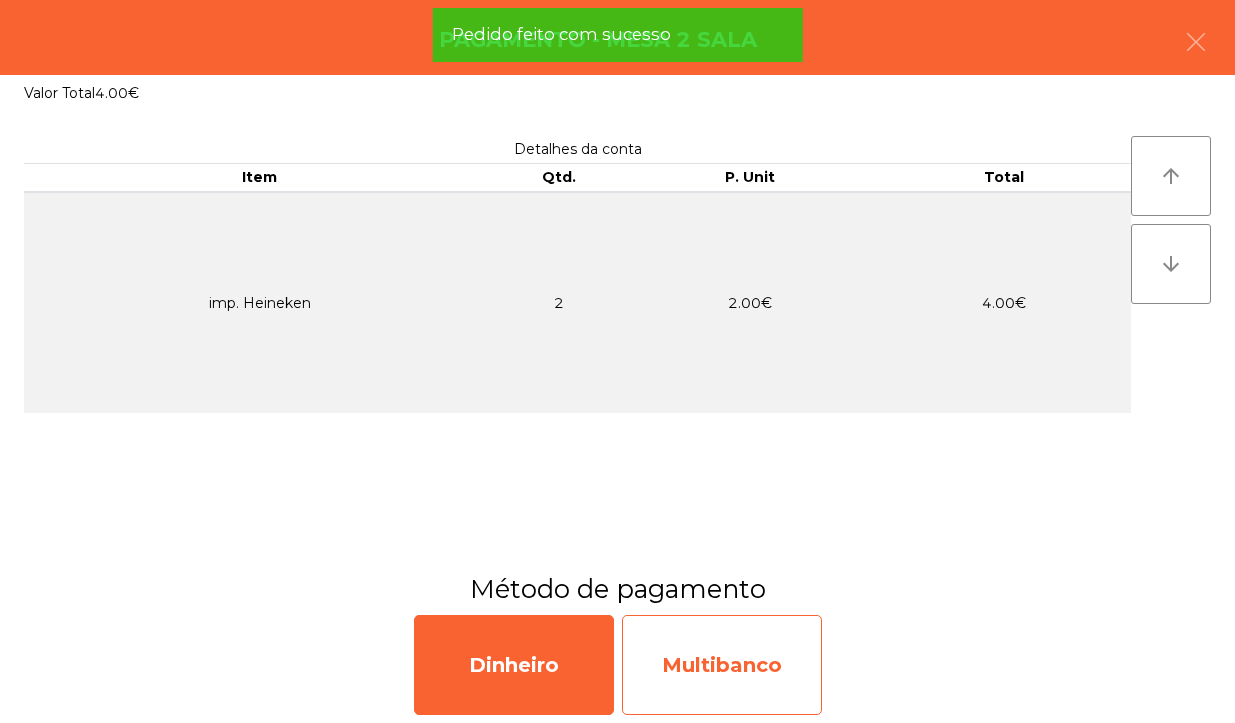 click on "Multibanco" 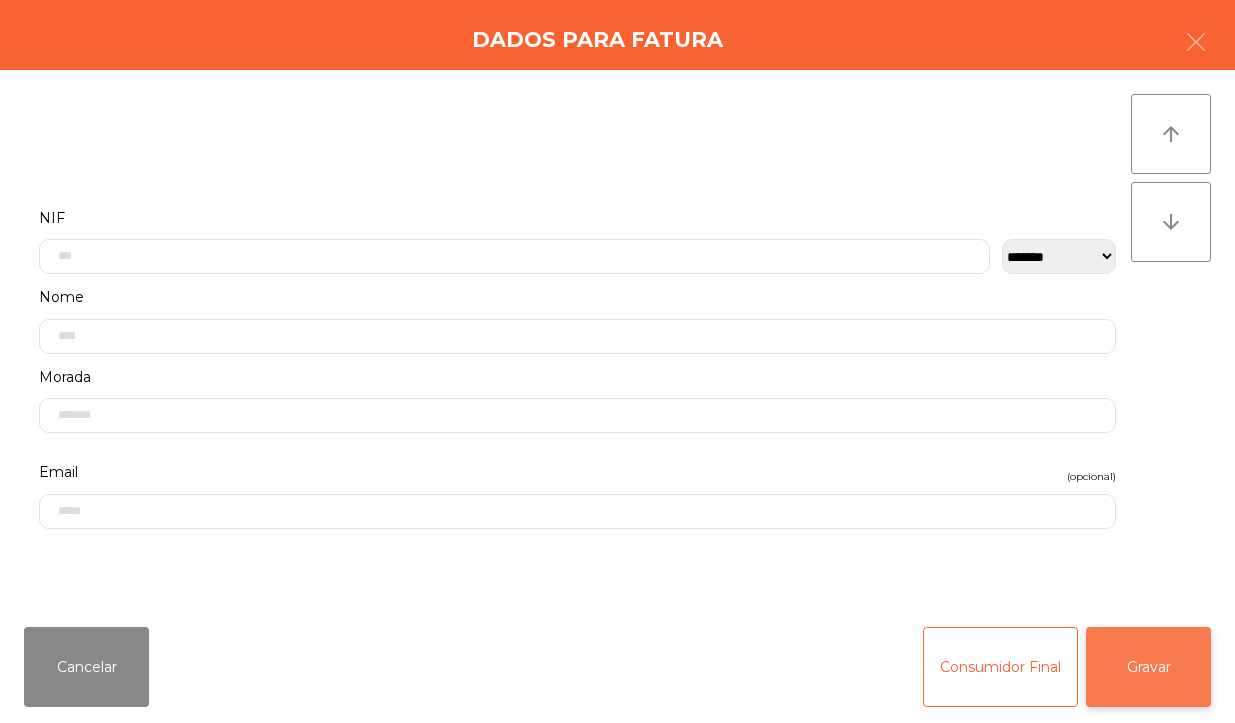 click on "Gravar" 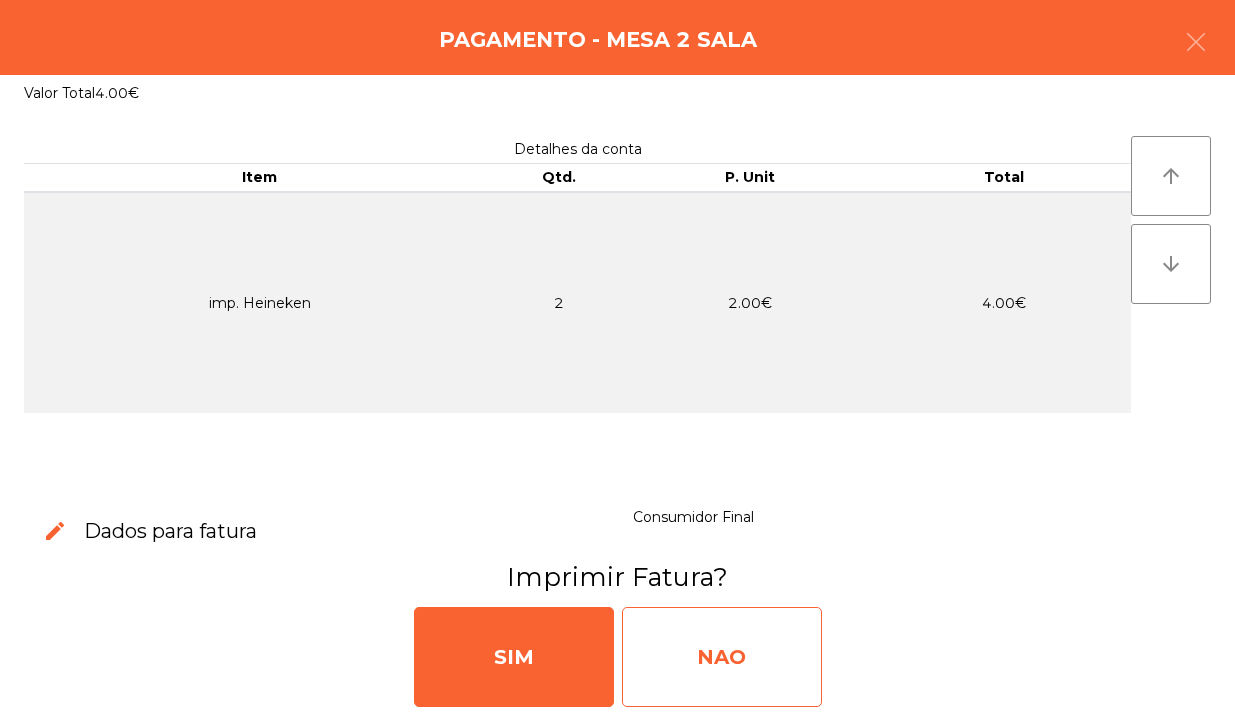 click on "NAO" 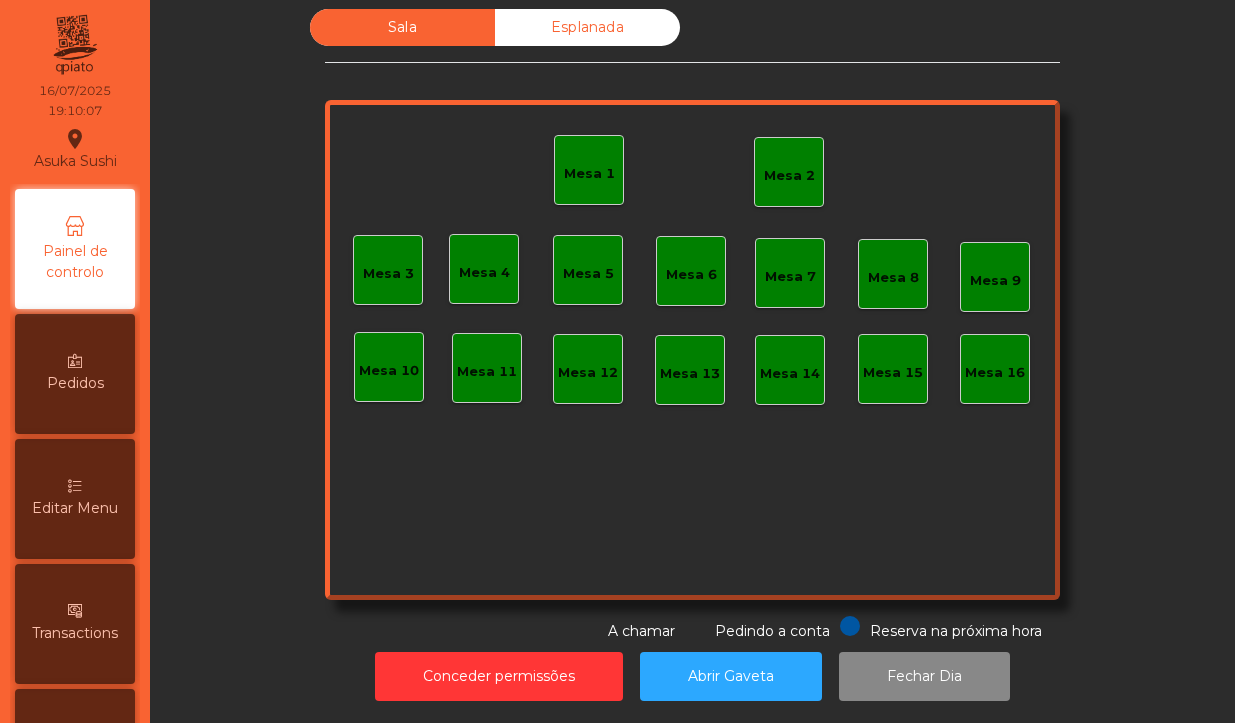 click on "Mesa 2" 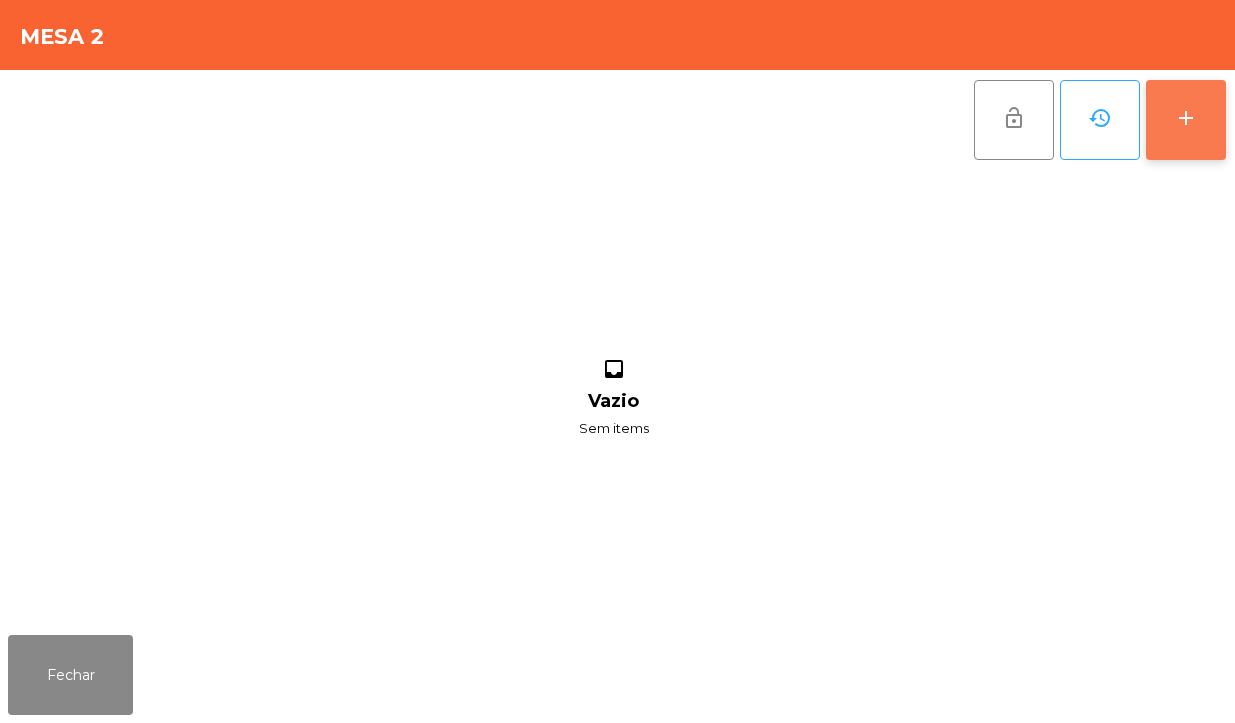 click on "add" 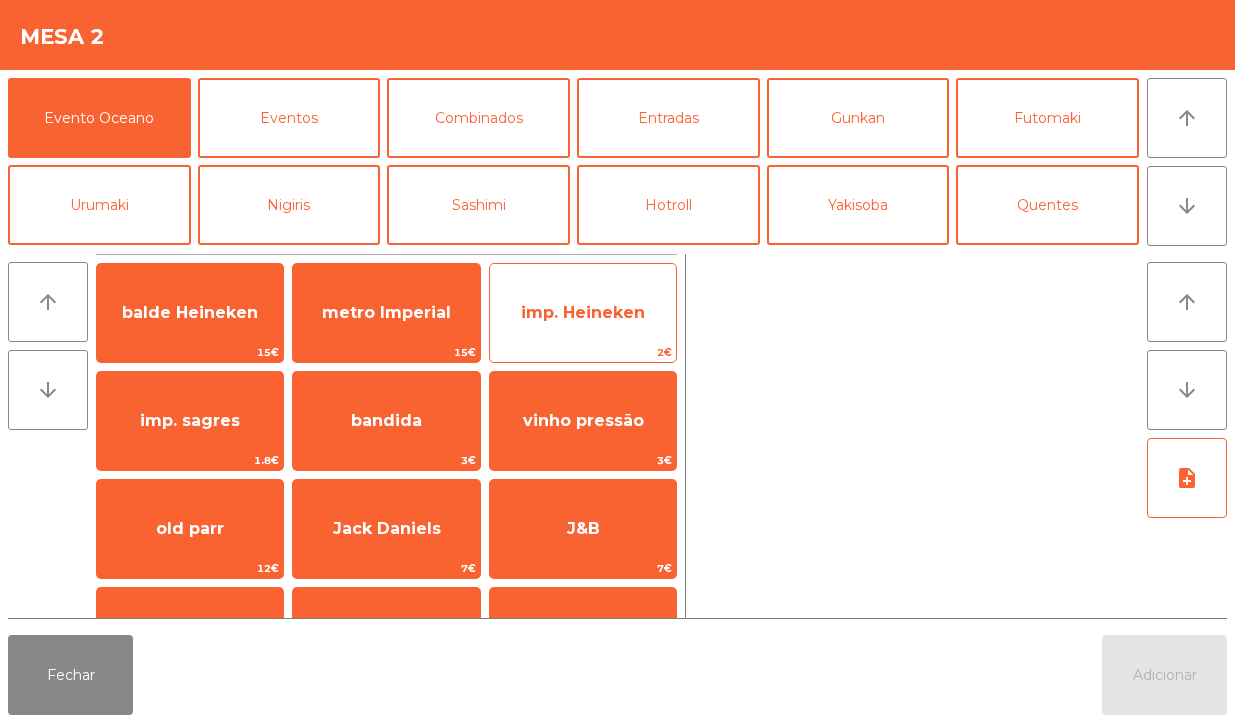 click on "imp. Heineken" 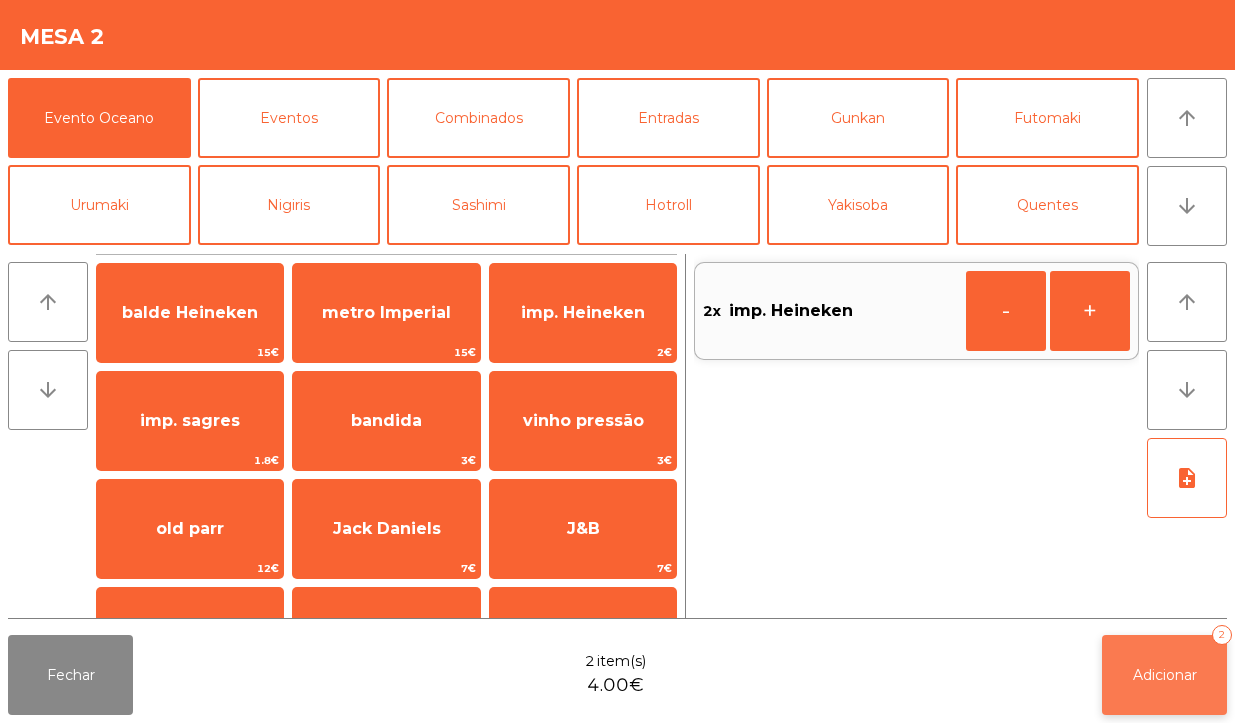 click on "Adicionar   2" 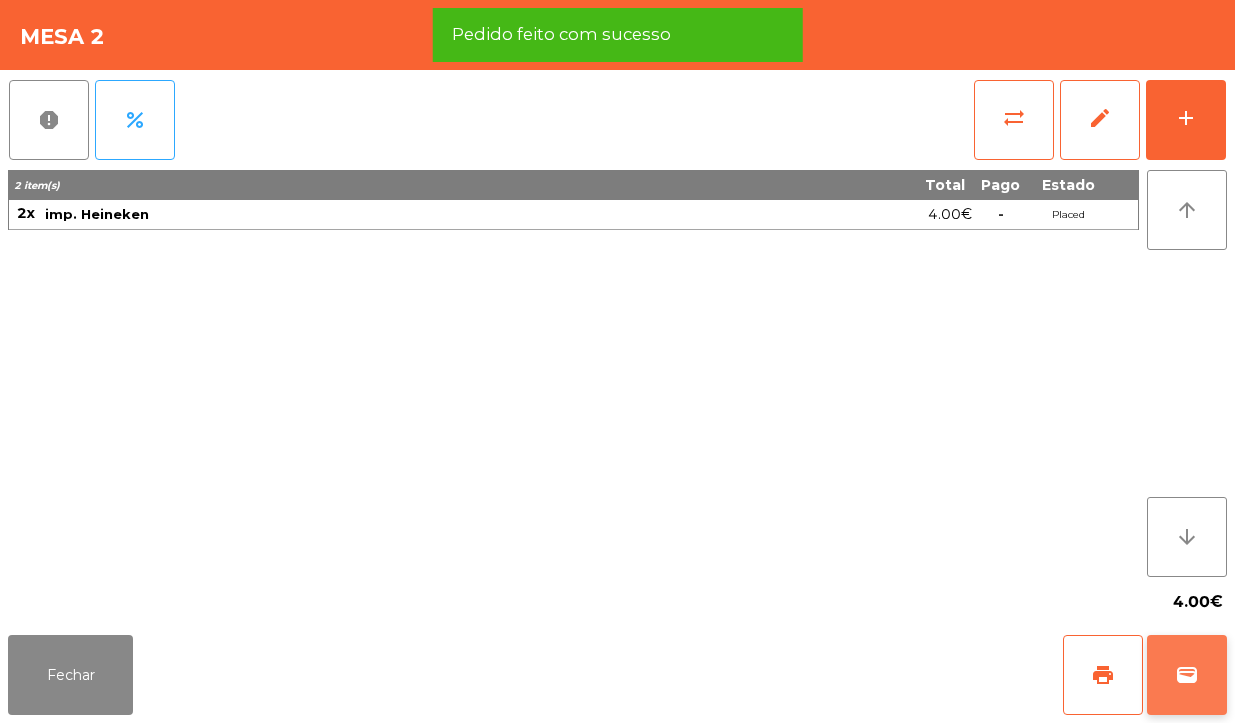 click on "wallet" 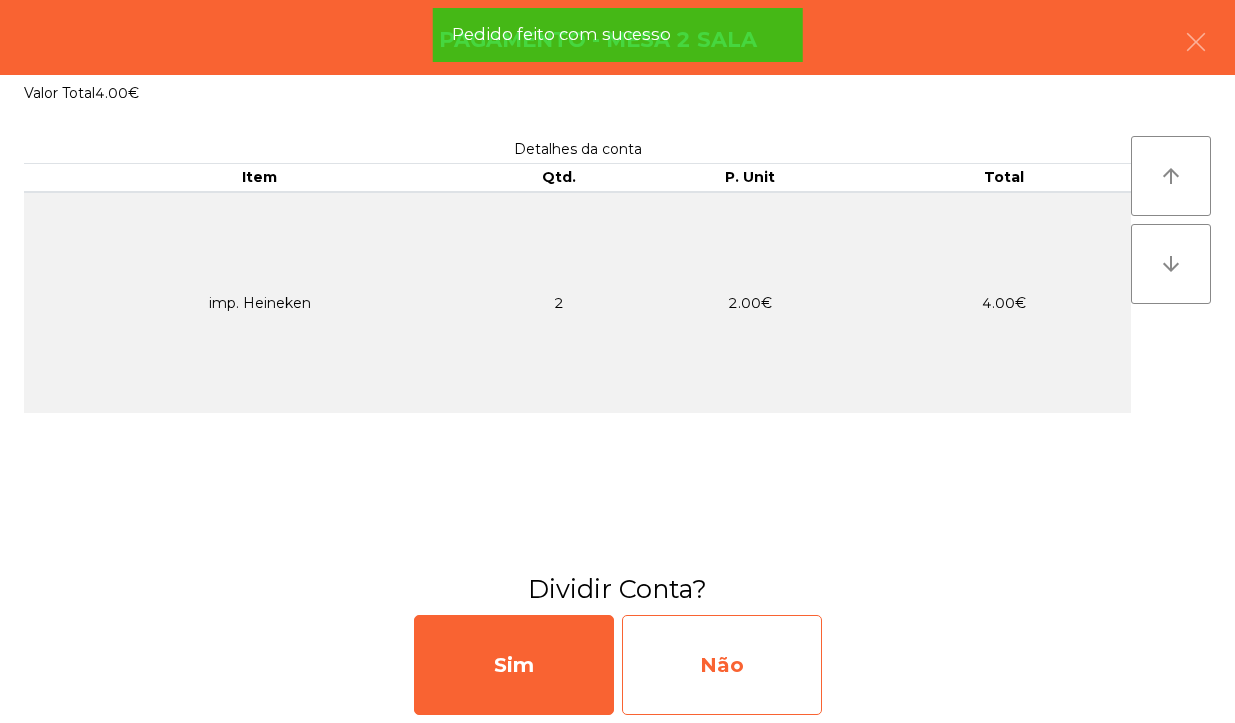 click on "Não" 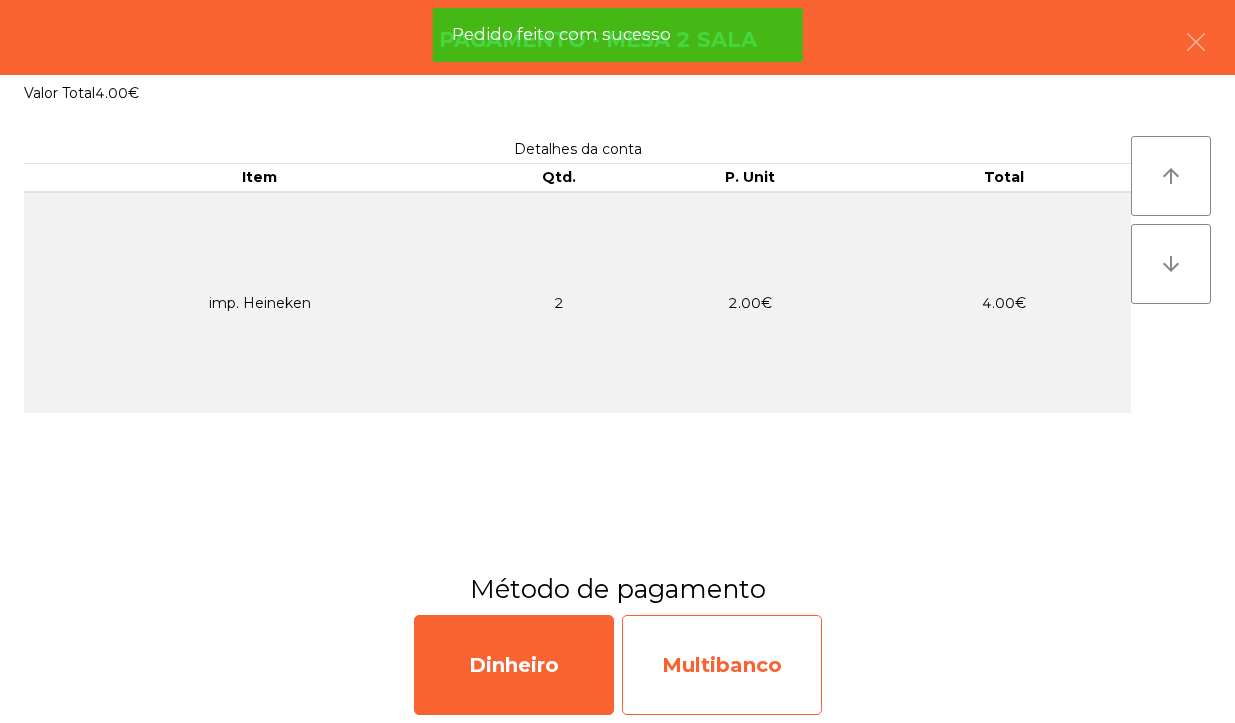 click on "Multibanco" 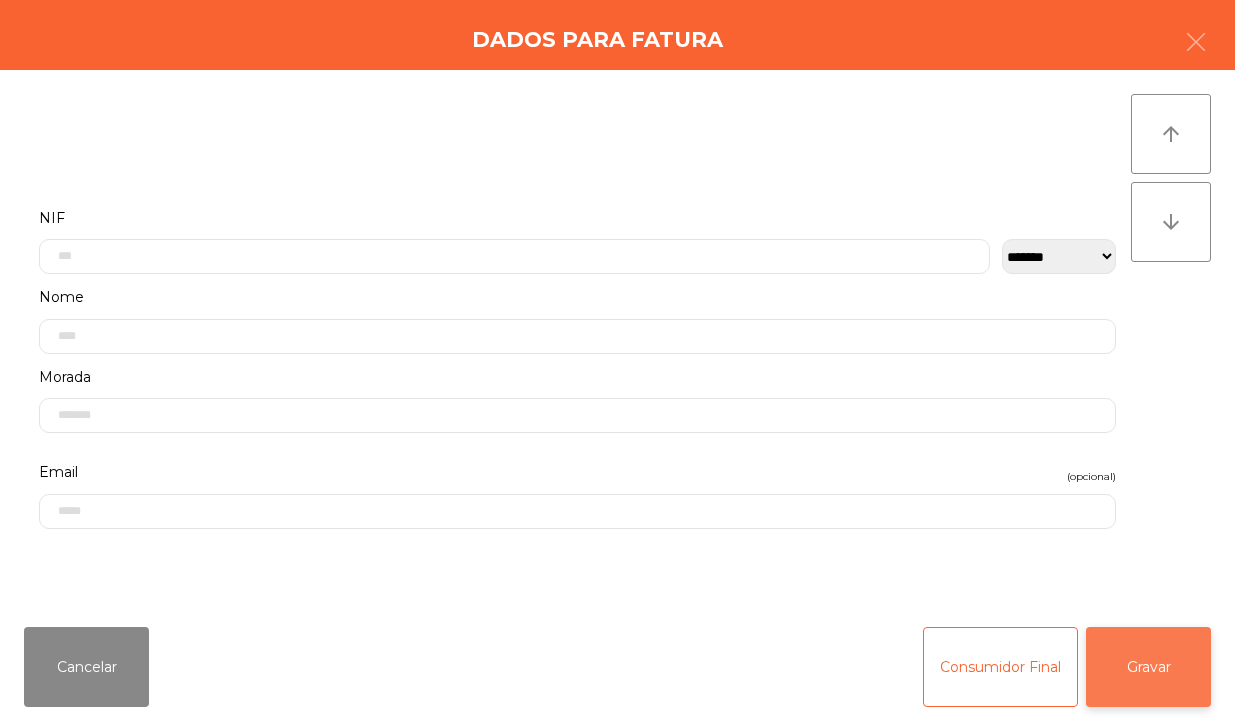 click on "Gravar" 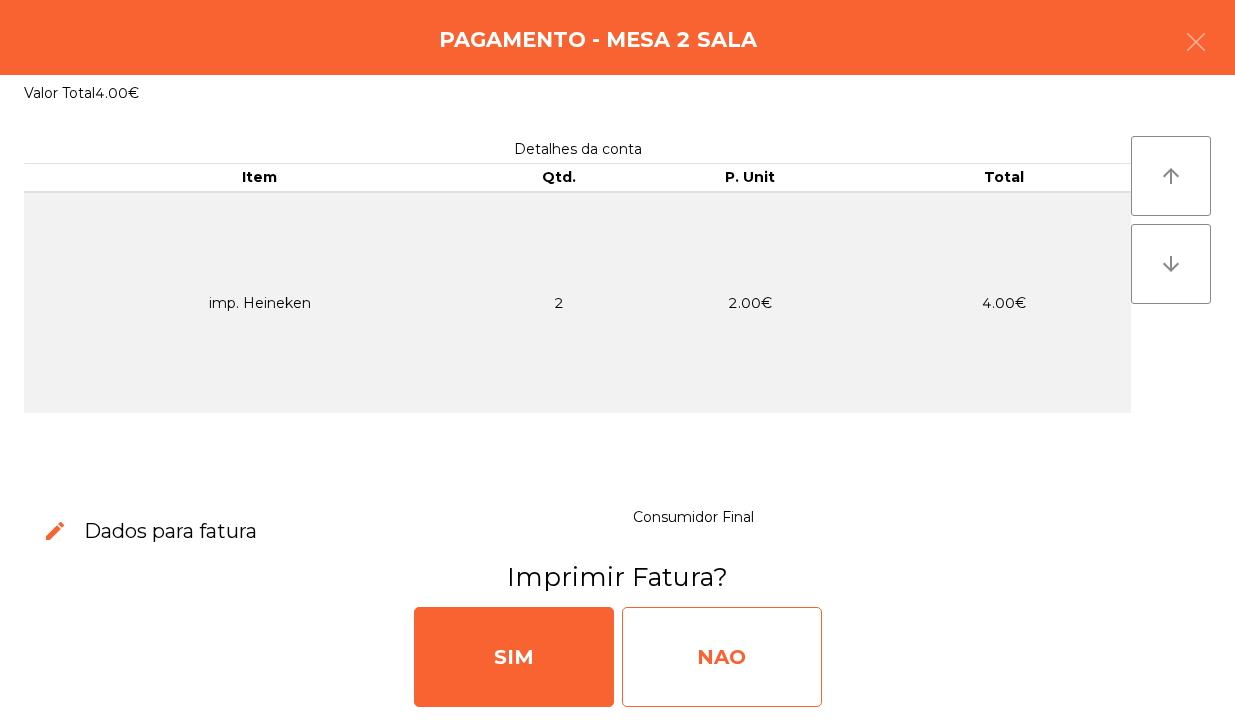 click on "NAO" 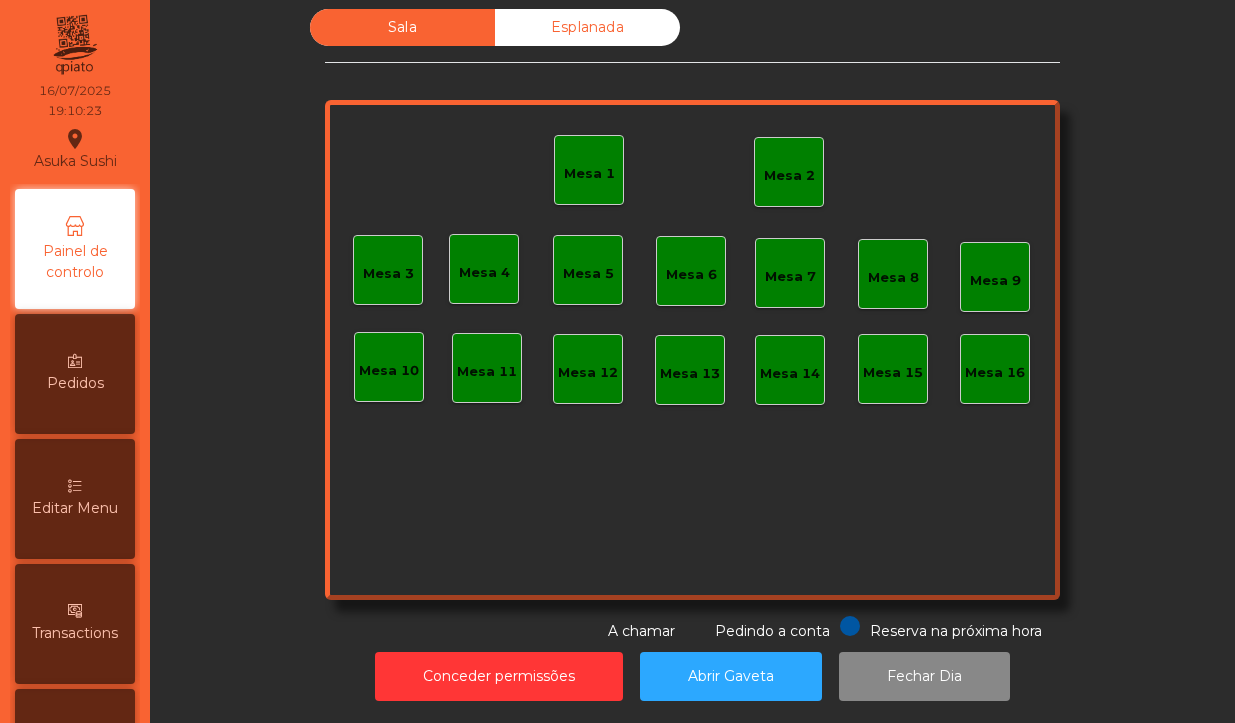 click on "Mesa 2" 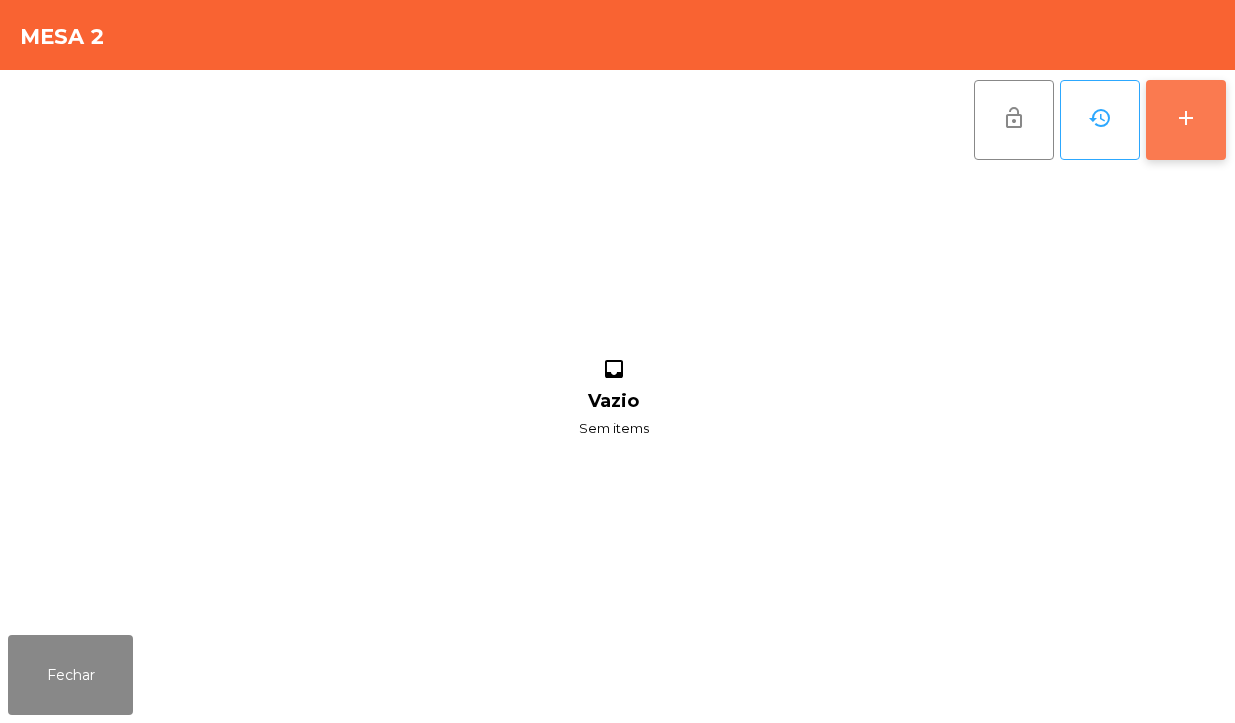 click on "add" 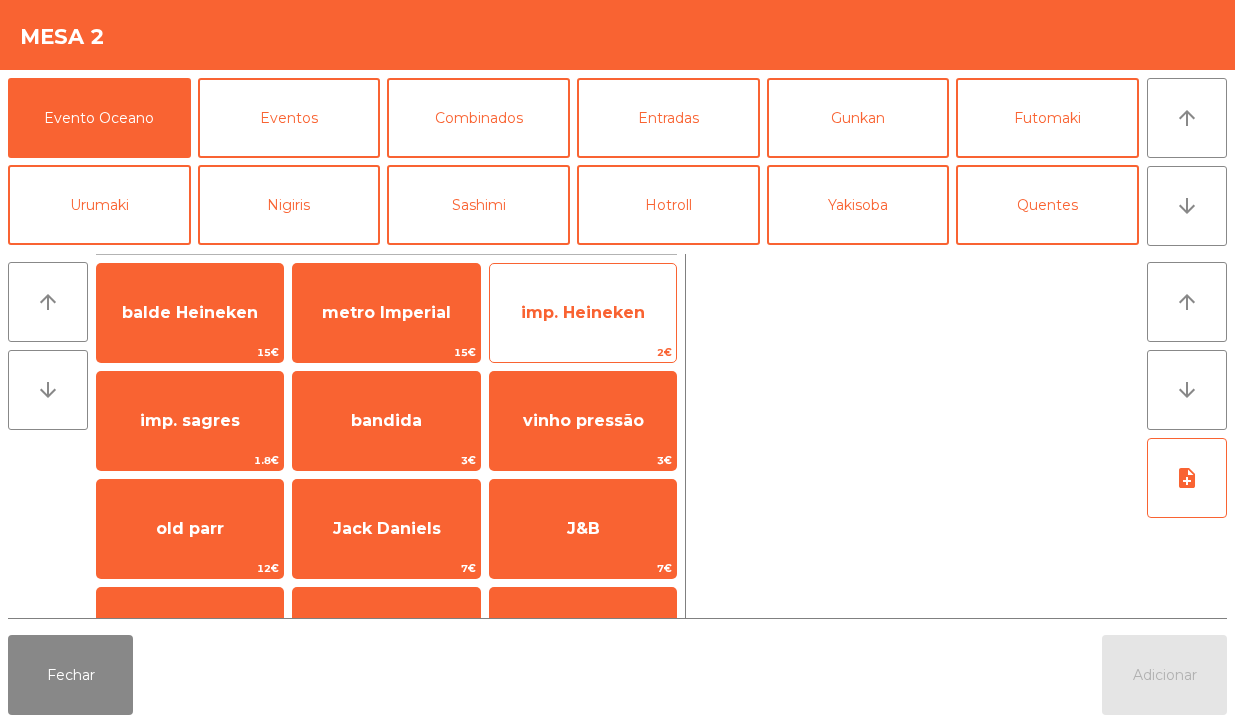 click on "imp. Heineken" 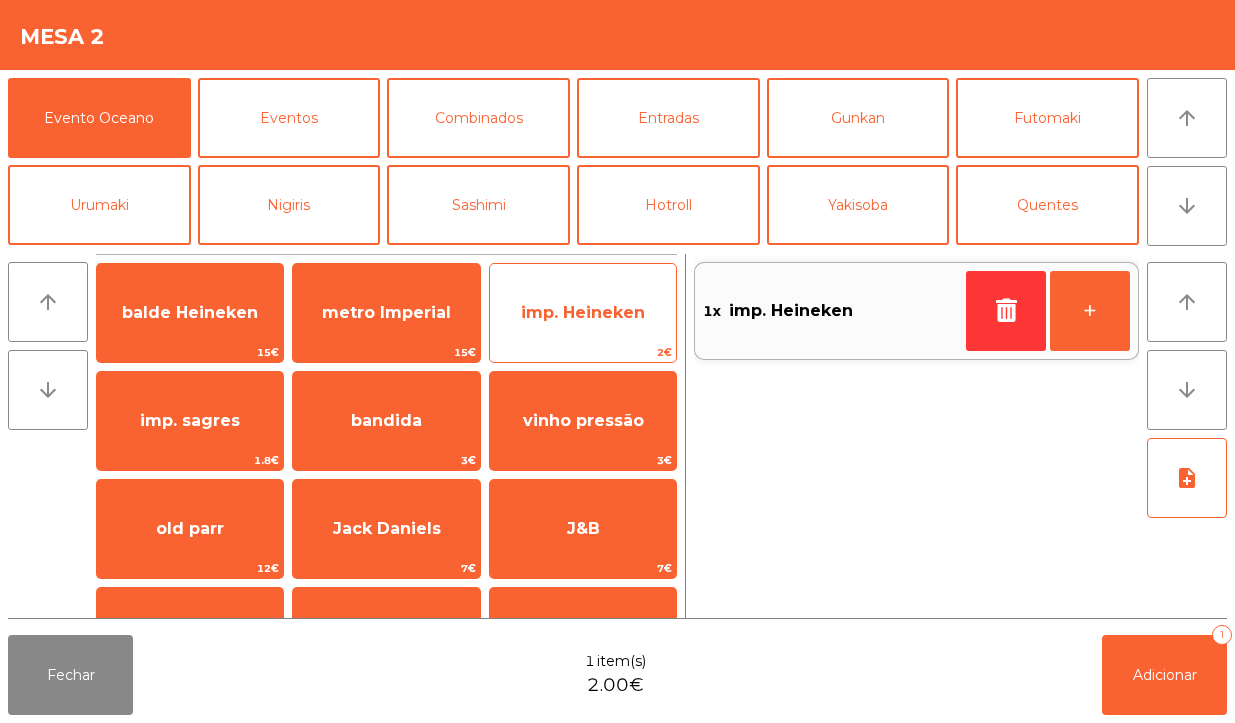 click on "imp. Heineken" 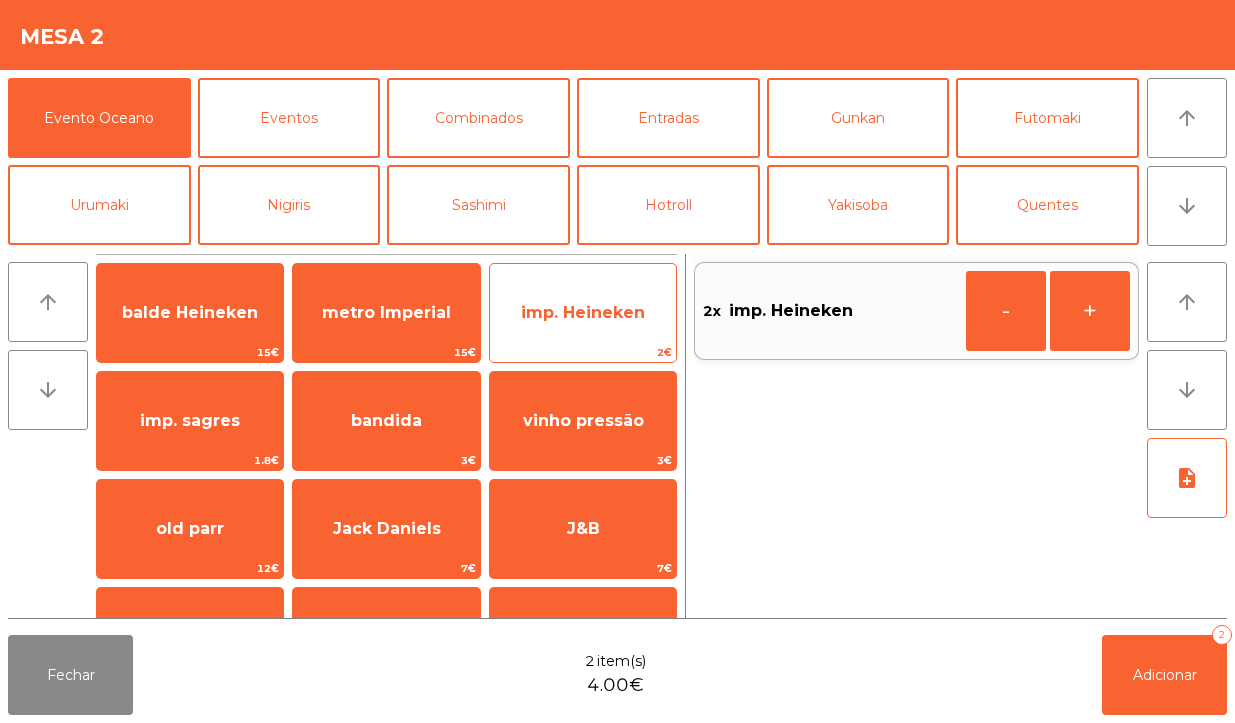 click on "imp. Heineken" 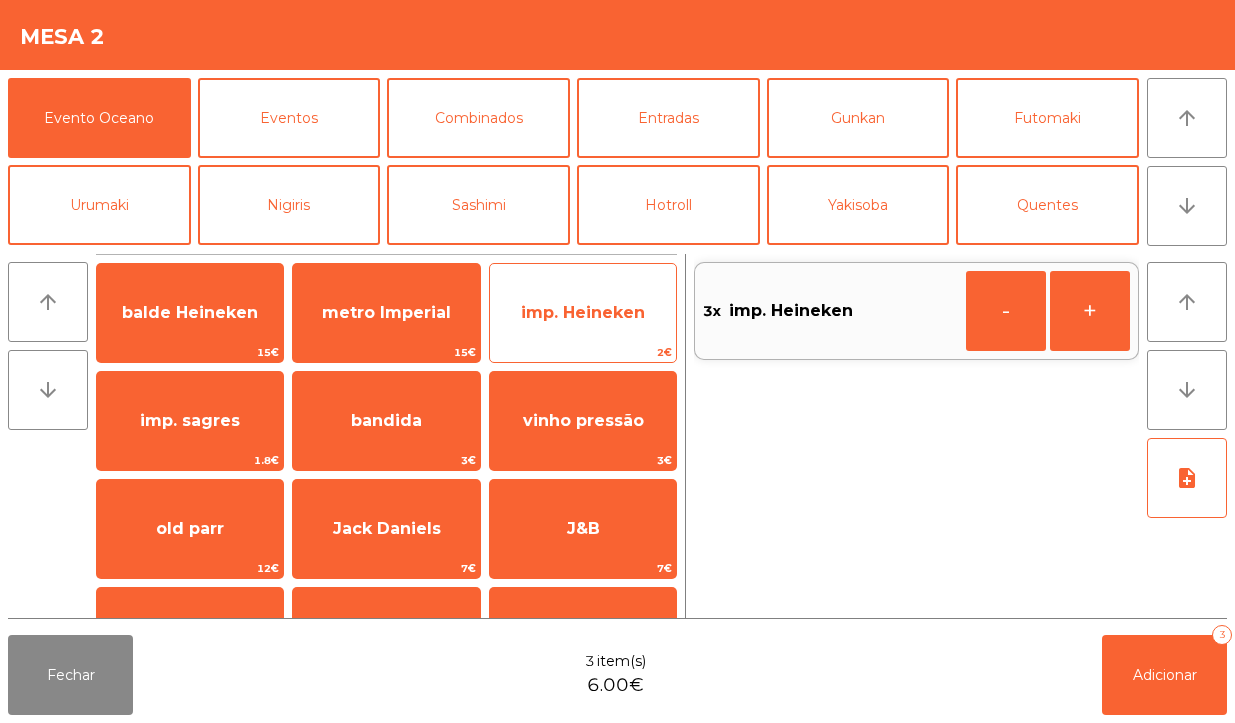 click on "imp. Heineken" 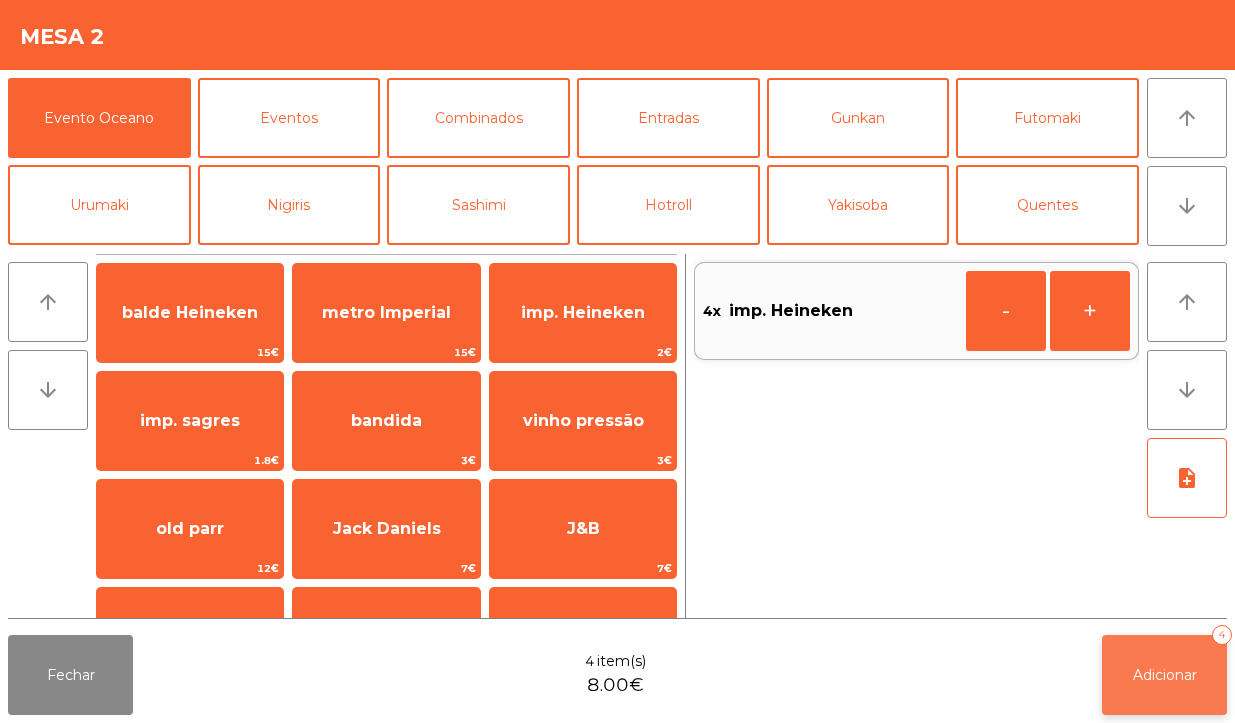 click on "Adicionar   4" 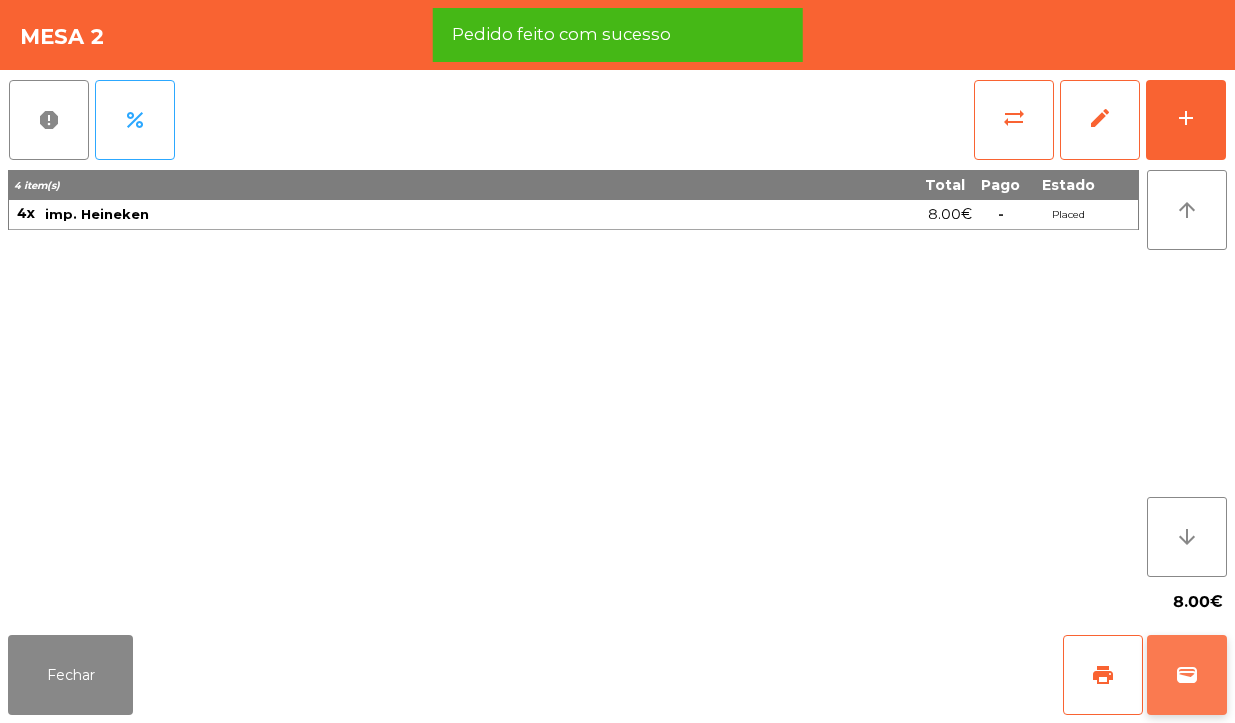 click on "wallet" 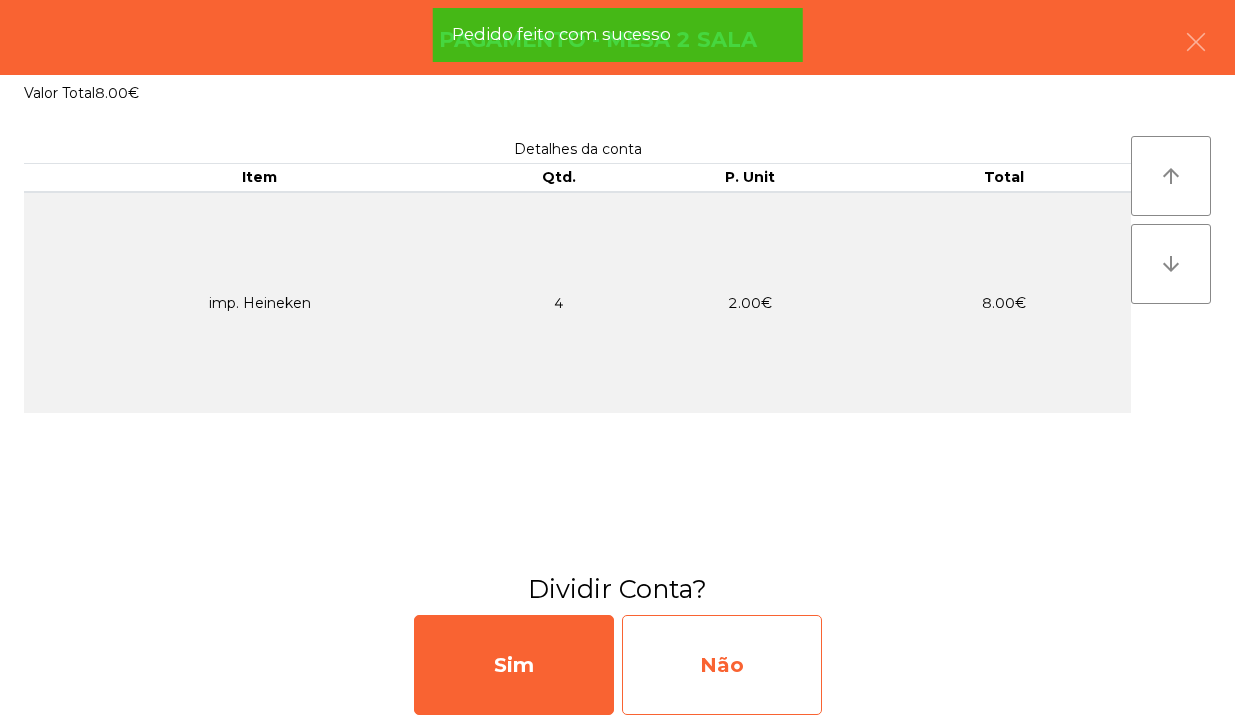 click on "Não" 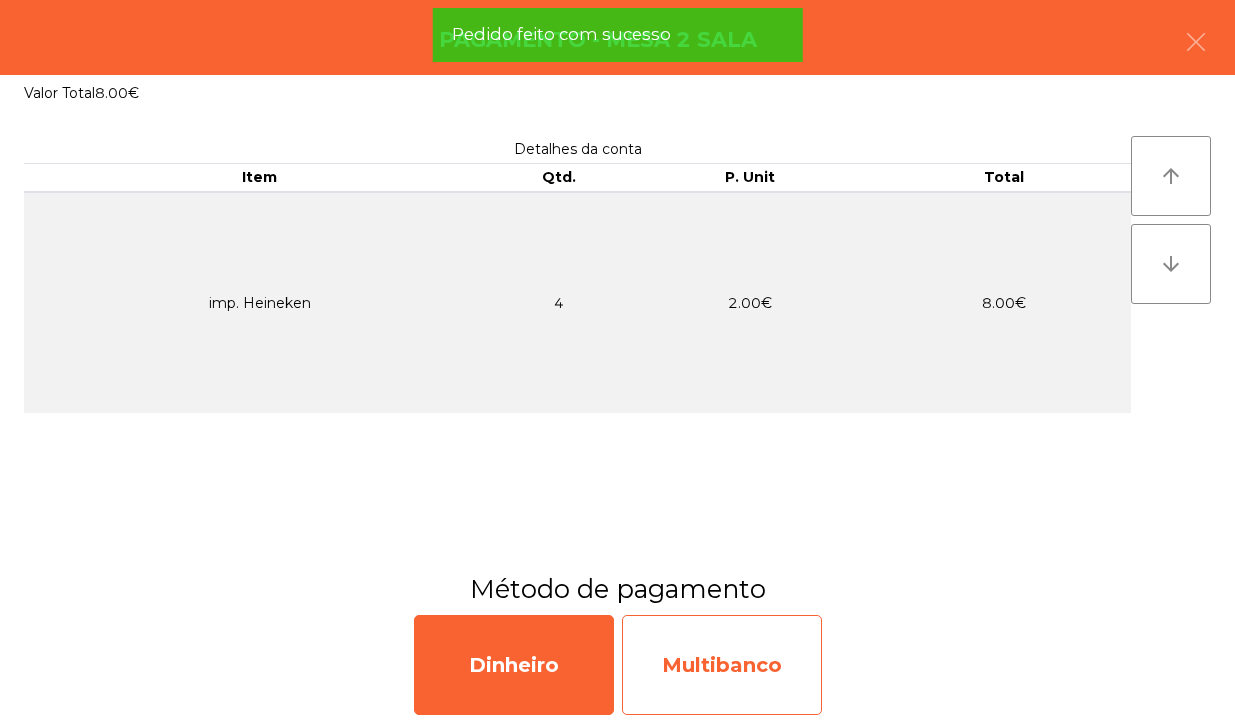 click on "Multibanco" 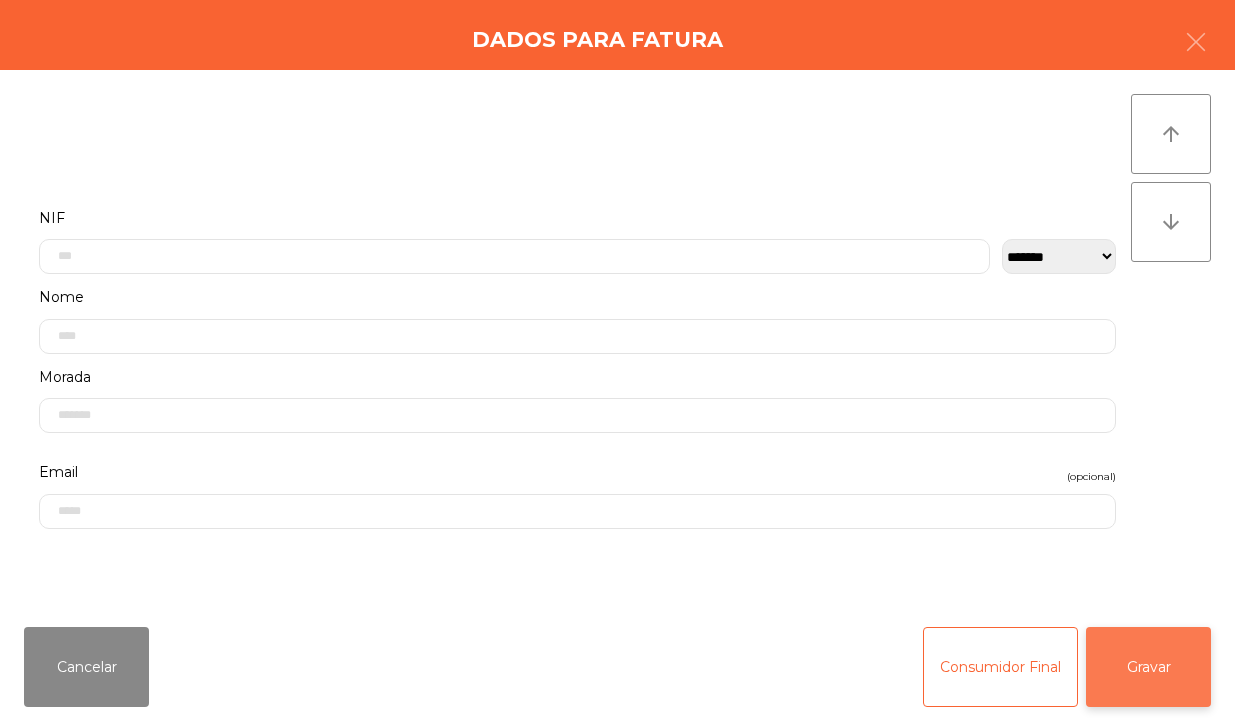click on "Gravar" 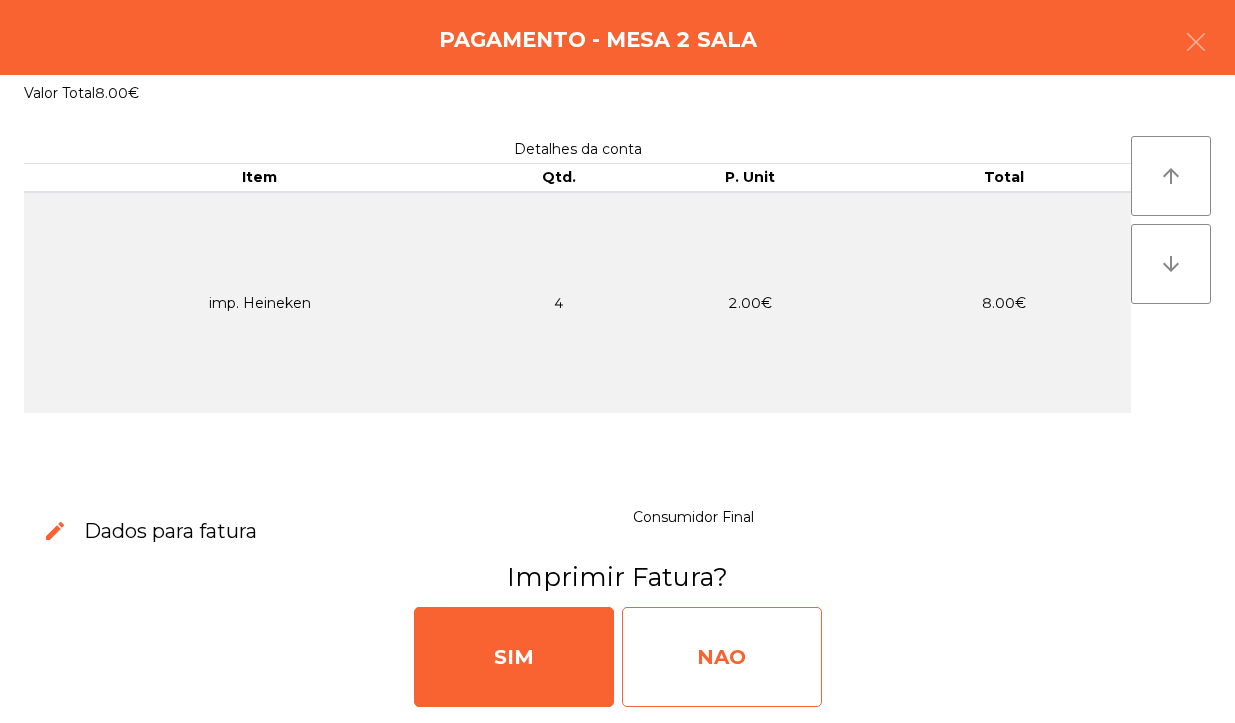 click on "NAO" 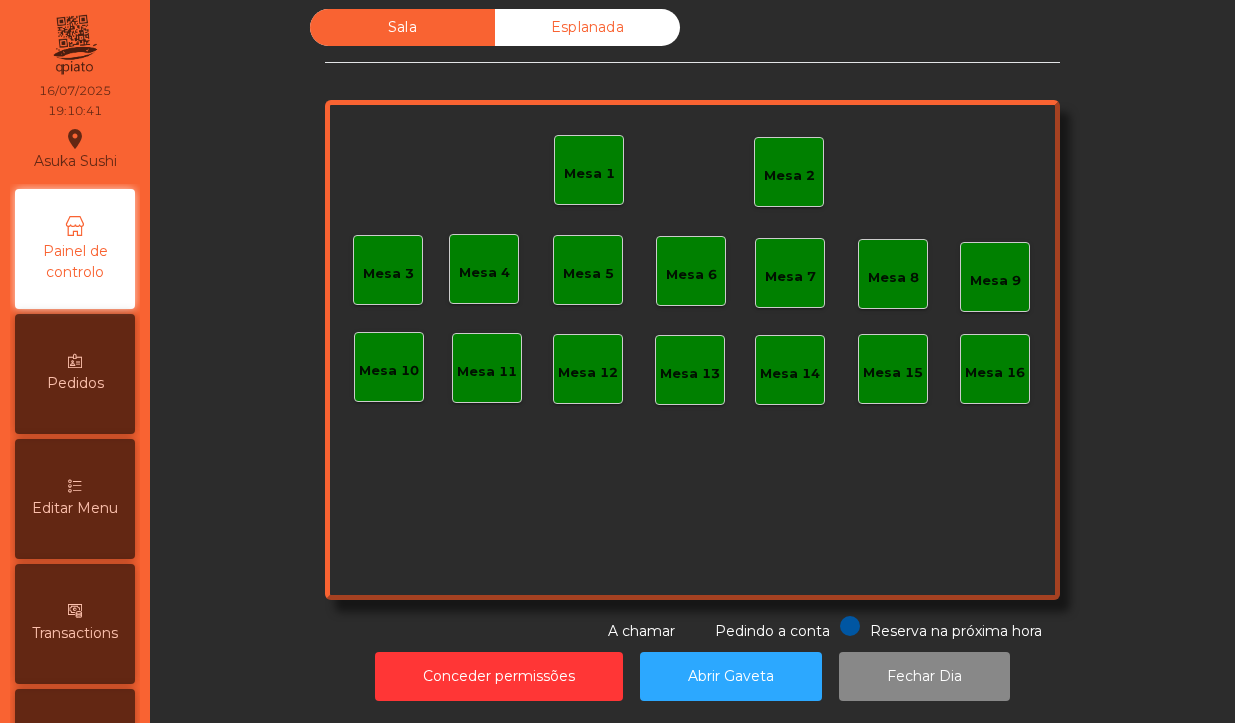 click on "Mesa 2" 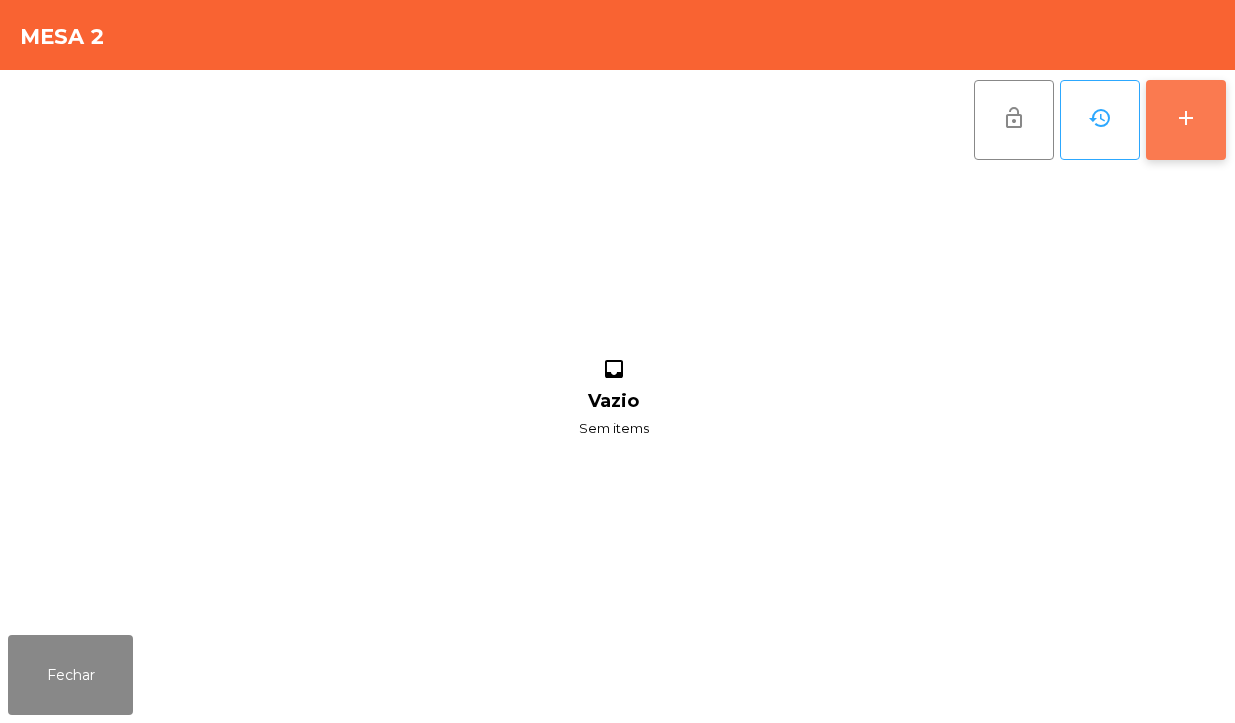 click on "add" 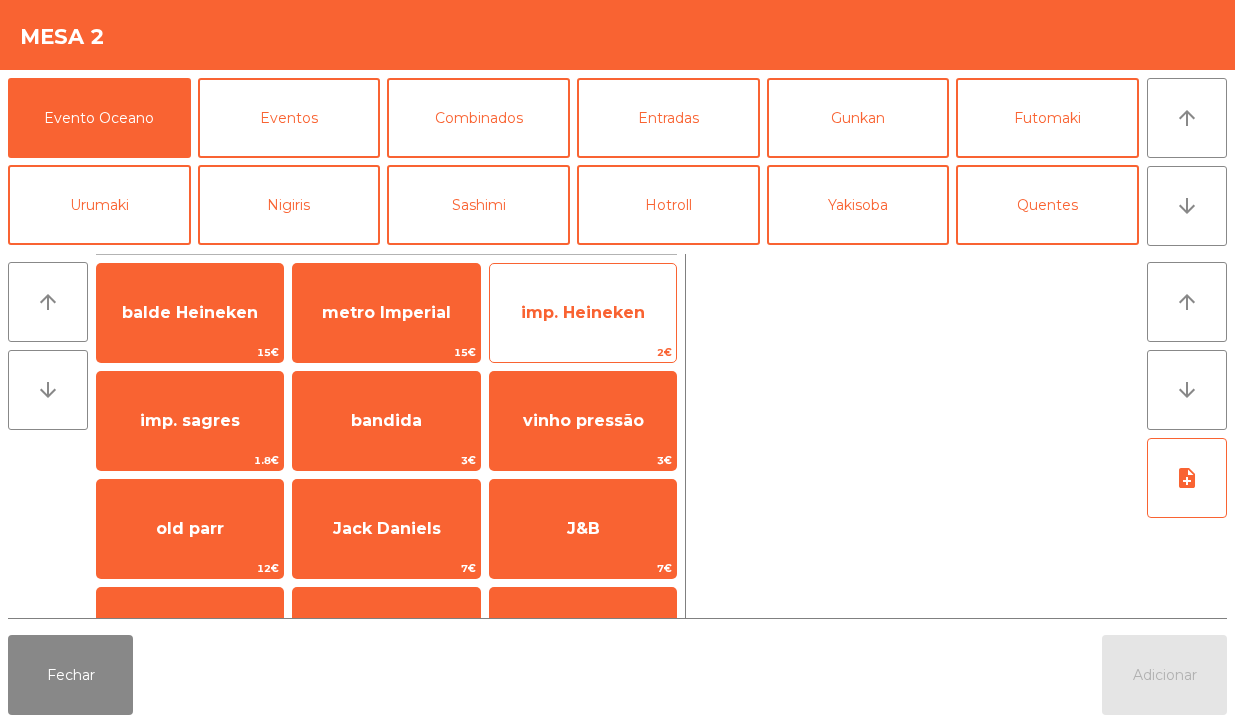 click on "imp. Heineken" 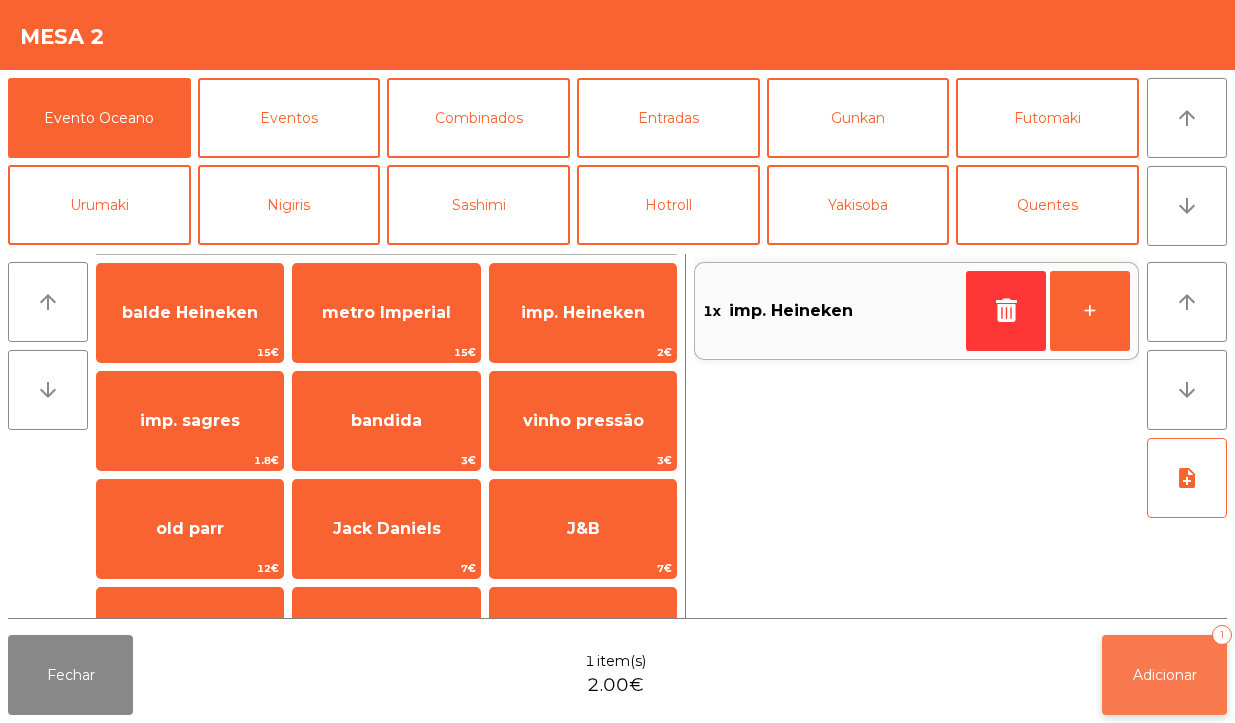 click on "Adicionar" 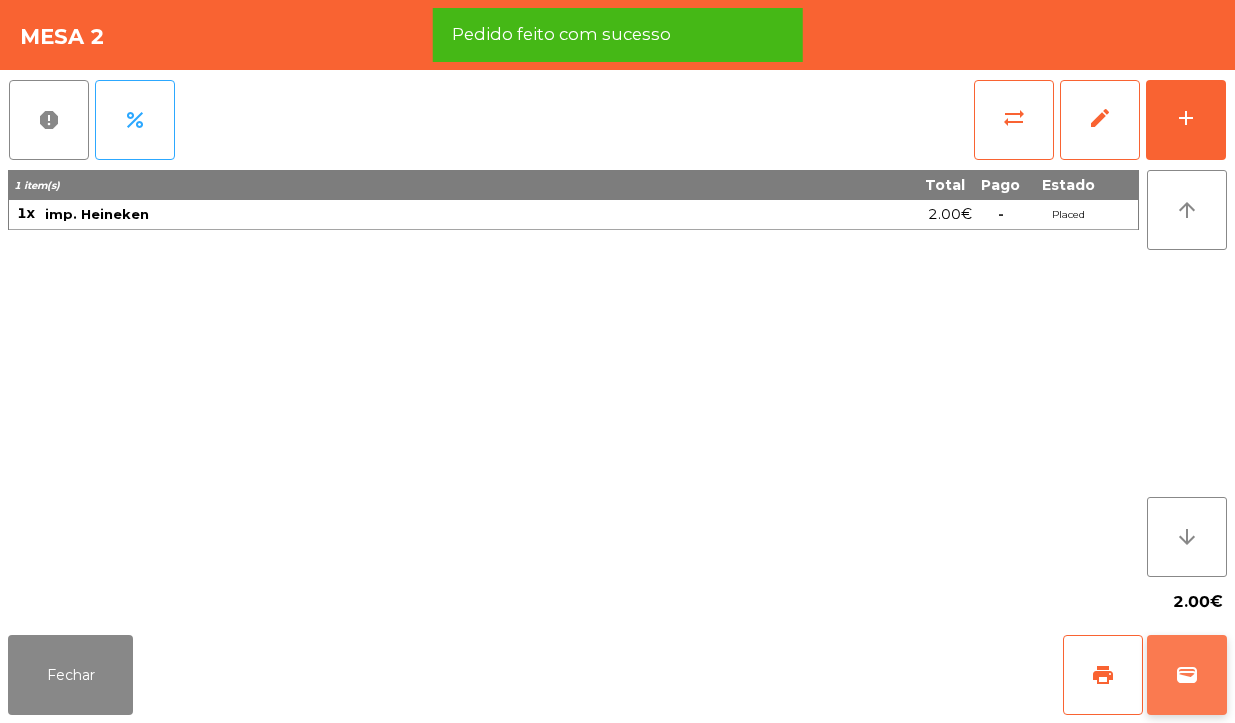 click on "wallet" 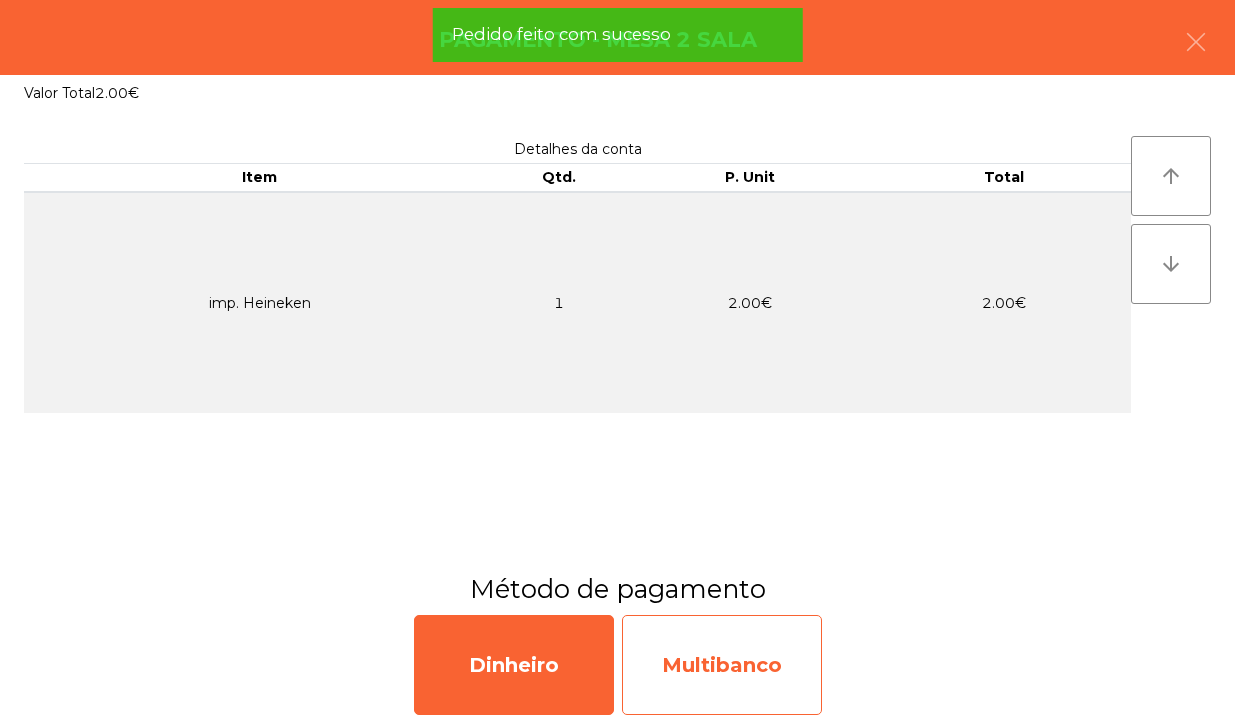 click on "Multibanco" 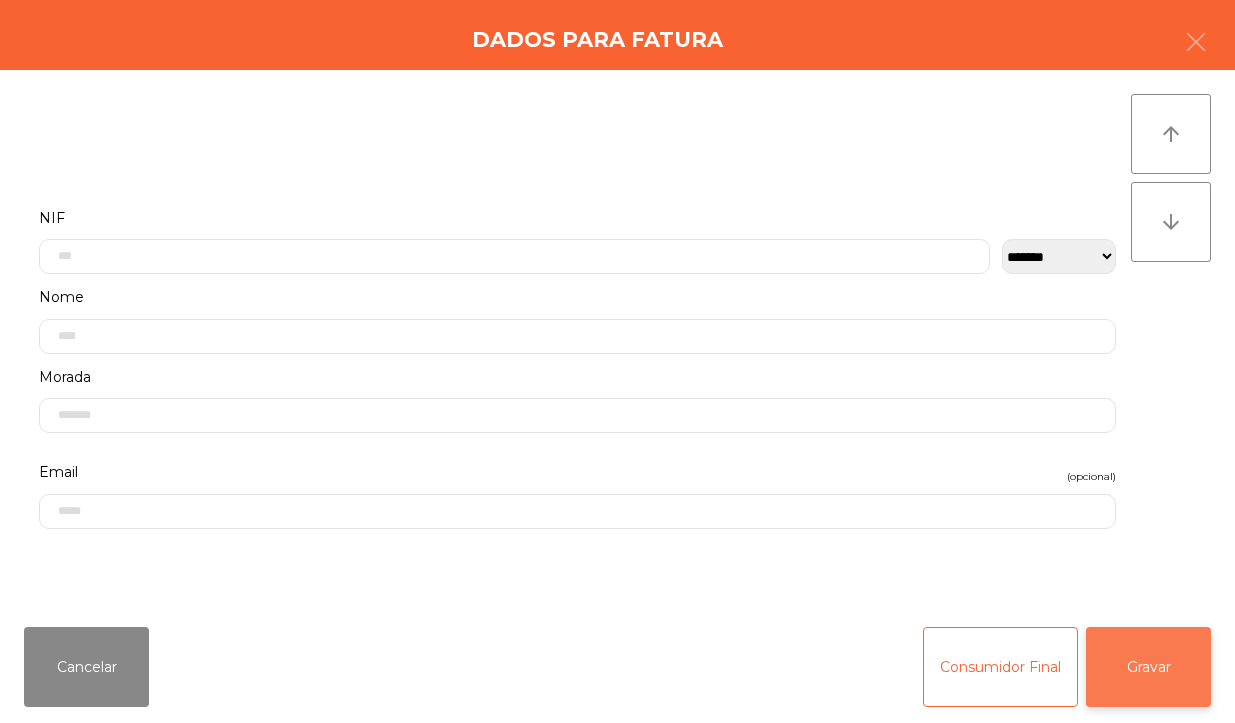 click on "Gravar" 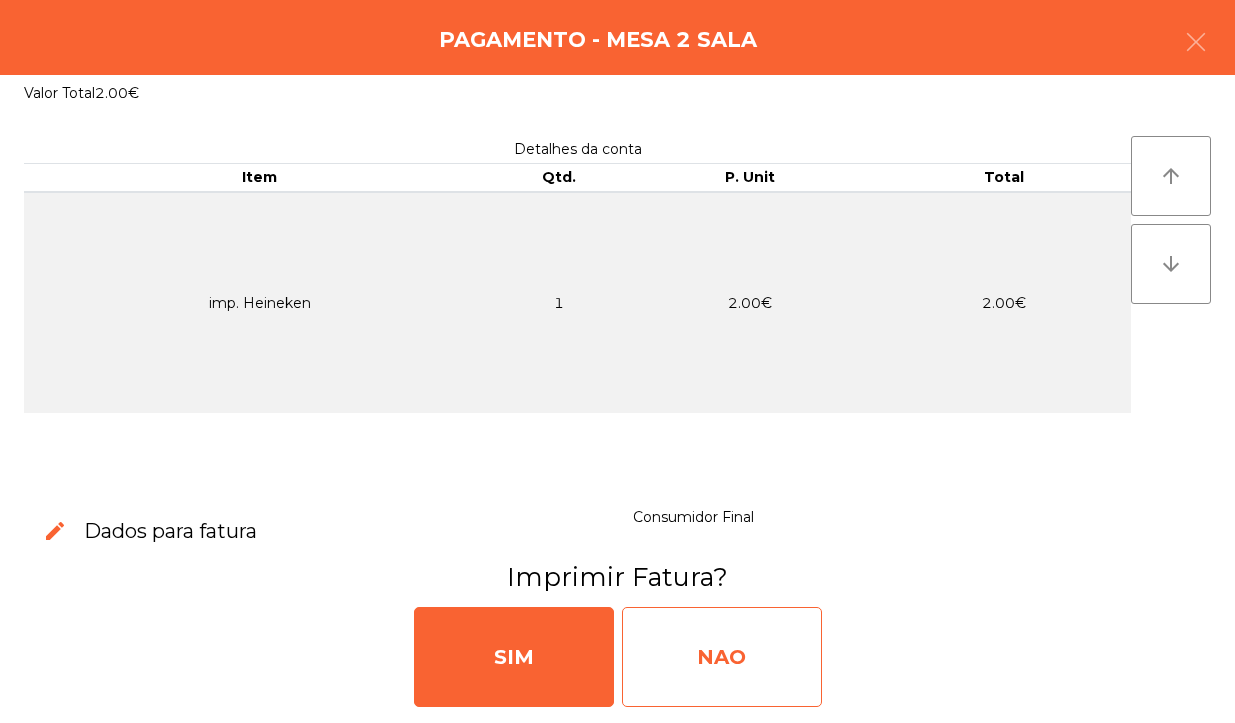 click on "NAO" 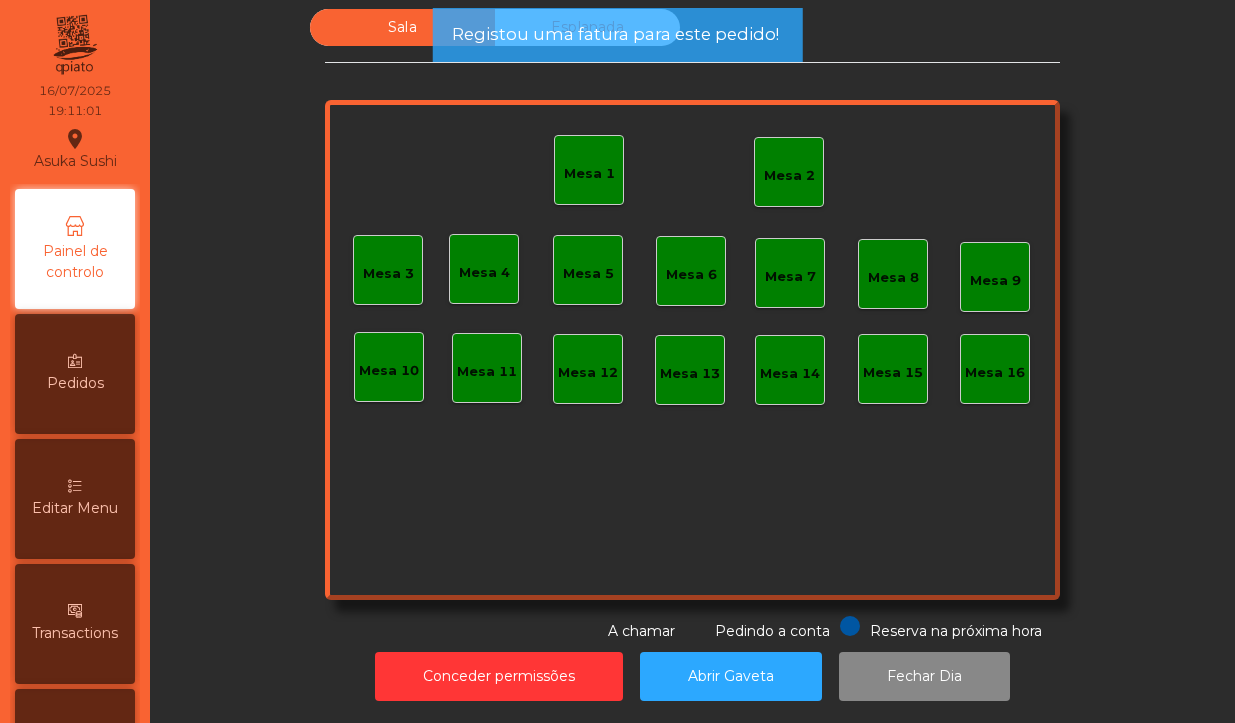click on "Mesa 2" 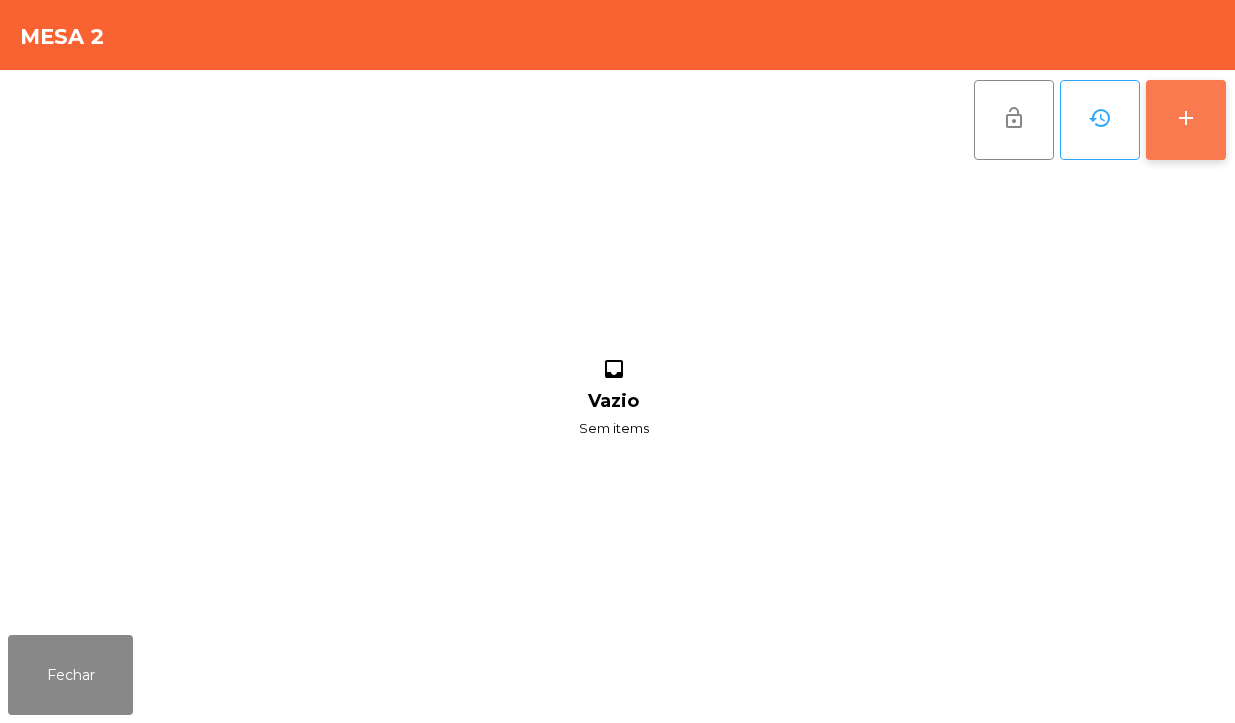 click on "add" 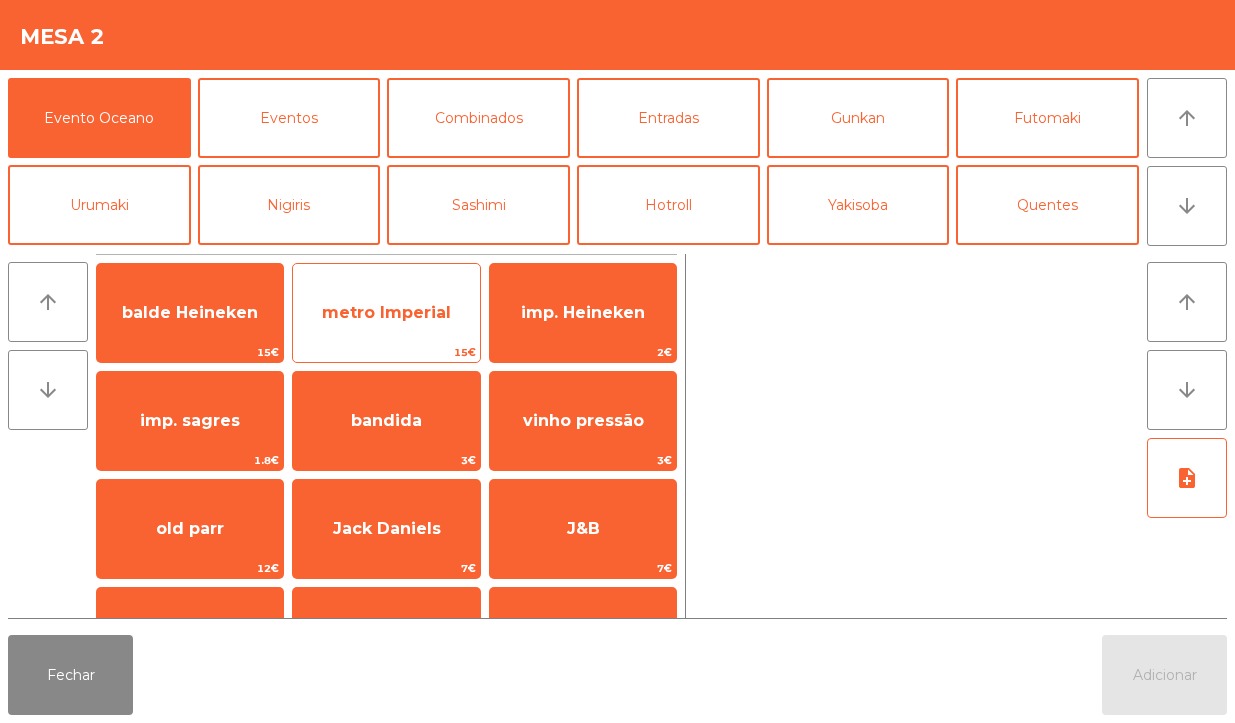 click on "metro Imperial" 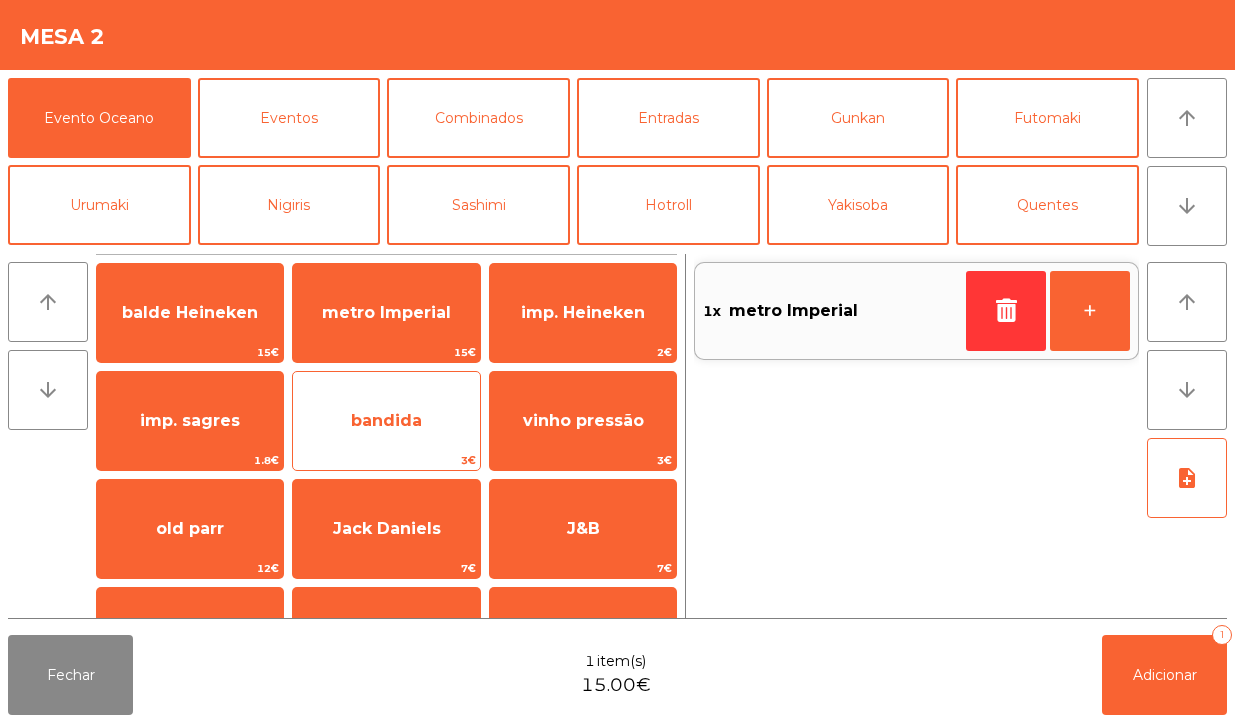 click on "bandida" 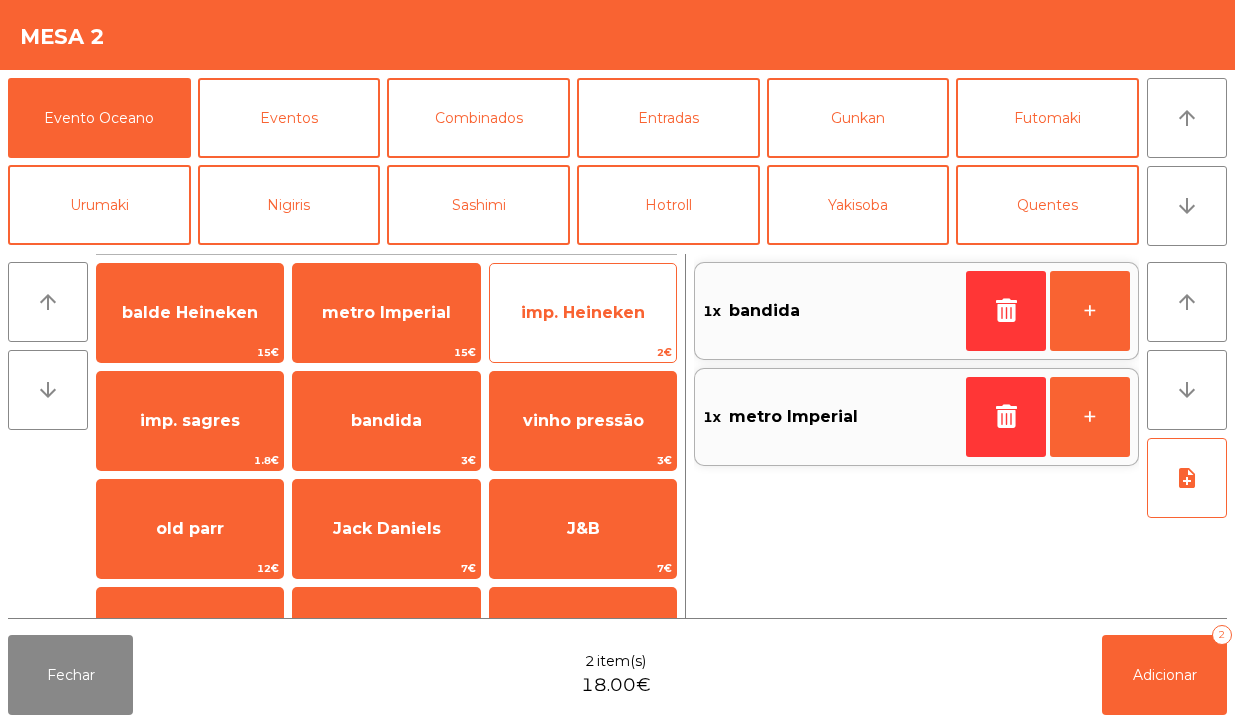 click on "imp. Heineken" 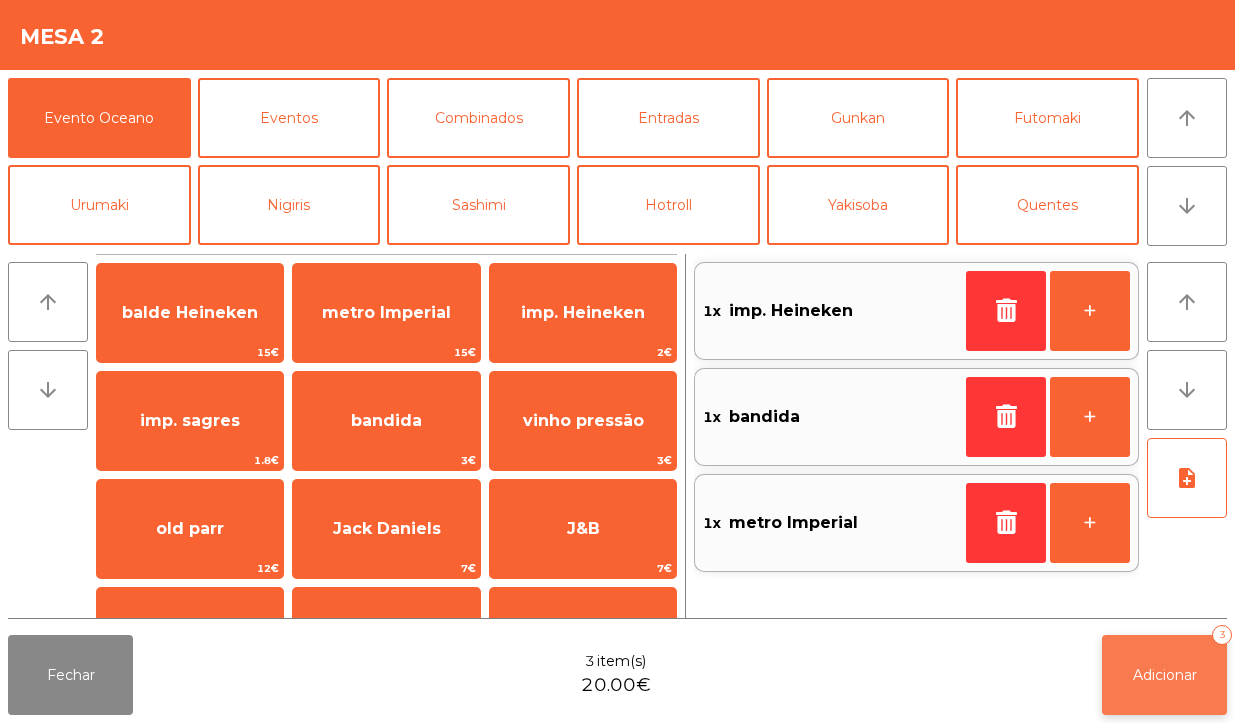 click on "Adicionar" 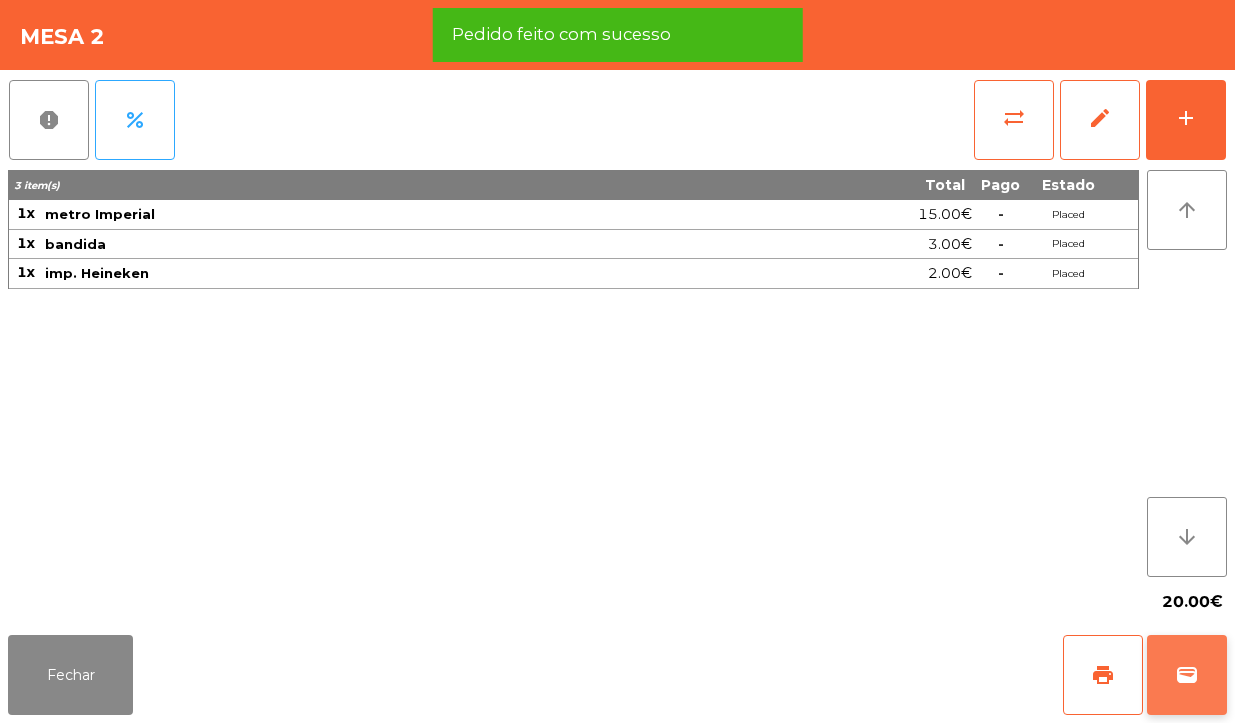 click on "wallet" 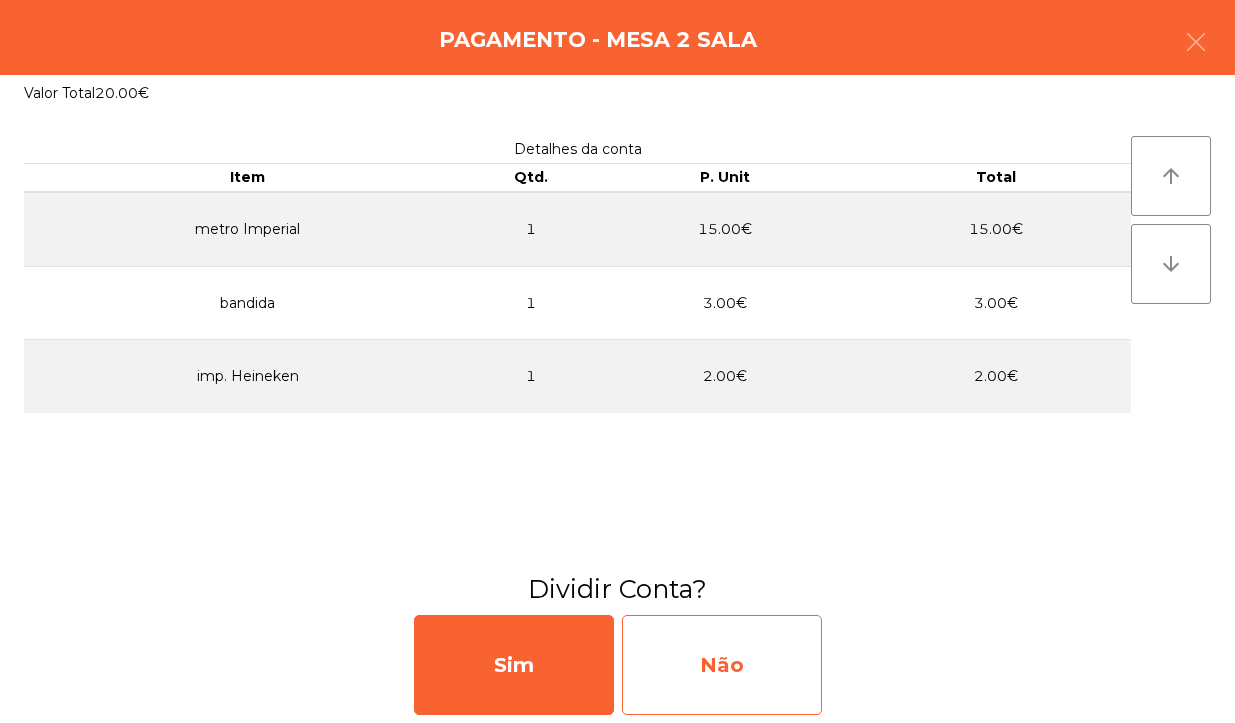 click on "Não" 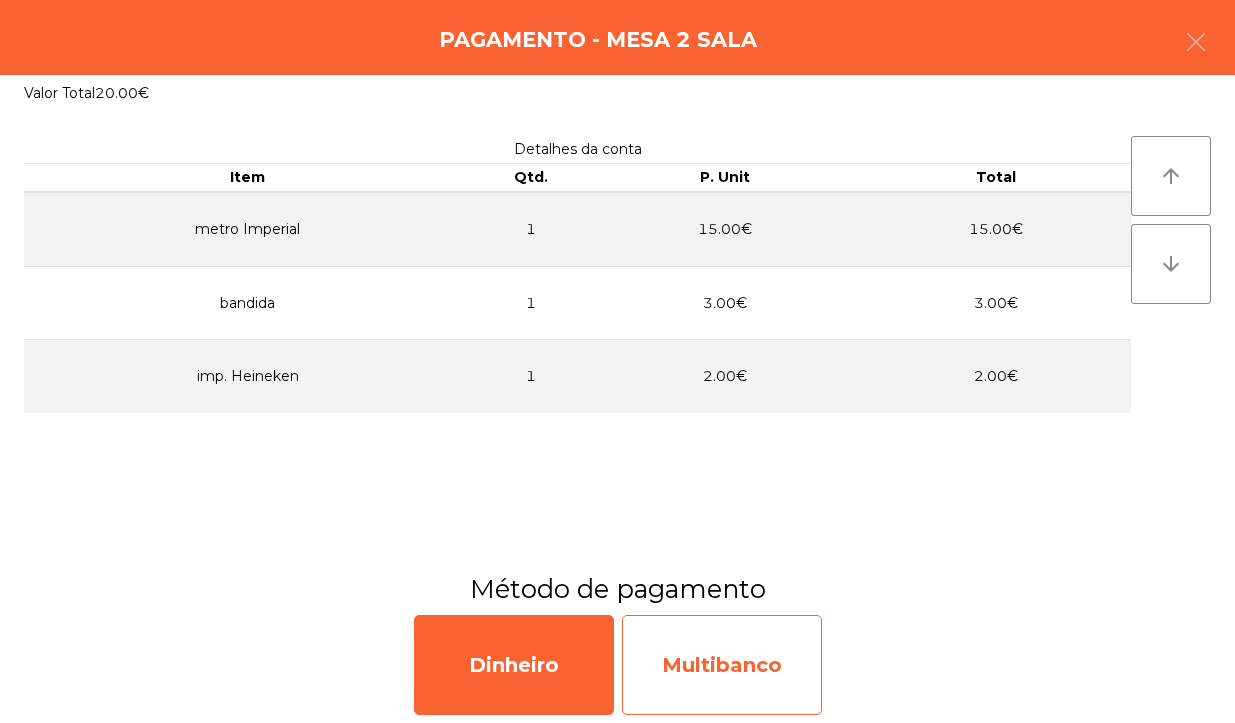 click on "Multibanco" 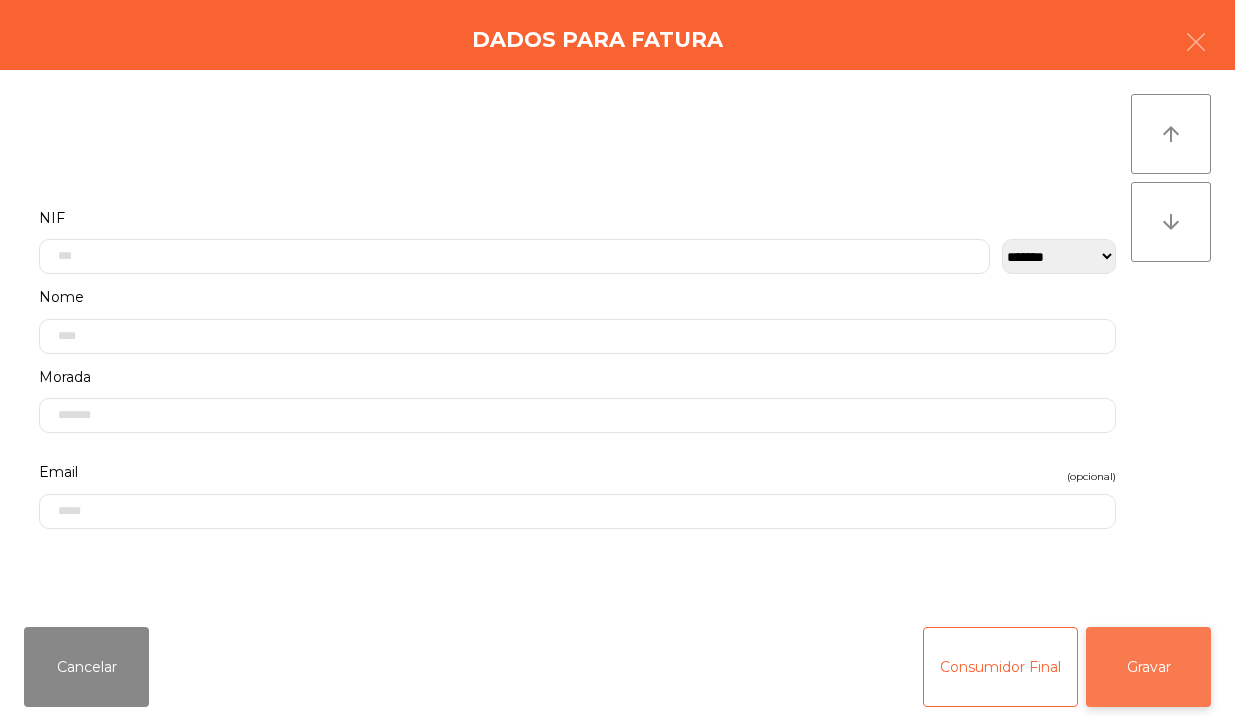 click on "Gravar" 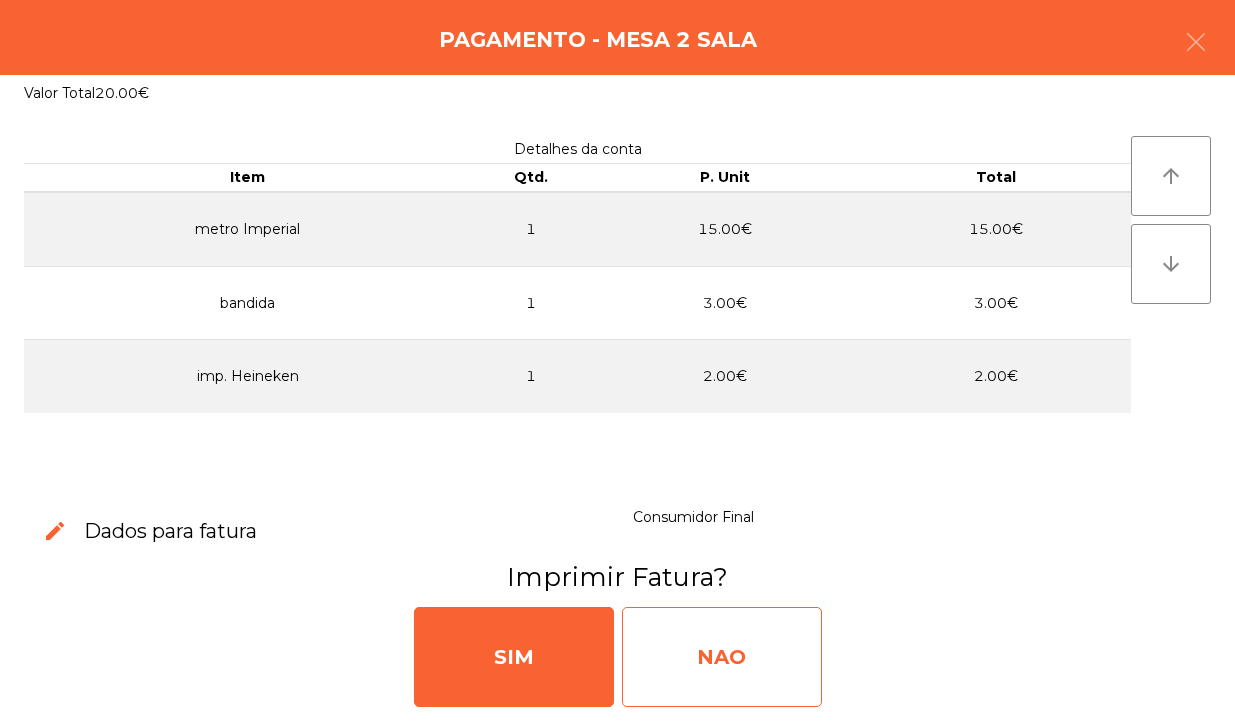 click on "NAO" 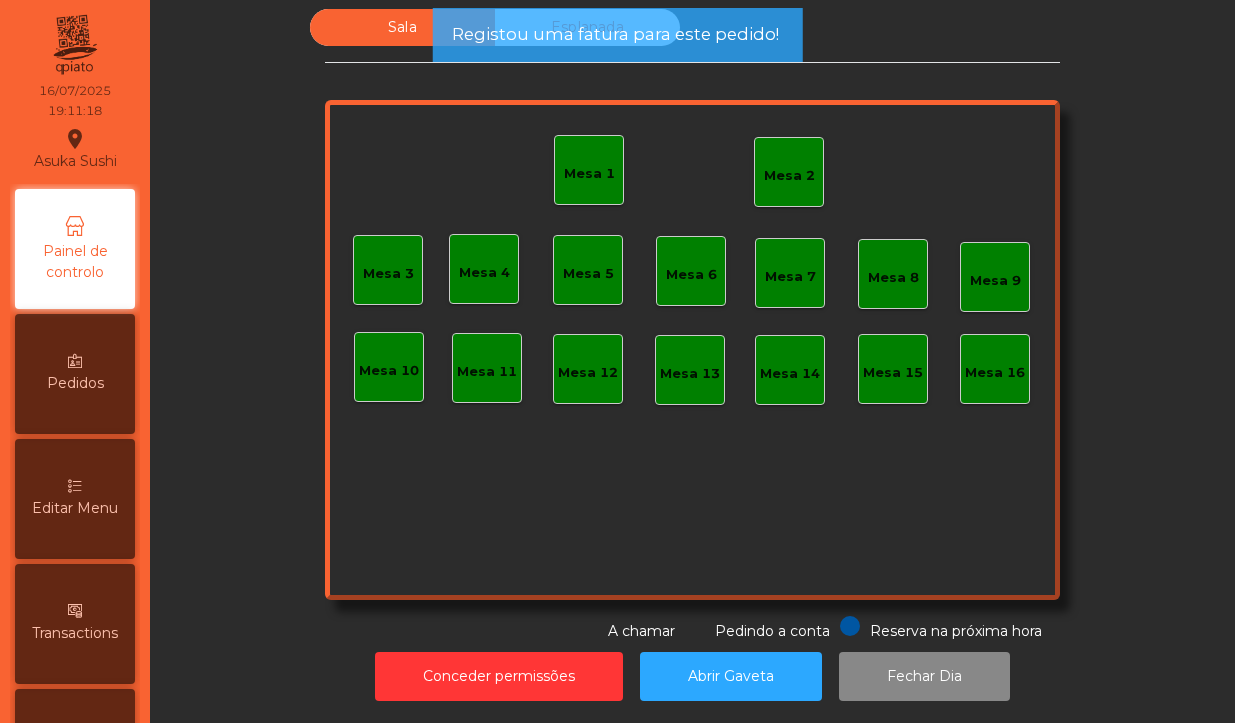 click on "Mesa 2" 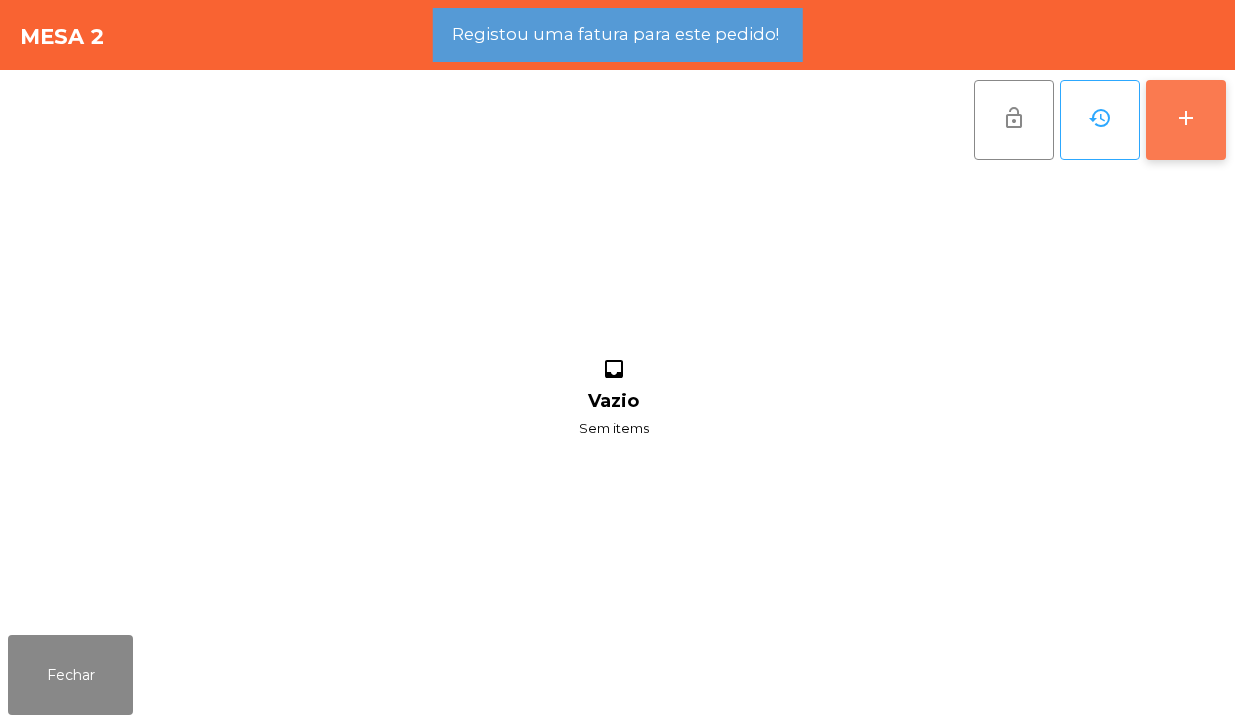 click on "add" 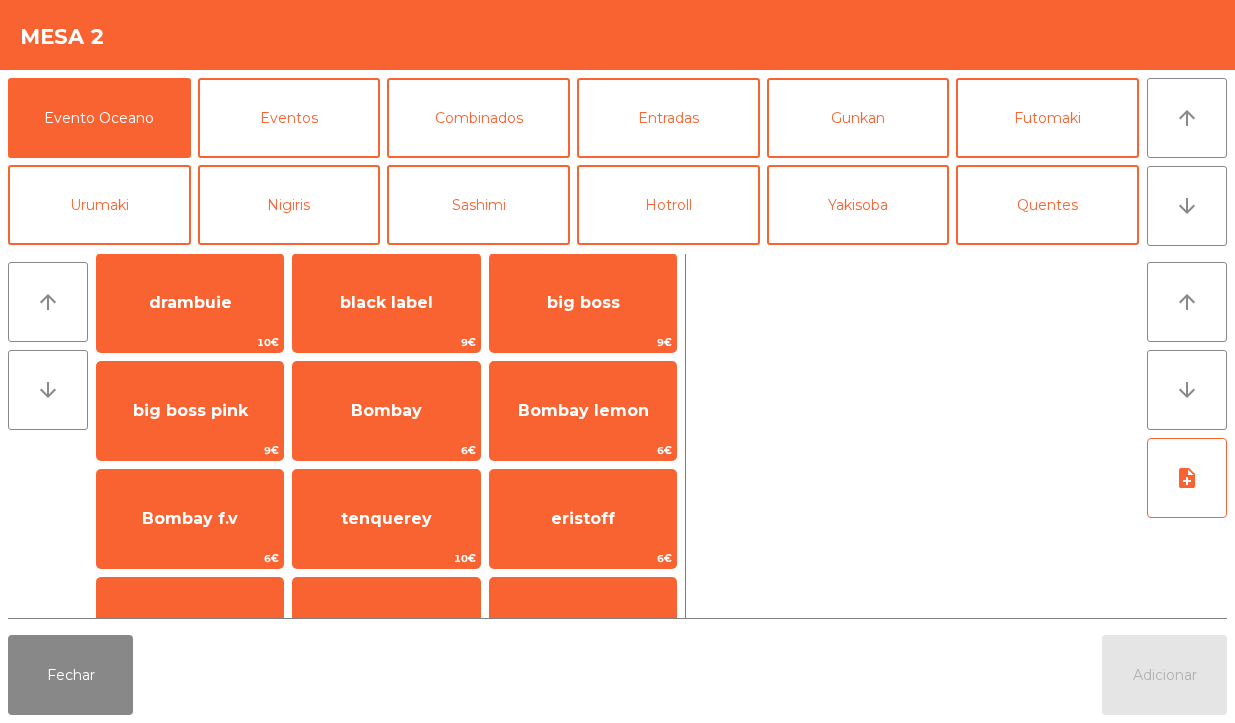 scroll, scrollTop: 447, scrollLeft: 0, axis: vertical 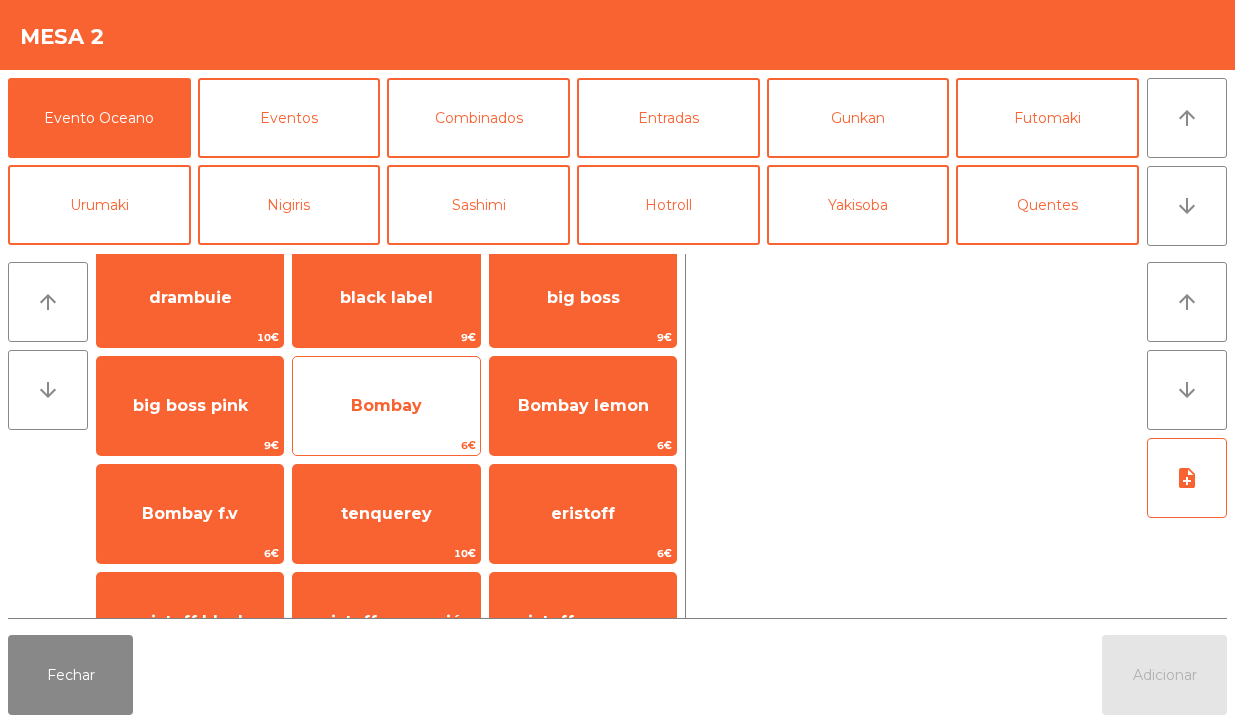 click on "Bombay" 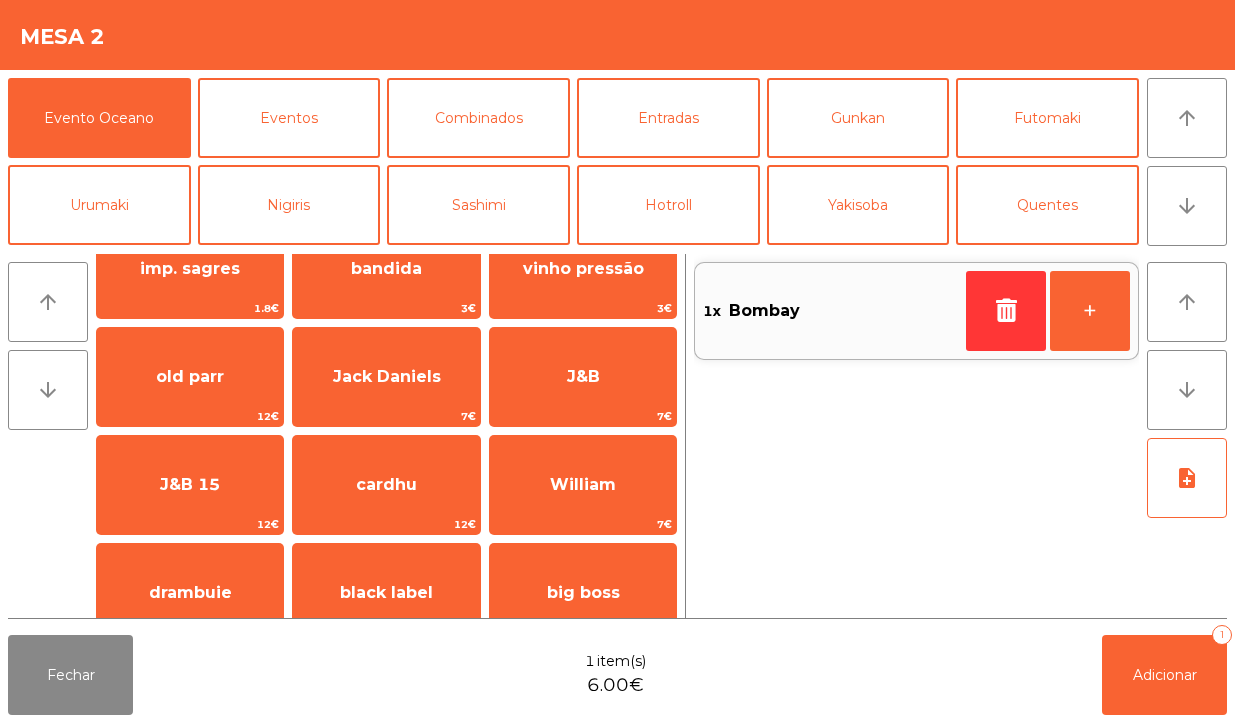 scroll, scrollTop: 0, scrollLeft: 0, axis: both 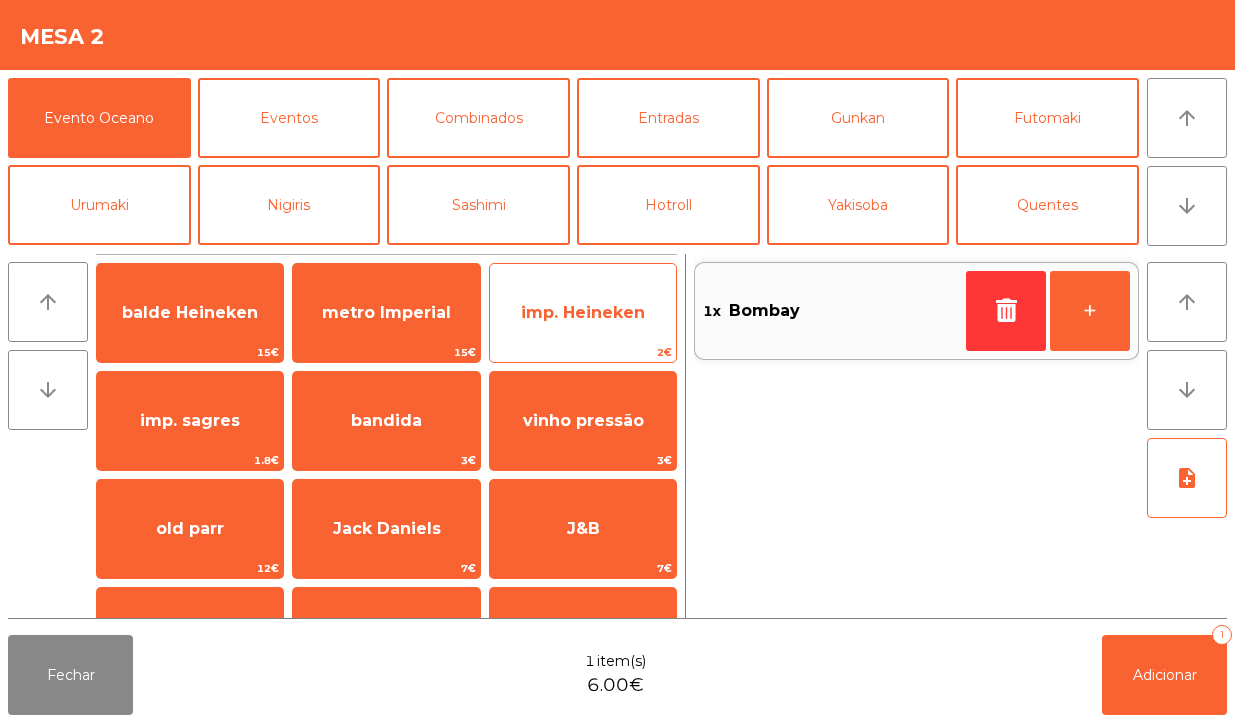 click on "imp. Heineken" 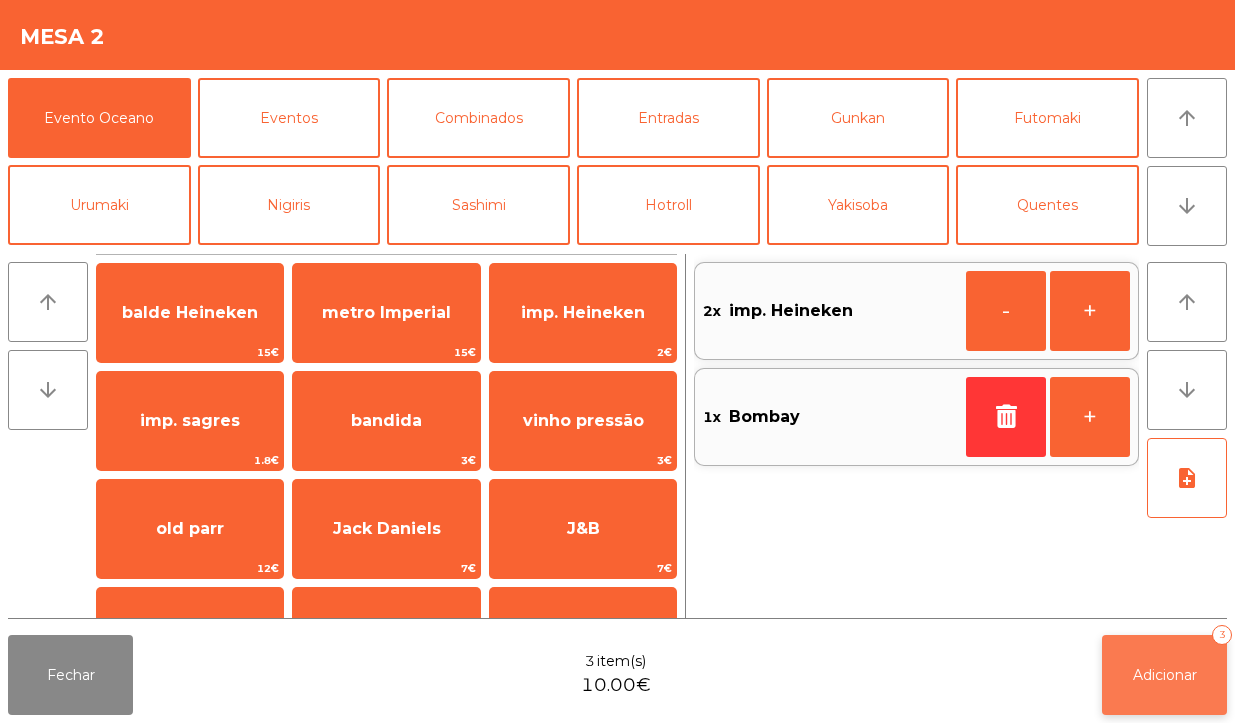 click on "Adicionar   3" 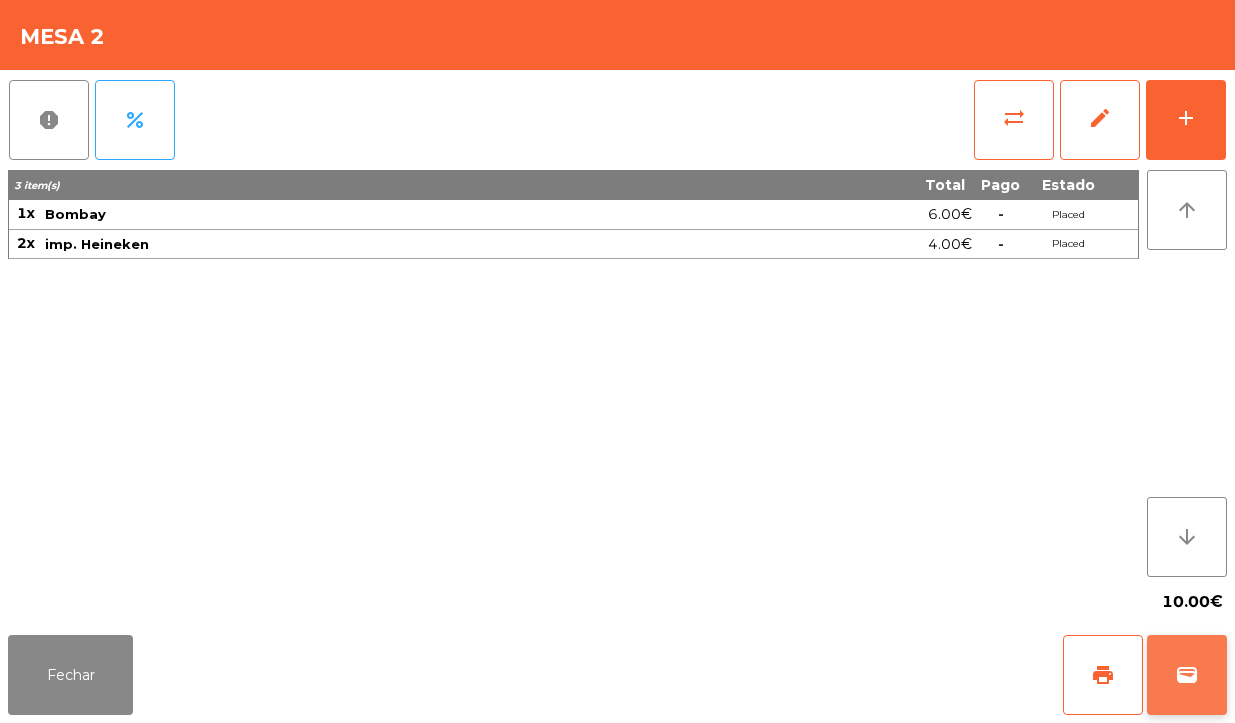 click on "wallet" 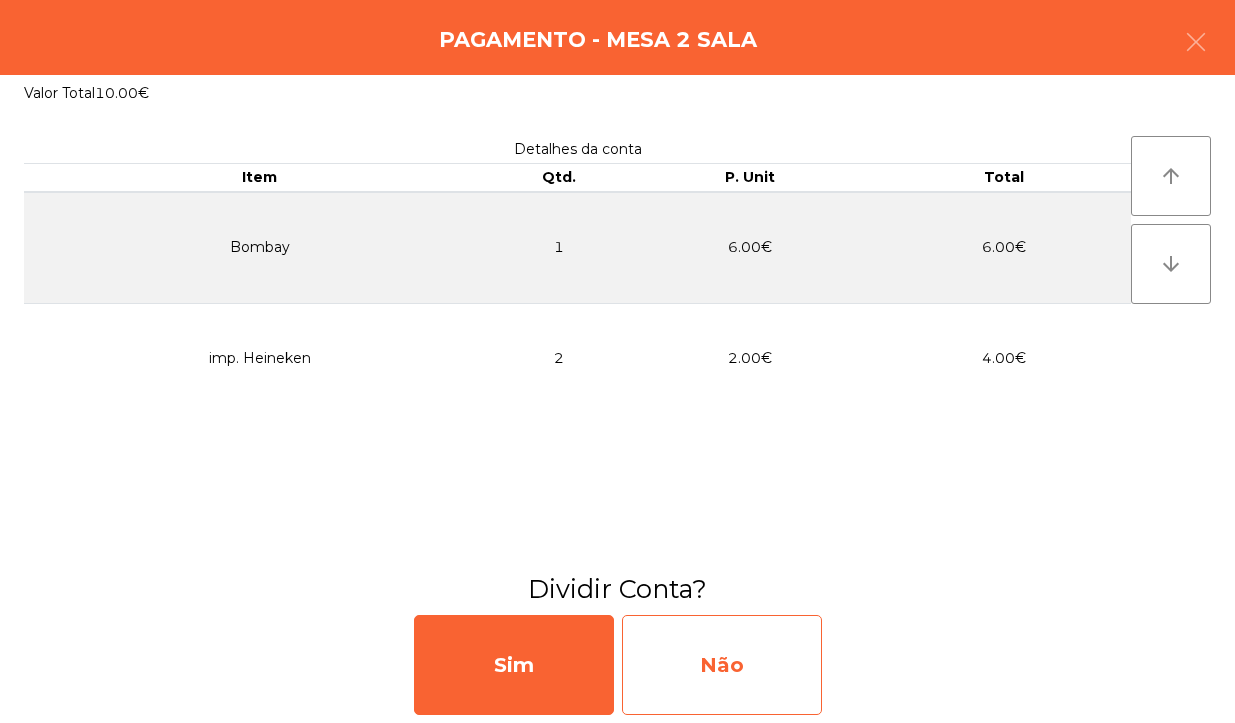 click on "Não" 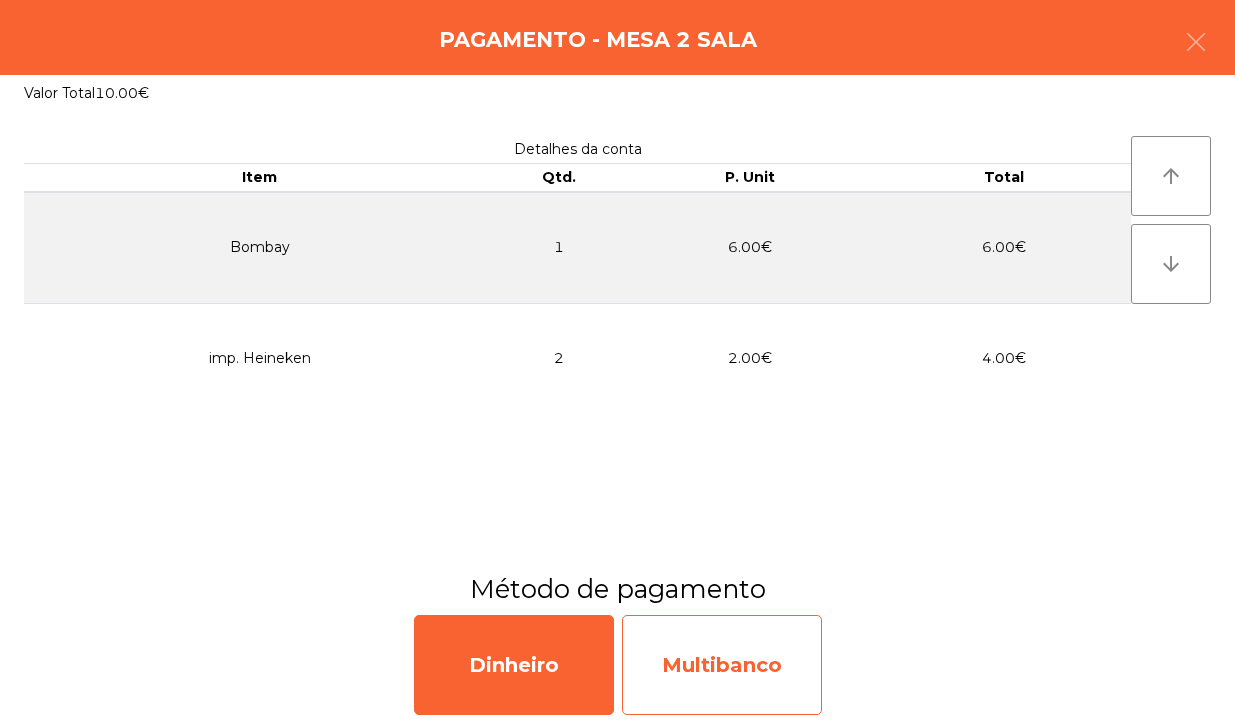 click on "Multibanco" 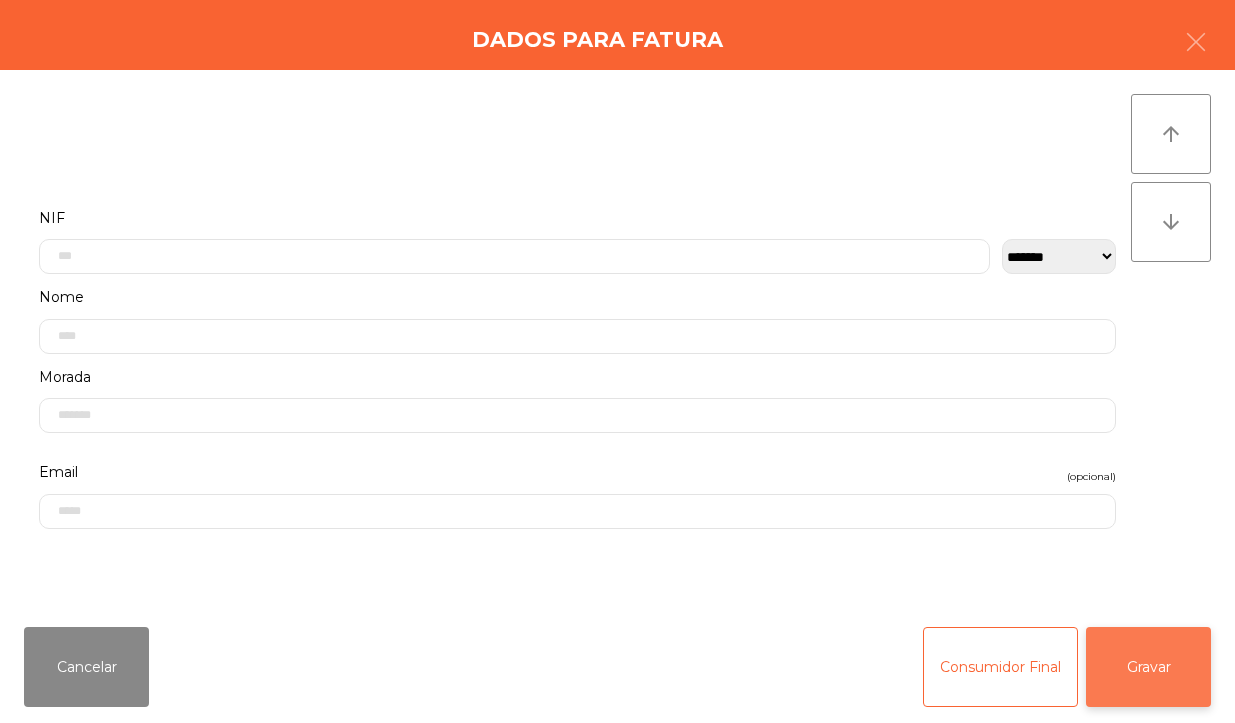 click on "Gravar" 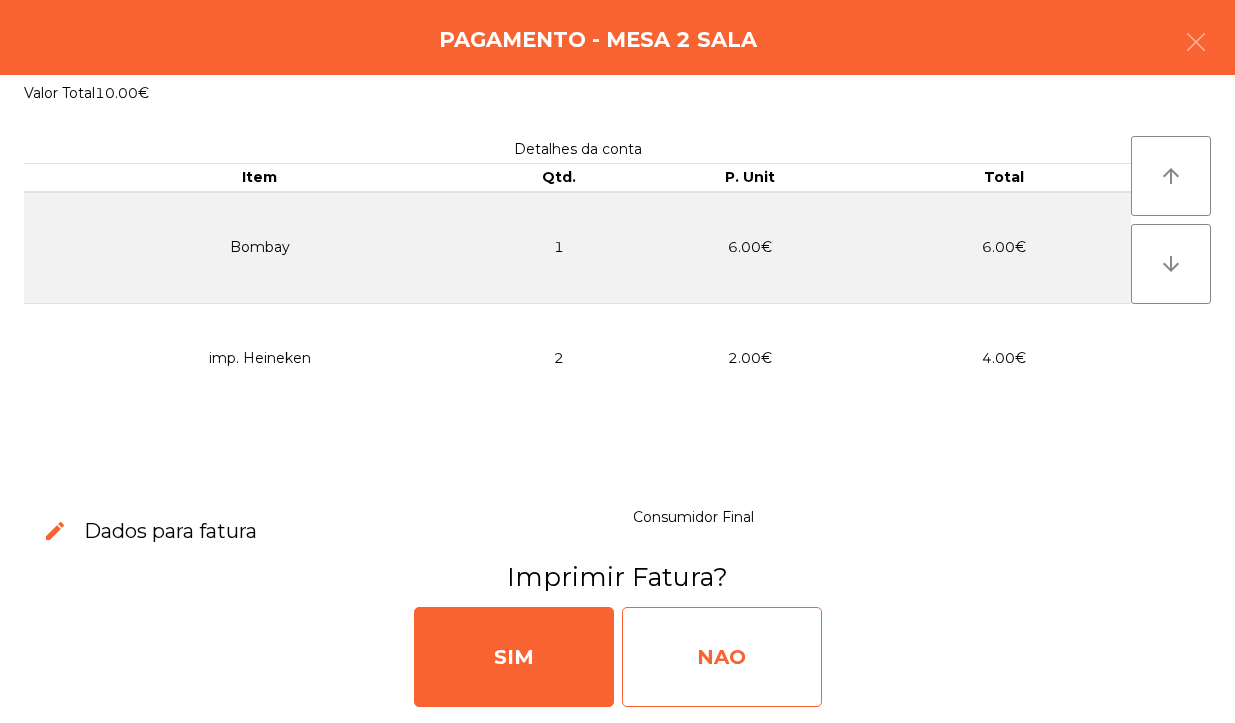 click on "NAO" 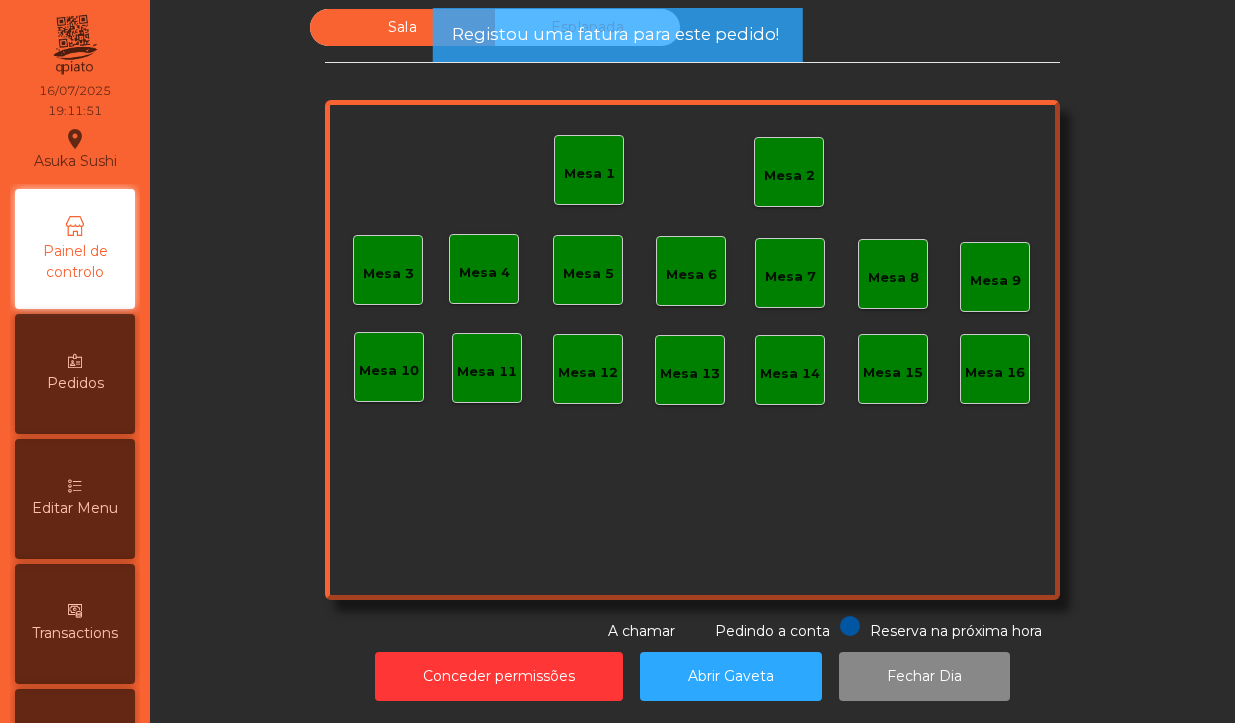 click on "Mesa 2" 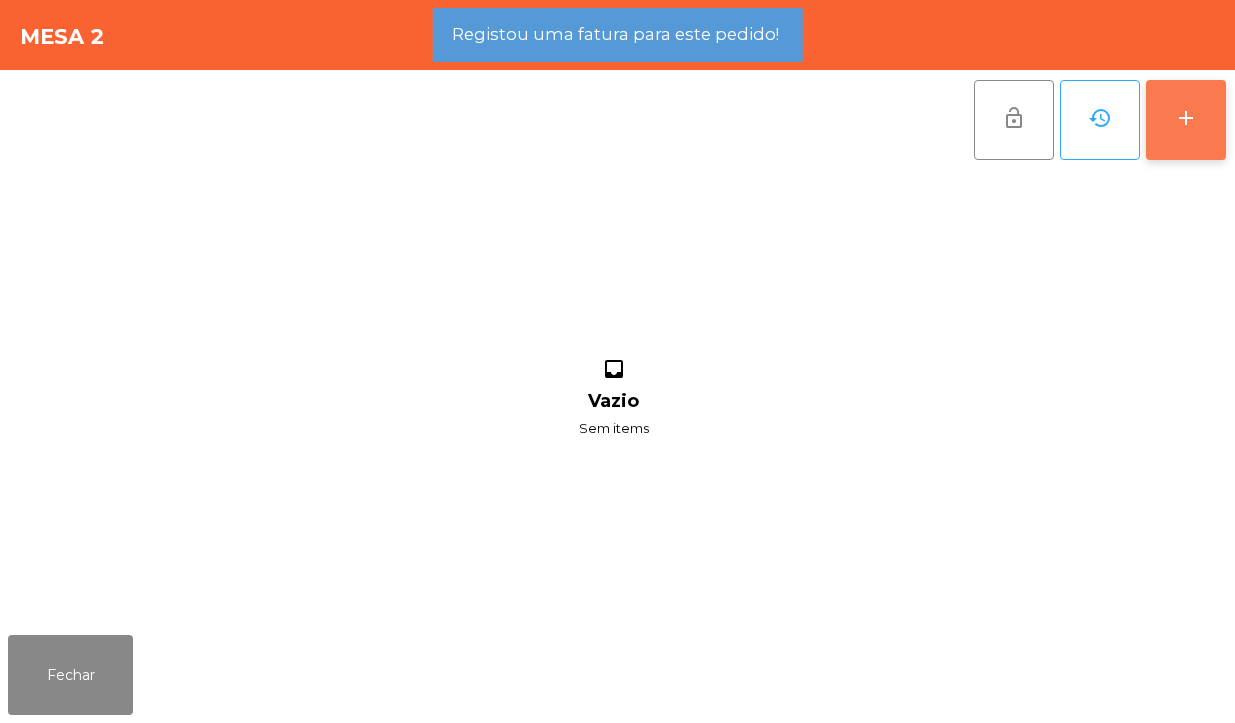 click on "add" 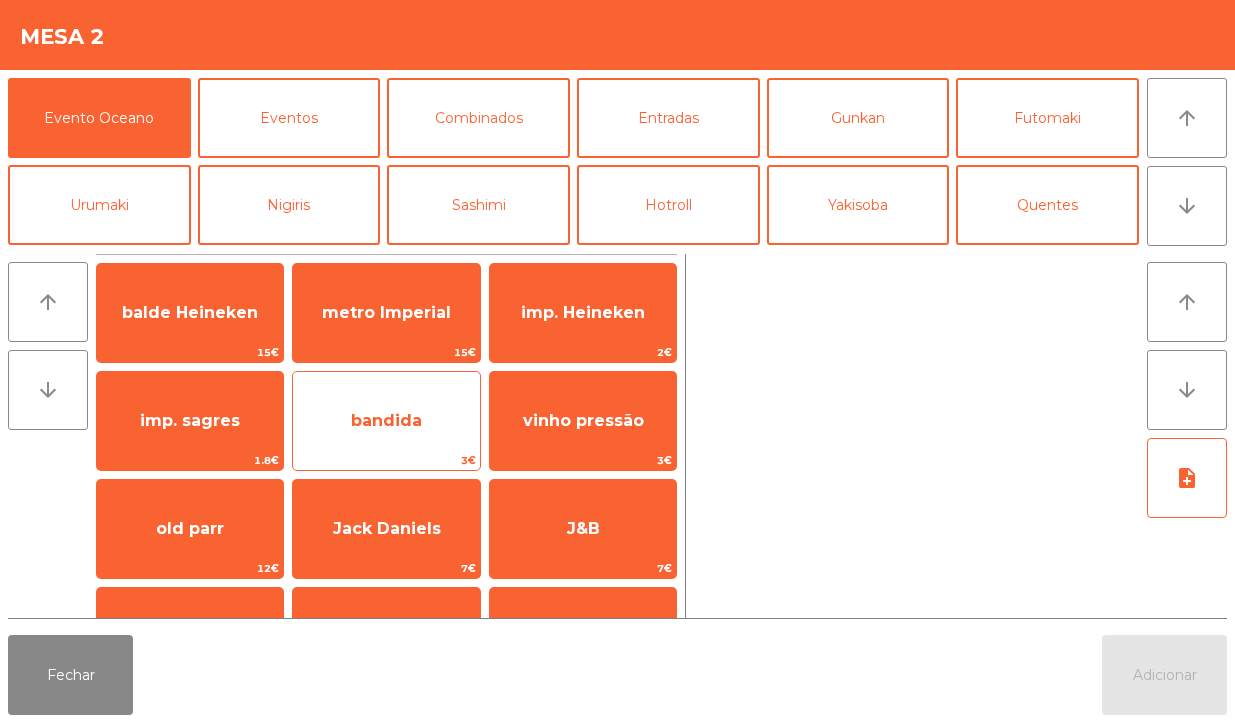 click on "bandida" 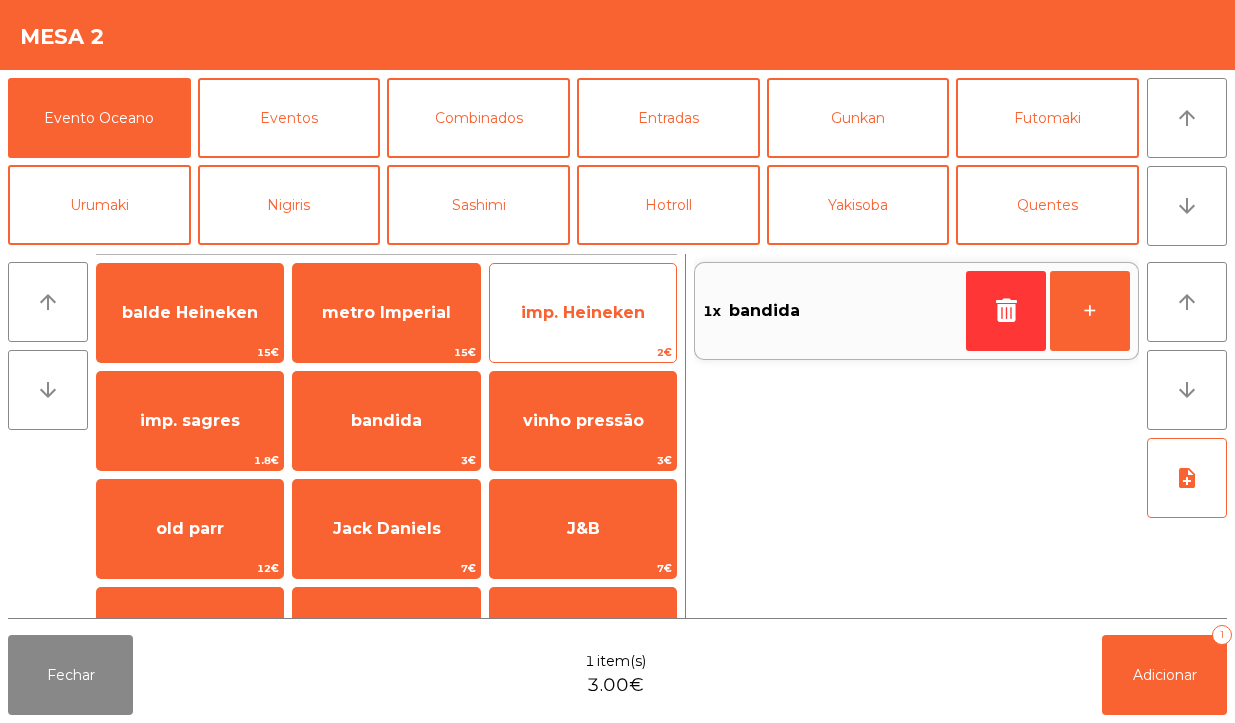 click on "imp. Heineken" 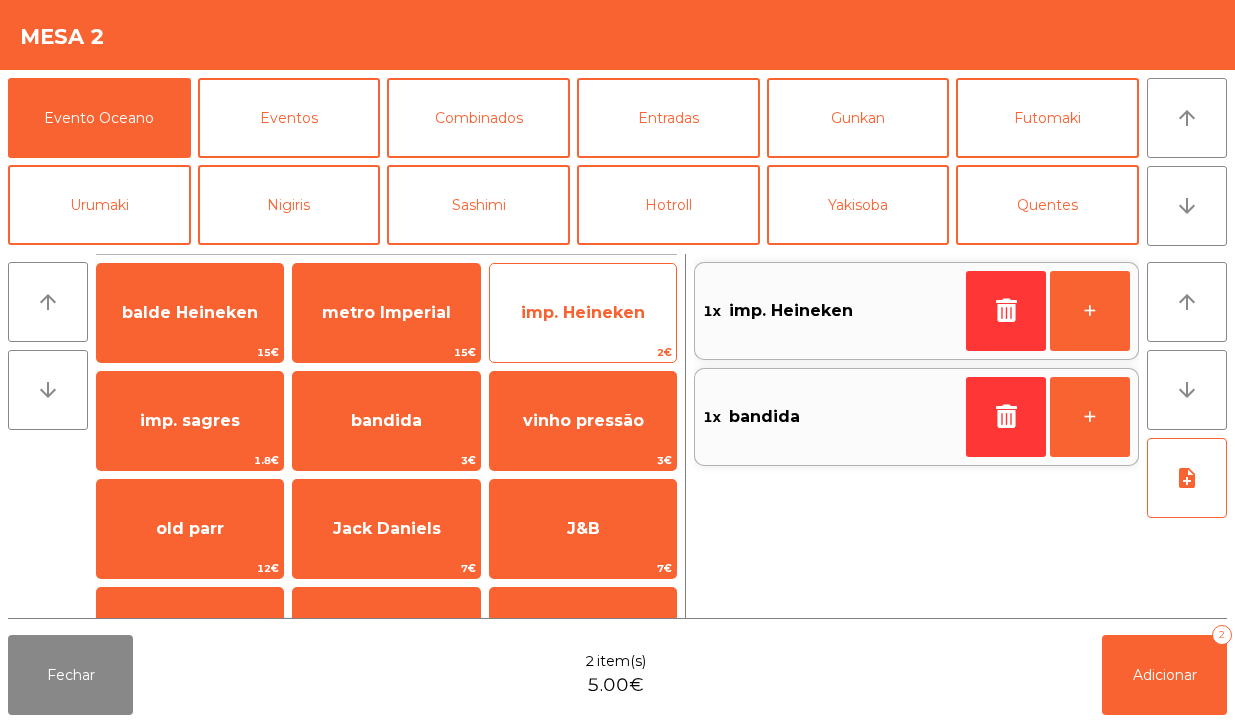 click on "imp. Heineken" 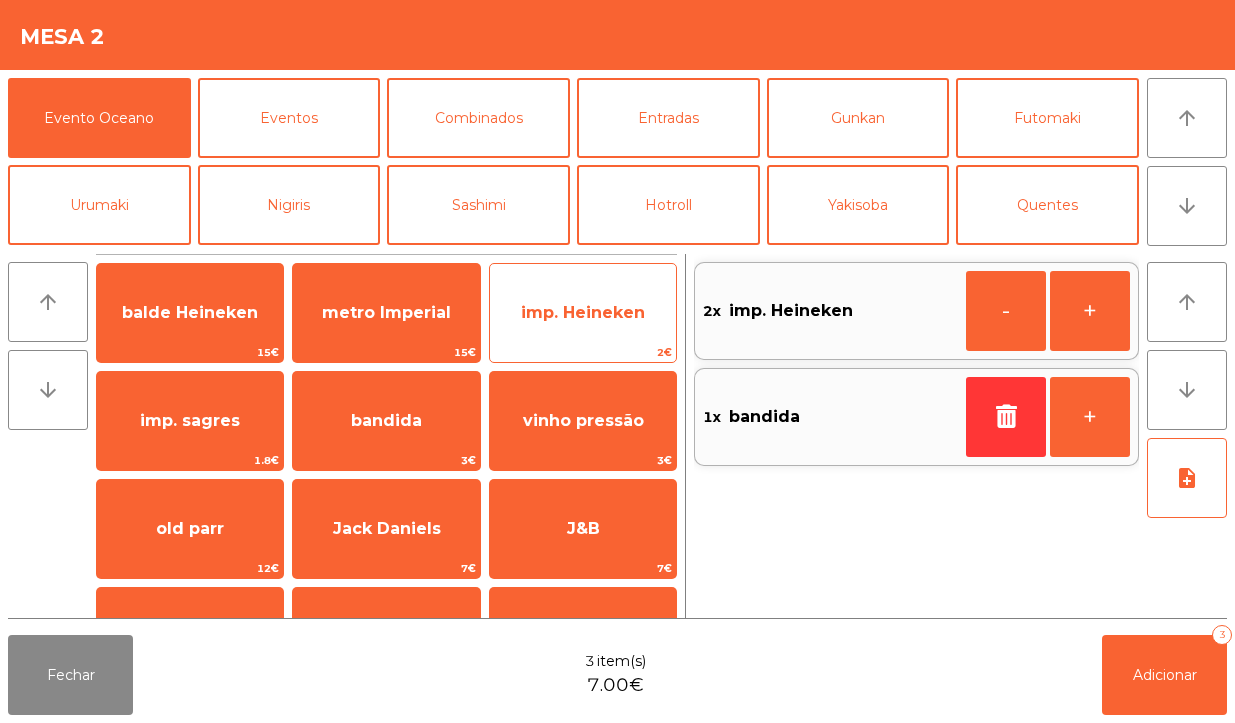 click on "imp. Heineken" 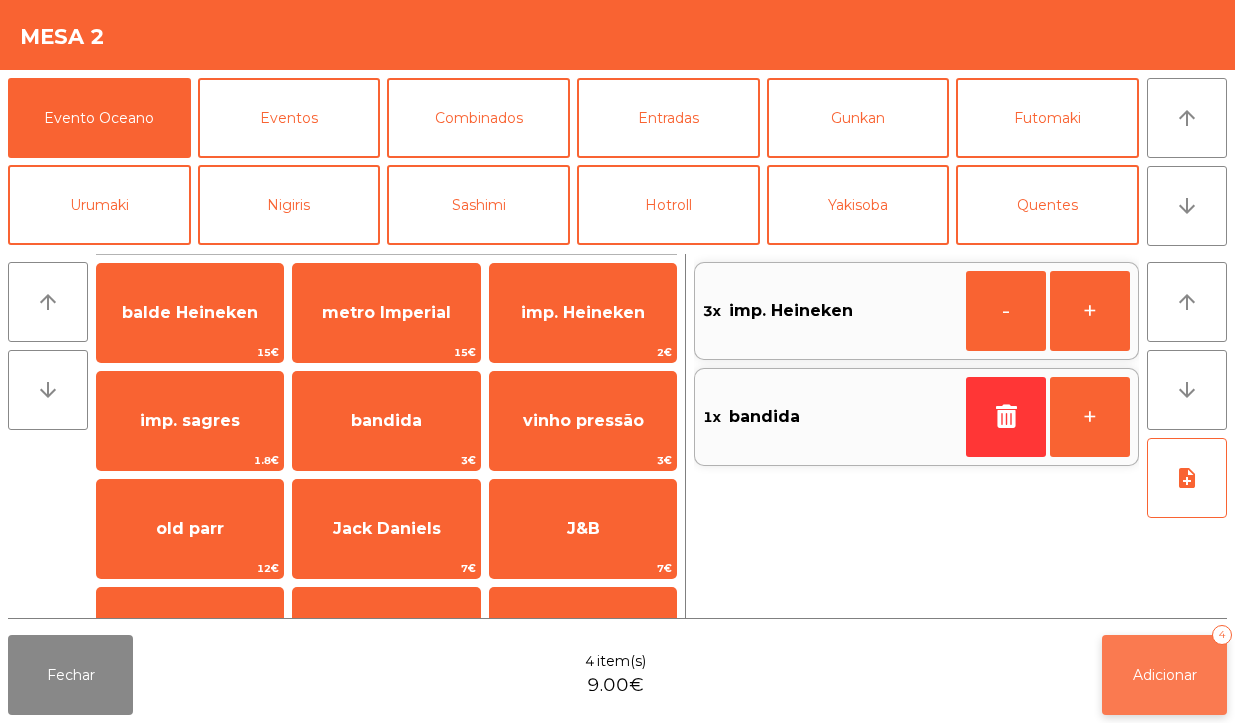 click on "Adicionar" 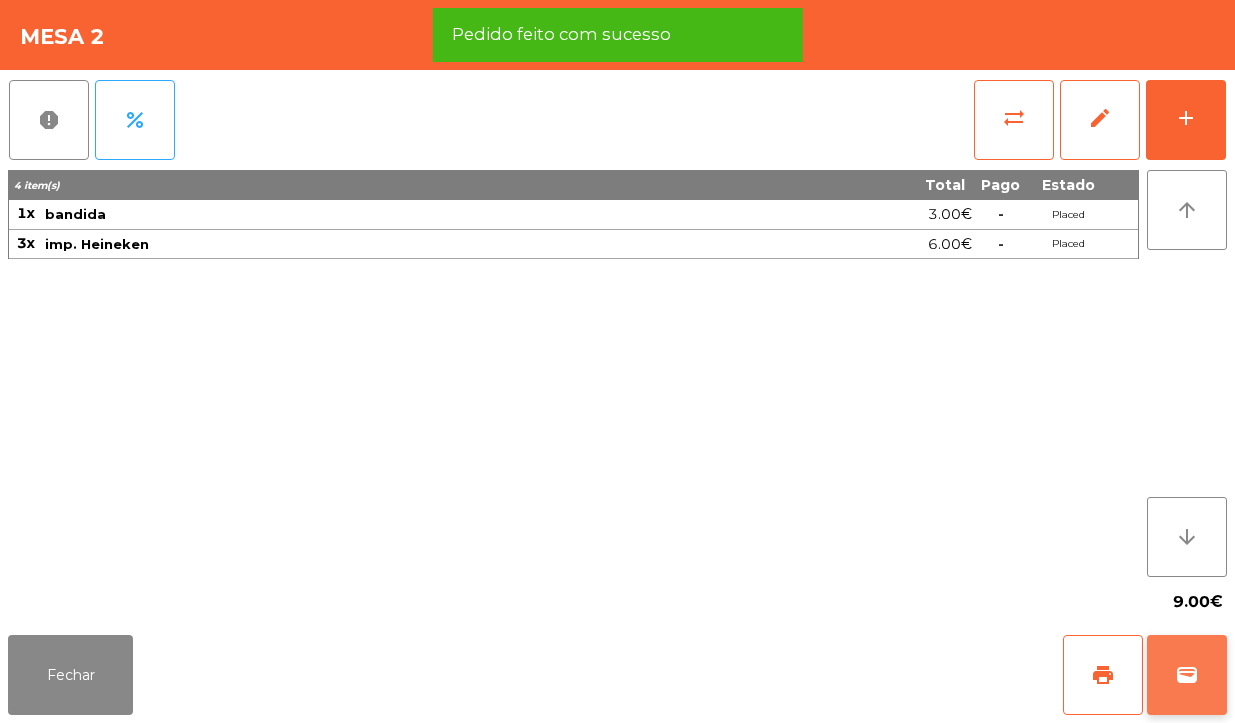 click on "wallet" 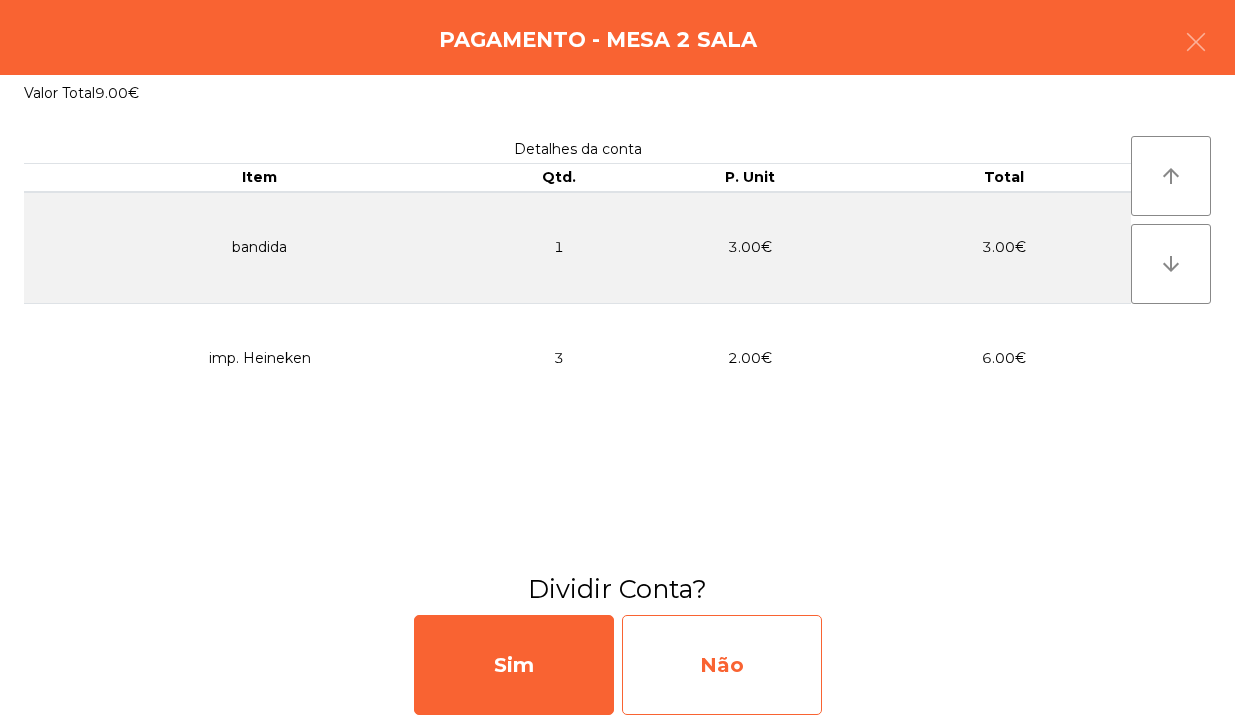 click on "Não" 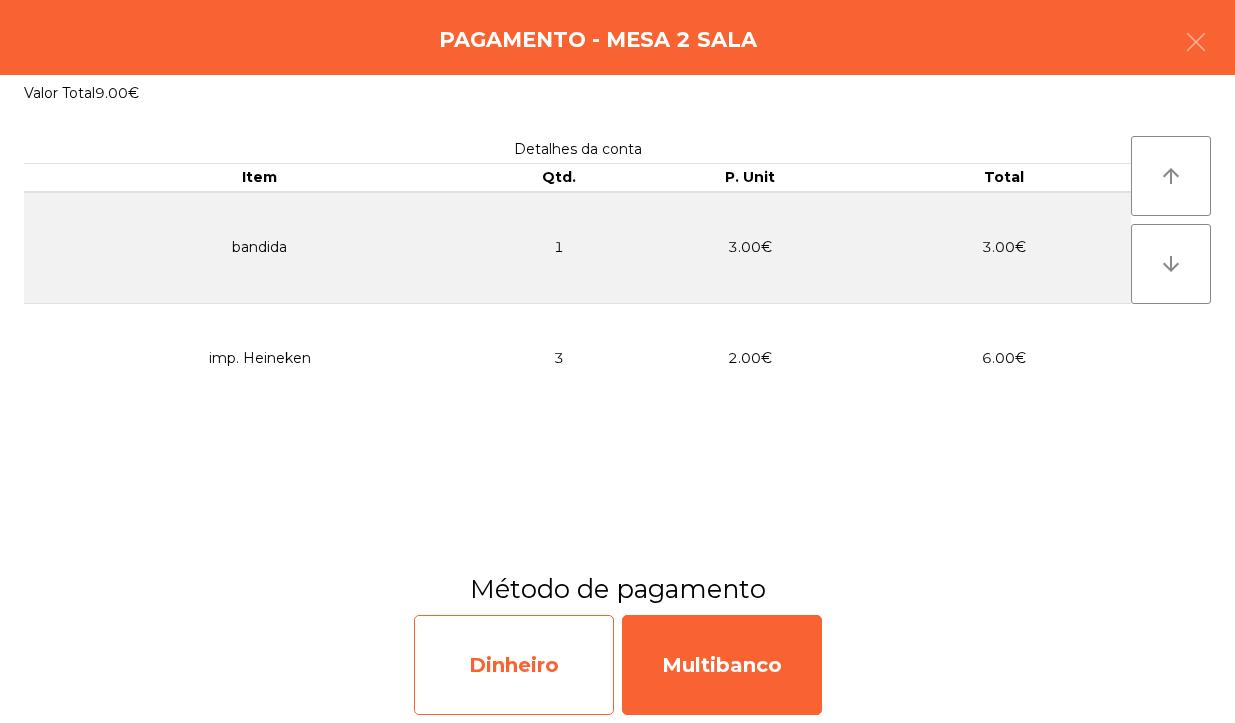click on "Dinheiro" 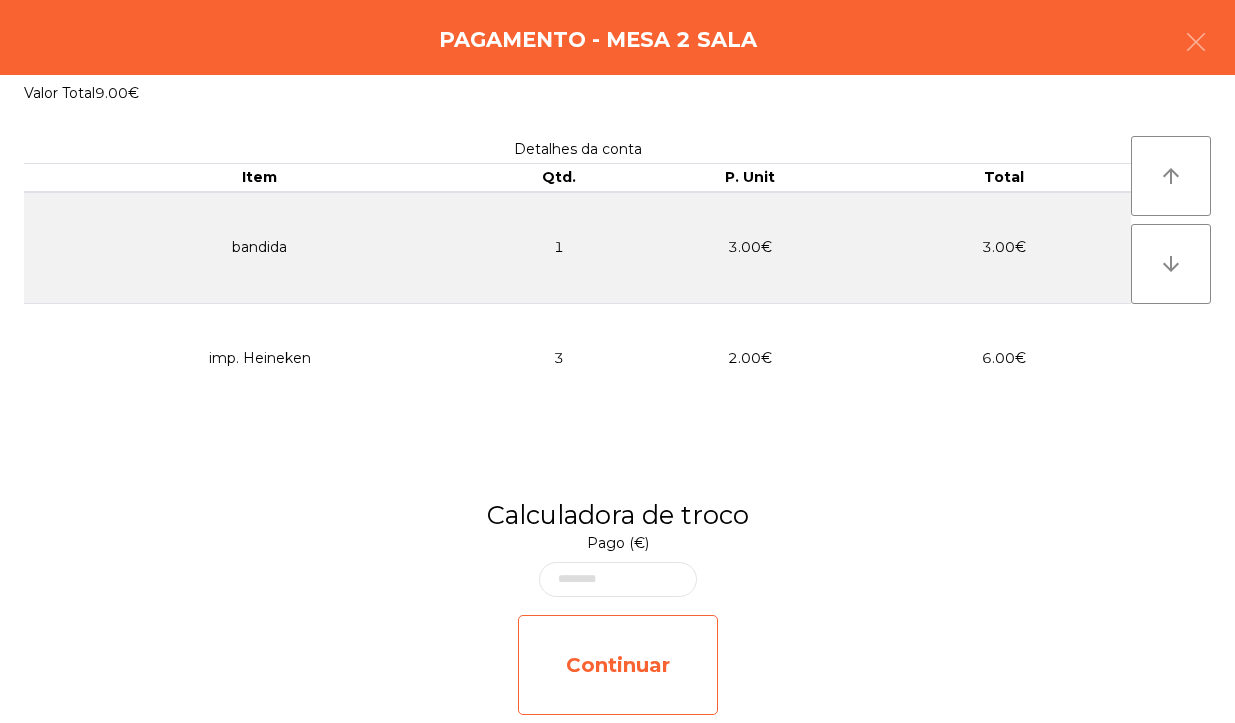 click on "Continuar" 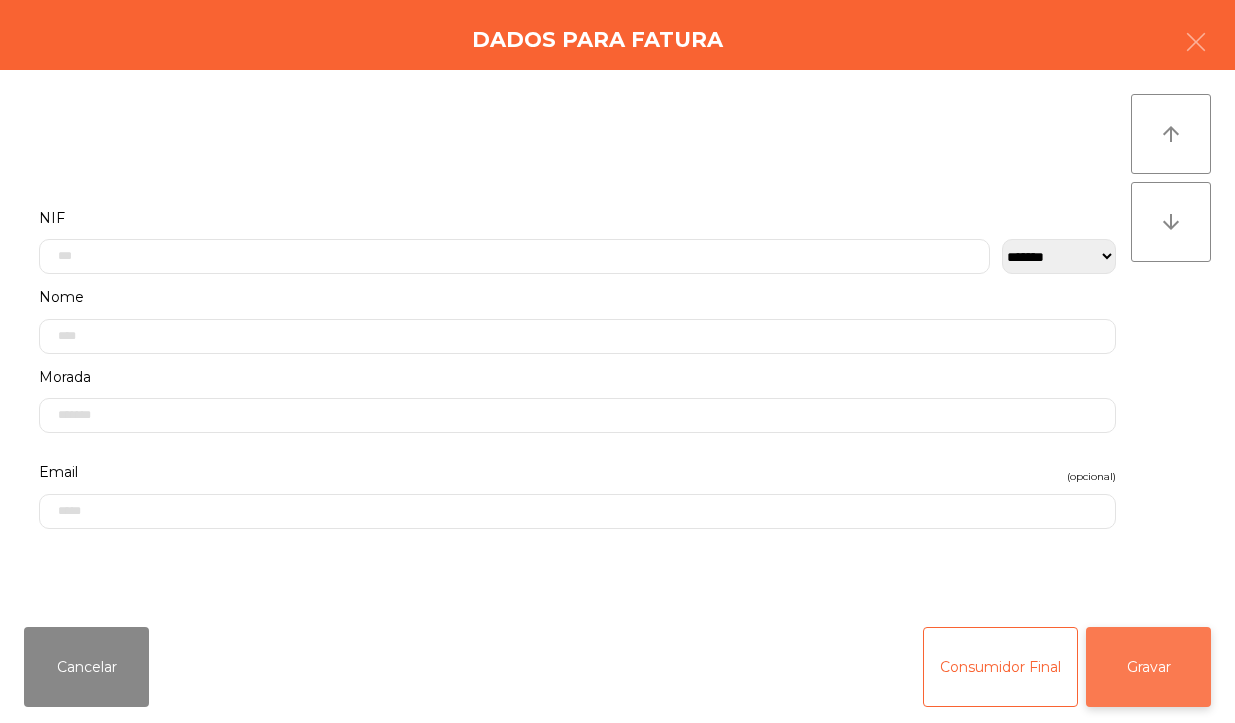 click on "Gravar" 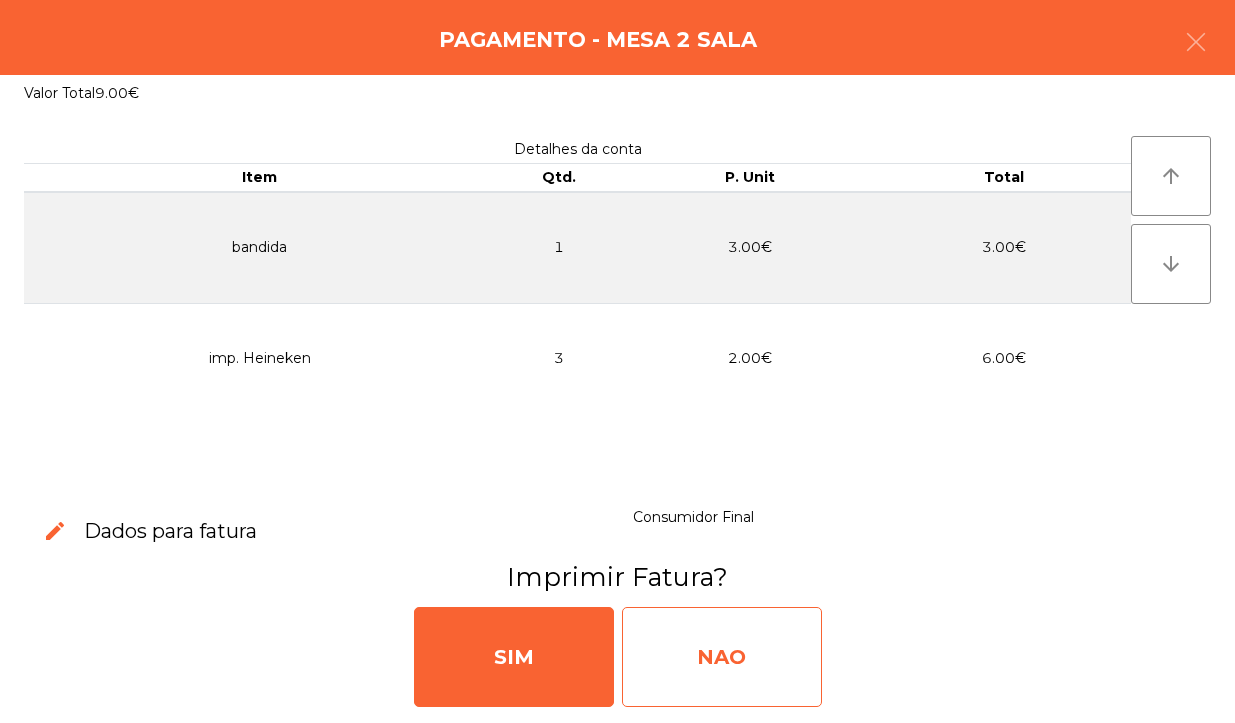 click on "NAO" 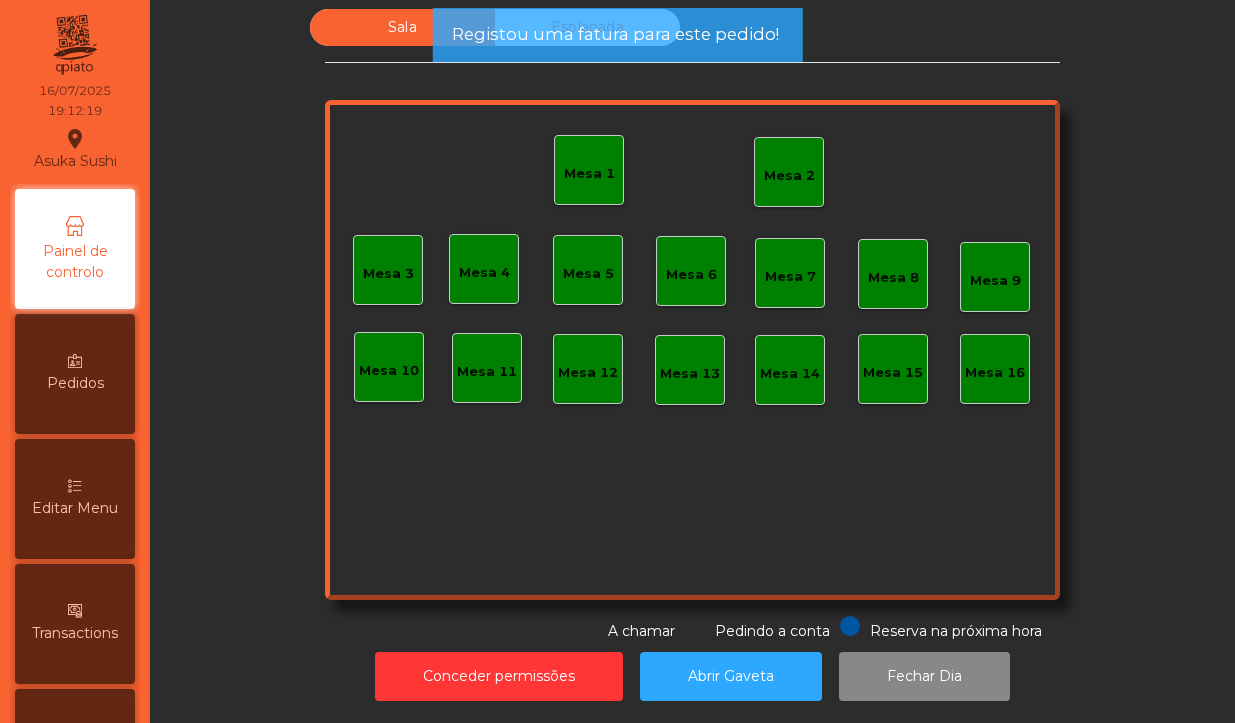 click on "Mesa 2" 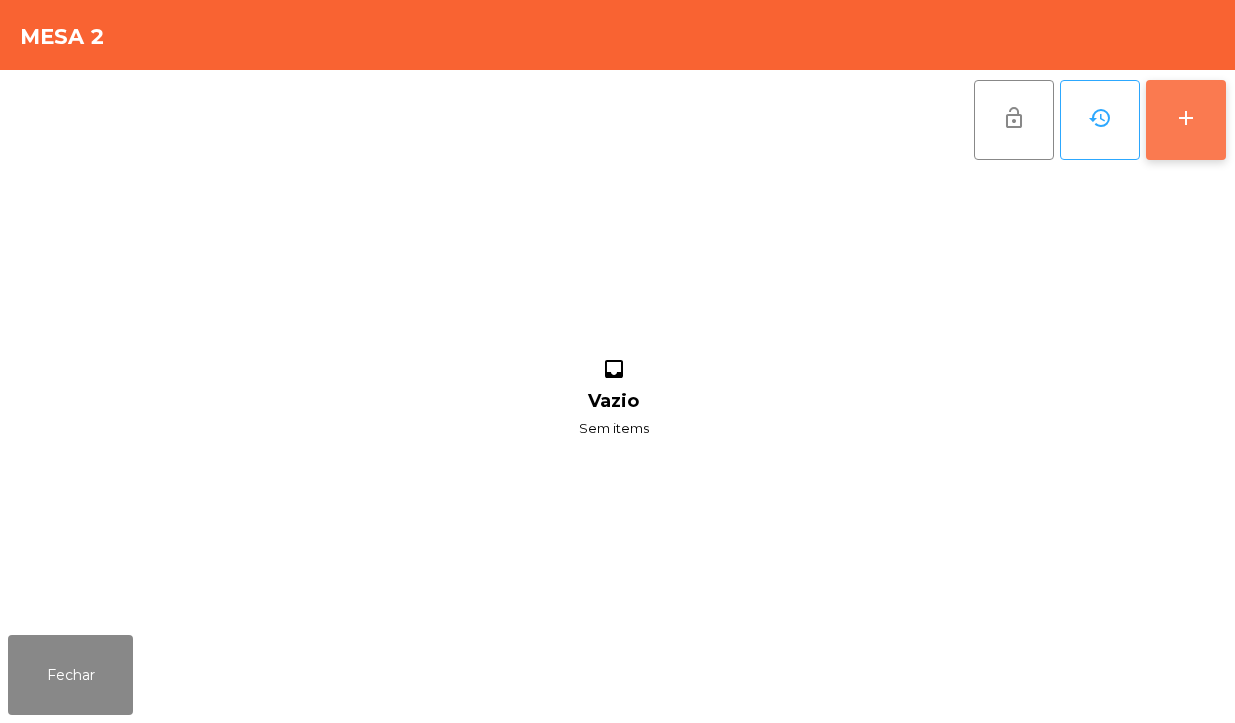click on "add" 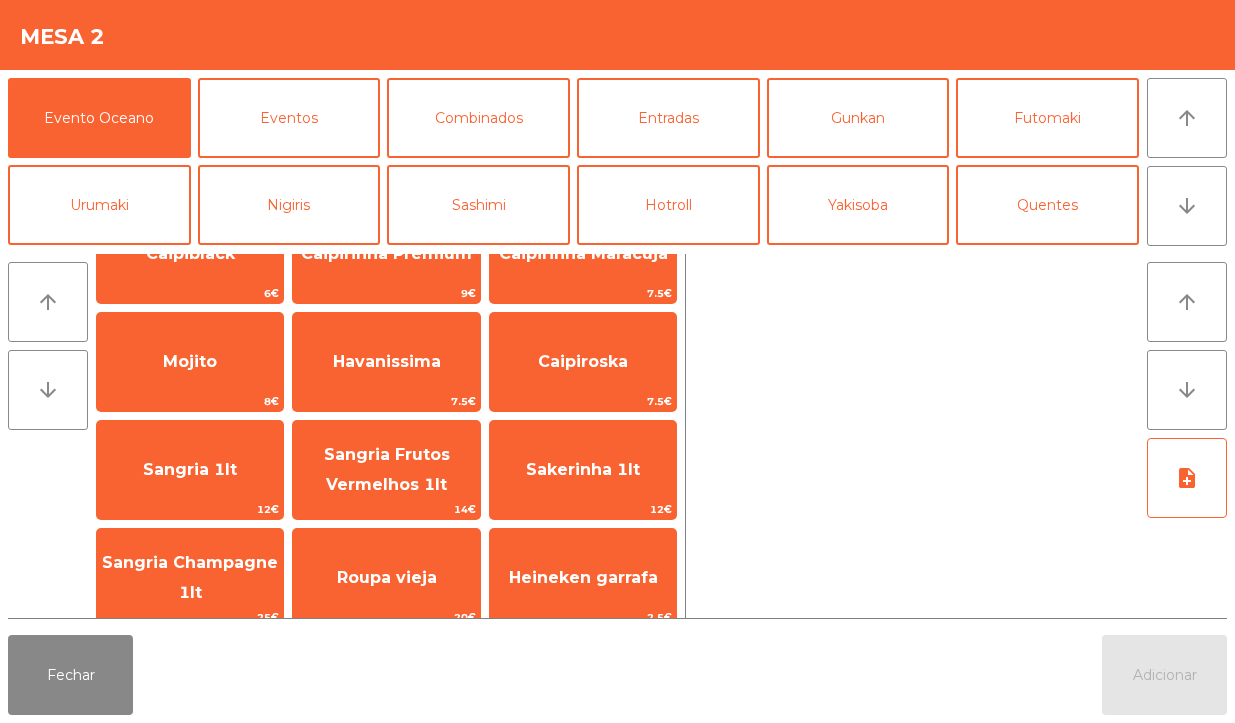 scroll, scrollTop: 1696, scrollLeft: 0, axis: vertical 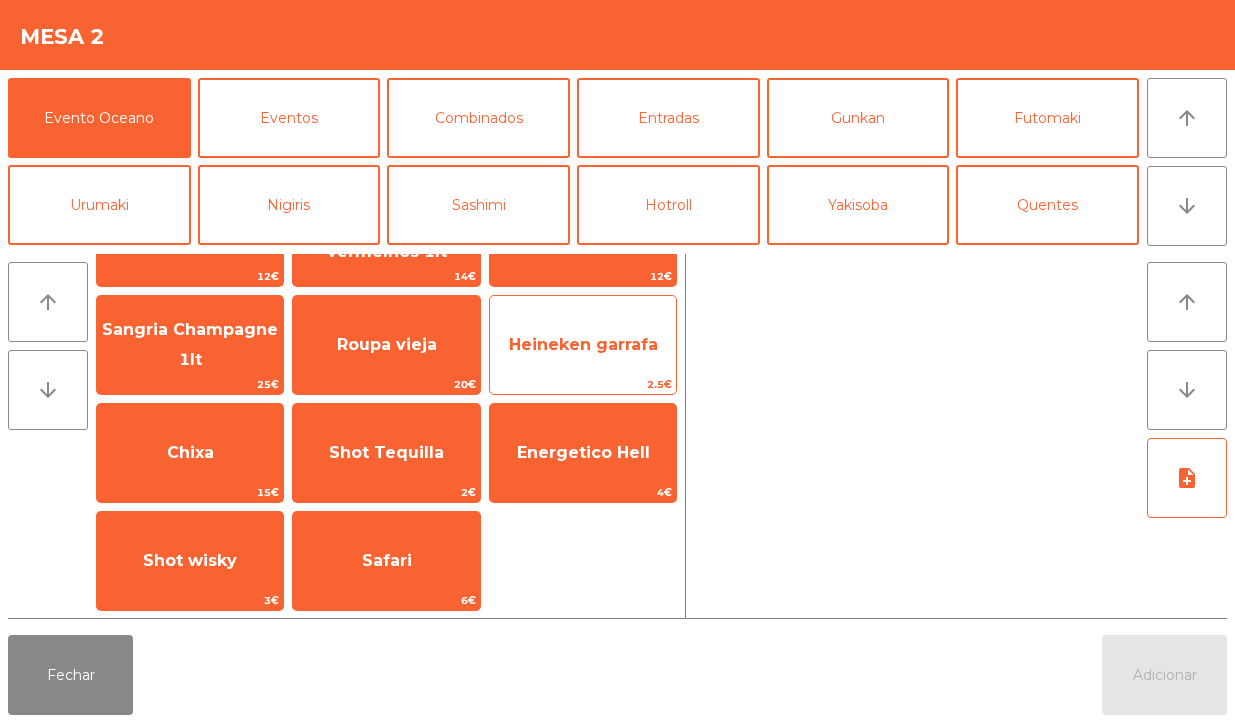 click on "Heineken garrafa" 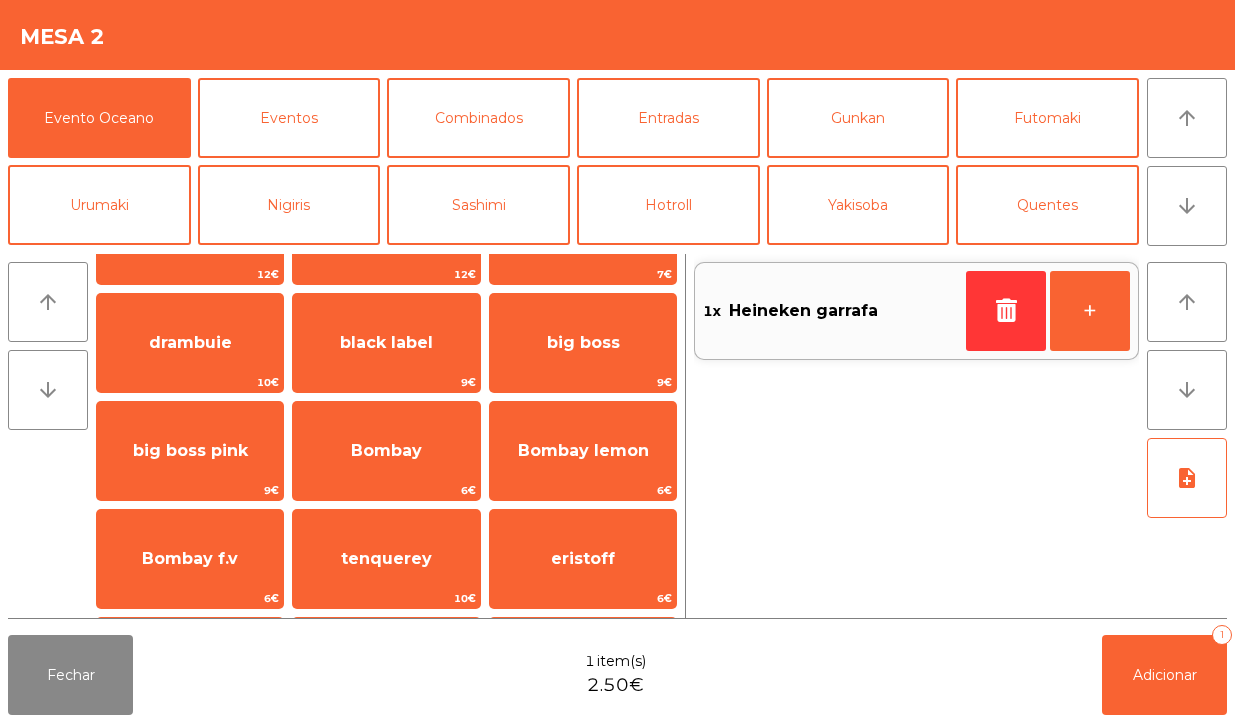 scroll, scrollTop: 0, scrollLeft: 0, axis: both 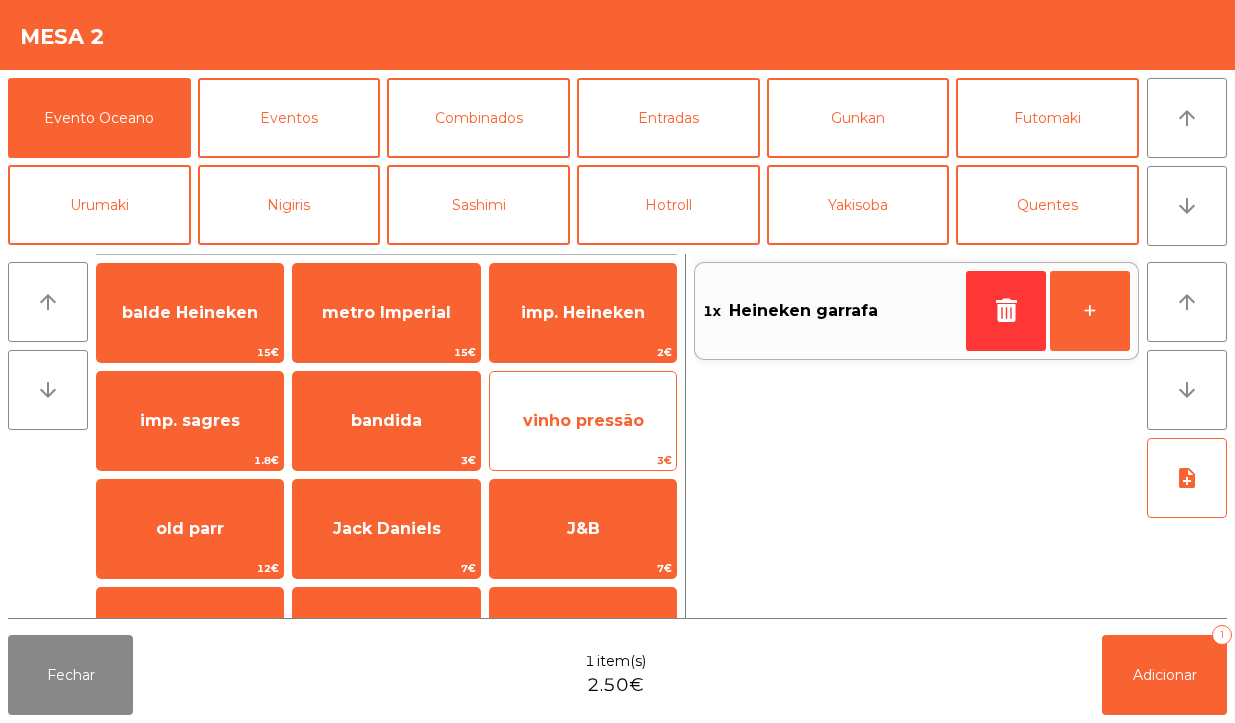 click on "vinho pressão" 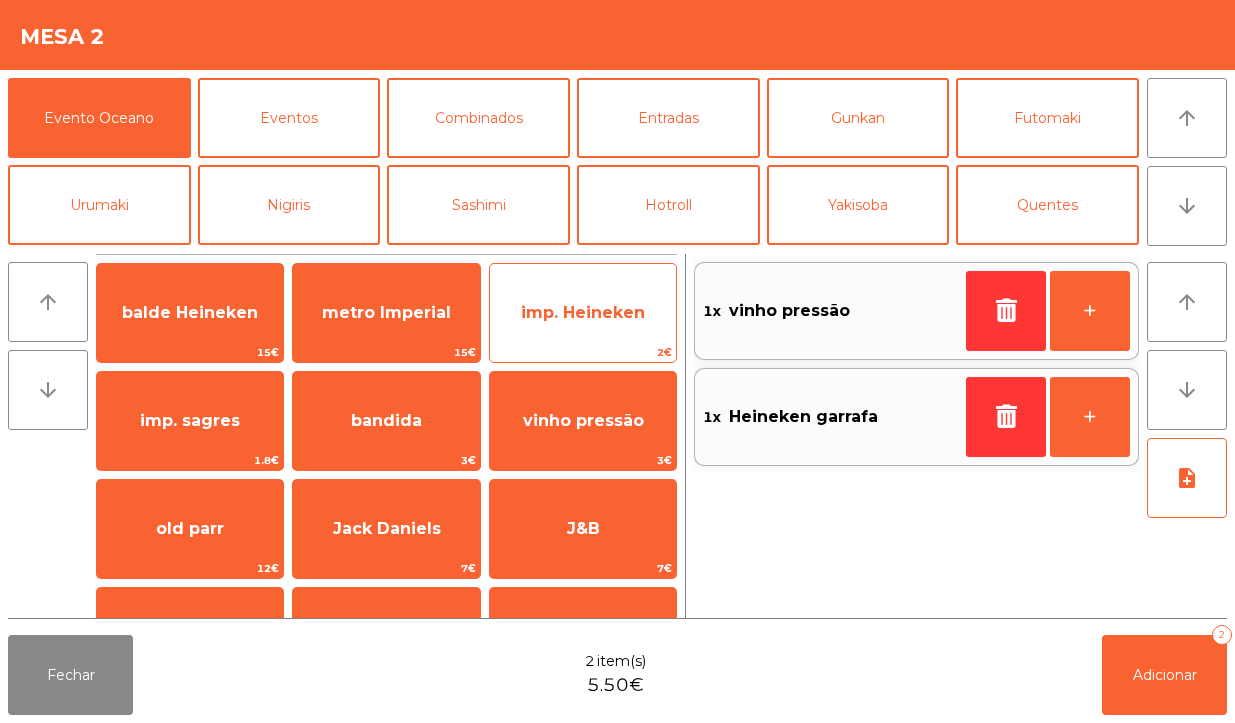 click on "imp. Heineken" 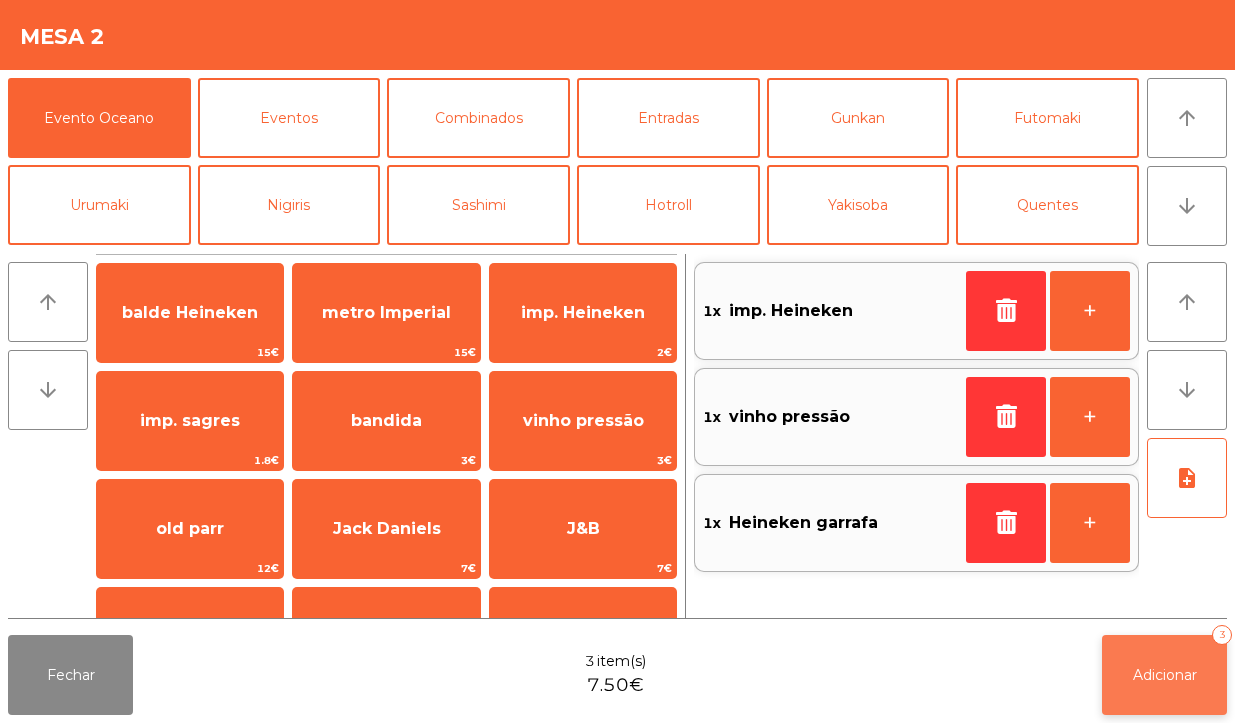 click on "Adicionar   3" 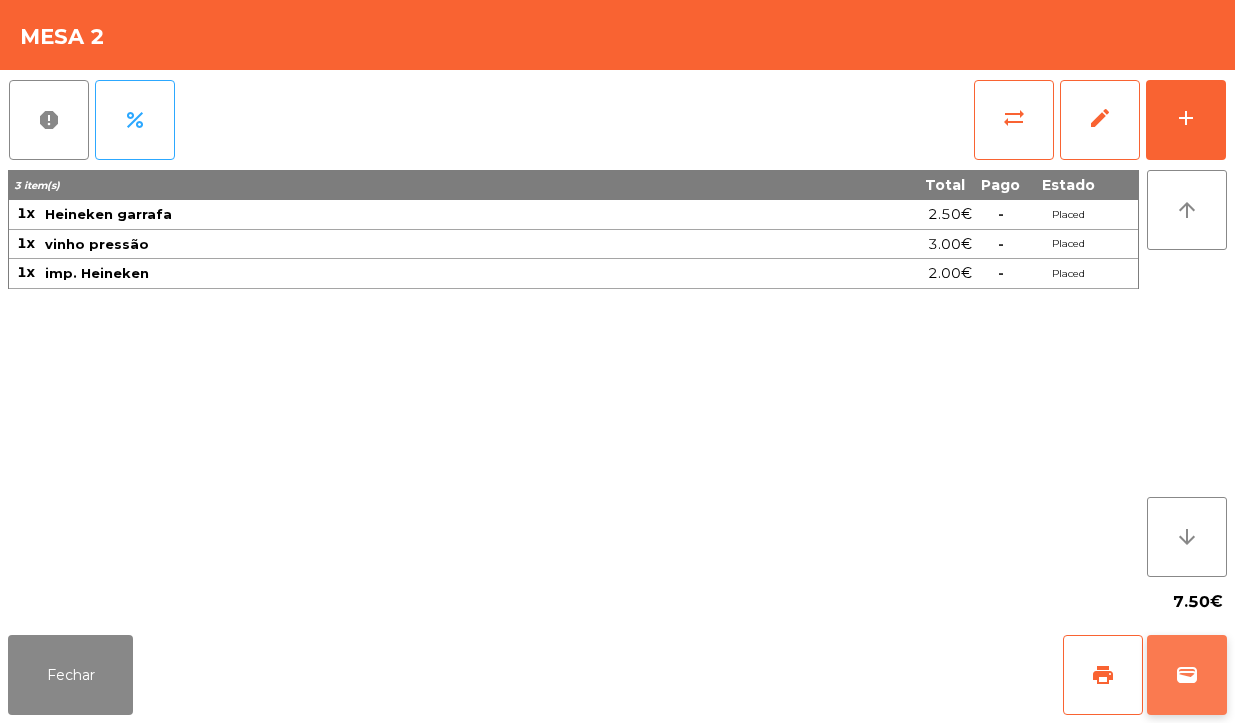 click on "wallet" 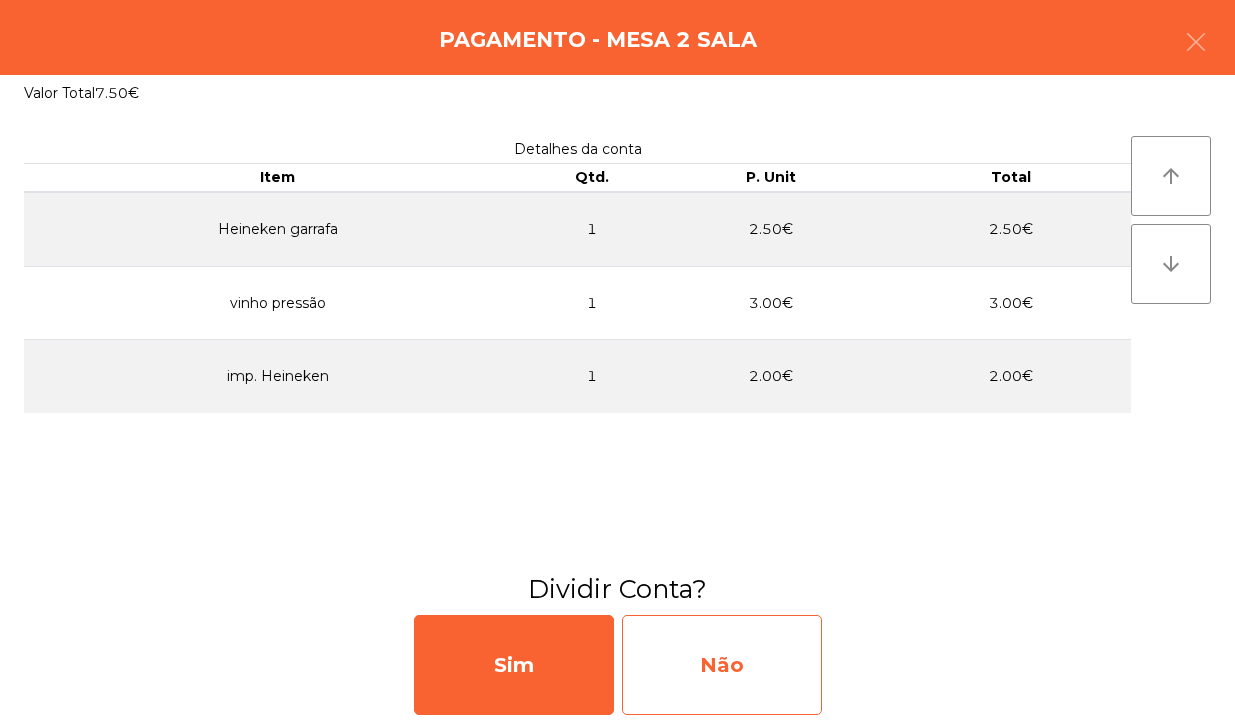 click on "Não" 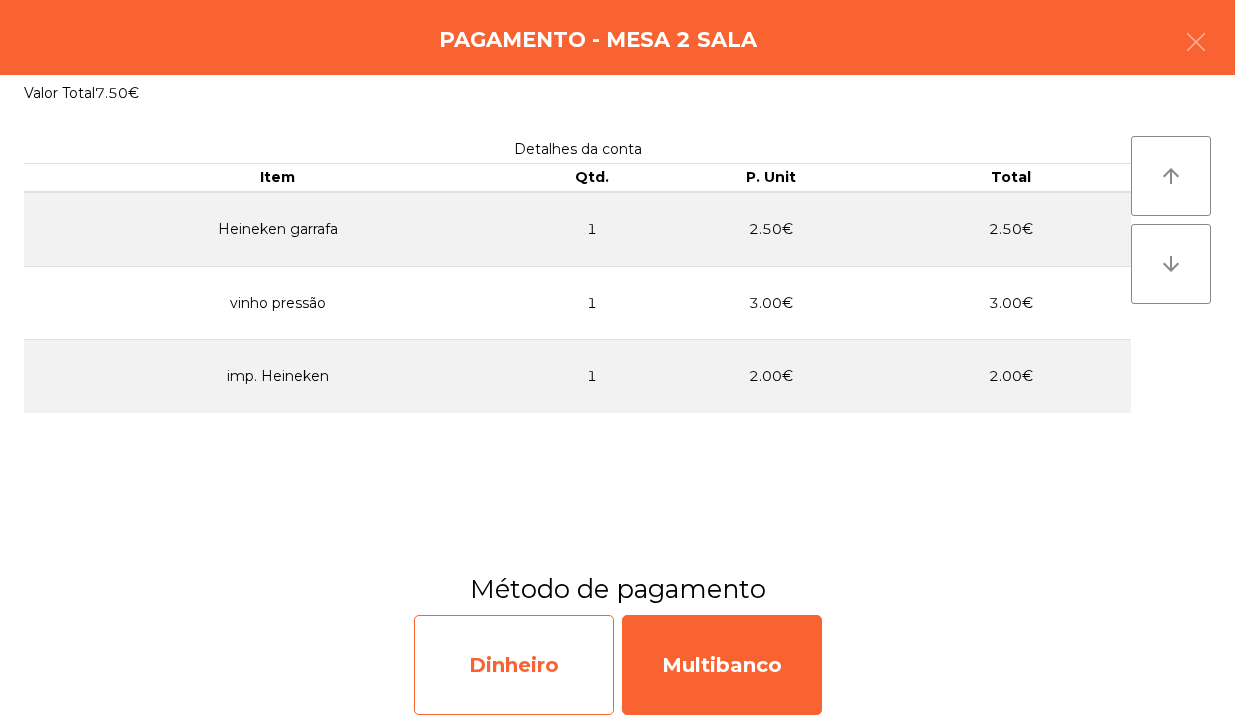 click on "Dinheiro" 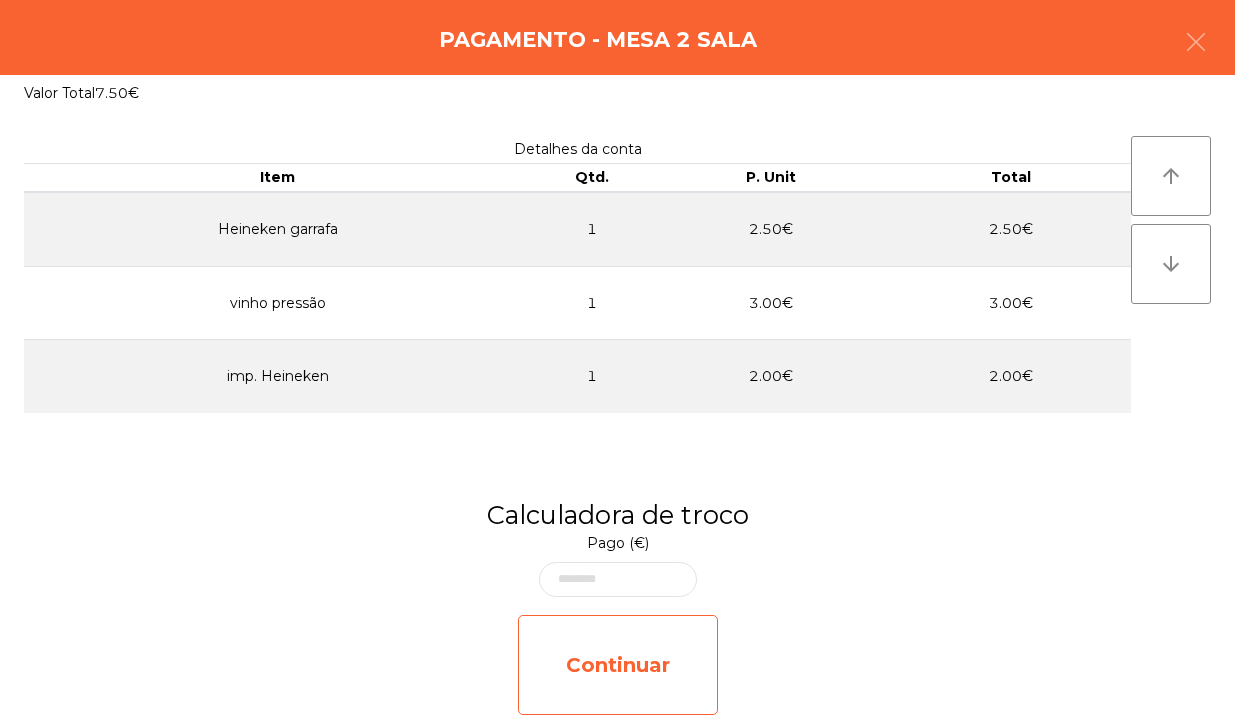 click on "Continuar" 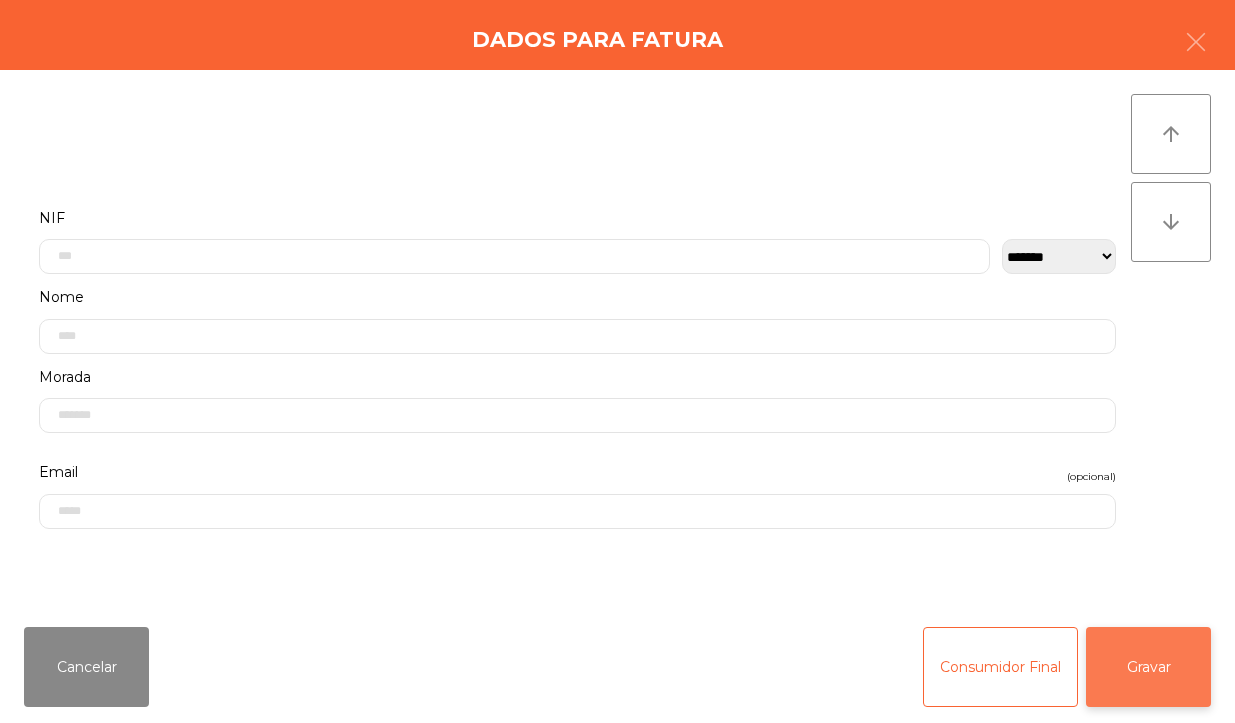click on "Gravar" 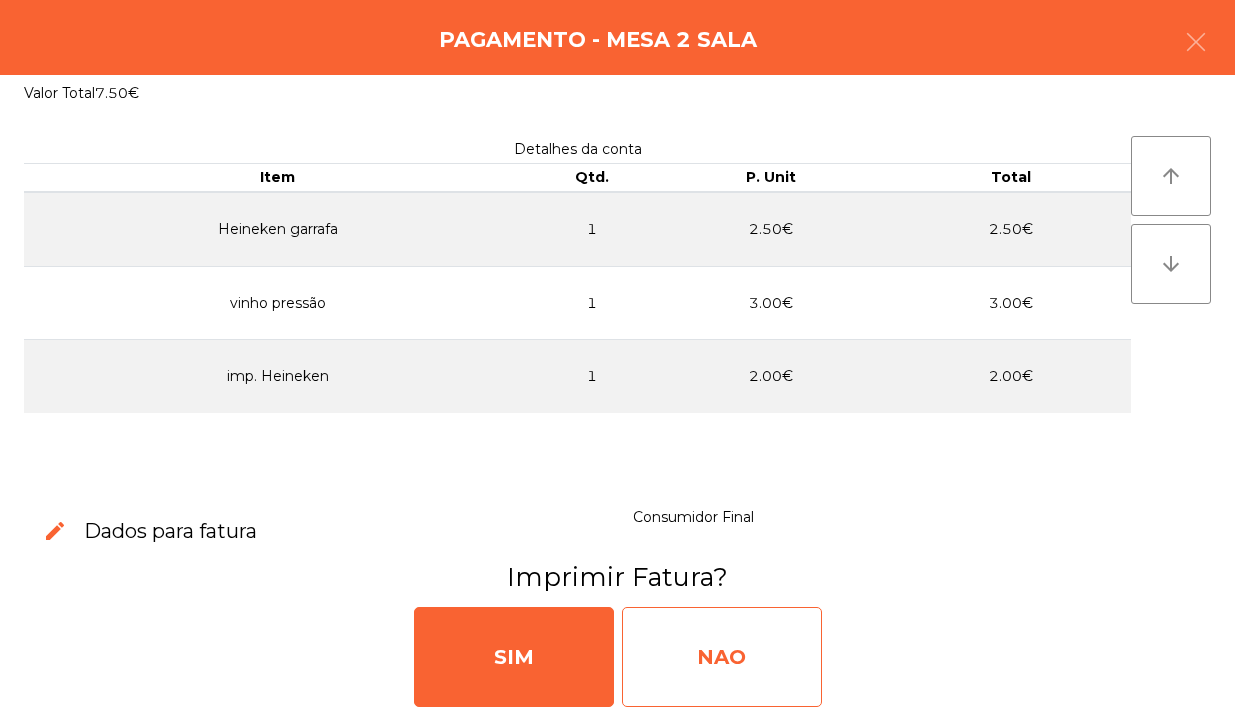 click on "NAO" 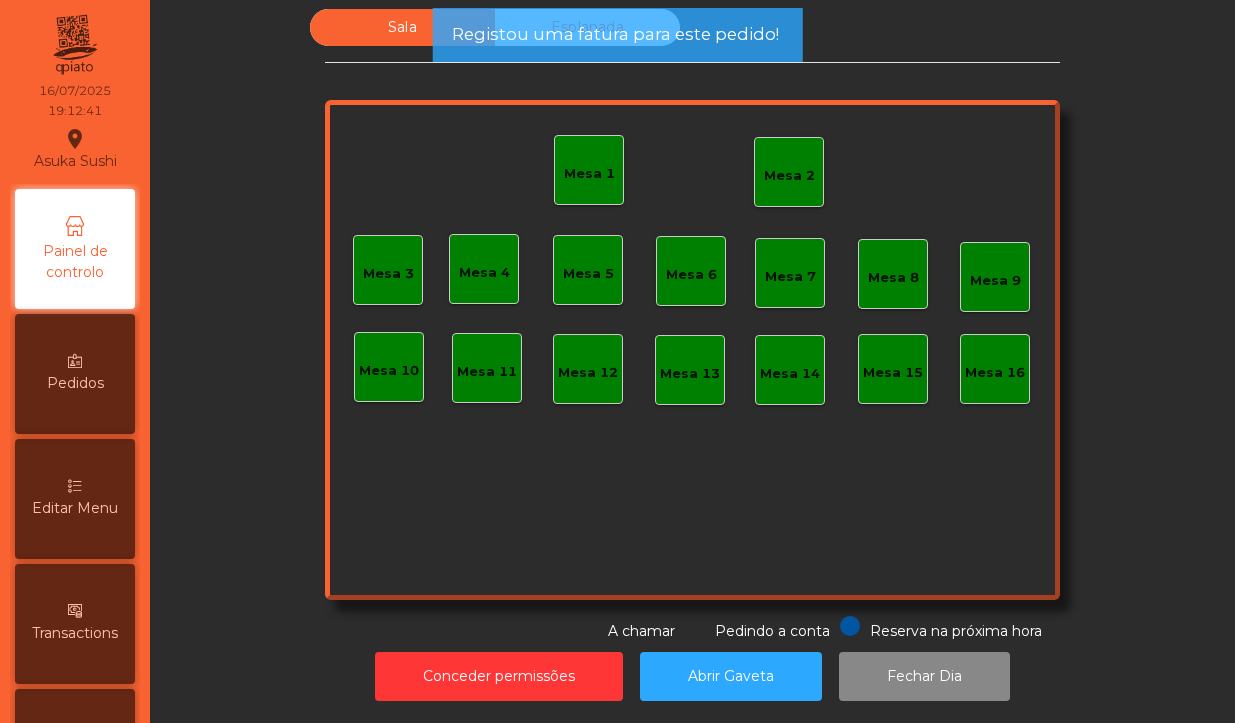 click on "Mesa 2" 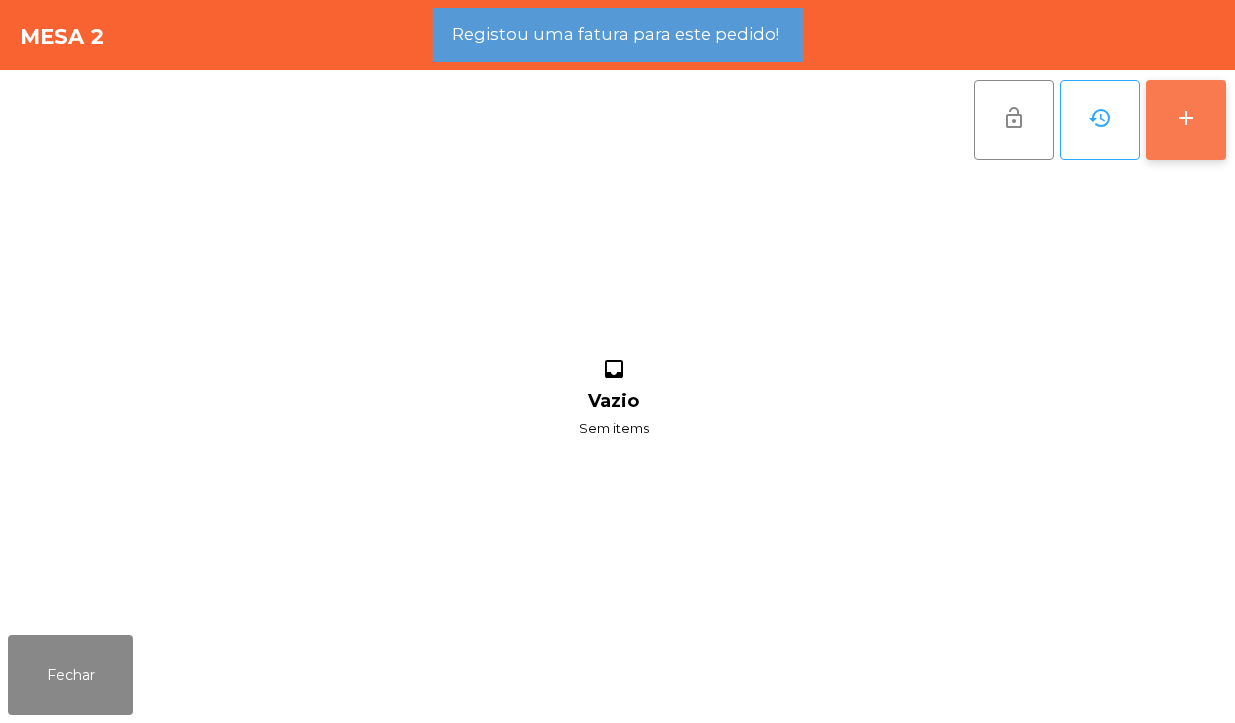 click on "add" 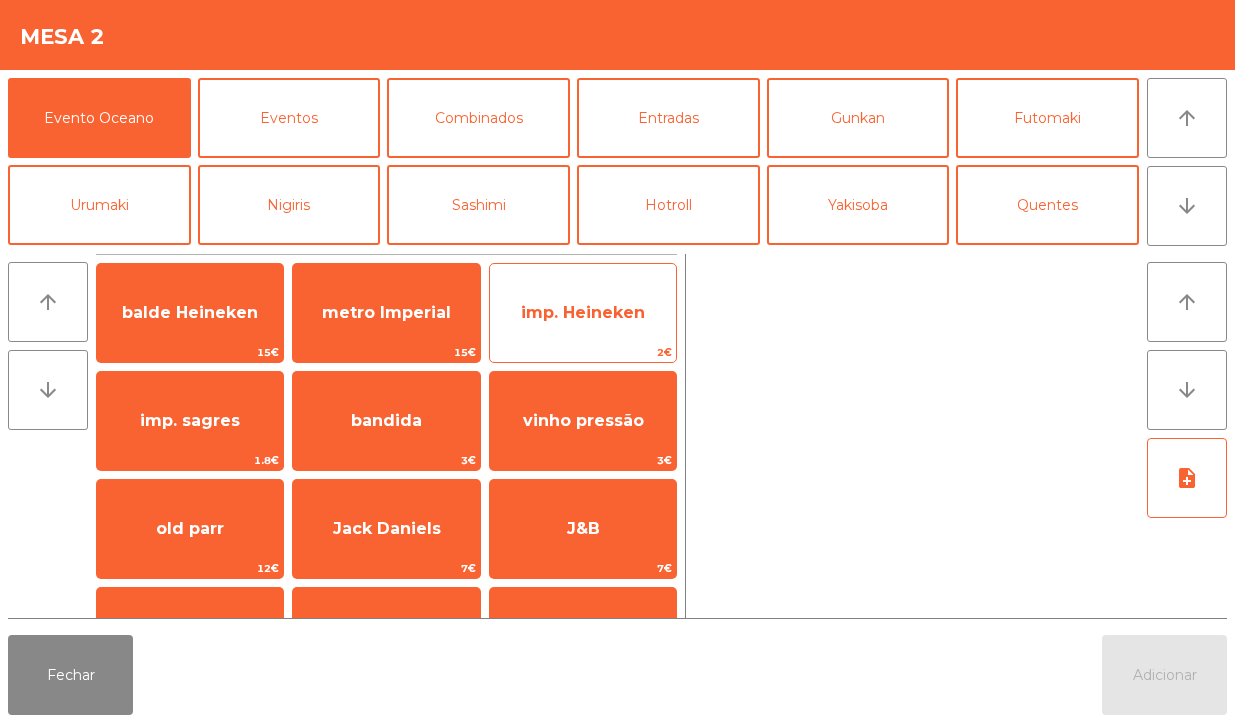 click on "imp. Heineken" 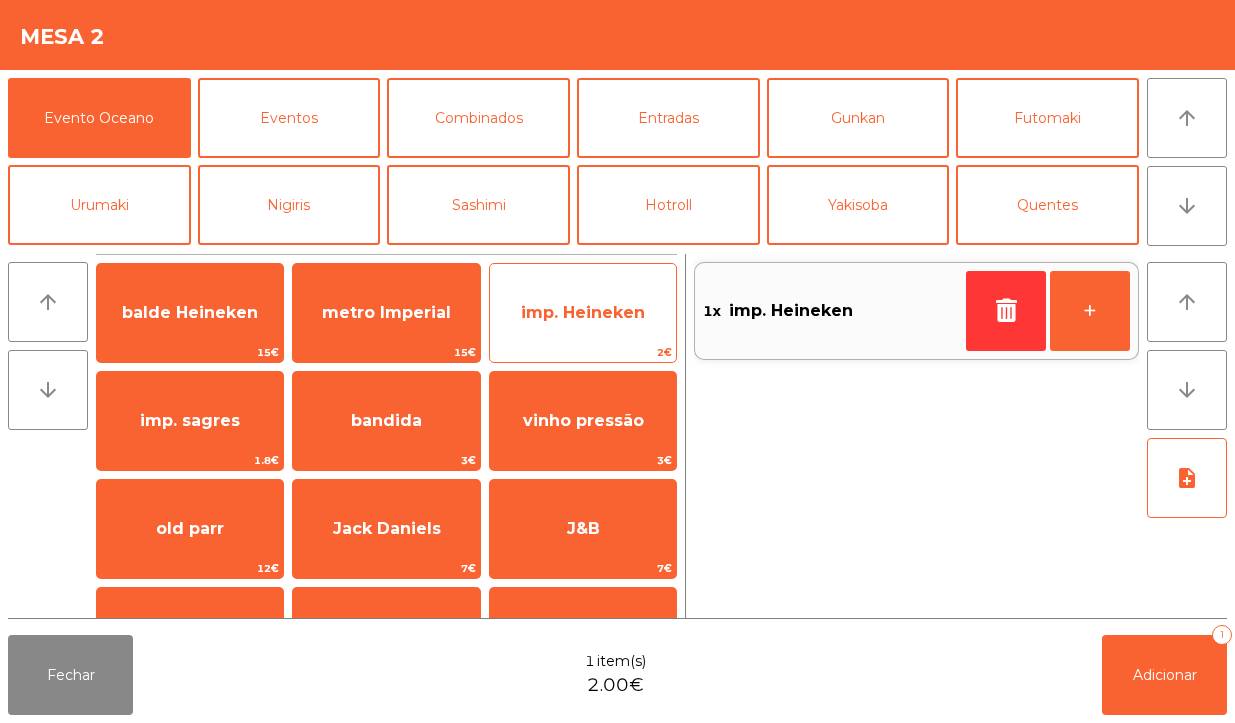 click on "imp. Heineken" 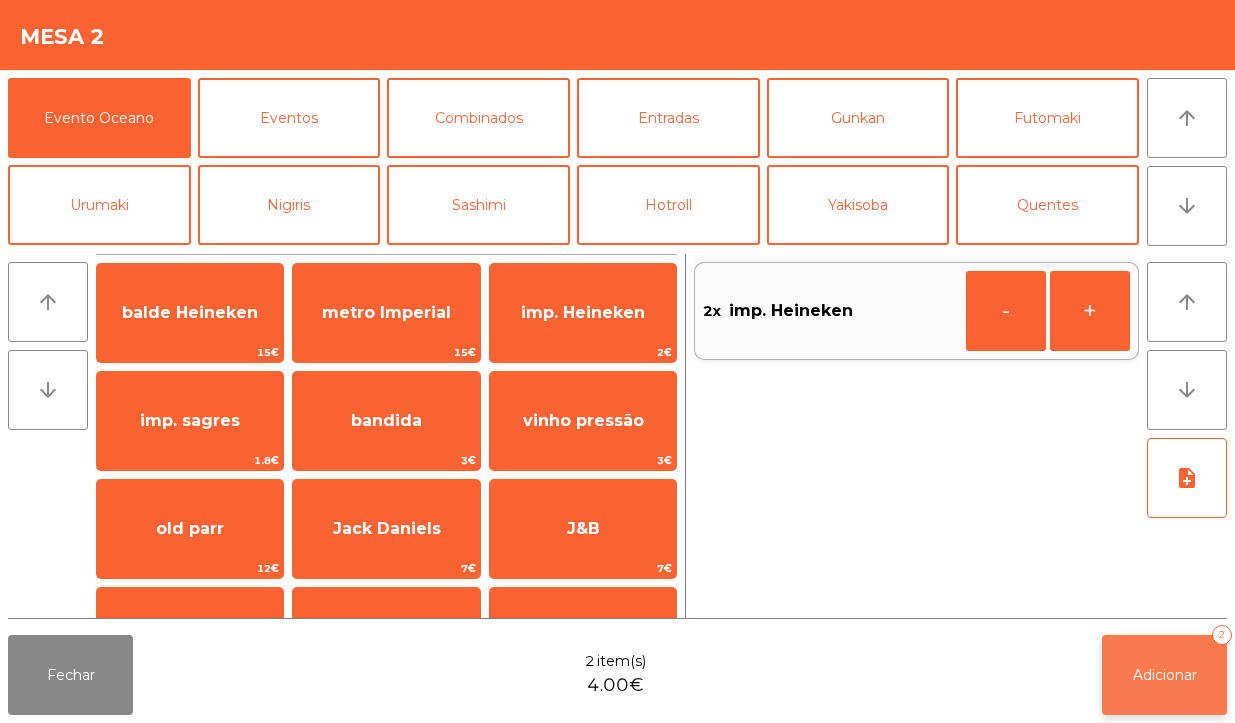 click on "Adicionar" 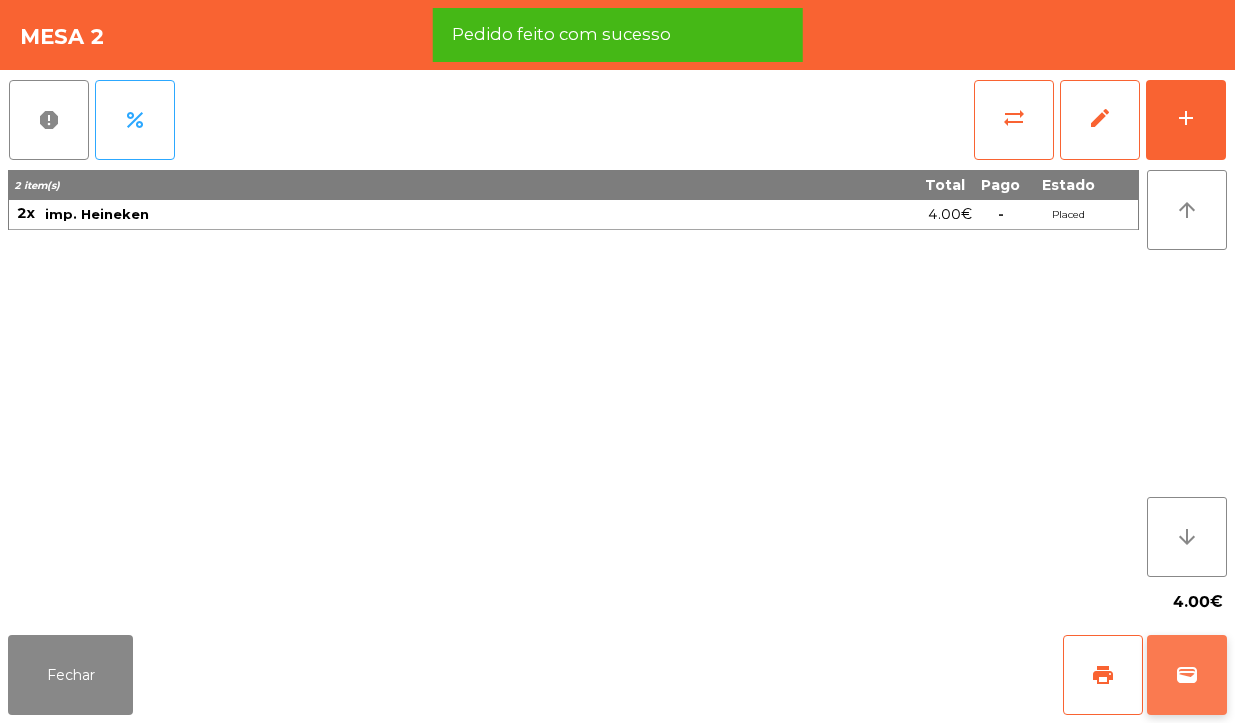 click on "wallet" 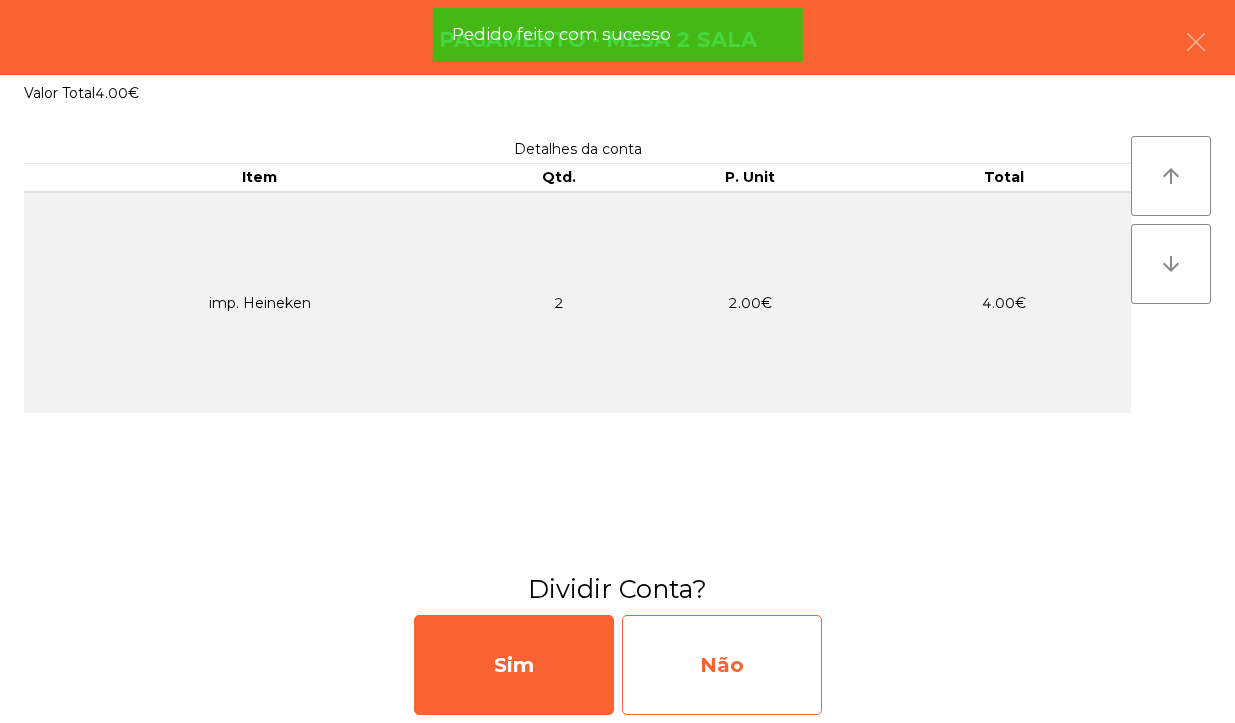 click on "Não" 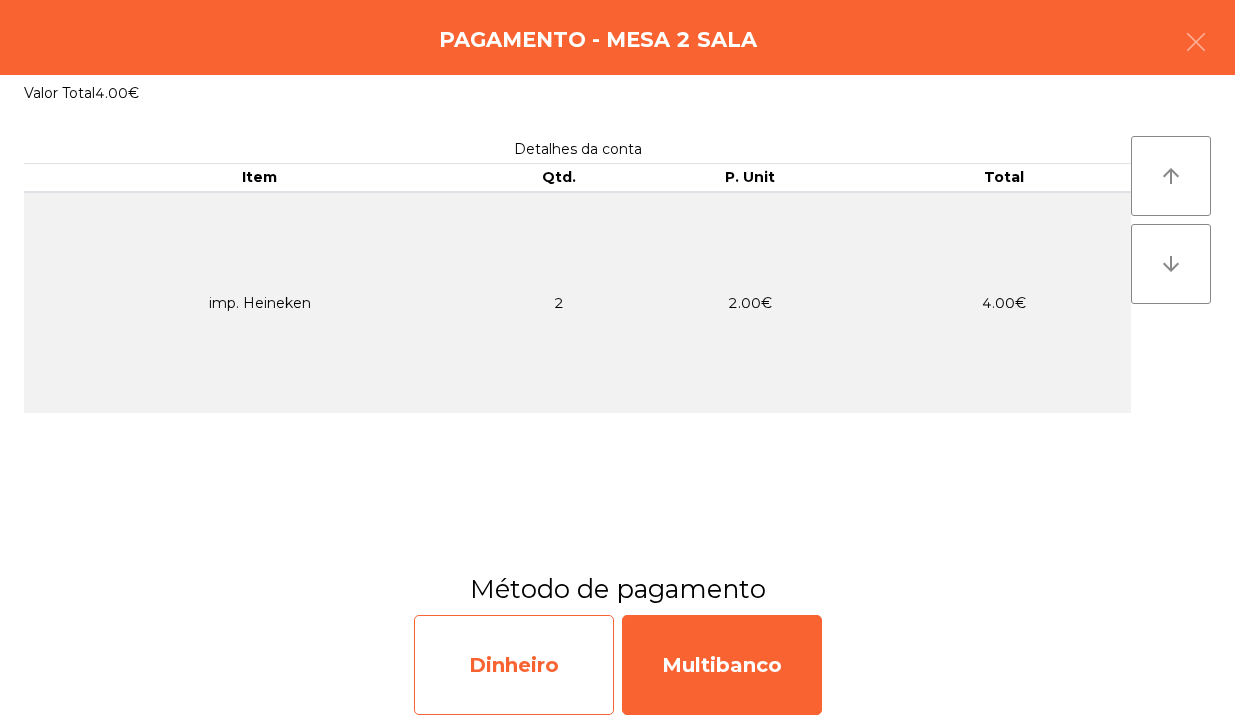 click on "Dinheiro" 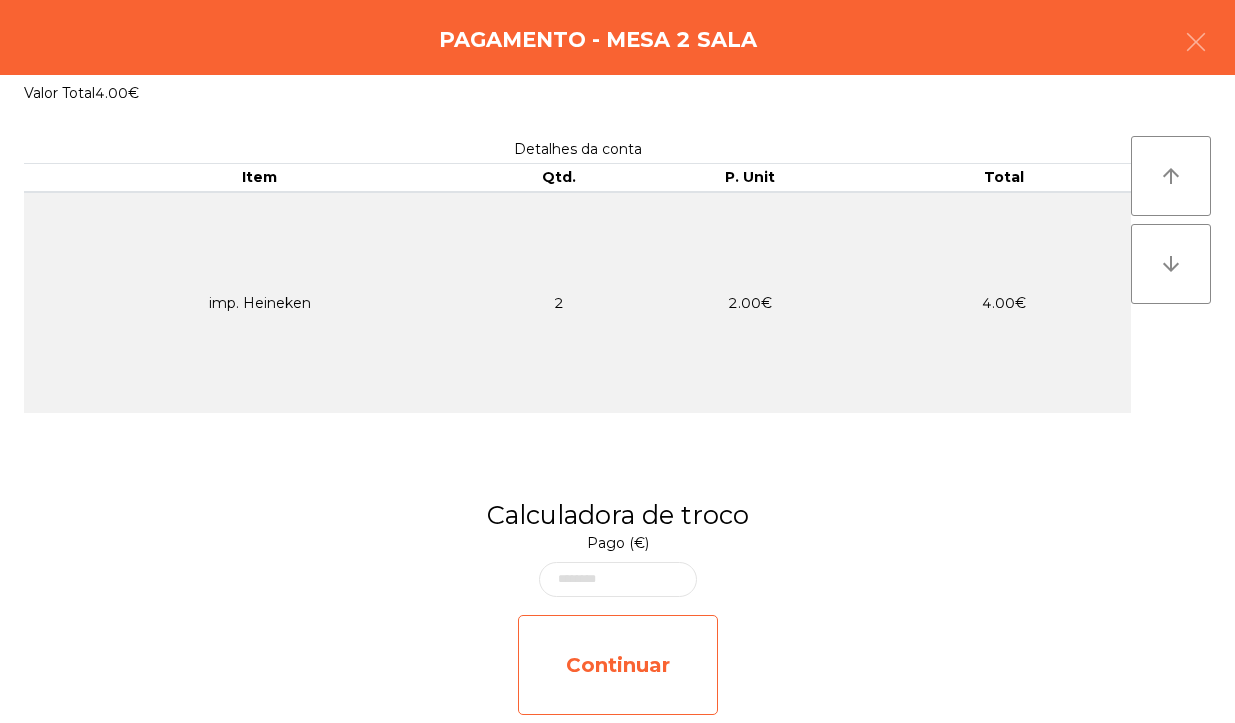 click on "Continuar" 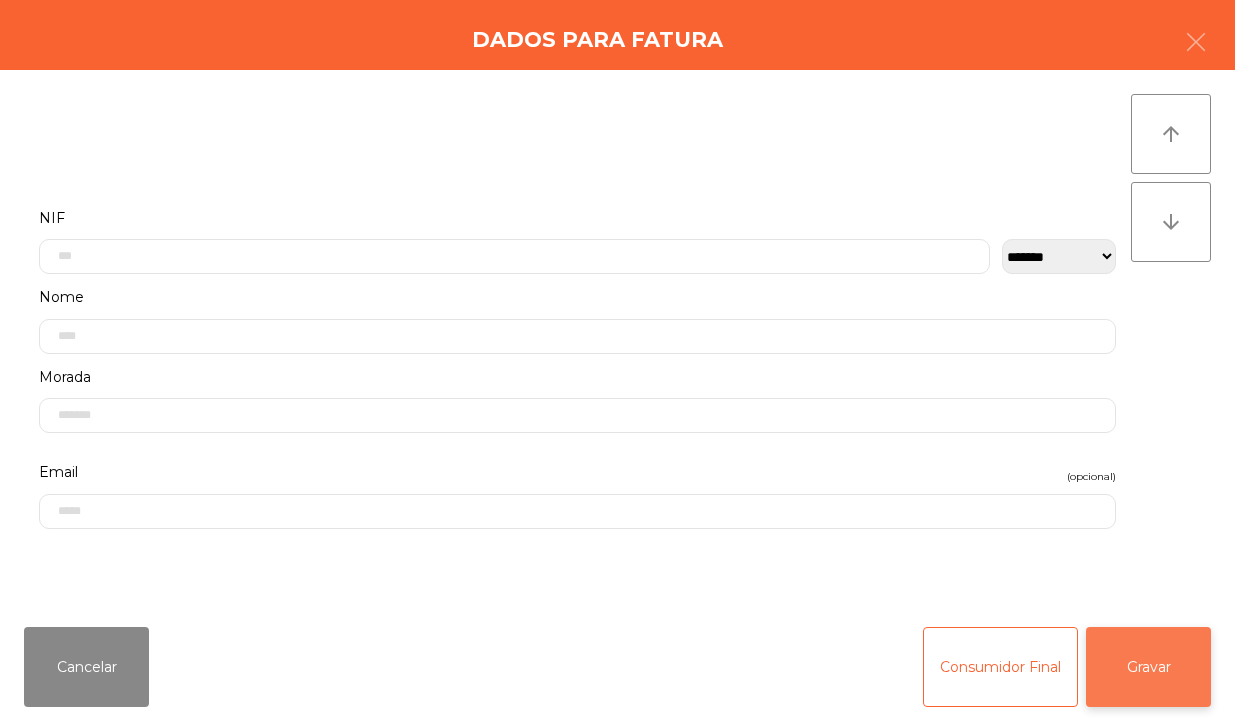 click on "Gravar" 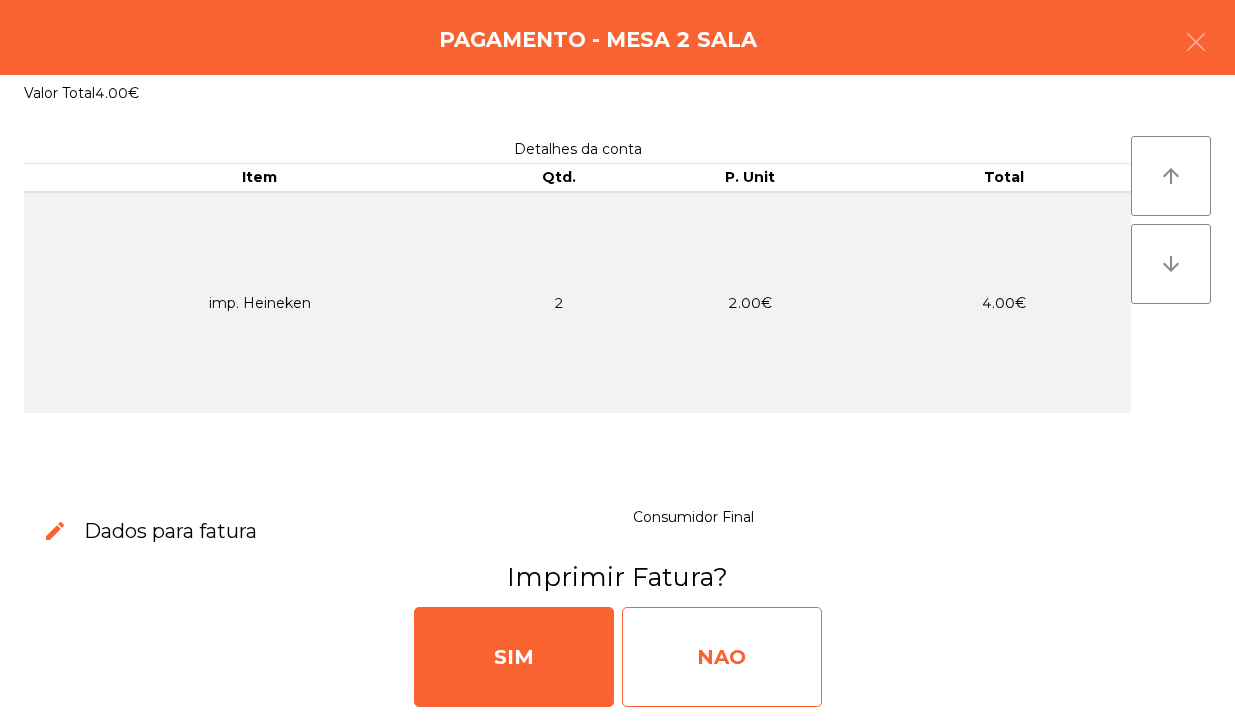 click on "NAO" 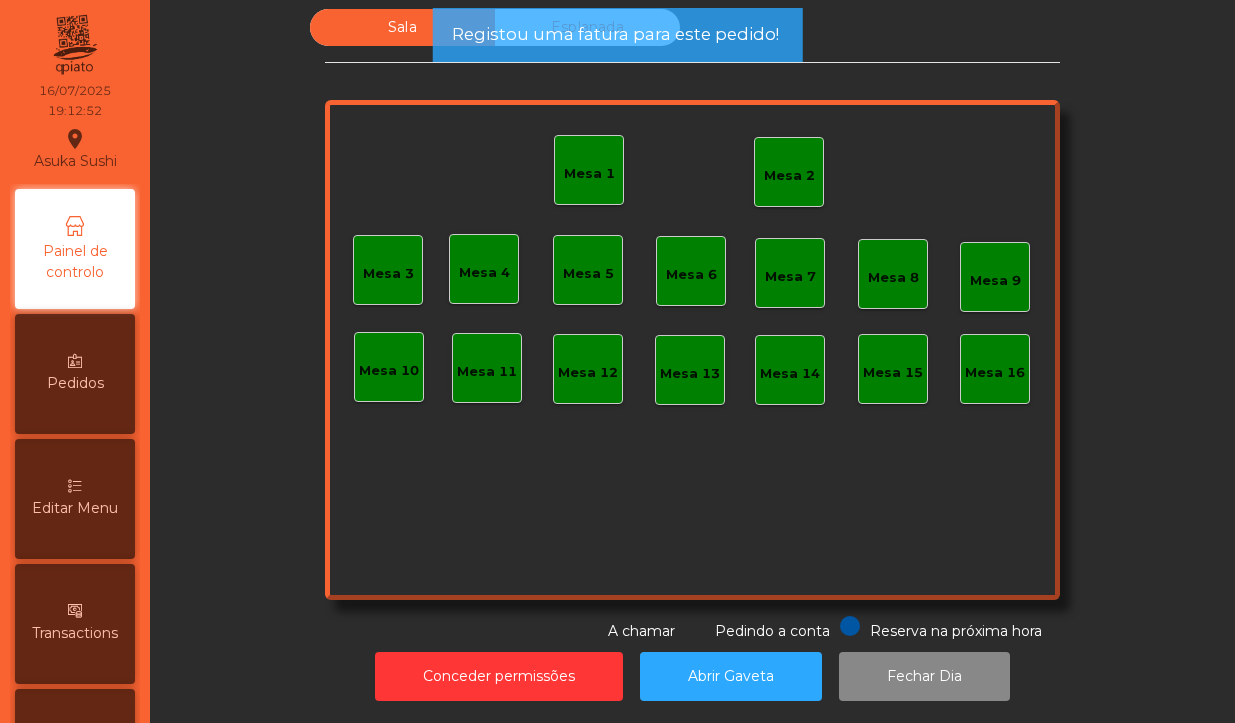 click on "Mesa 2" 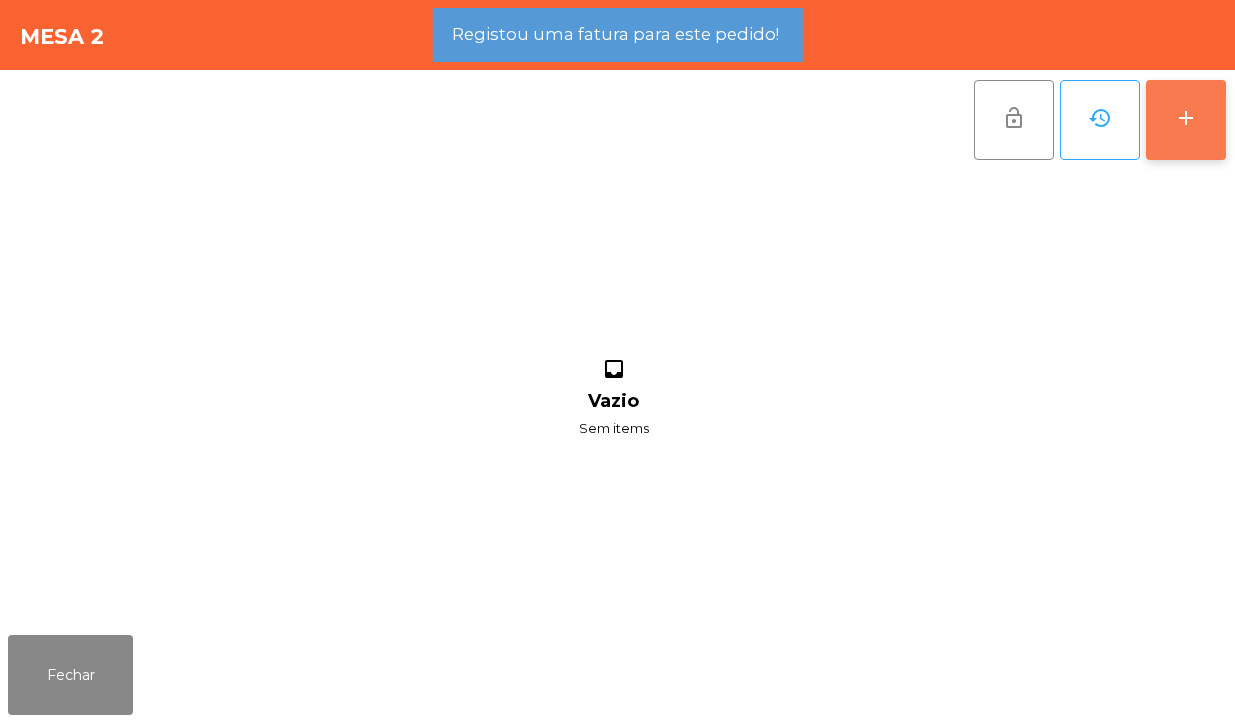 click on "add" 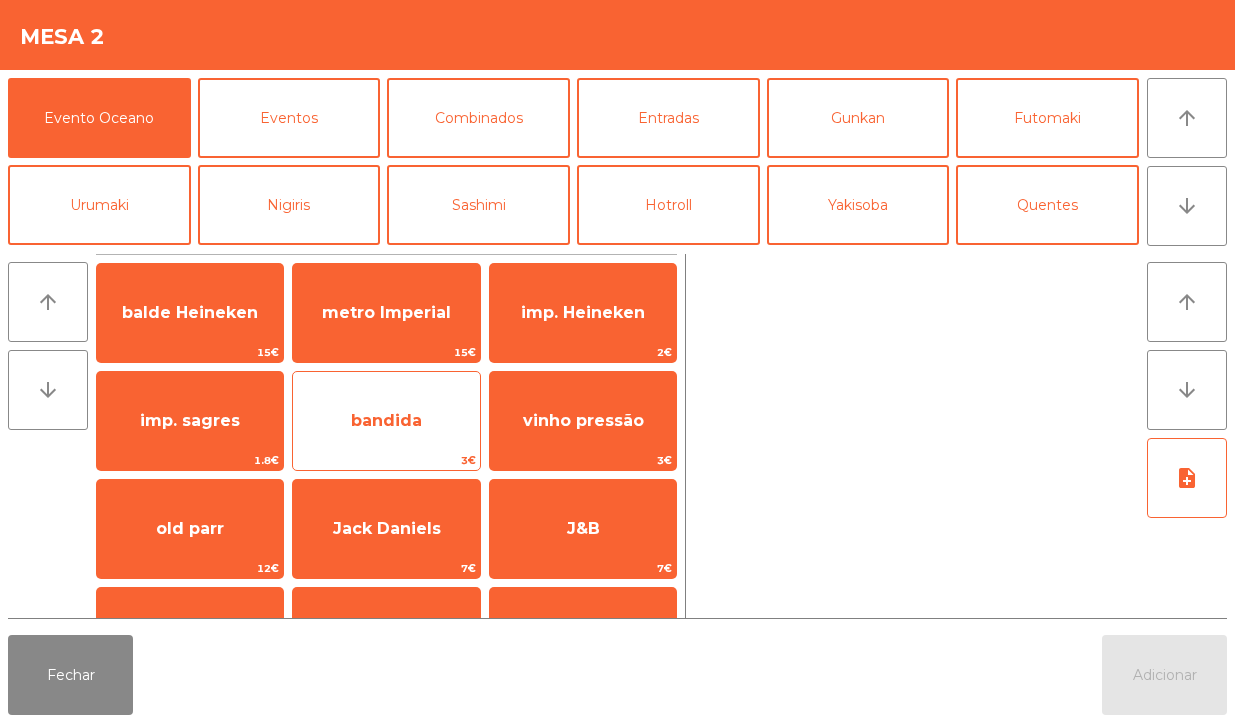 click on "bandida" 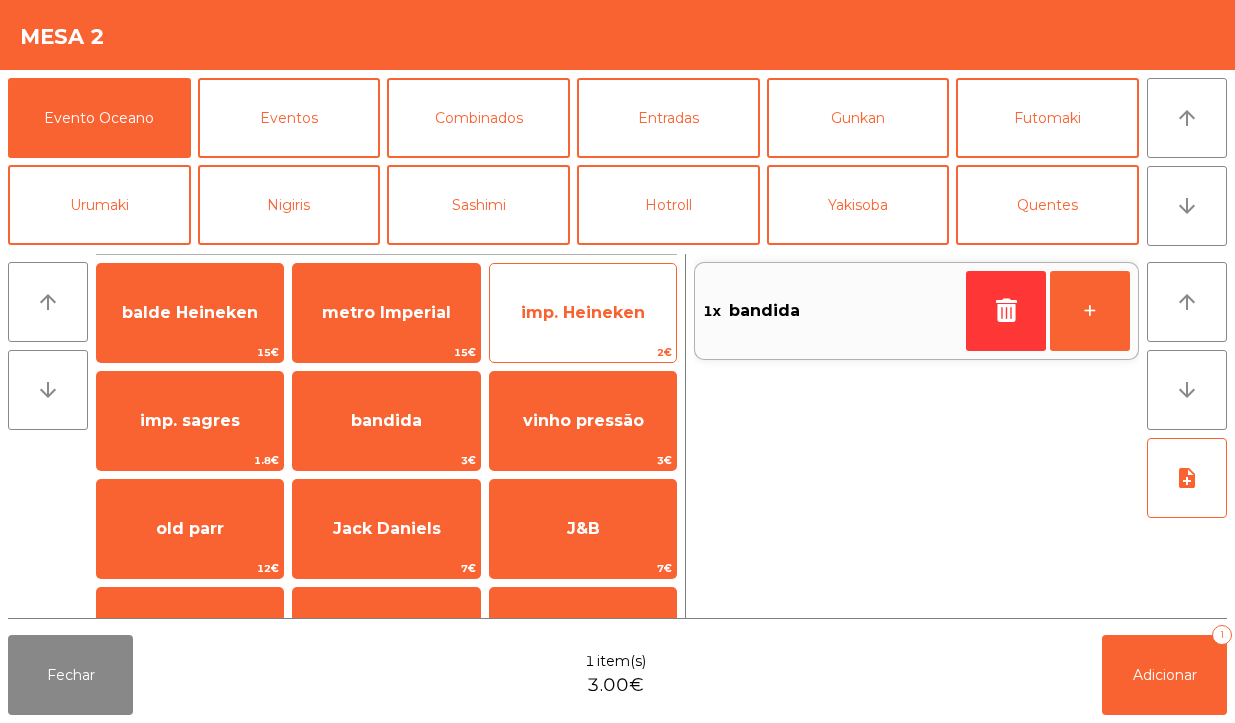 click on "imp. Heineken" 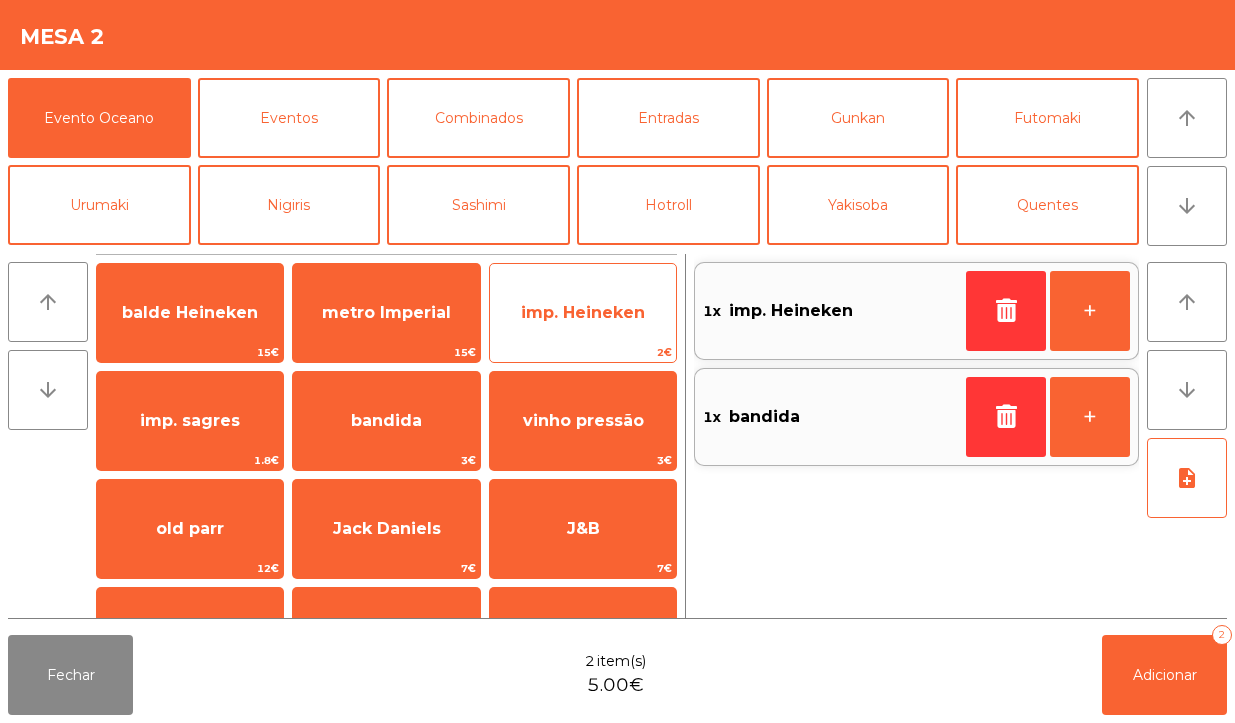click on "imp. Heineken" 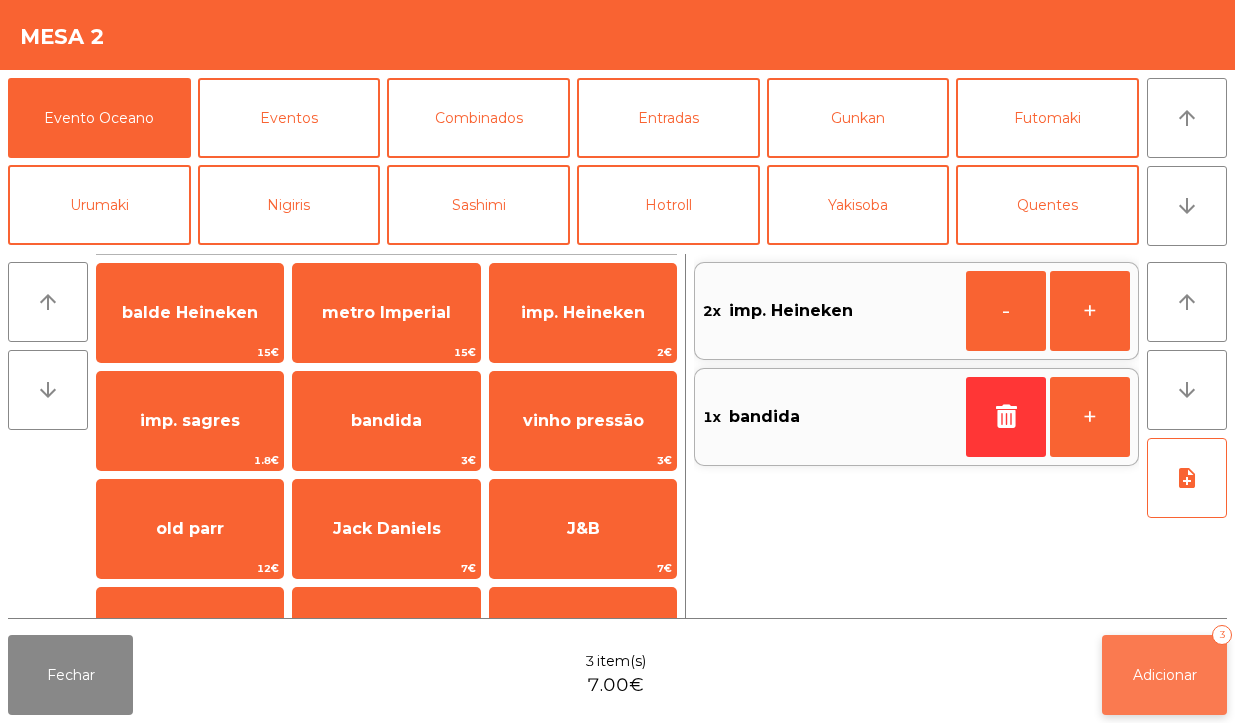 click on "Adicionar   3" 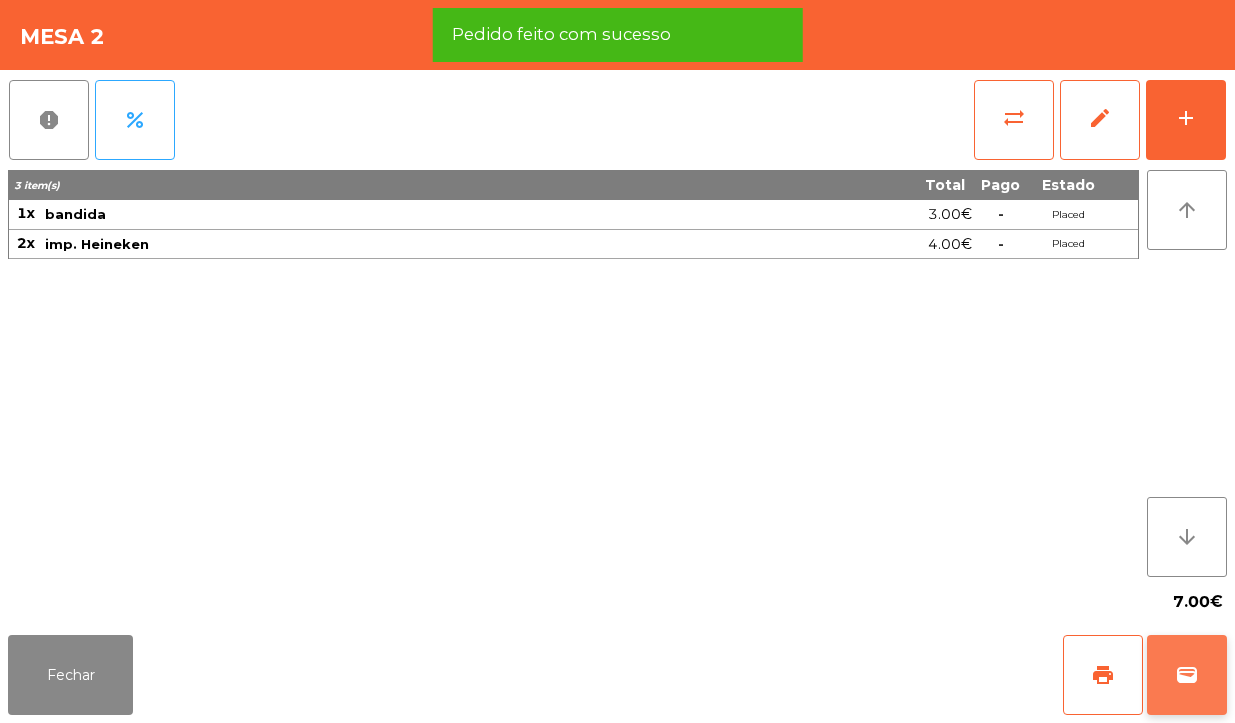 click on "wallet" 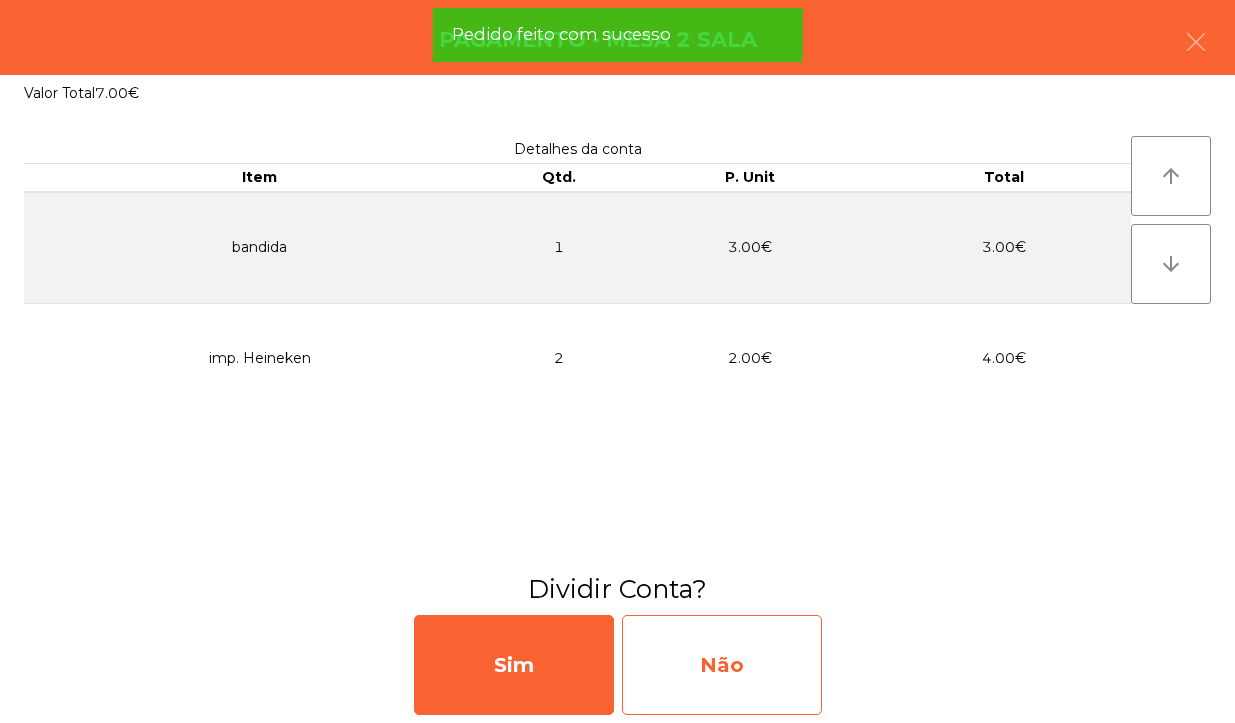 click on "Não" 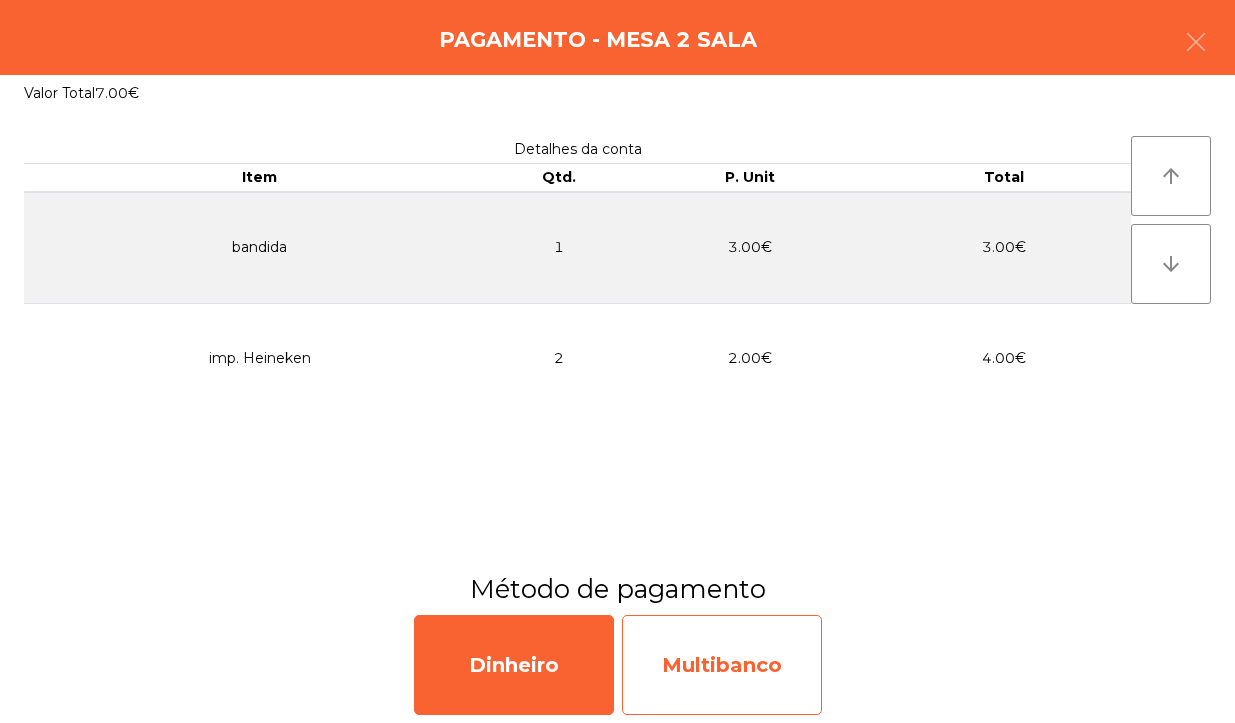 click on "Multibanco" 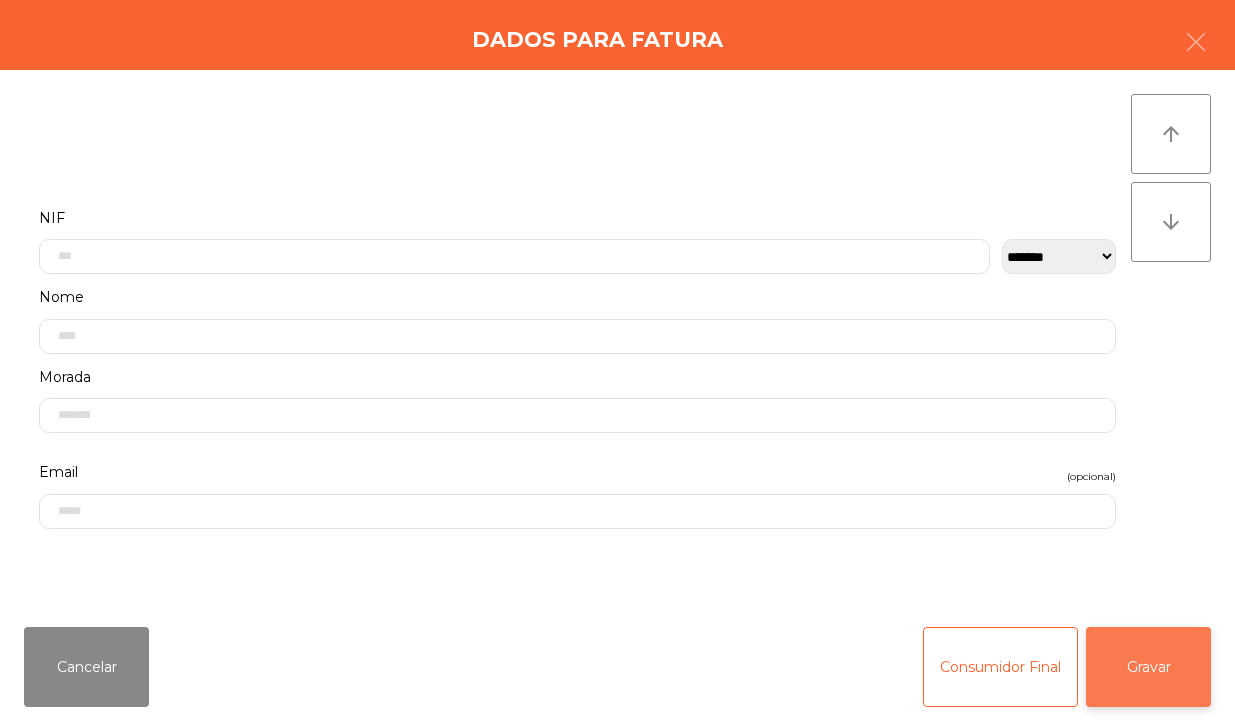 click on "Gravar" 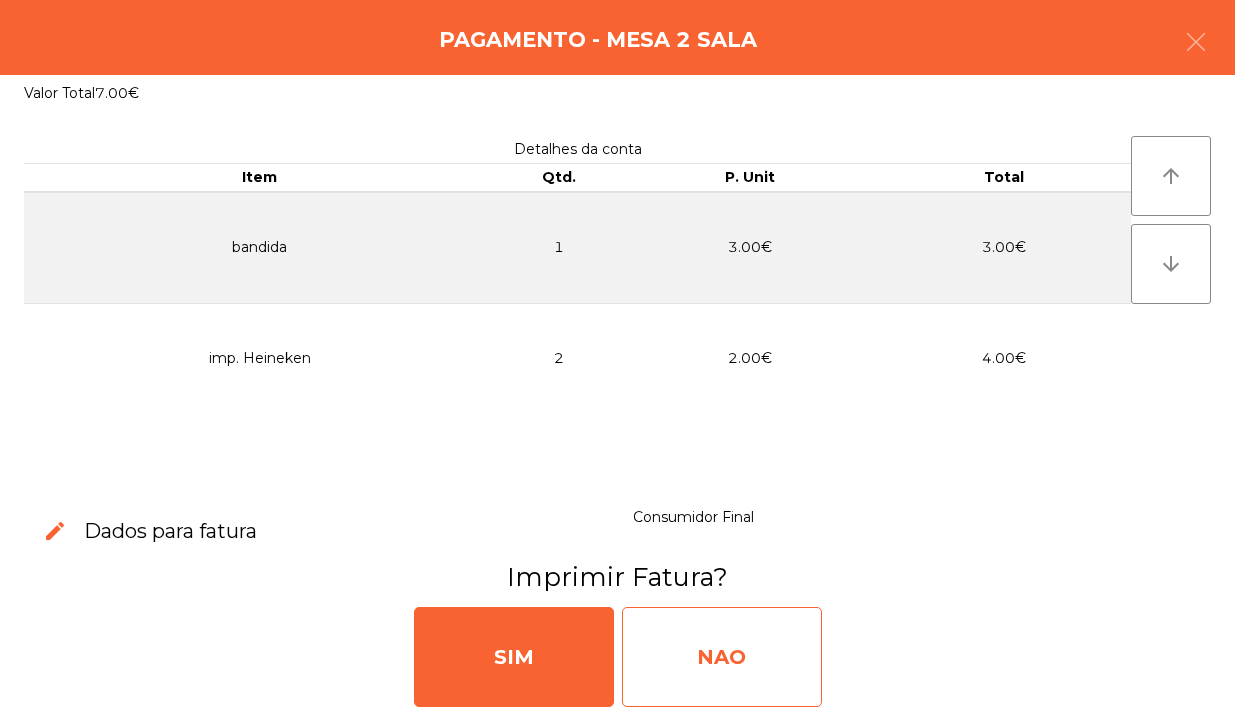 click on "NAO" 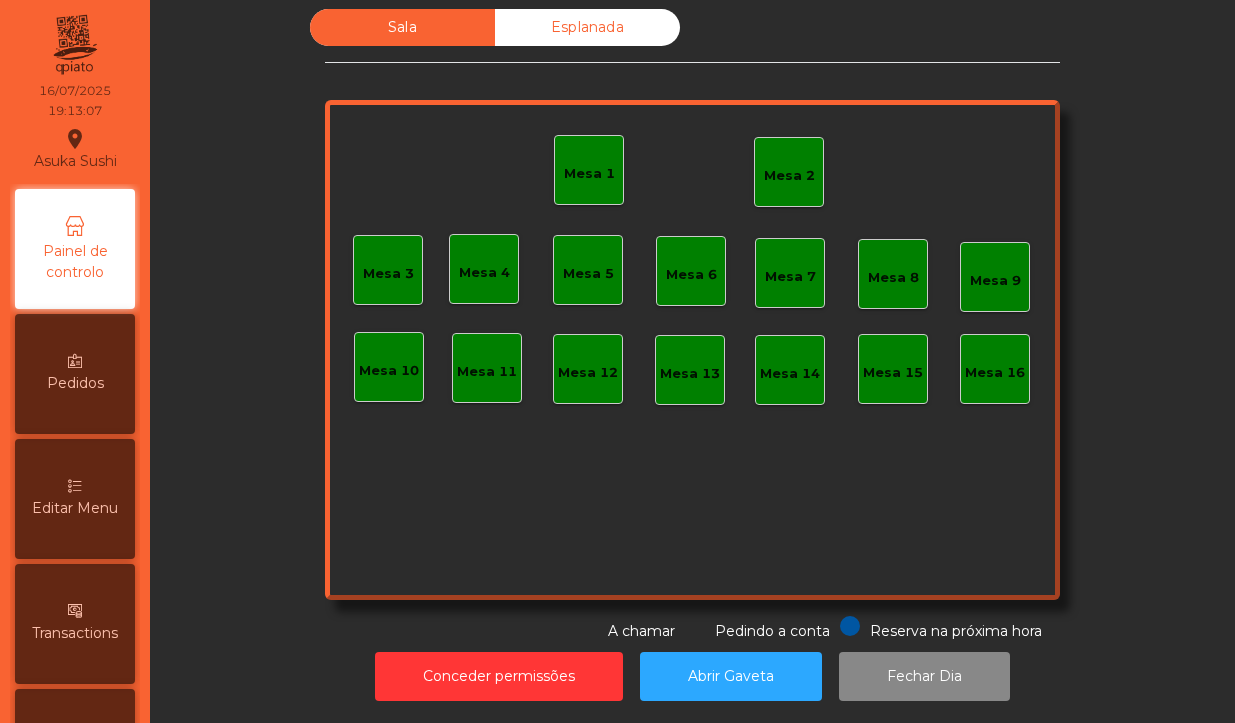 click on "Mesa 2" 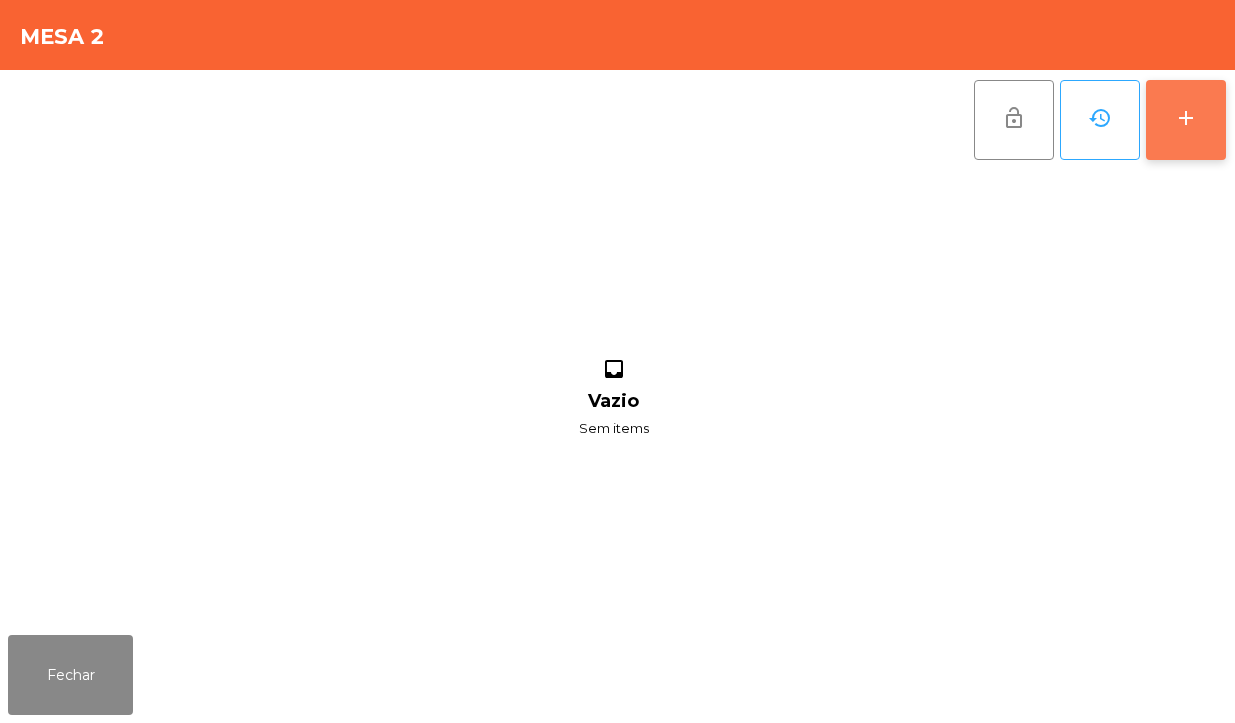 click on "add" 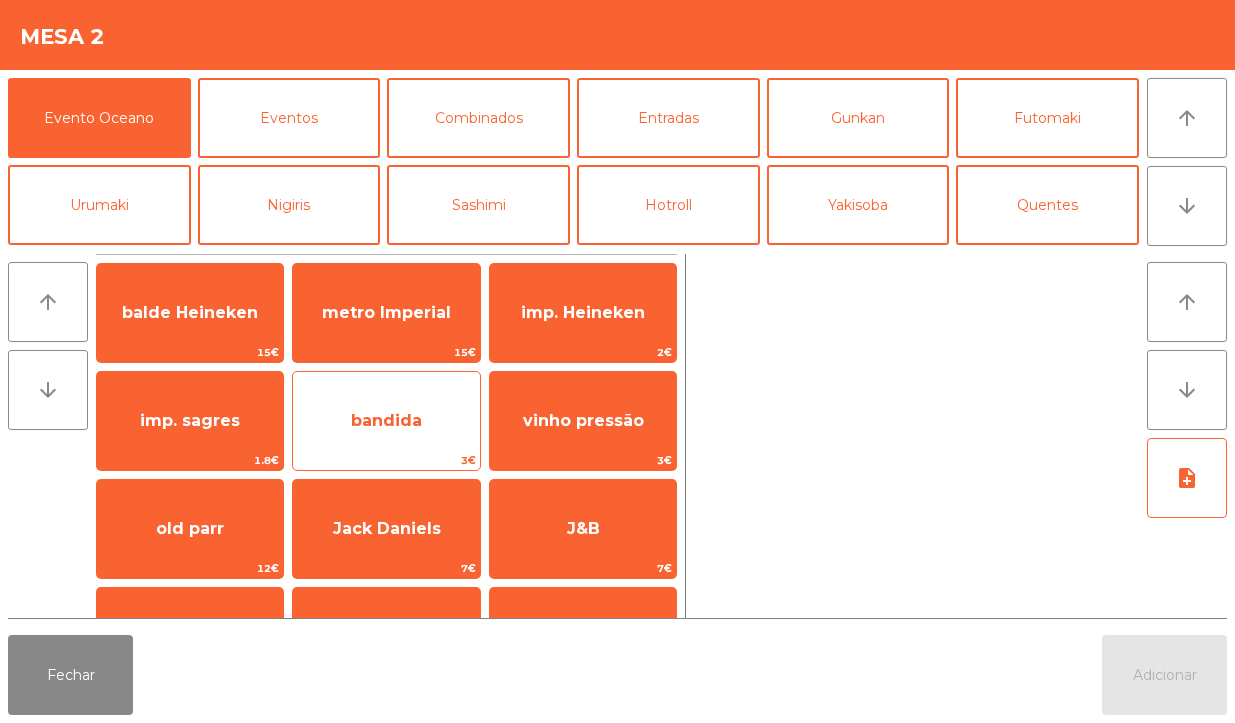 click on "bandida" 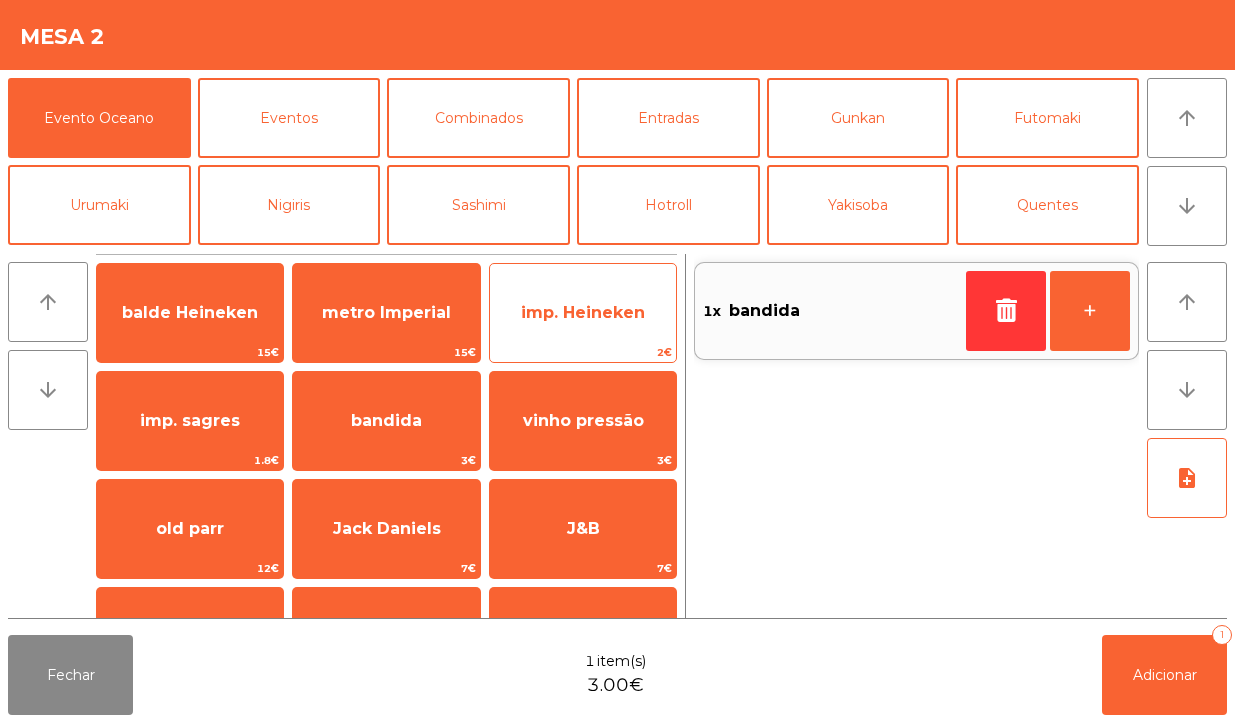 click on "imp. Heineken" 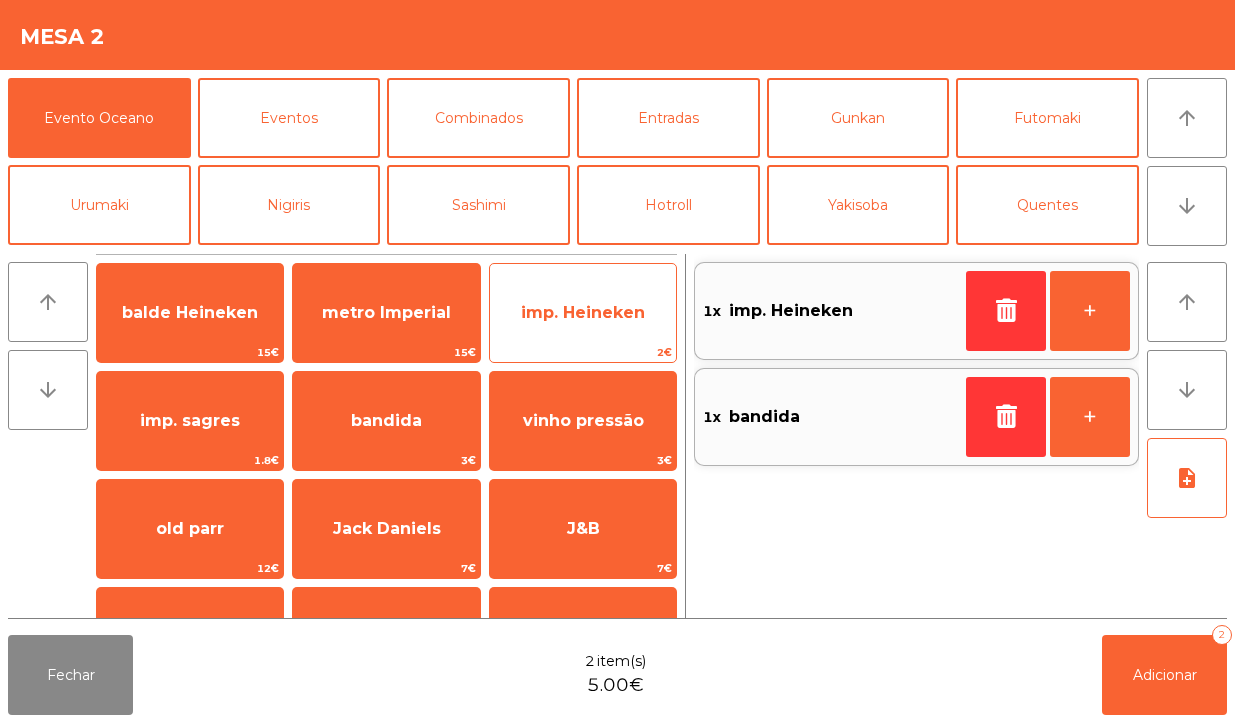 click on "imp. Heineken" 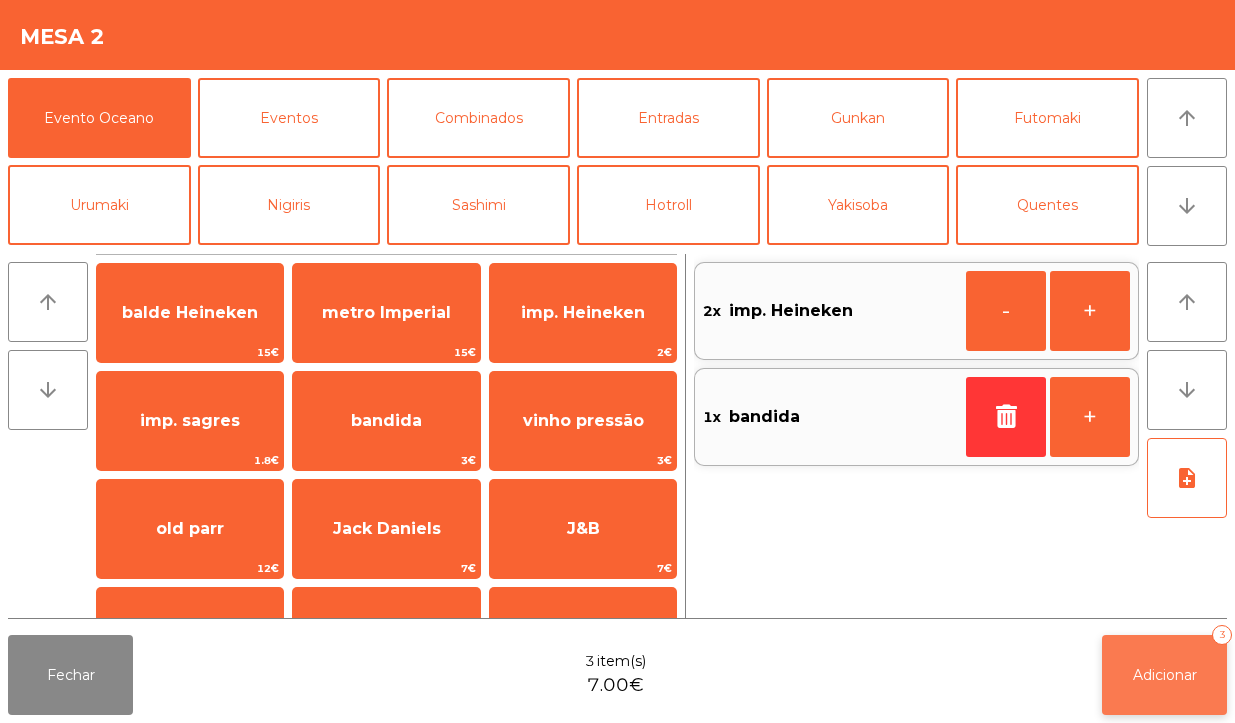 click on "Adicionar" 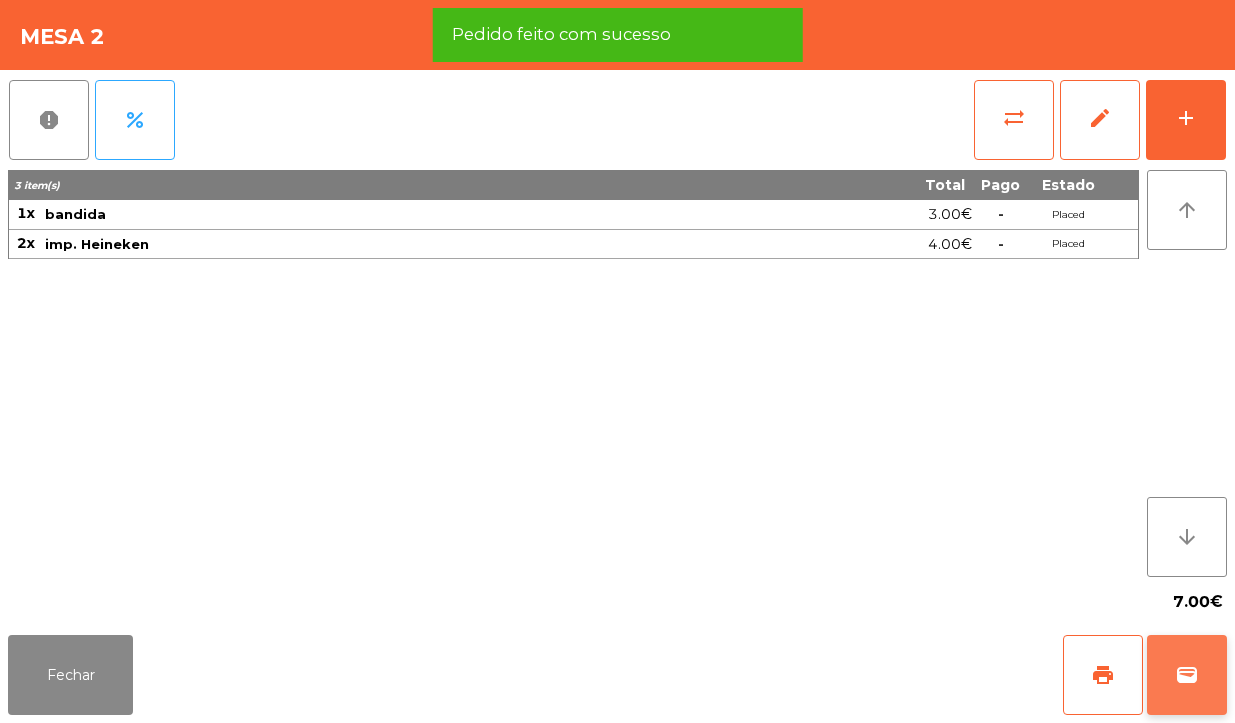 click on "wallet" 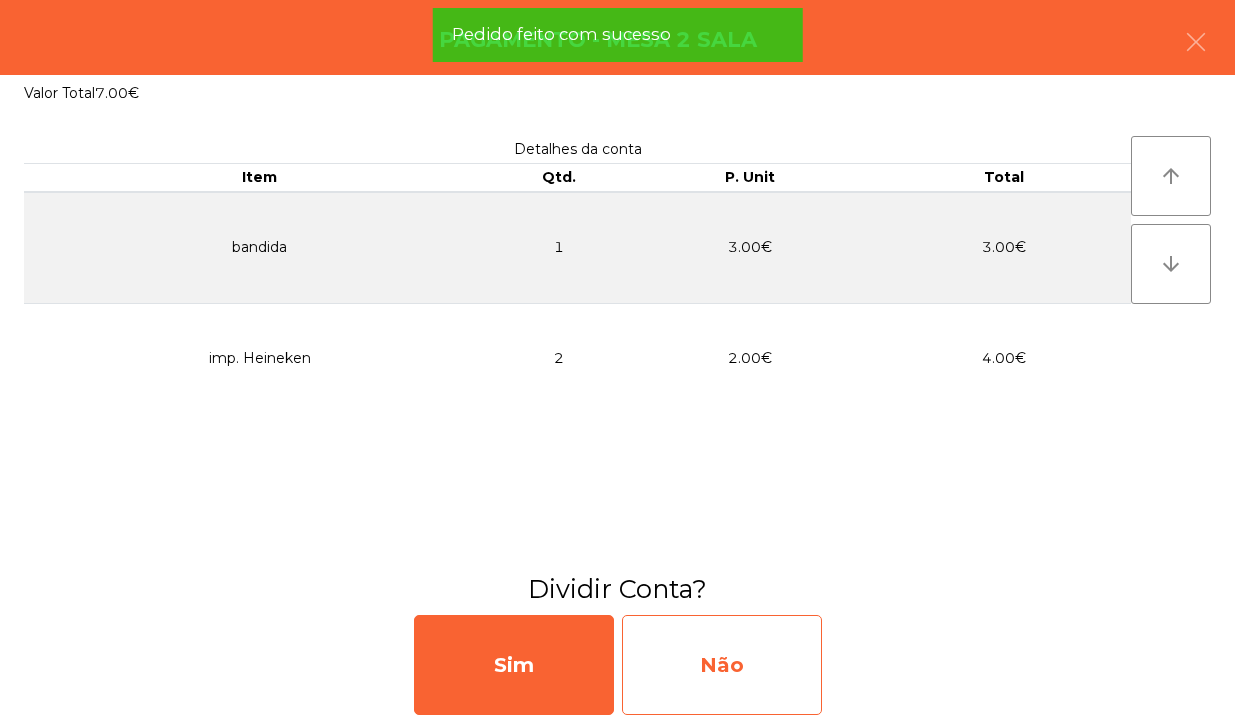 click on "Não" 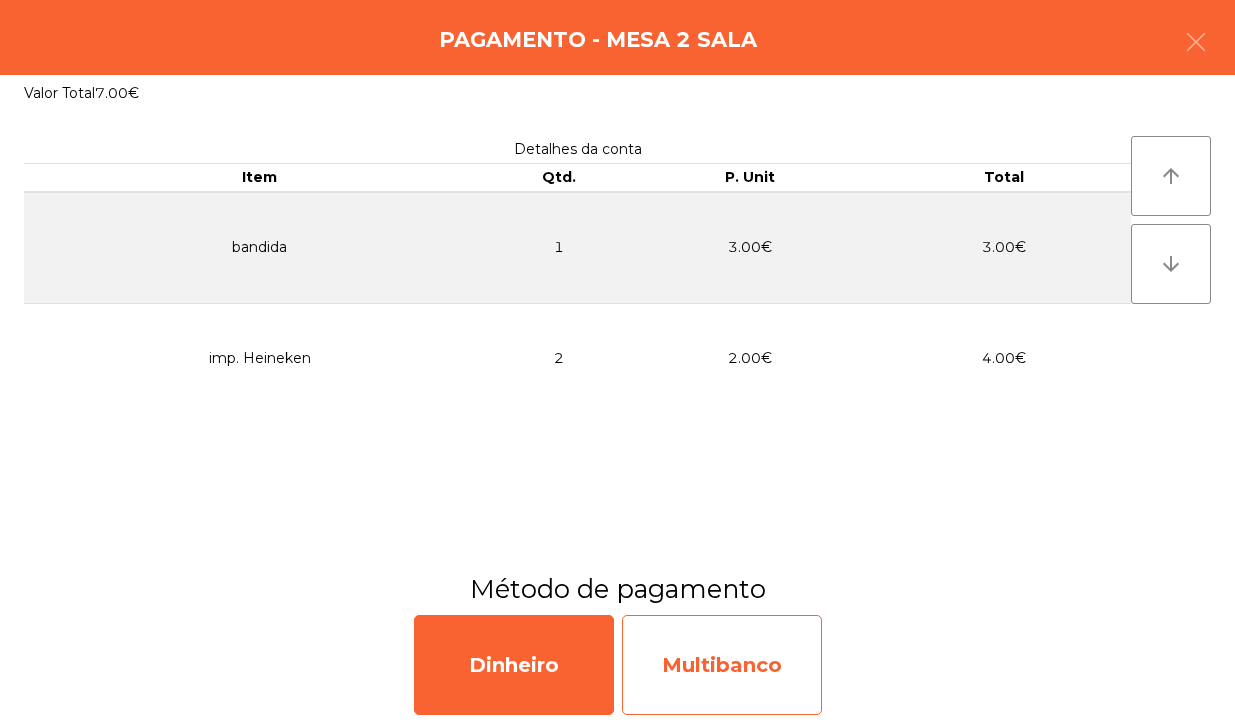 click on "Multibanco" 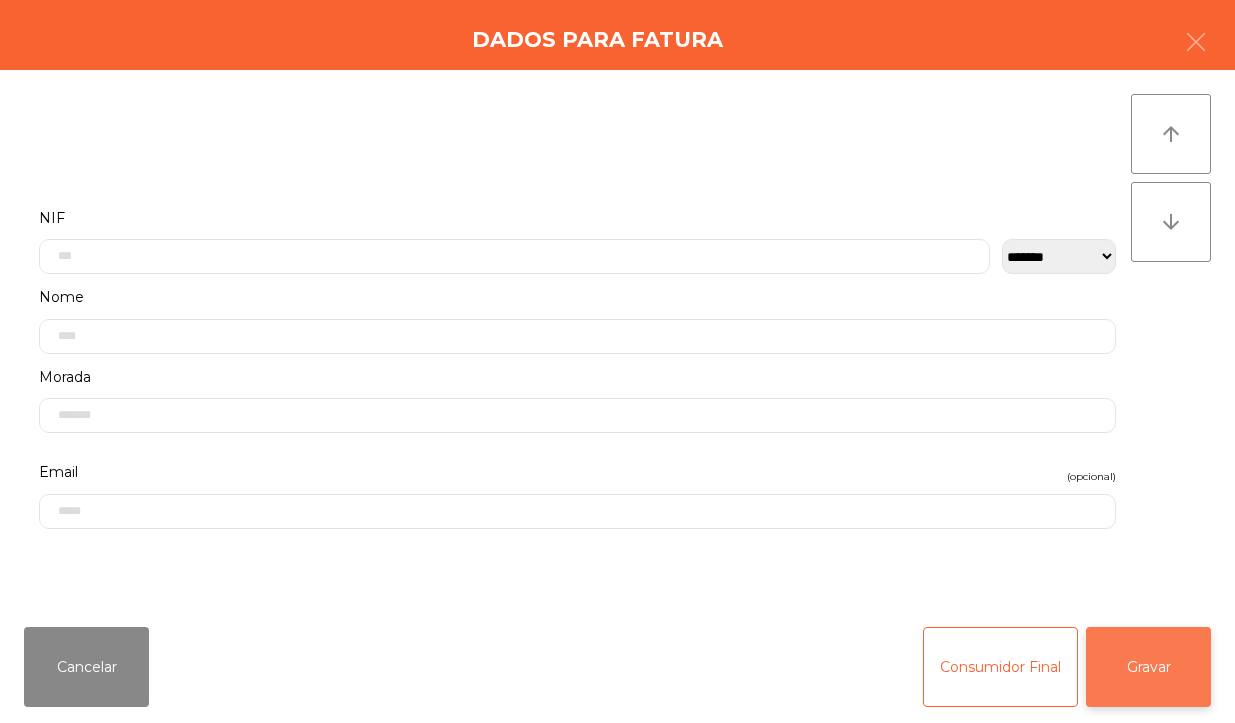 click on "Gravar" 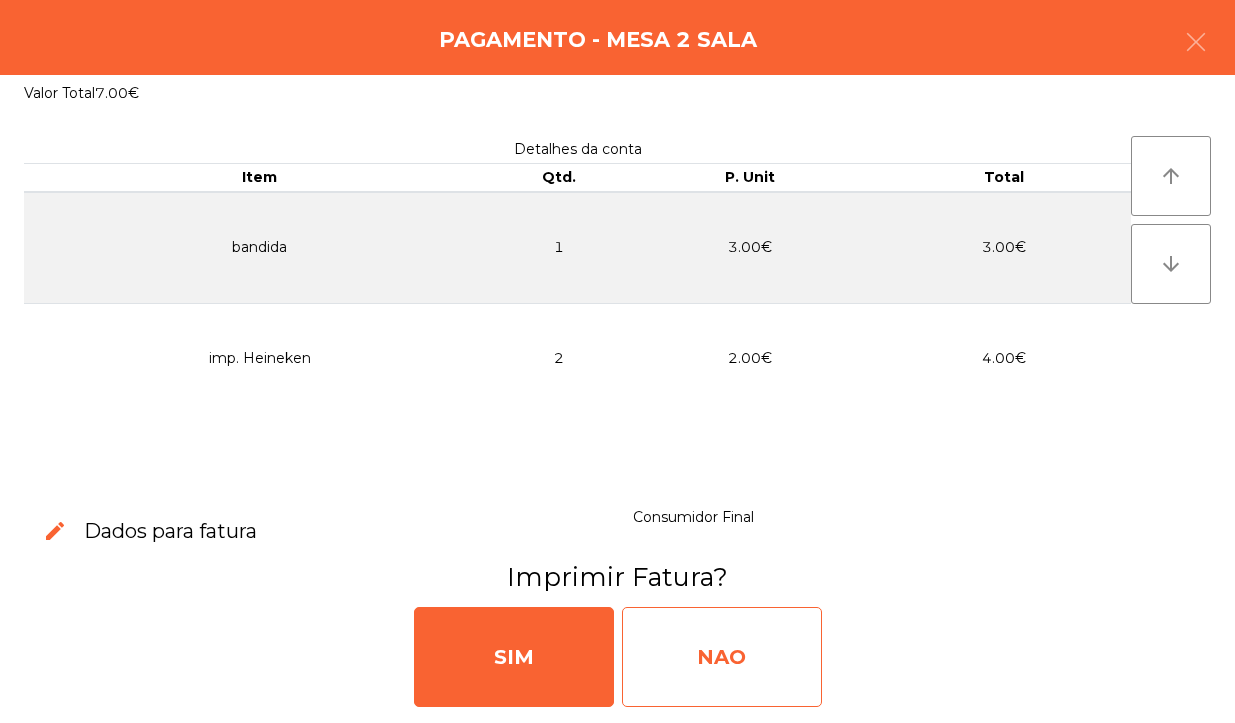 click on "NAO" 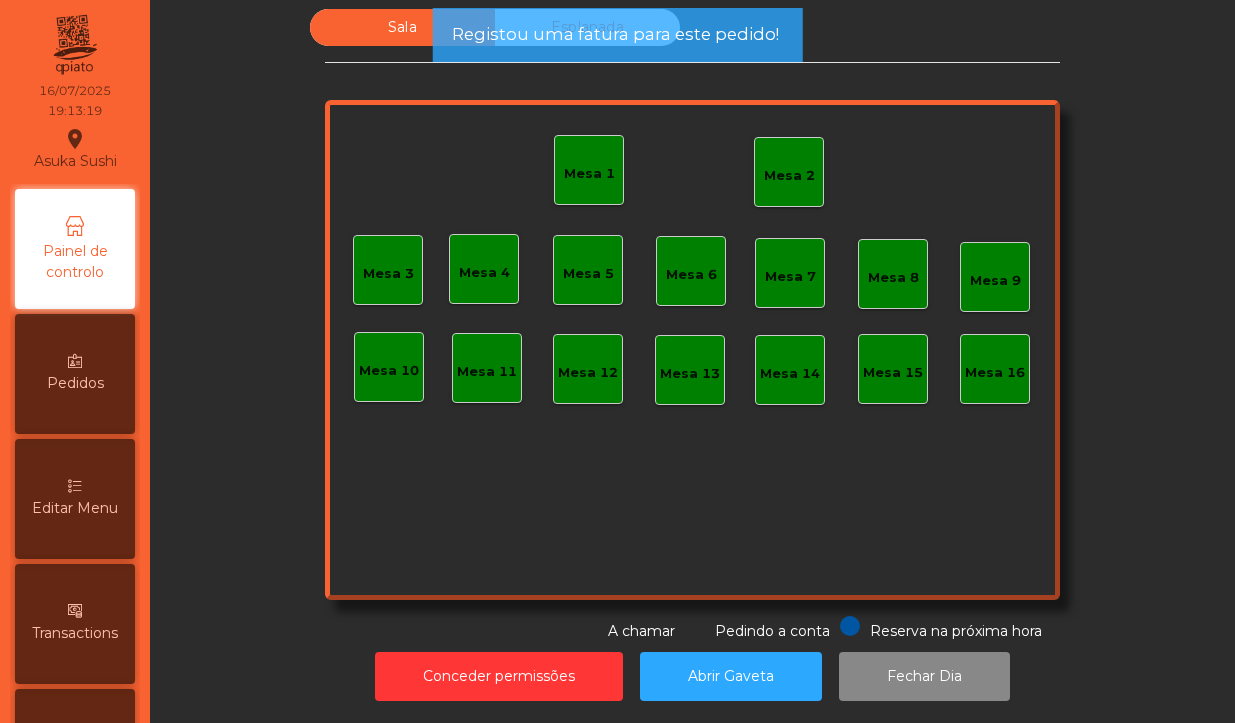 click on "Mesa 2" 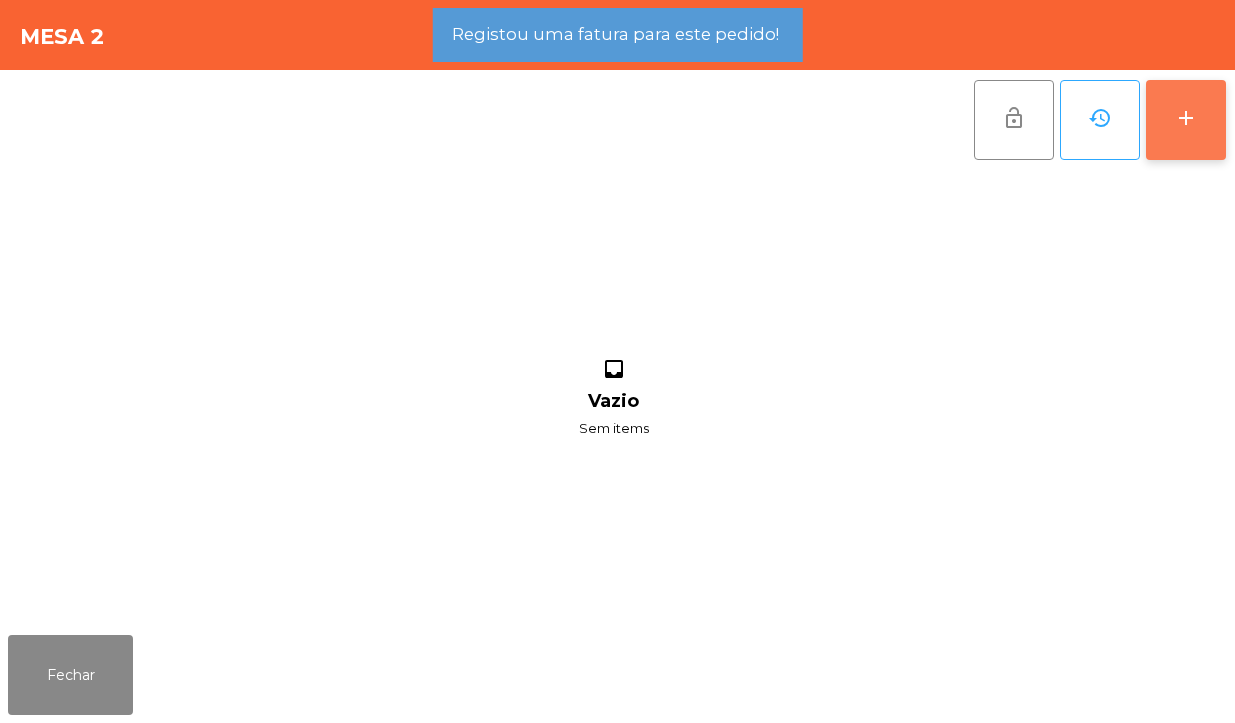 click on "add" 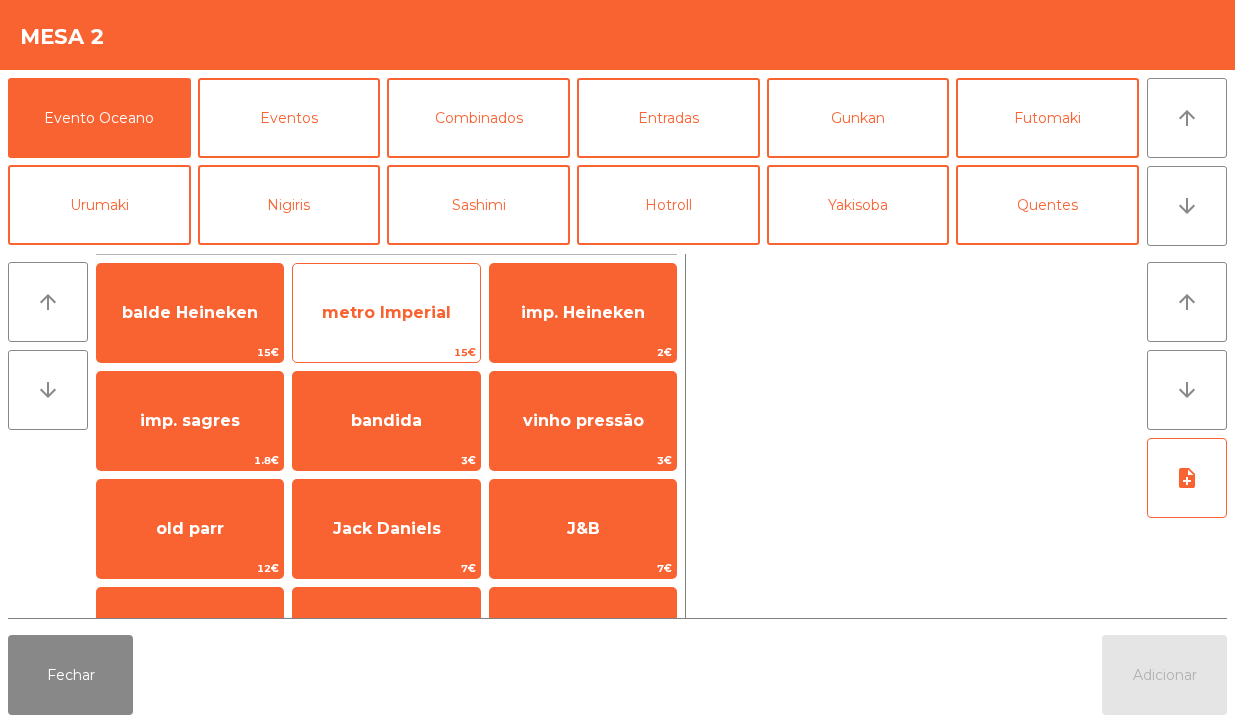 click on "15€" 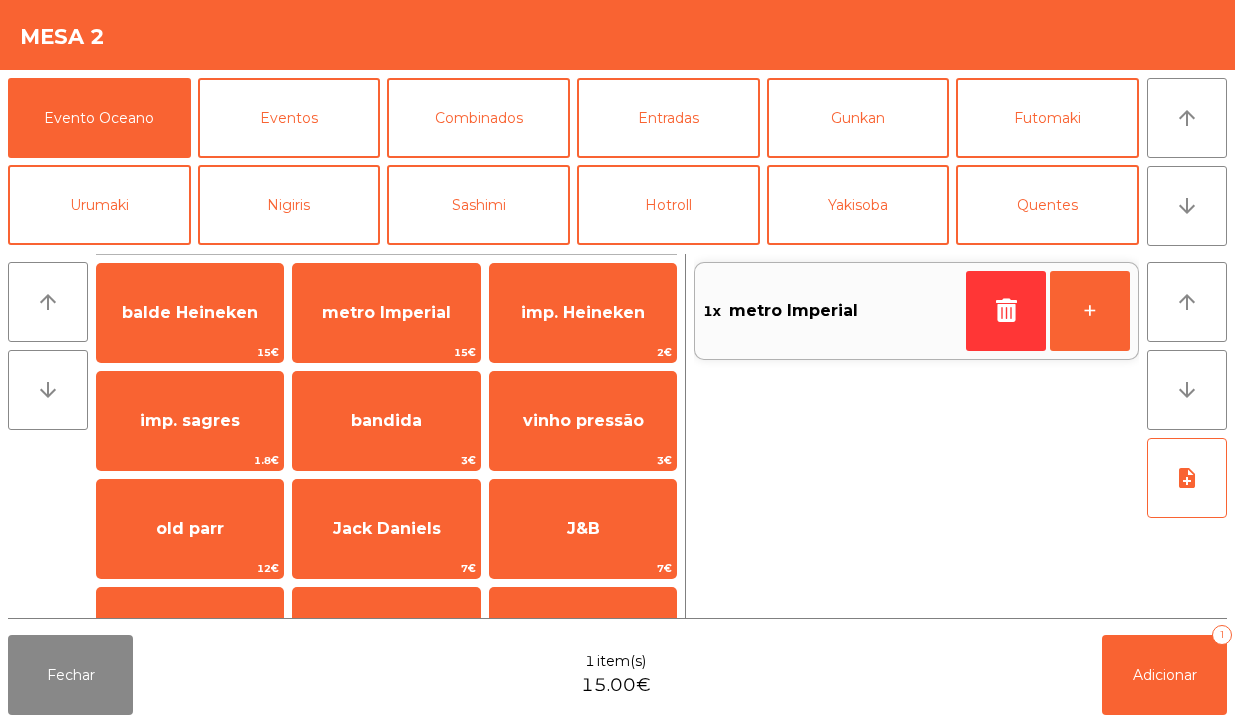 click on "1x" 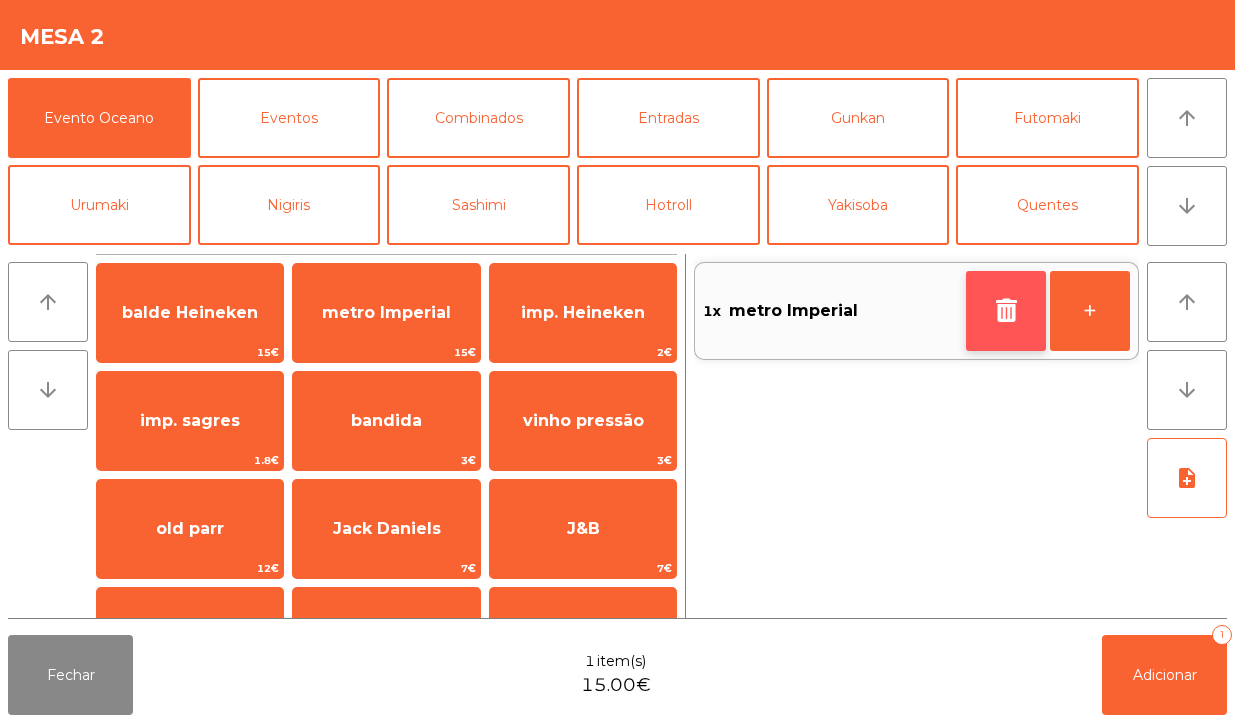 click 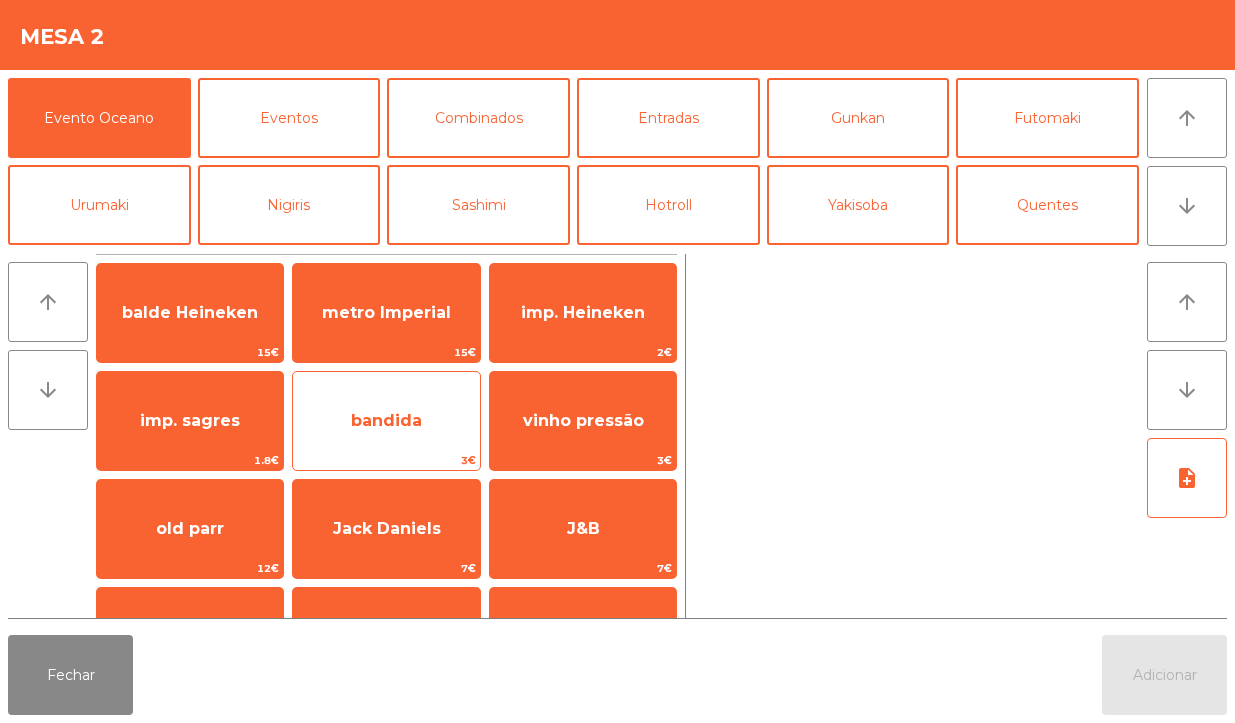 click on "bandida" 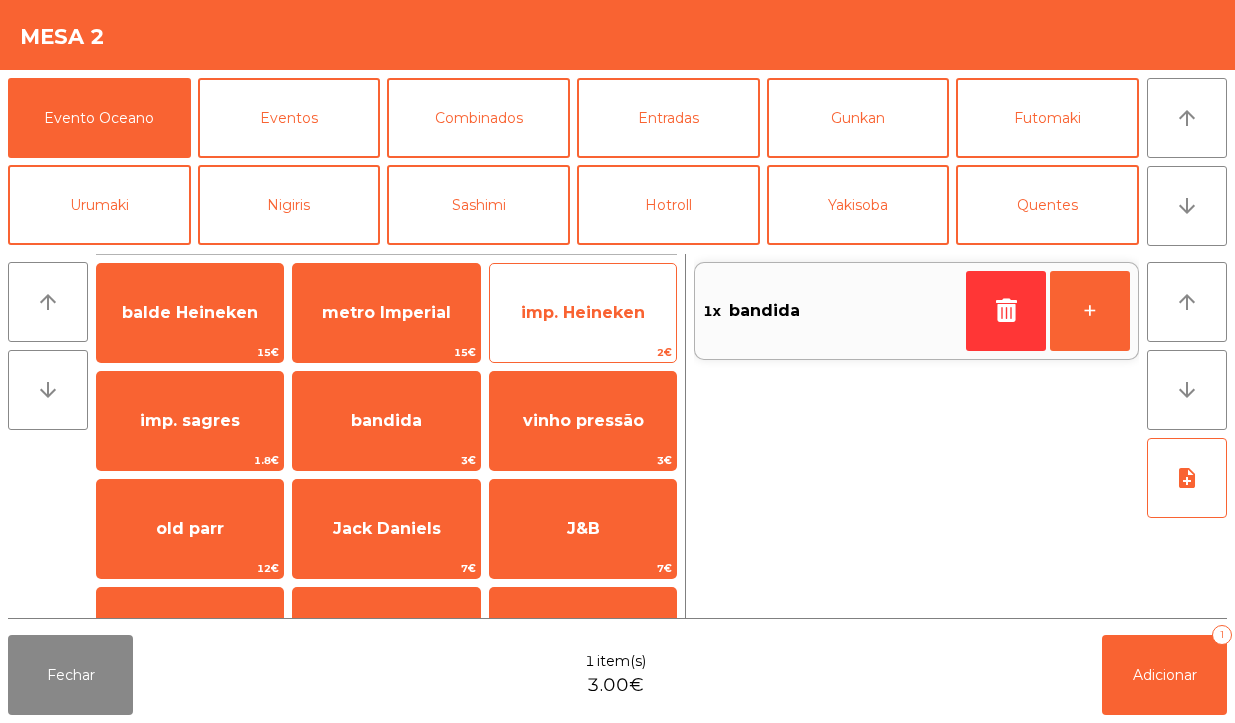 click on "imp. Heineken" 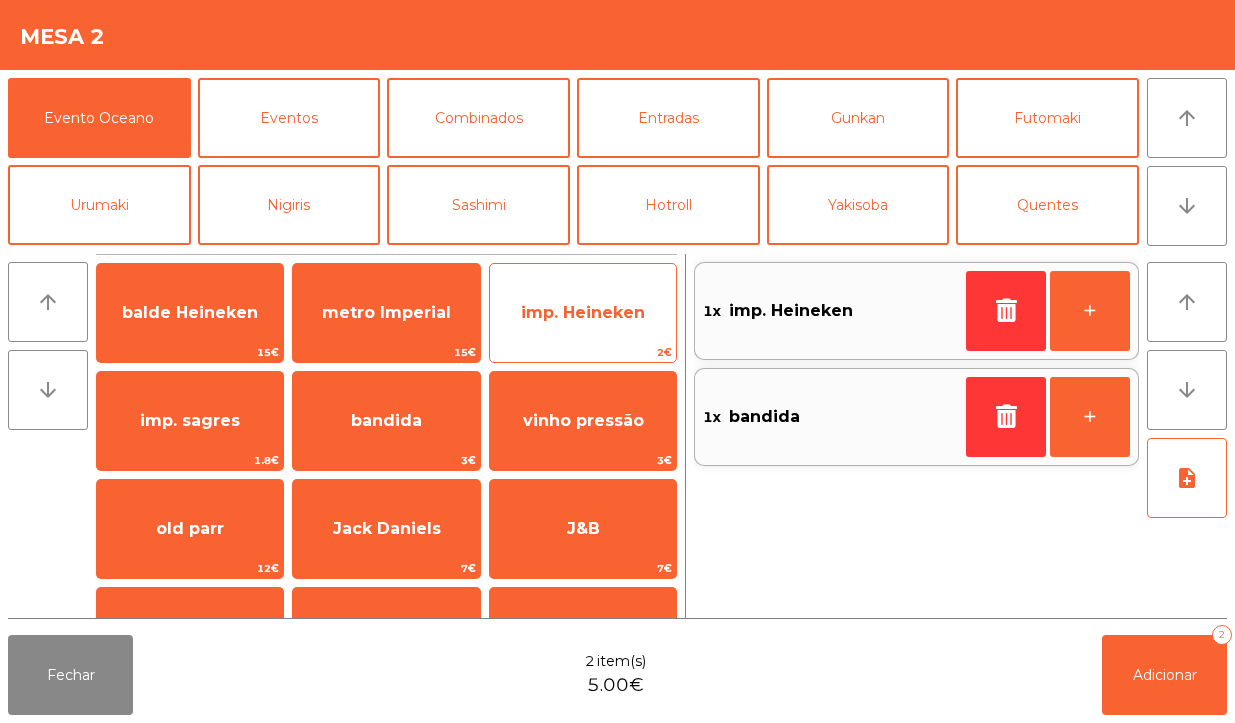 click on "imp. Heineken" 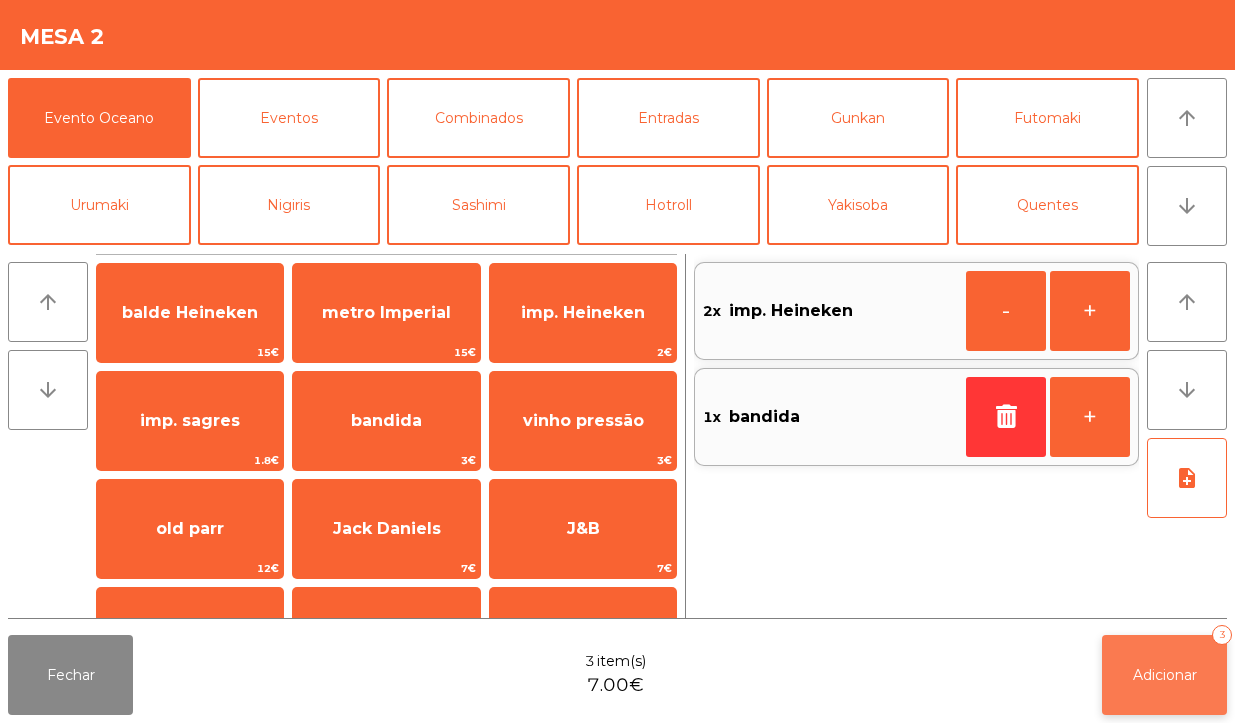 click on "Adicionar" 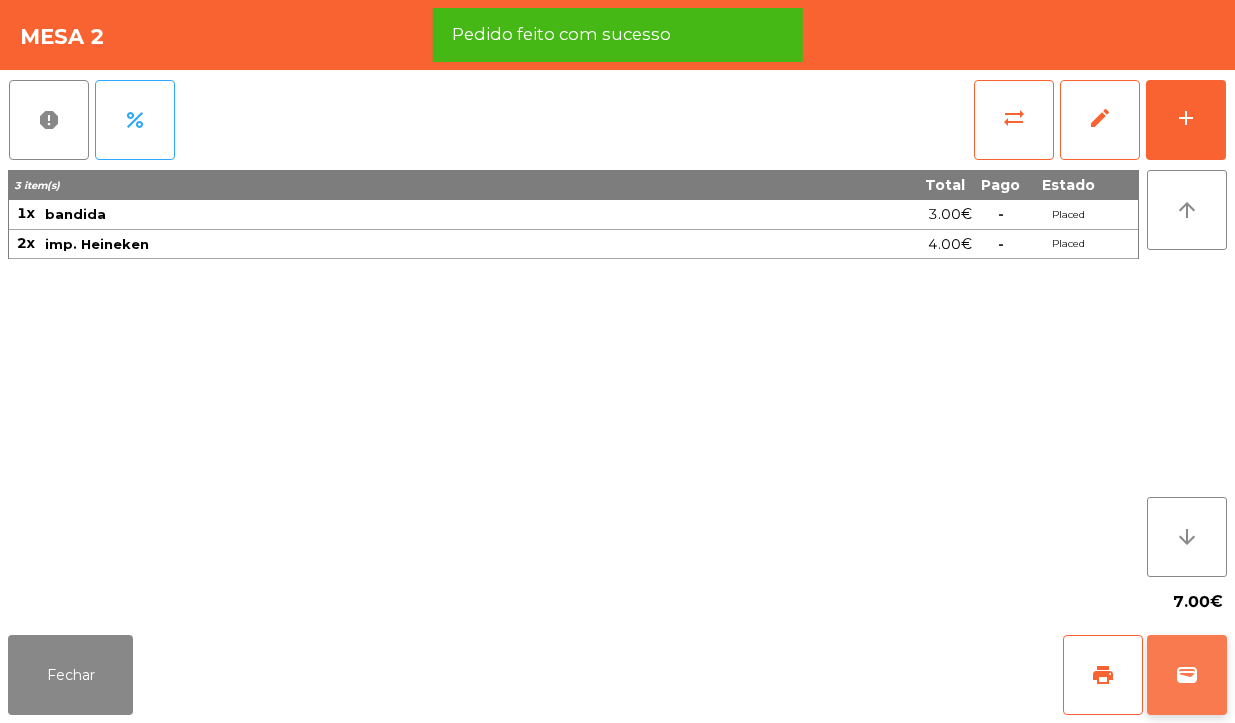click on "wallet" 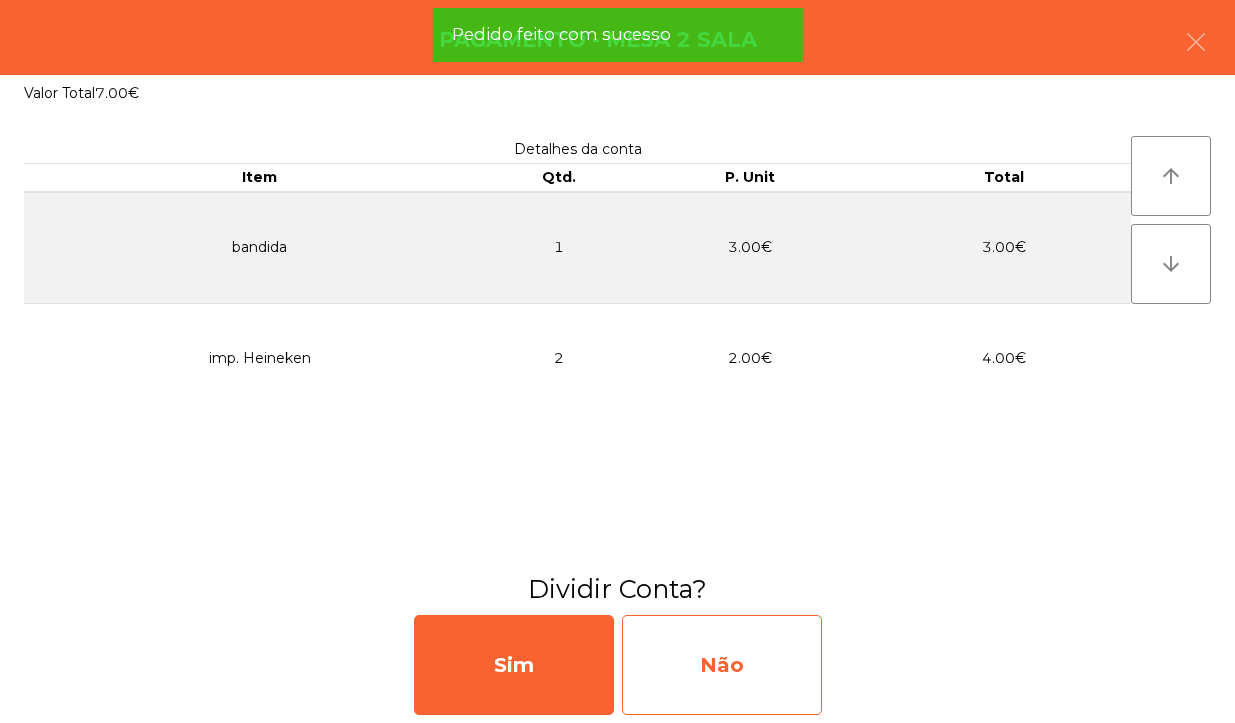 click on "Não" 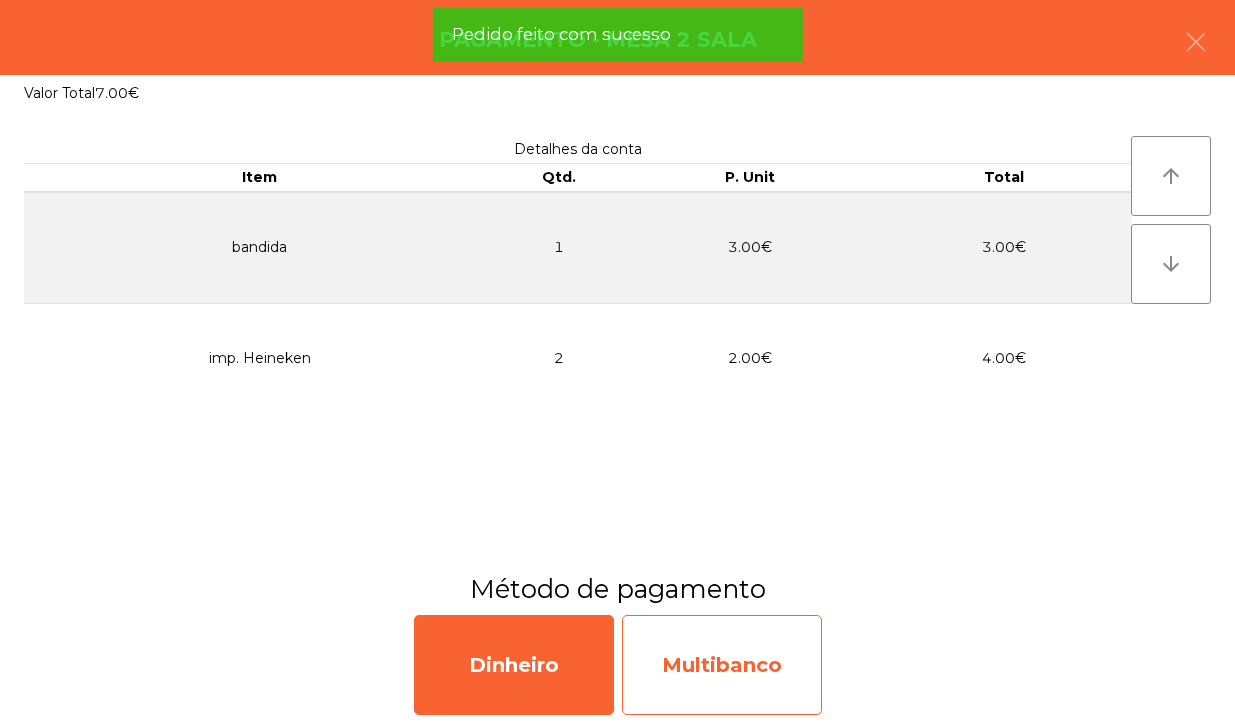 click on "Multibanco" 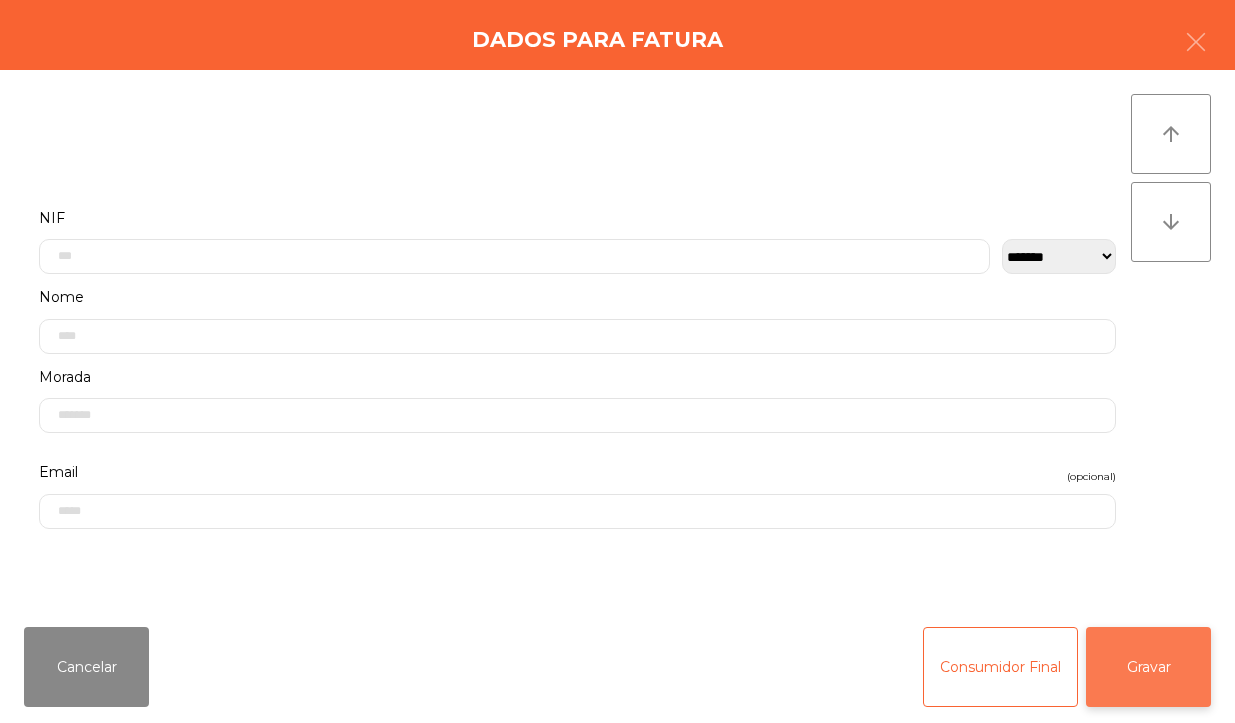 click on "Gravar" 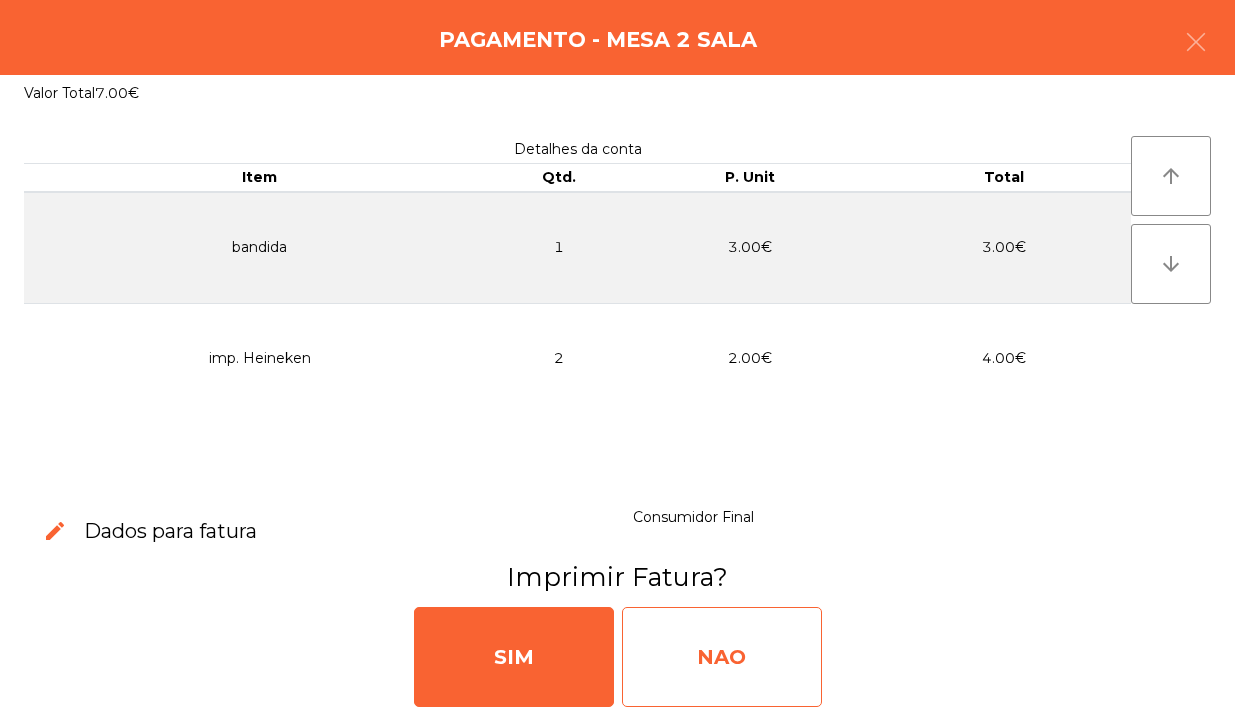 click on "NAO" 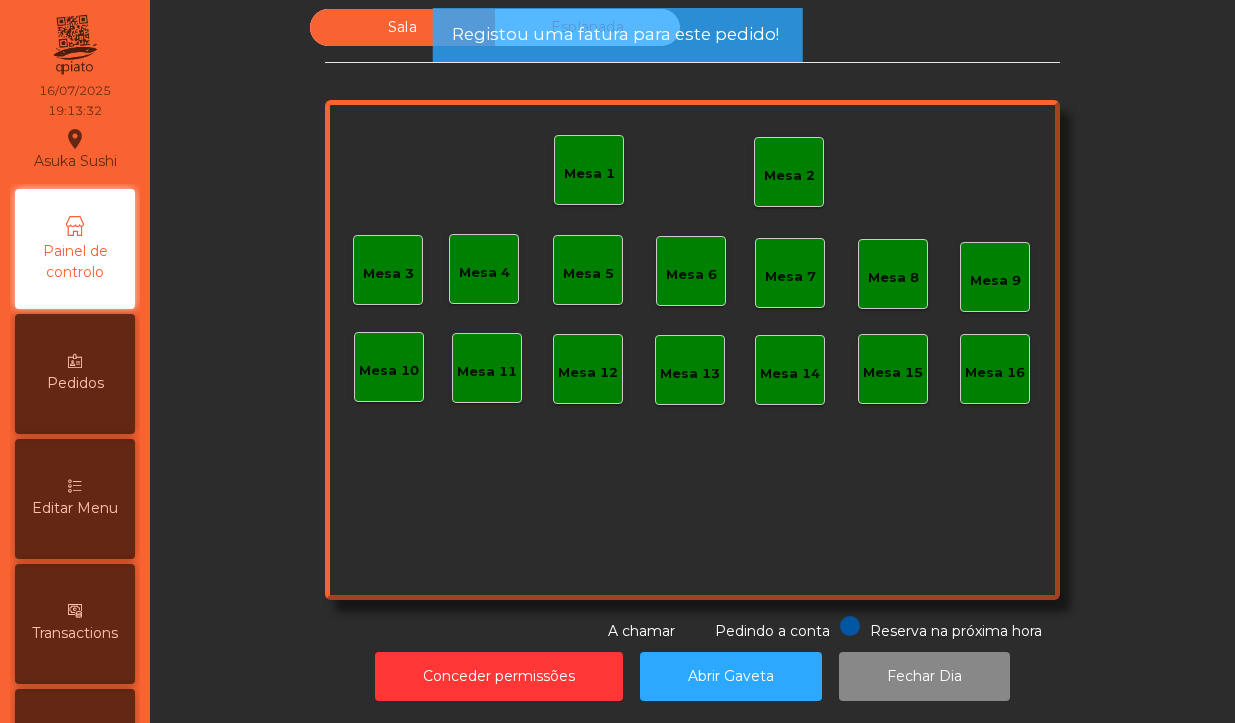 click on "Mesa 2" 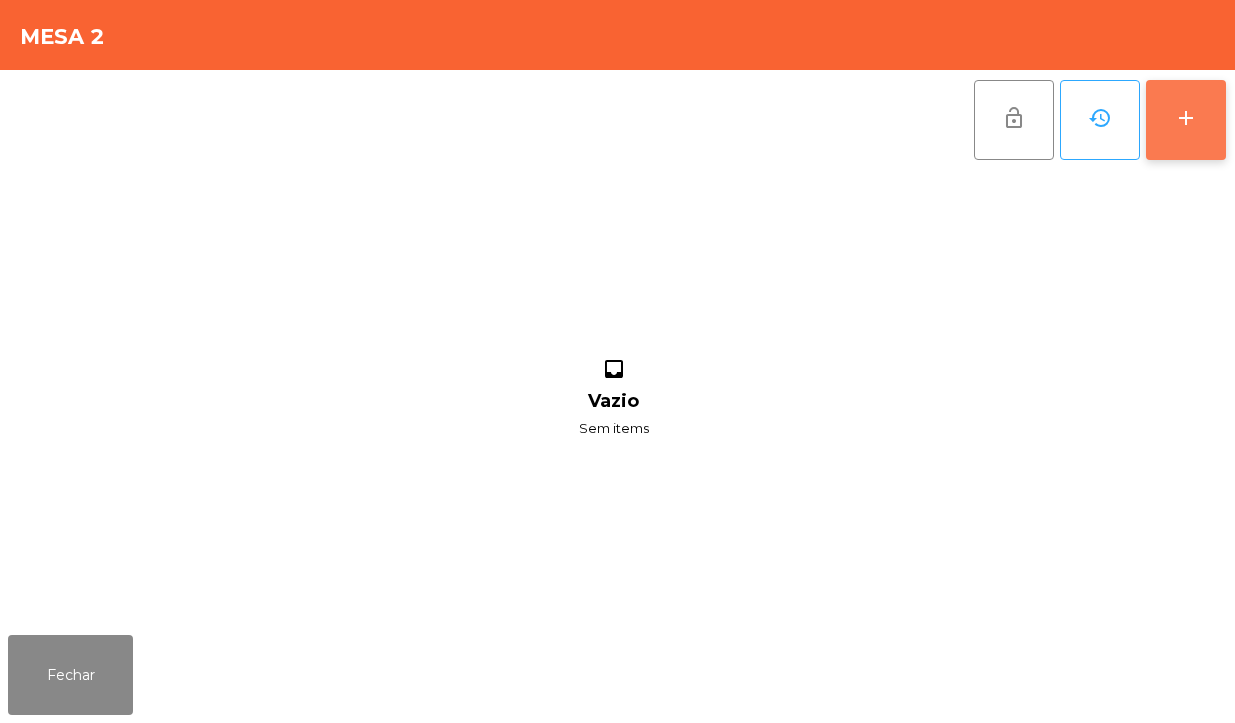 click on "add" 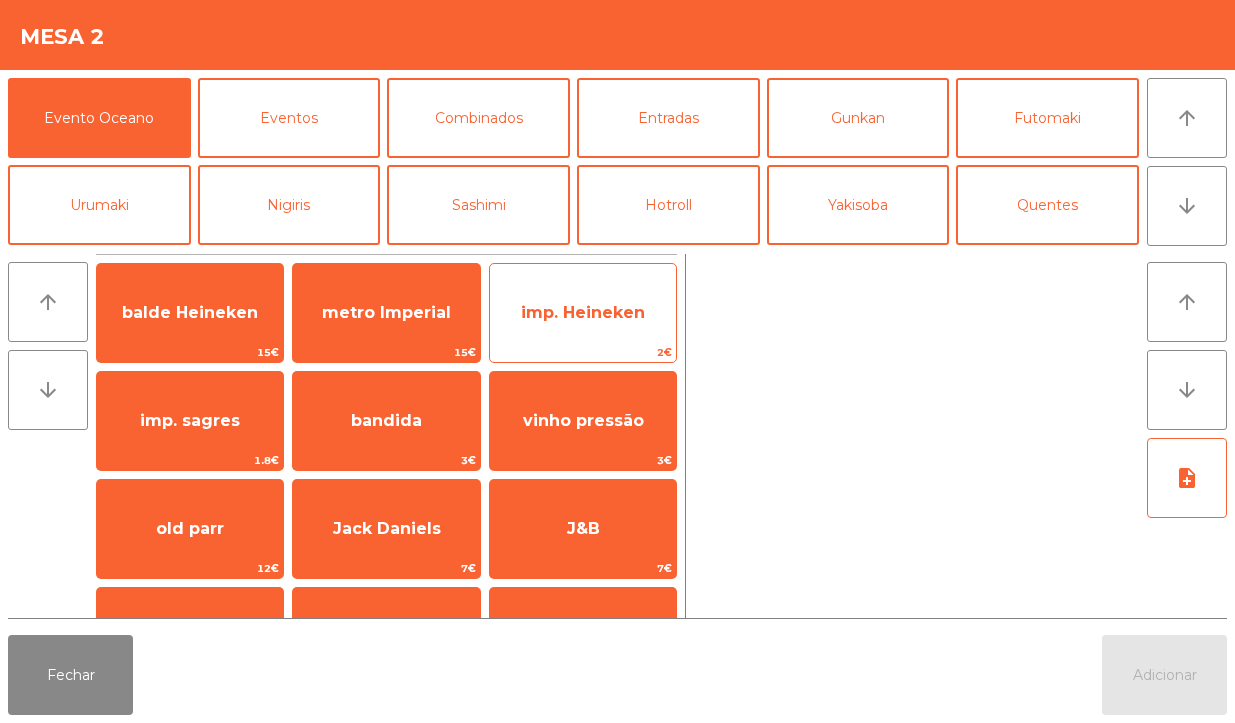 click on "imp. Heineken" 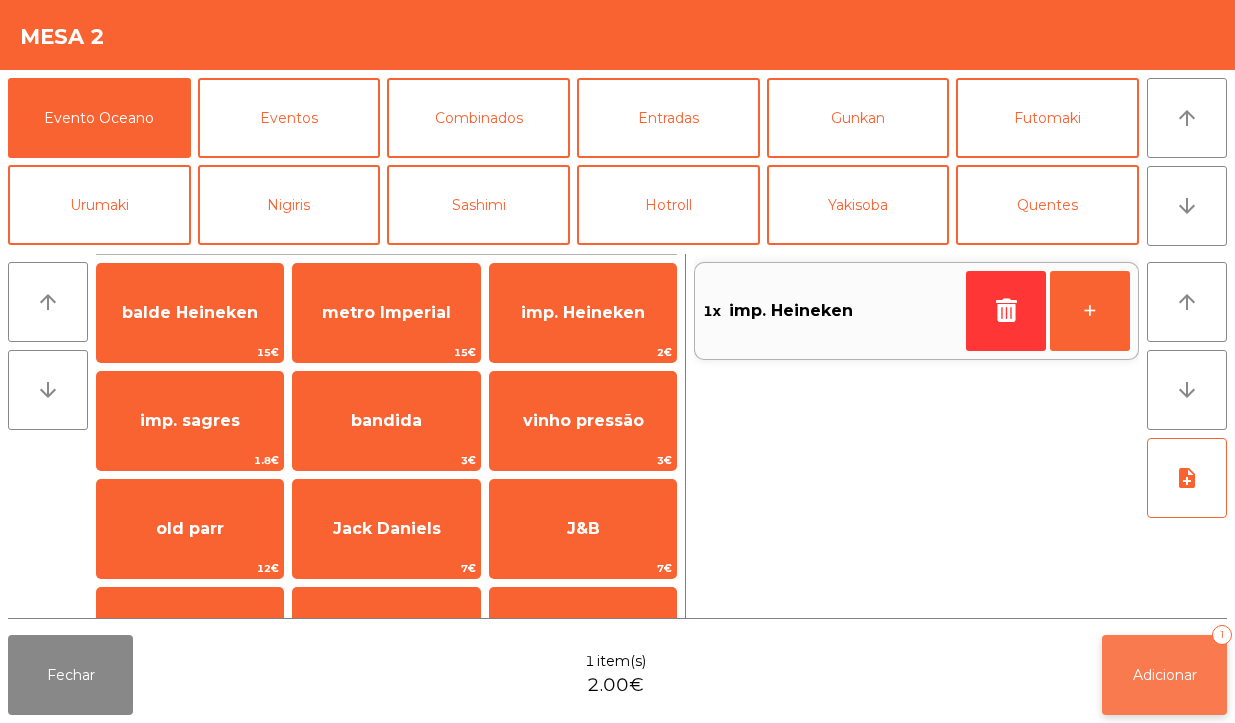 click on "Adicionar" 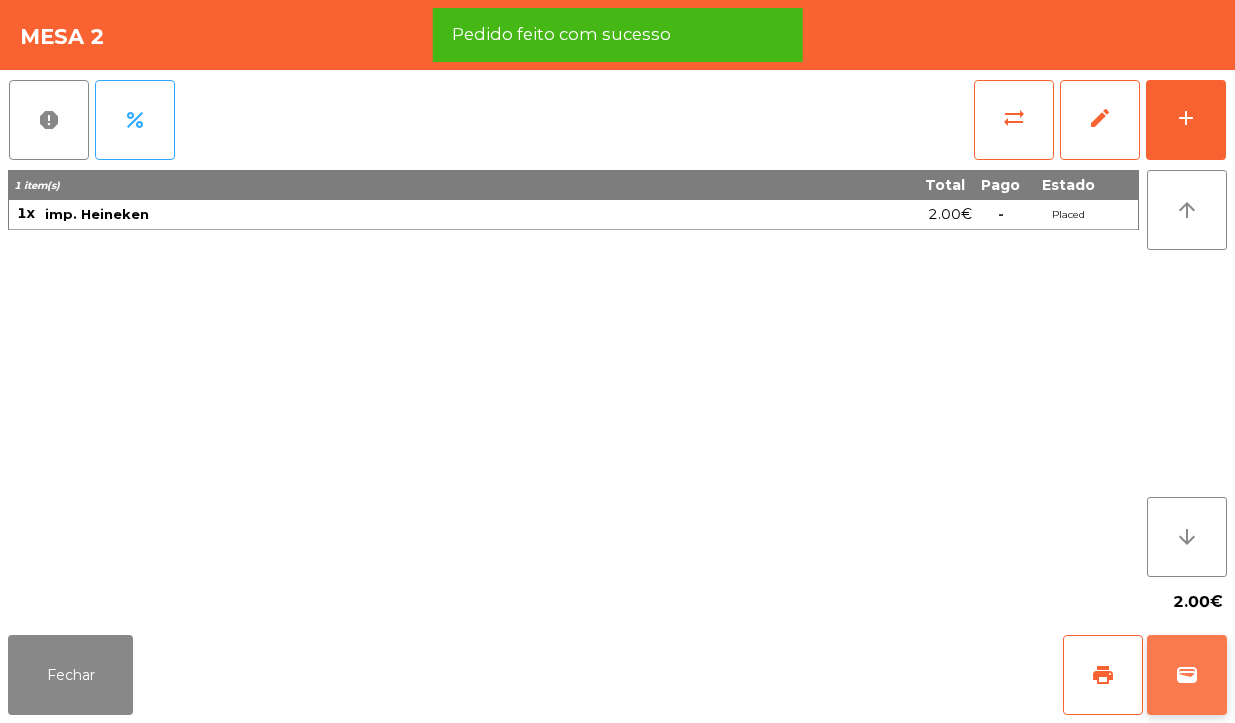 click on "wallet" 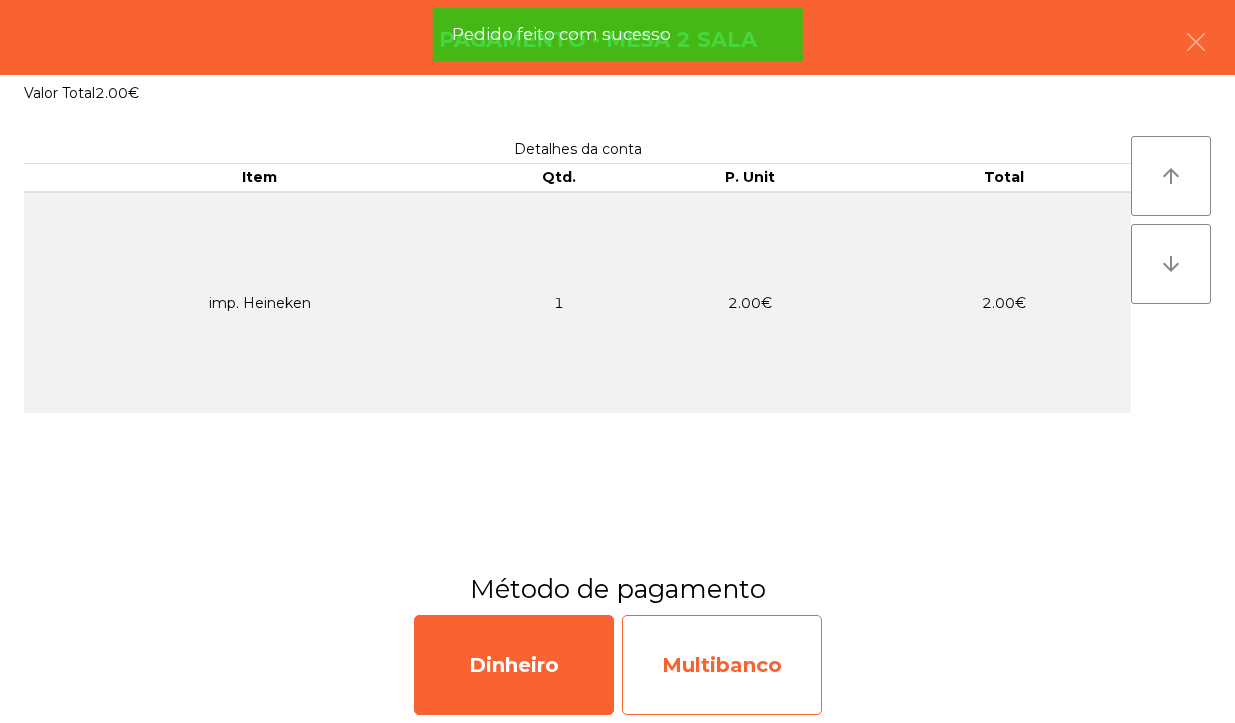 click on "Multibanco" 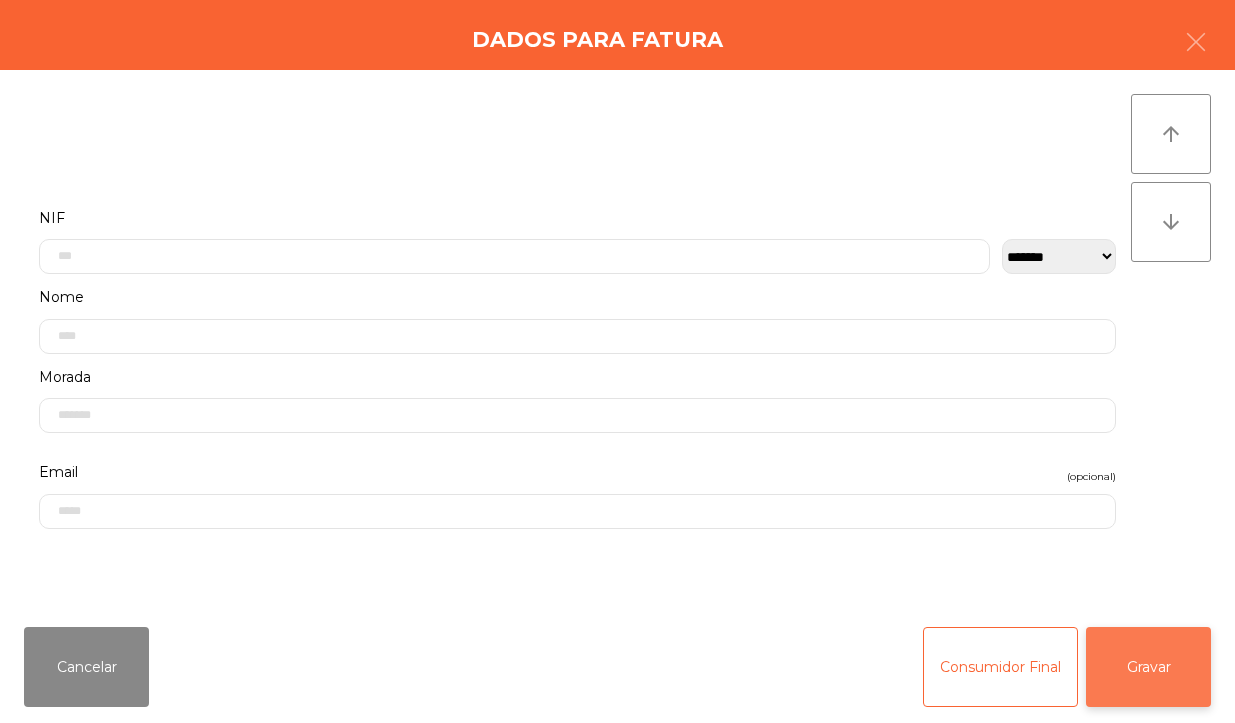 click on "Gravar" 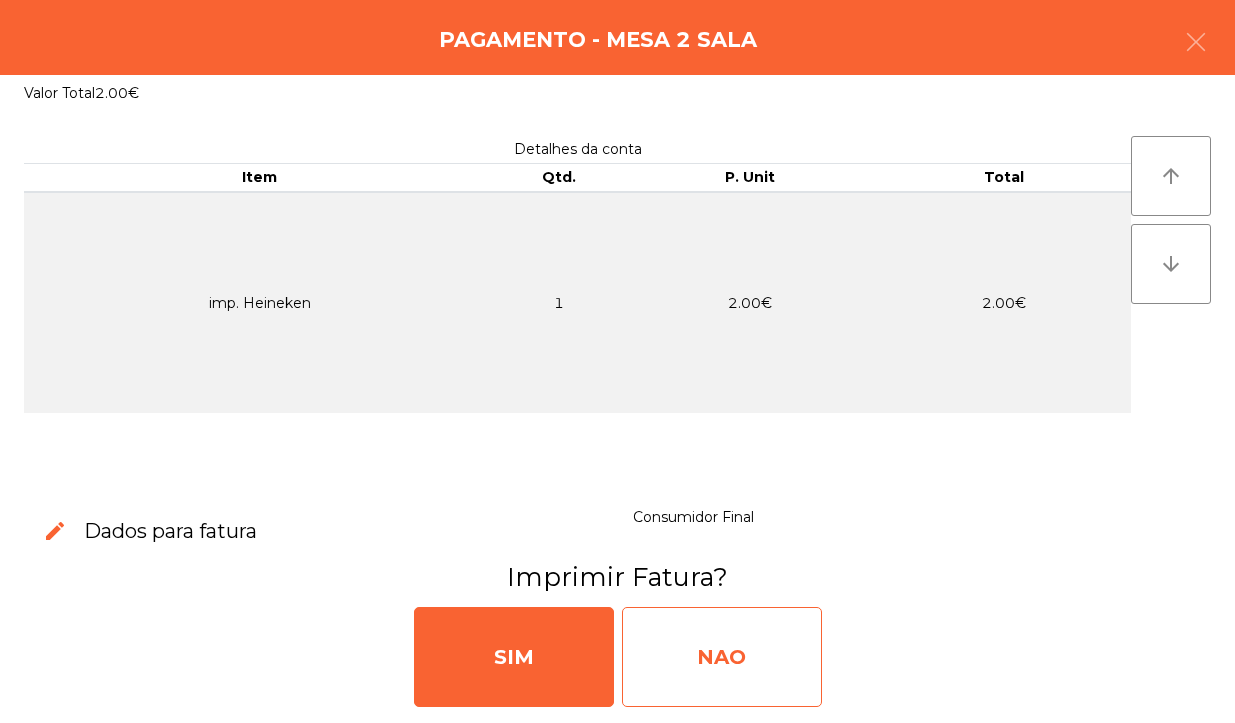 click on "NAO" 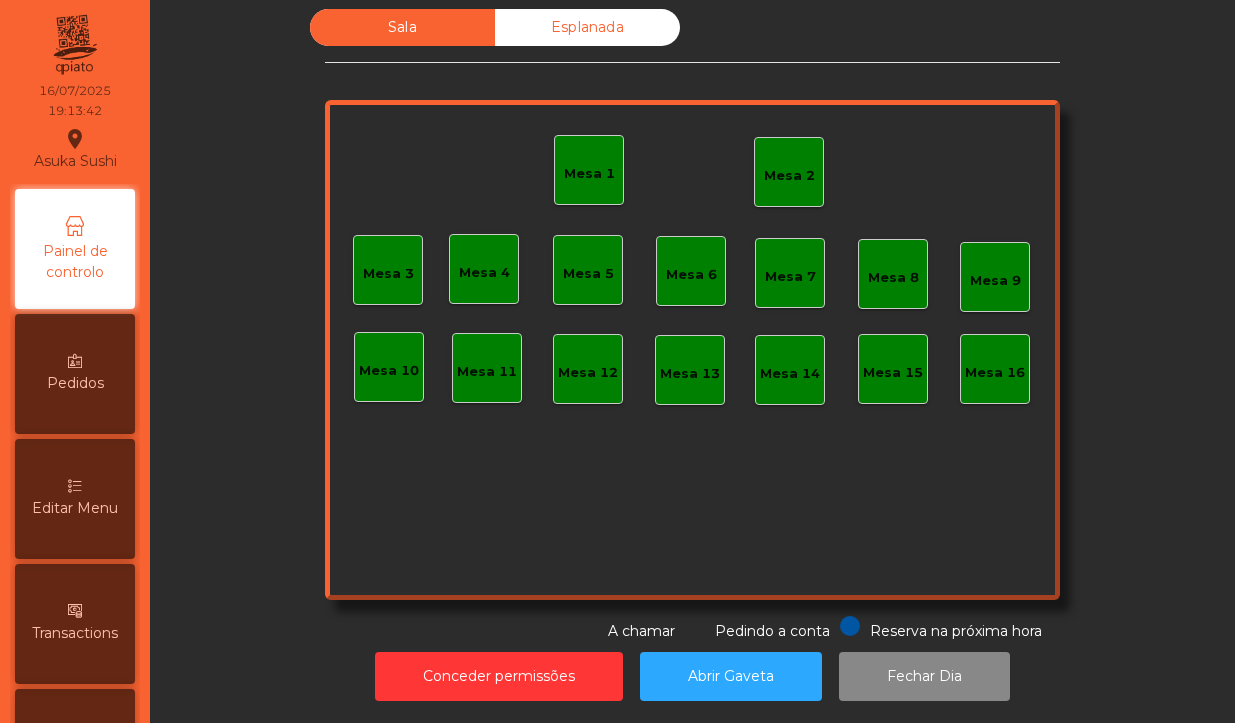 click on "Mesa 2" 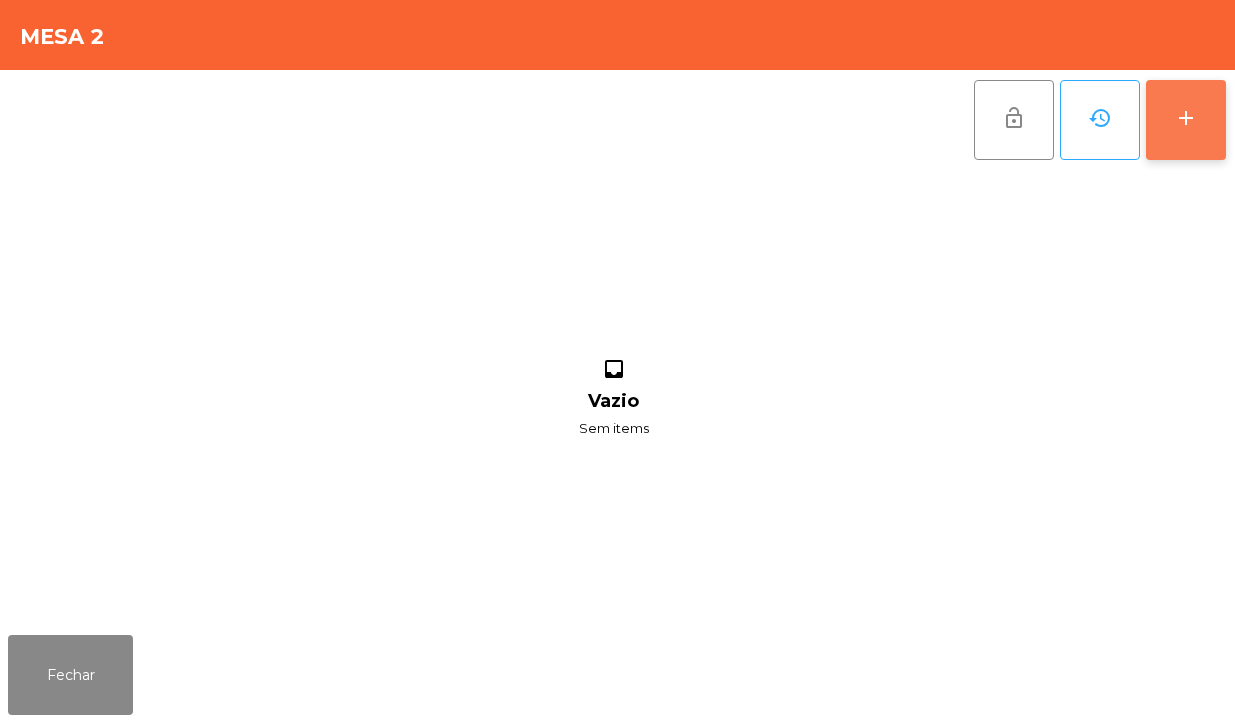 click on "add" 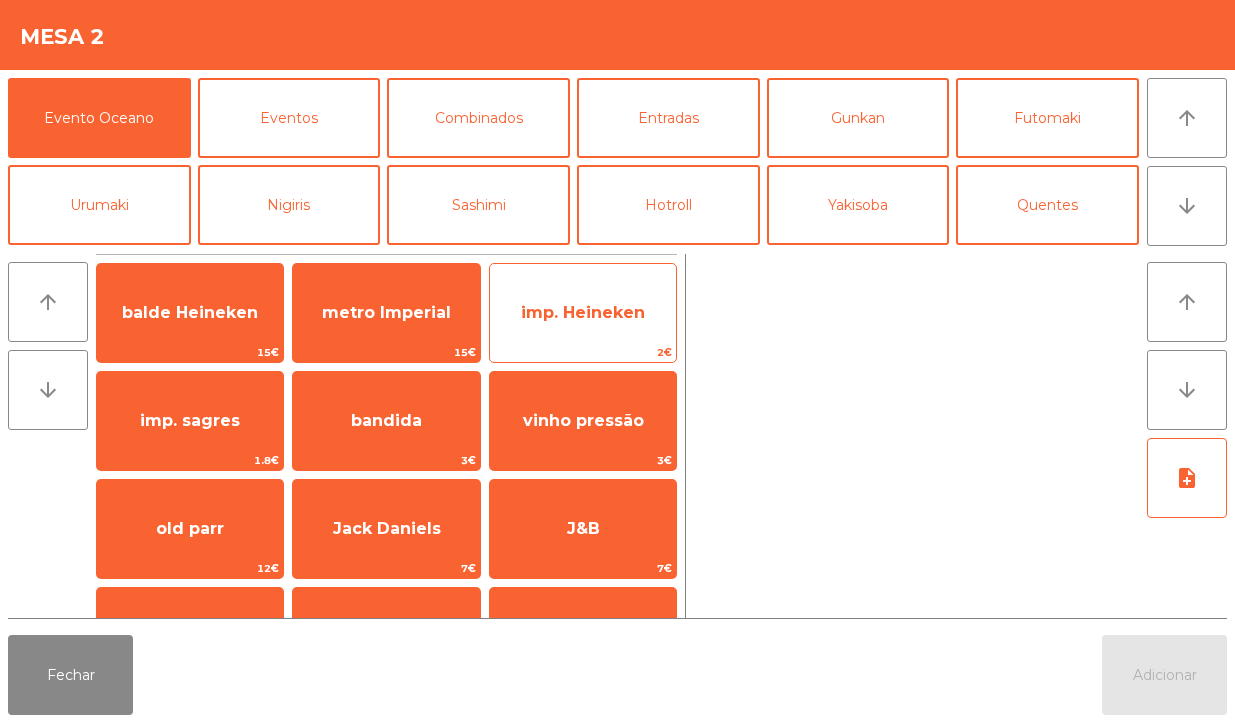 click on "imp. Heineken" 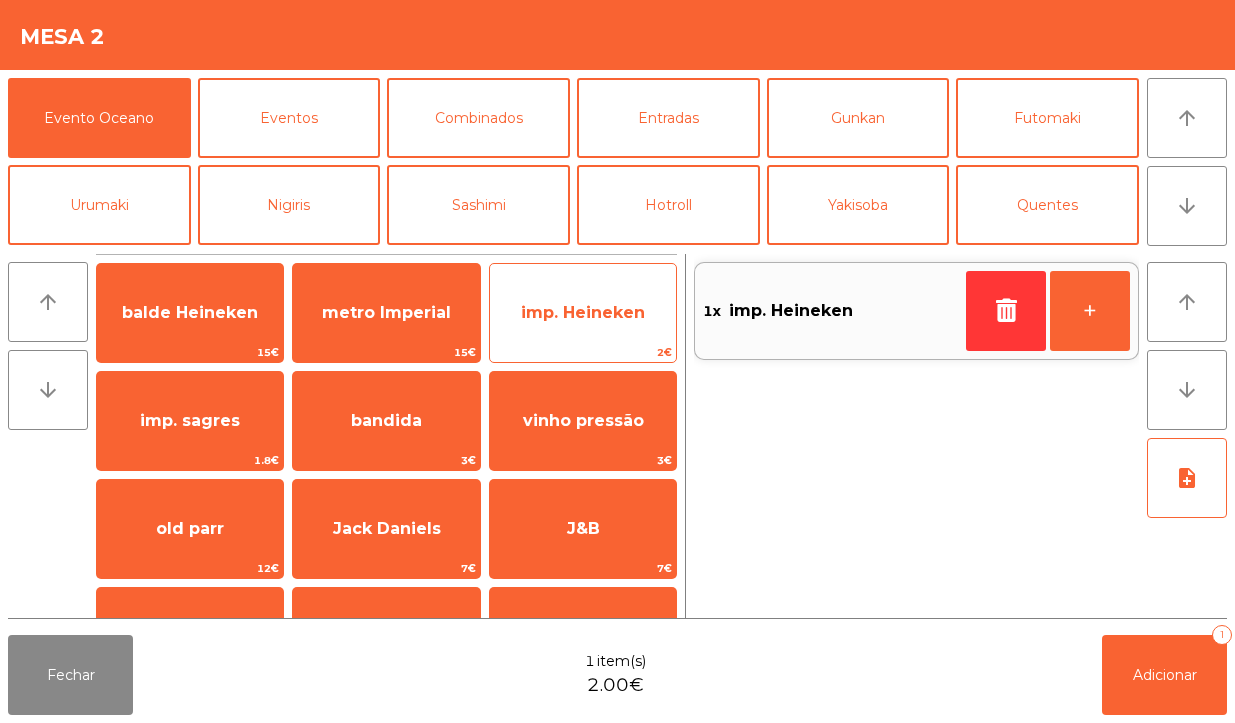 click on "imp. Heineken" 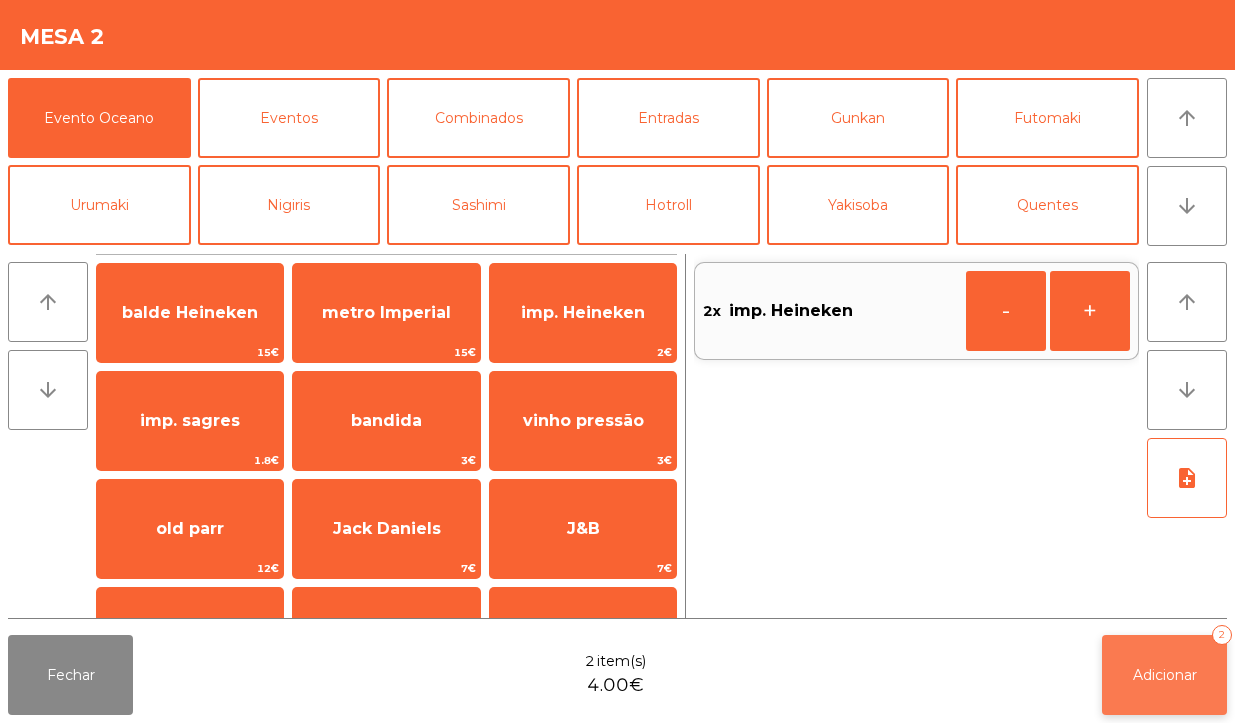 click on "Adicionar   2" 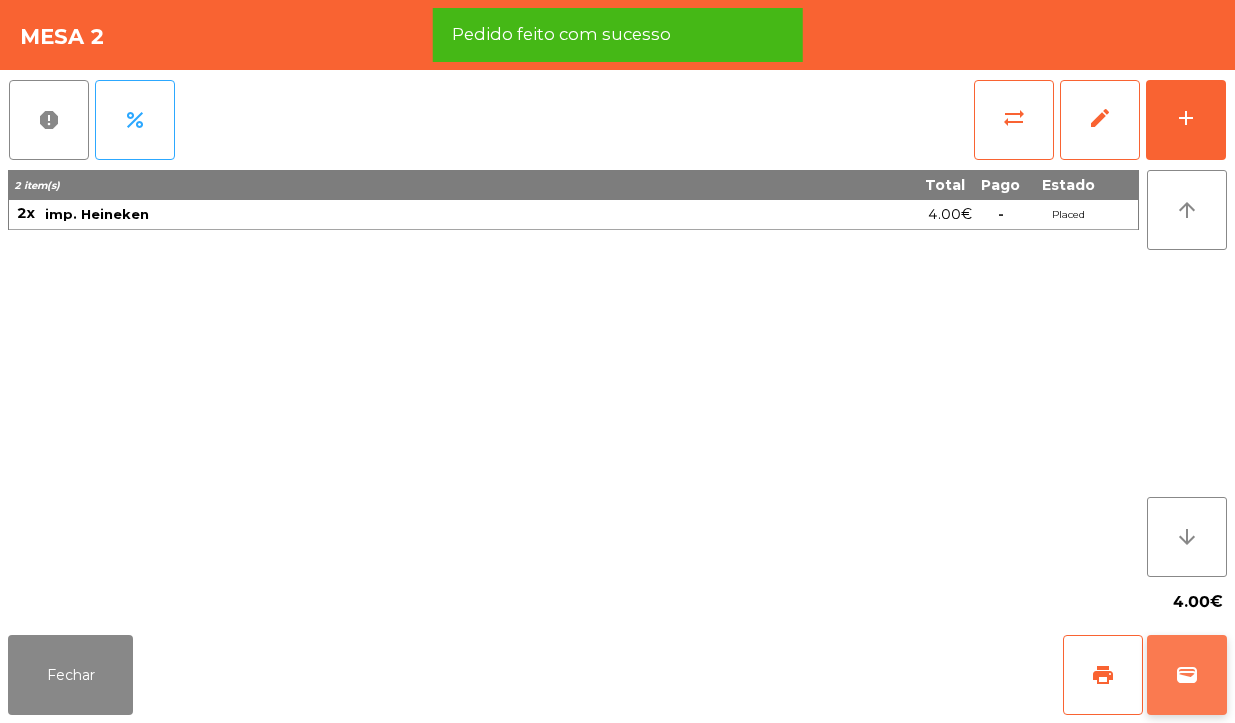 click on "wallet" 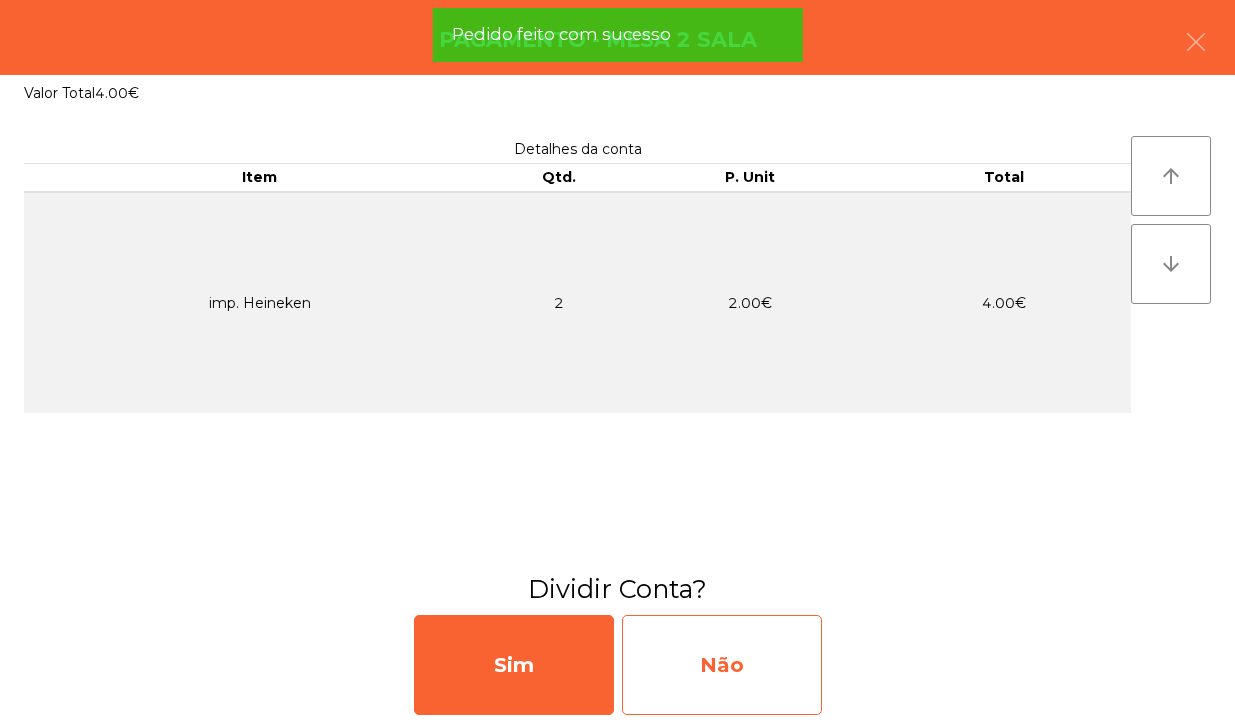 click on "Não" 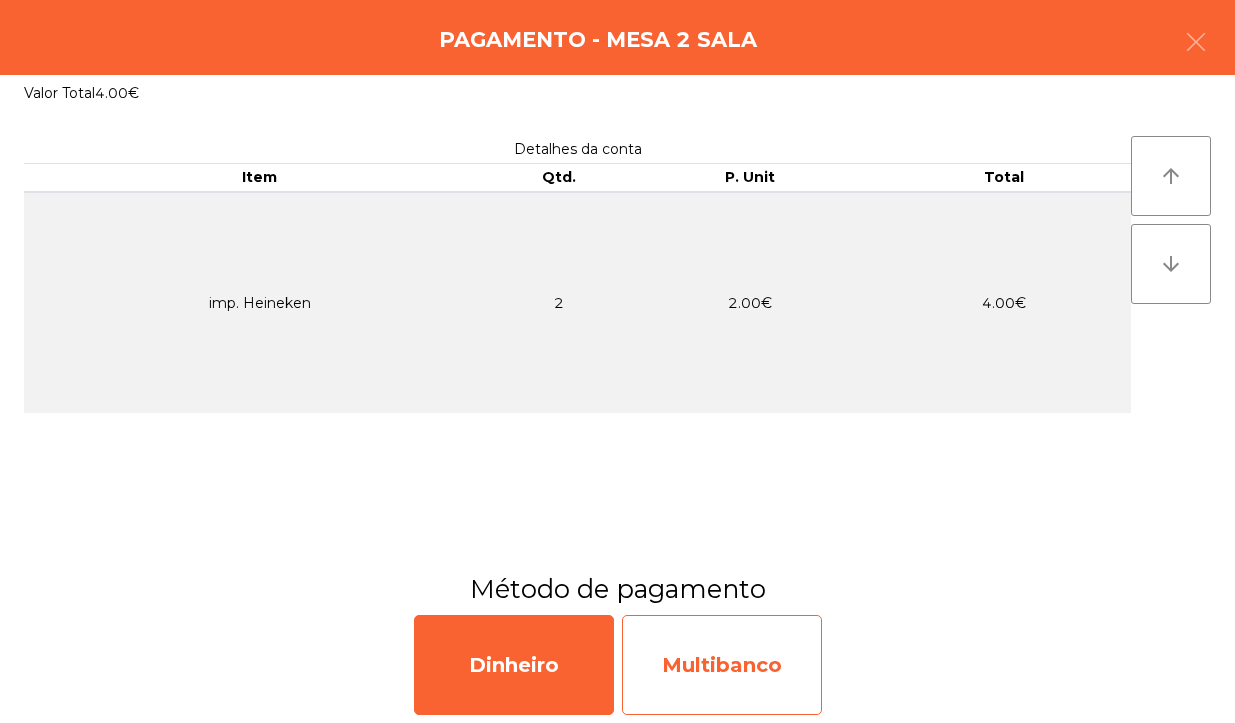 click on "Multibanco" 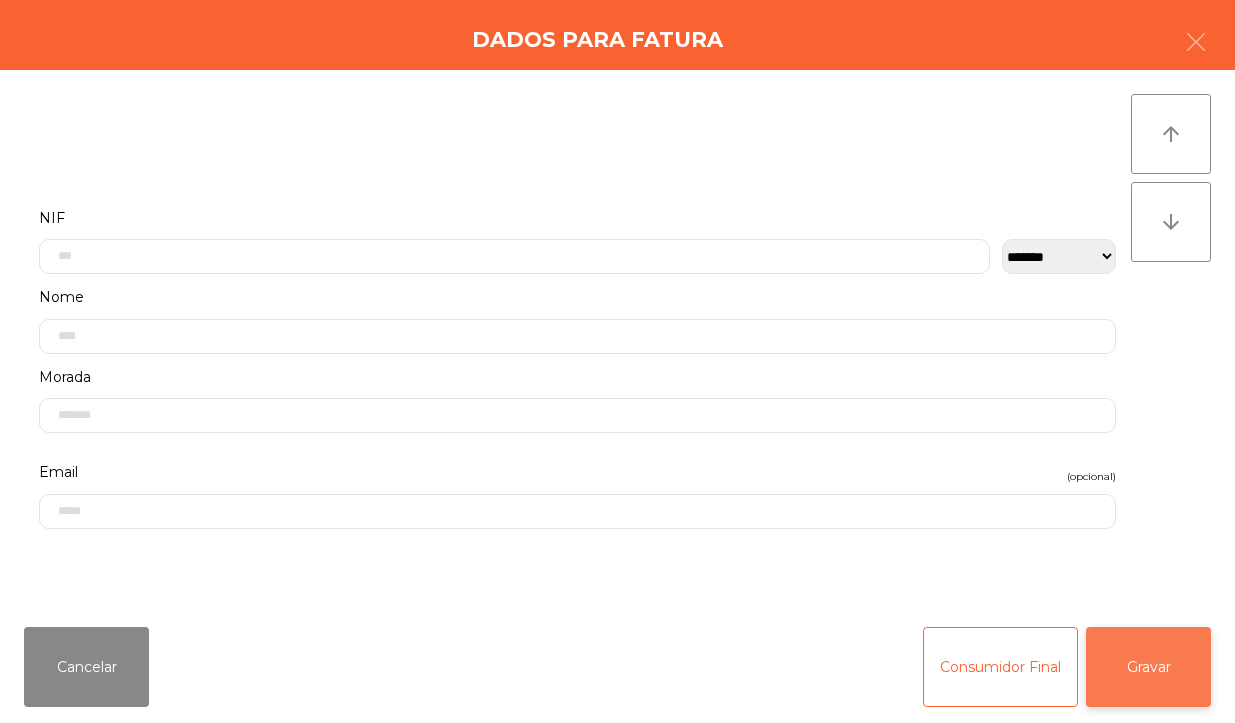 click on "Gravar" 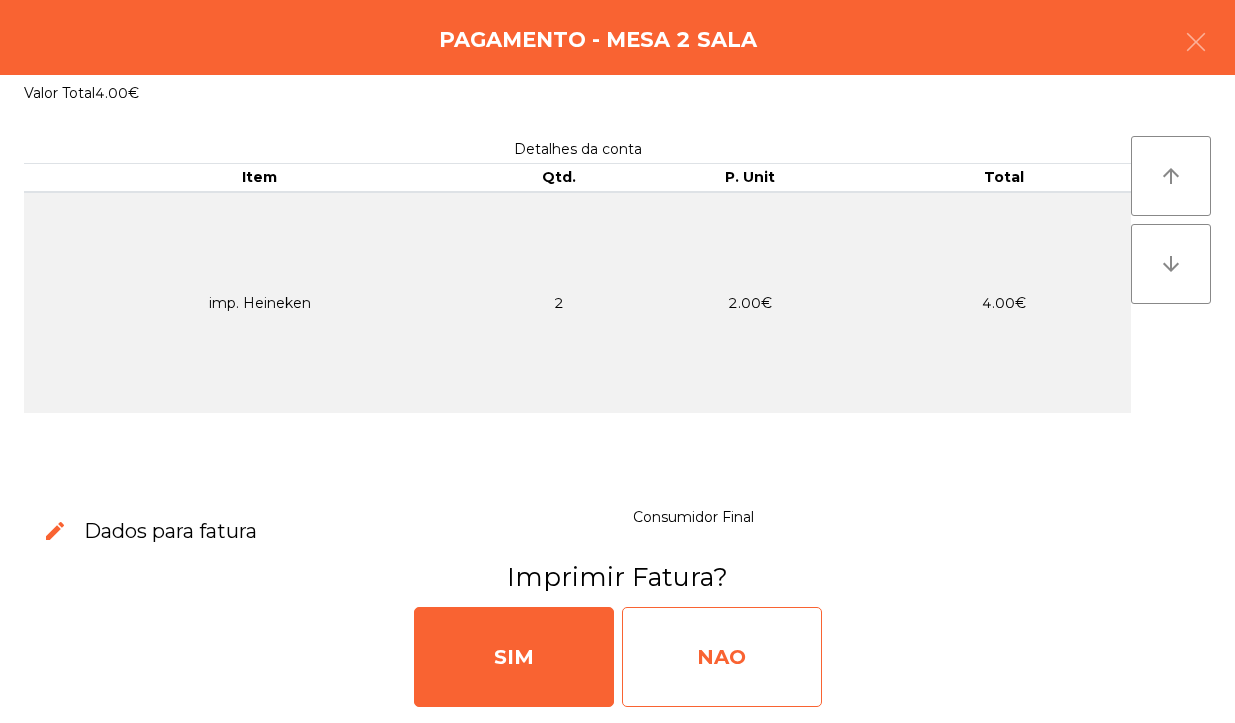 click on "NAO" 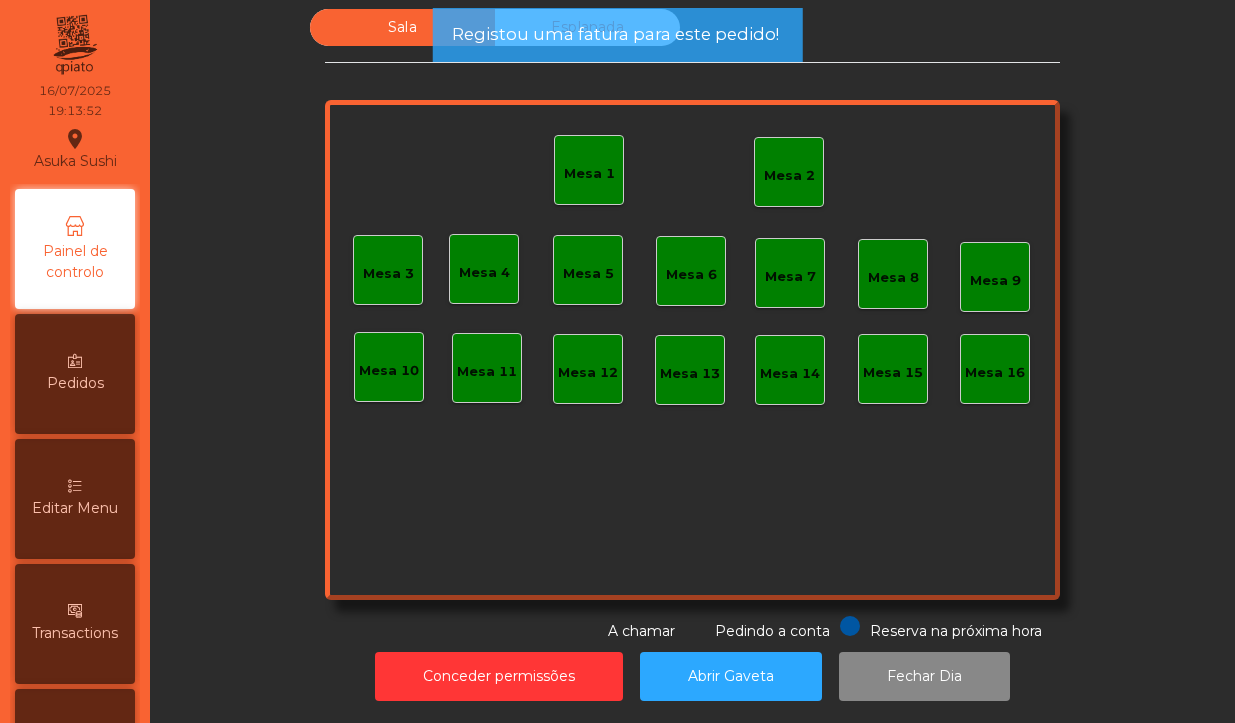 click on "Mesa 2" 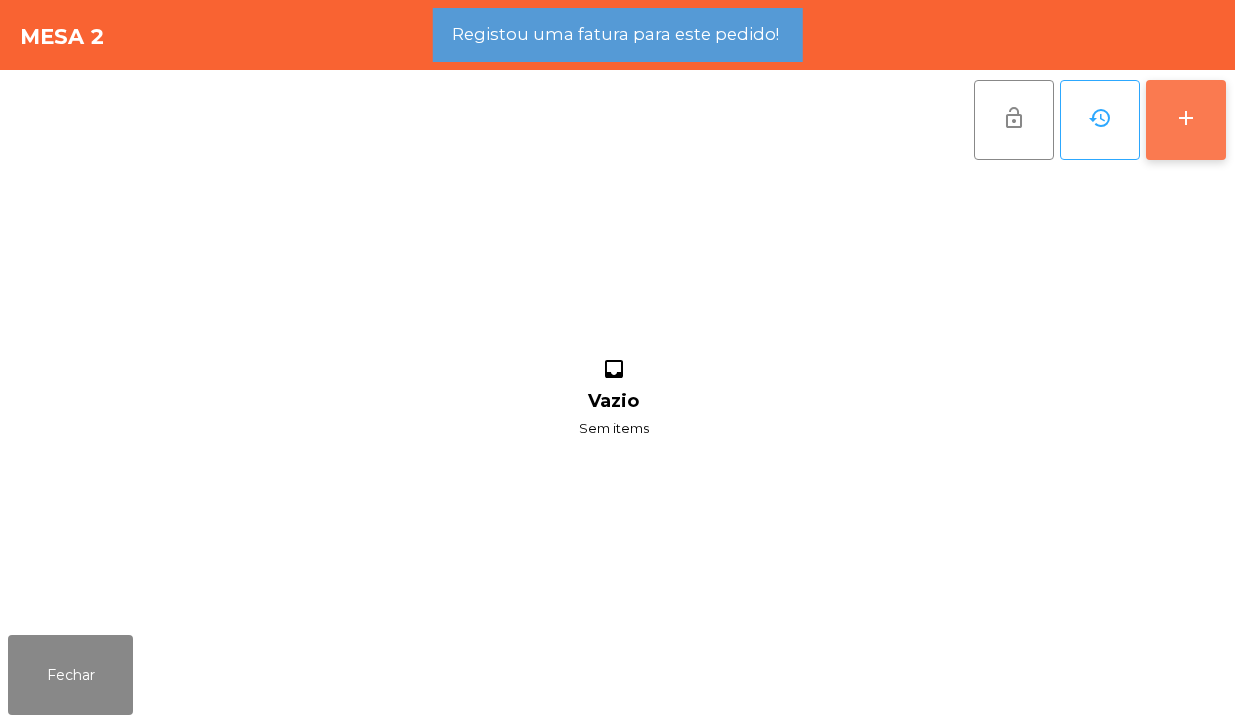 click on "add" 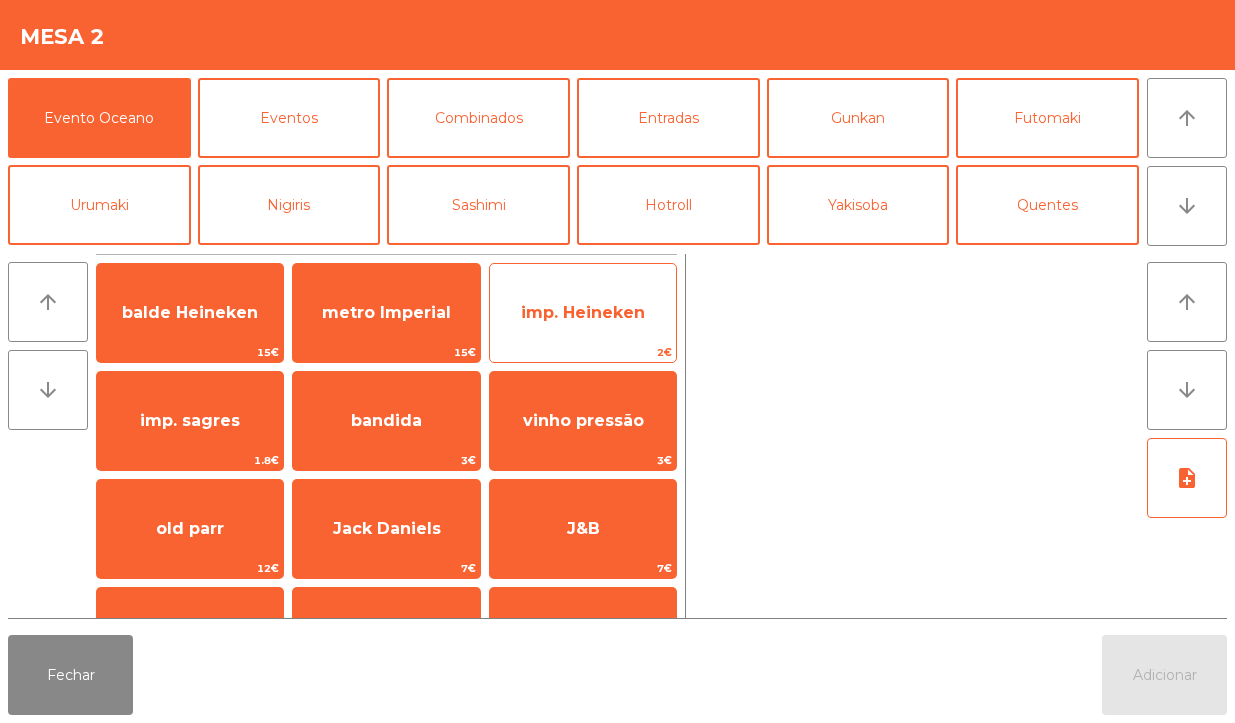 click on "imp. Heineken" 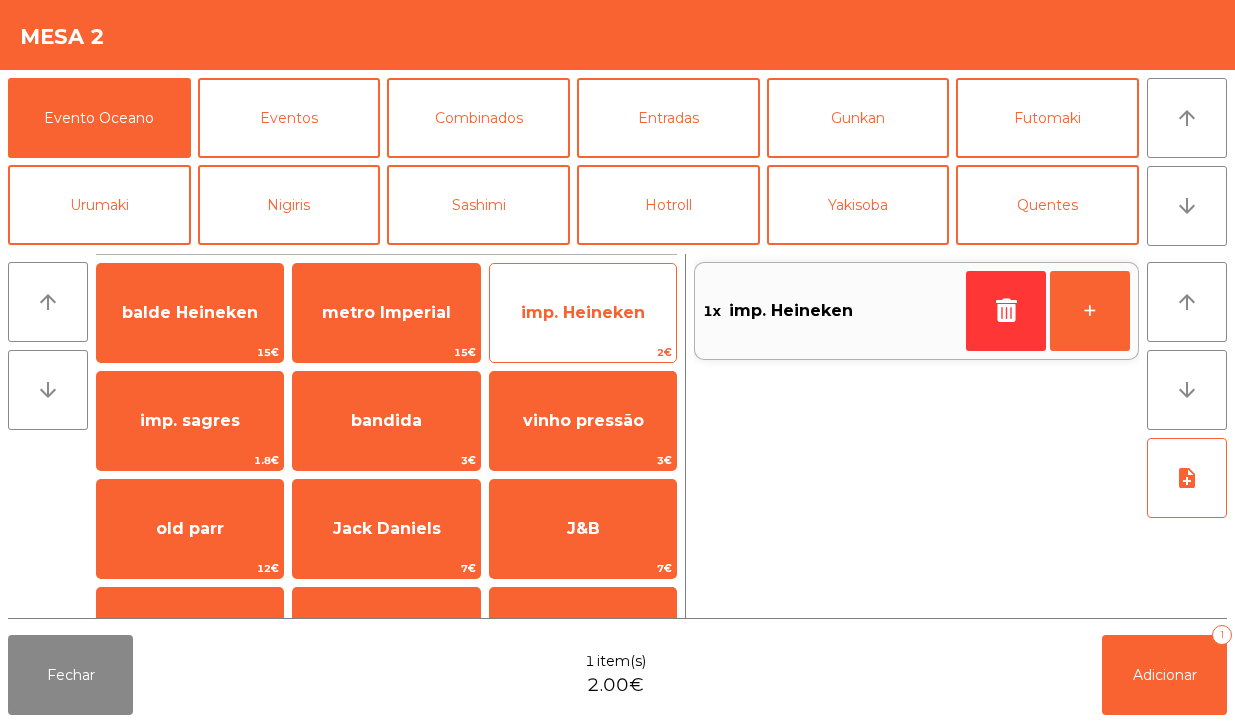 click on "imp. Heineken" 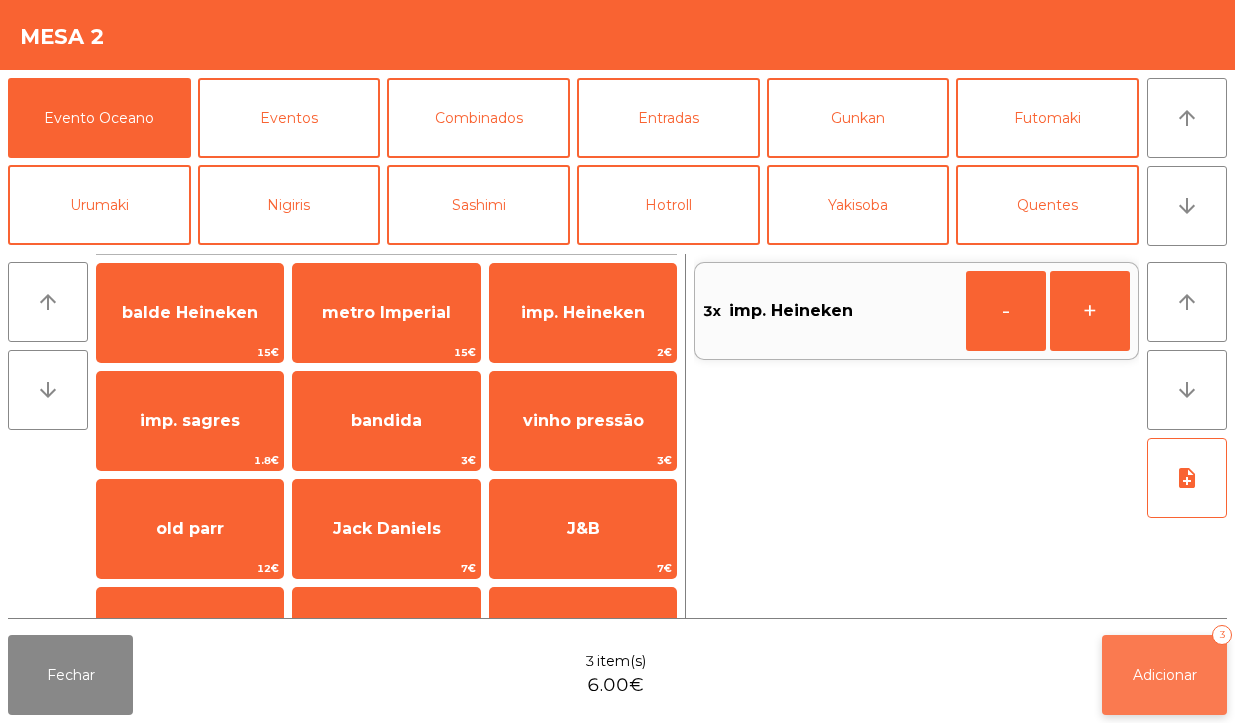 click on "Adicionar   3" 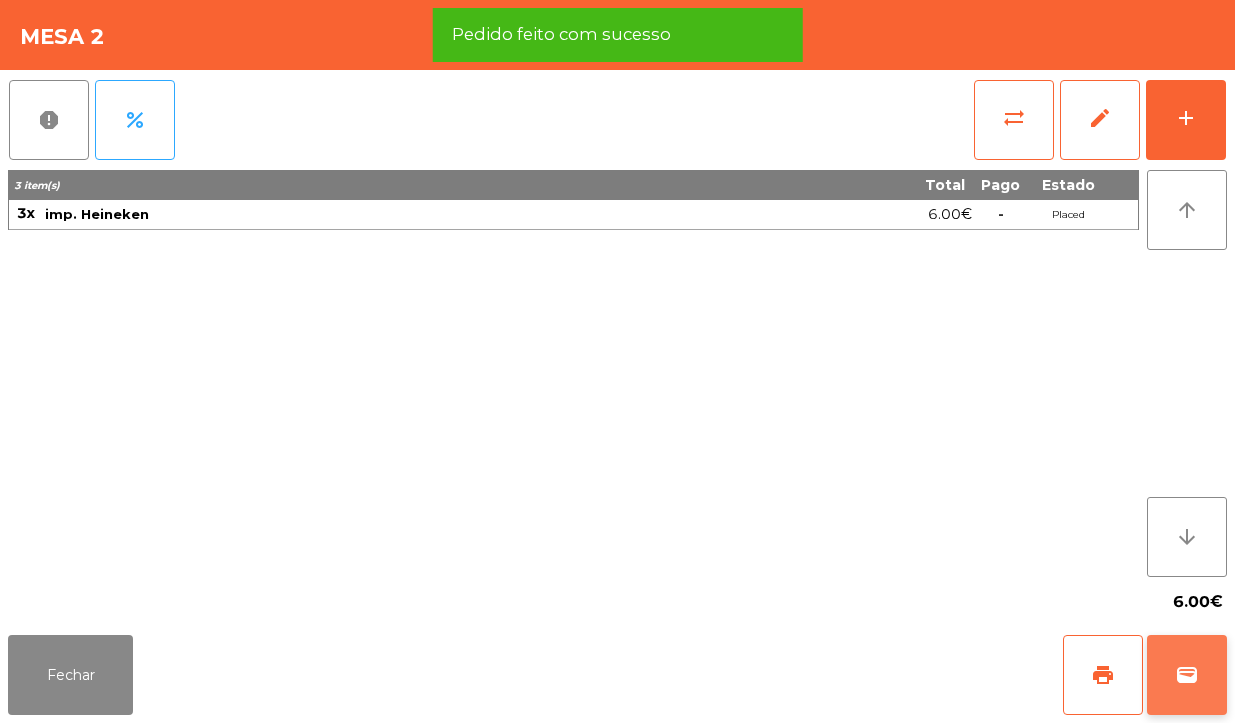 click on "wallet" 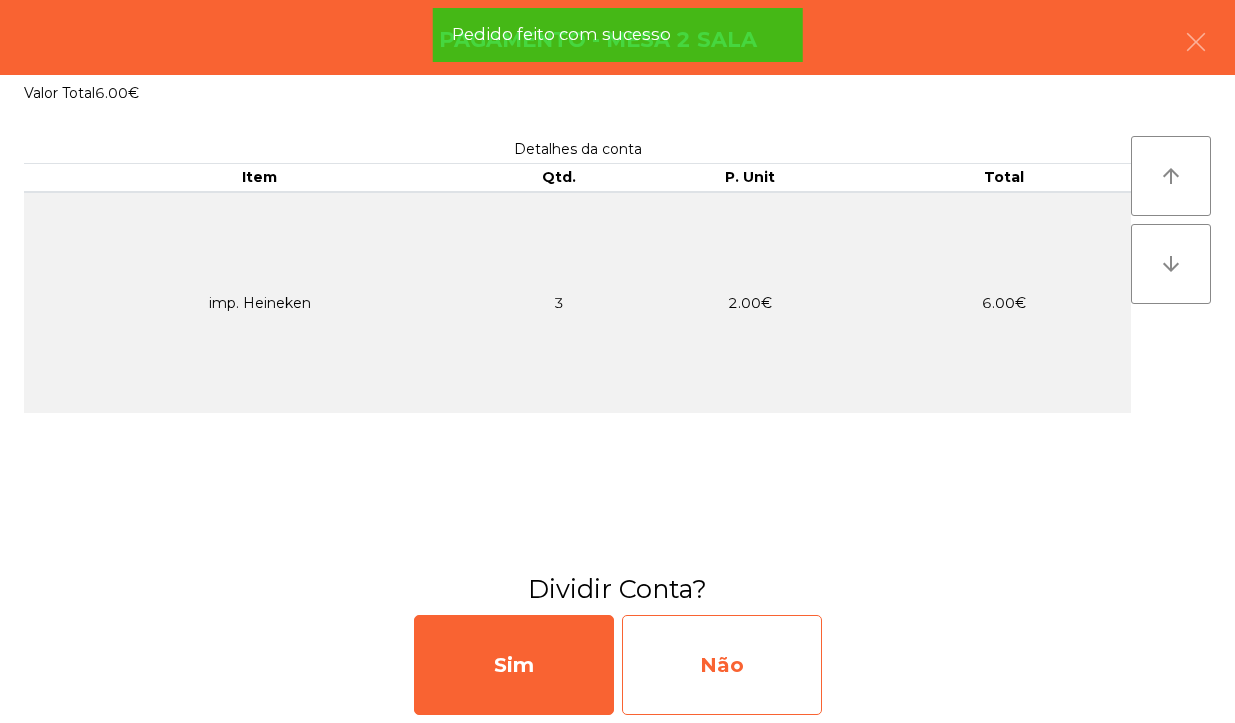 click on "Não" 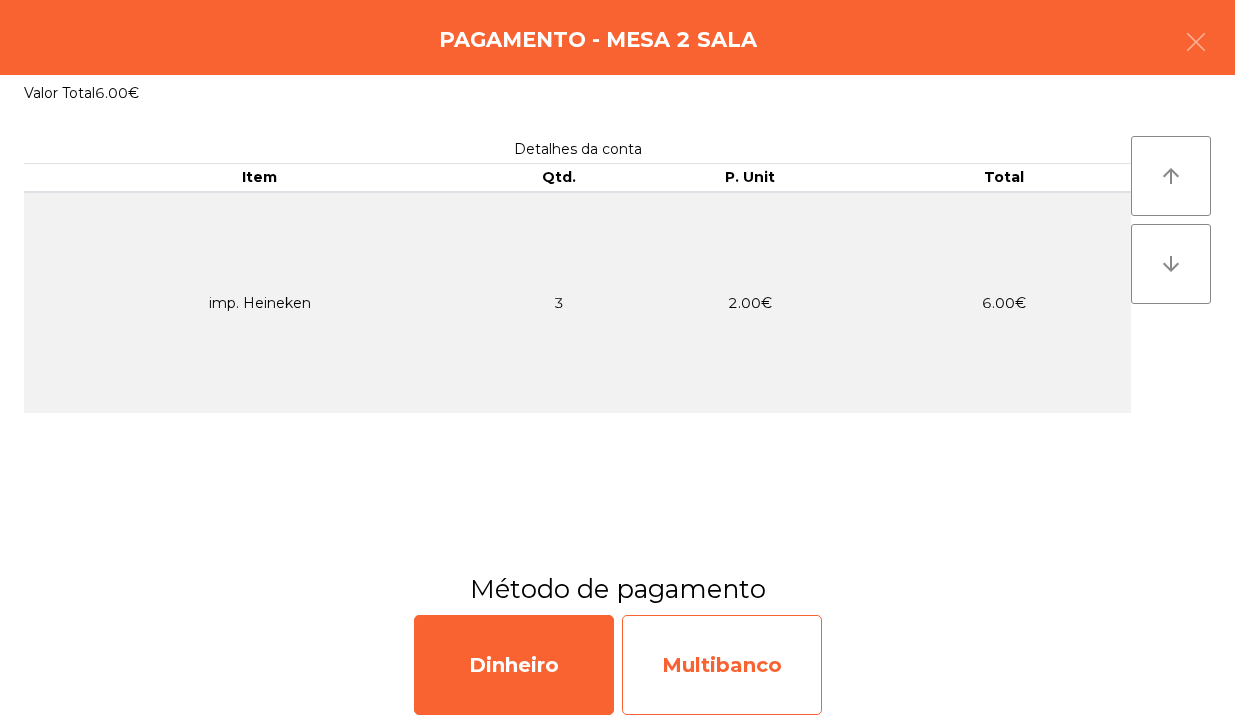 click on "Multibanco" 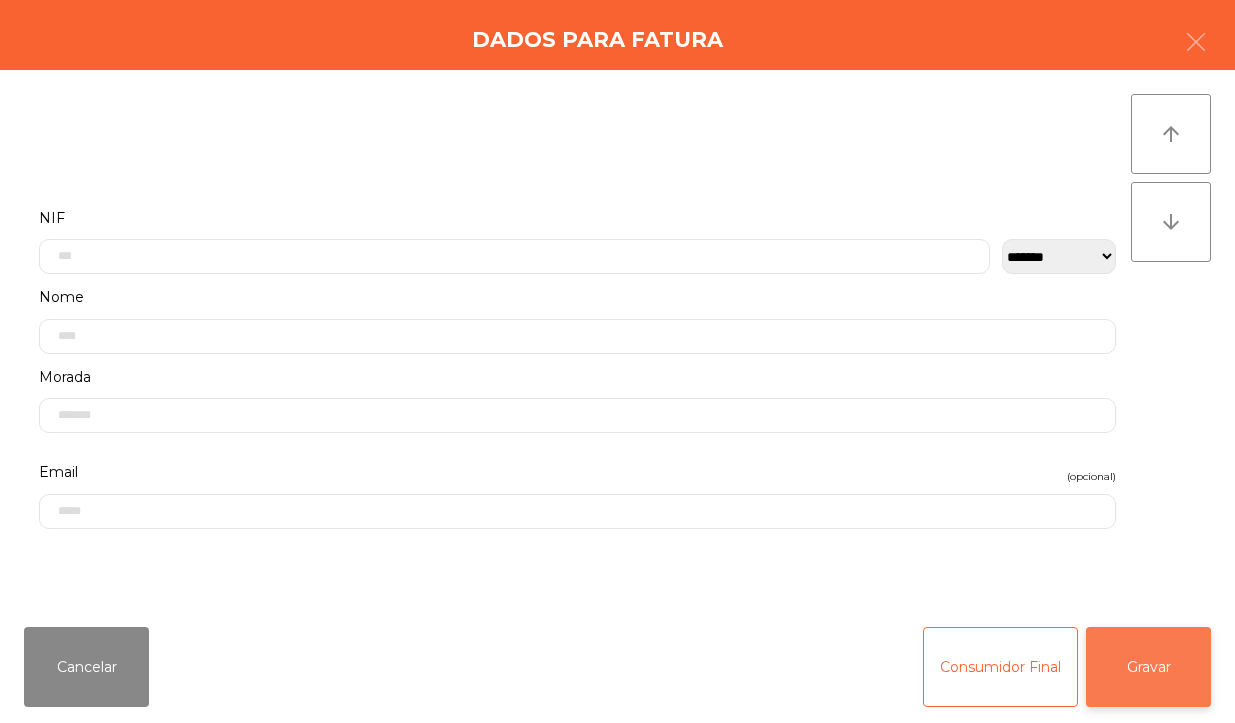 click on "Gravar" 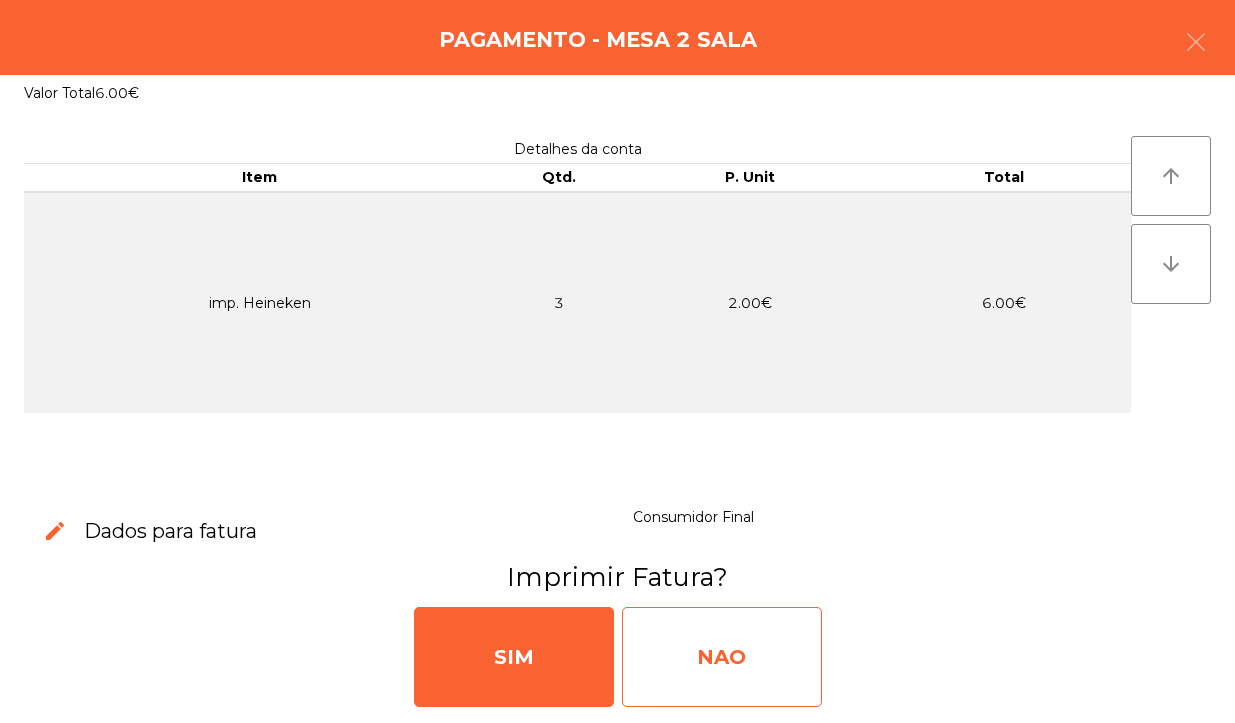 click on "NAO" 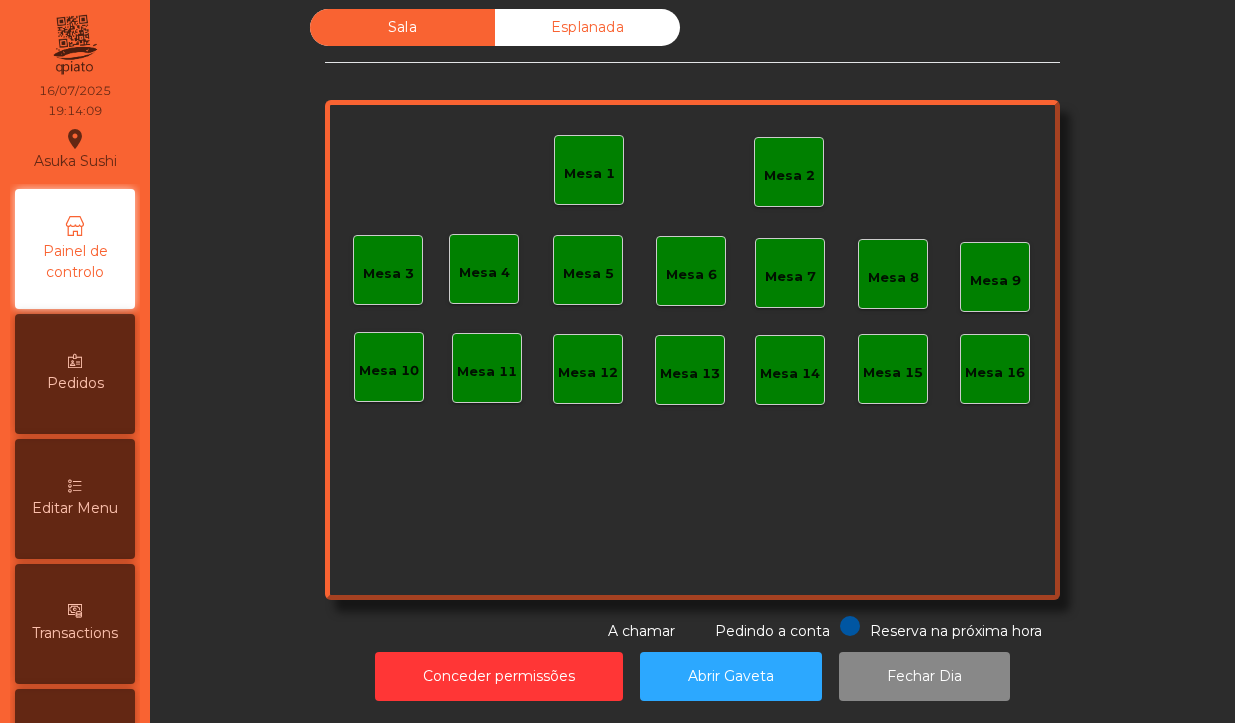 click on "Mesa 2" 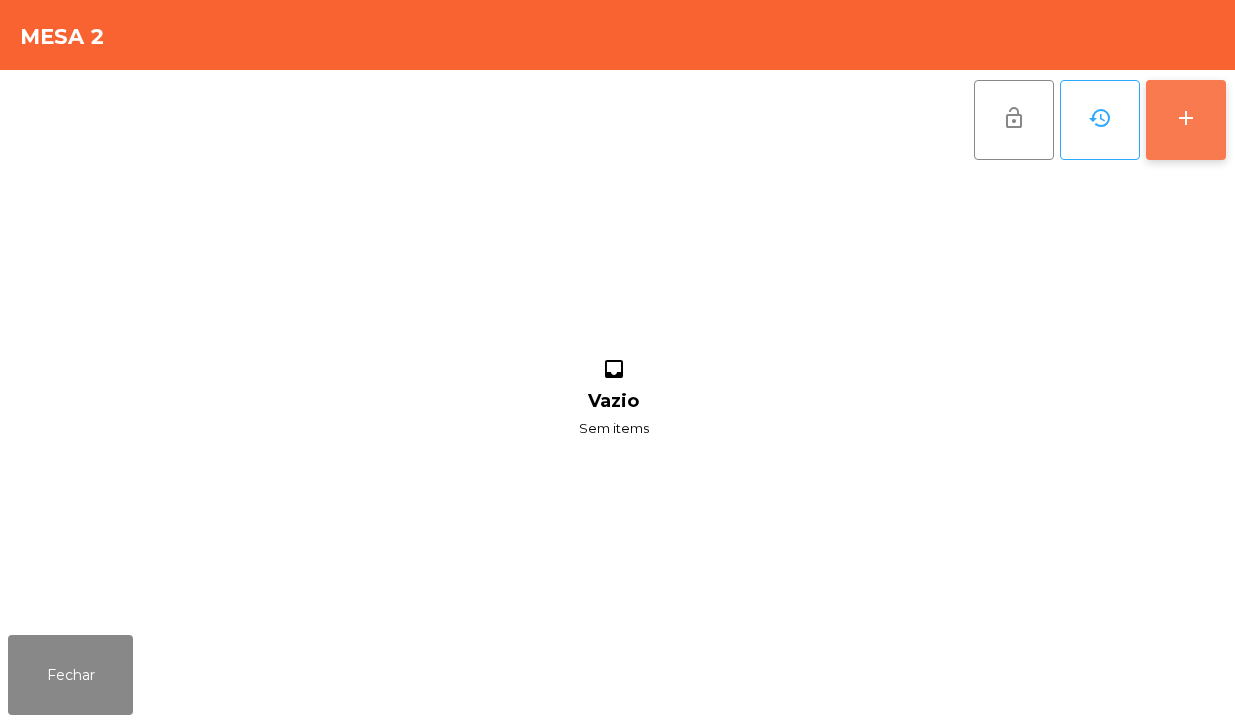 click on "add" 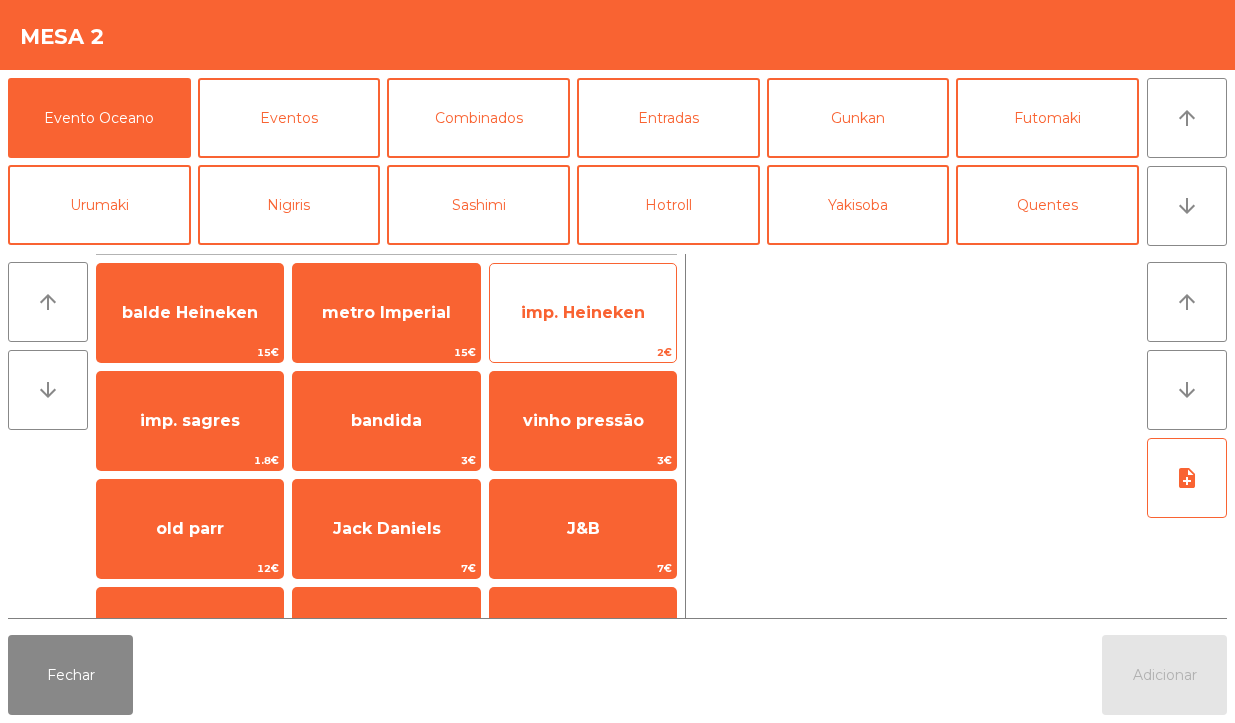 click on "imp. Heineken" 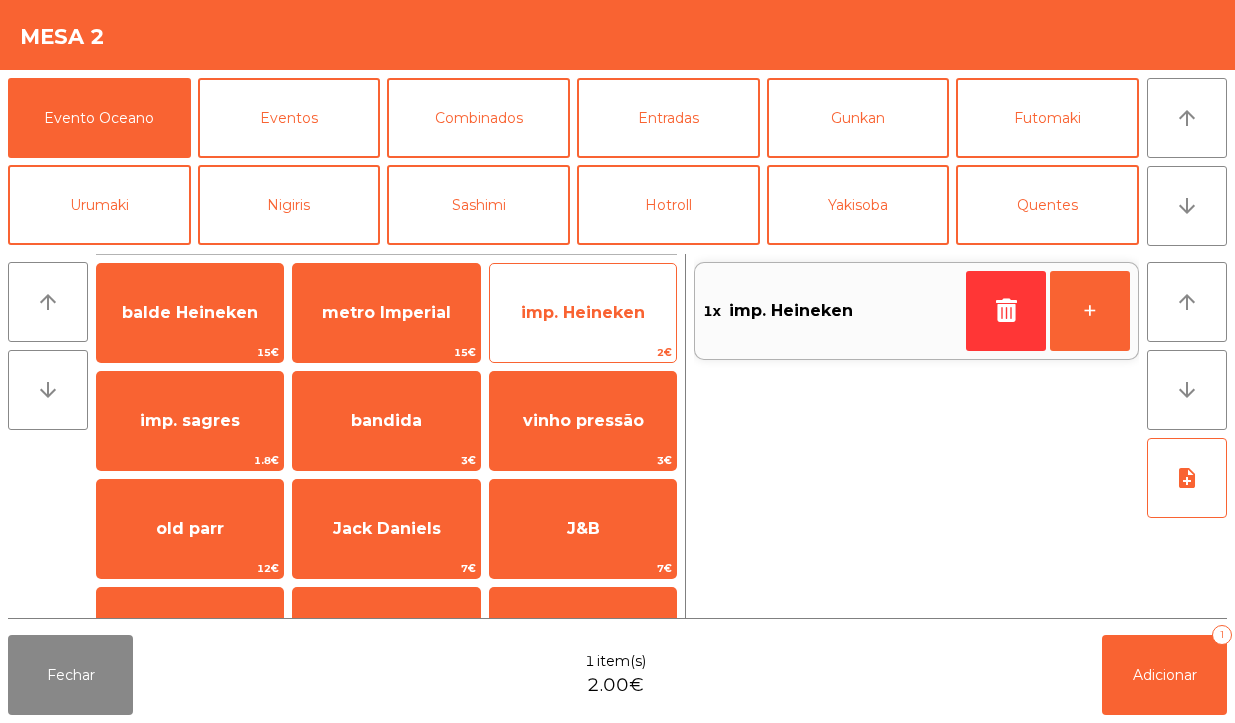 click on "imp. Heineken" 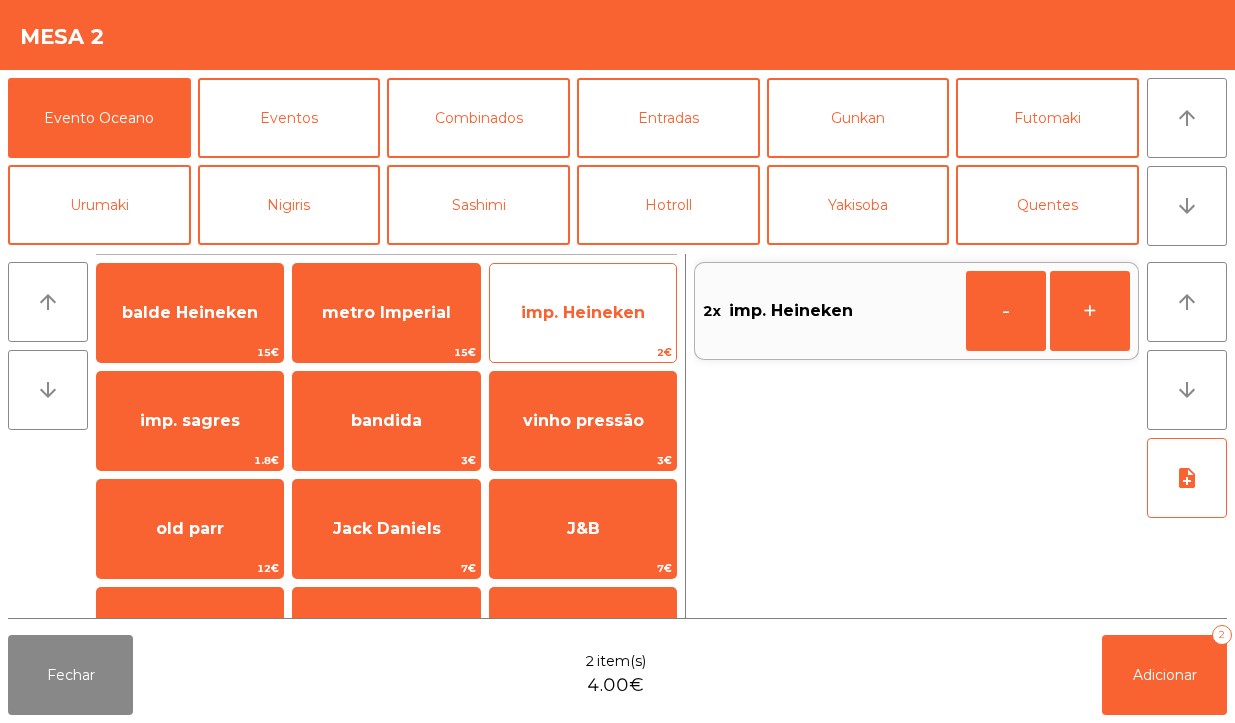 click on "imp. Heineken" 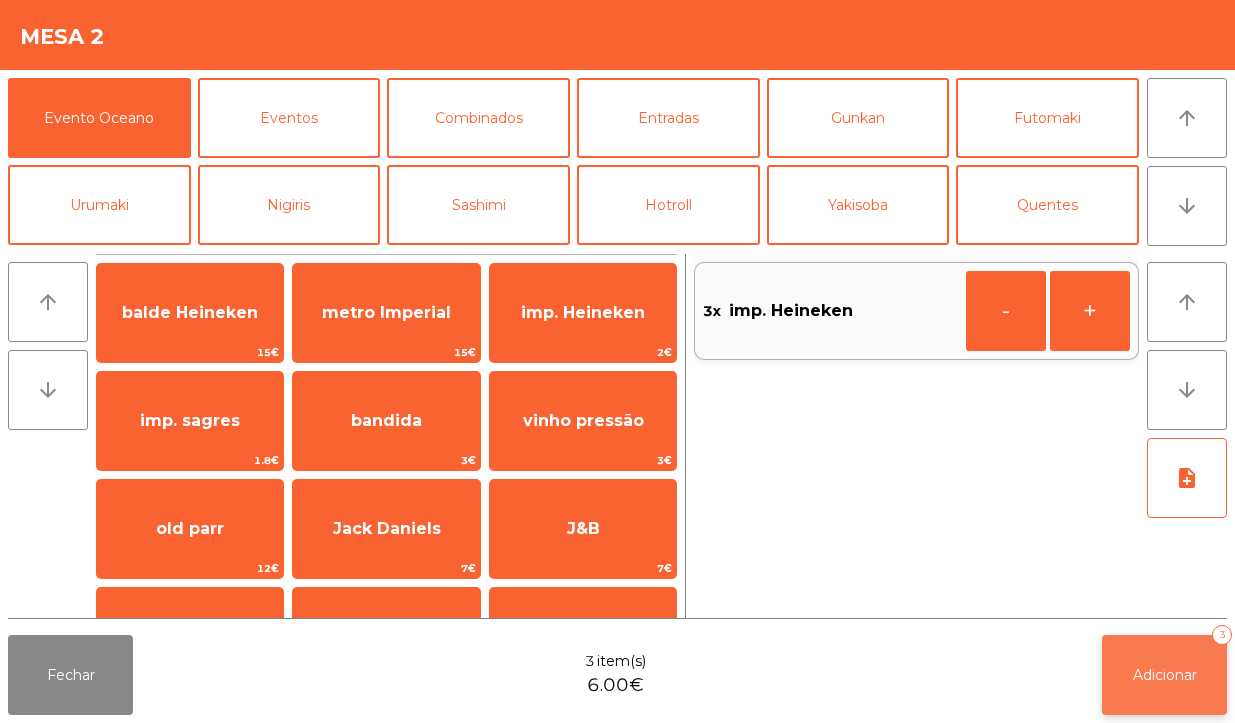 click on "Adicionar   3" 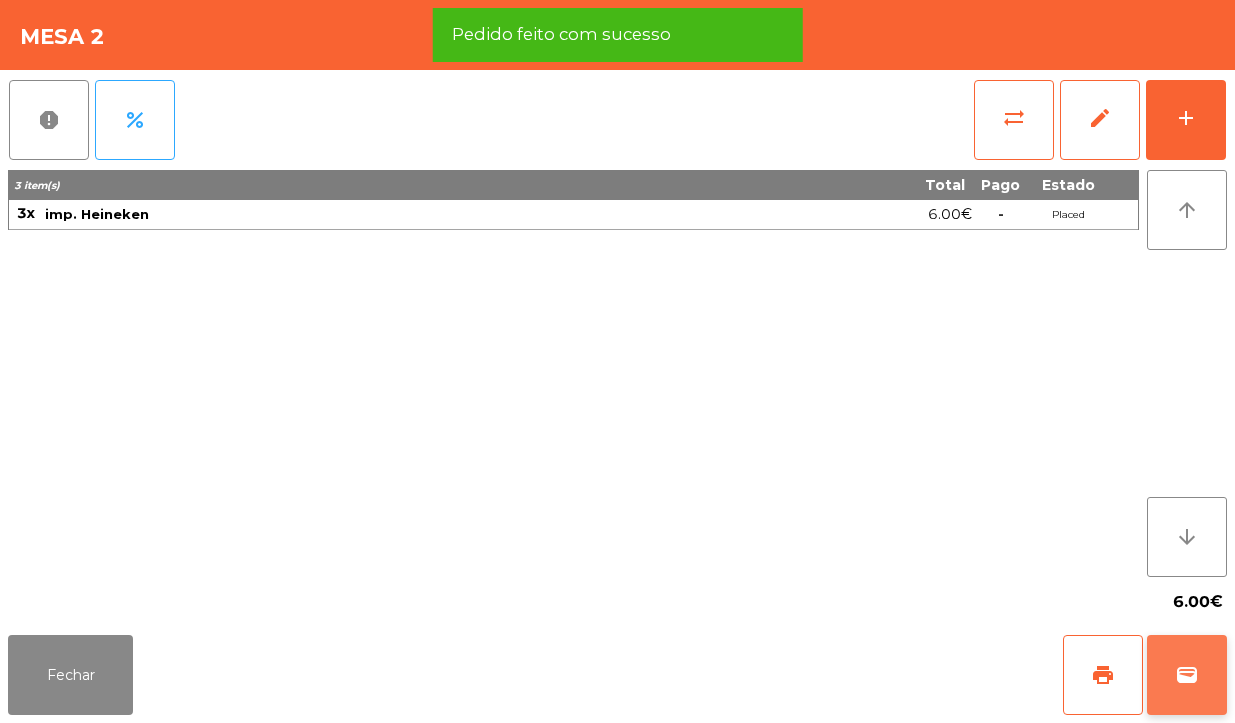 click on "wallet" 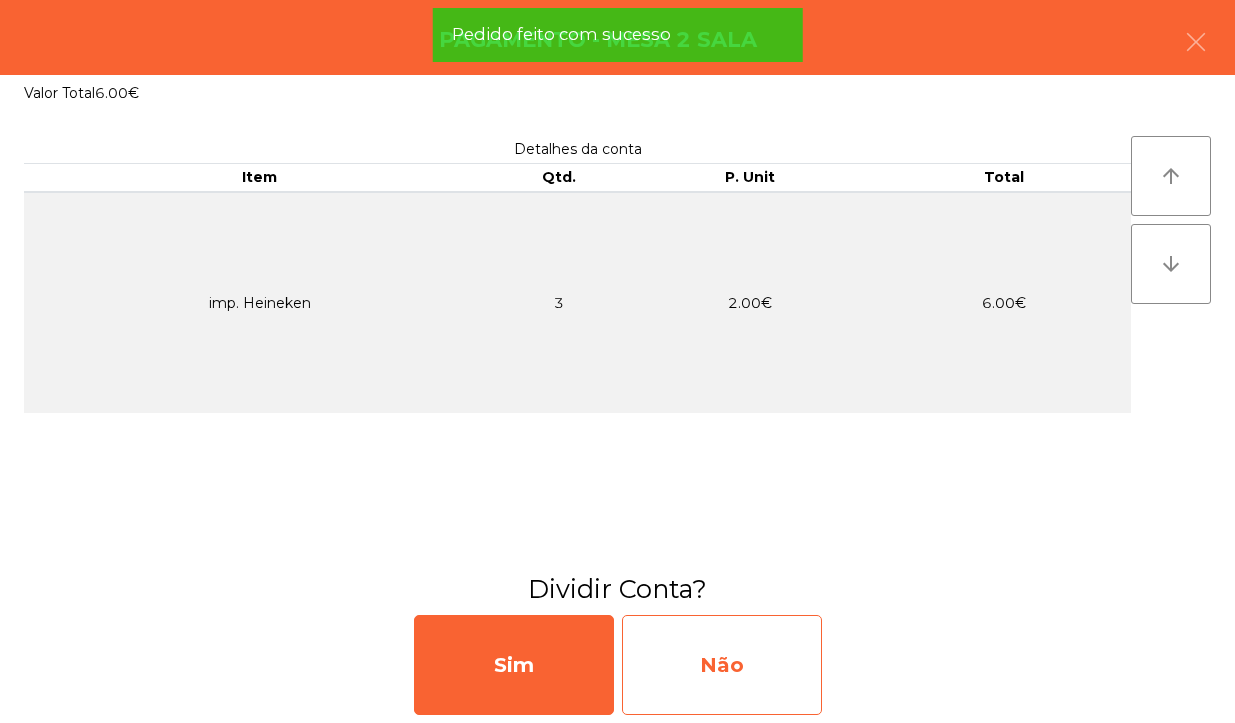 click on "Não" 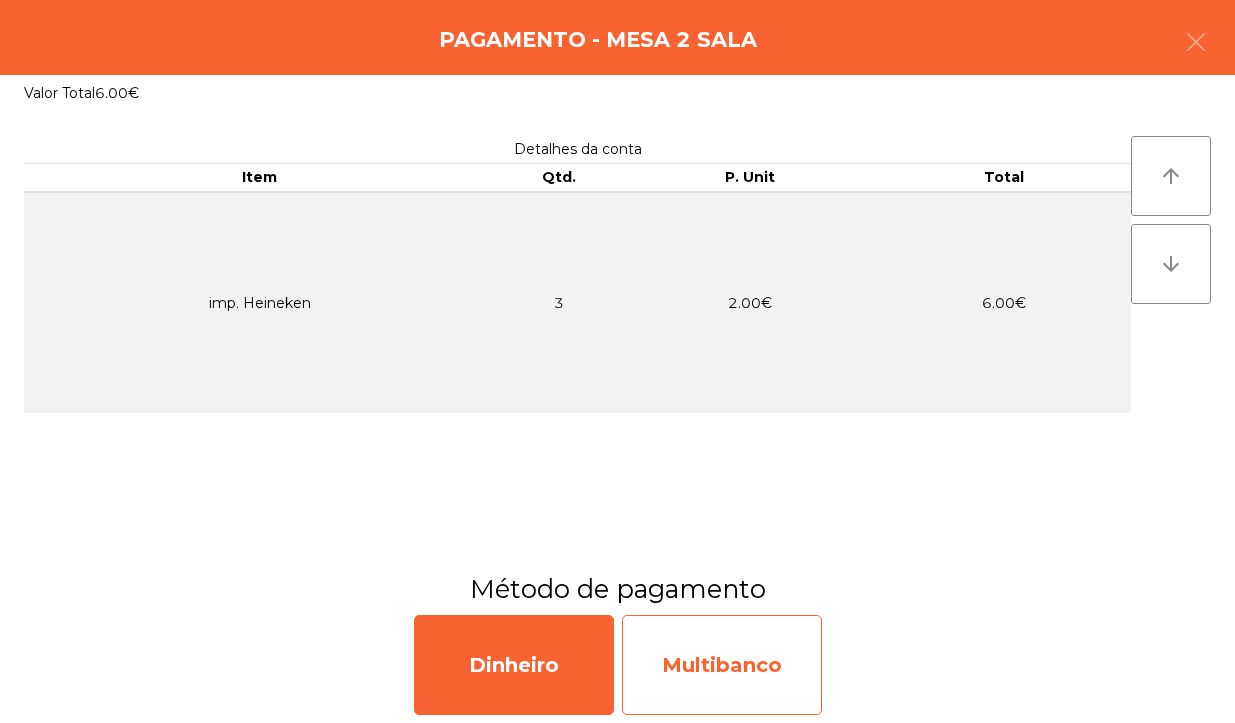 click on "Multibanco" 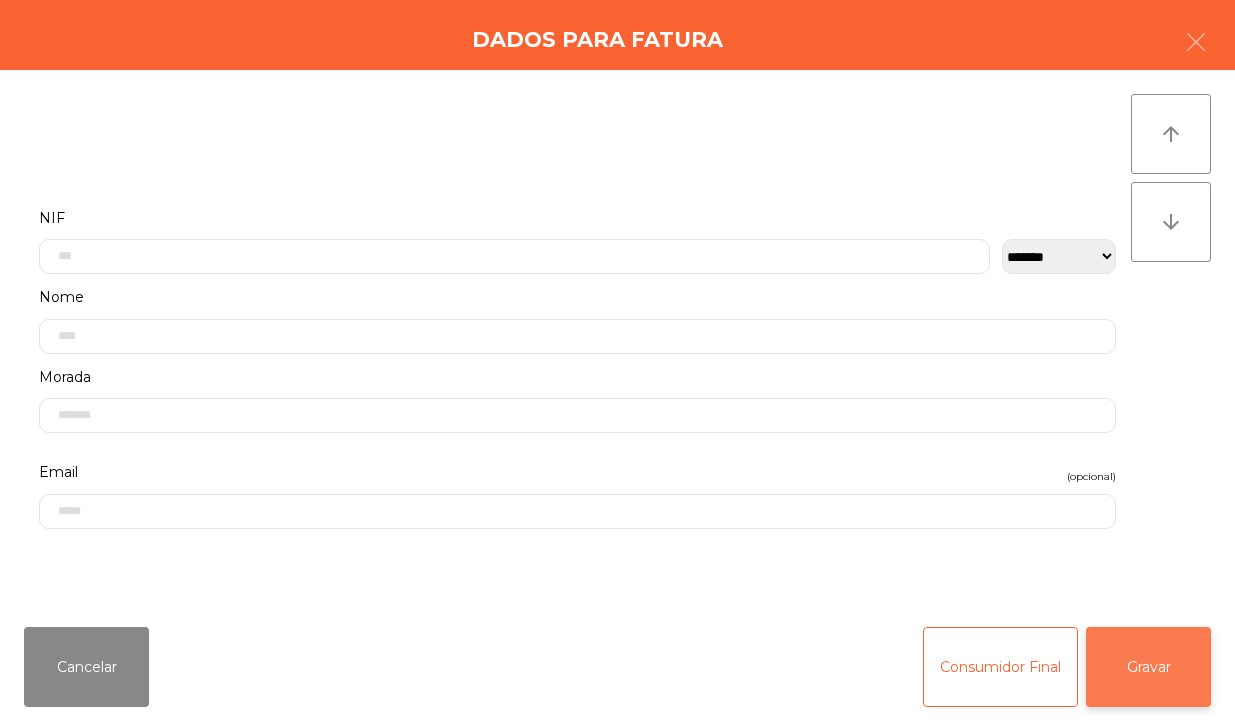 click on "Gravar" 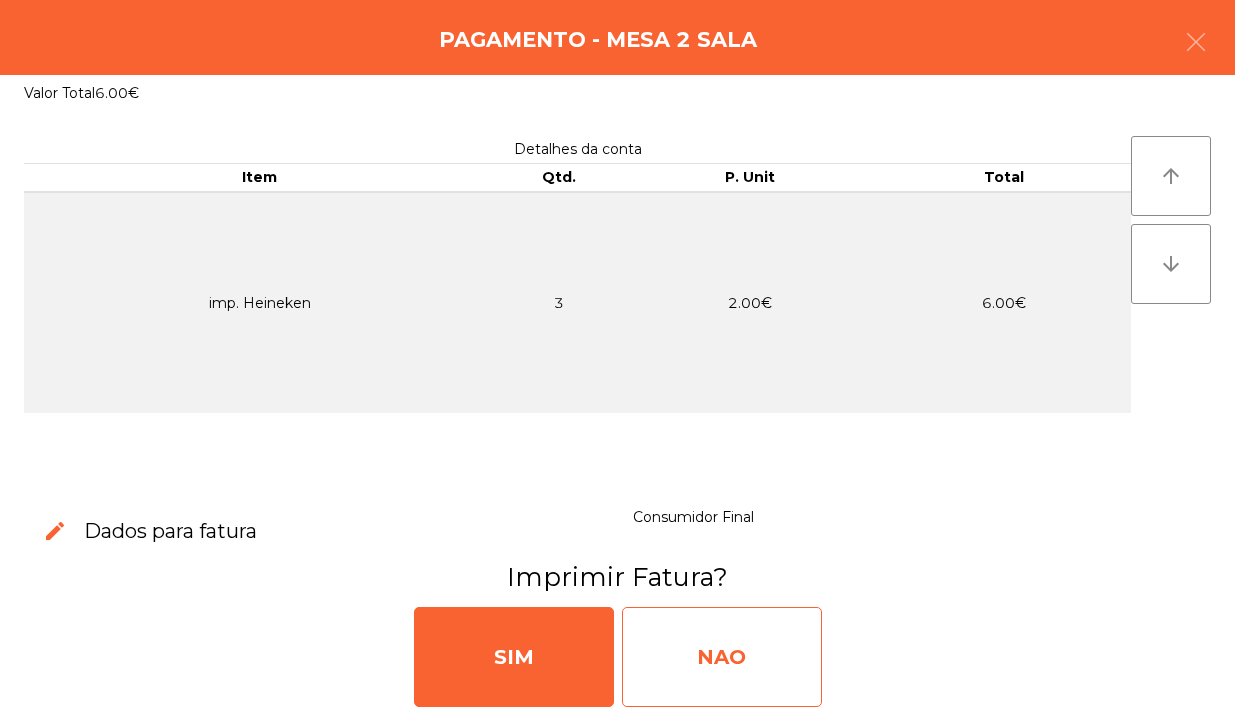 click on "NAO" 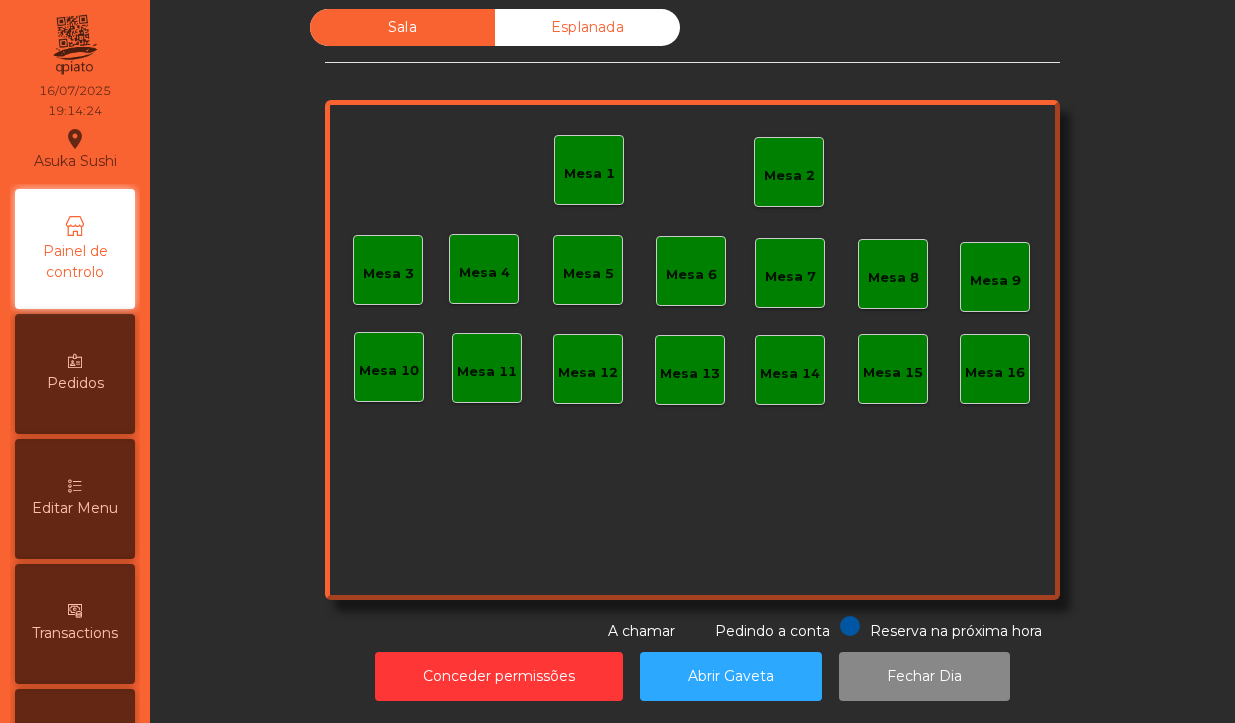 click on "Mesa 2" 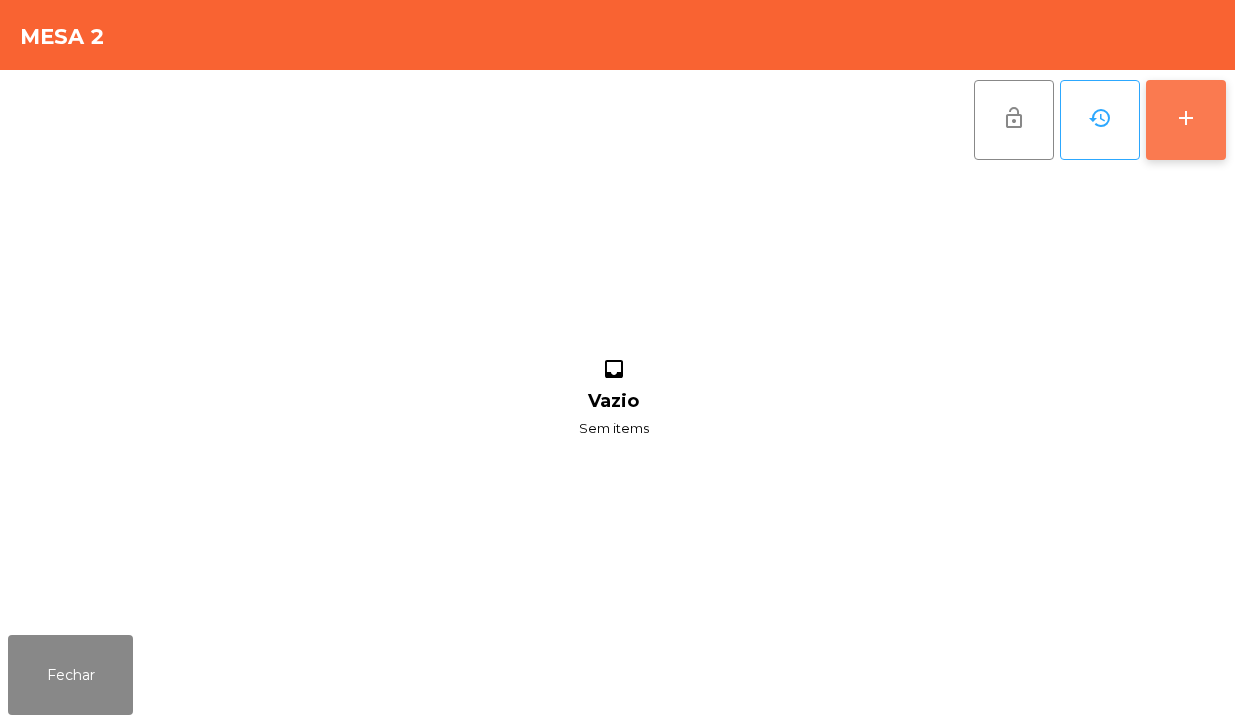 click on "add" 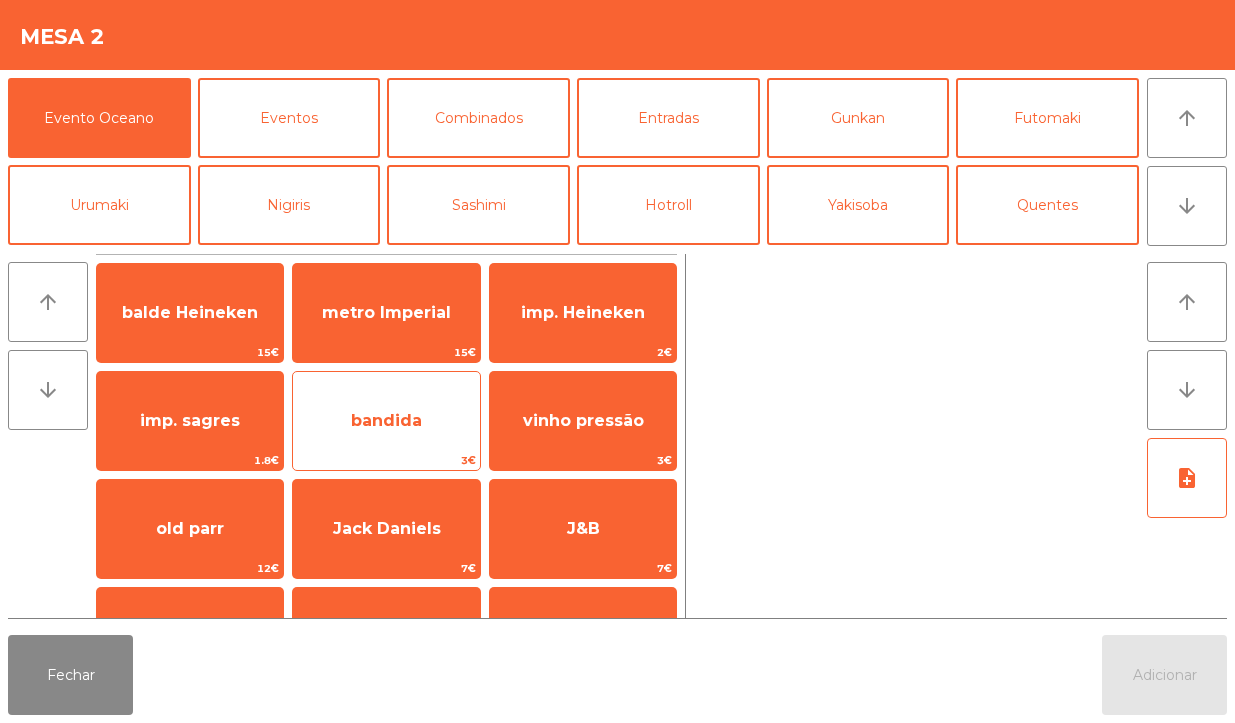 click on "bandida" 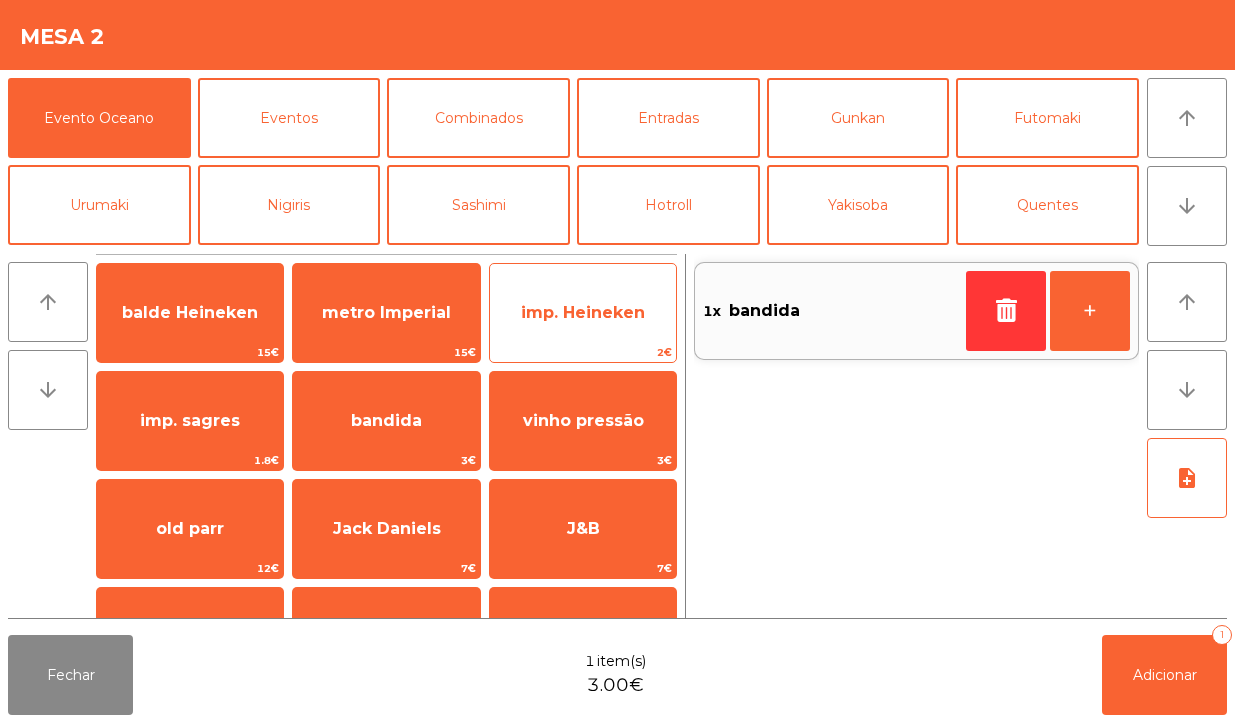 click on "imp. Heineken" 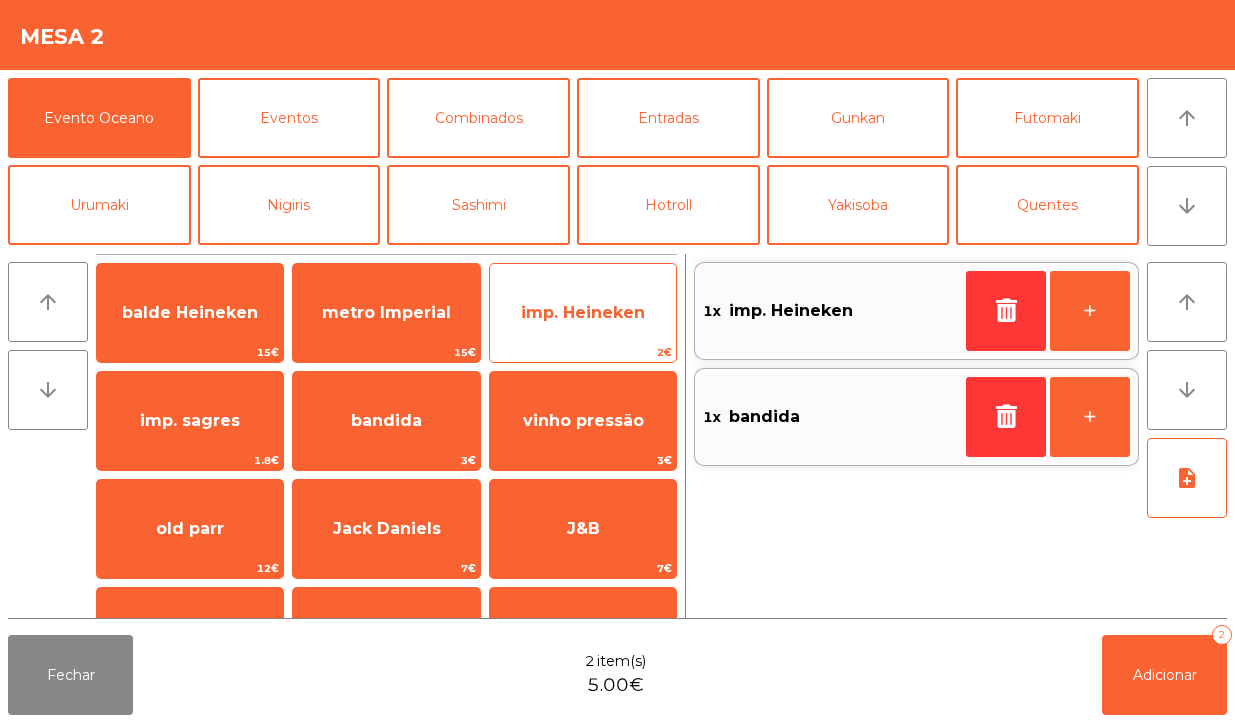 click on "imp. Heineken" 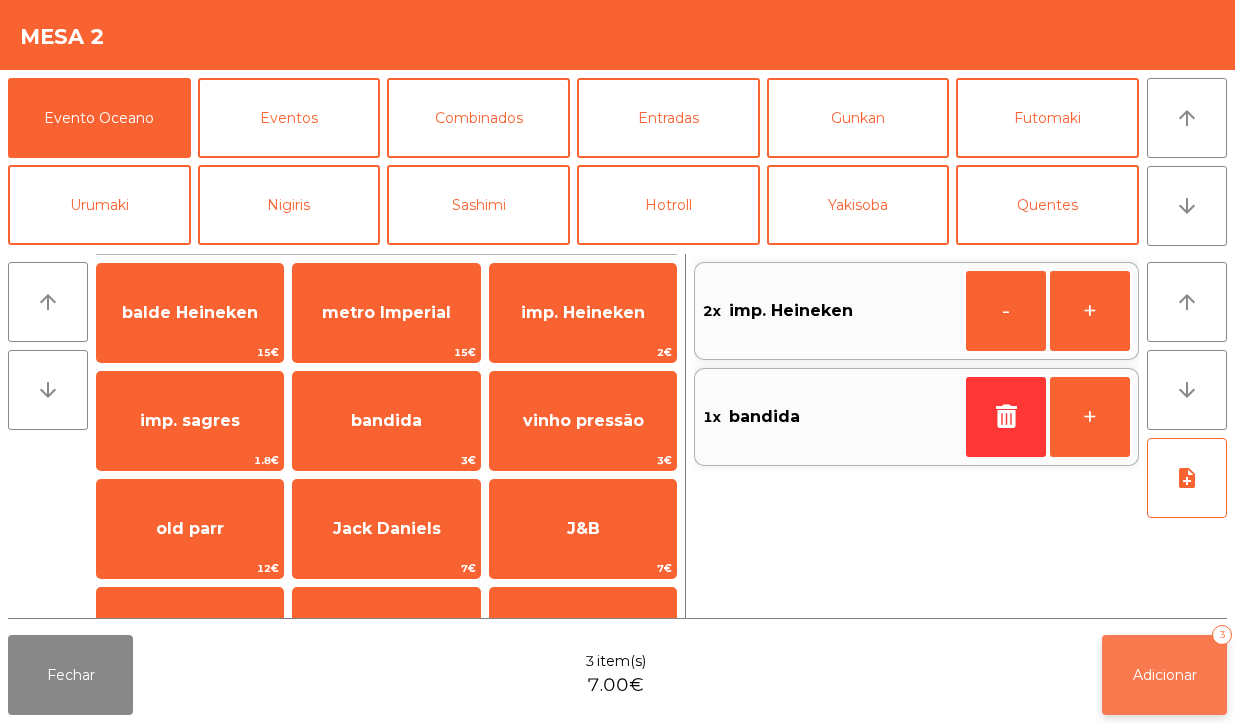 click on "Adicionar" 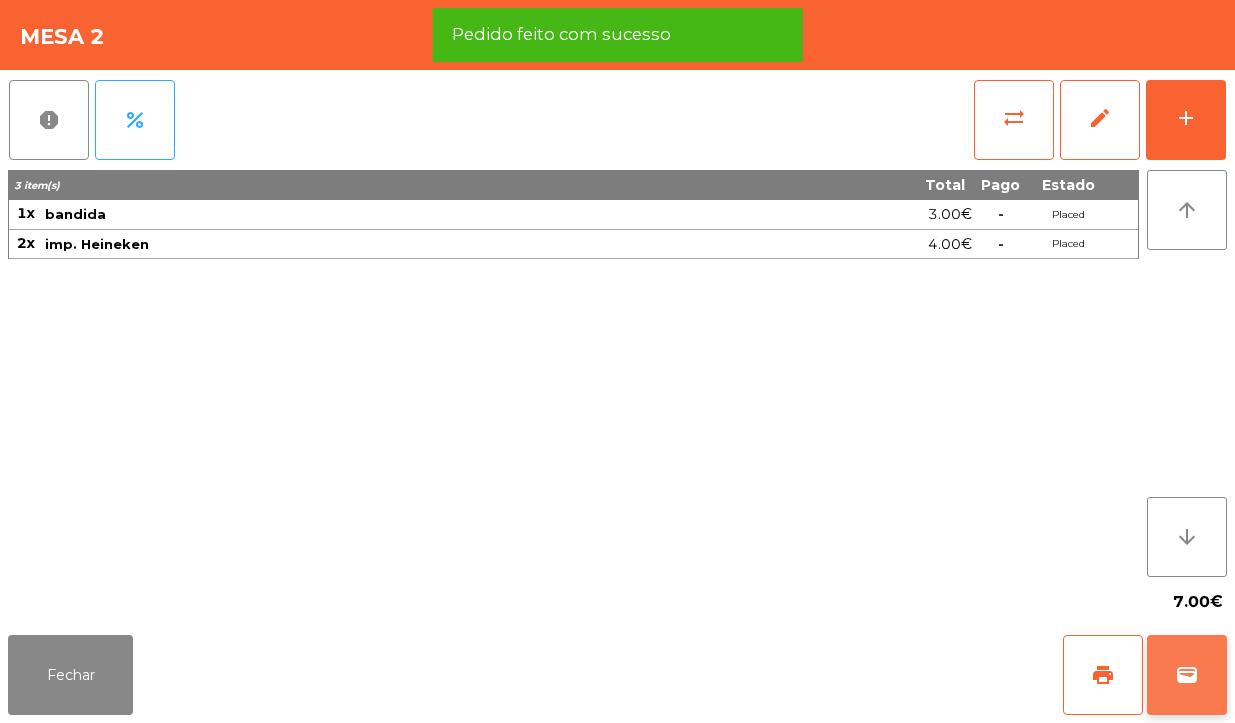 click on "wallet" 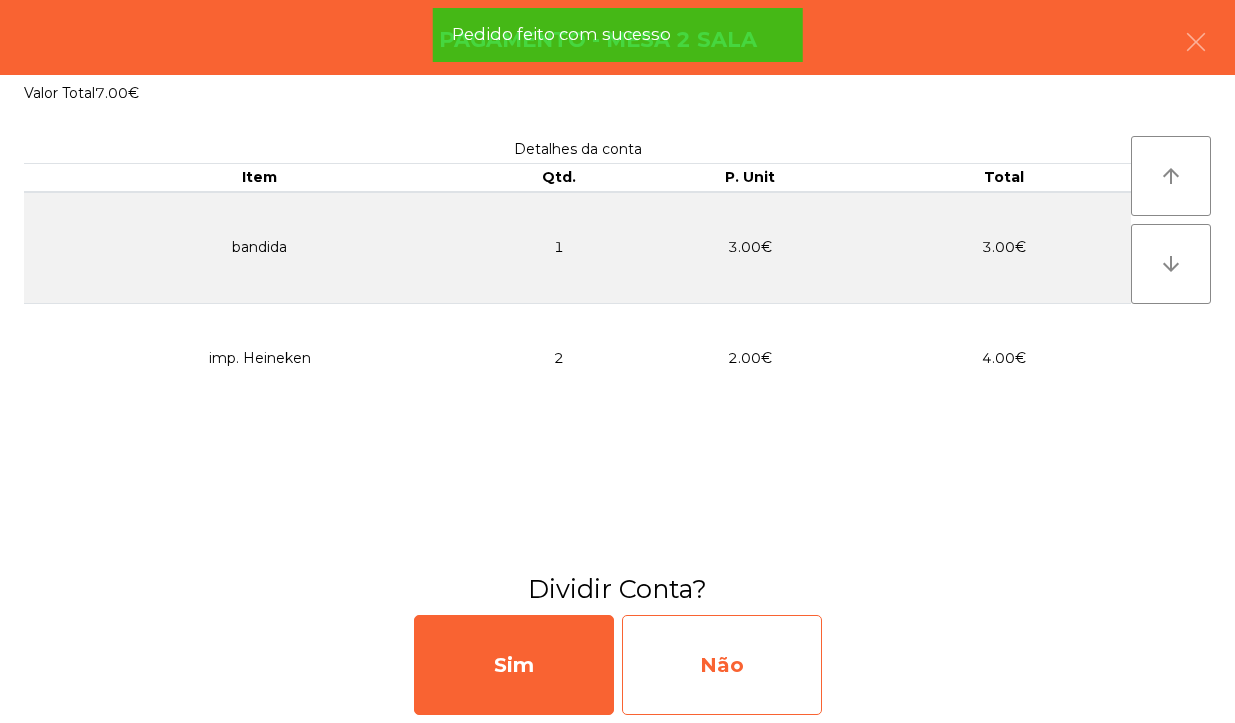 click on "Não" 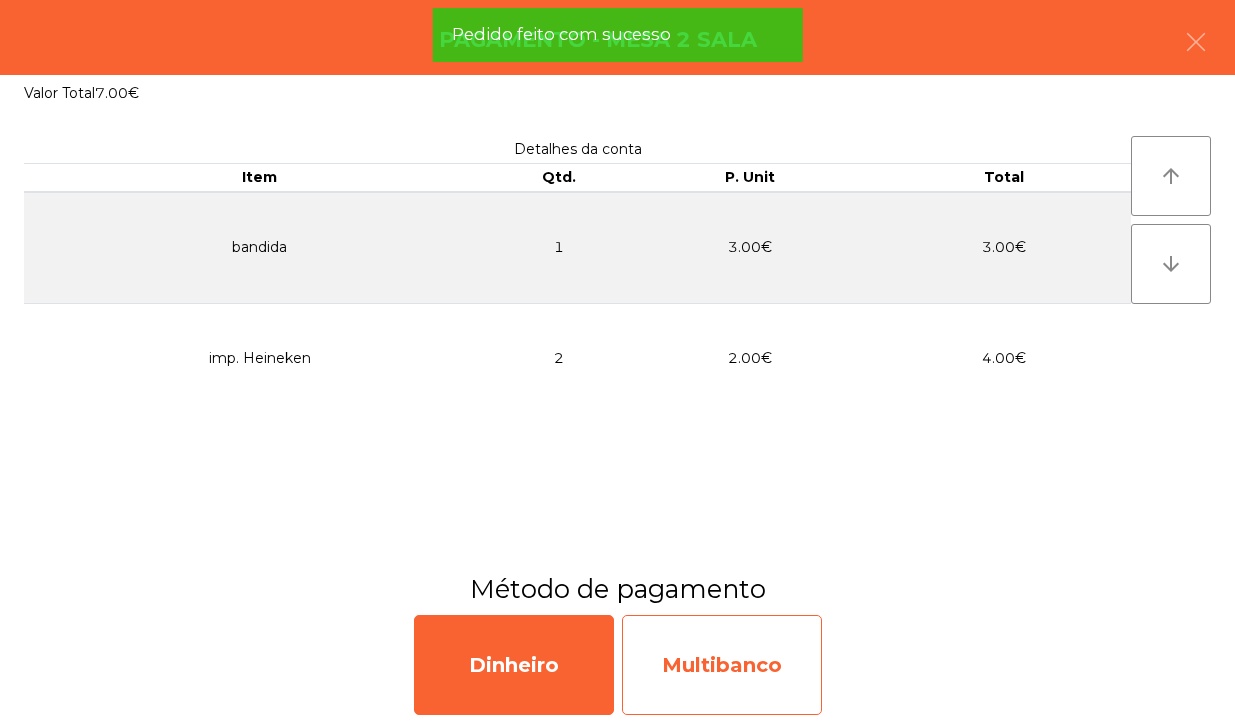 click on "Multibanco" 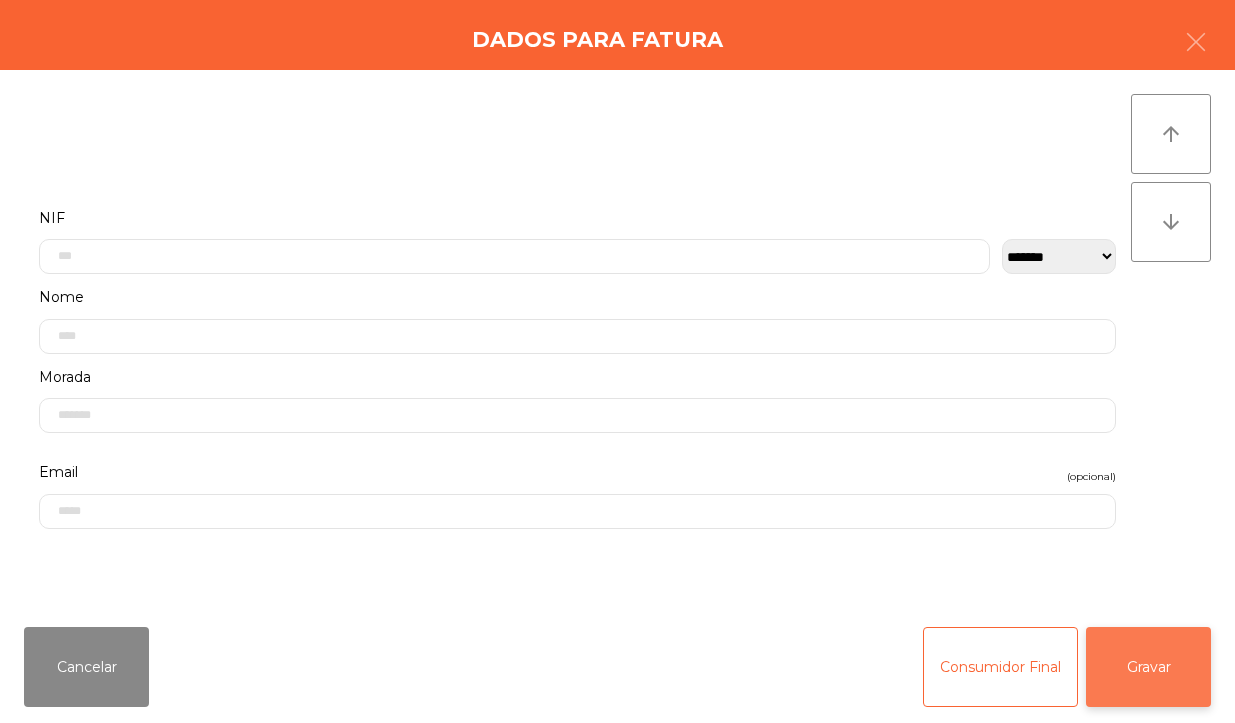 click on "Gravar" 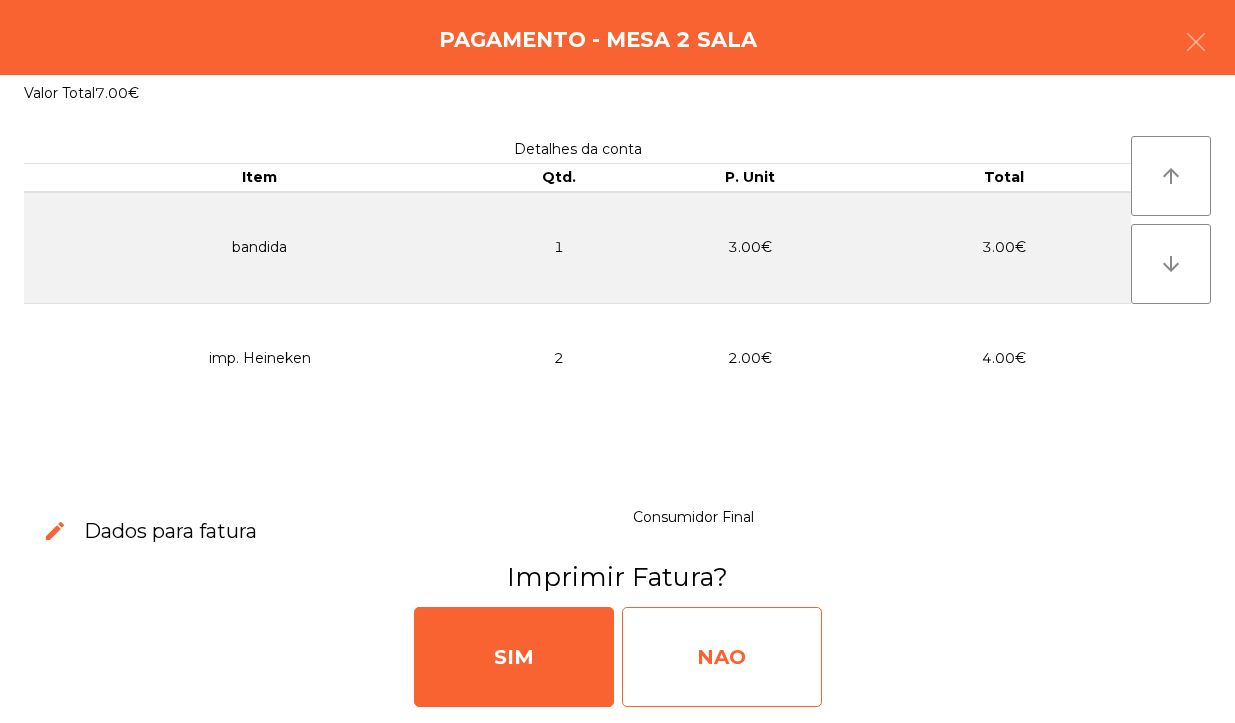 click on "NAO" 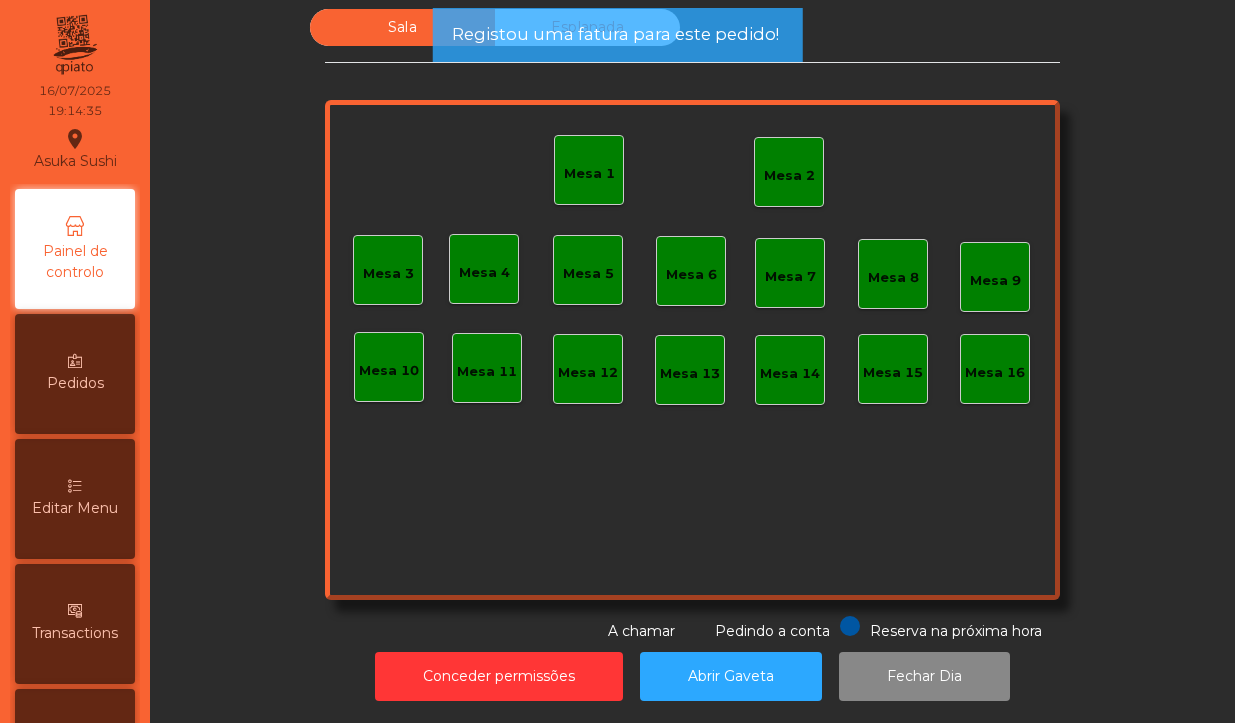 click on "Mesa 2" 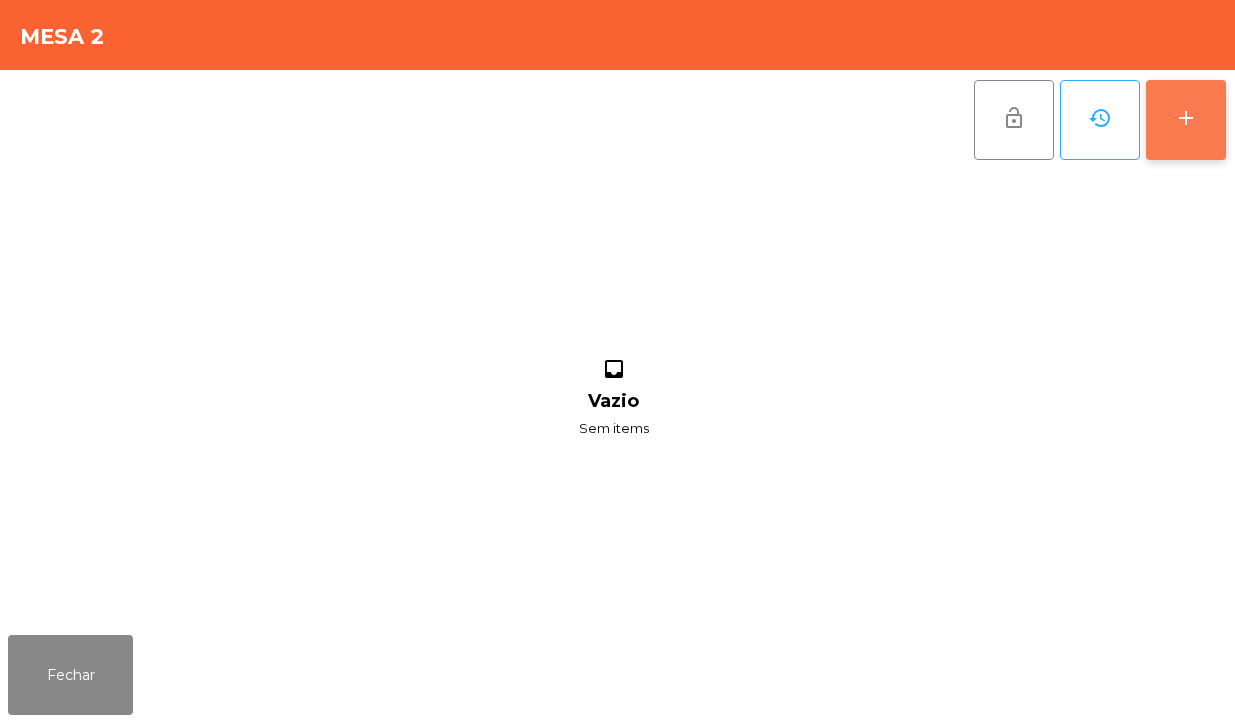 click on "add" 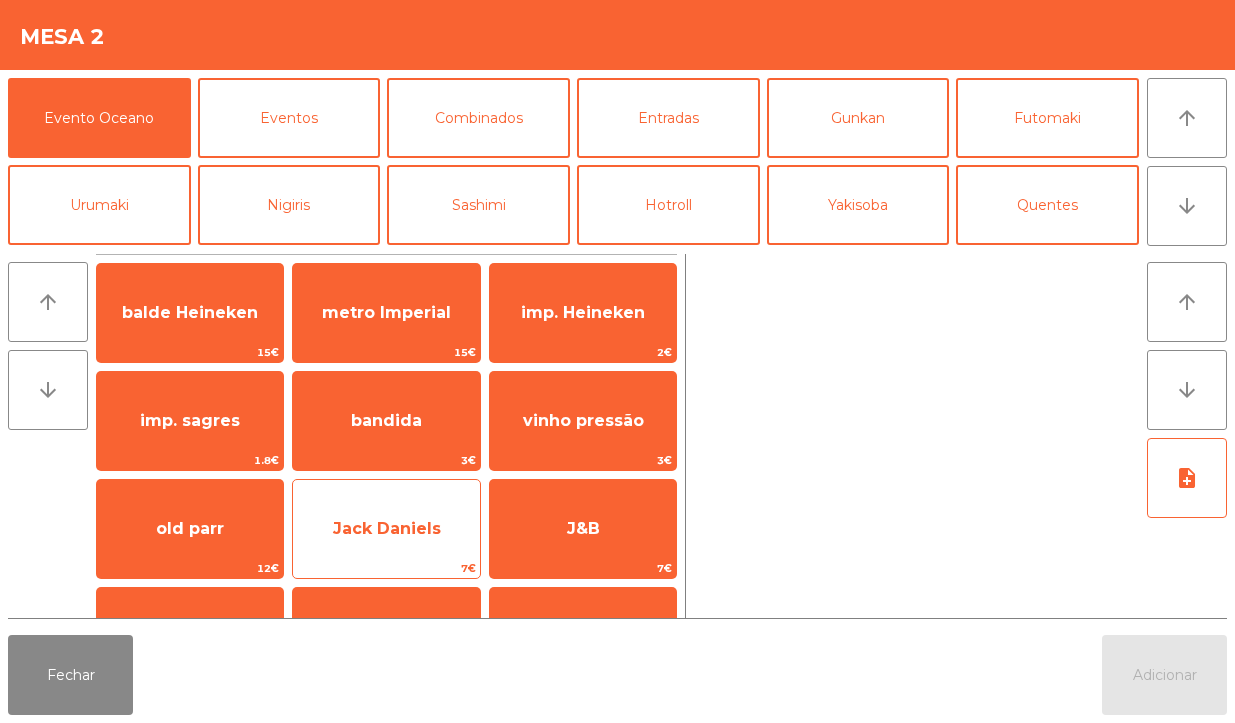 click on "Jack Daniels" 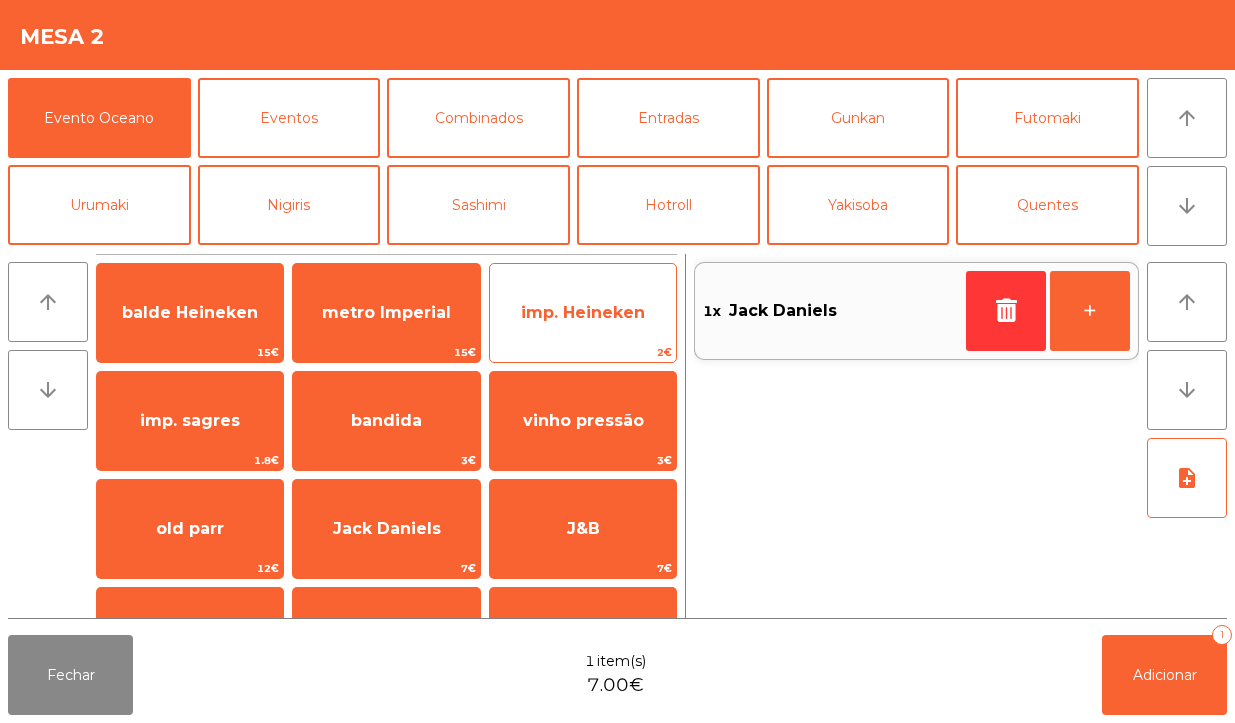 click on "imp. Heineken" 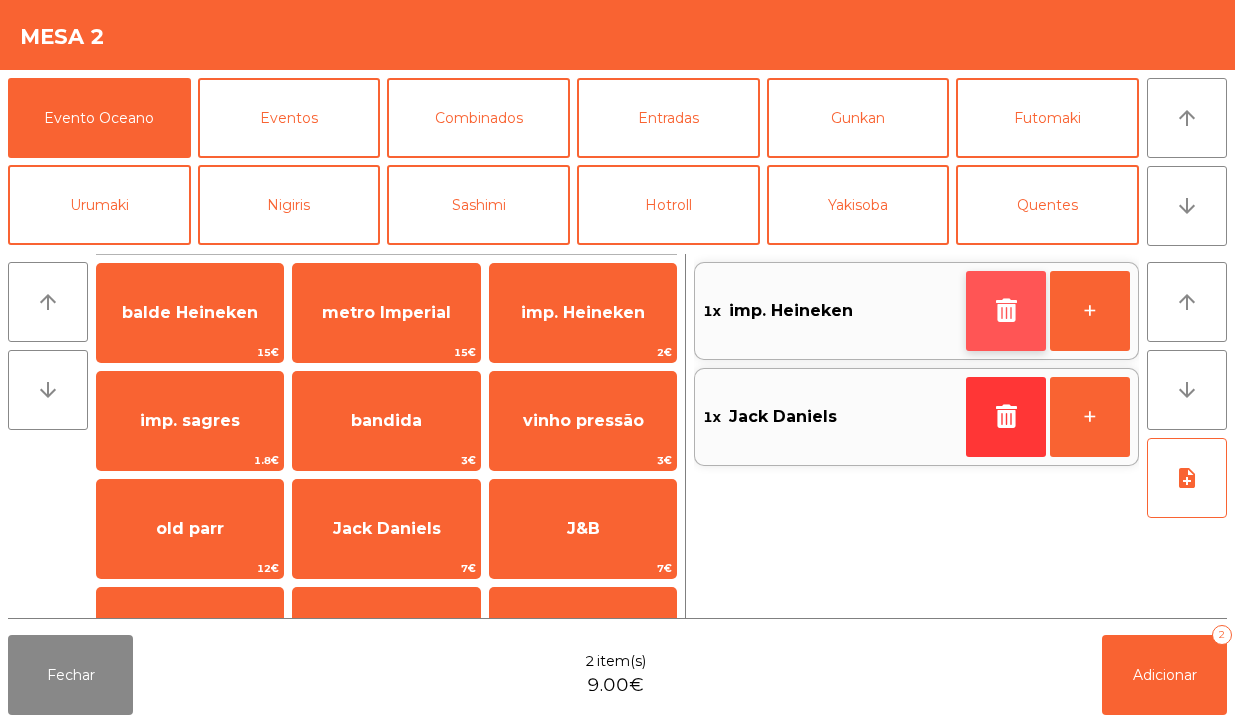 click 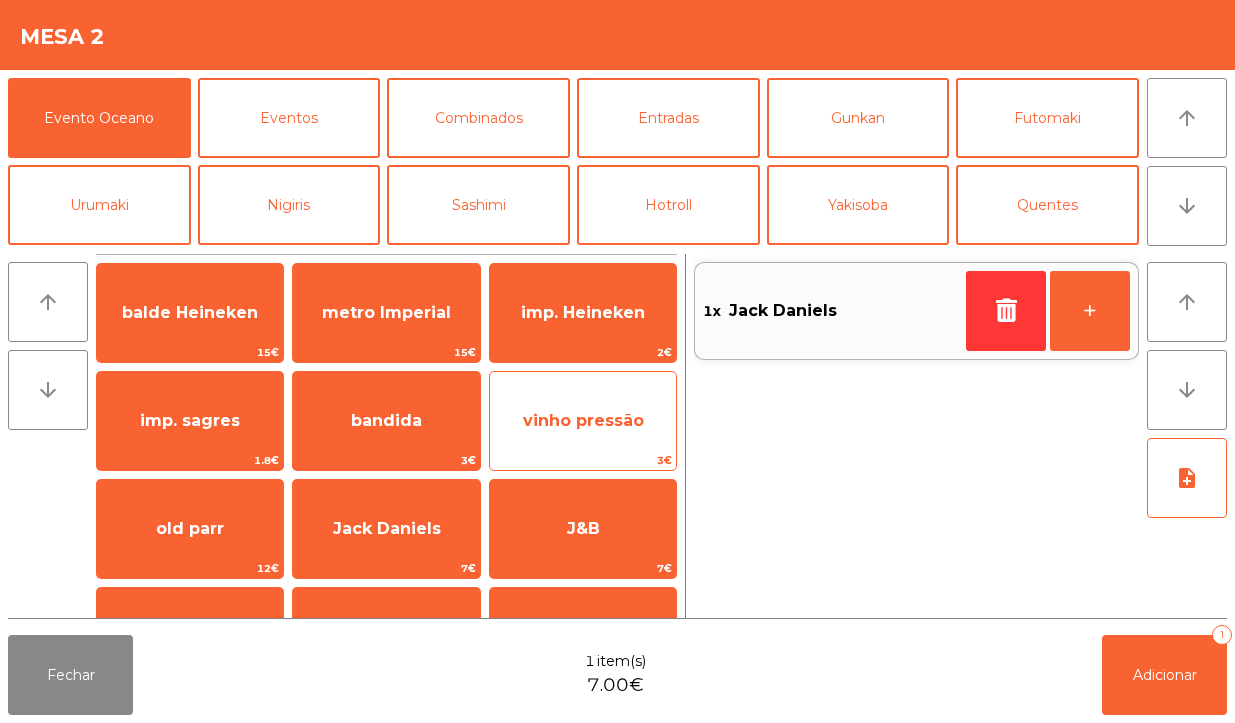 click on "vinho pressão" 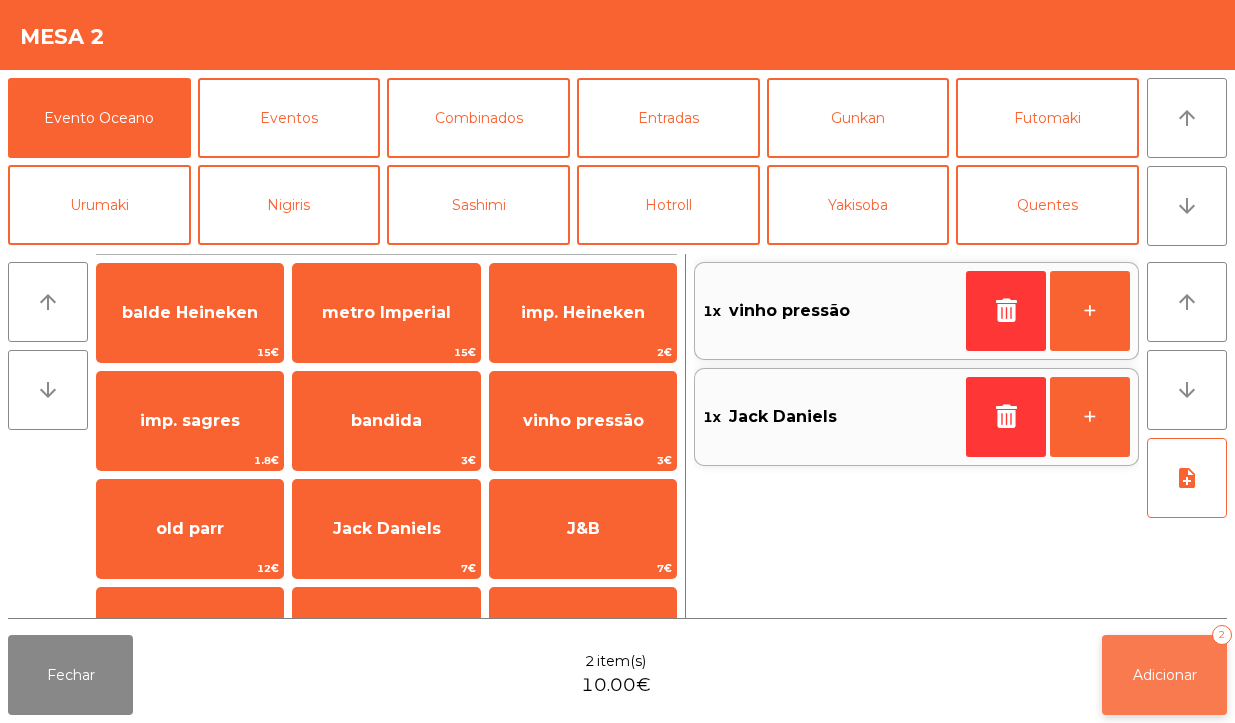 click on "Adicionar   2" 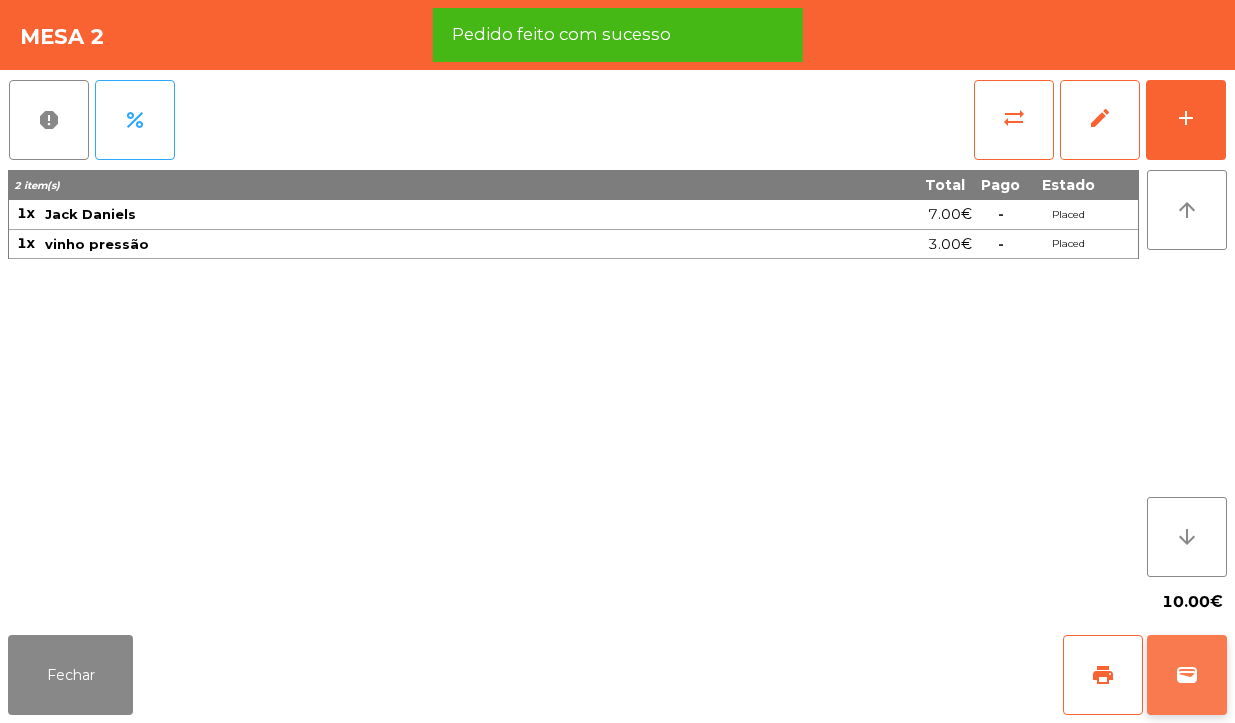 click on "wallet" 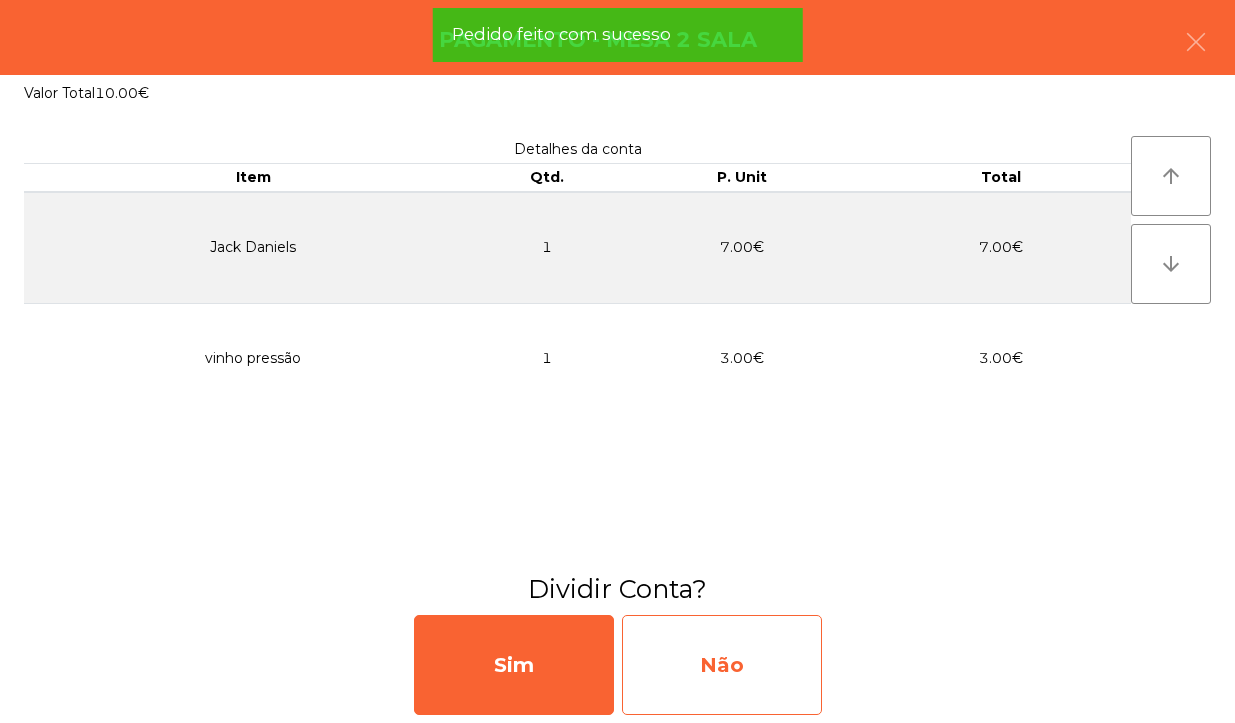 click on "Não" 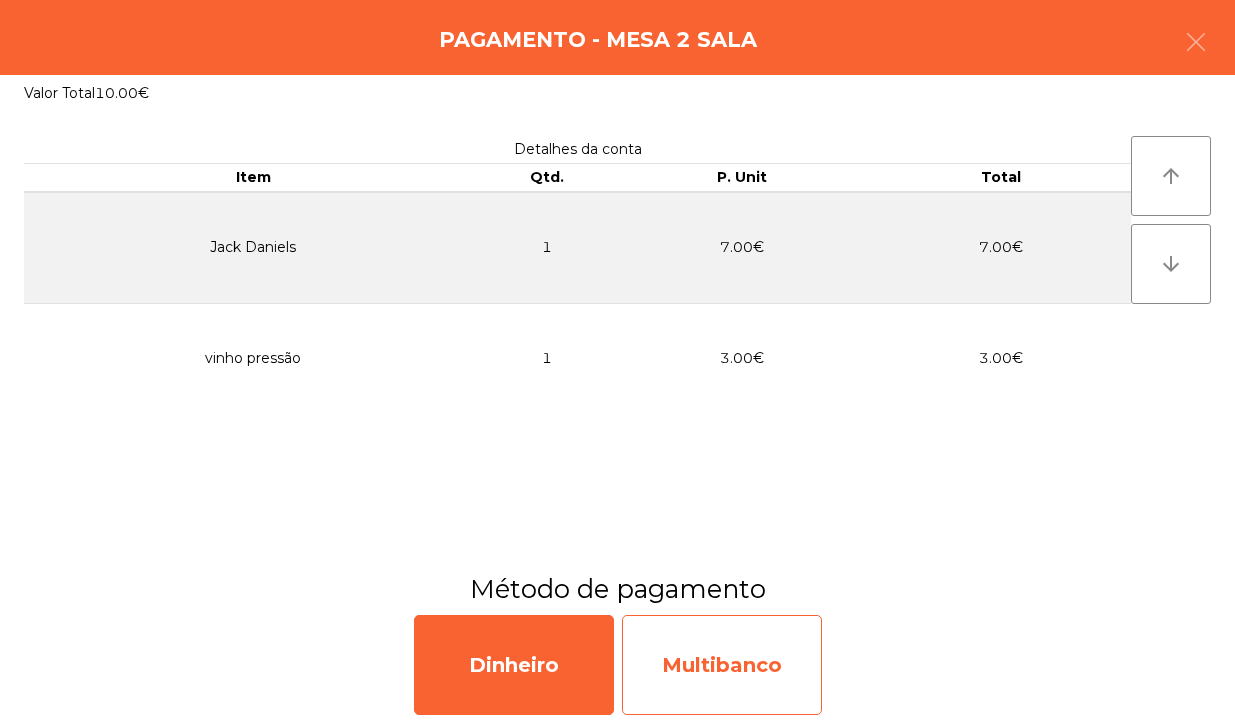 click on "Multibanco" 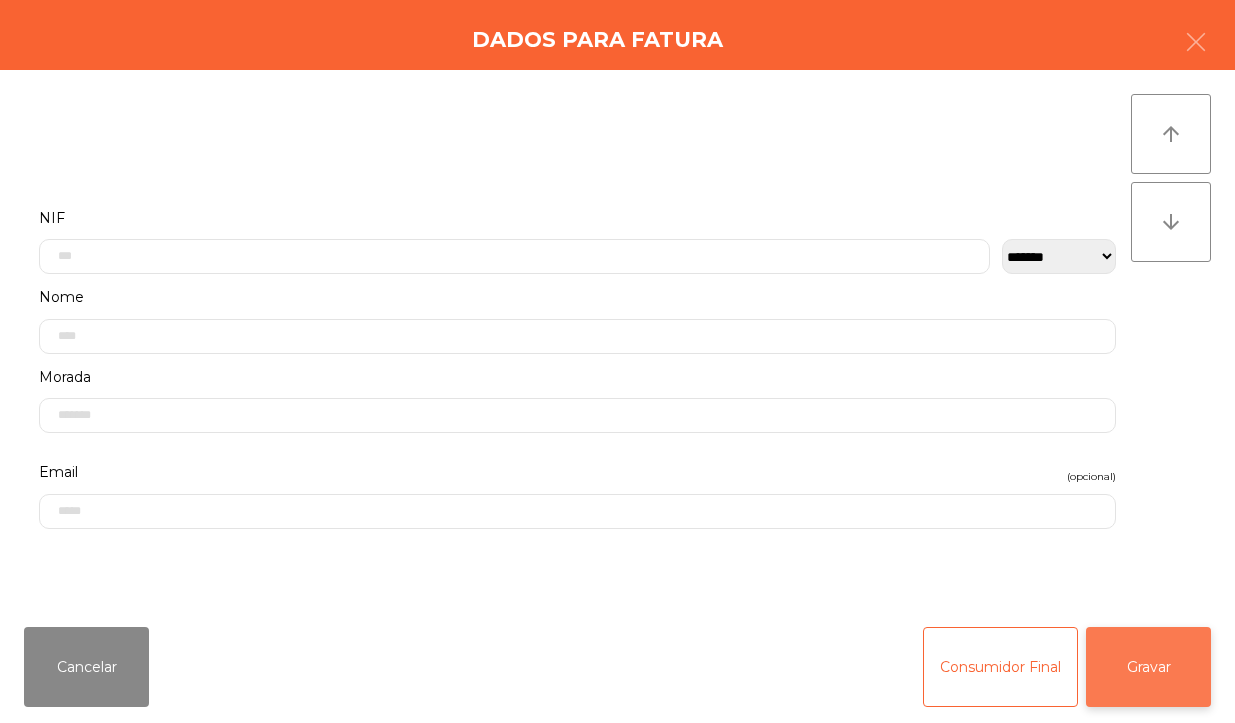 click on "Gravar" 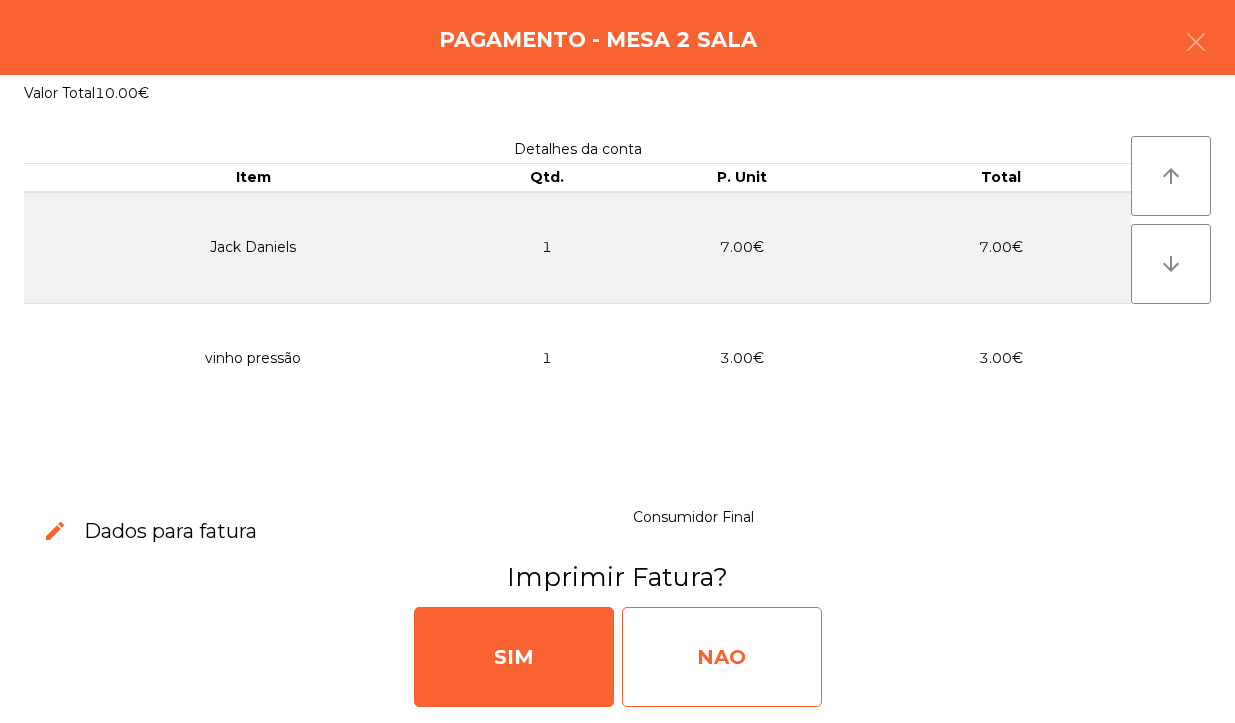click on "NAO" 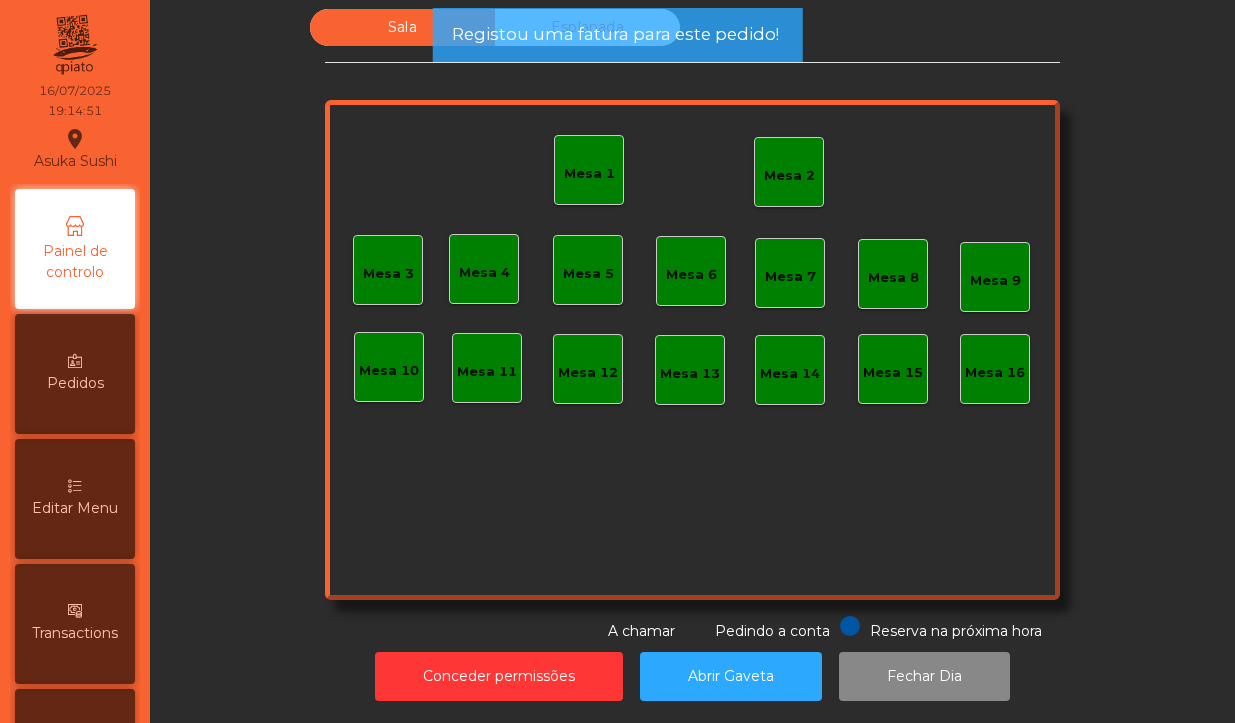 click on "Mesa 2" 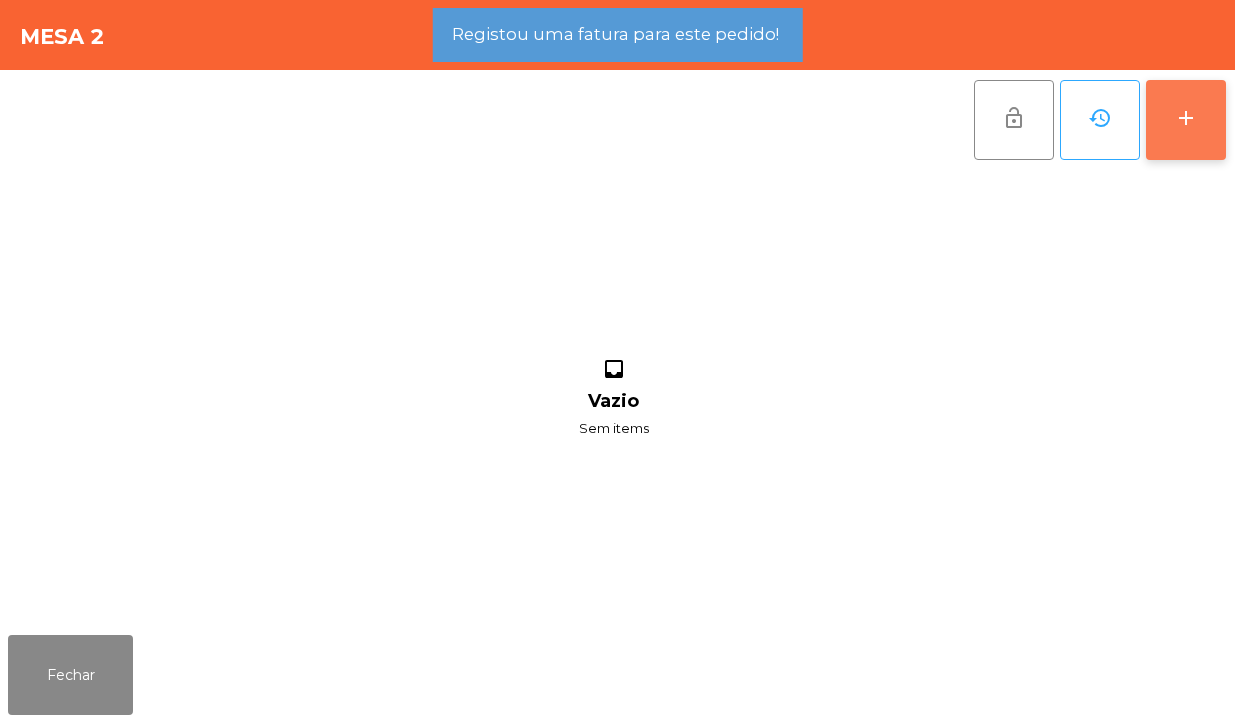 click on "add" 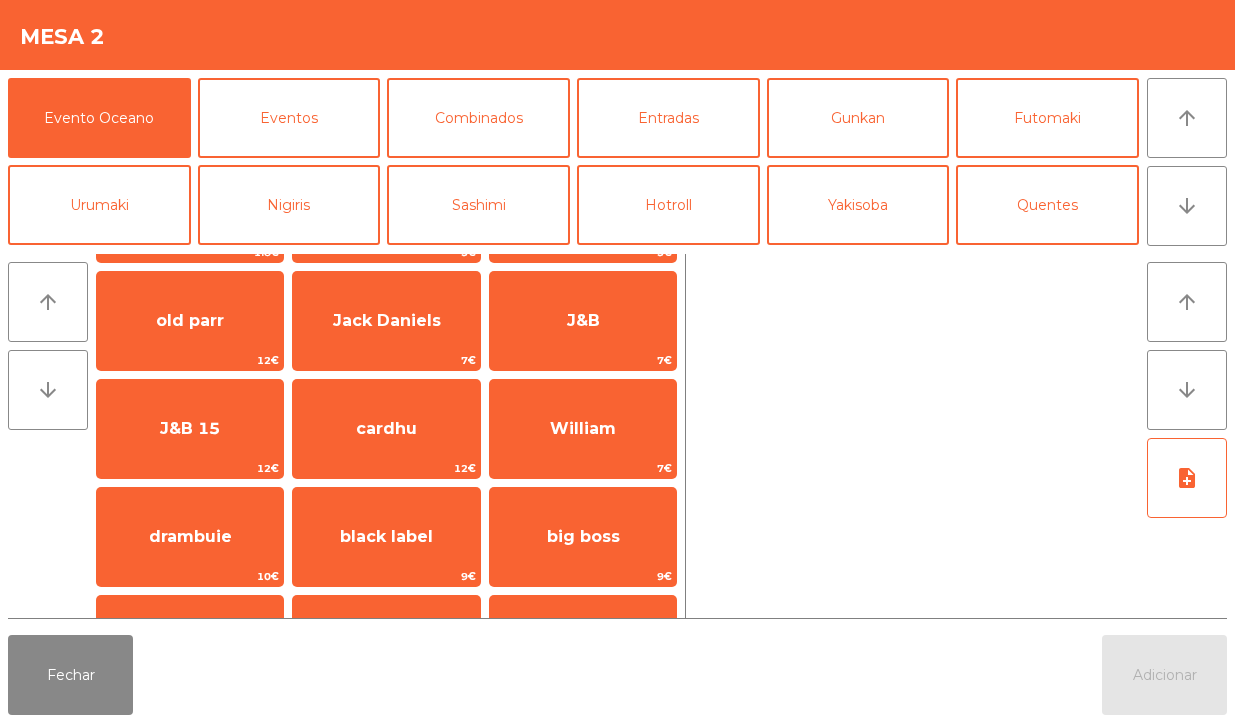 scroll, scrollTop: 241, scrollLeft: 0, axis: vertical 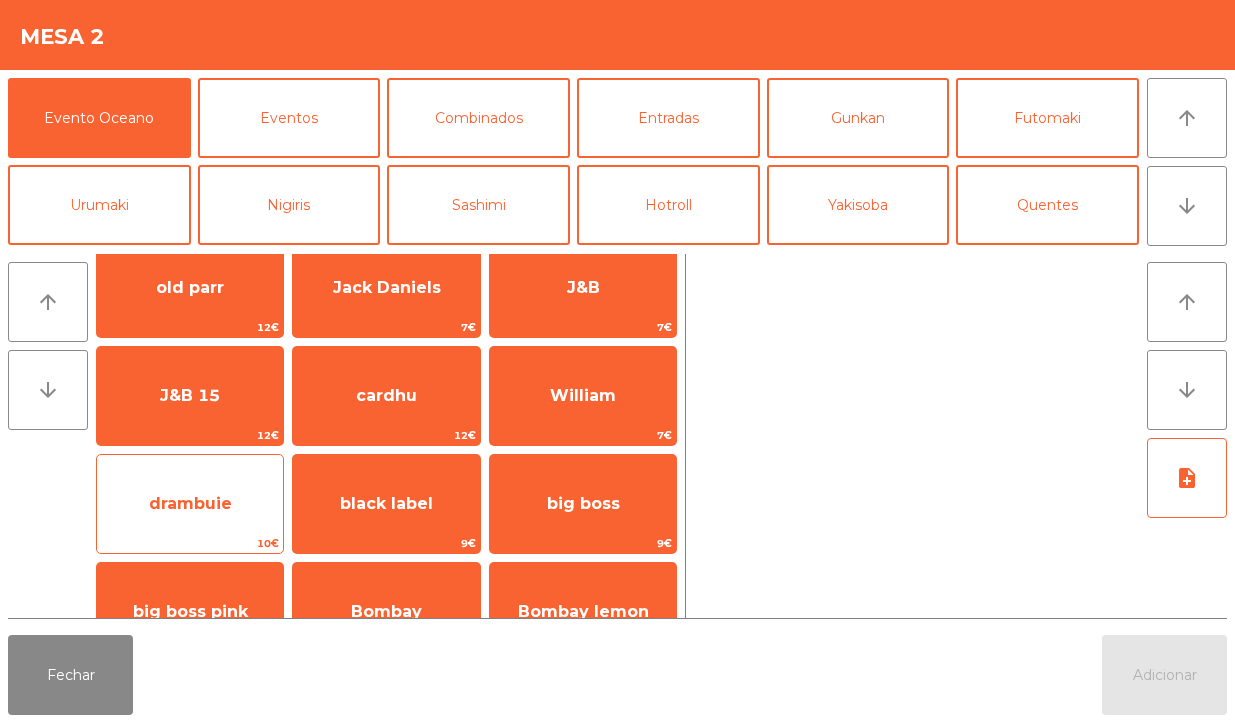 click on "drambuie" 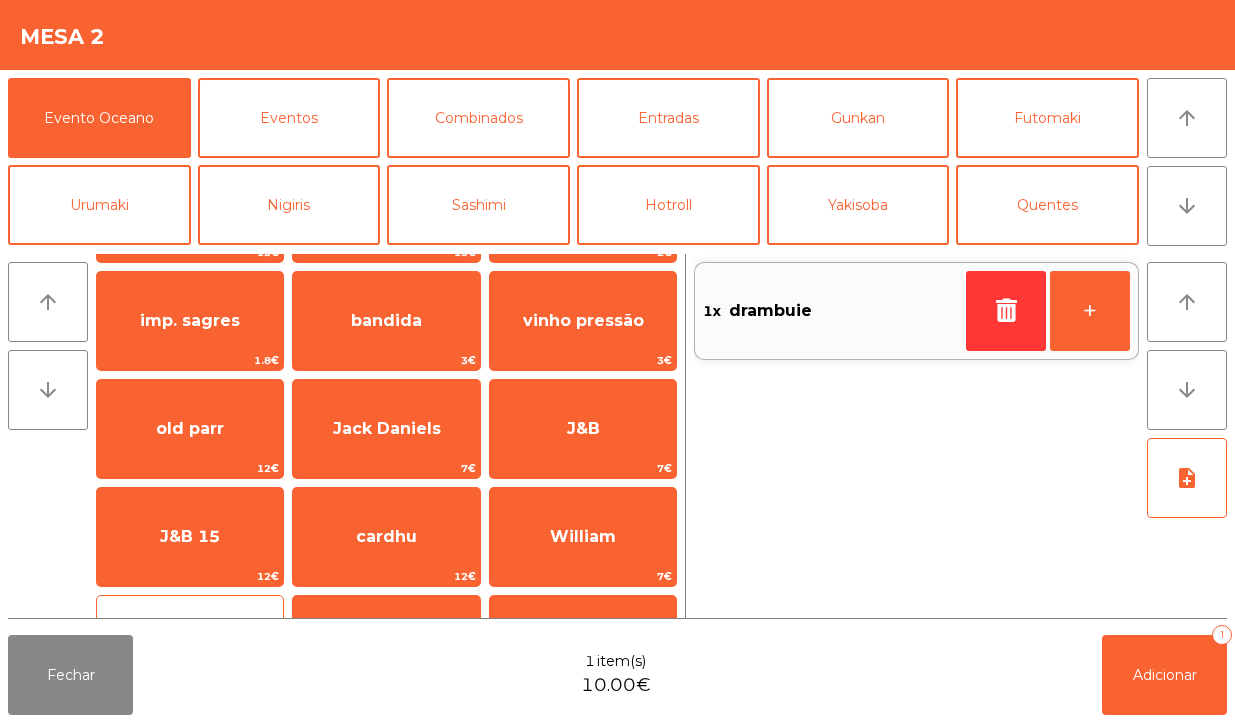 scroll, scrollTop: 98, scrollLeft: 0, axis: vertical 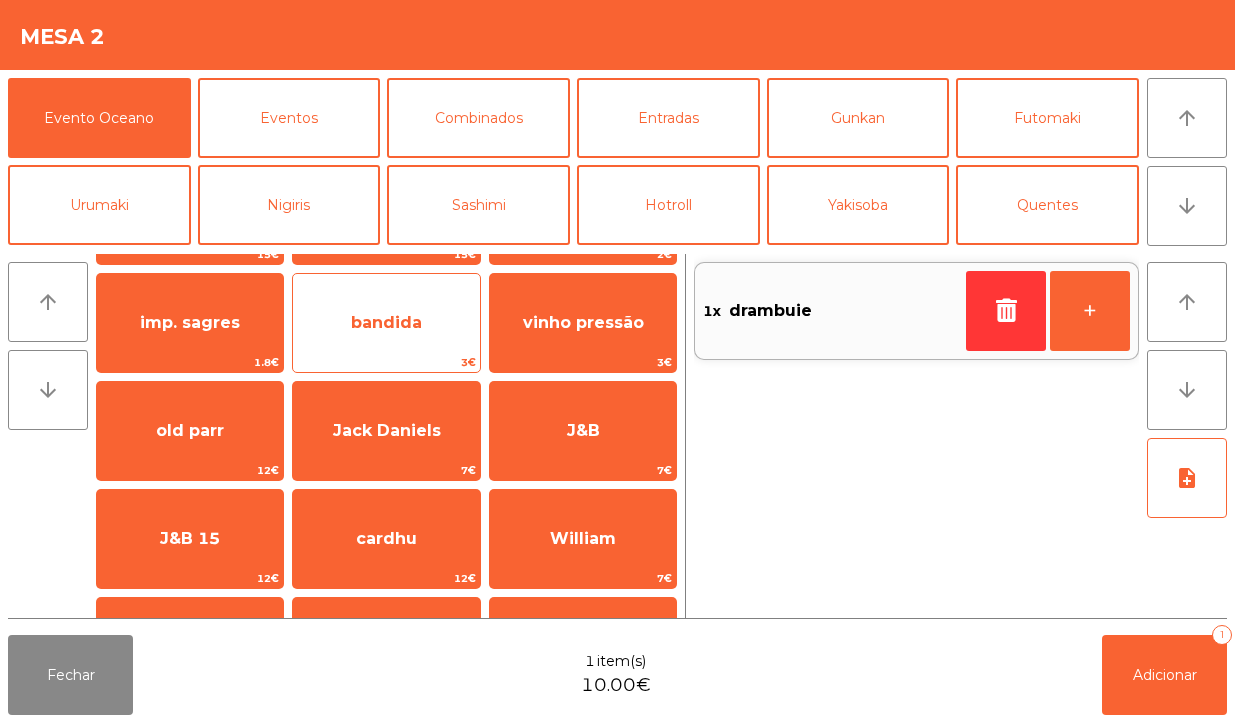 click on "bandida" 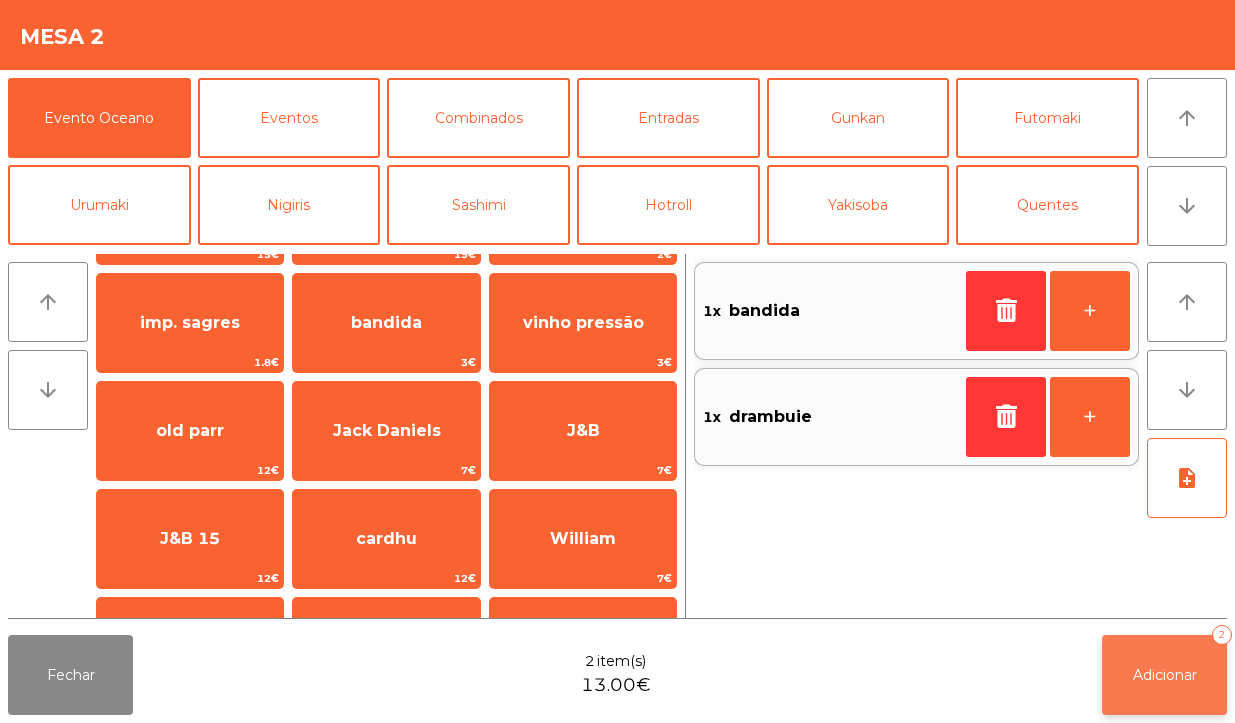 click on "Adicionar" 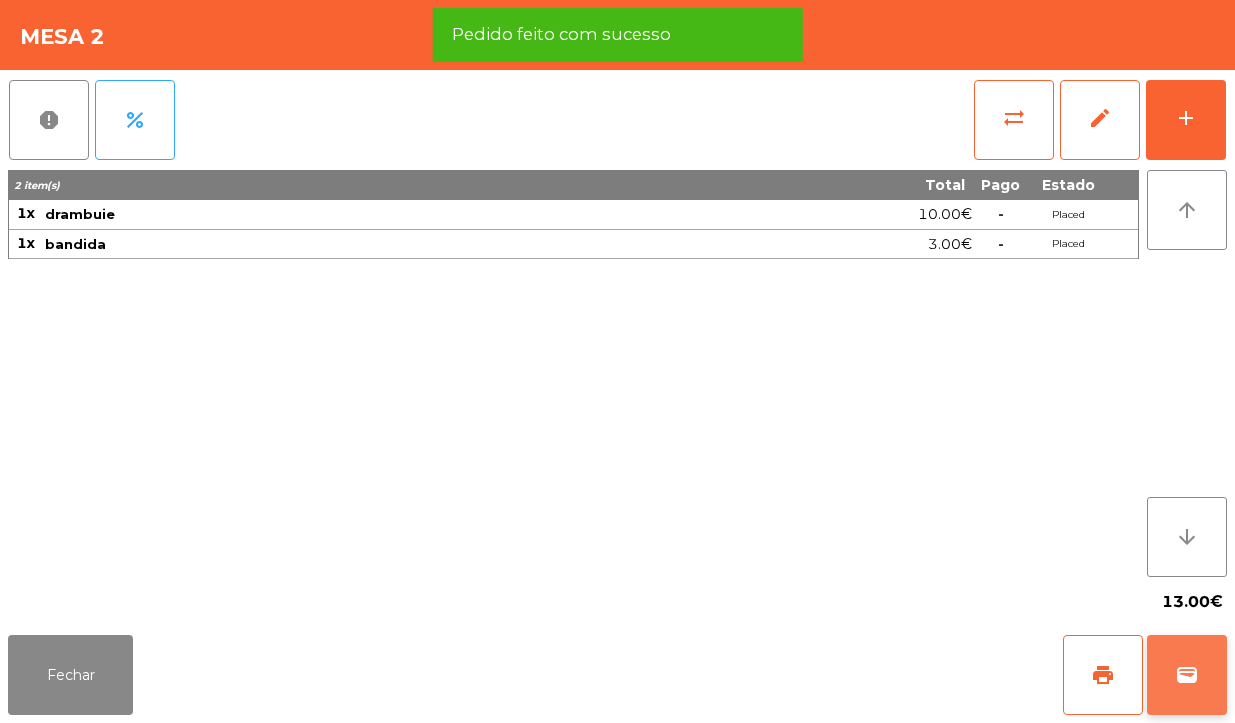 click on "wallet" 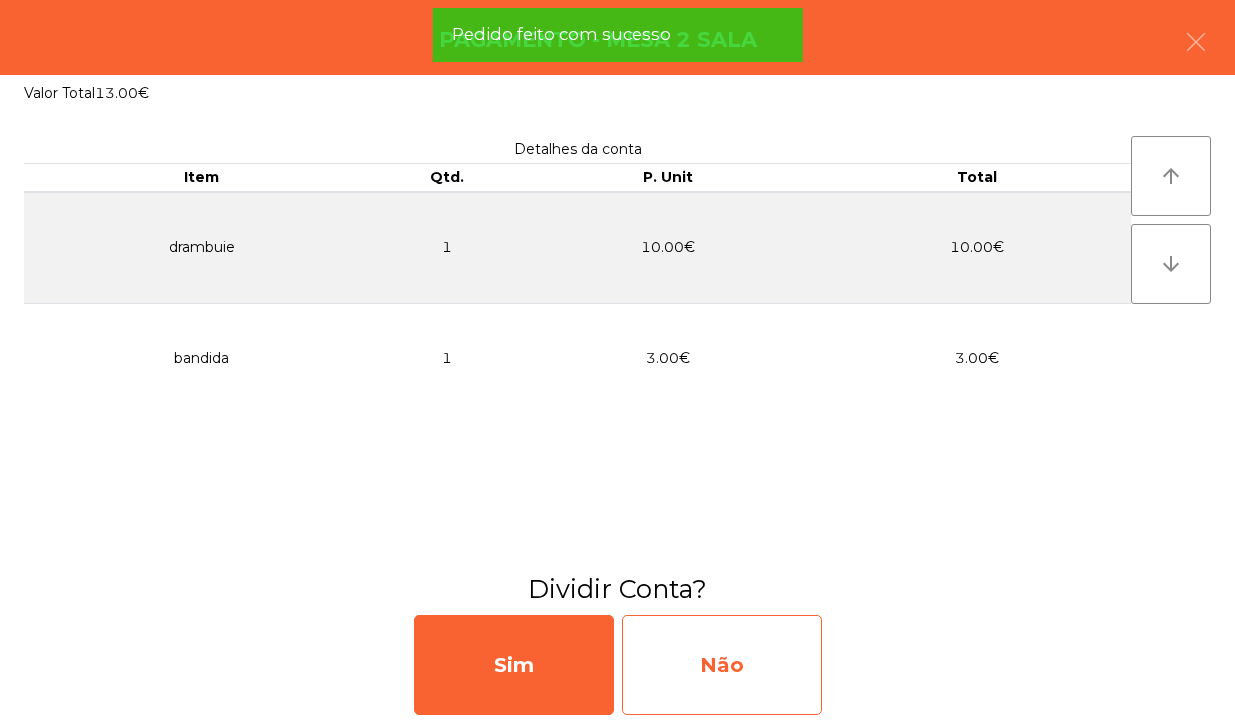 click on "Não" 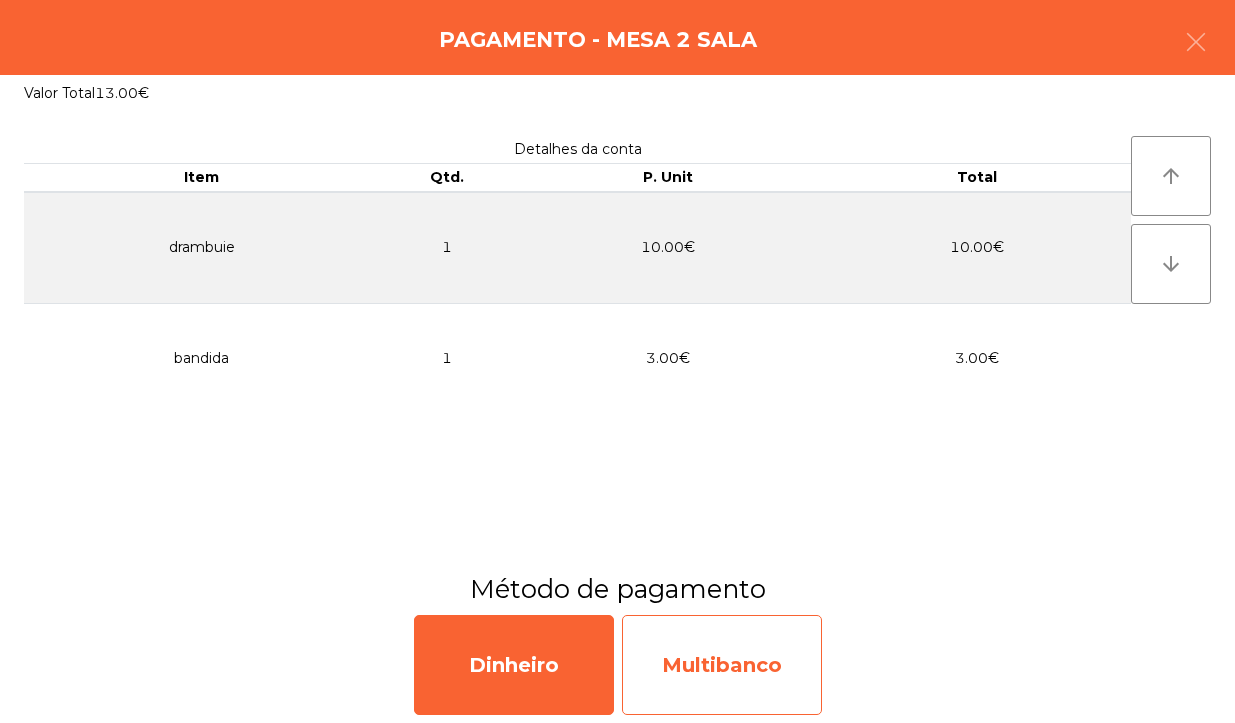 click on "Multibanco" 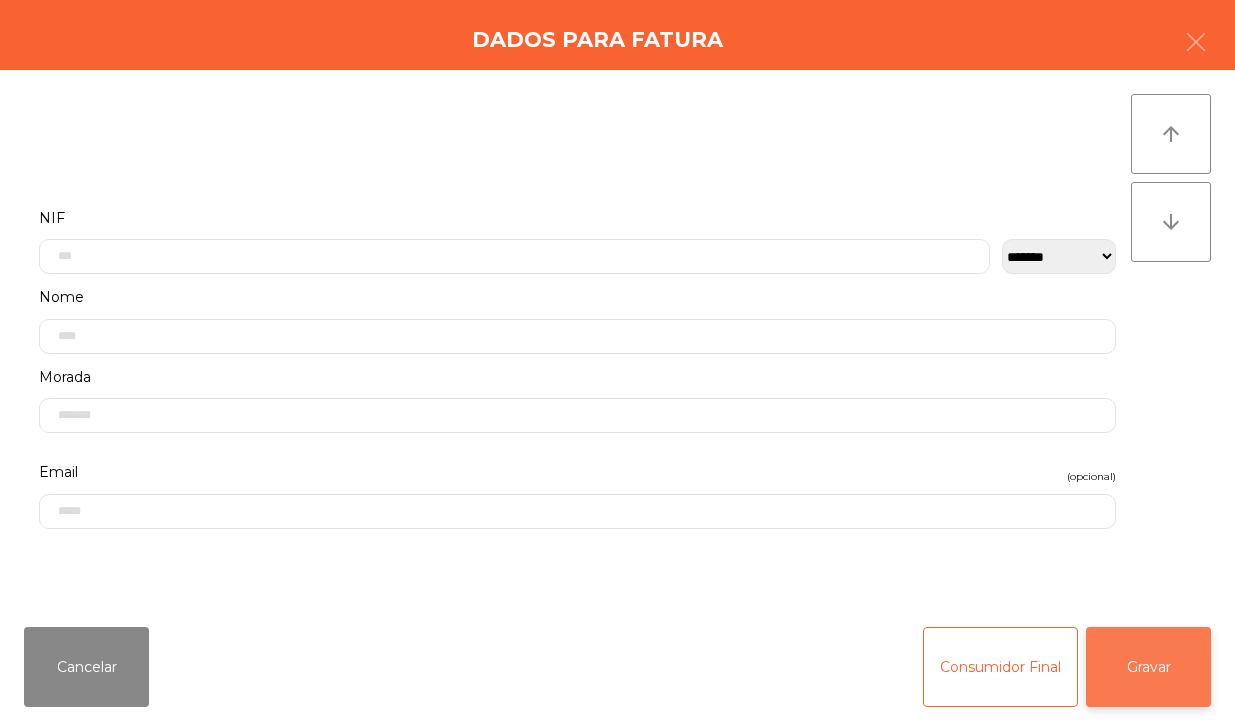 click on "Gravar" 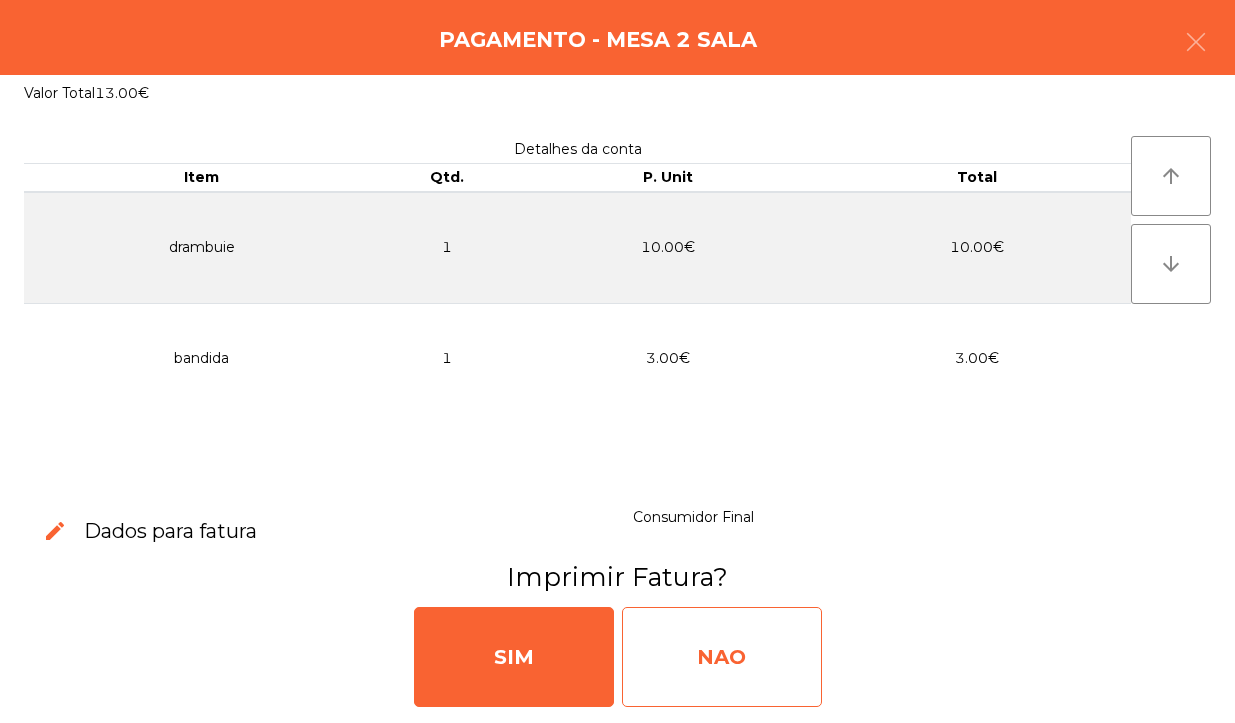 click on "NAO" 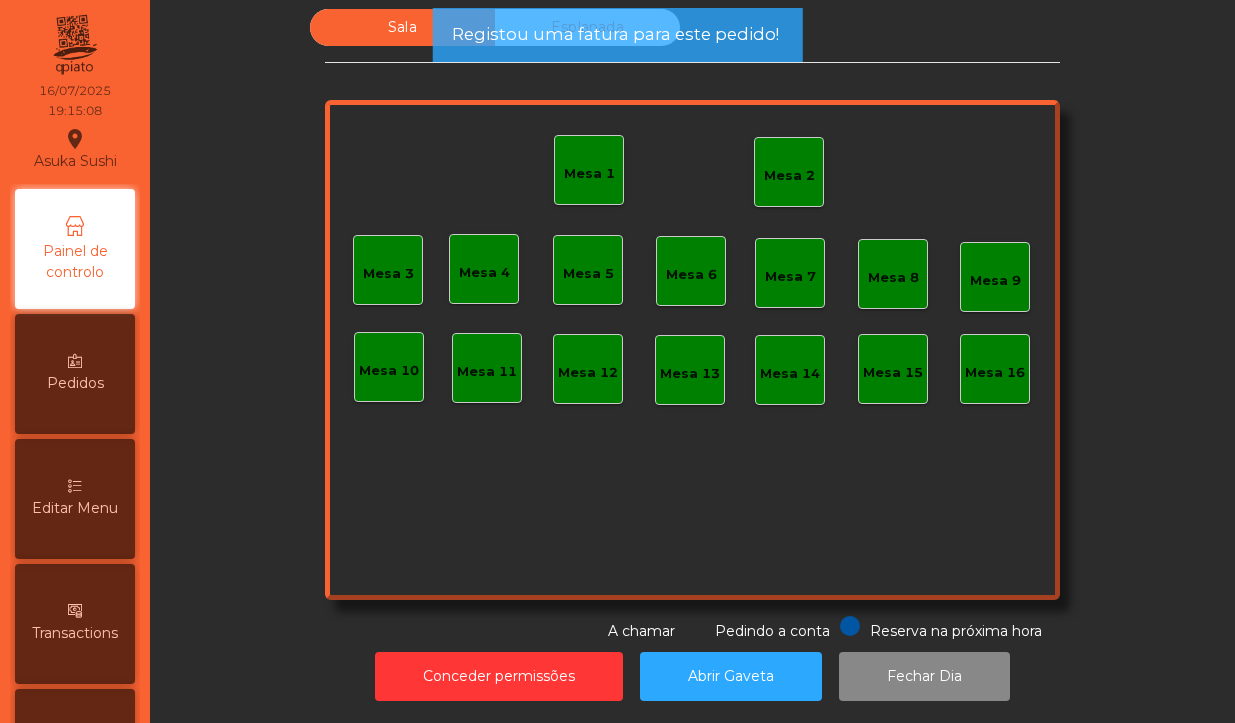 click on "Mesa 2" 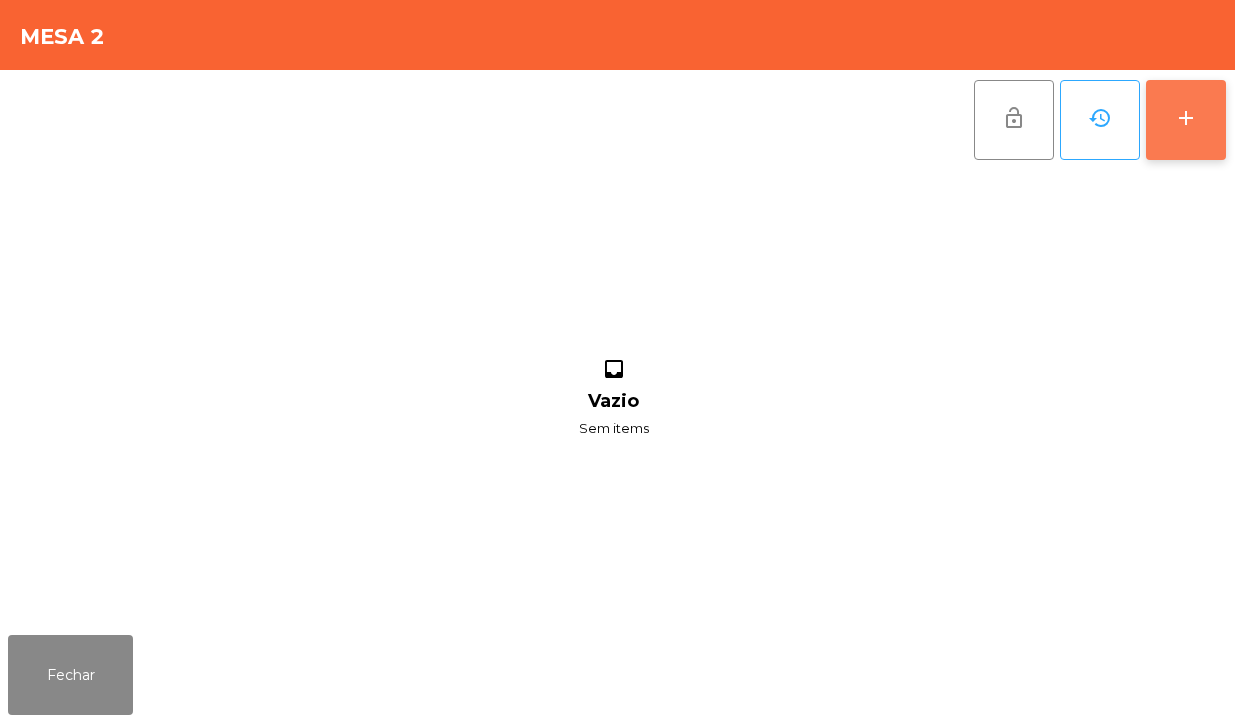 click on "add" 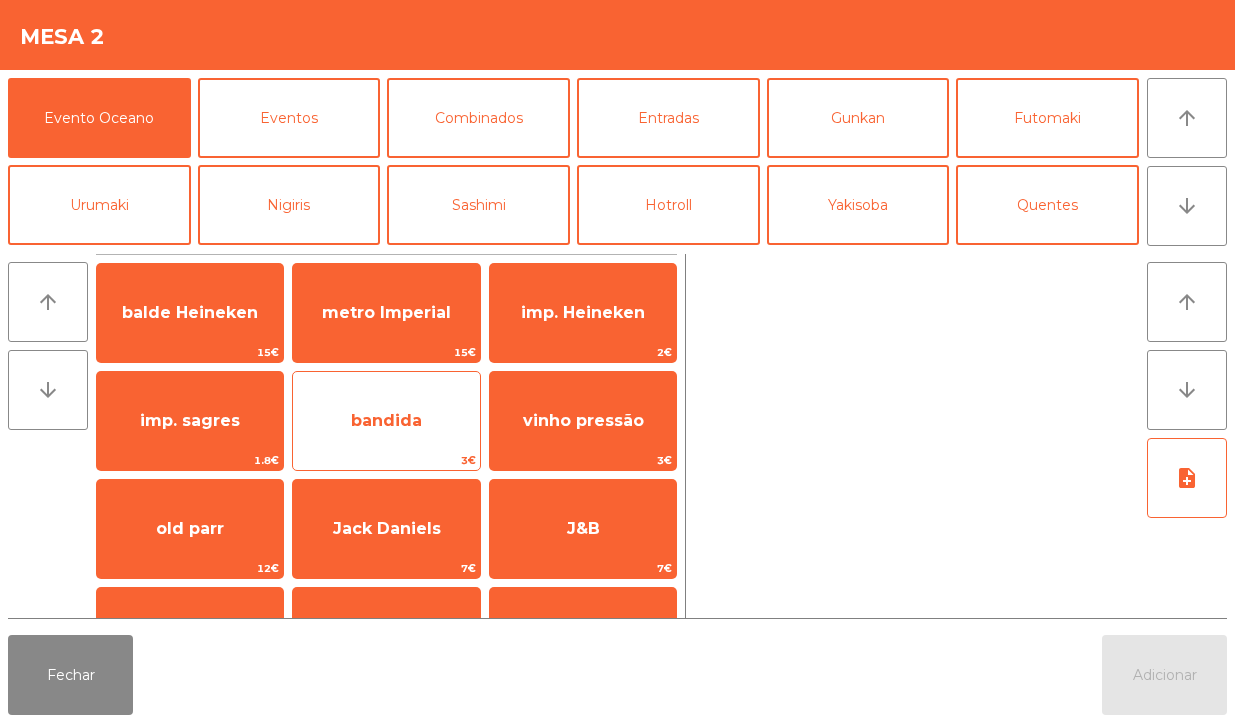click on "bandida" 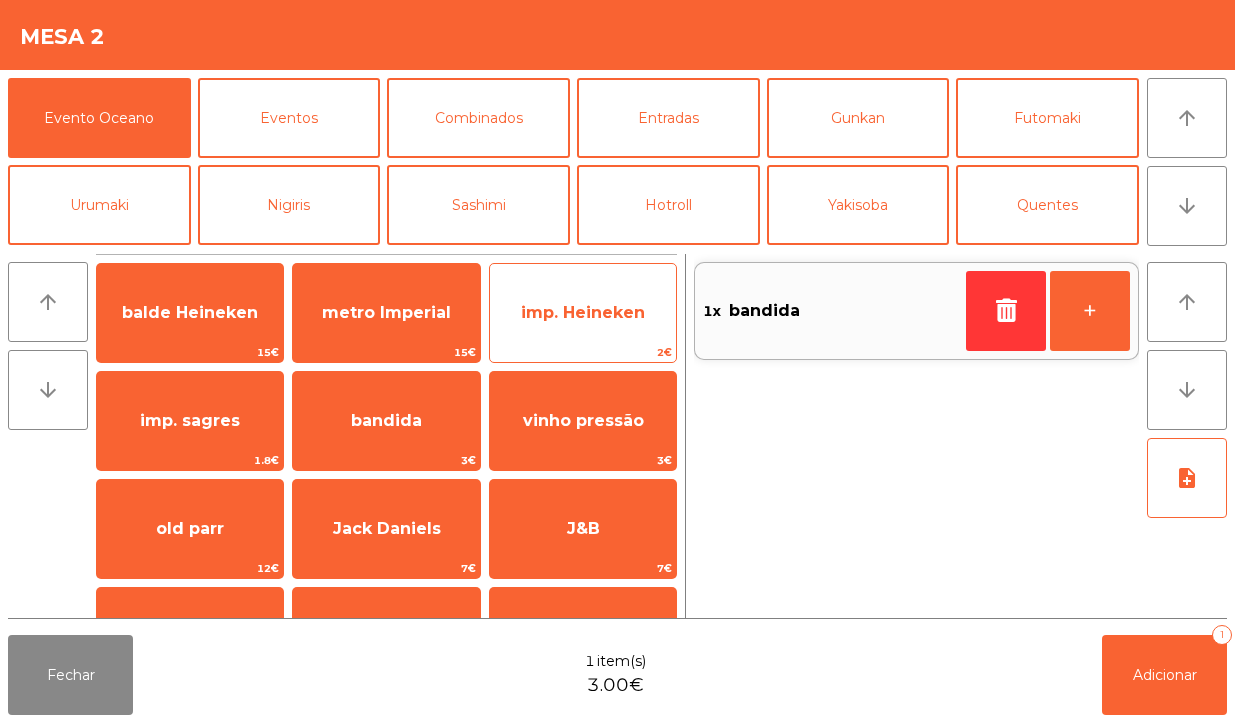 click on "2€" 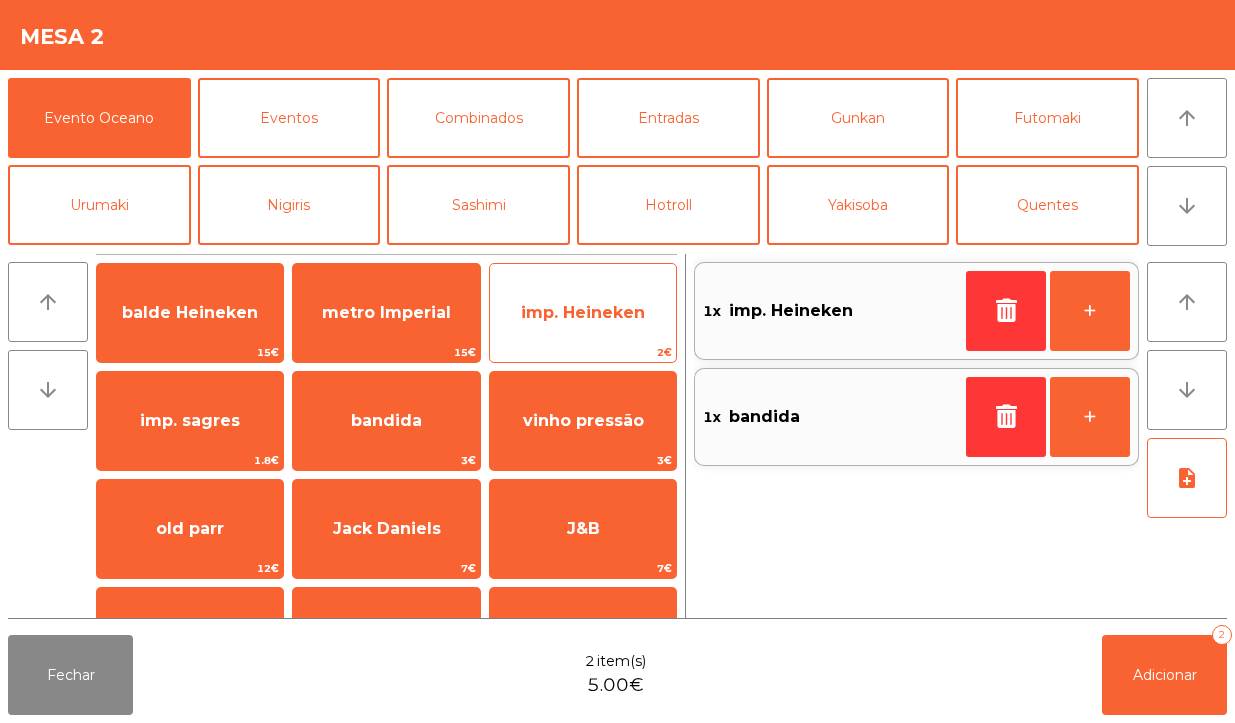 click on "imp. Heineken" 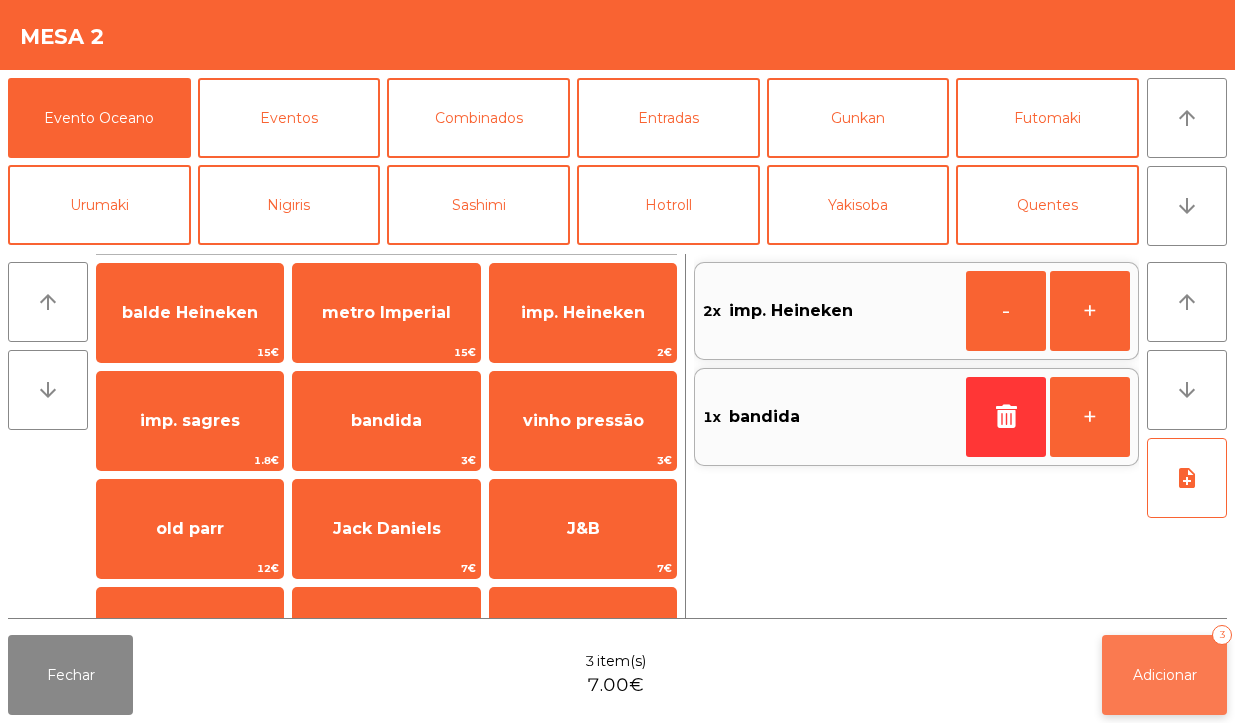 click on "Adicionar   3" 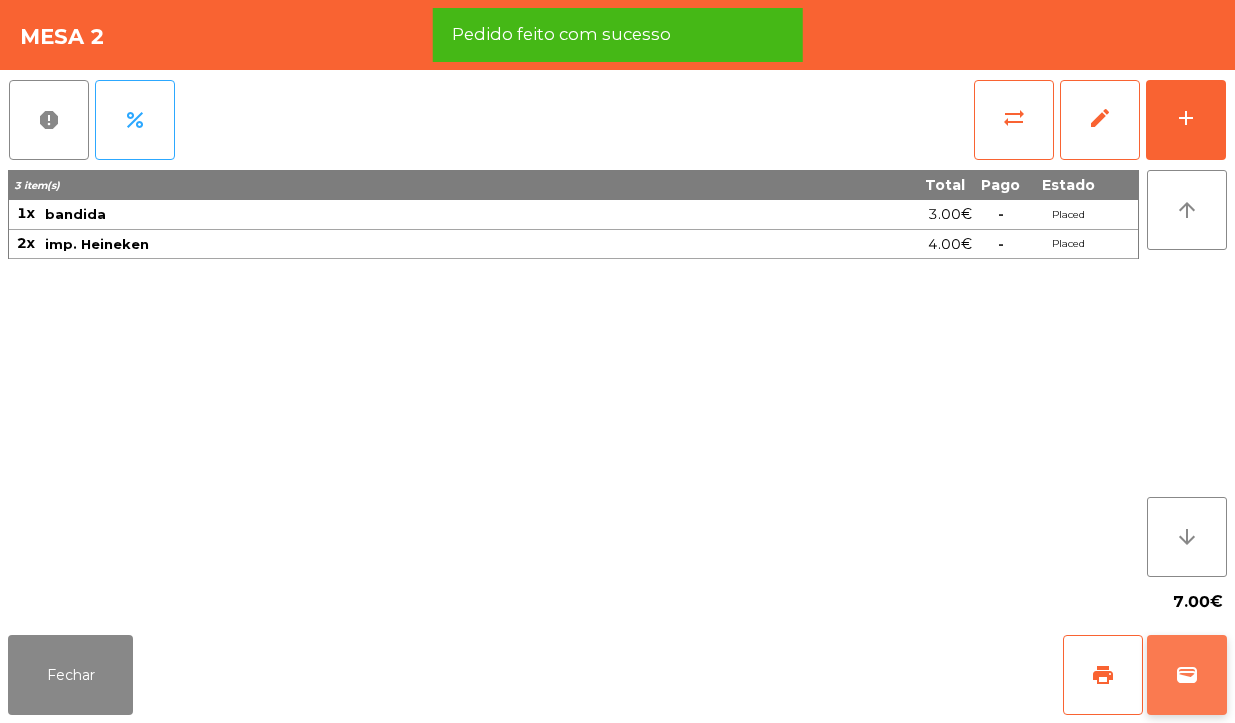 click on "wallet" 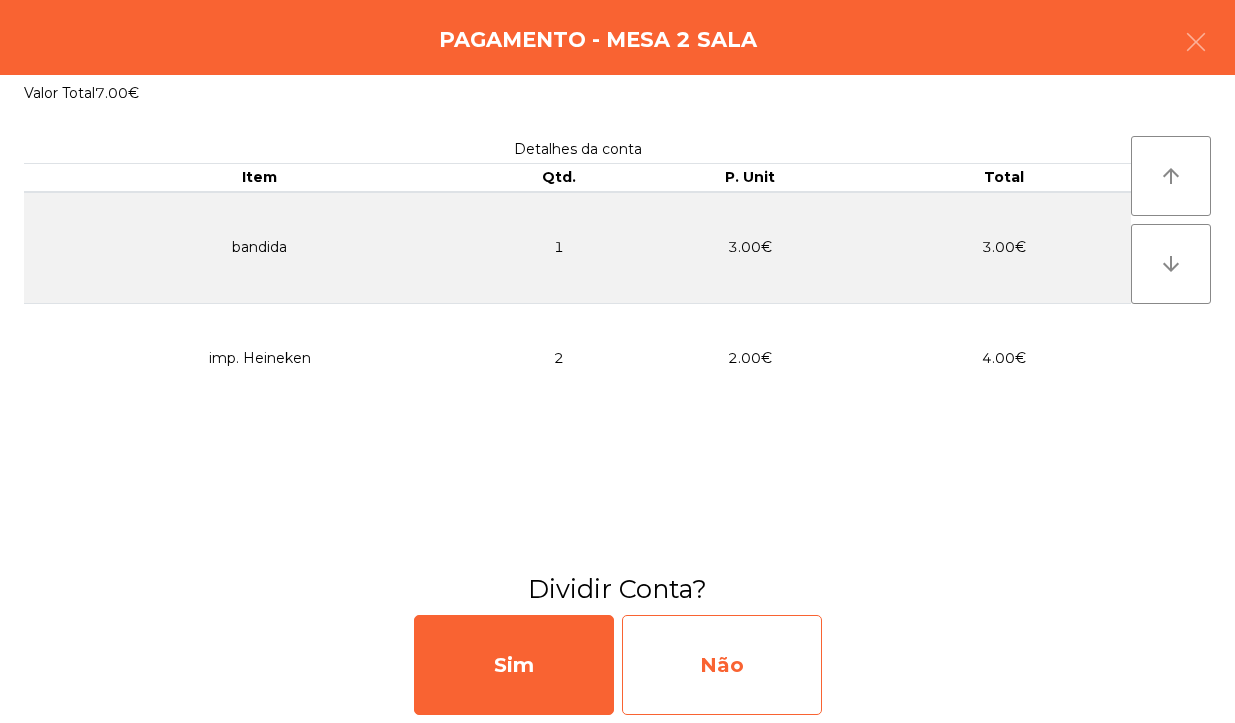 click on "Não" 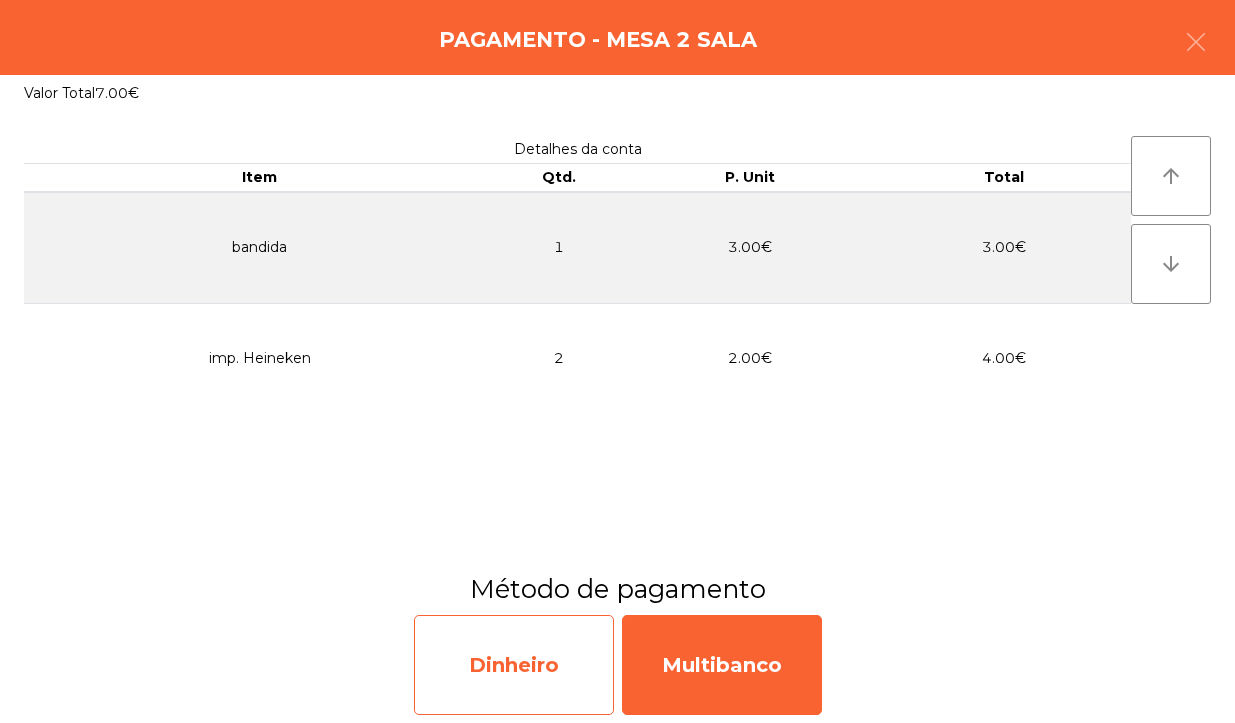 click on "Dinheiro" 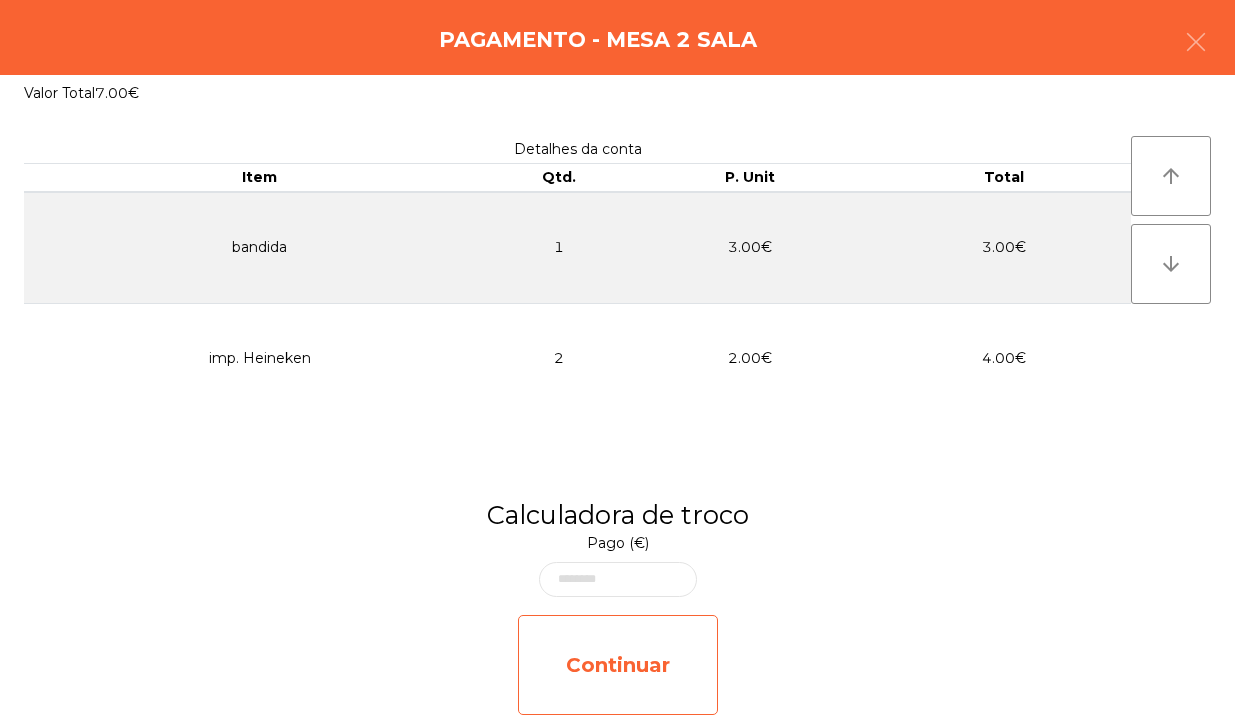 click on "Continuar" 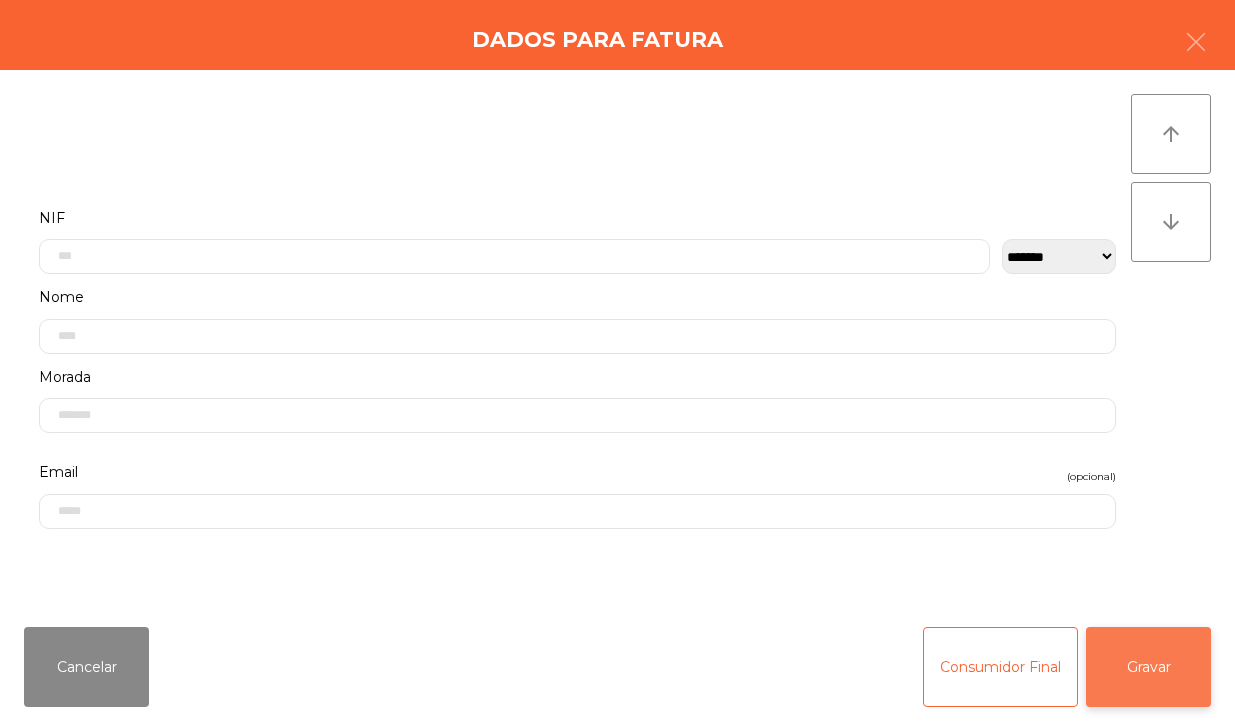 click on "Gravar" 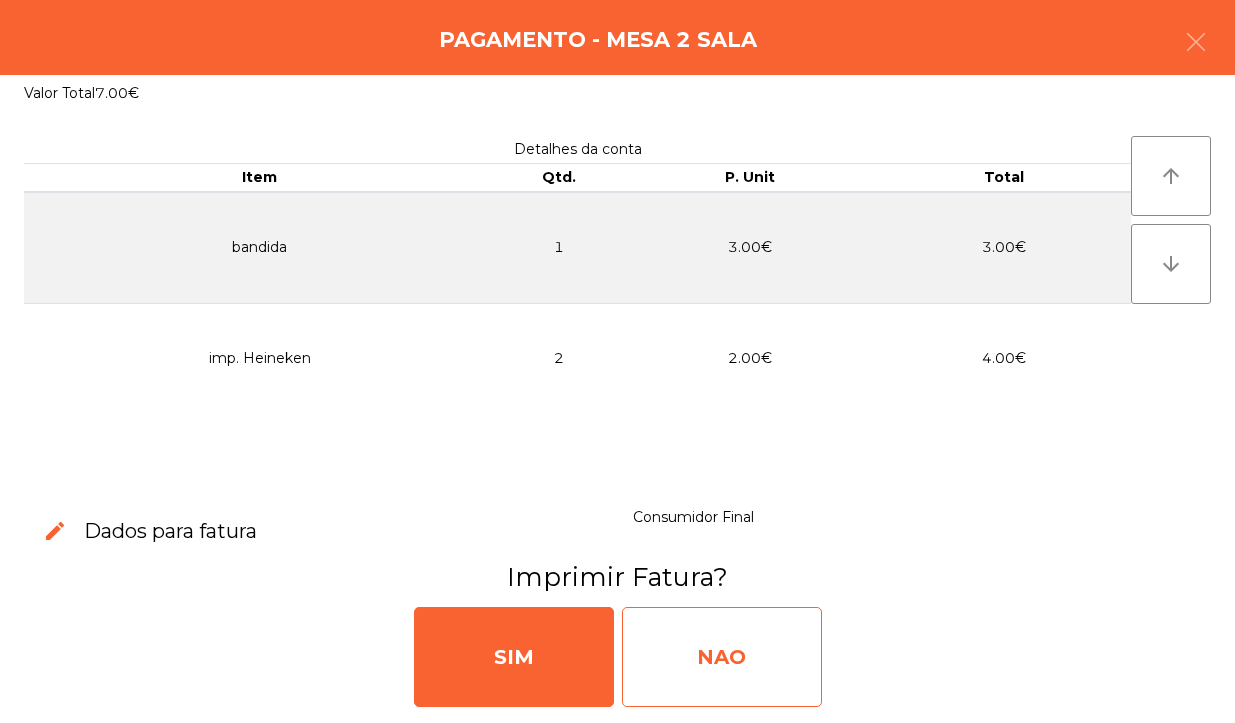 click on "NAO" 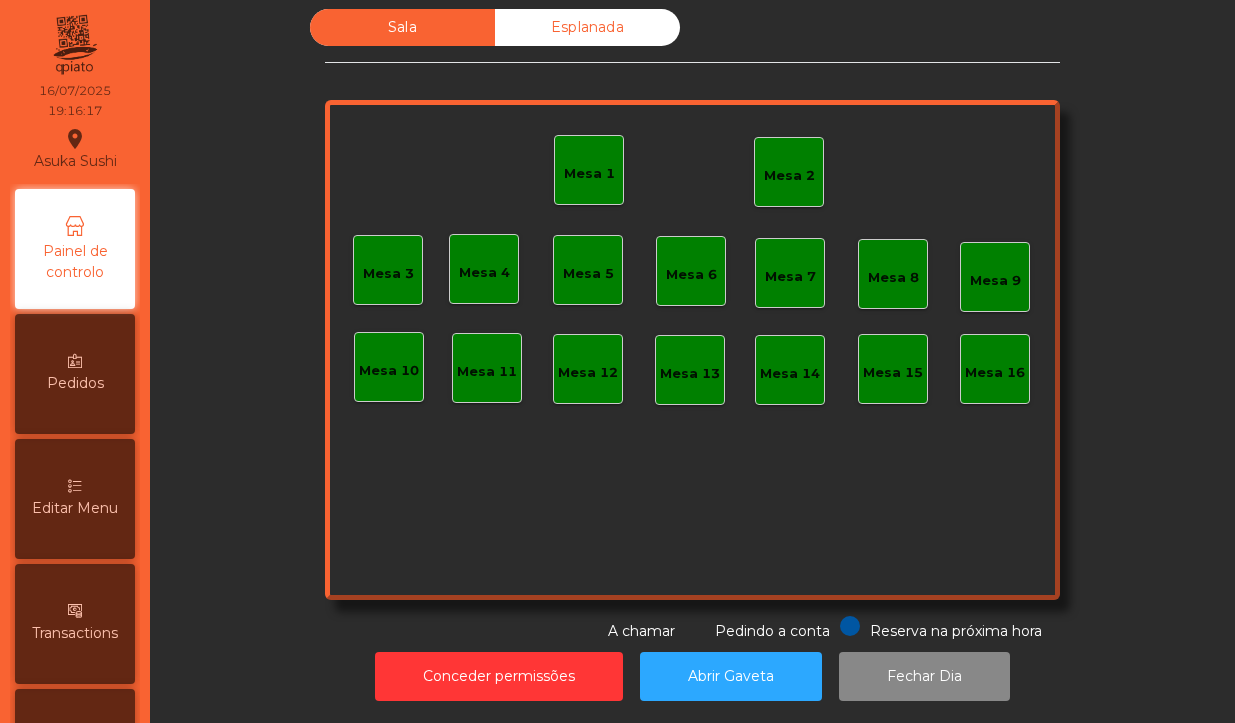 click on "Mesa 2" 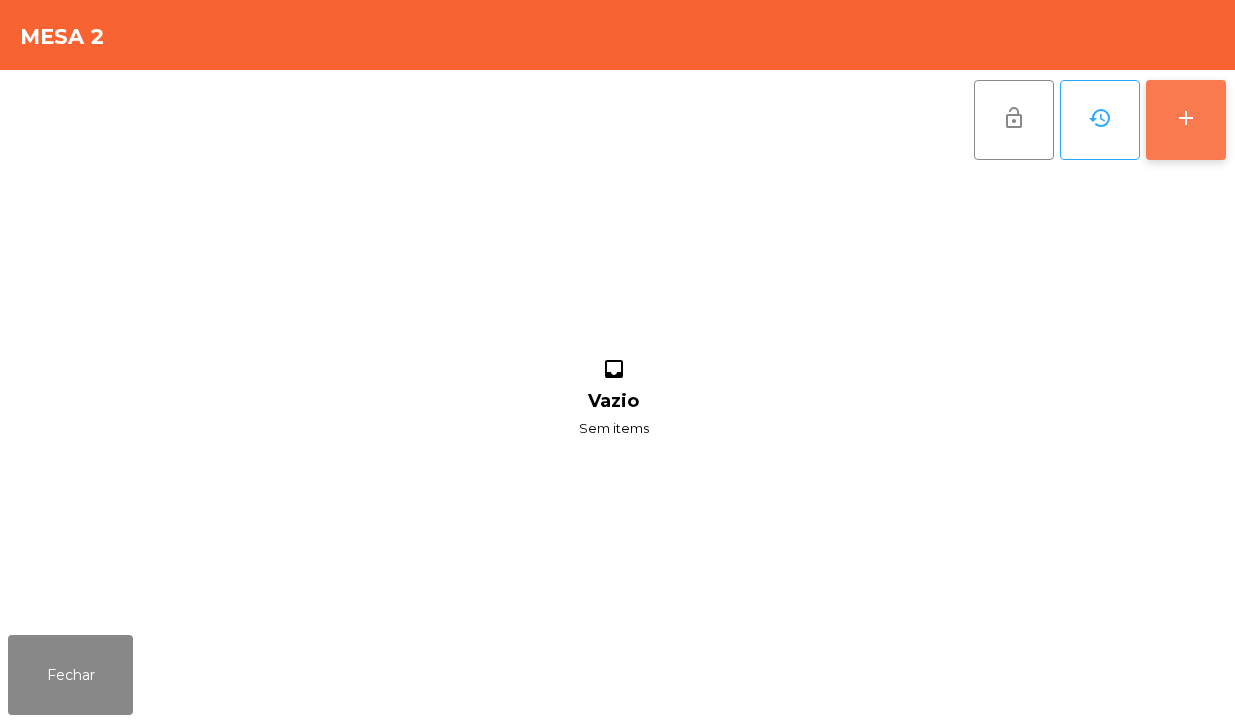 click on "add" 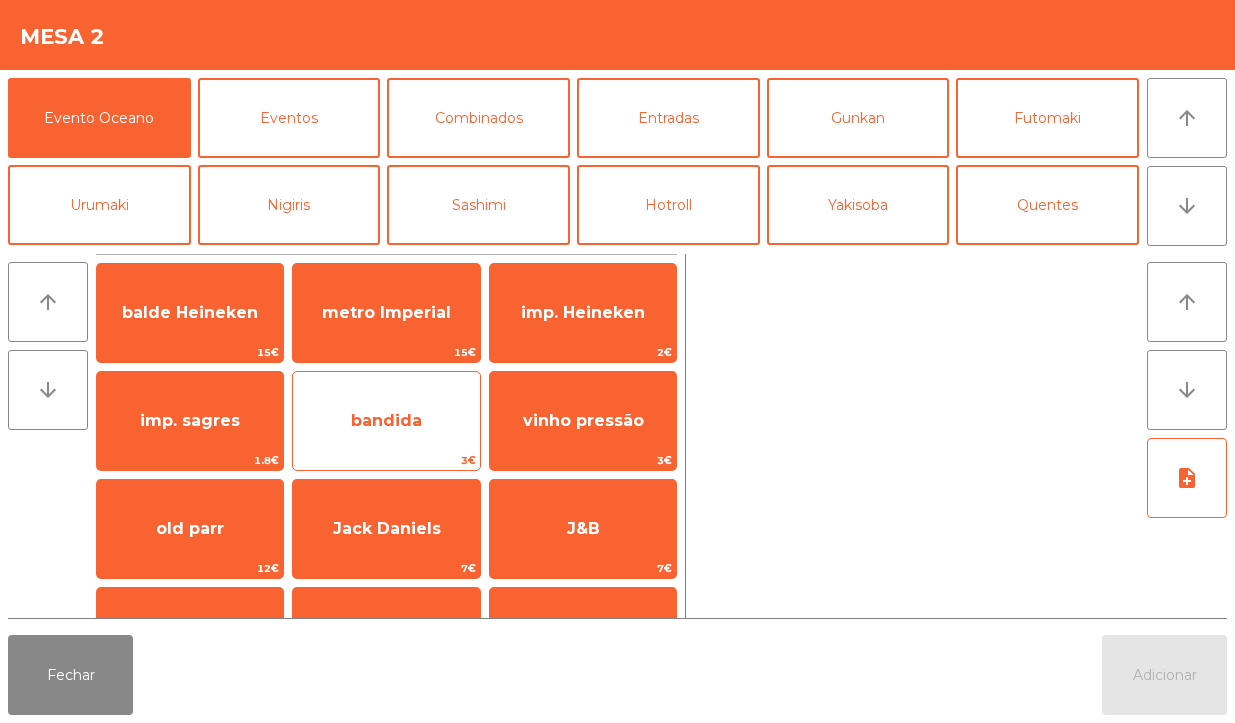 click on "bandida" 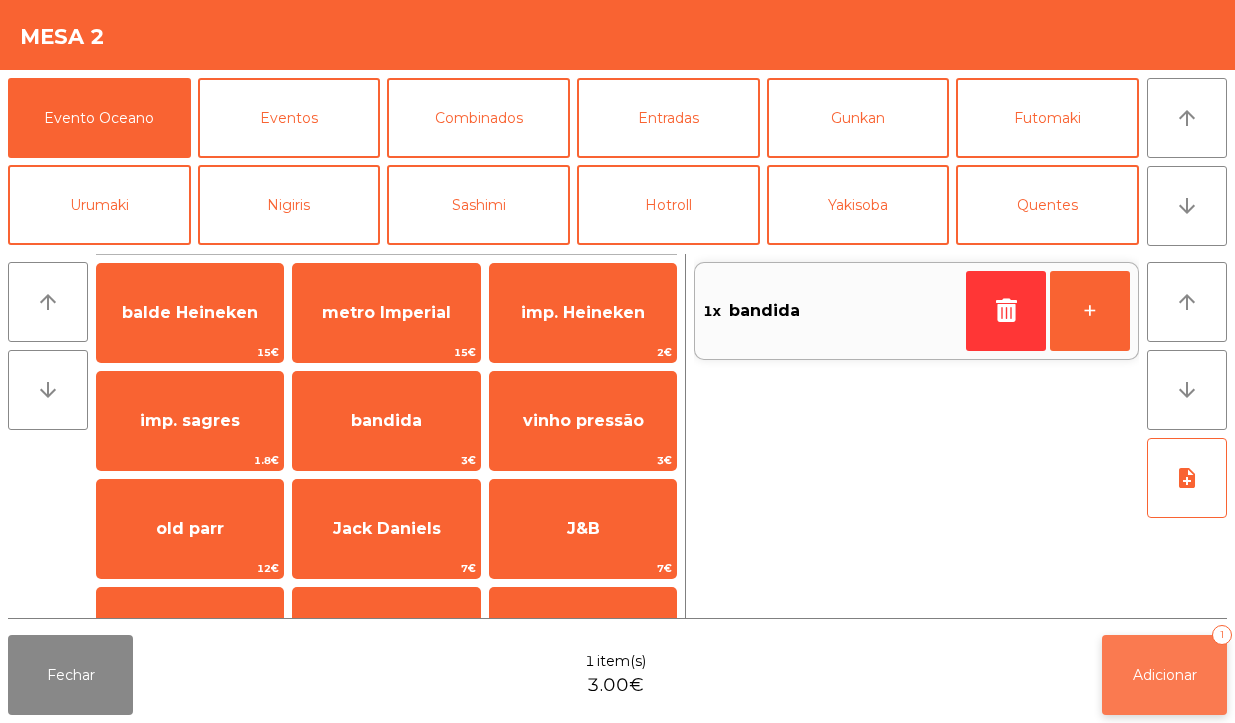 click on "Adicionar" 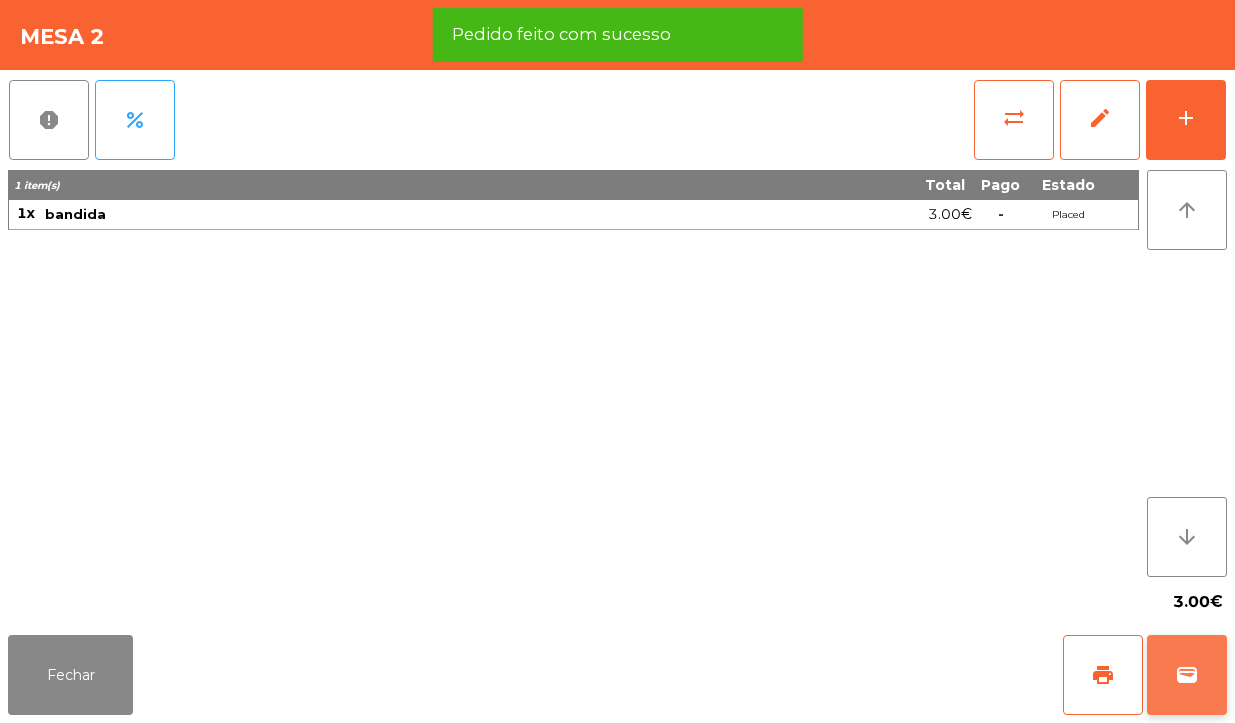 click on "wallet" 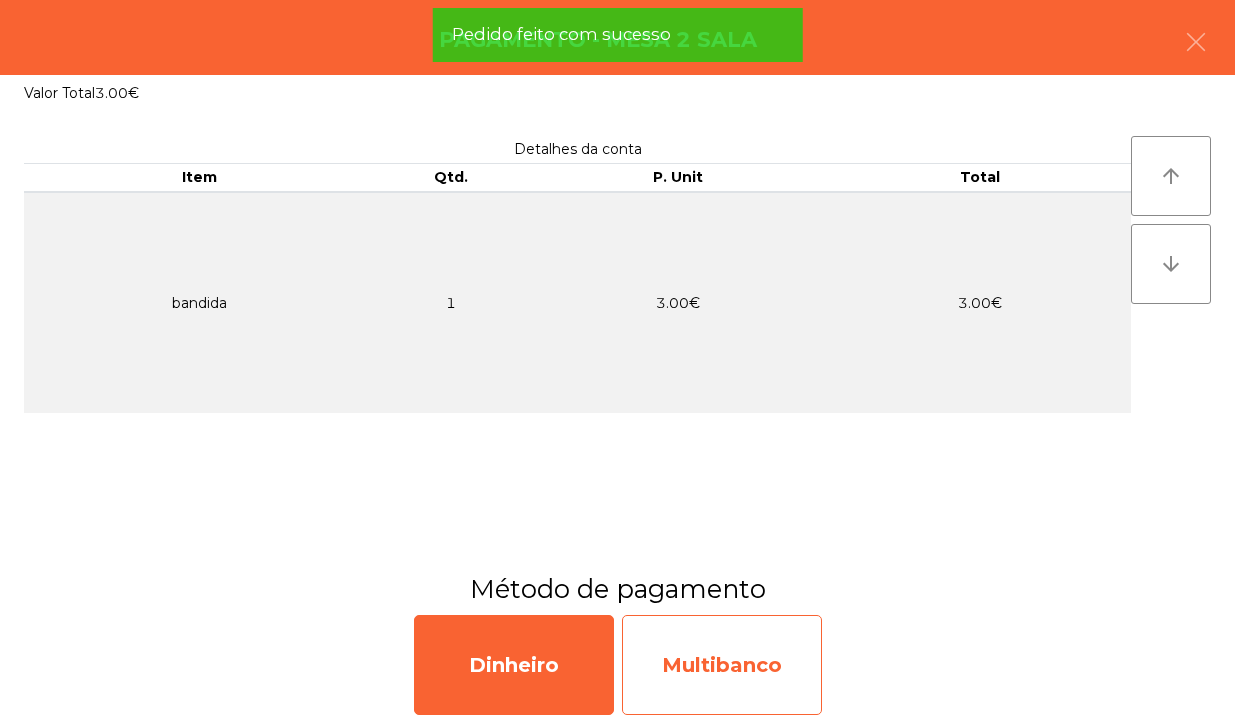 click on "Multibanco" 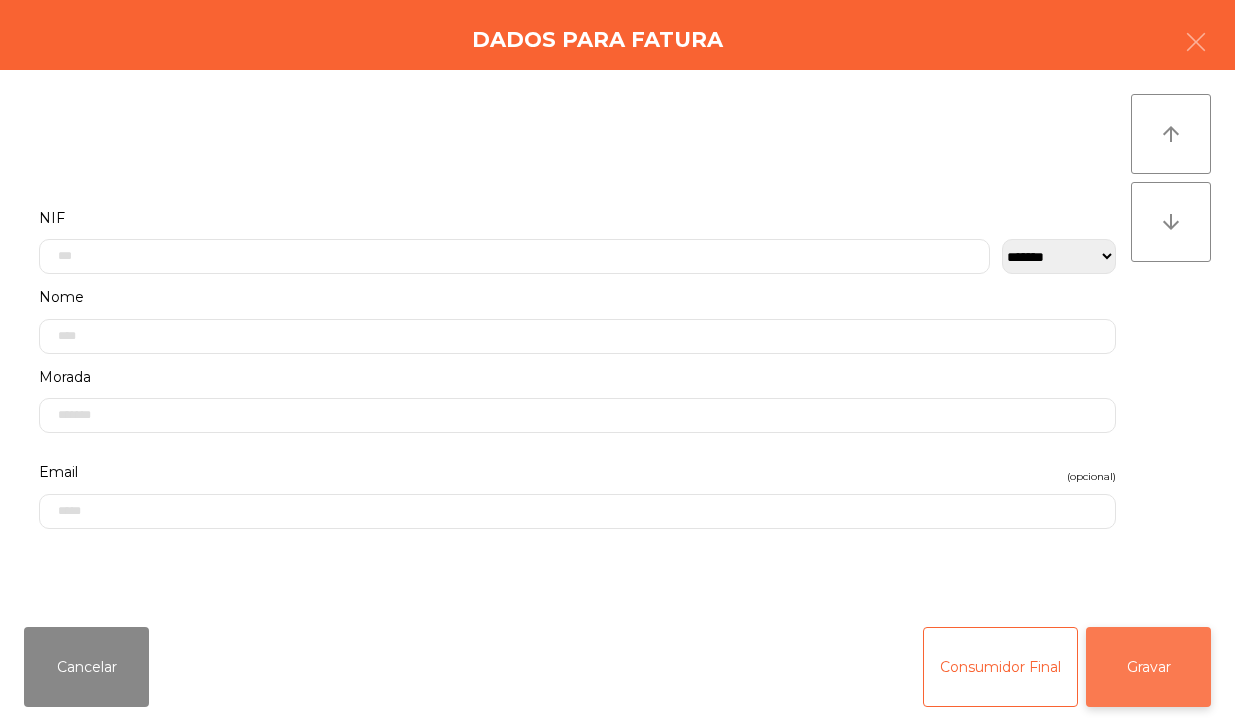click on "Gravar" 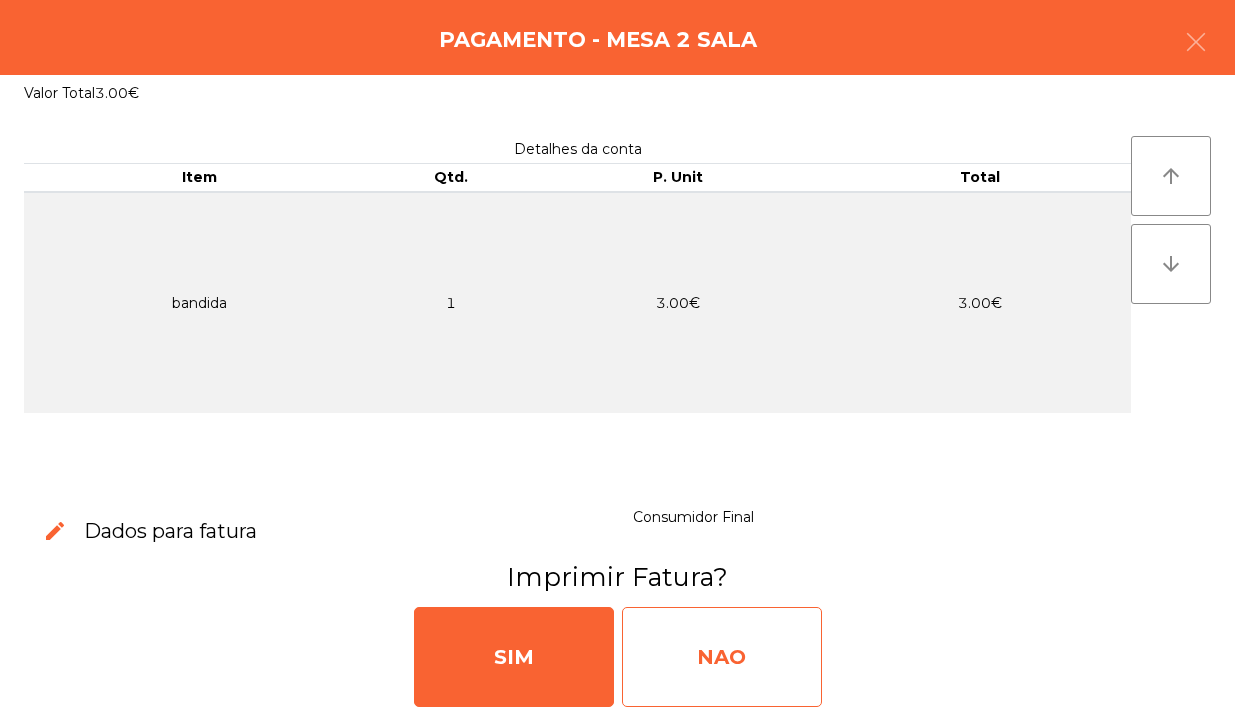 click on "NAO" 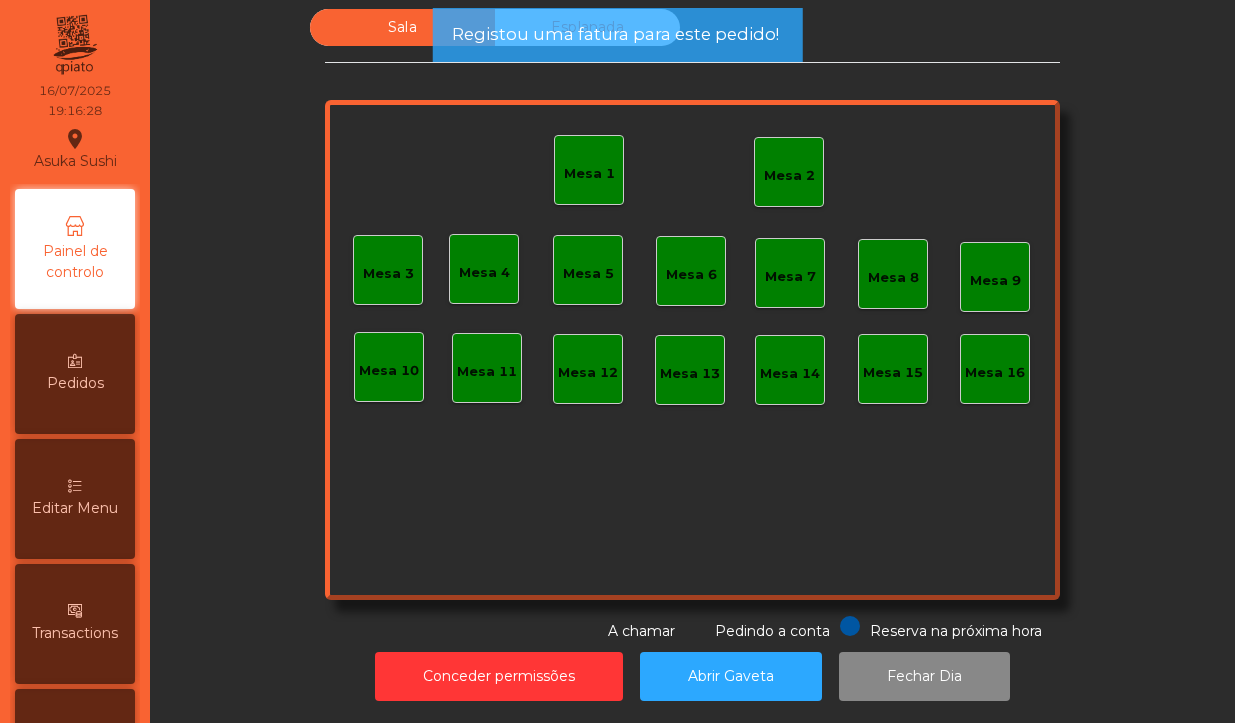click on "Mesa 2" 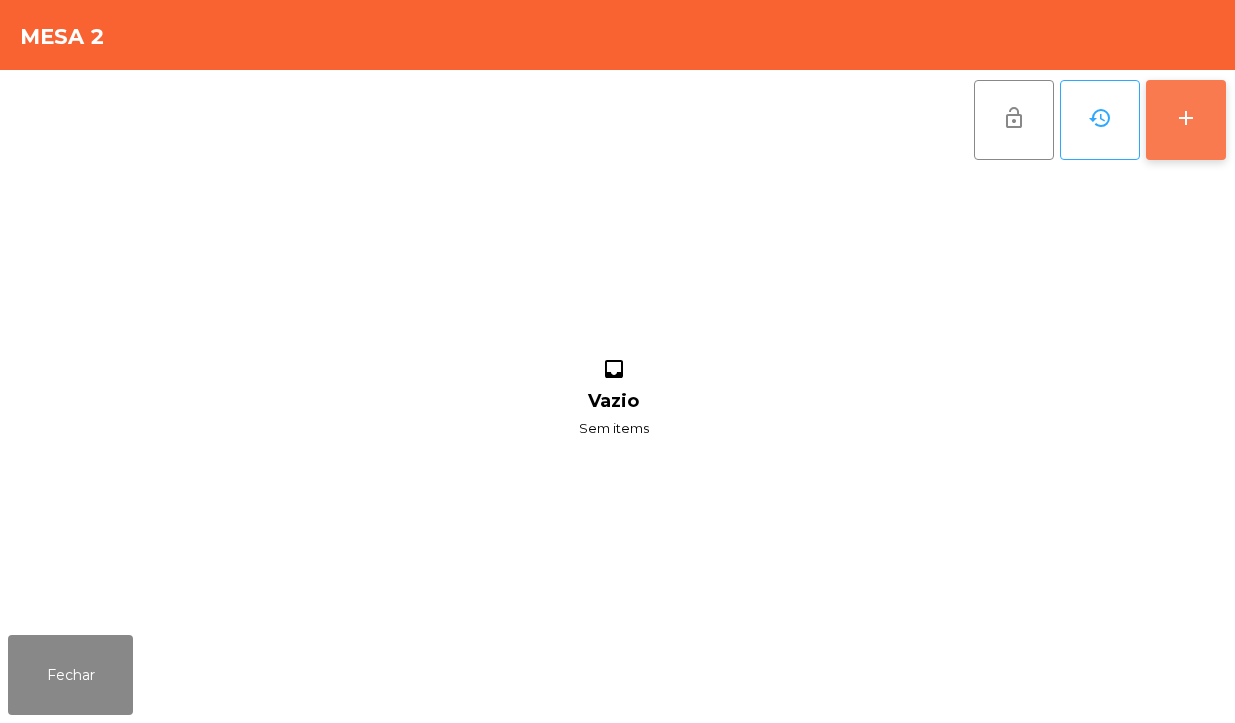 click on "add" 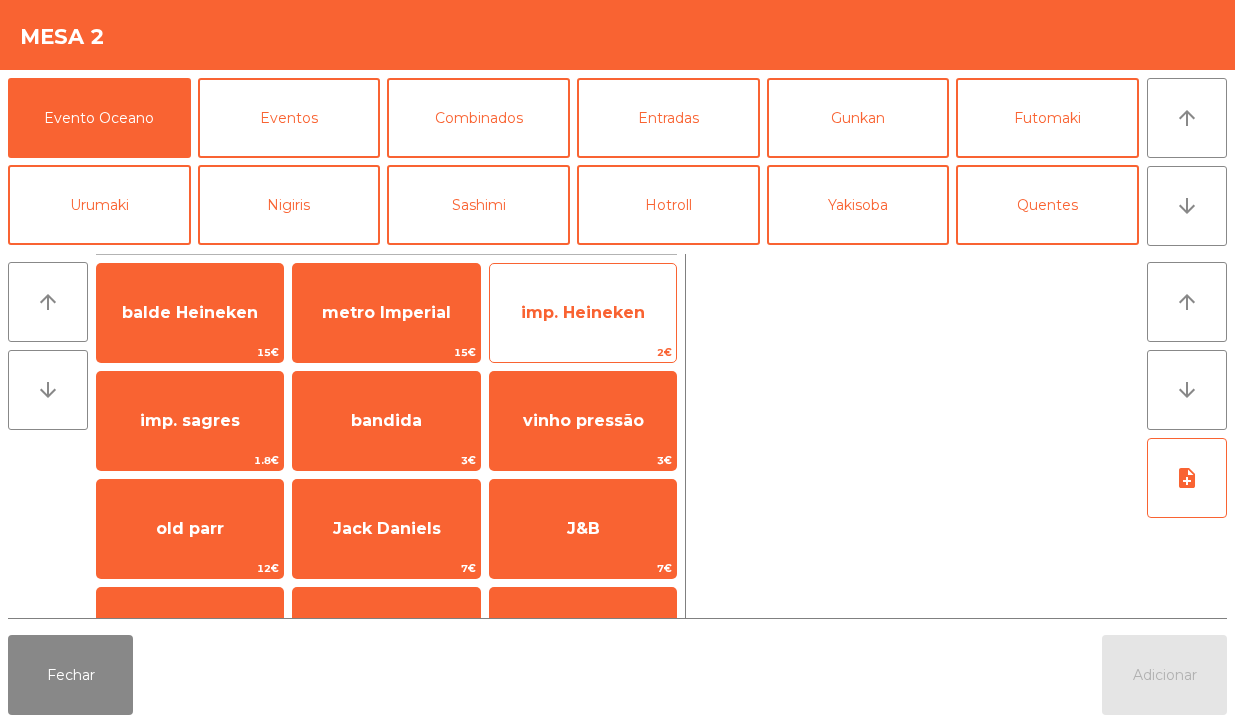 click on "imp. Heineken" 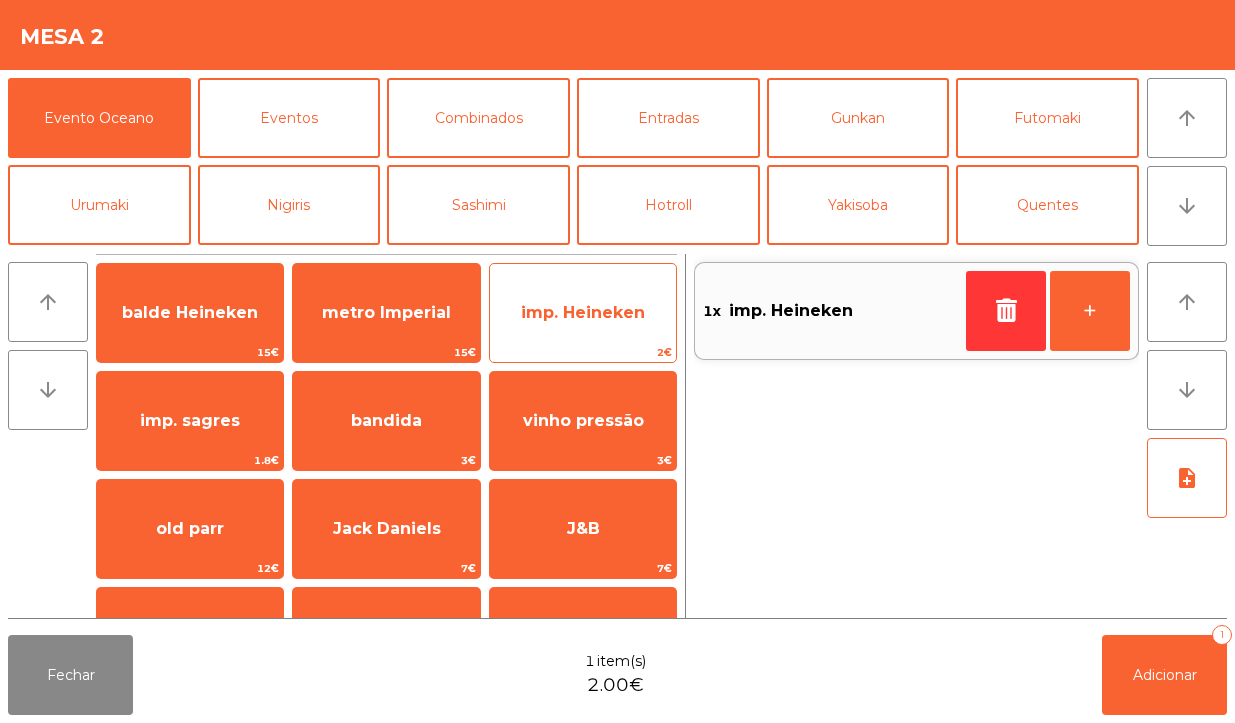 click on "imp. Heineken" 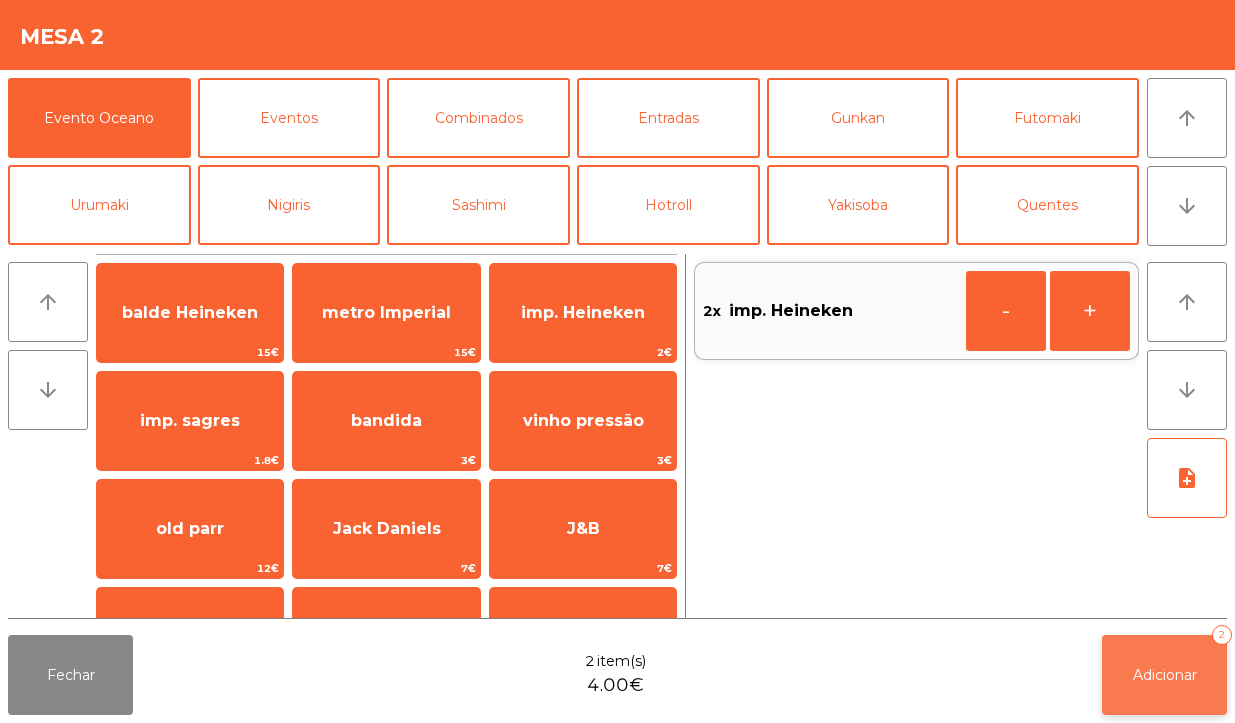 click on "Adicionar" 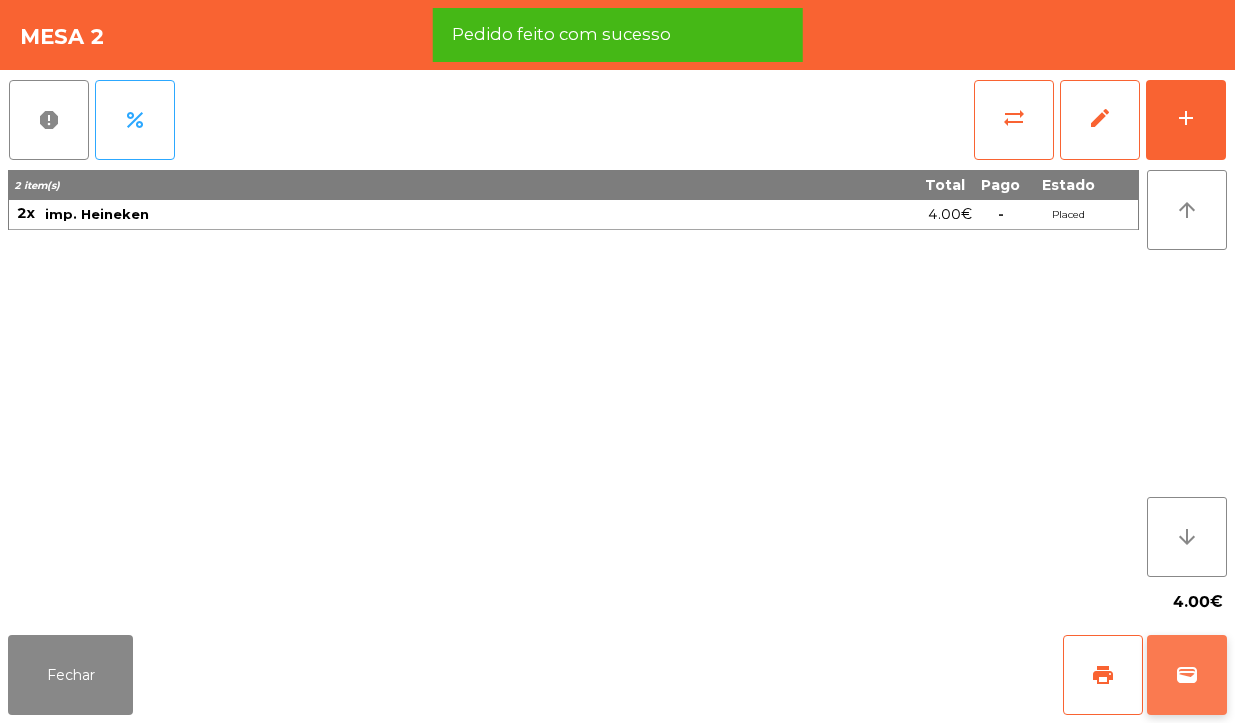 click on "wallet" 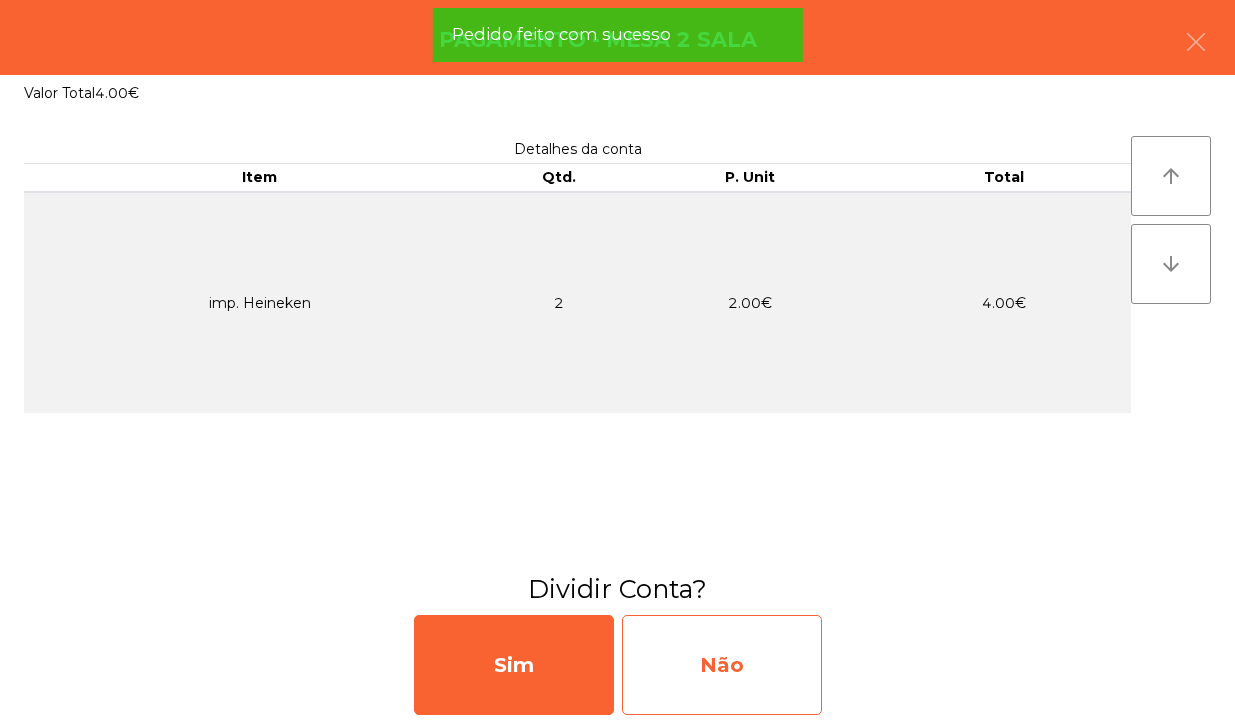 click on "Não" 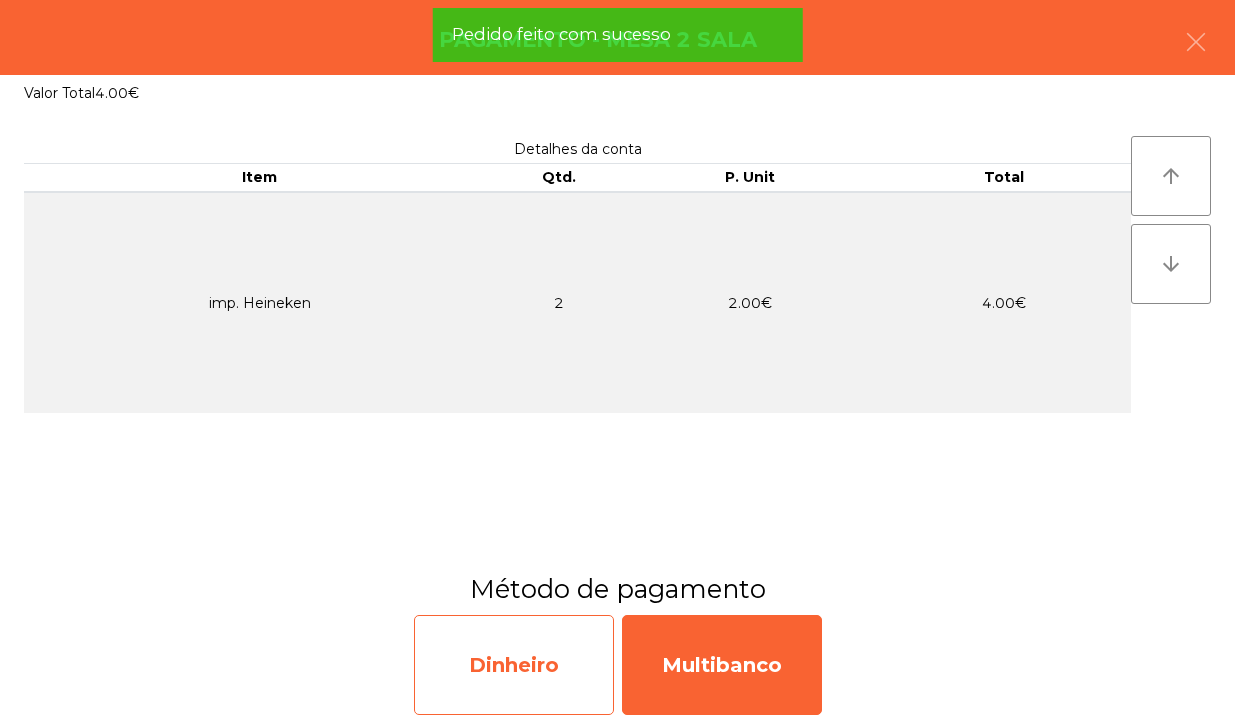 click on "Dinheiro" 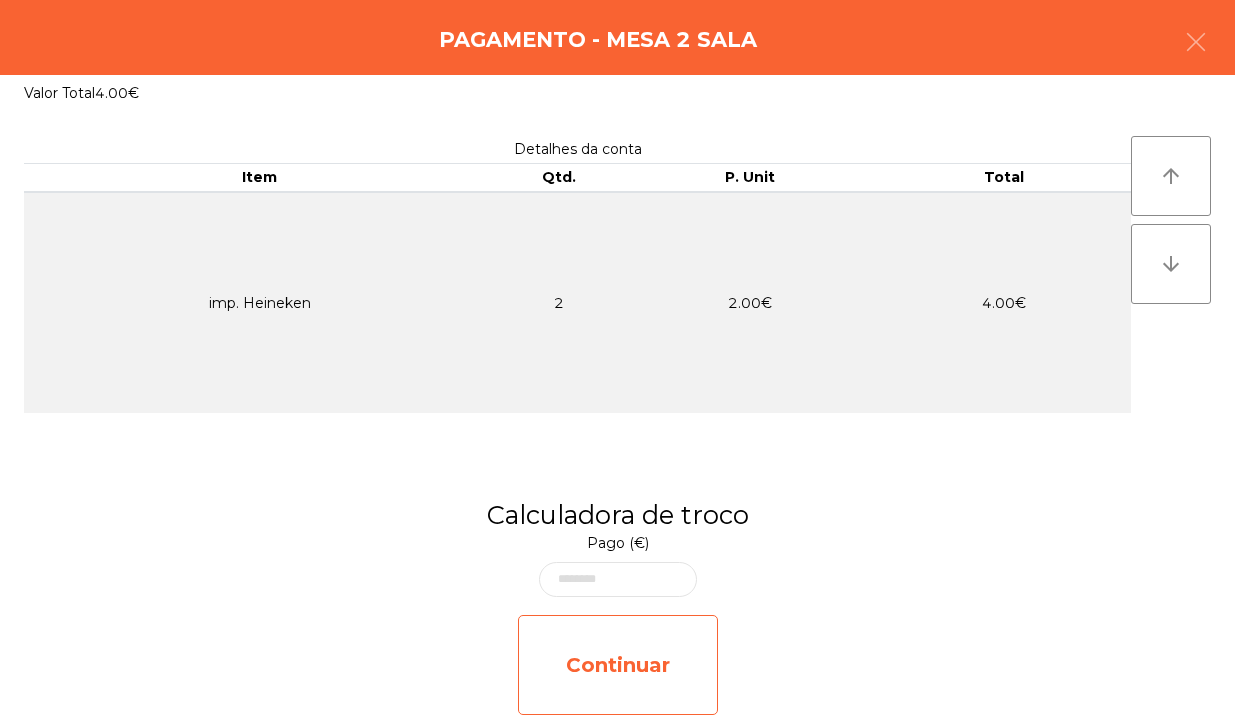 click on "Continuar" 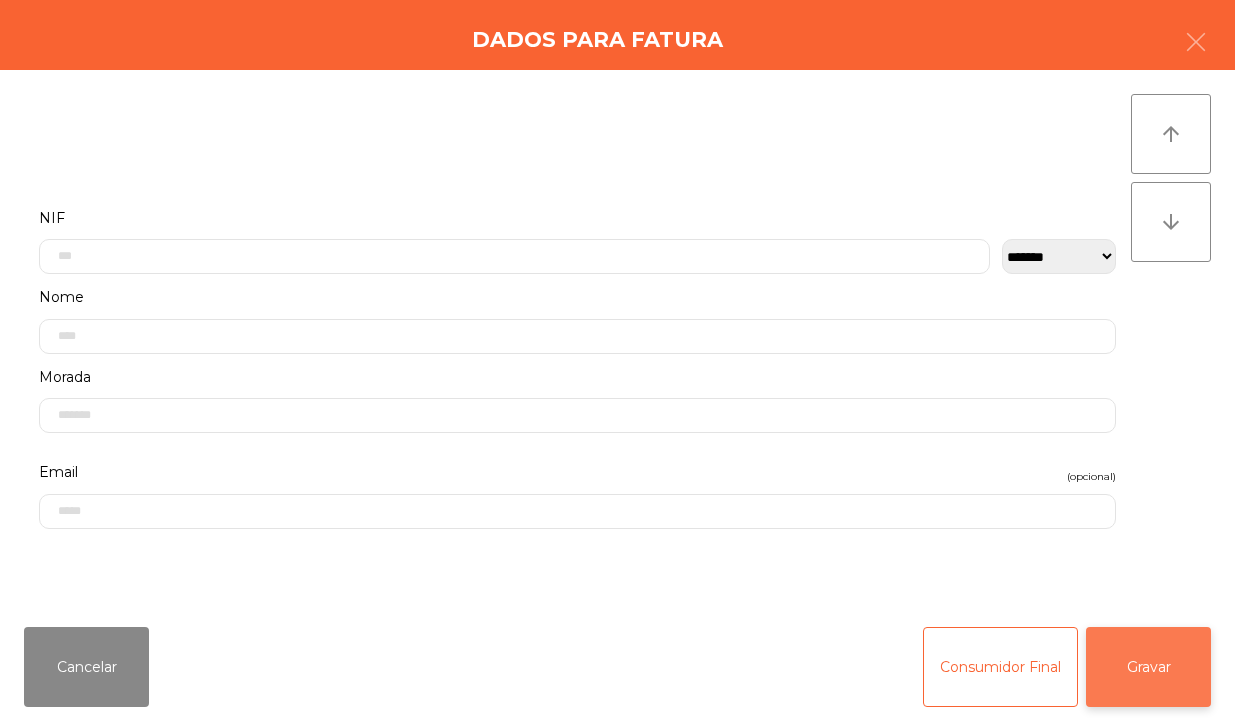 click on "Gravar" 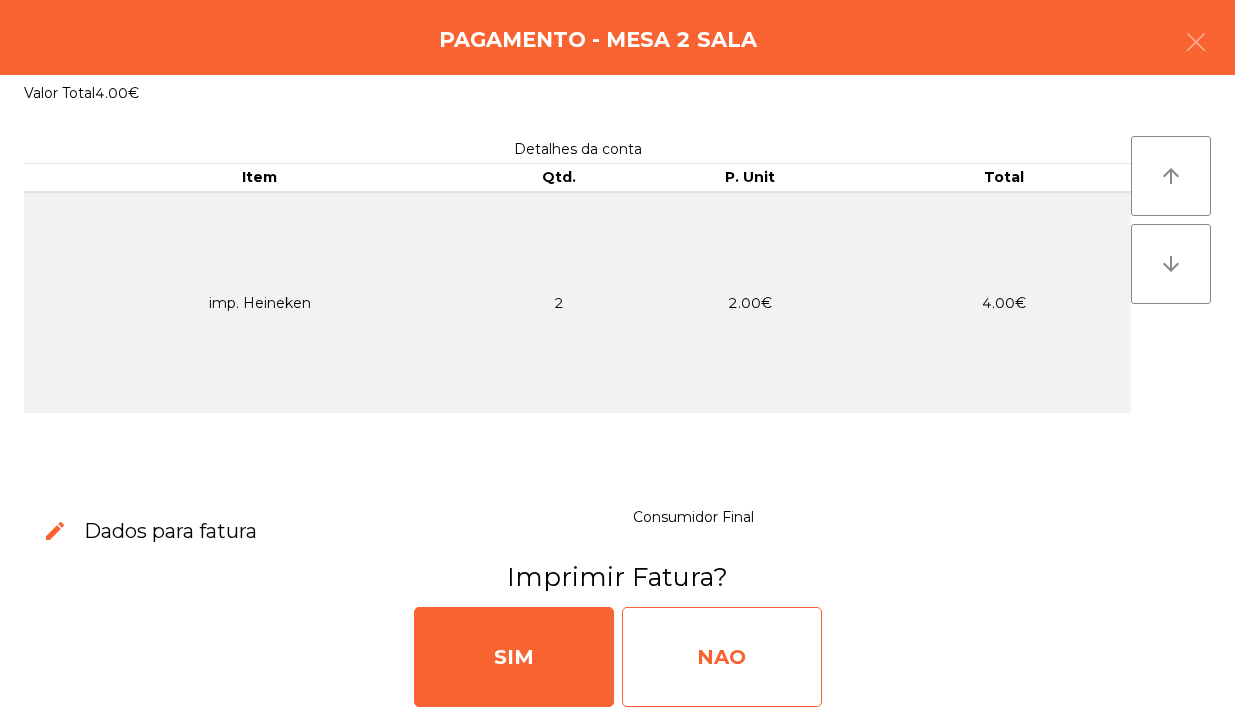 click on "NAO" 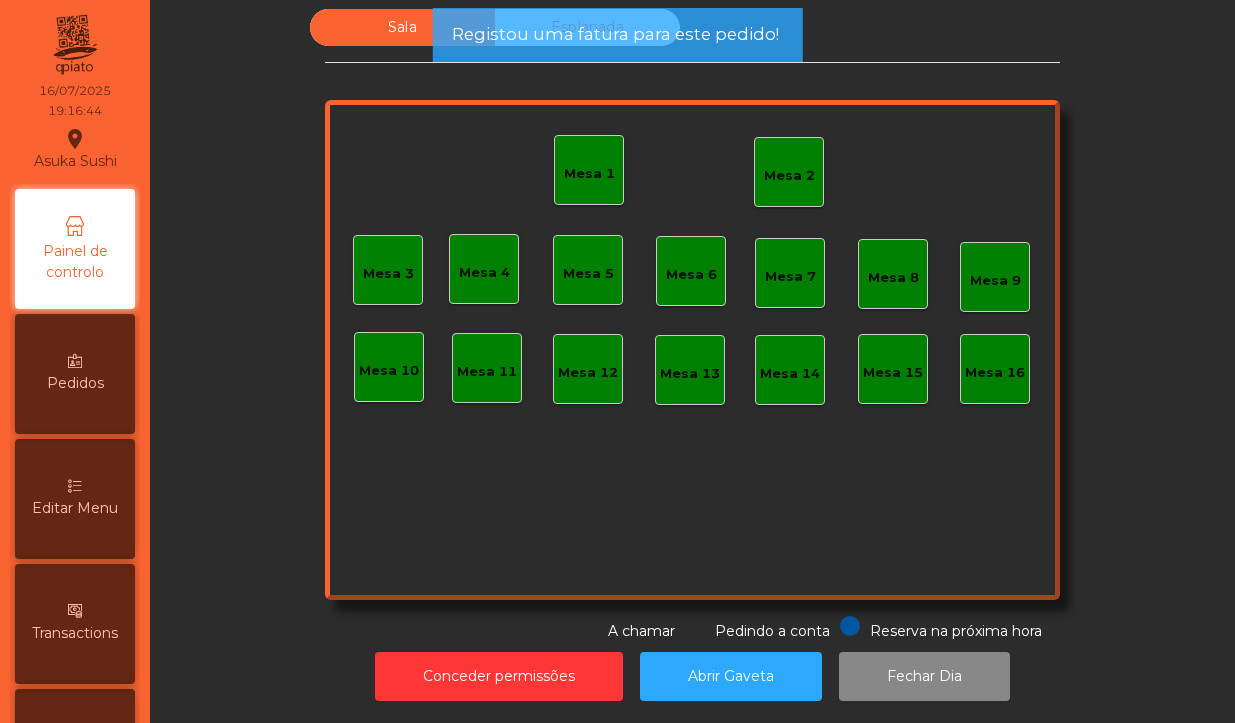 click on "Mesa 2" 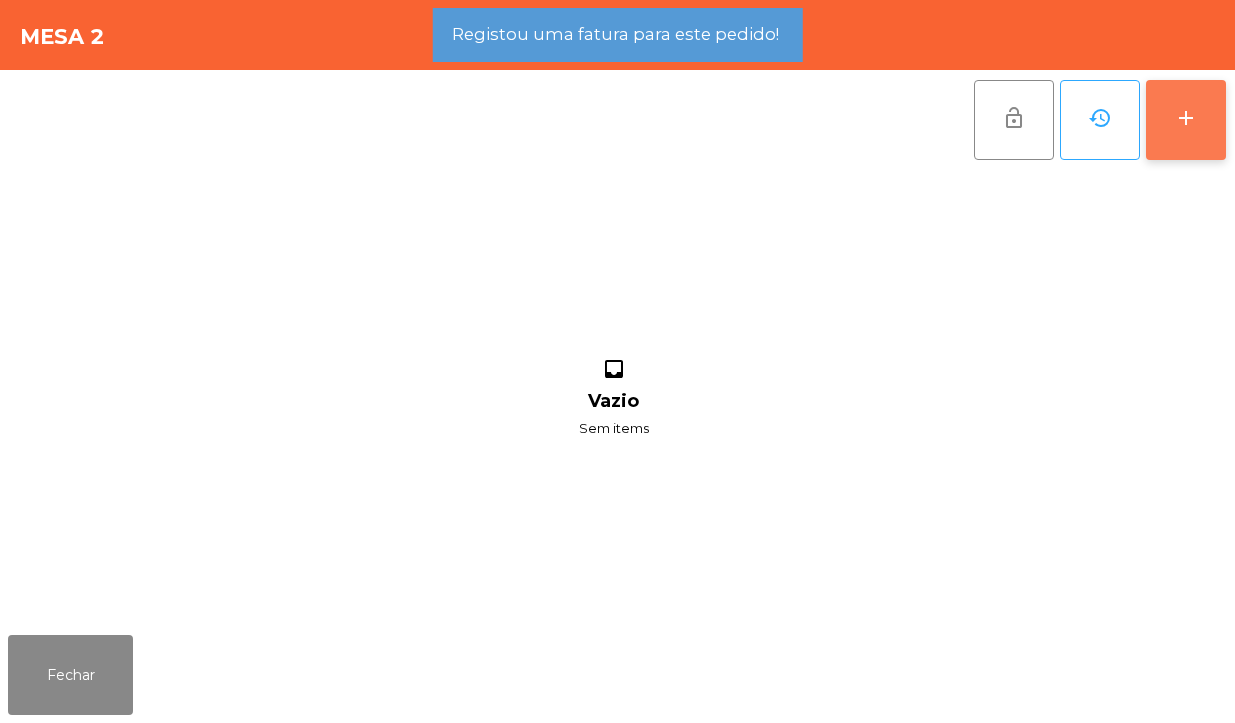 click on "add" 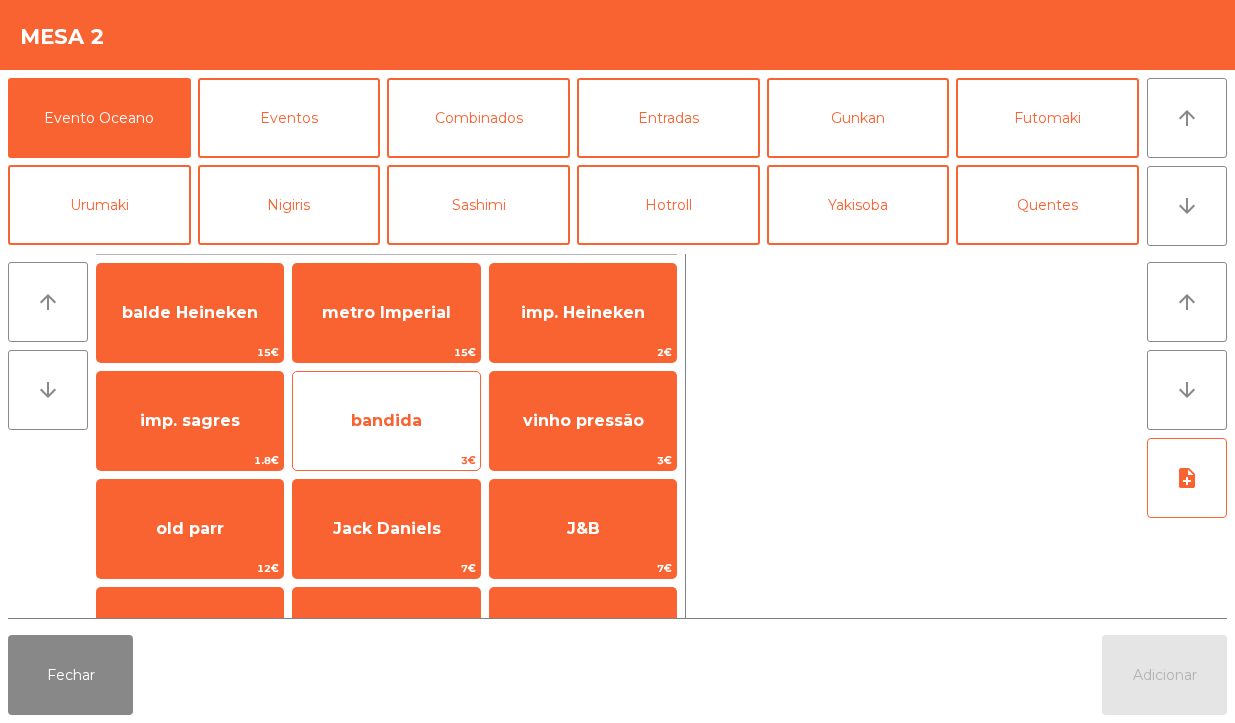 click on "bandida" 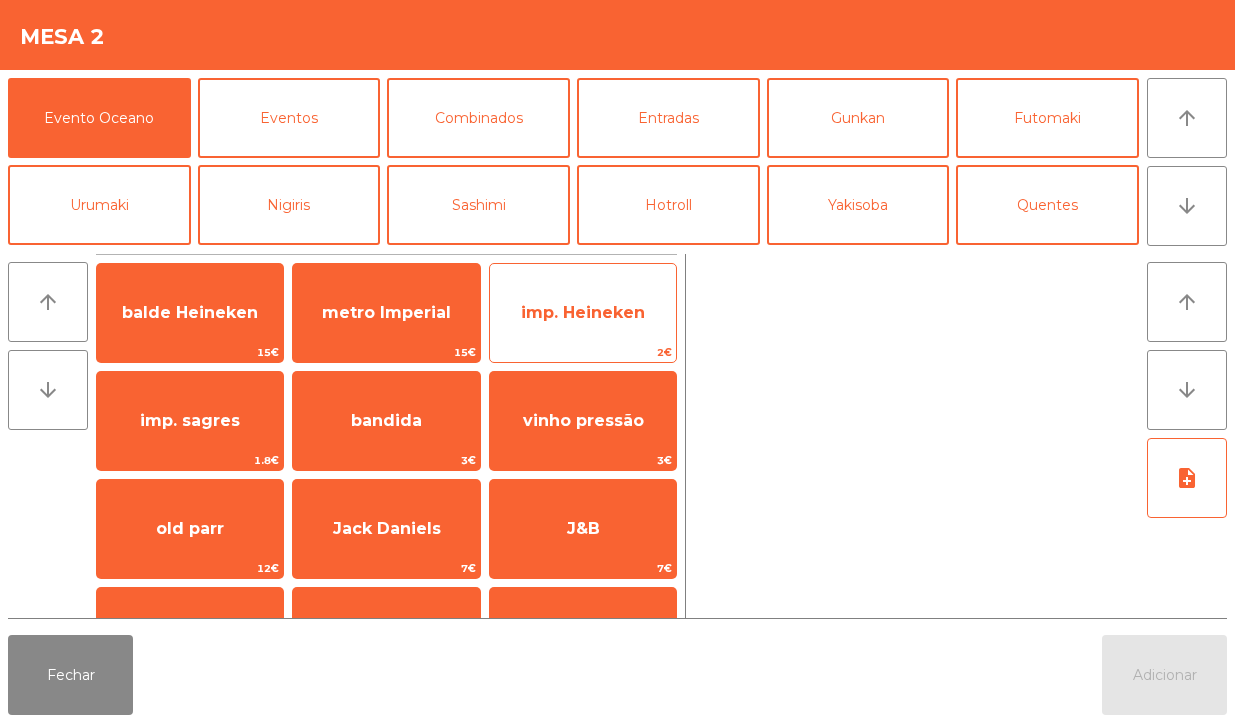 click on "imp. Heineken" 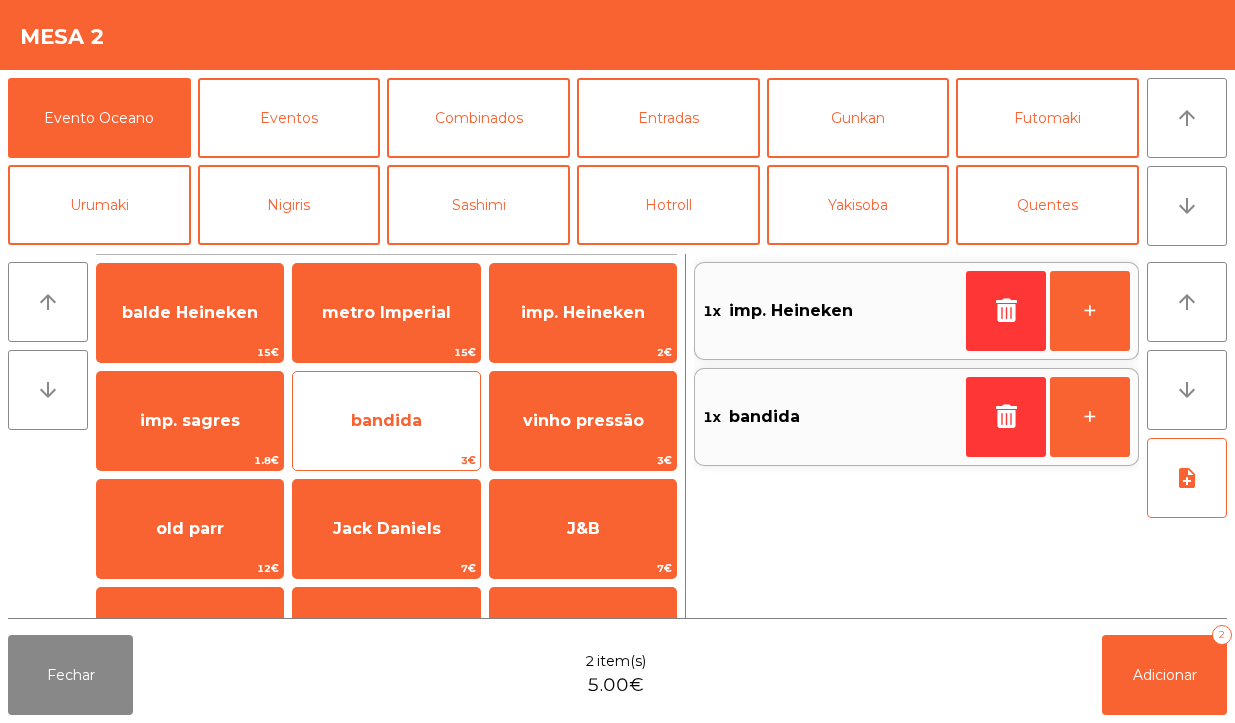 click on "bandida" 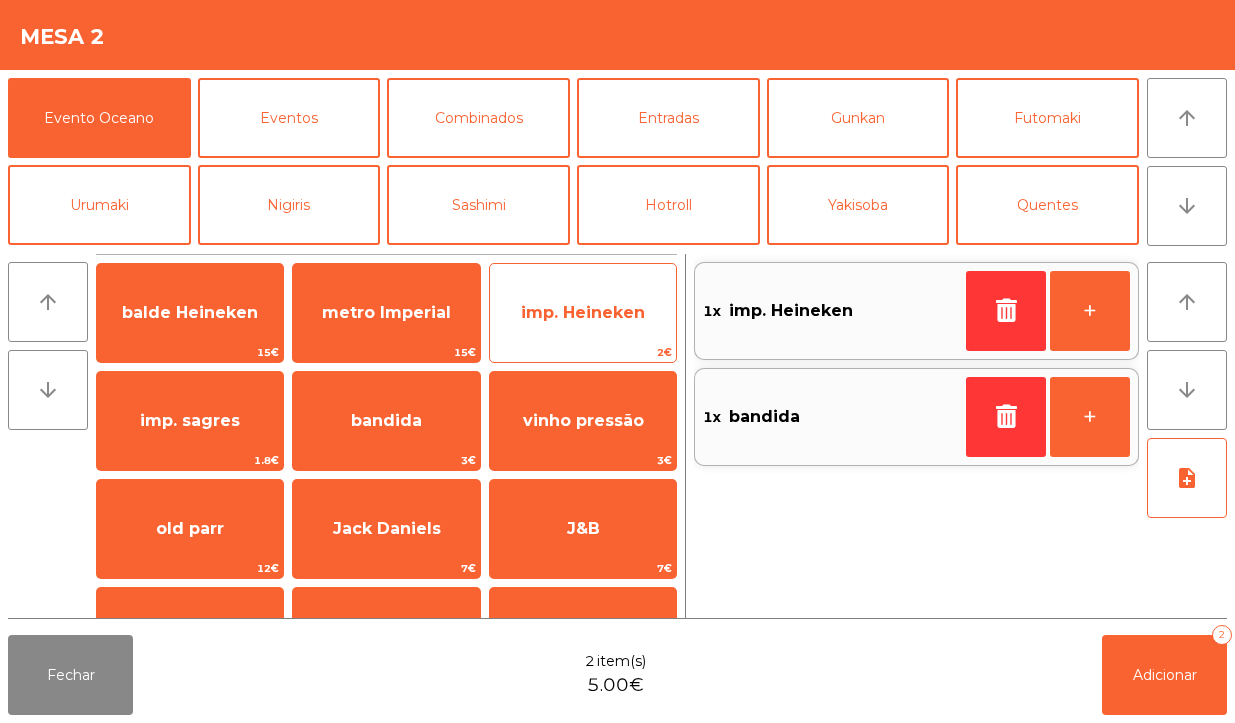 click on "imp. Heineken" 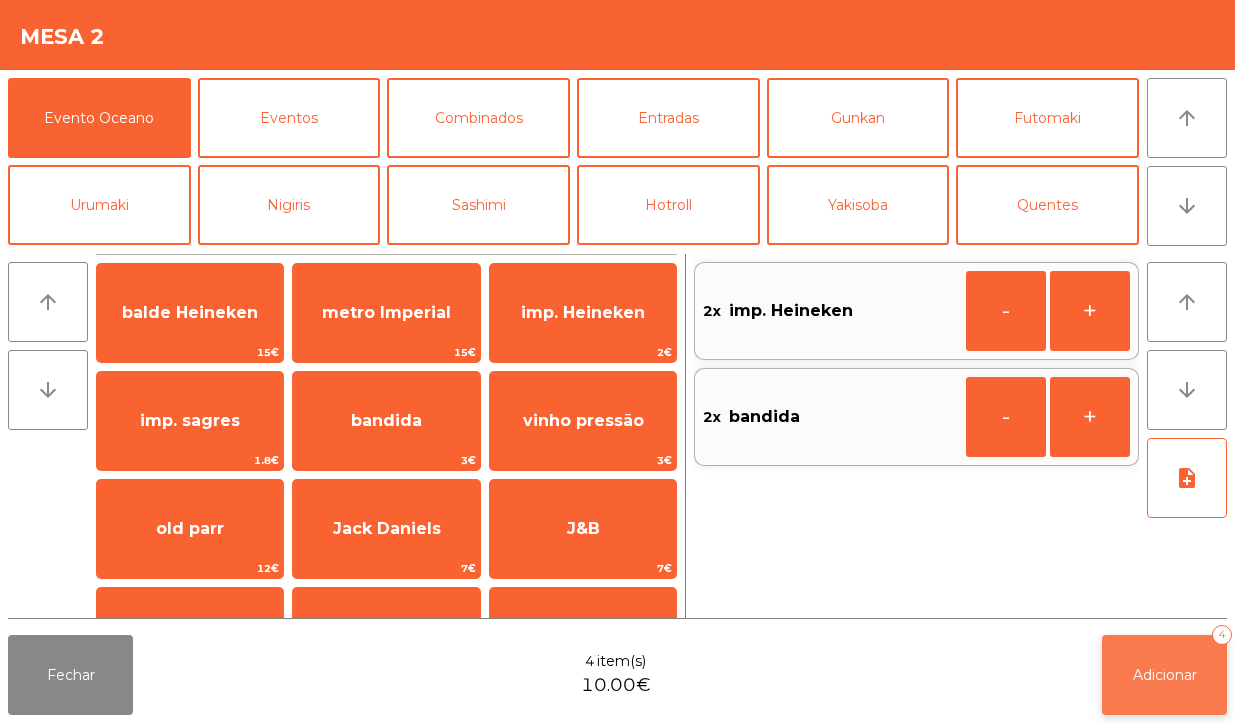 click on "Adicionar" 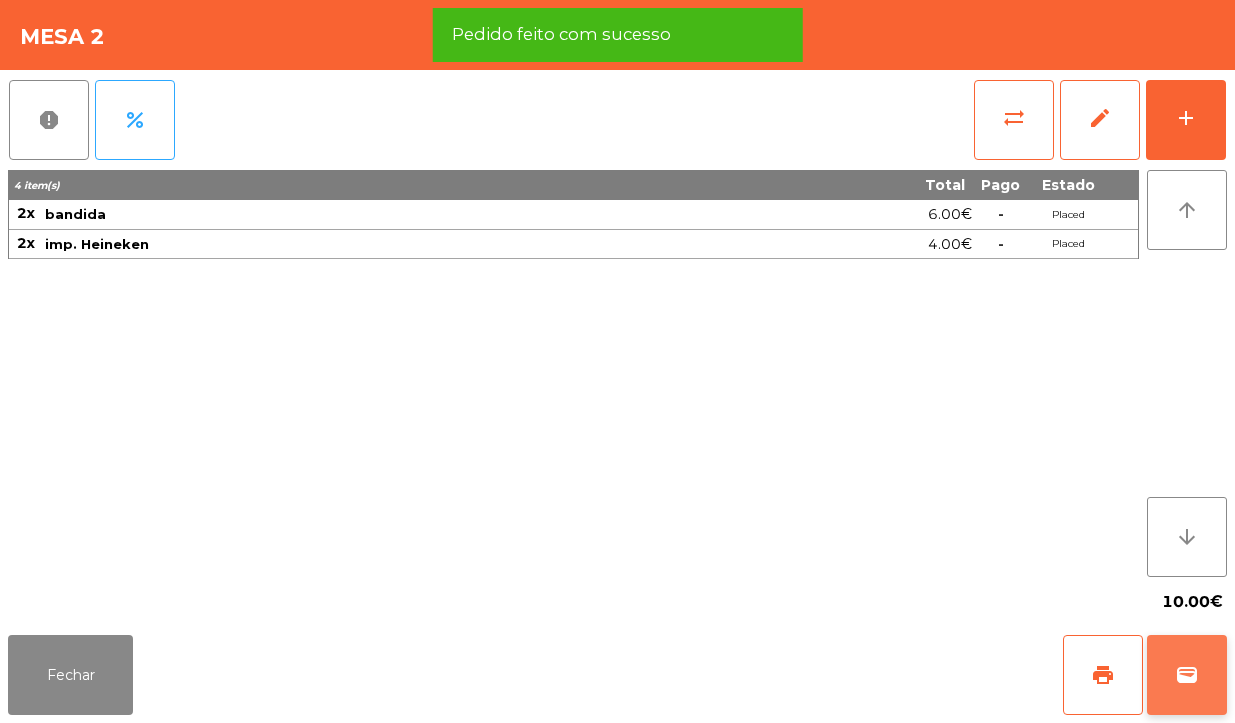 click on "wallet" 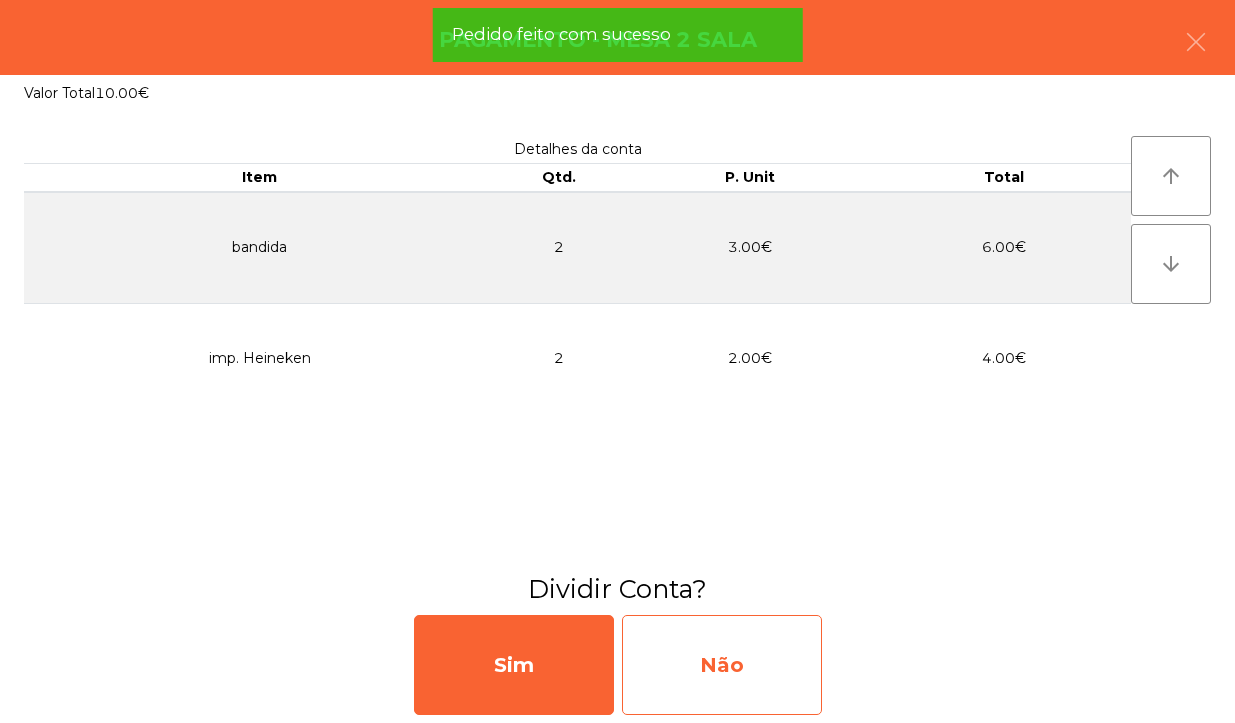 click on "Não" 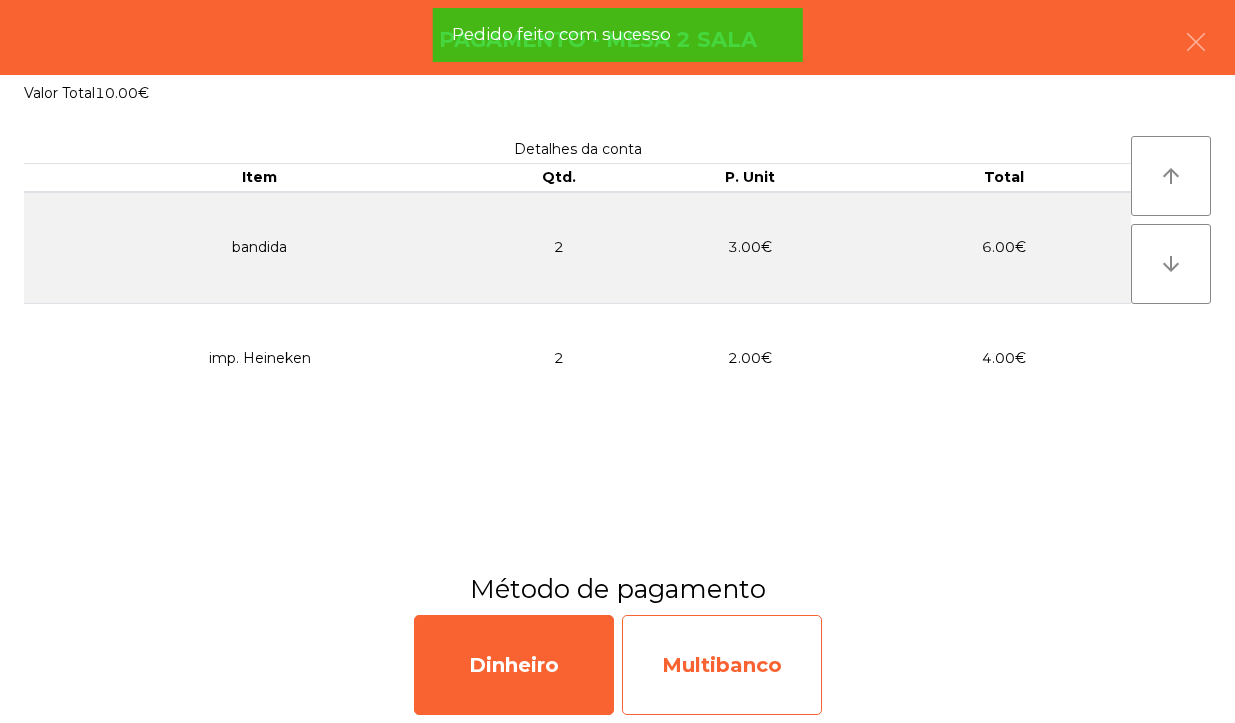 click on "Multibanco" 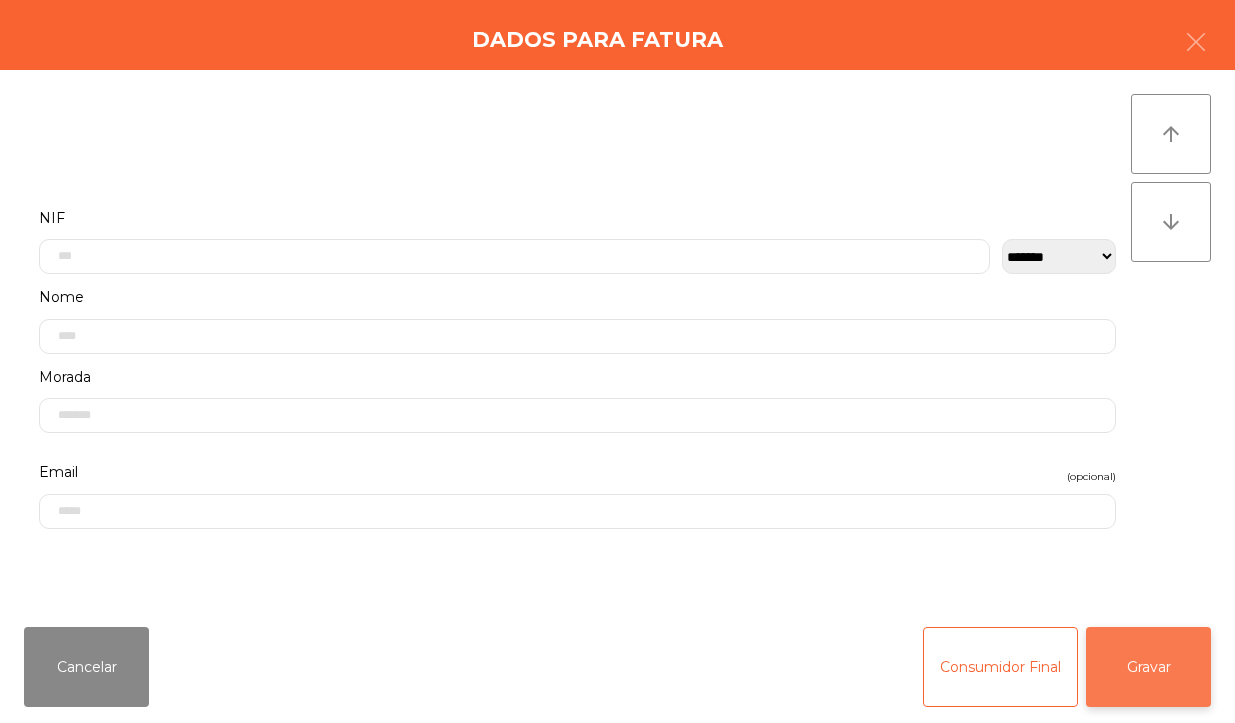 click on "Gravar" 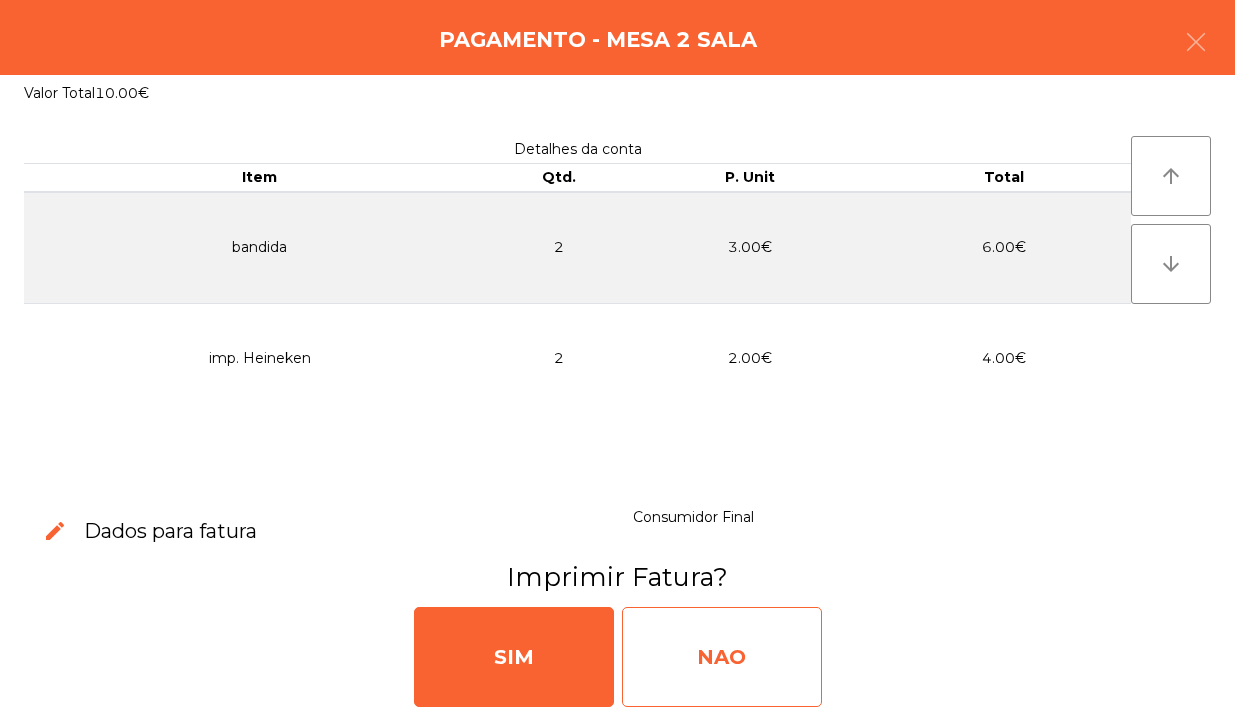 click on "NAO" 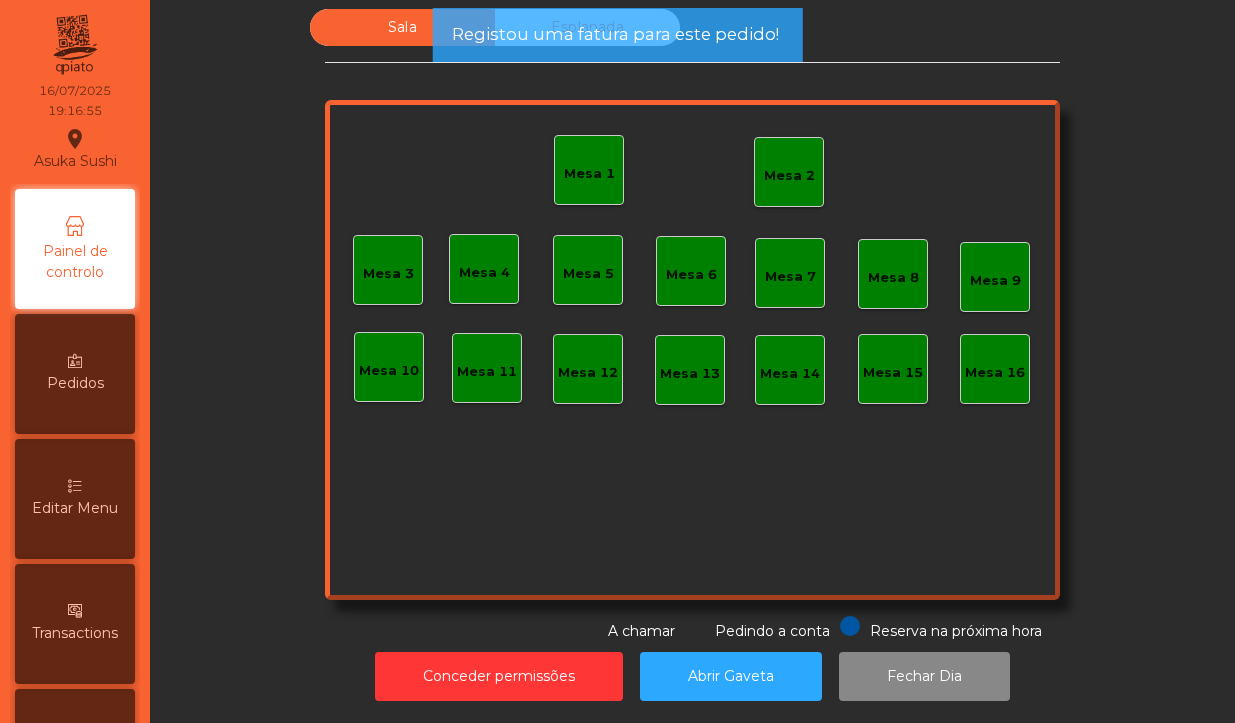click on "Mesa 2" 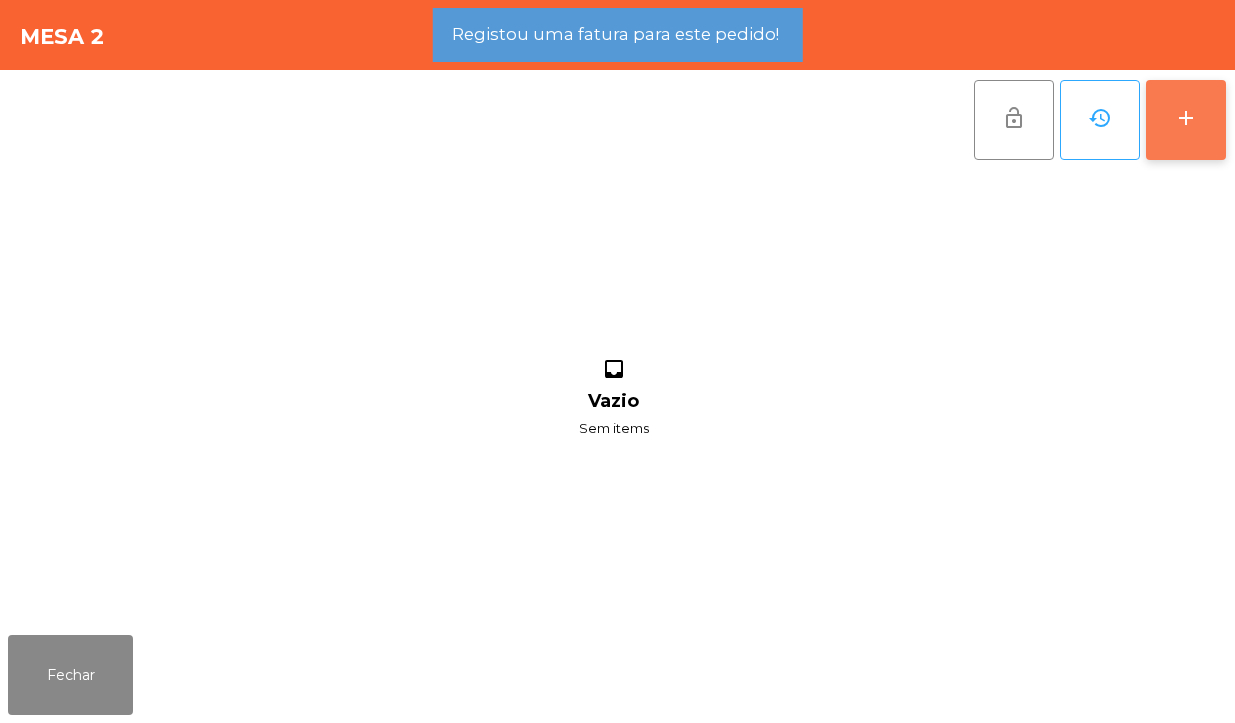 click on "add" 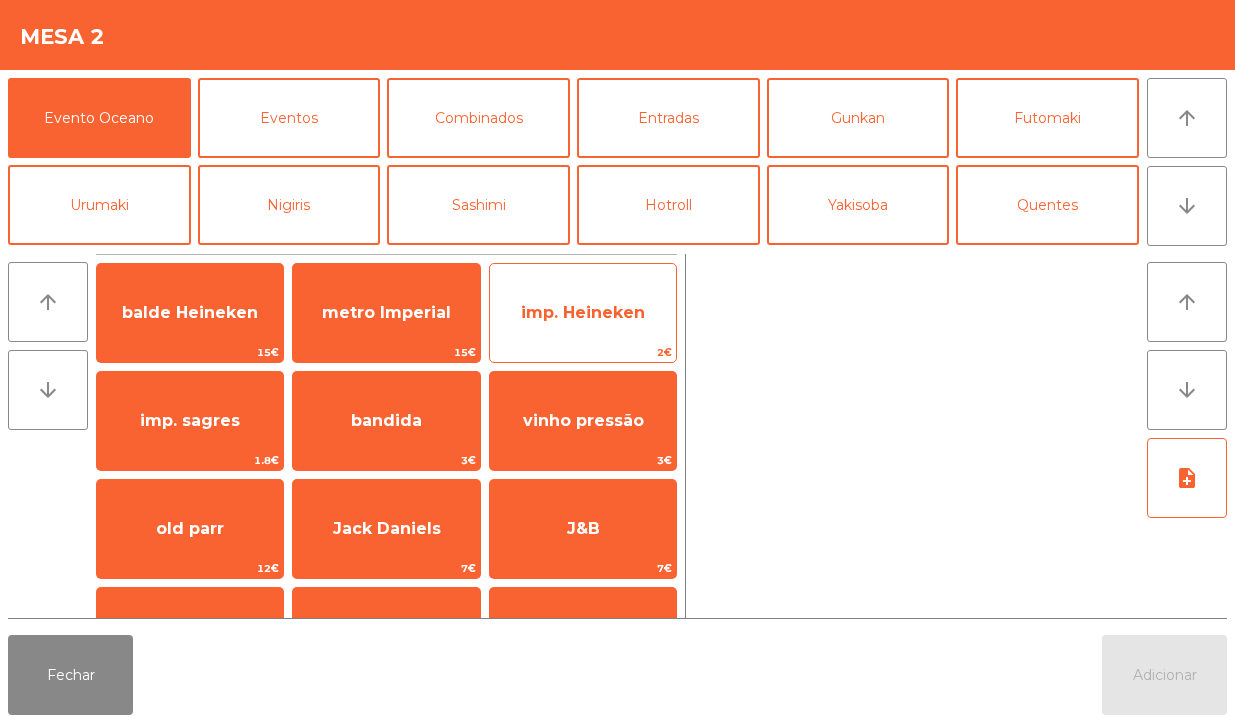click on "2€" 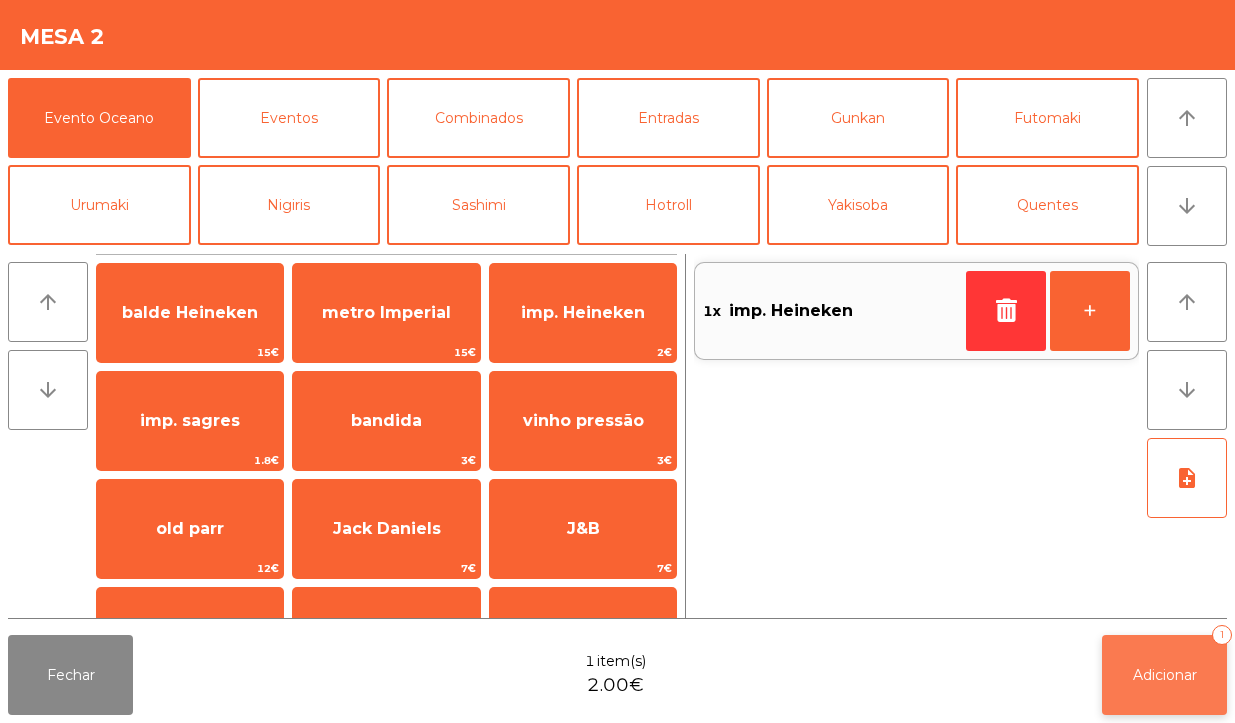 click on "Adicionar" 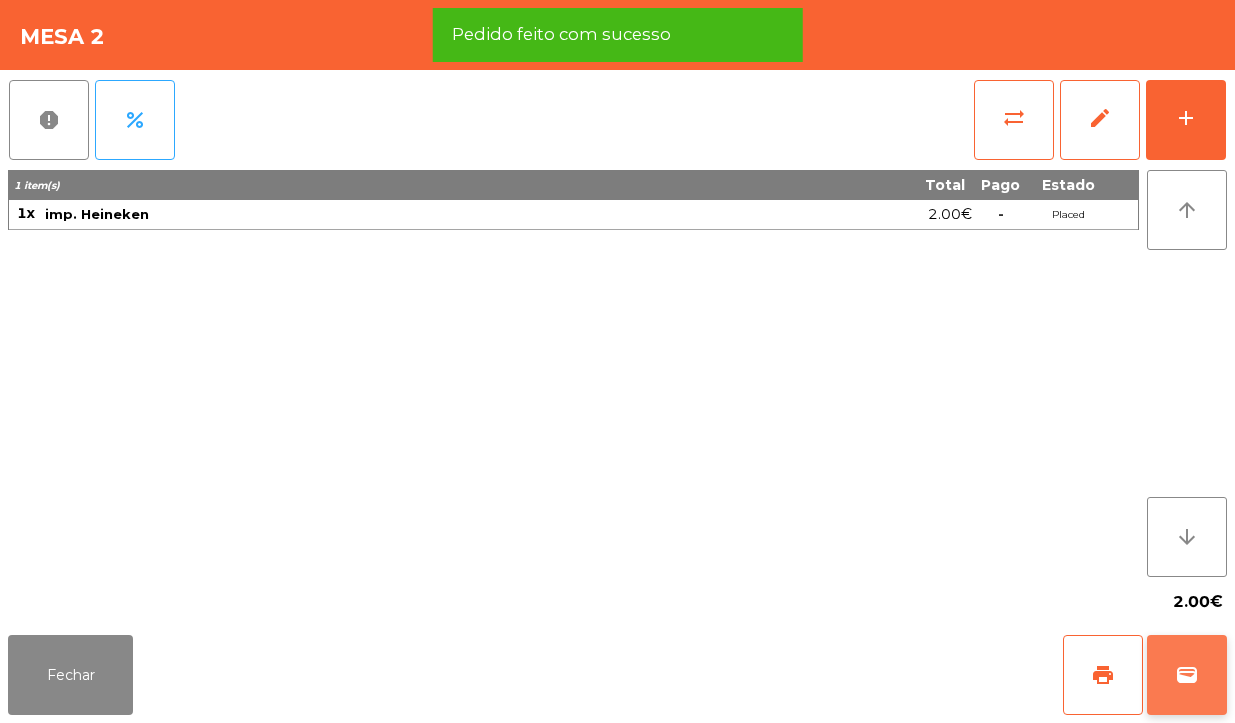 click on "wallet" 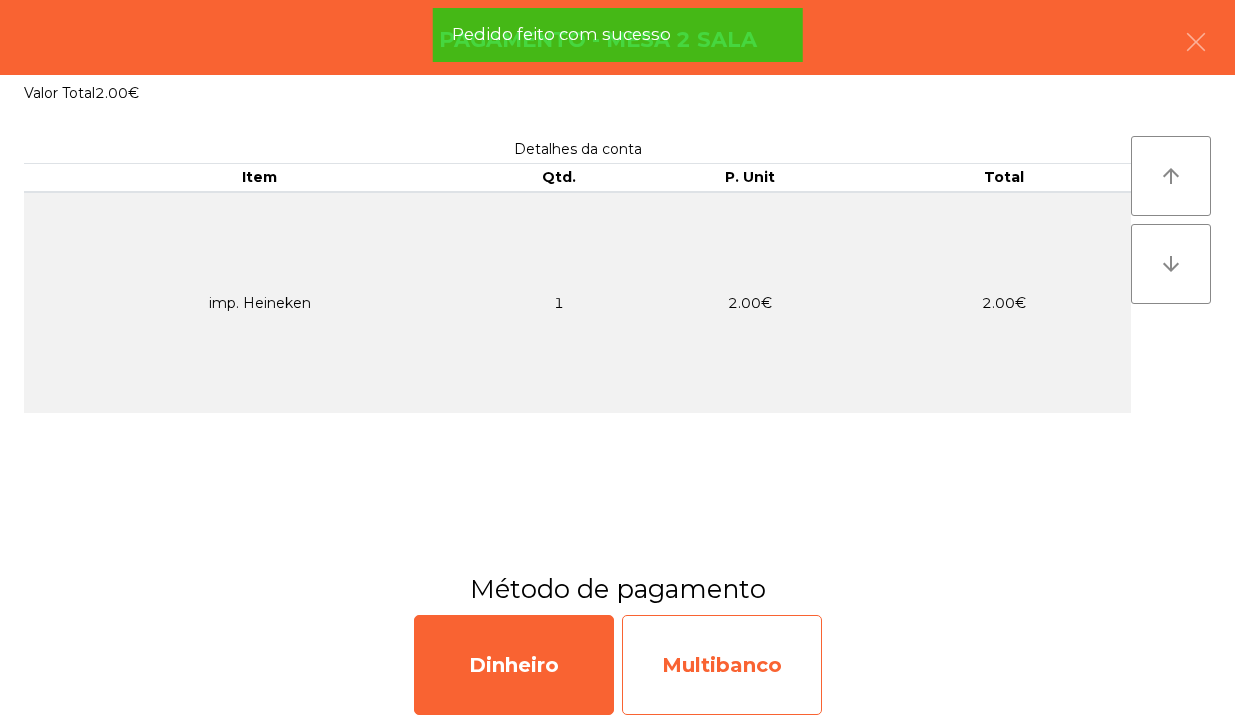 click on "Multibanco" 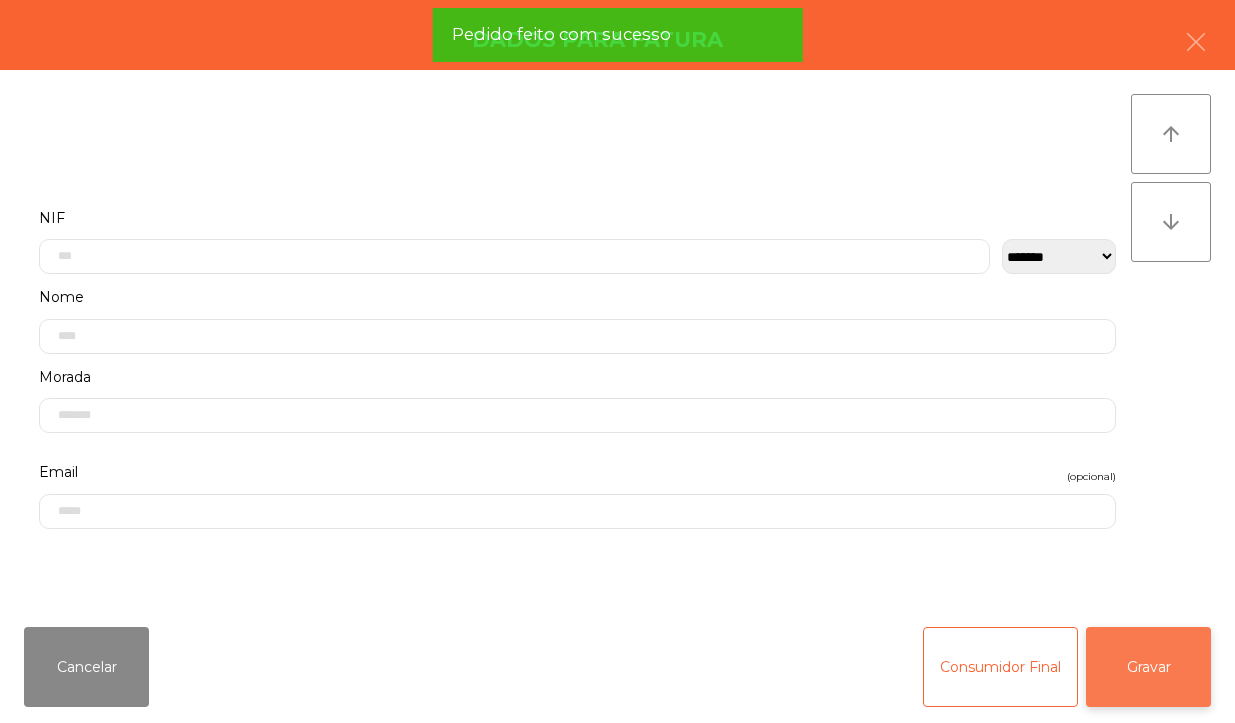 click on "Gravar" 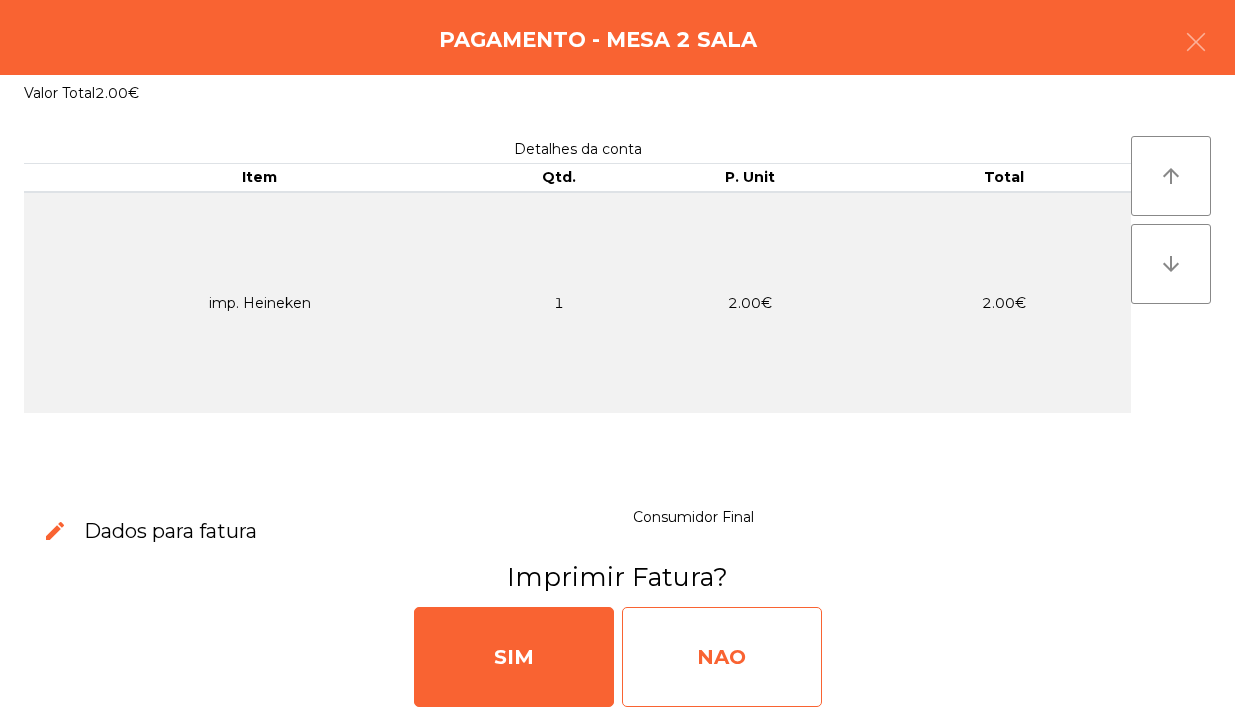 click on "NAO" 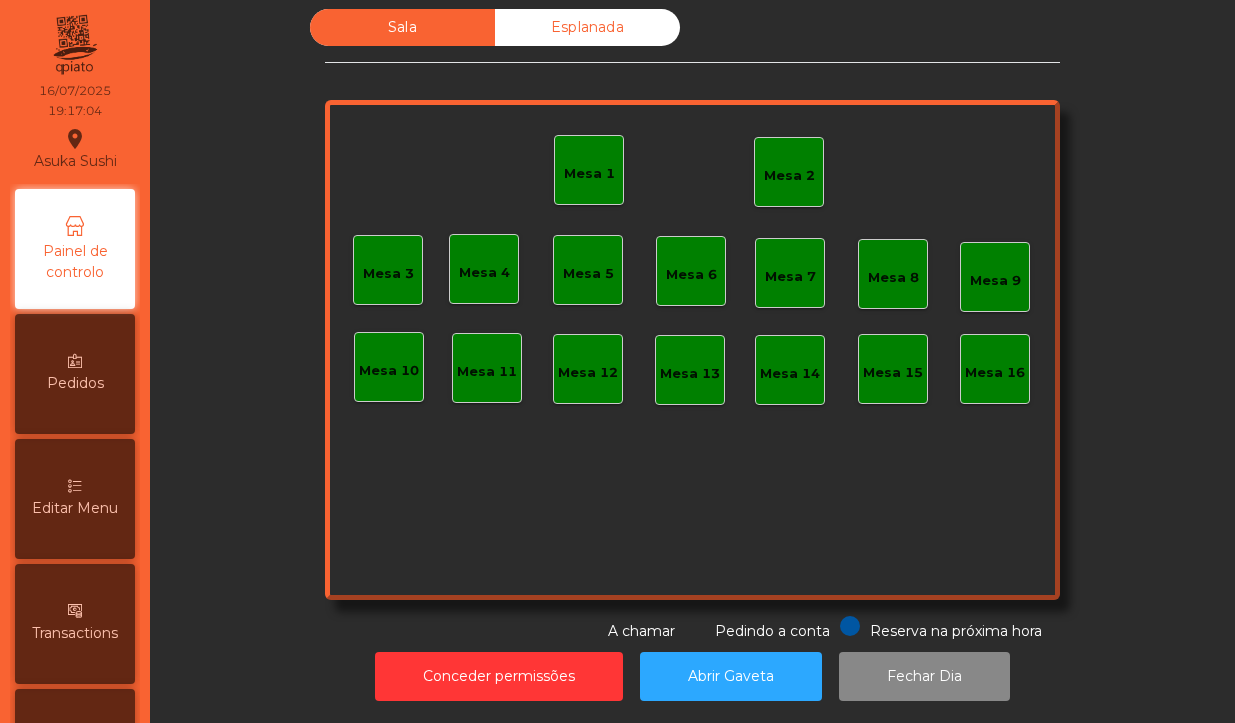 click on "Mesa 2" 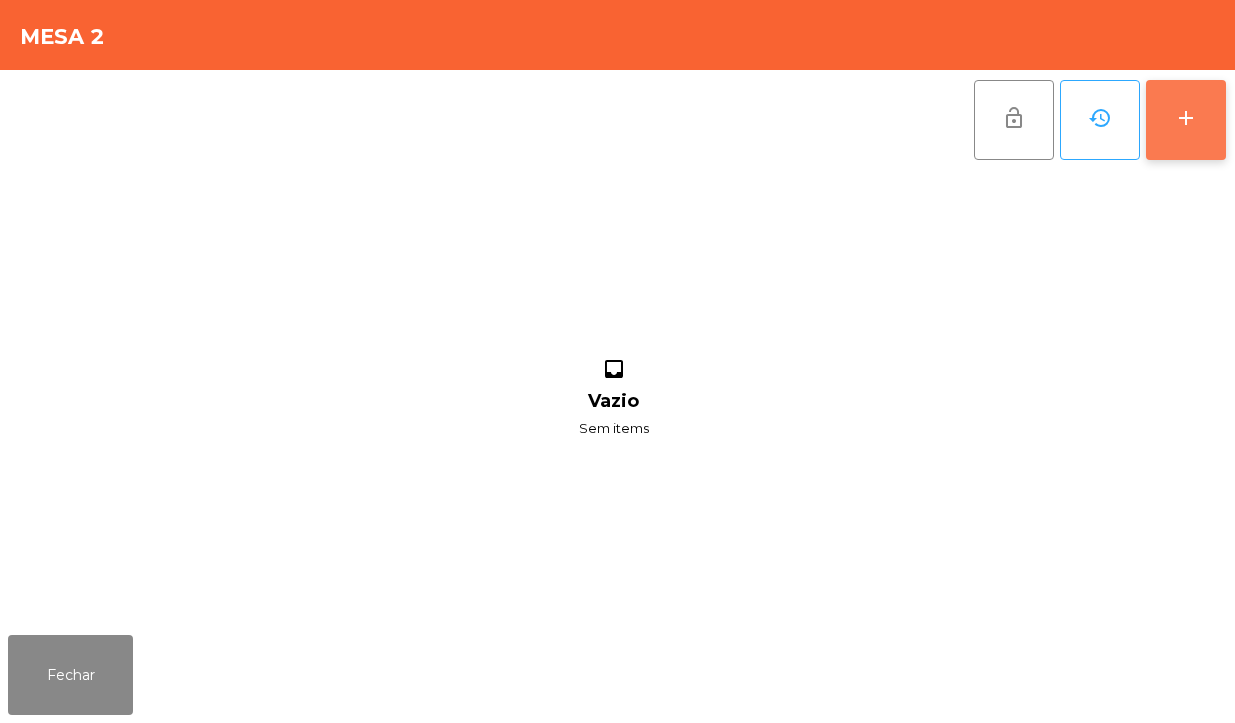 click on "add" 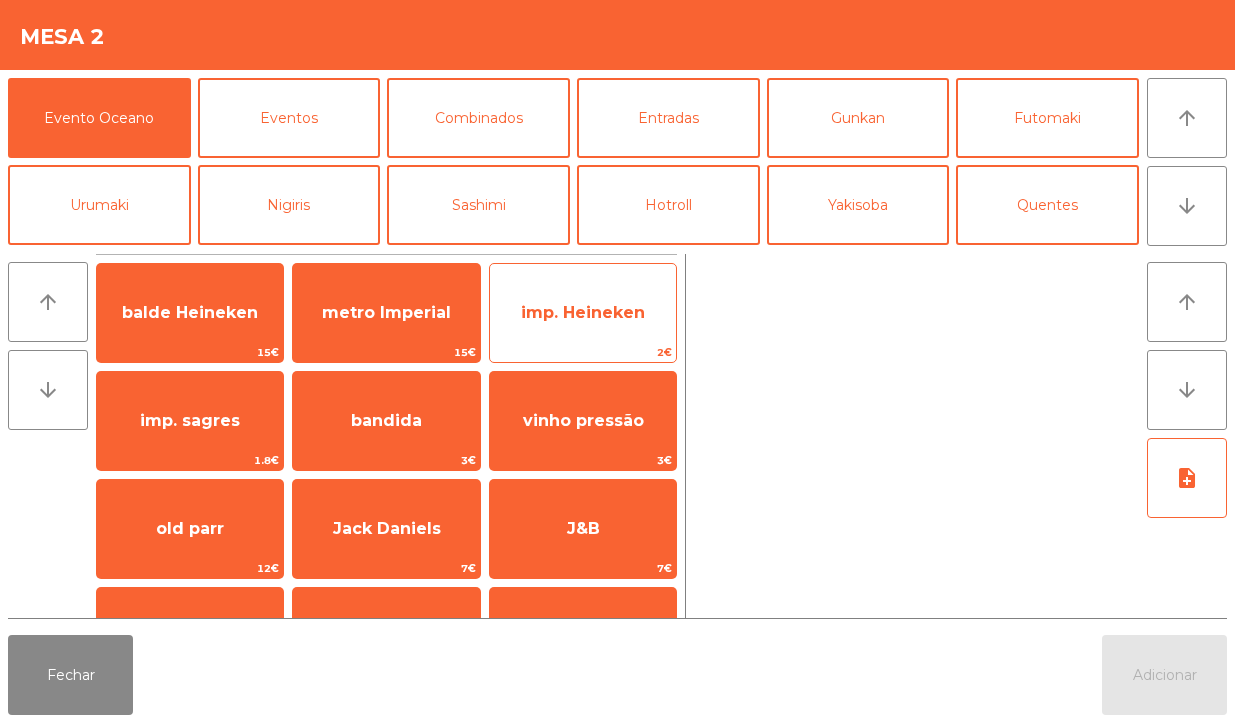 click on "imp. Heineken" 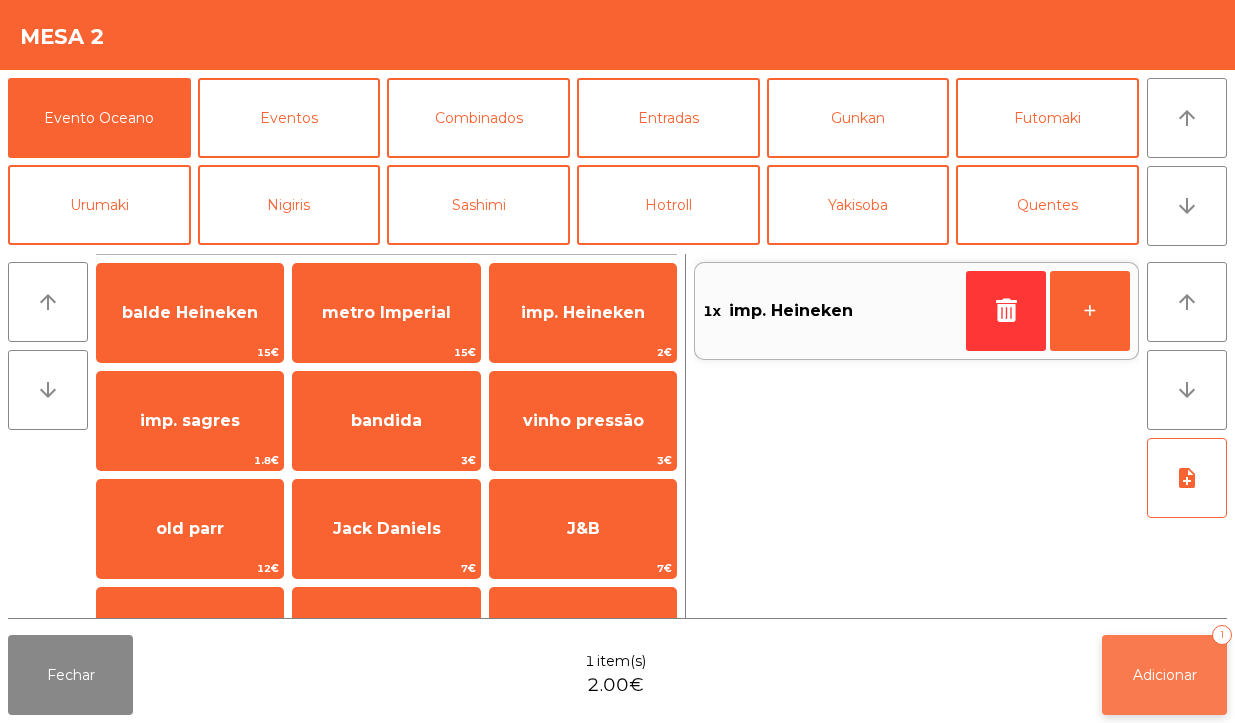 click on "Adicionar   1" 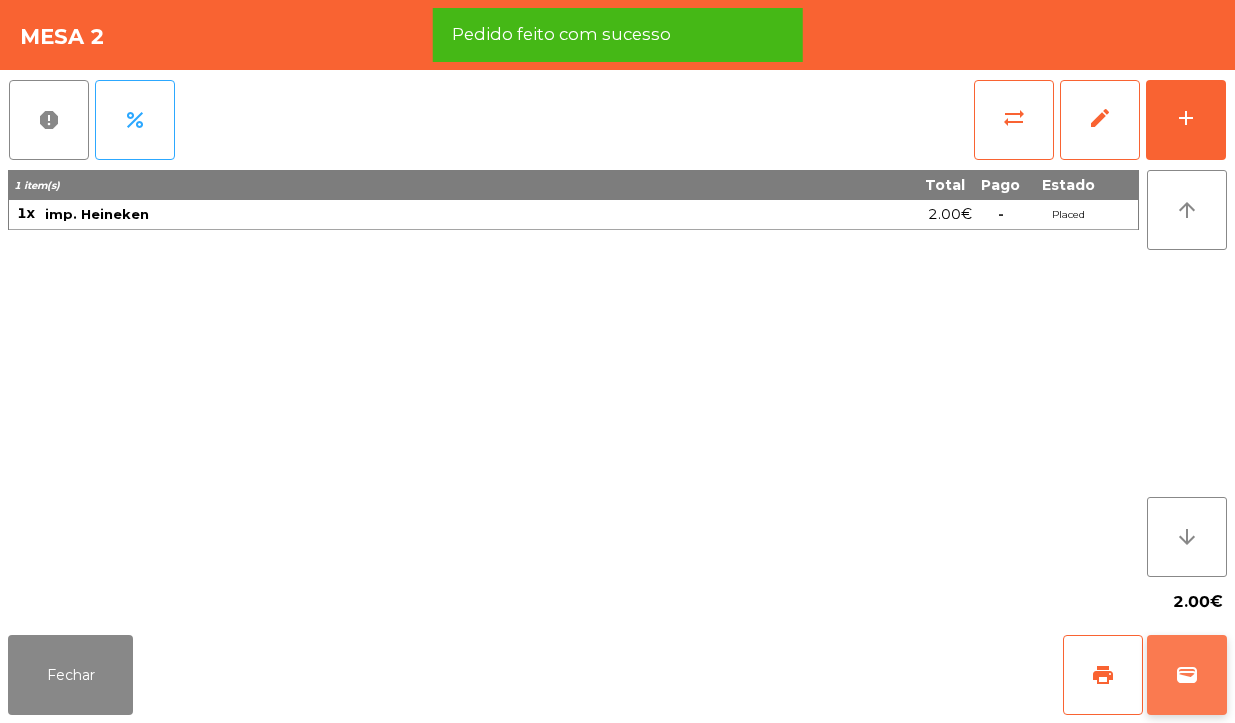 click on "wallet" 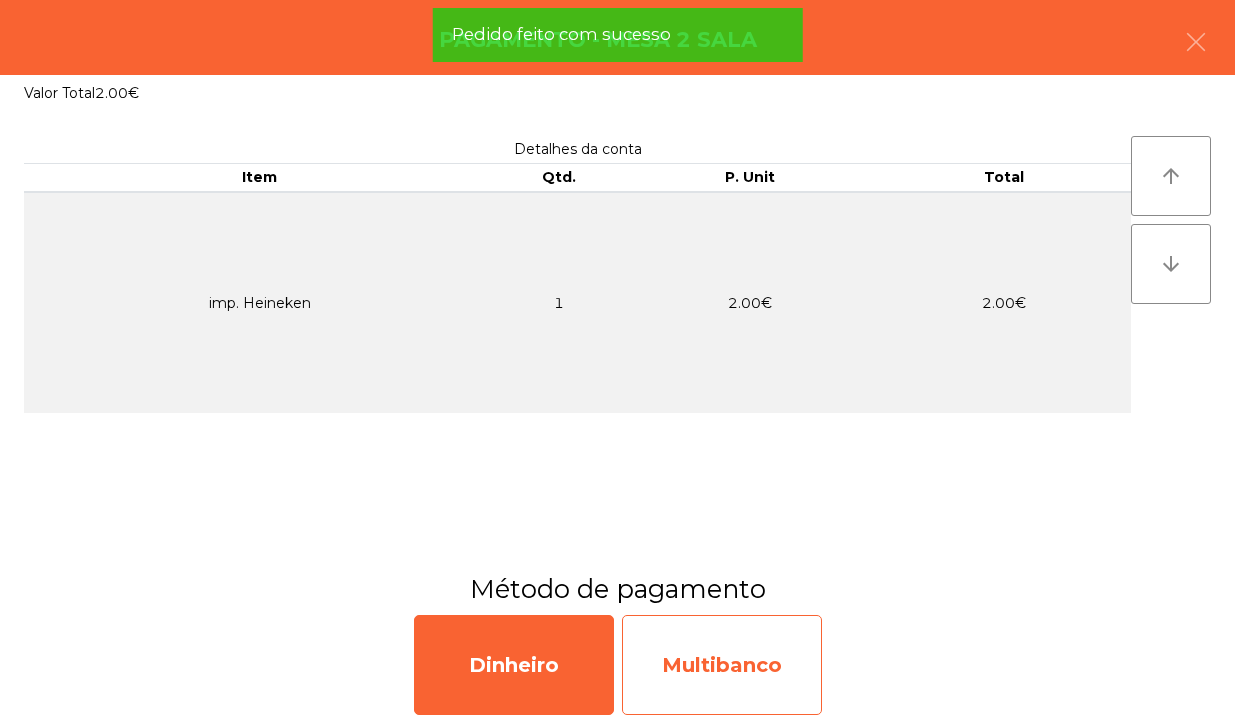 click on "Multibanco" 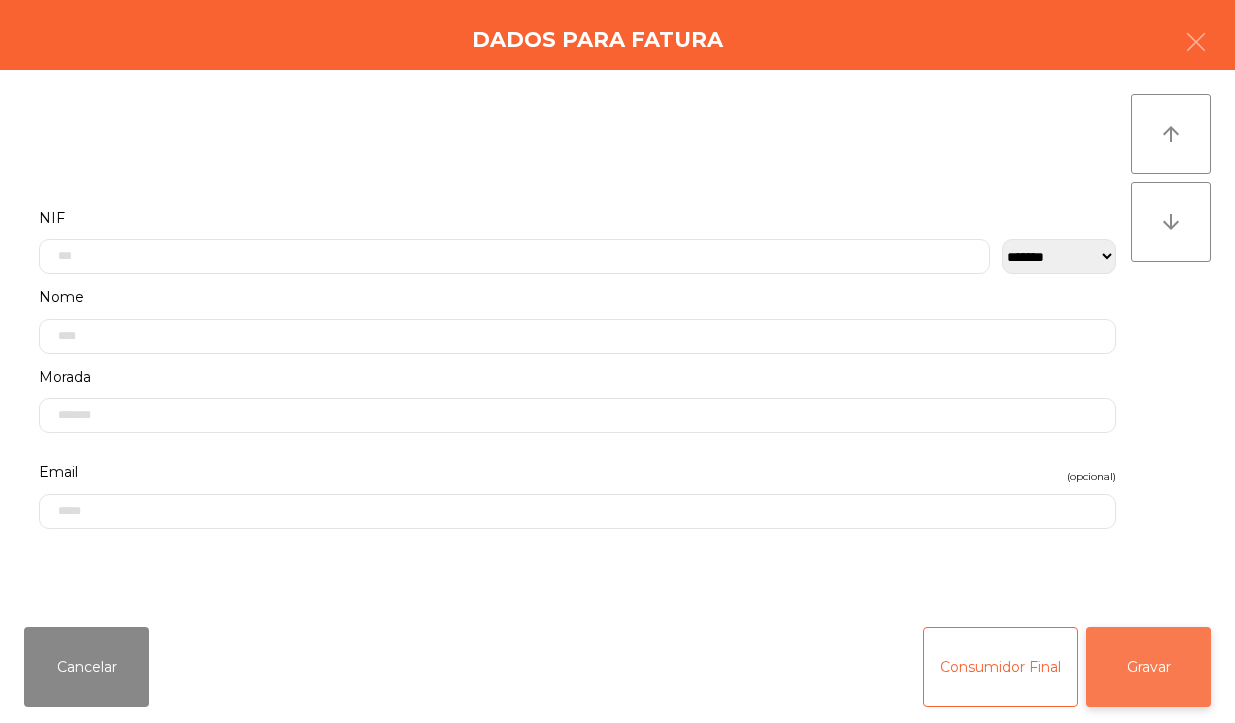 click on "Gravar" 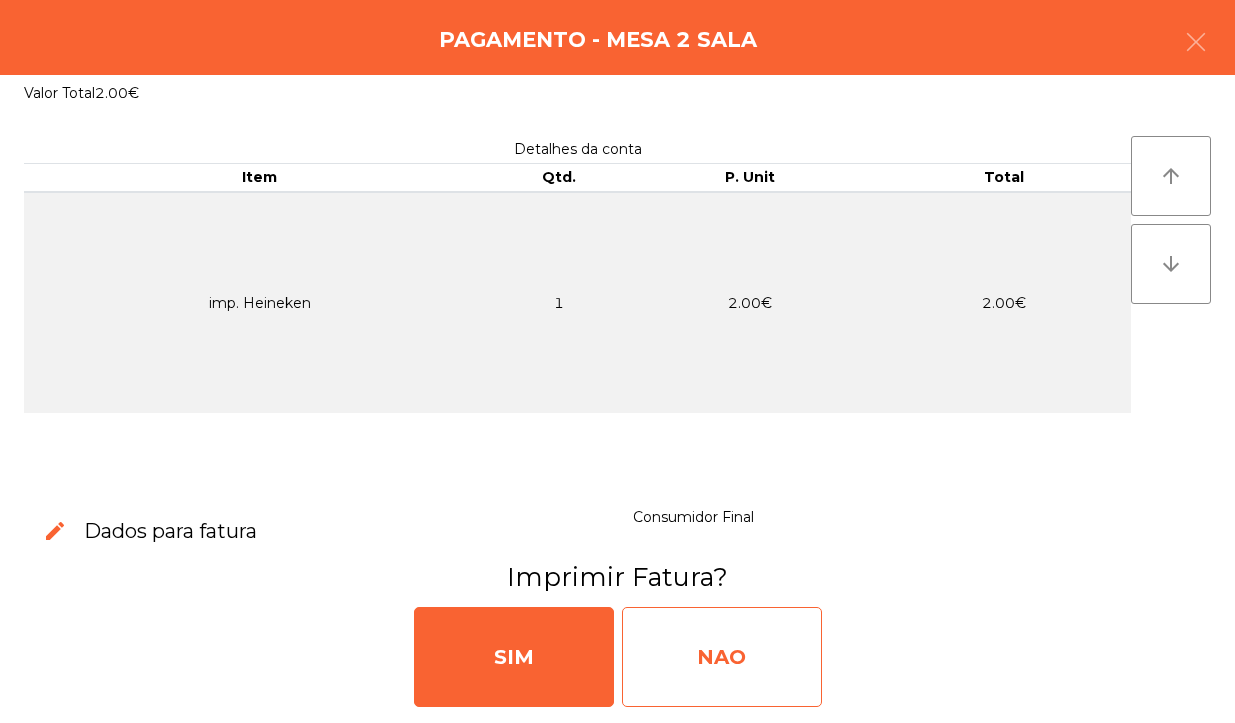 click on "NAO" 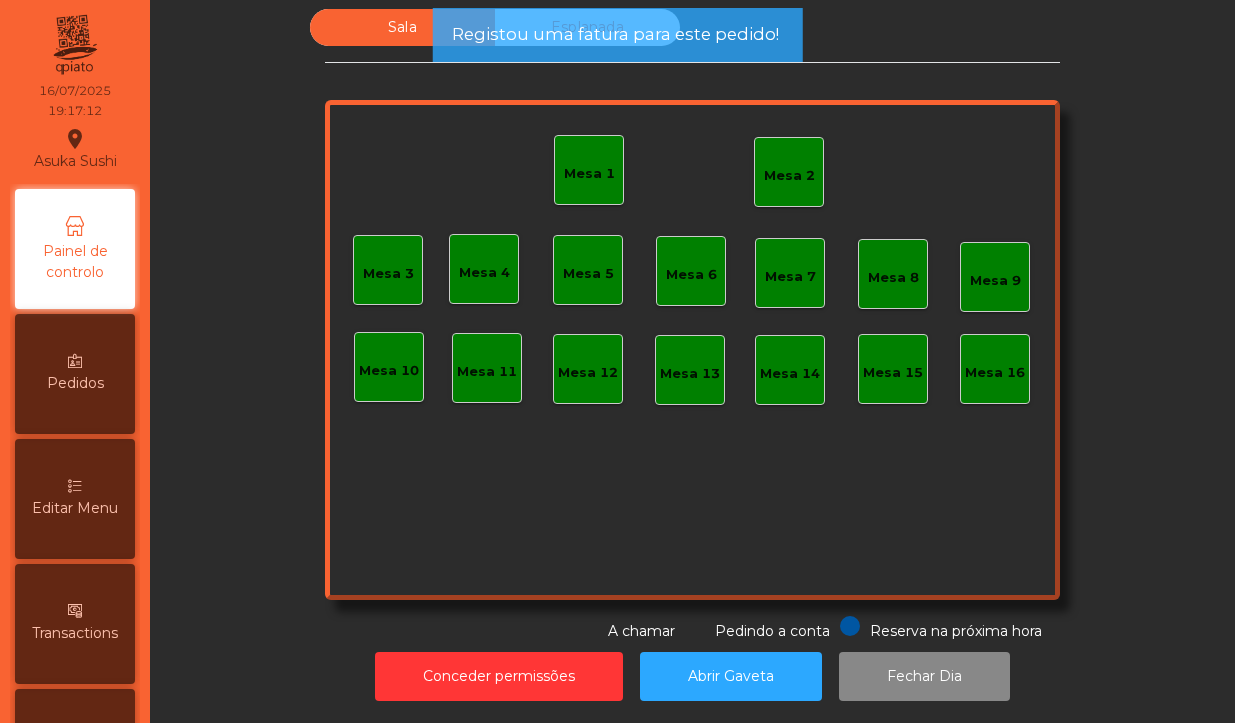 click on "Mesa 2" 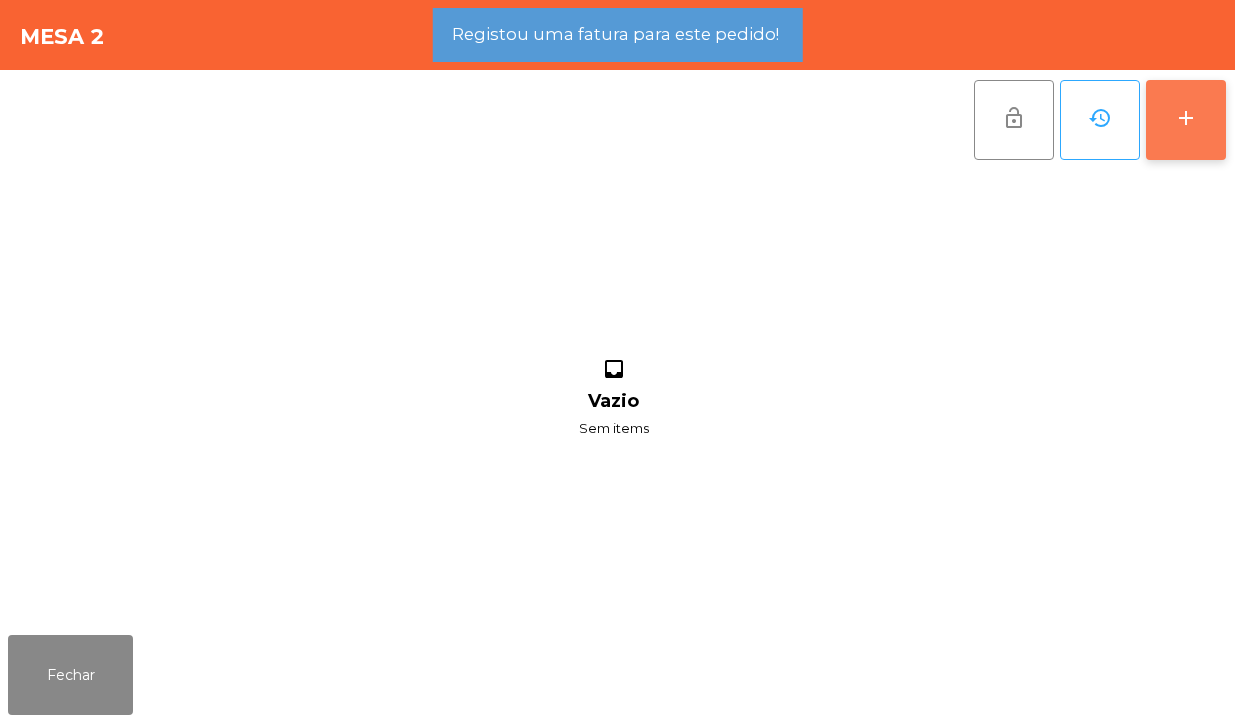 click on "add" 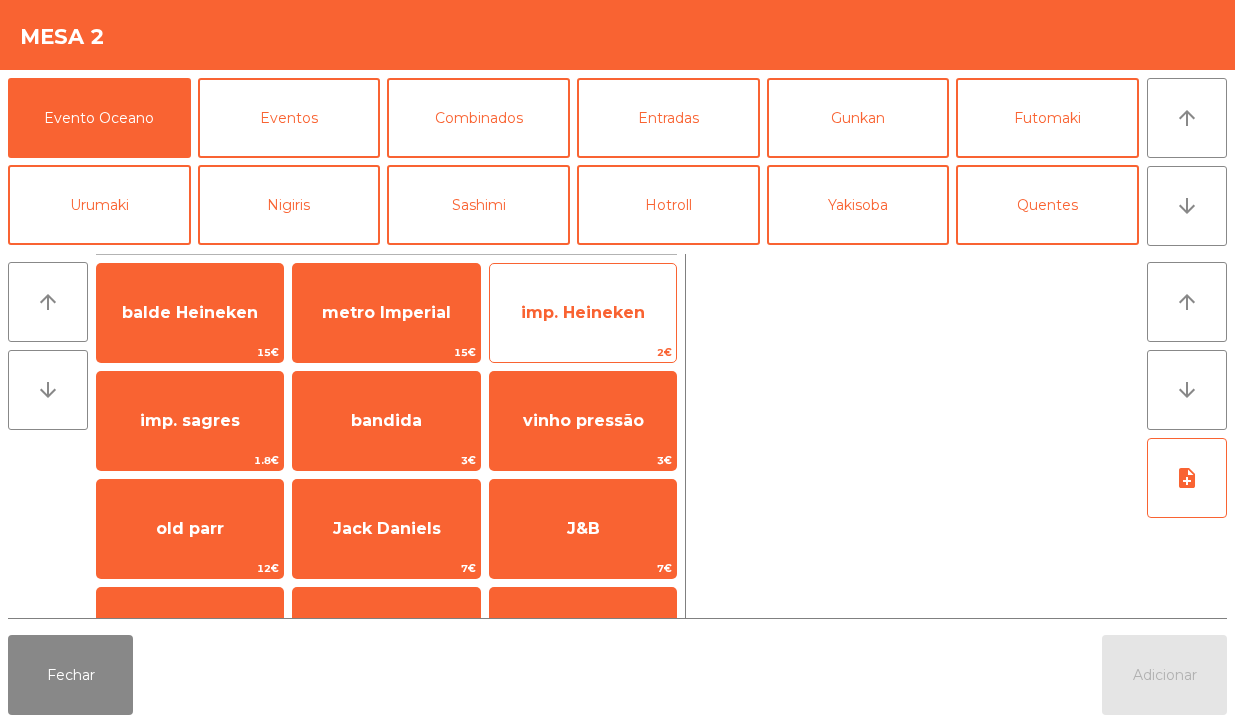 click on "imp. Heineken" 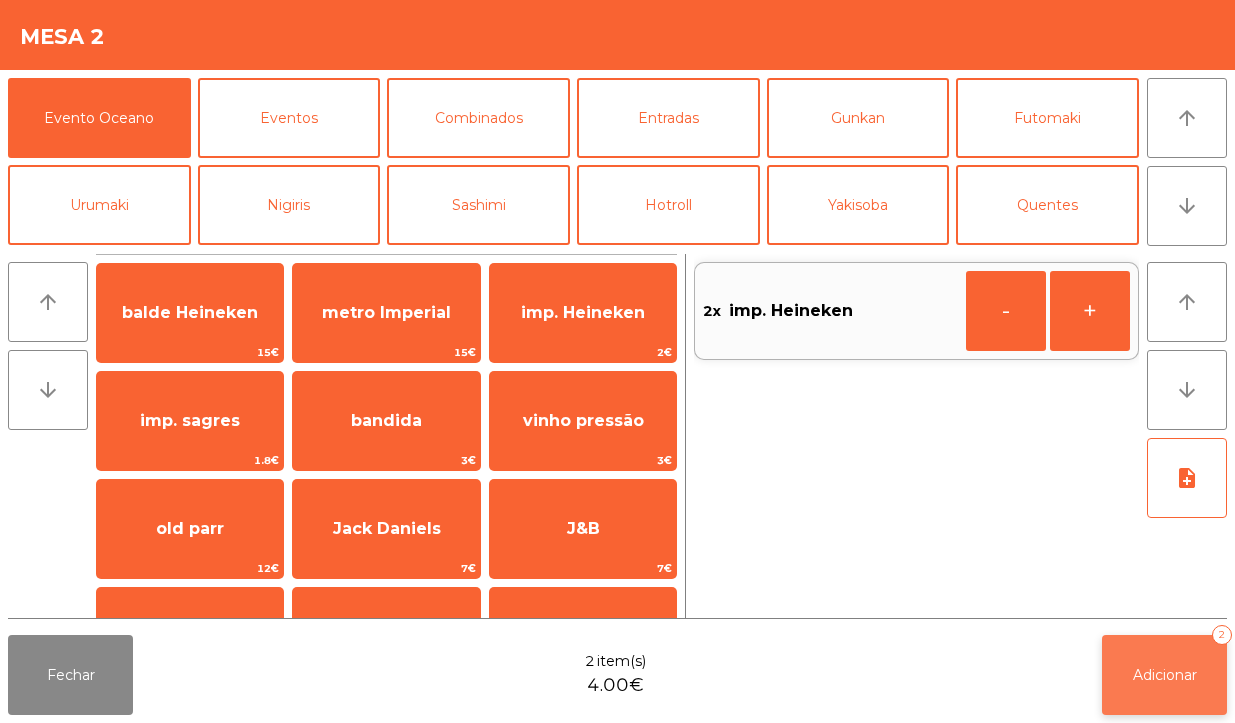 click on "Adicionar   2" 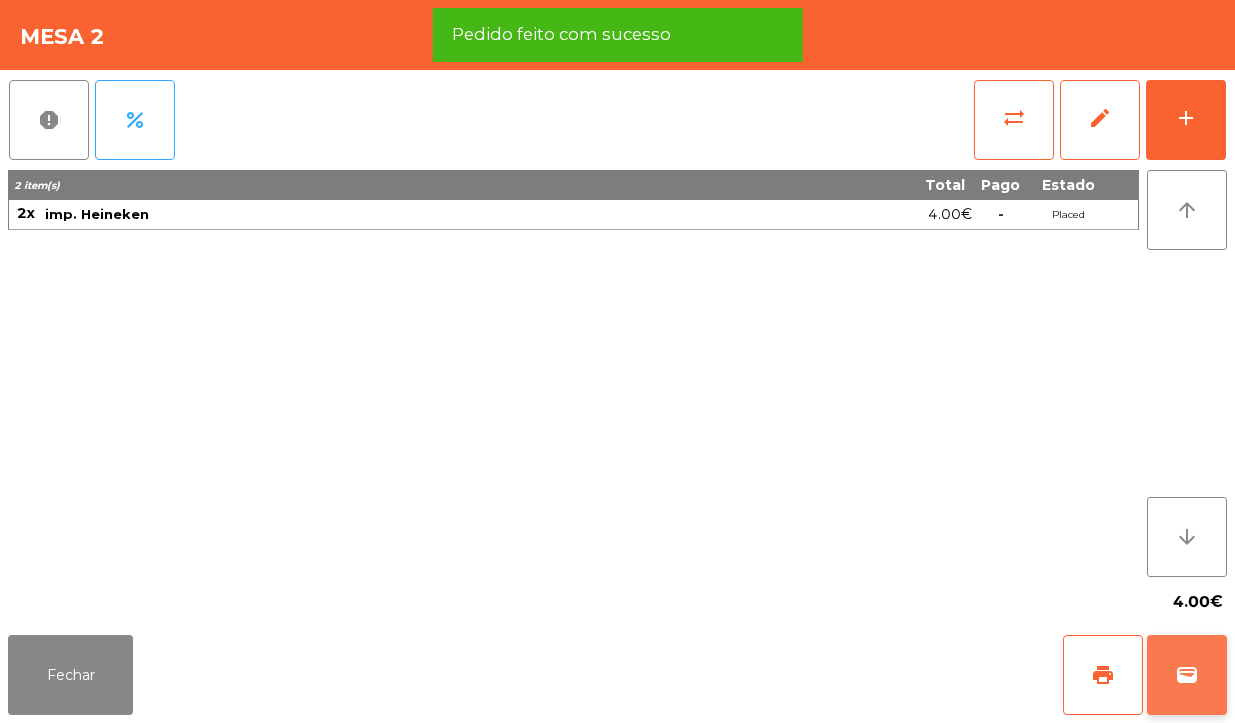 click on "wallet" 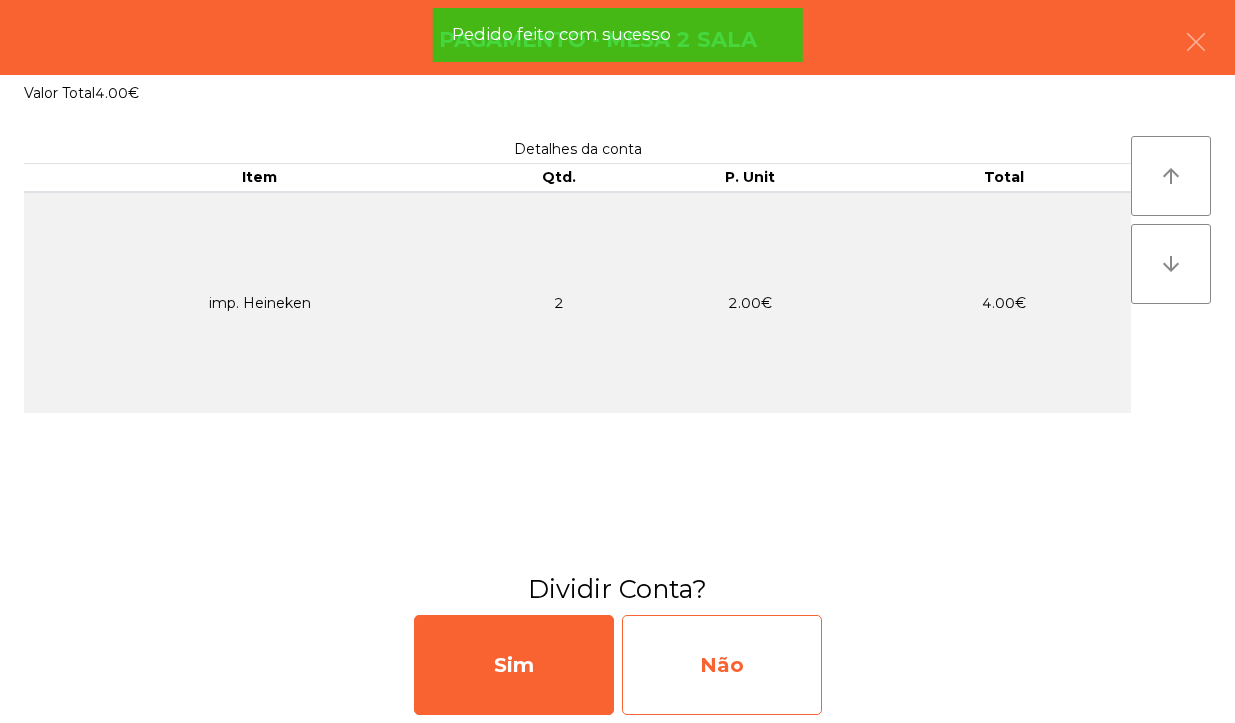 click on "Não" 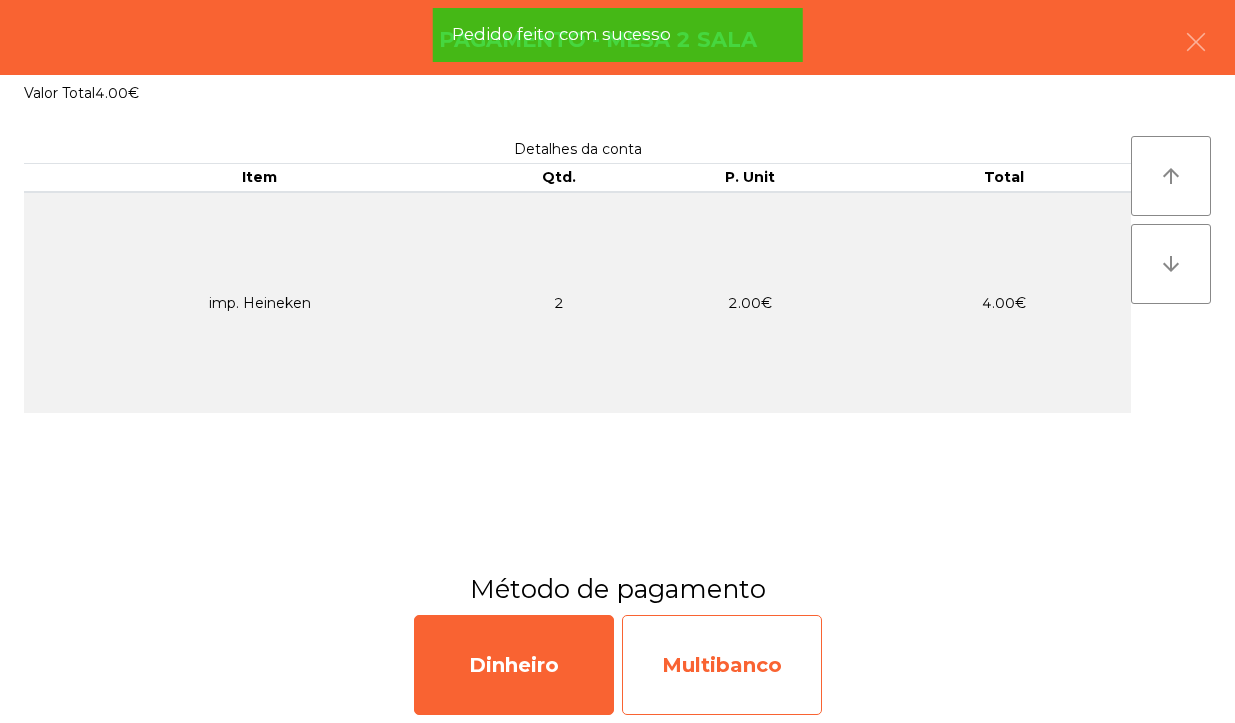 click on "Multibanco" 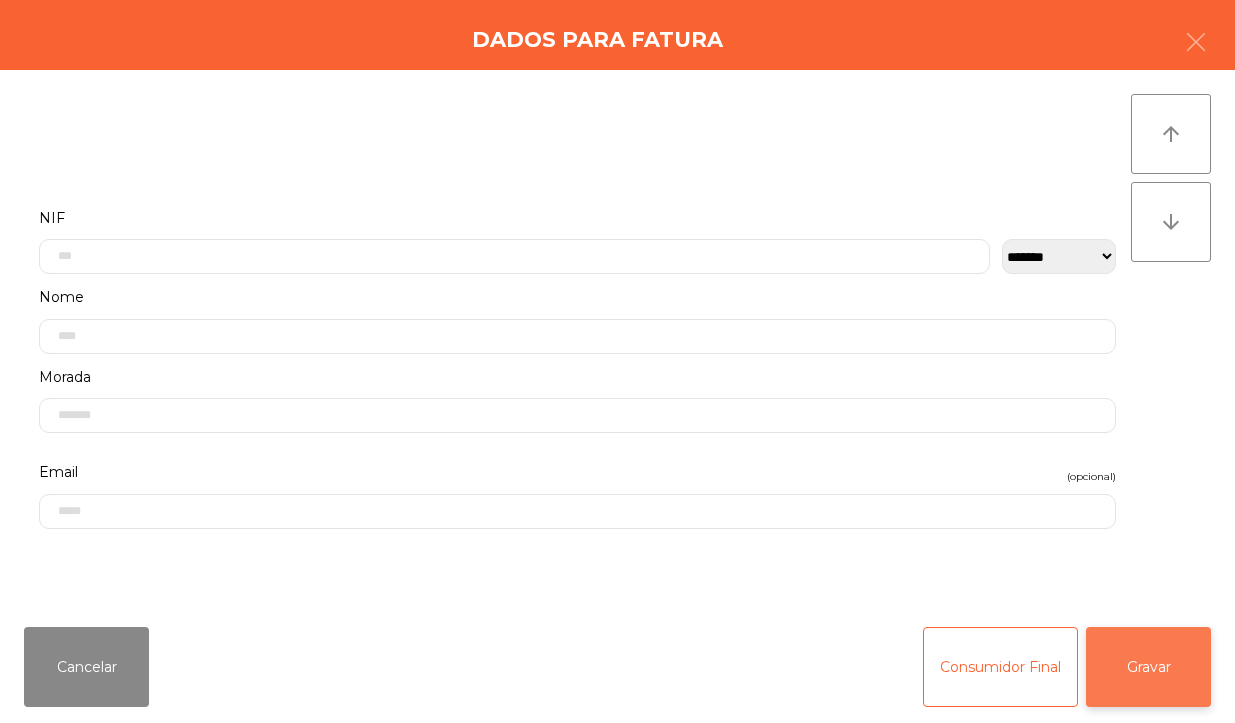 click on "Gravar" 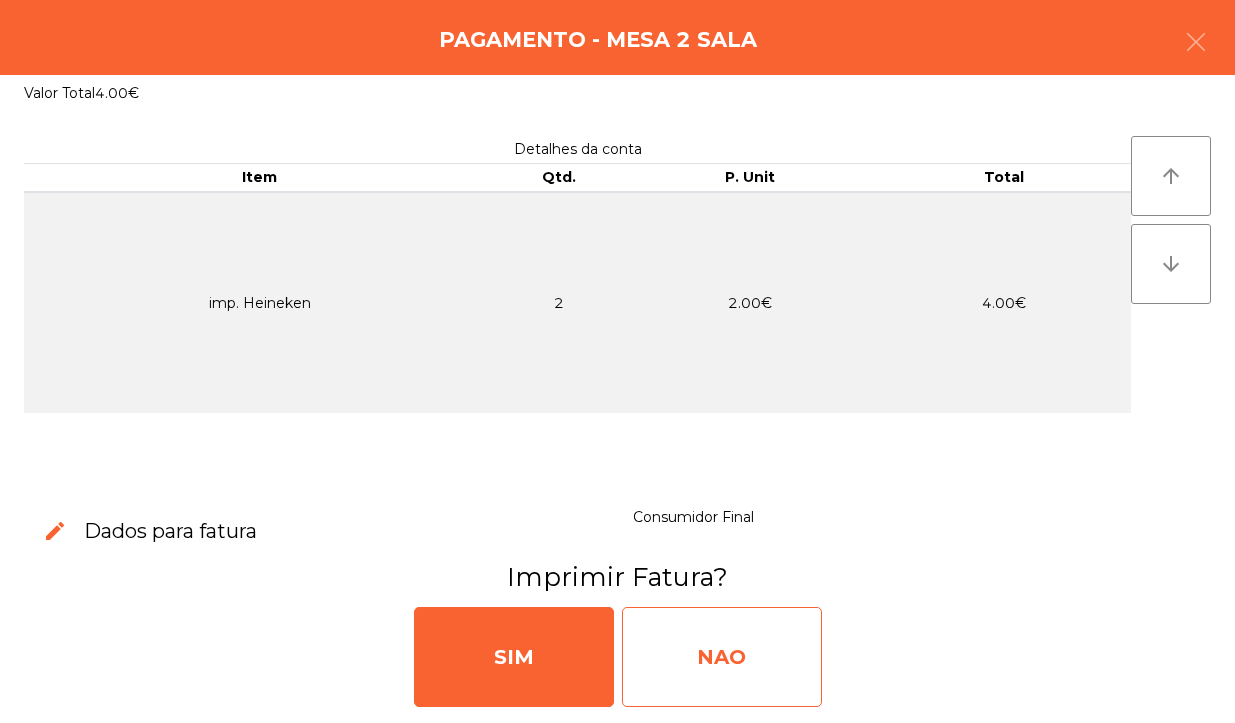click on "NAO" 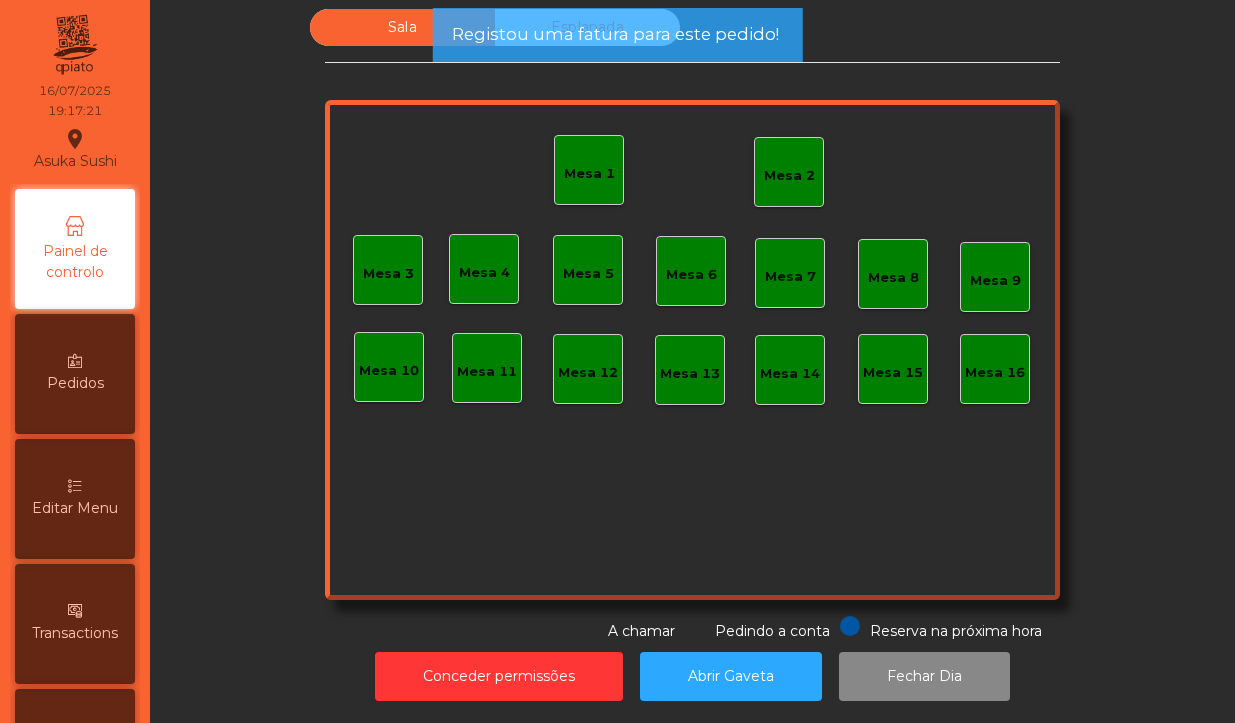 click on "Mesa 2" 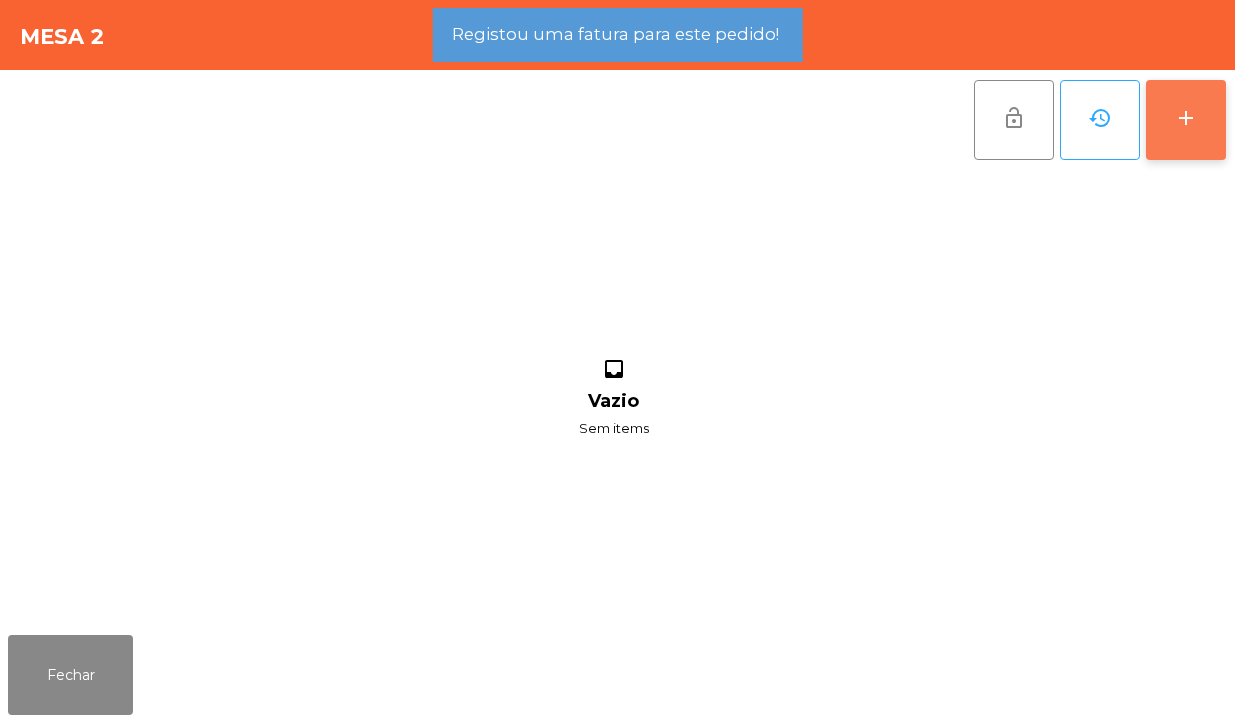 click on "add" 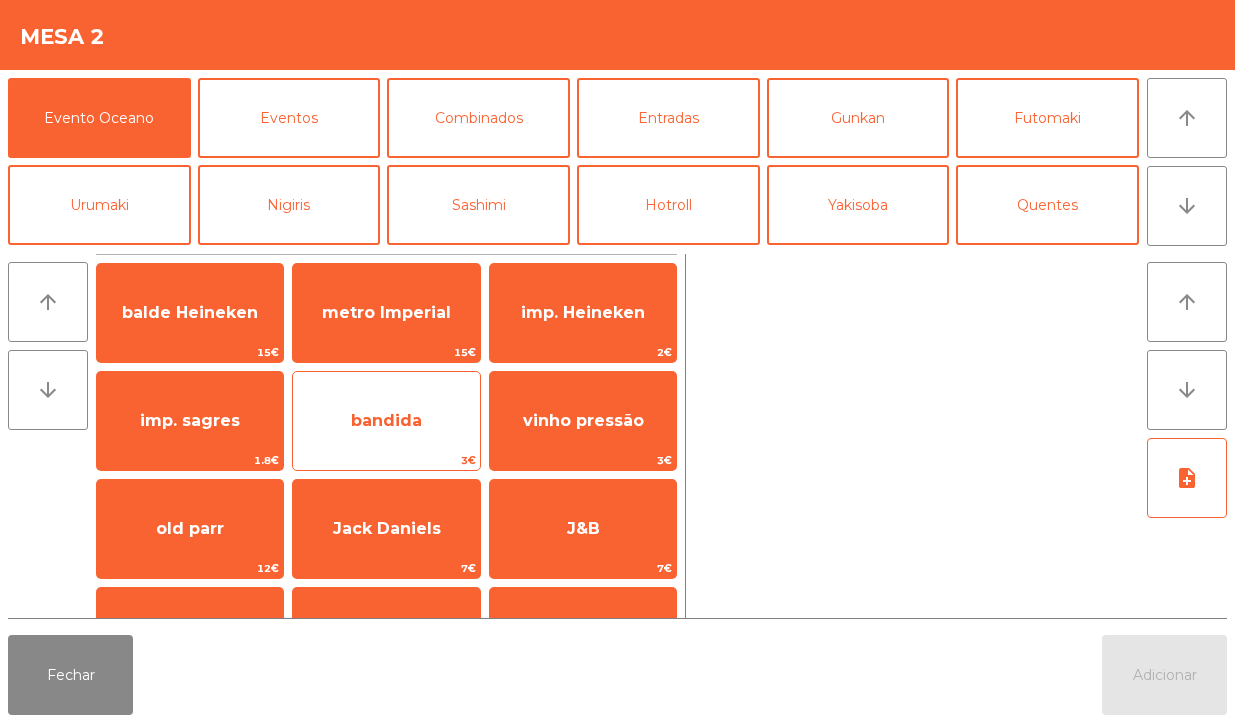 click on "bandida" 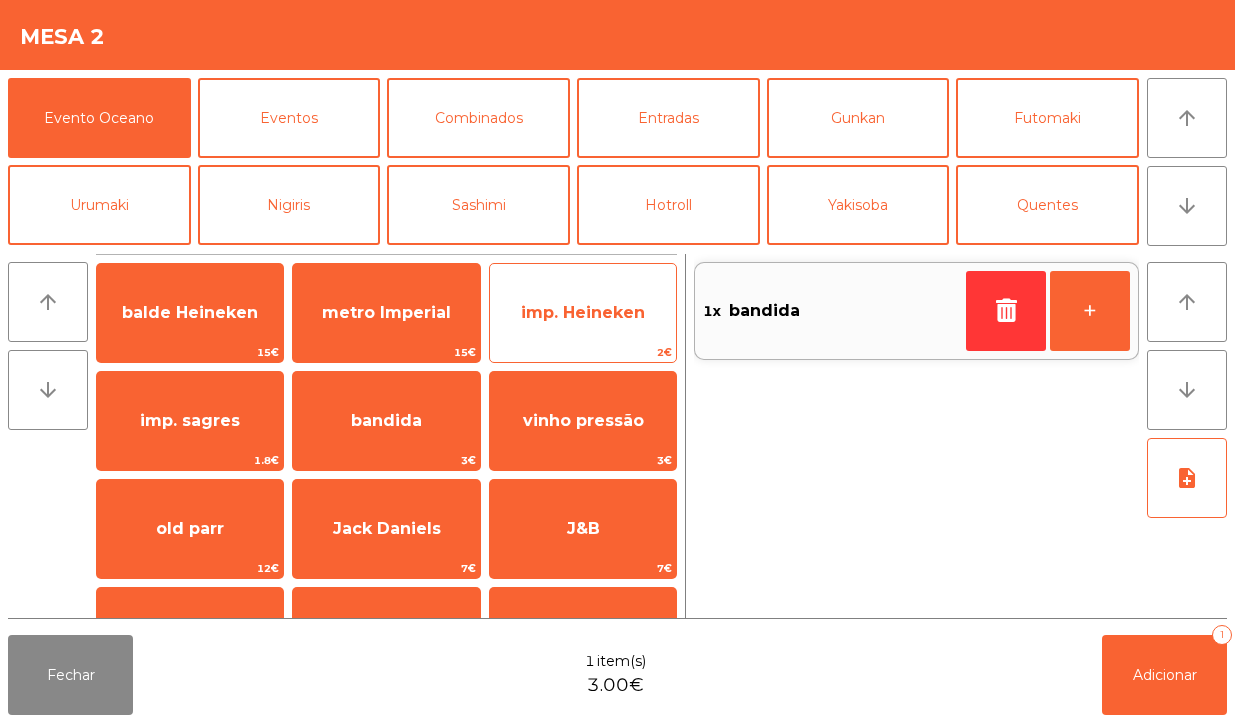 click on "imp. Heineken" 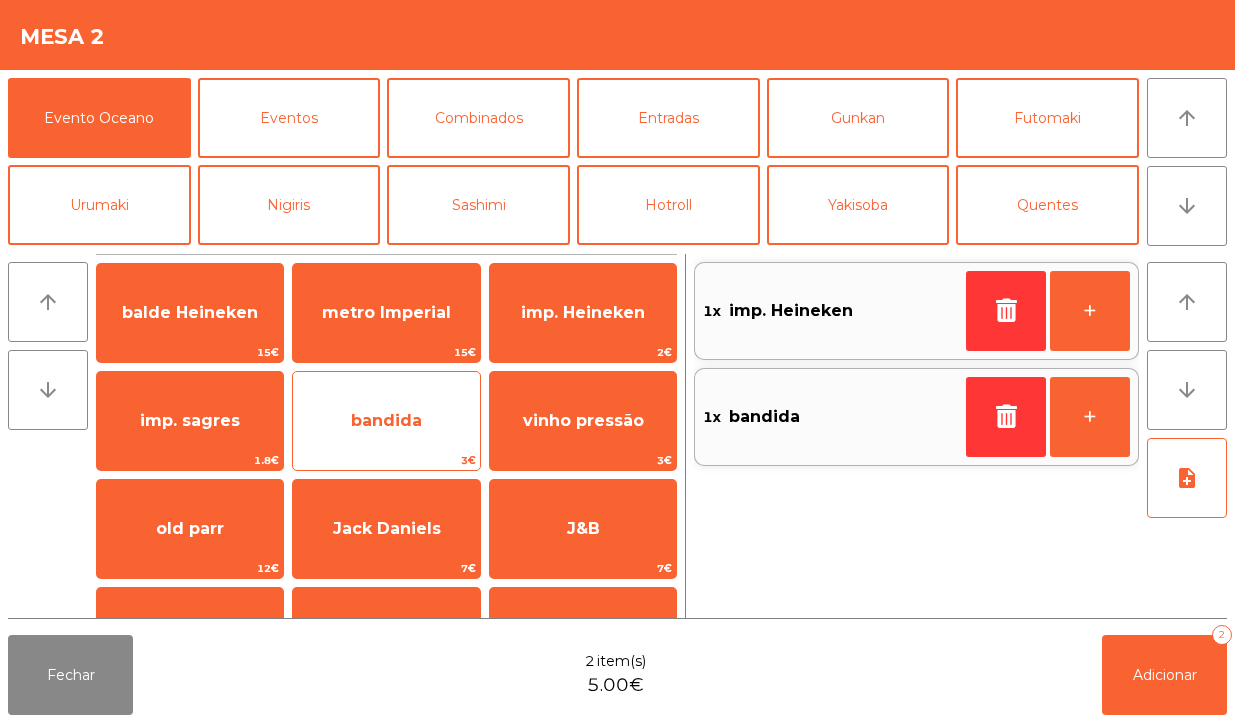 click on "bandida" 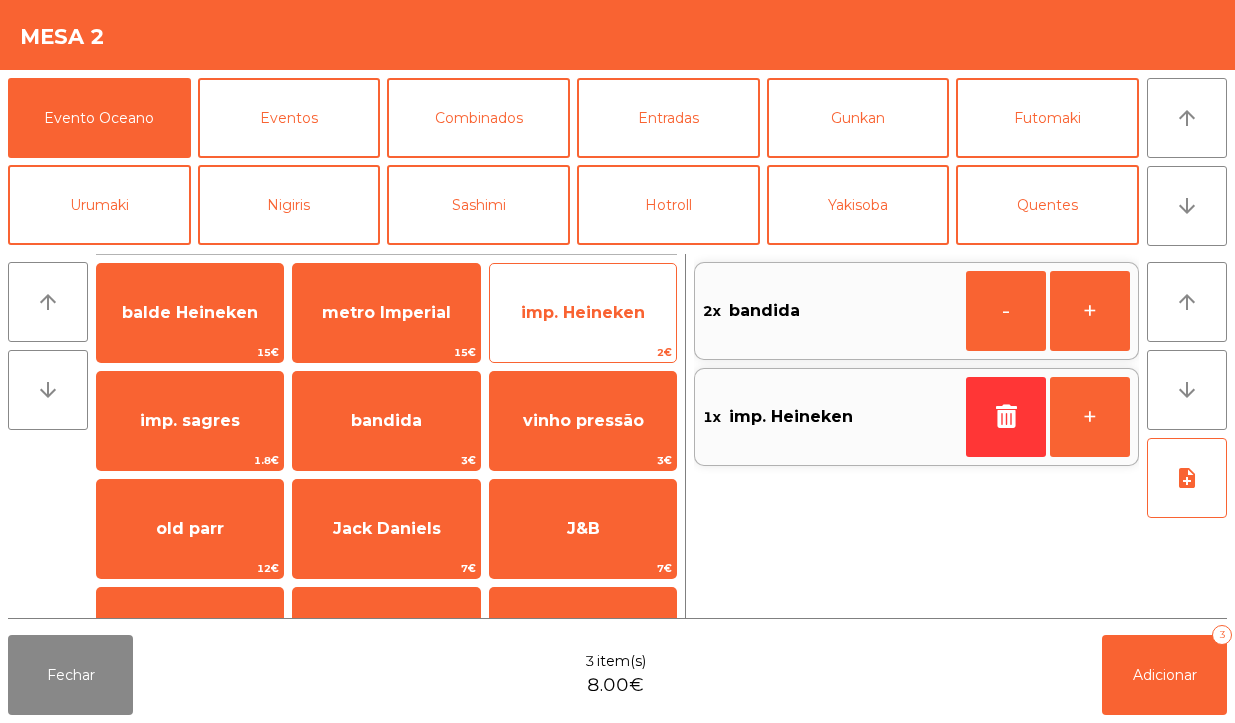 click on "imp. Heineken" 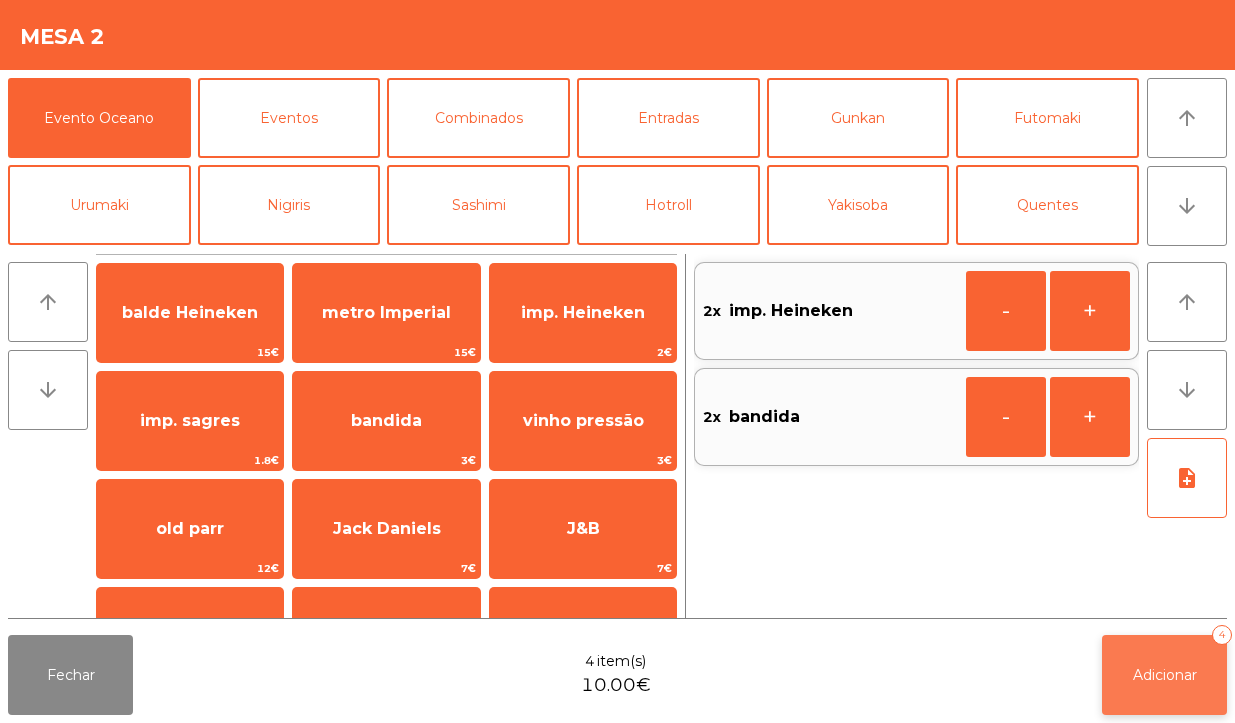 click on "Adicionar" 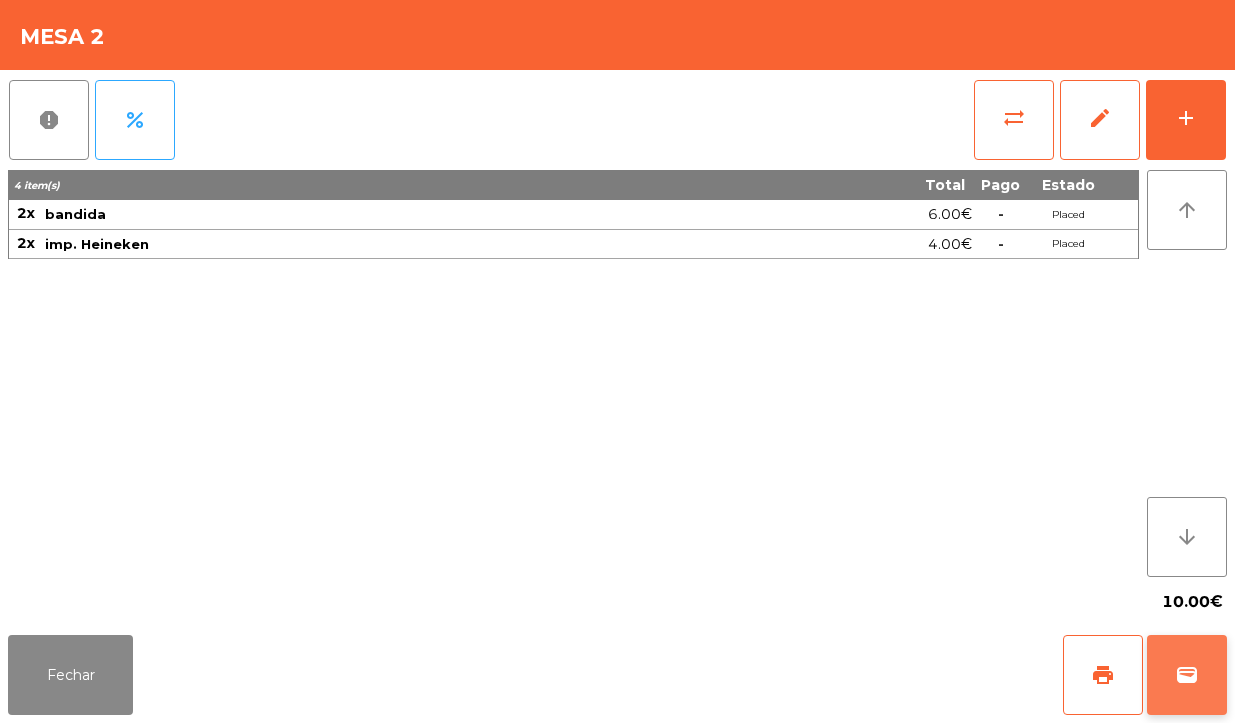 click on "wallet" 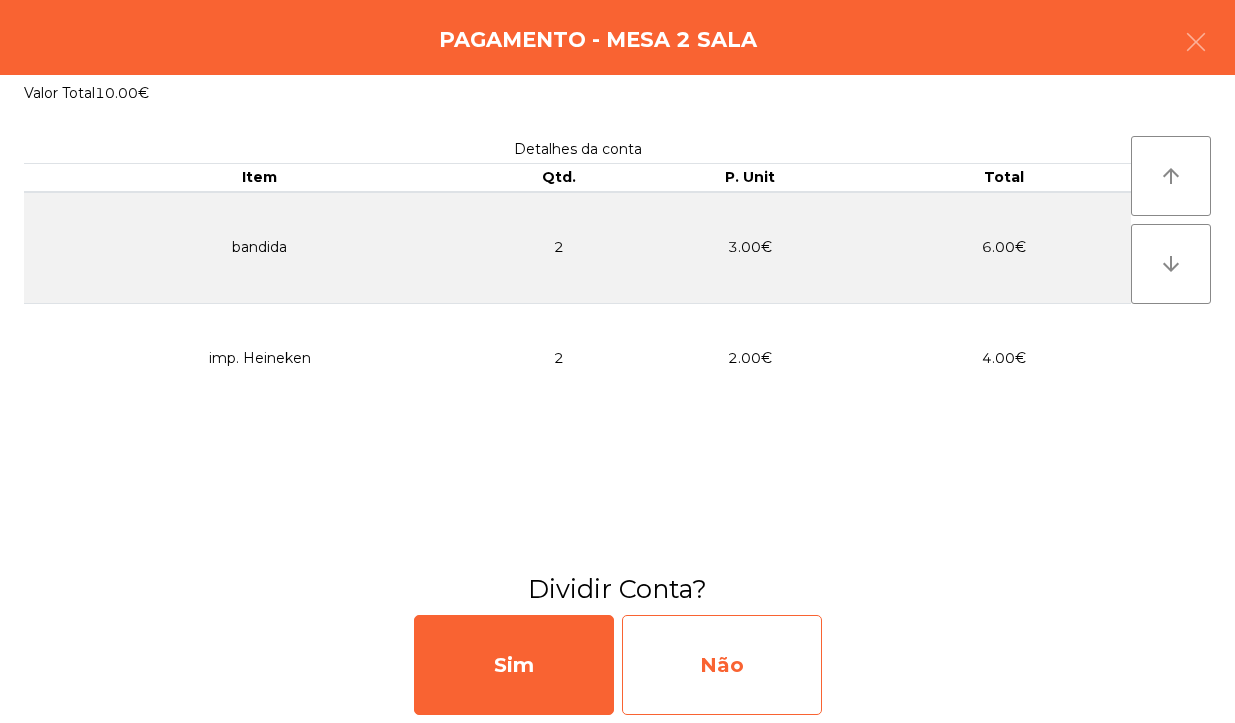 click on "Não" 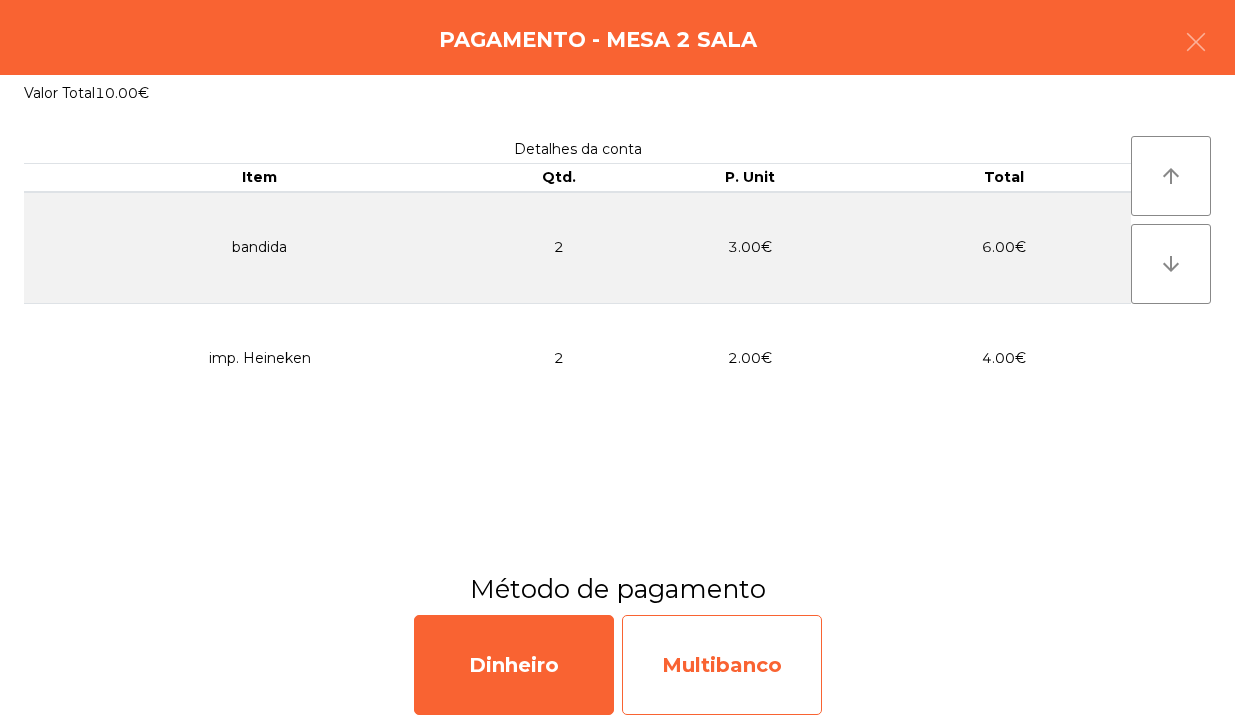 click on "Multibanco" 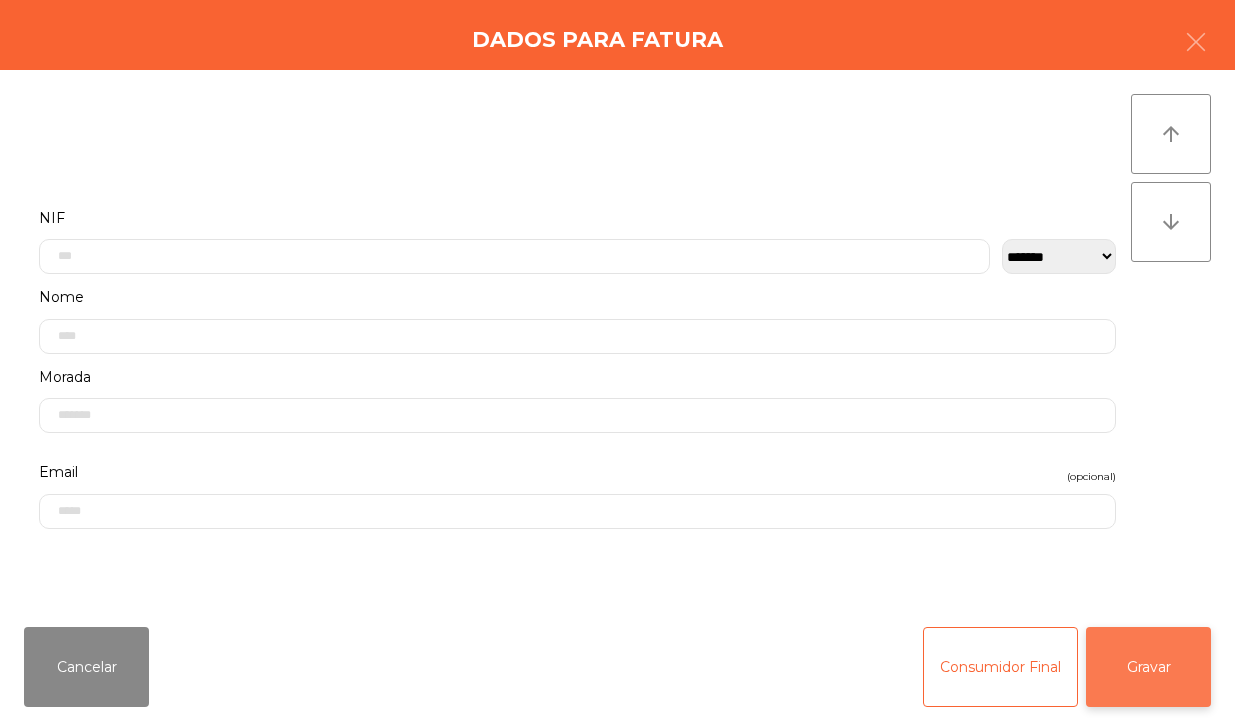 click on "Gravar" 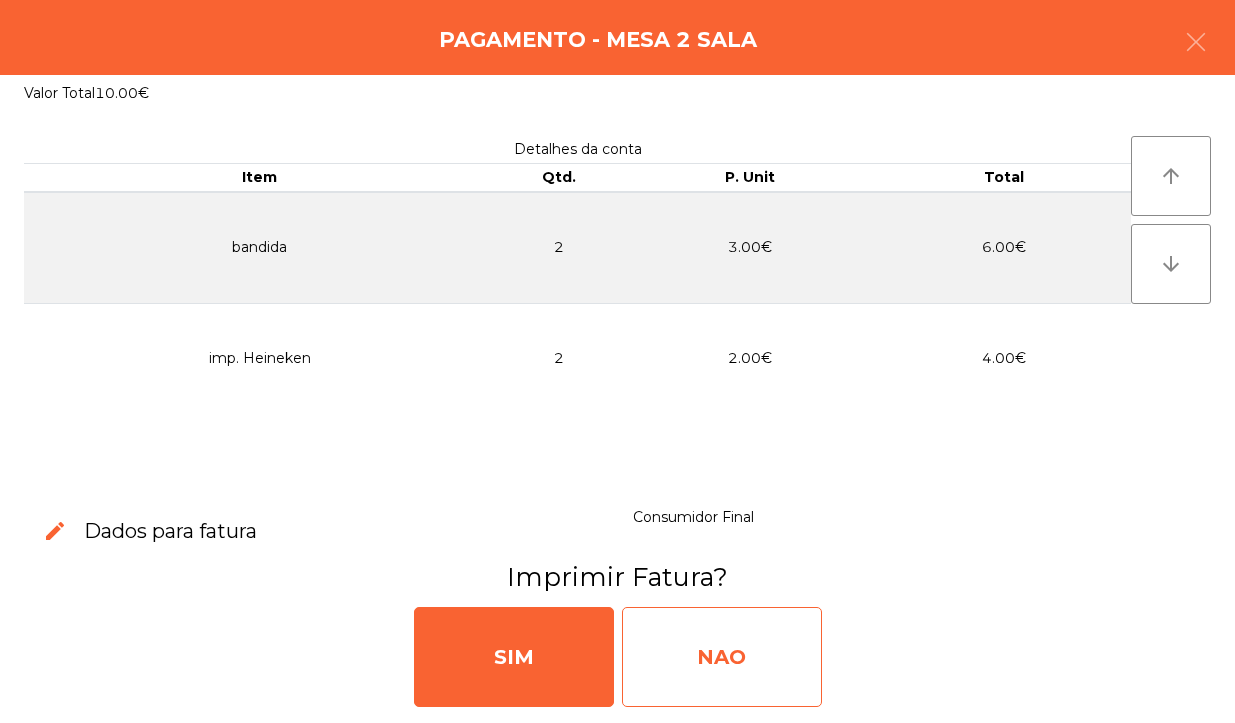 click on "NAO" 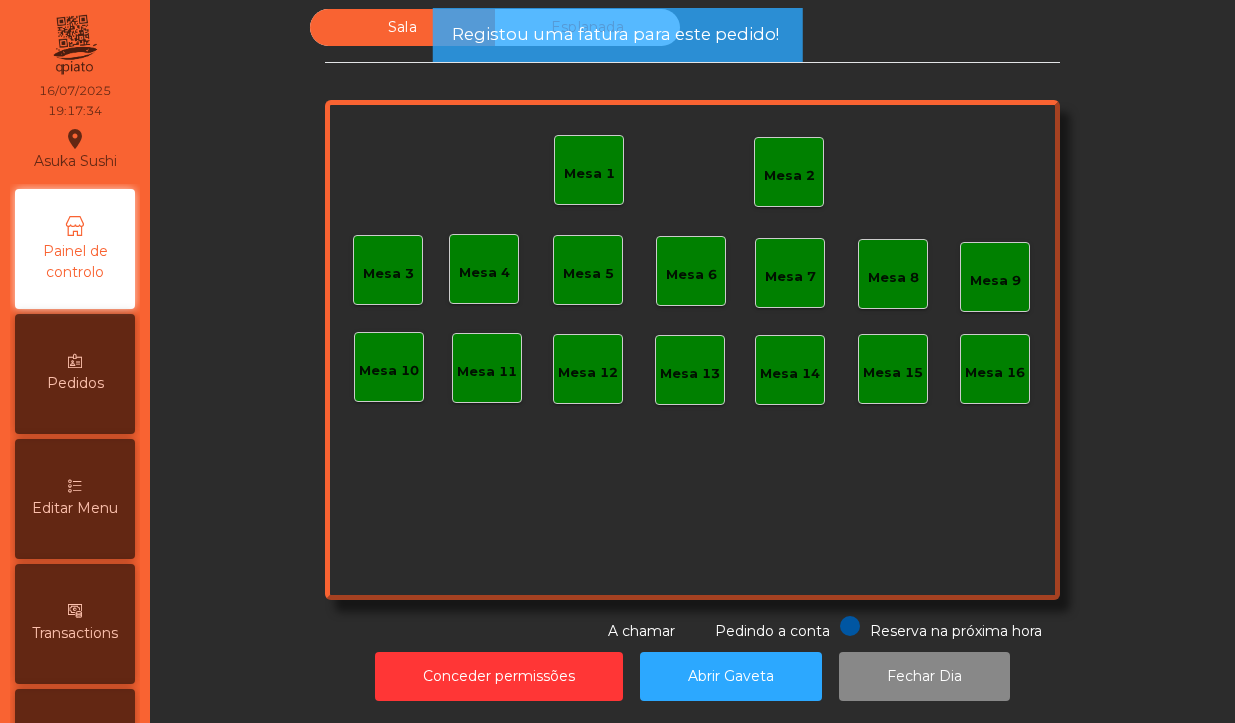click on "Mesa 2" 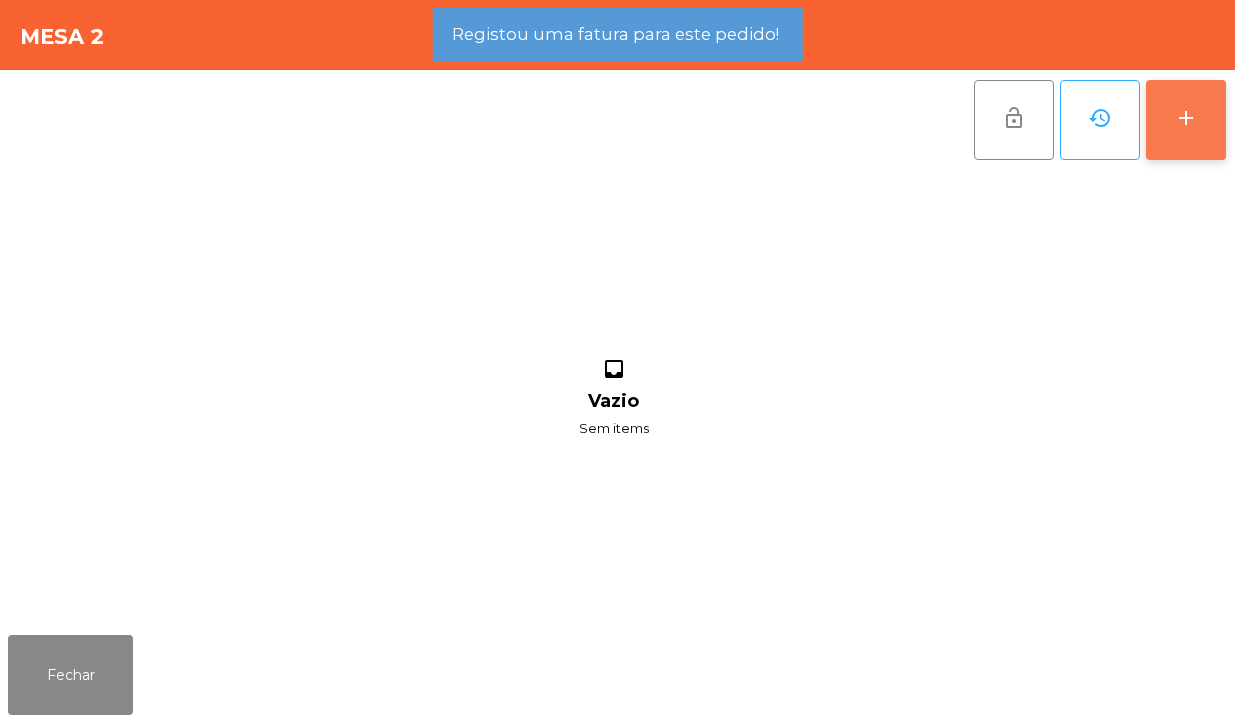 click on "add" 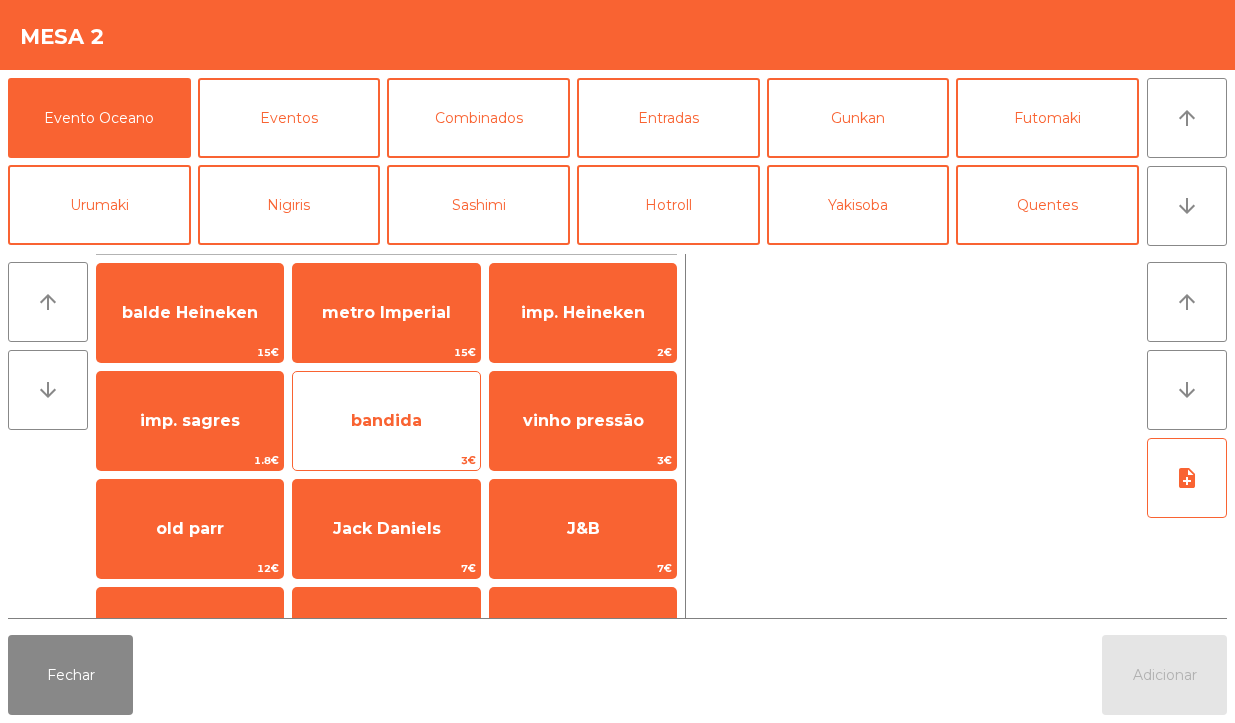 click on "bandida" 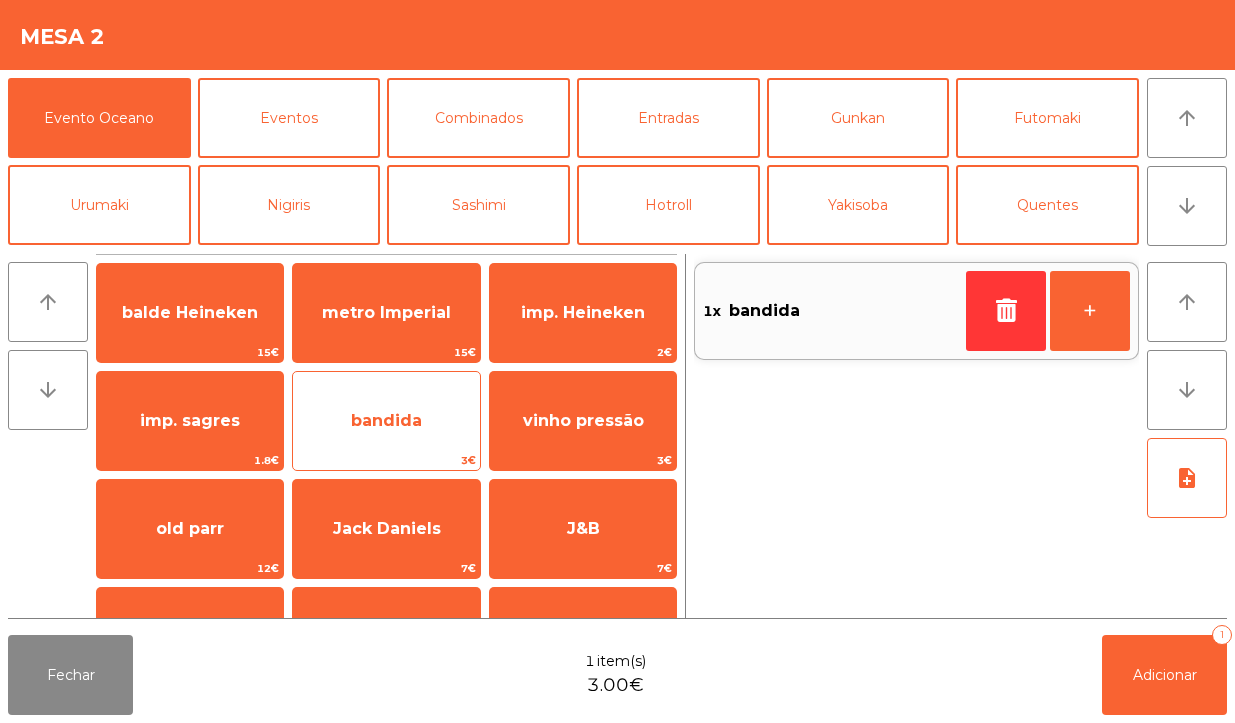 click on "bandida" 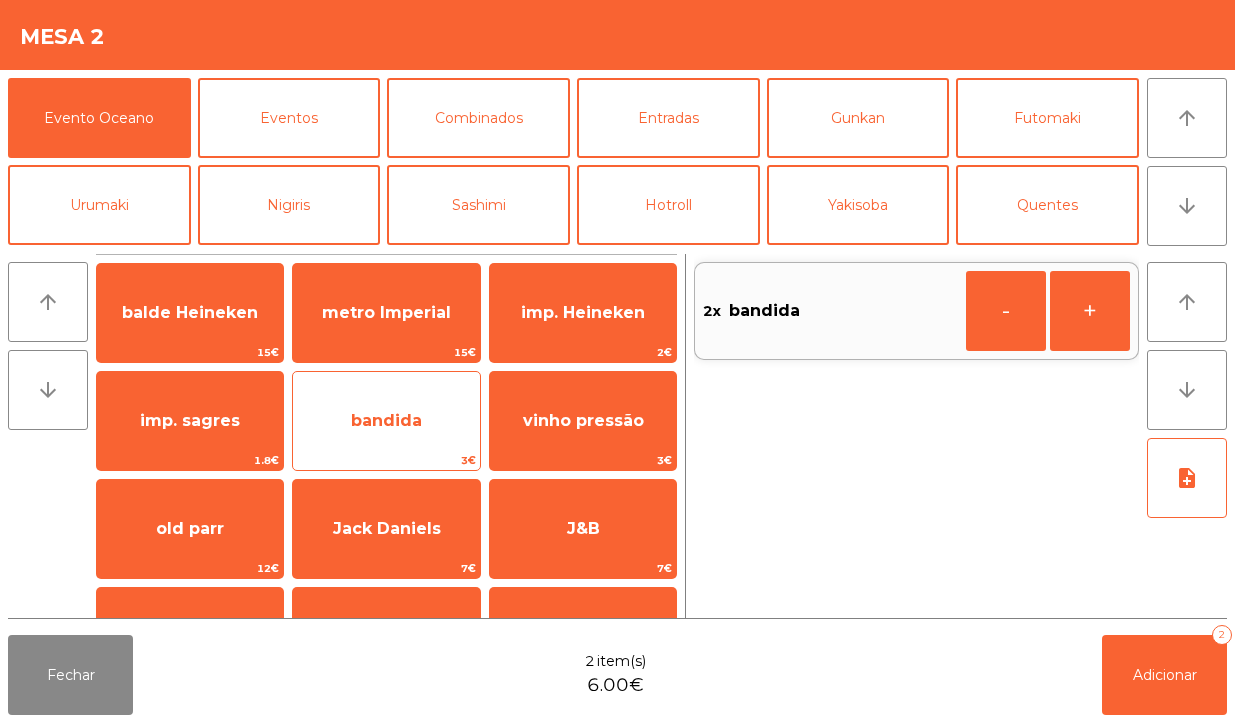 click on "bandida" 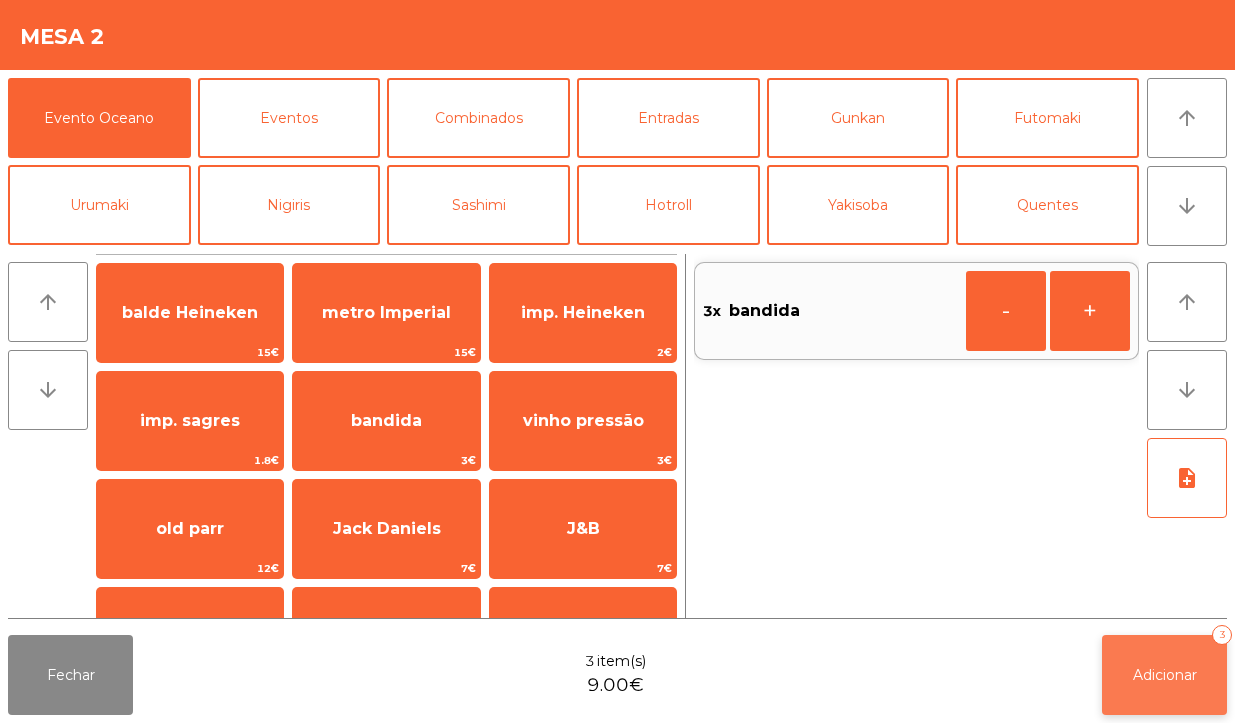 click on "Adicionar   3" 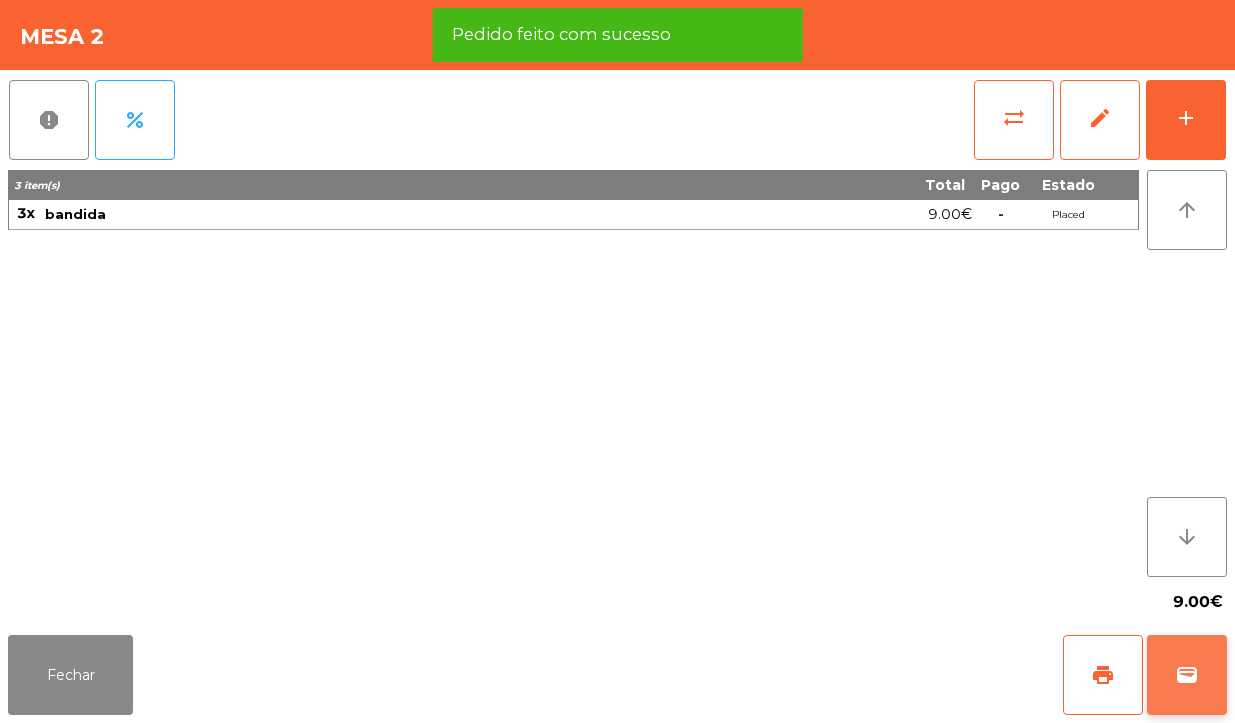 click on "wallet" 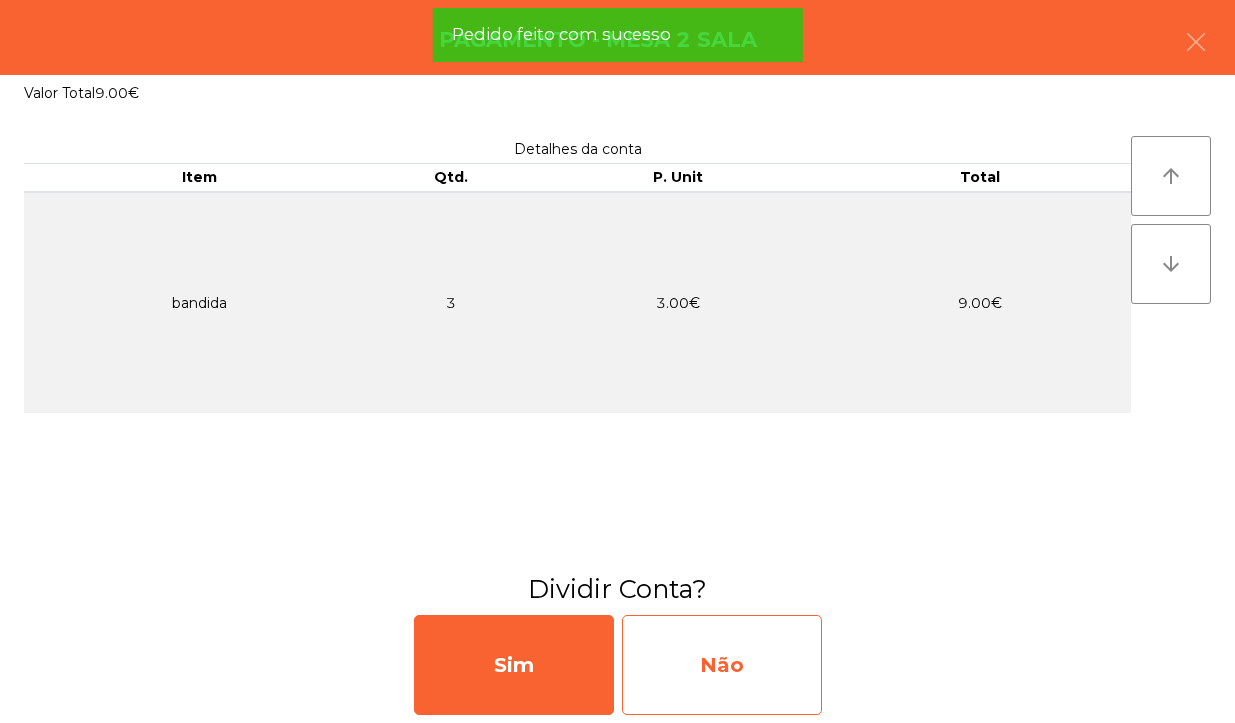 click on "Não" 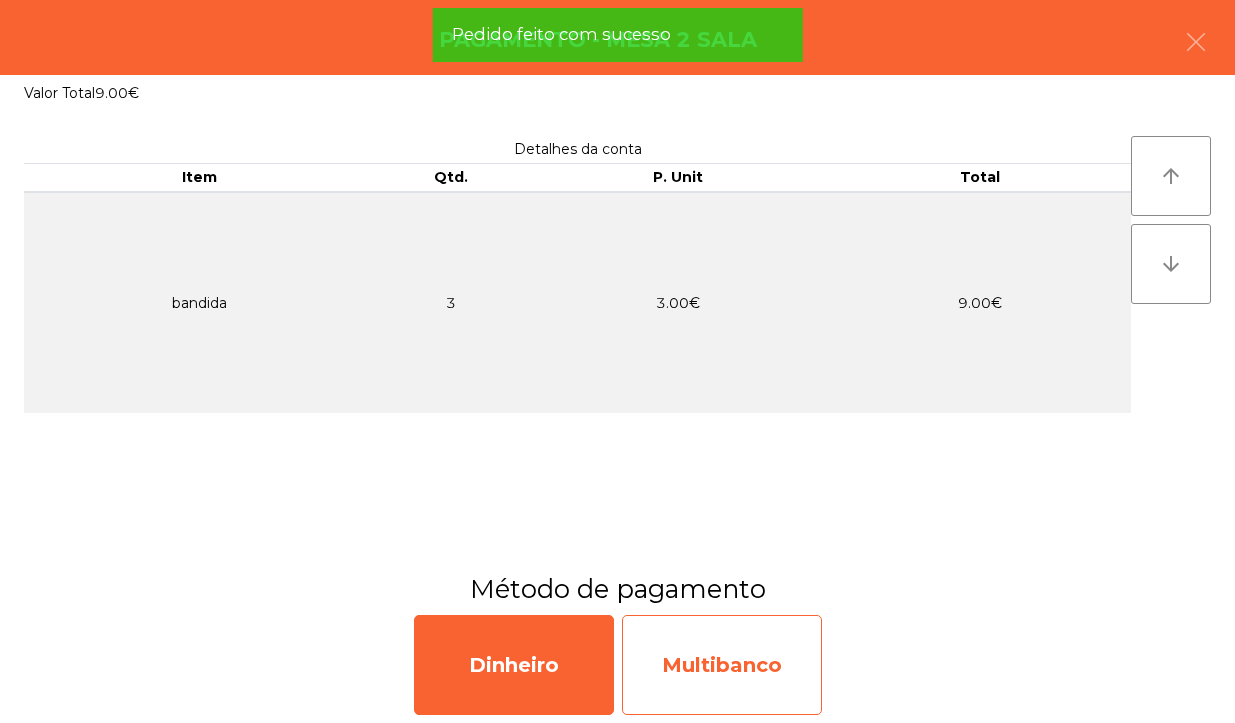 click on "Multibanco" 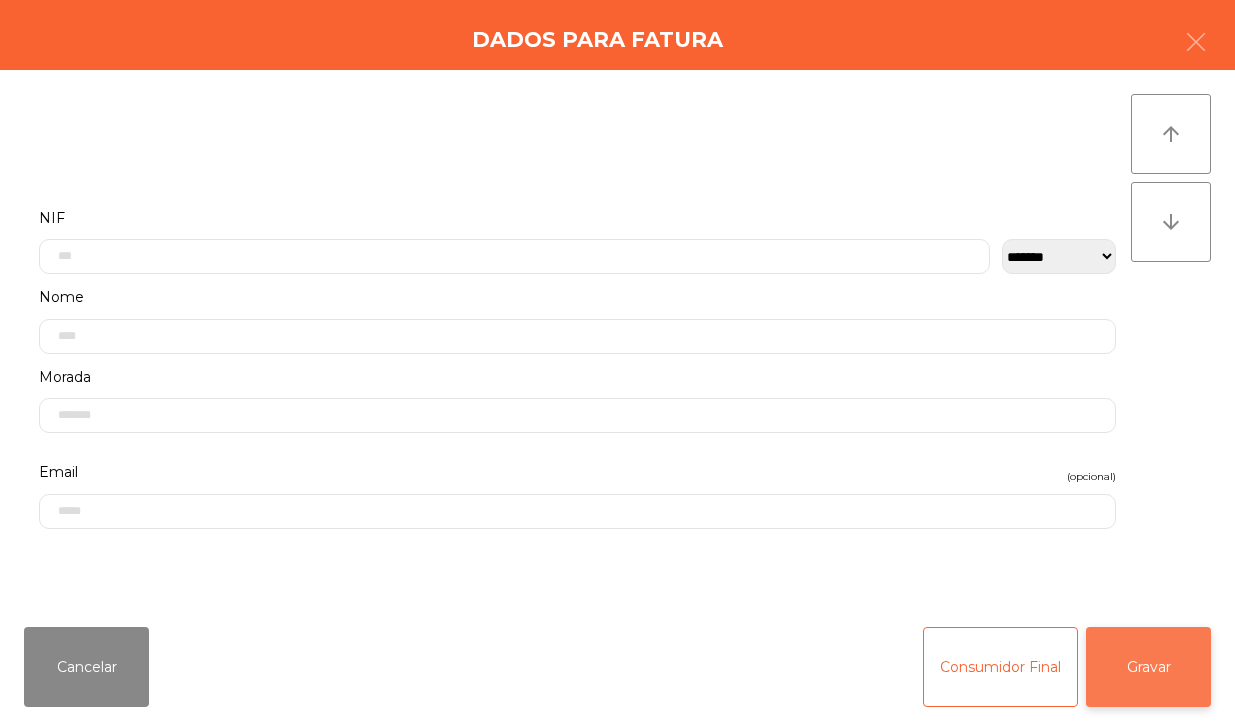 click on "Gravar" 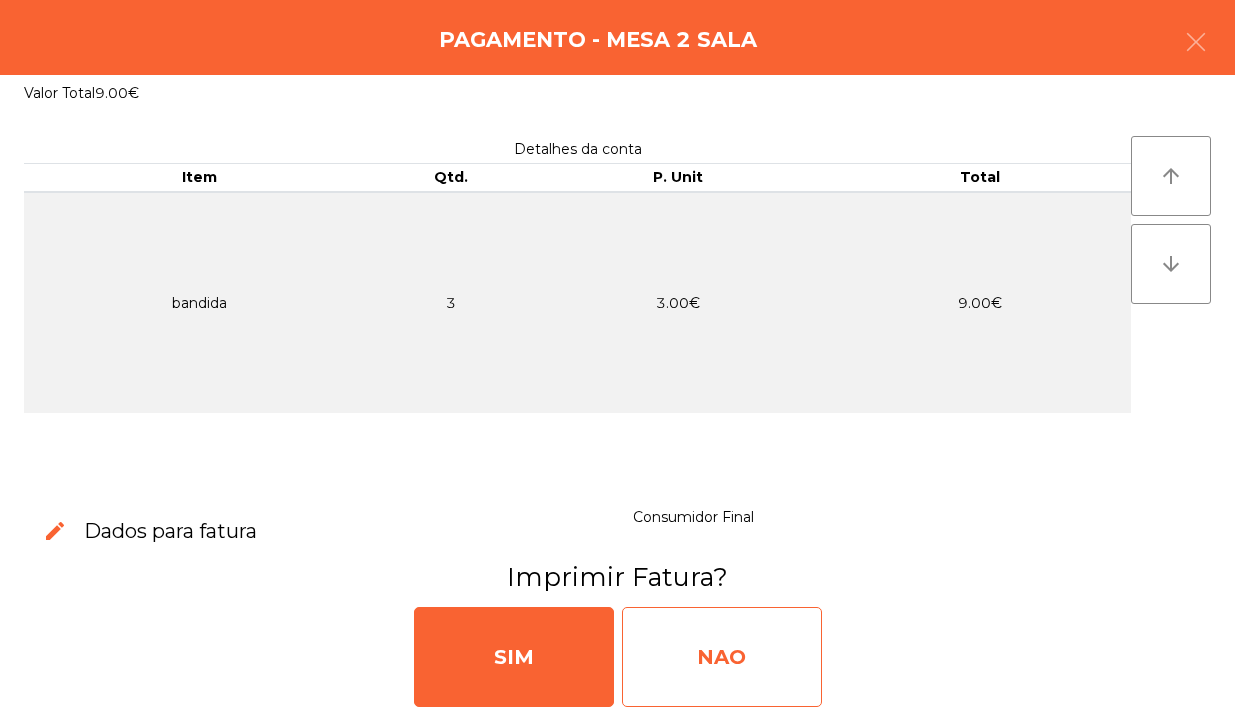 click on "NAO" 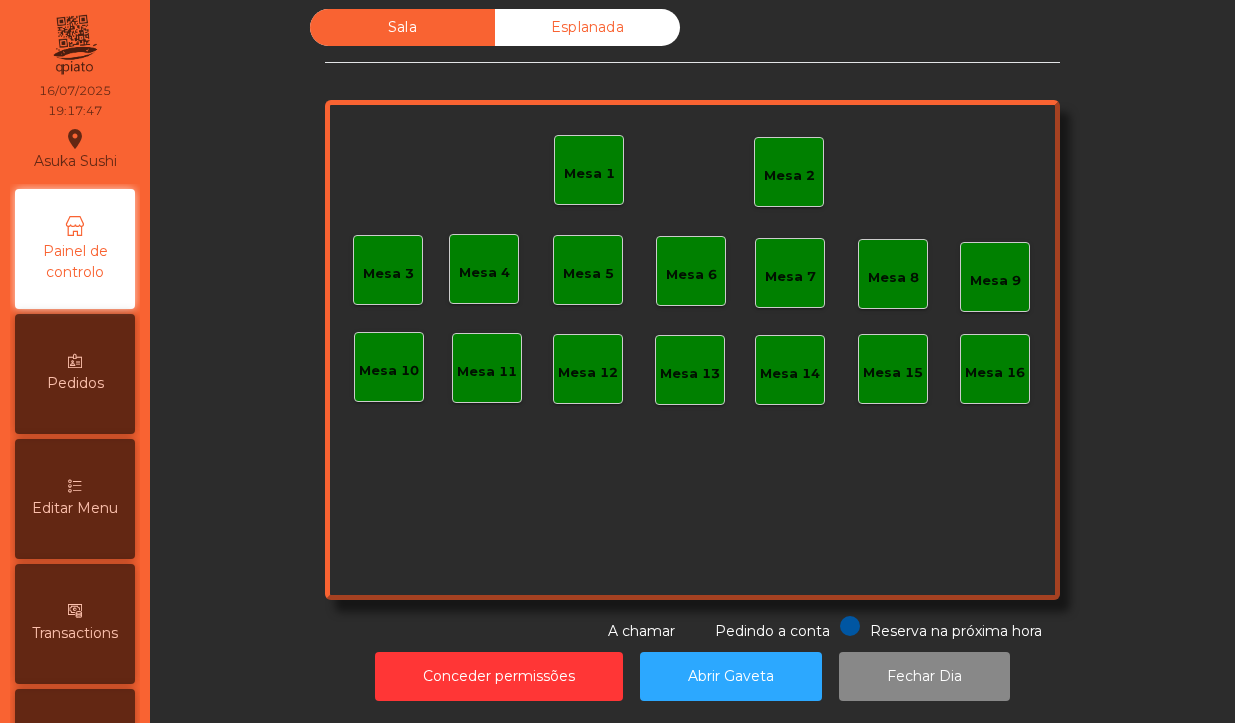 click on "Mesa 2" 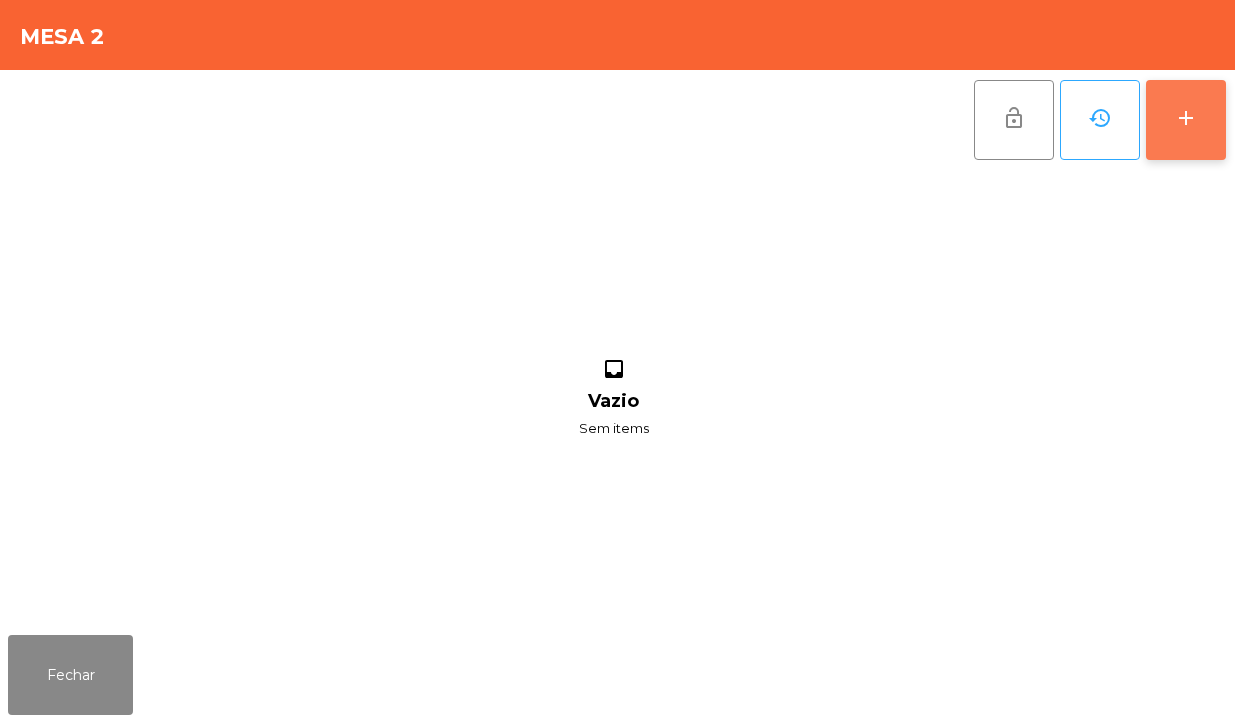 click on "add" 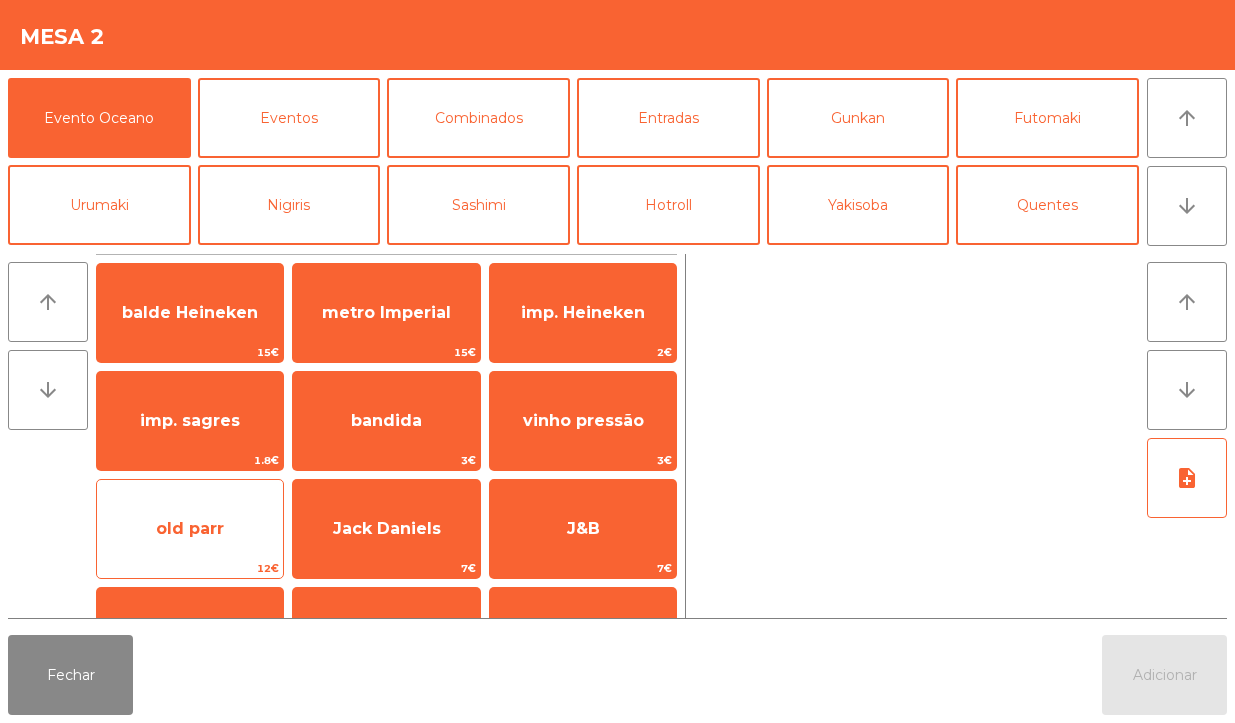 click on "12€" 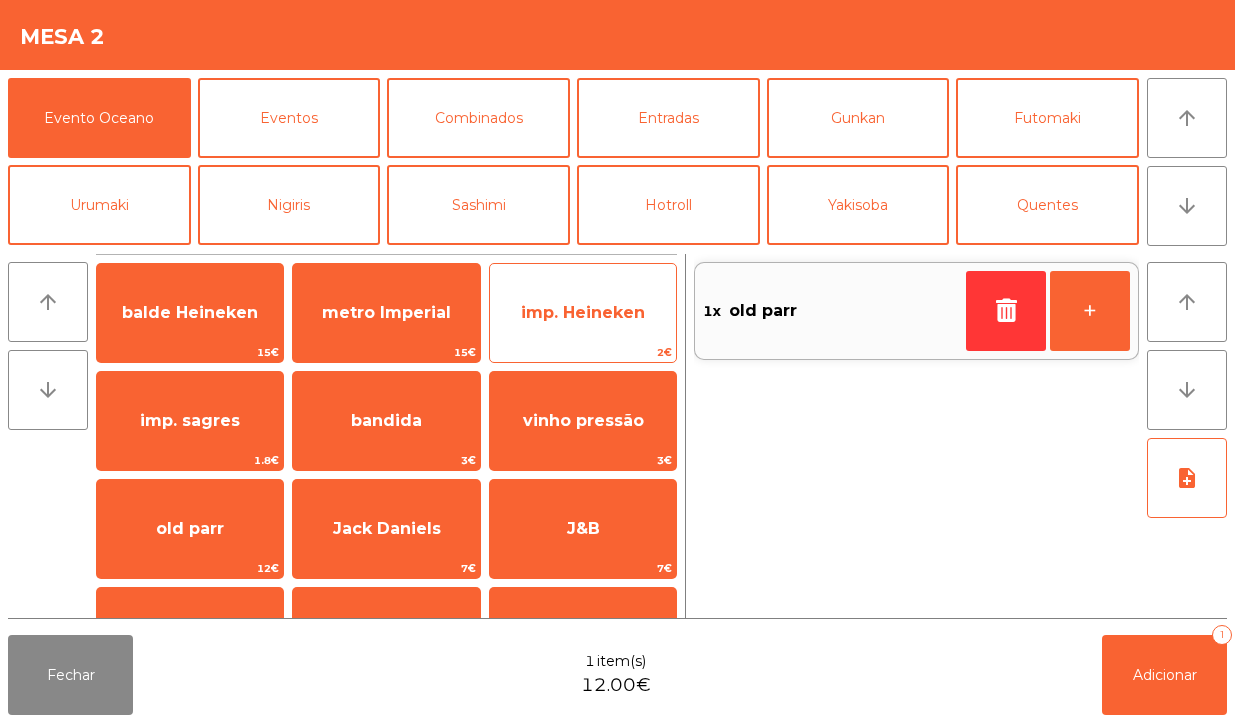 click on "2€" 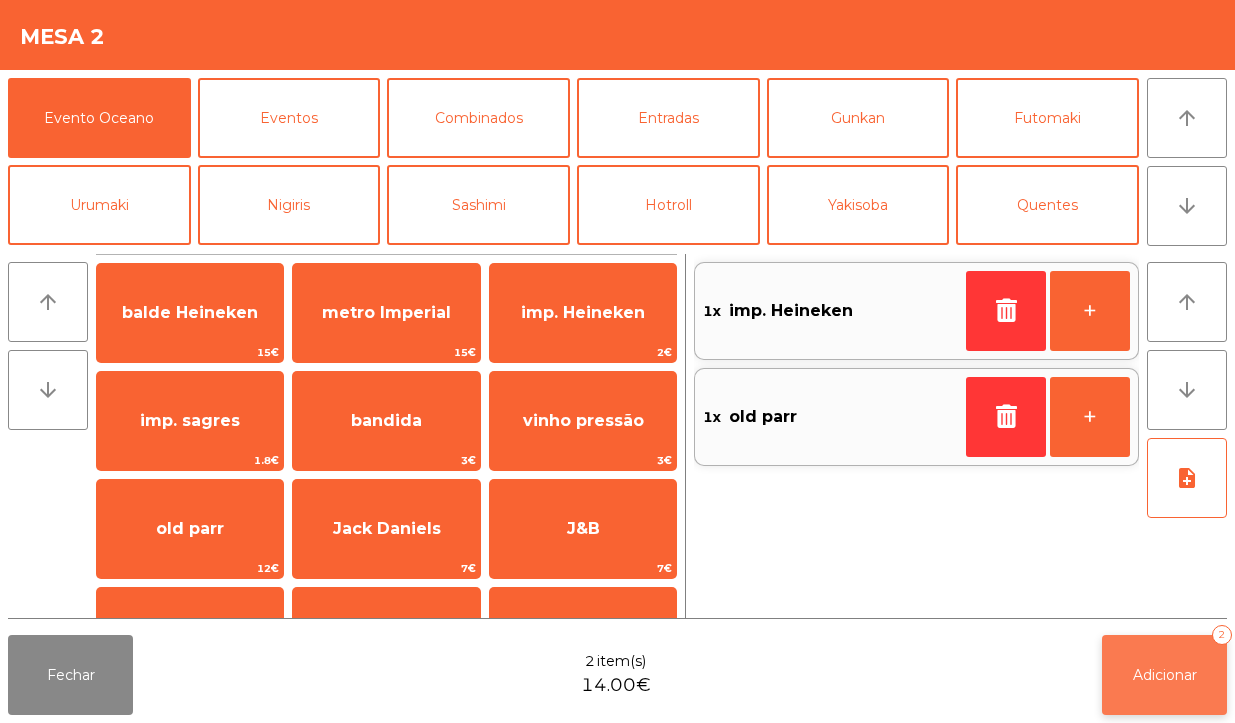 click on "Adicionar" 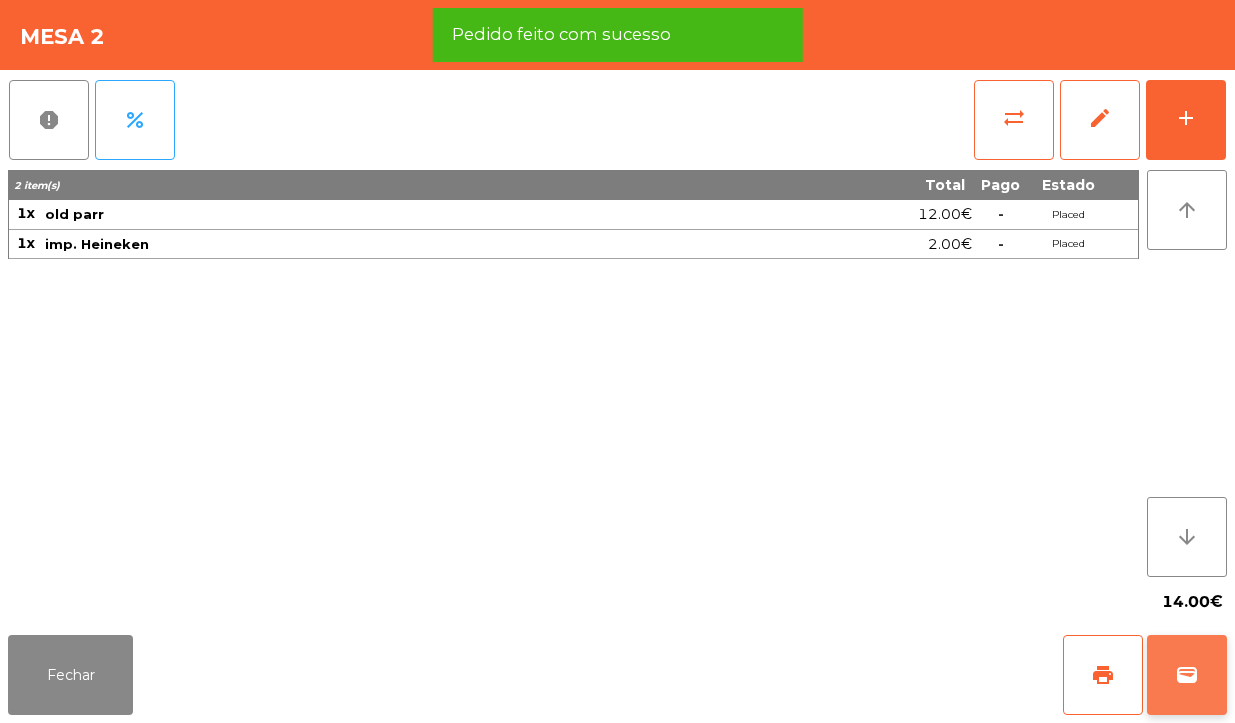 click on "wallet" 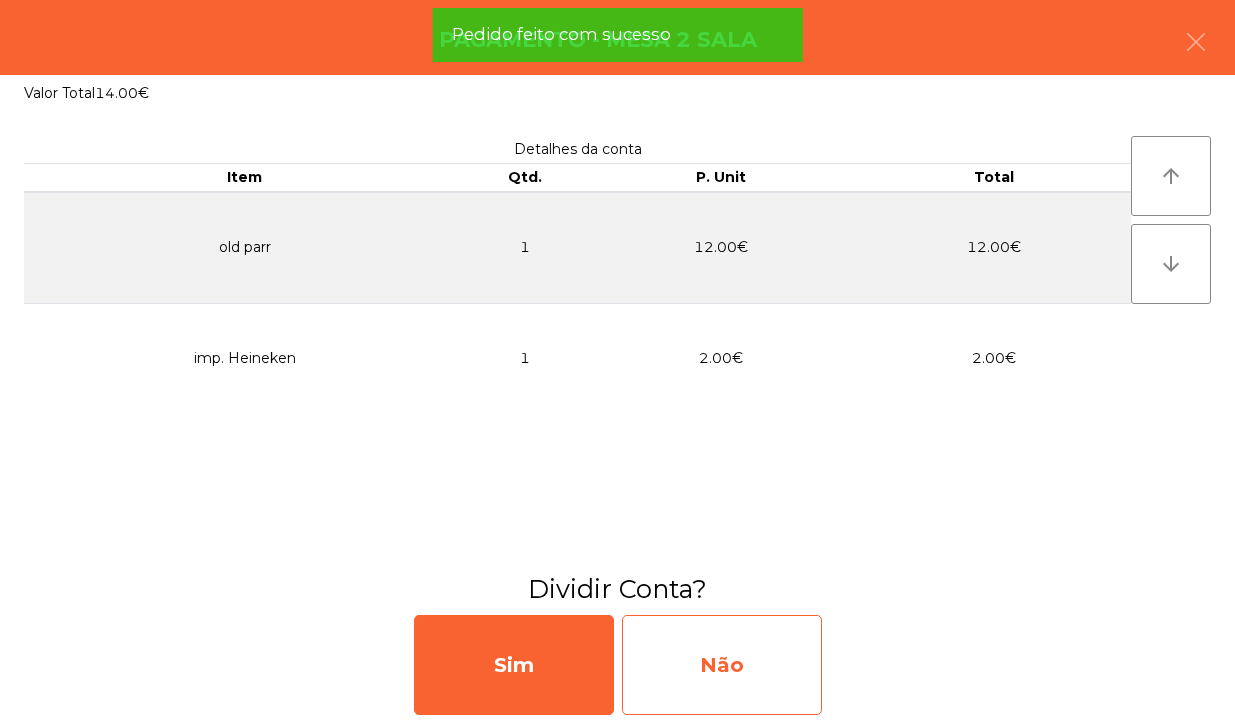 click on "Não" 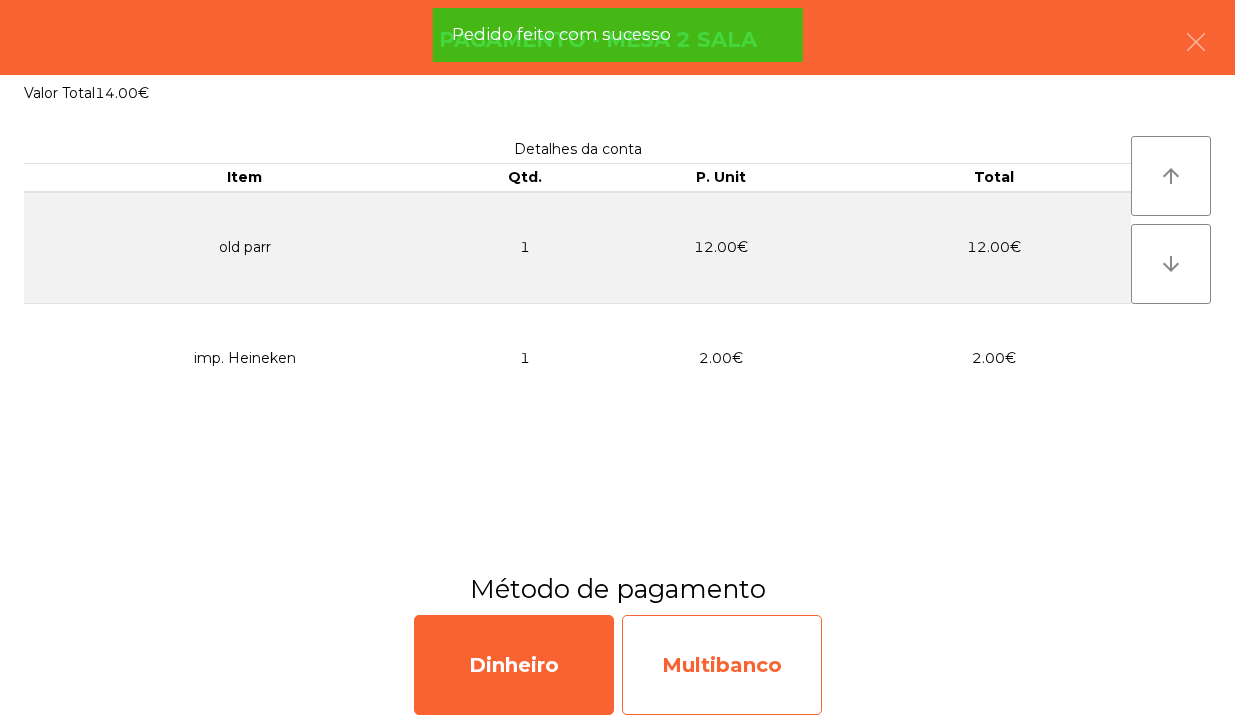 click on "Multibanco" 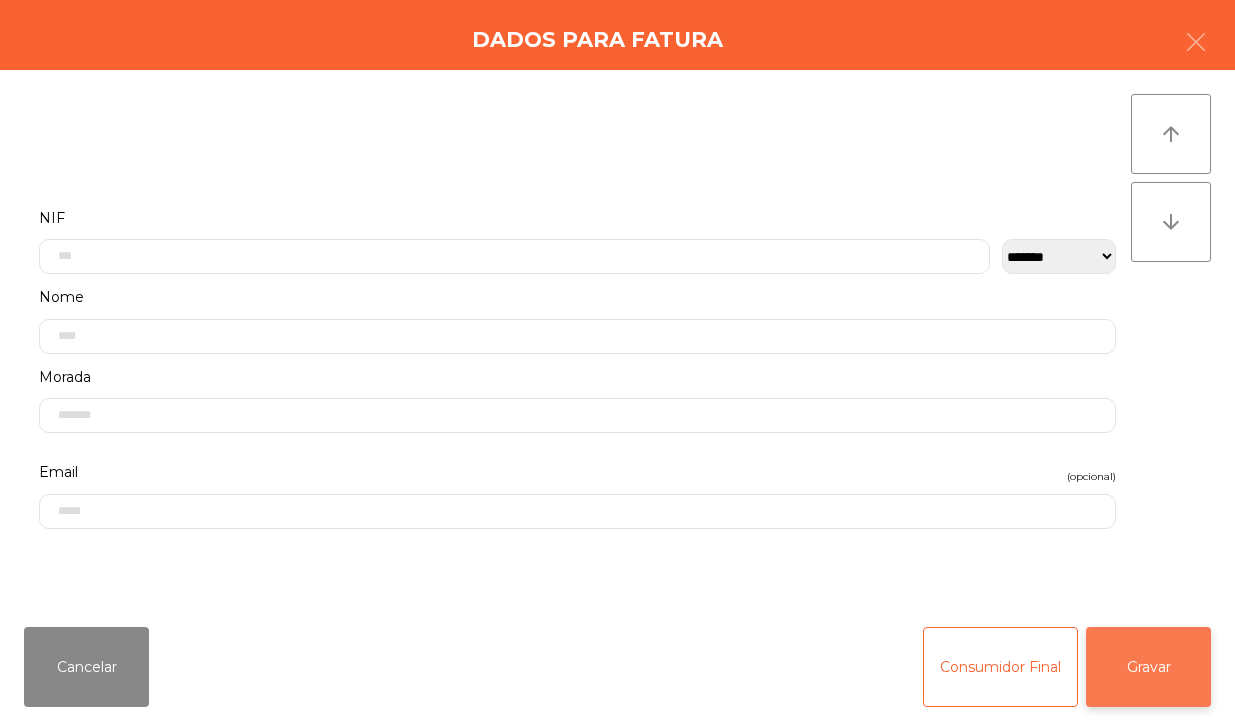 click on "Gravar" 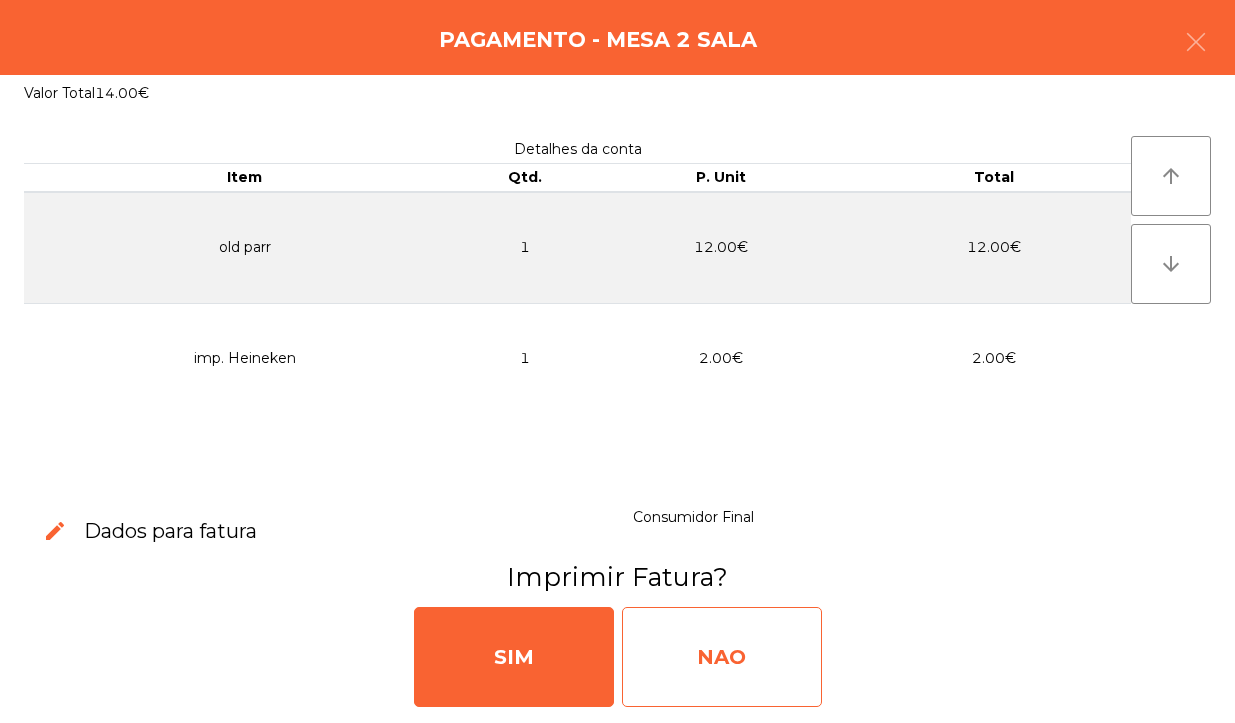 click on "NAO" 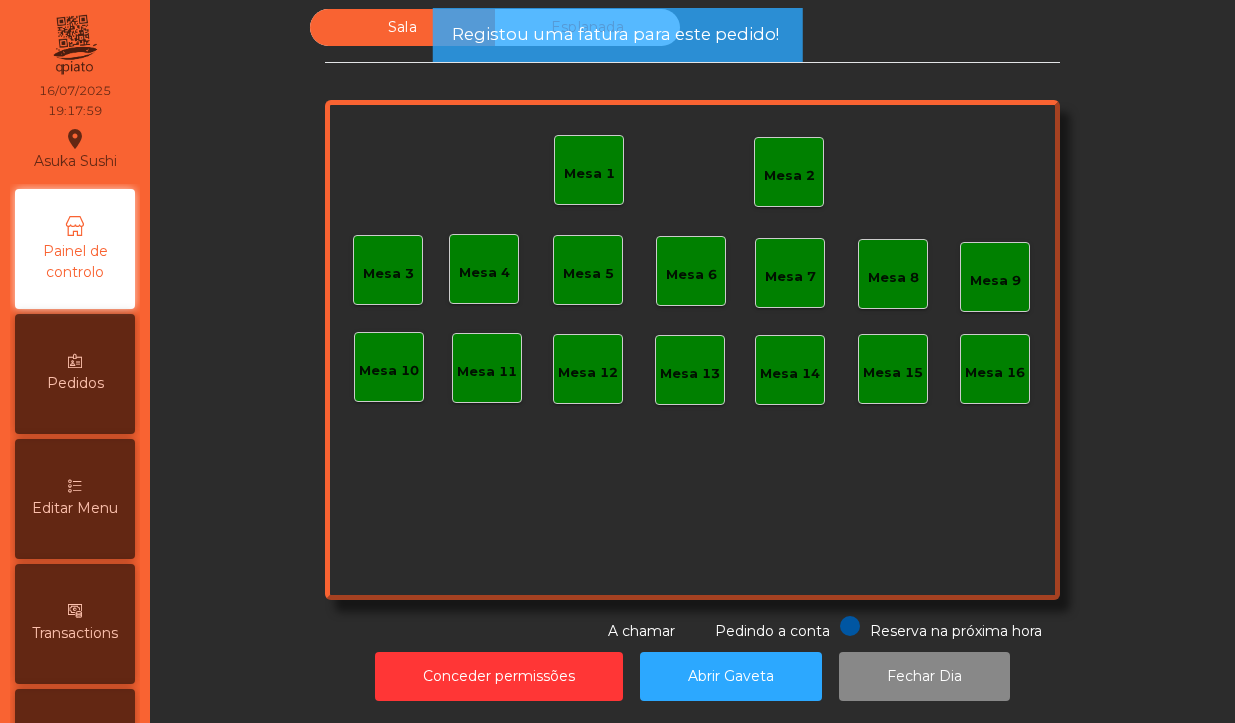 click on "Mesa 2" 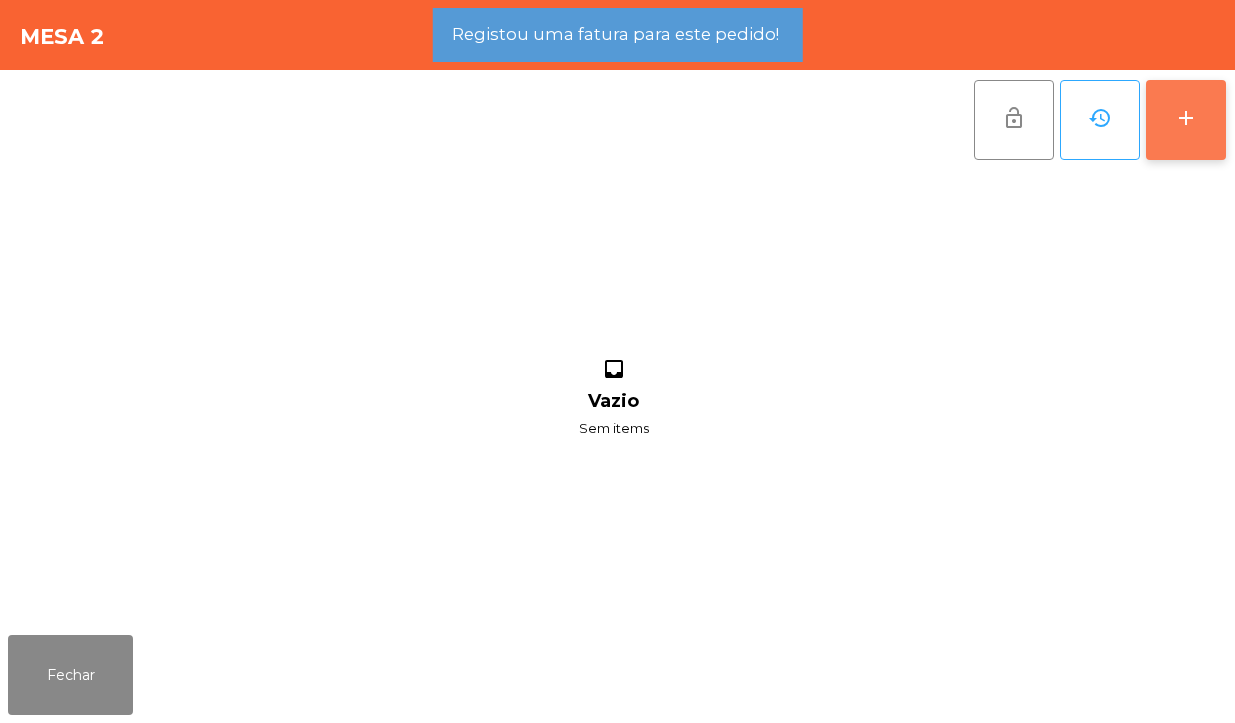 click on "add" 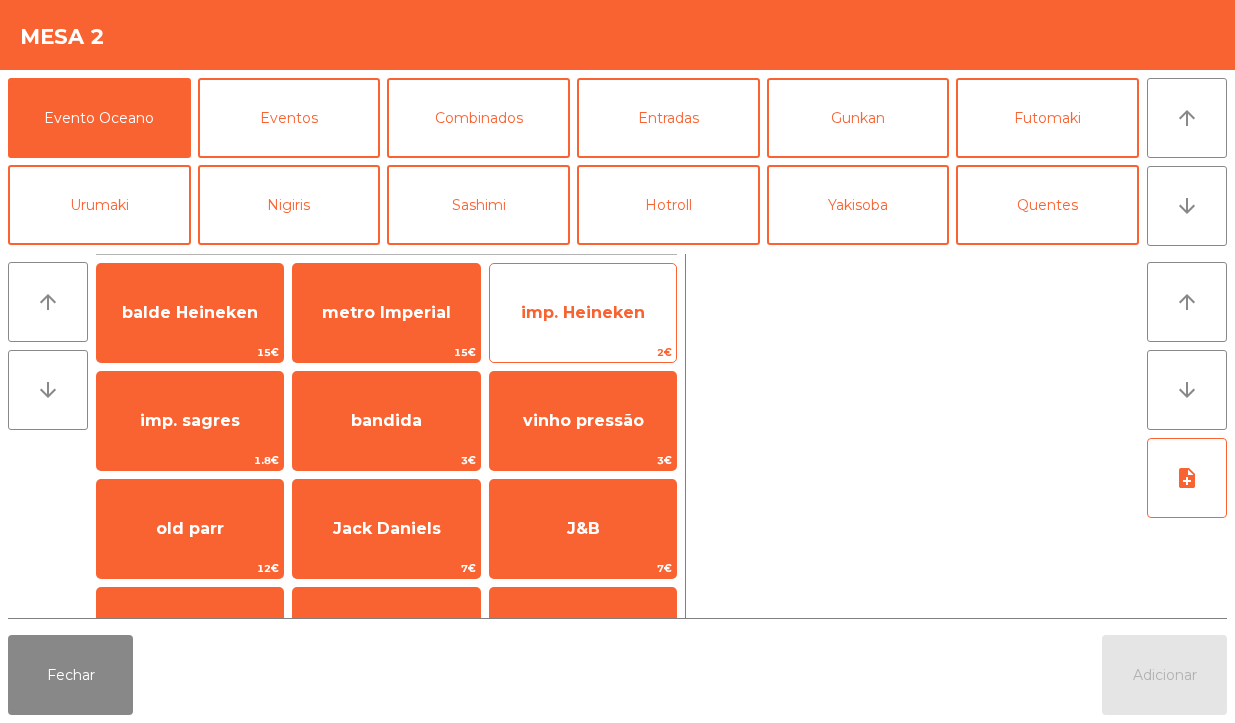 click on "imp. Heineken" 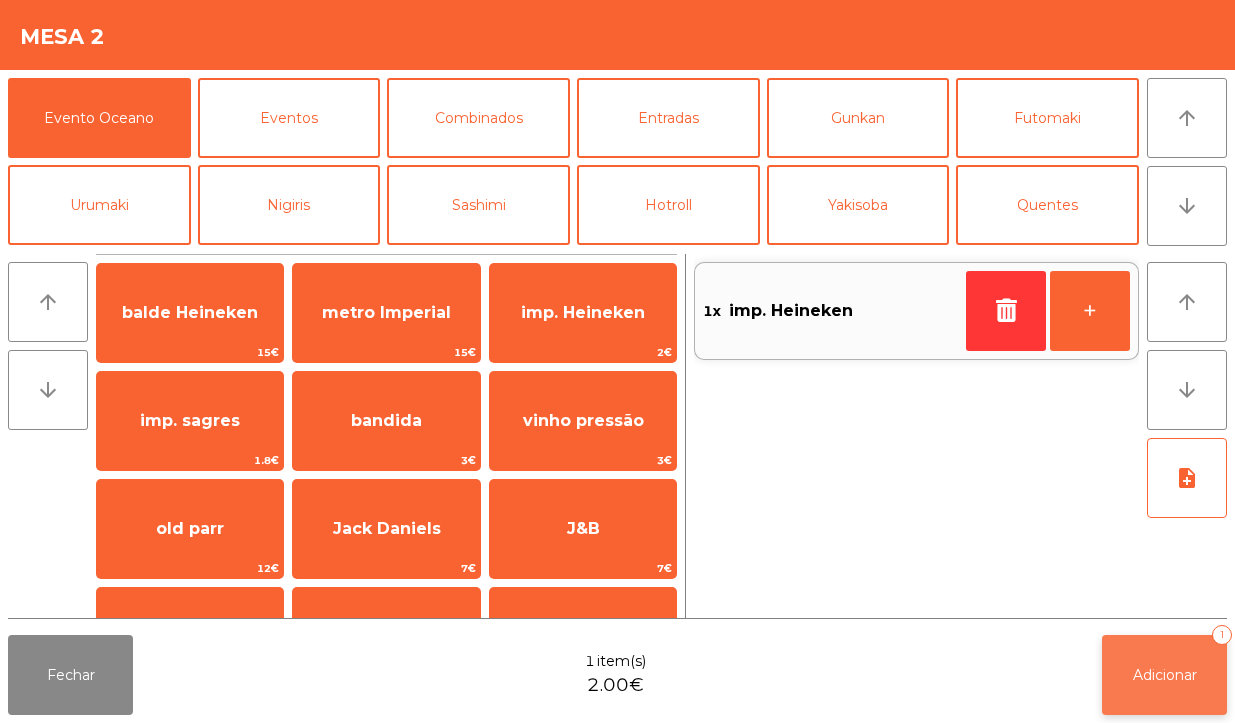 click on "Adicionar" 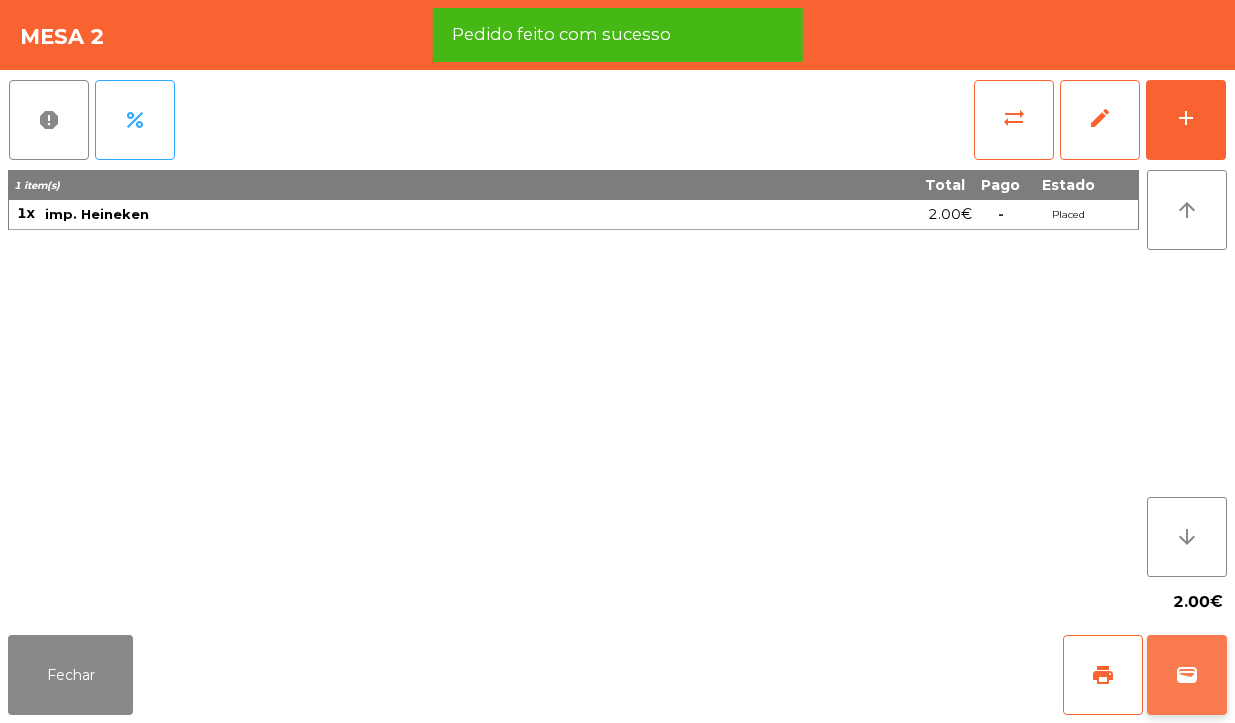 click on "wallet" 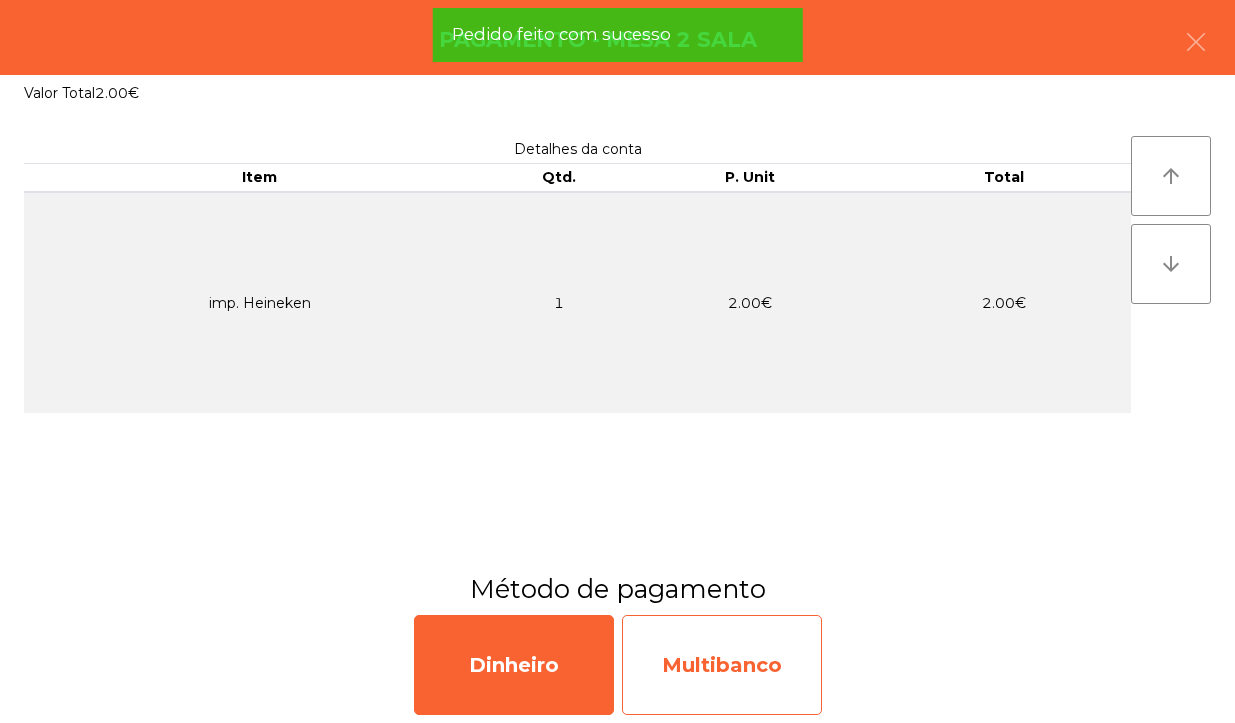 click on "Multibanco" 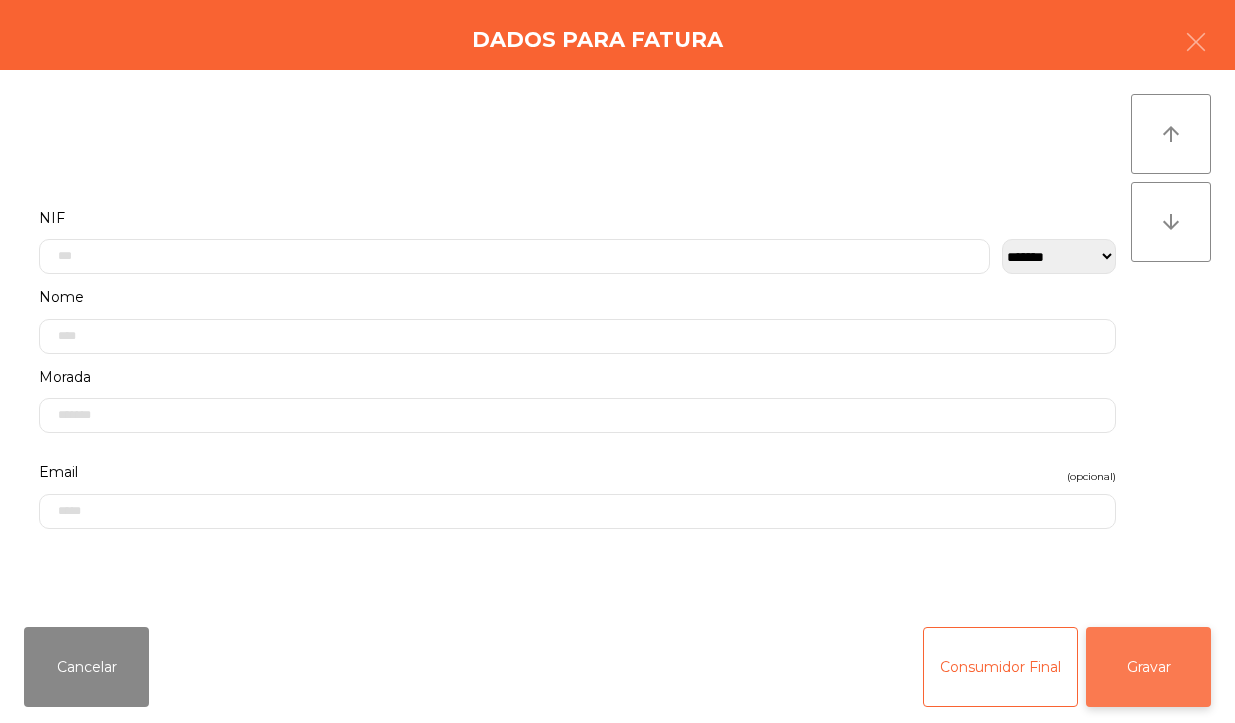 click on "Gravar" 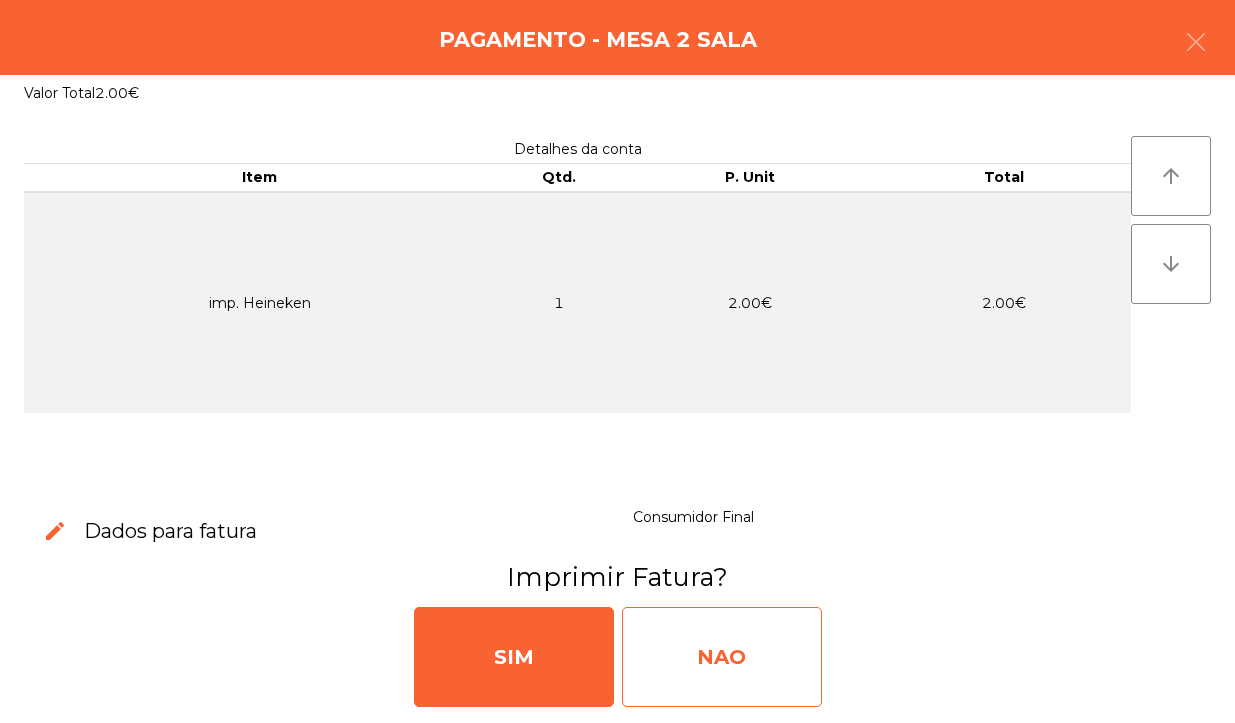 click on "NAO" 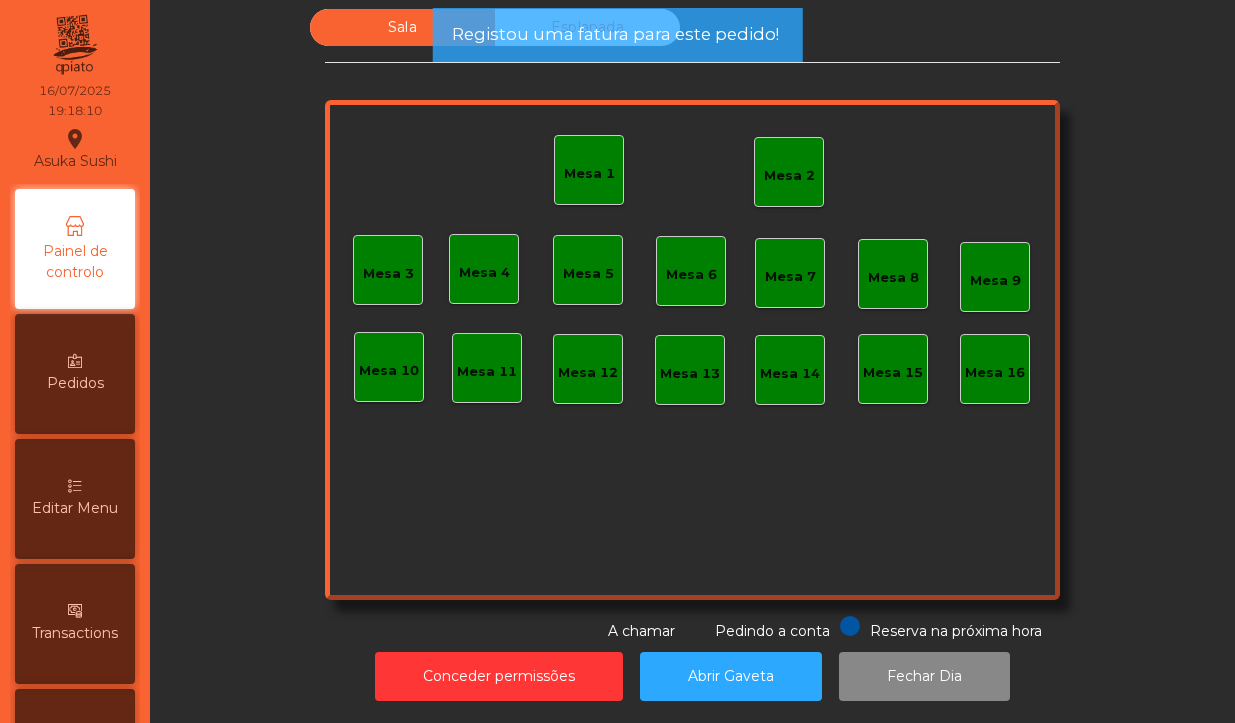 click on "Mesa 2" 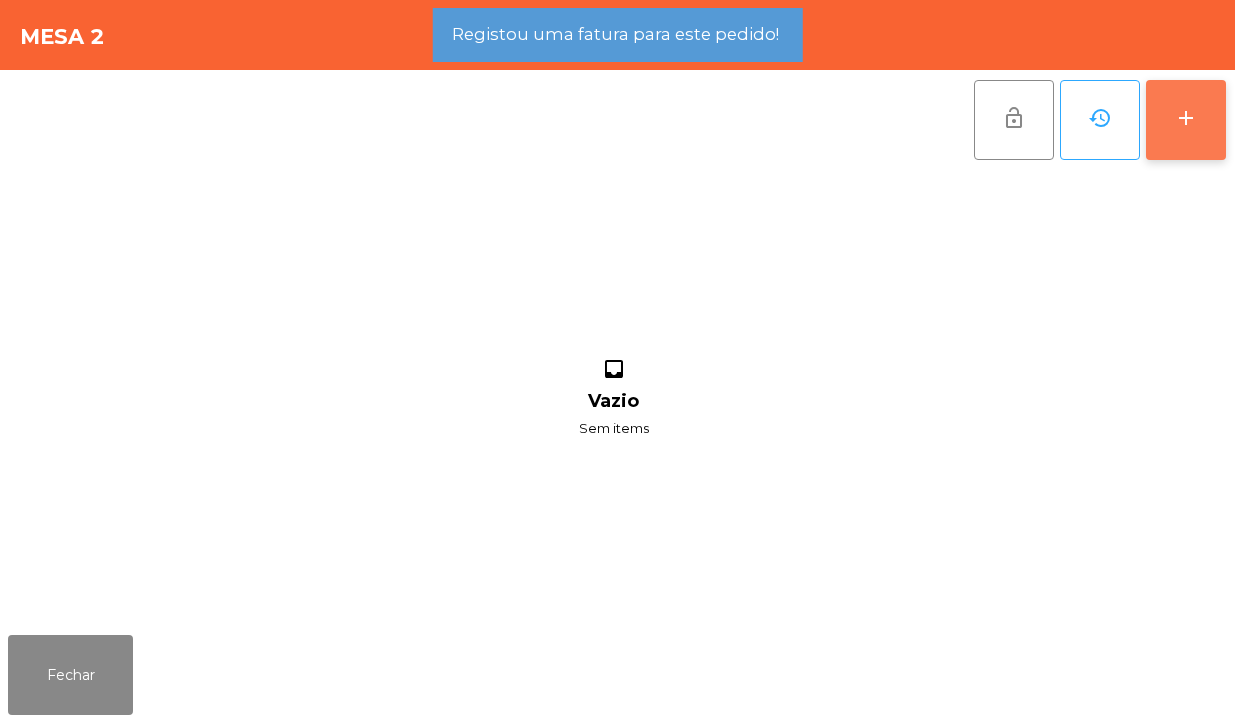 click on "add" 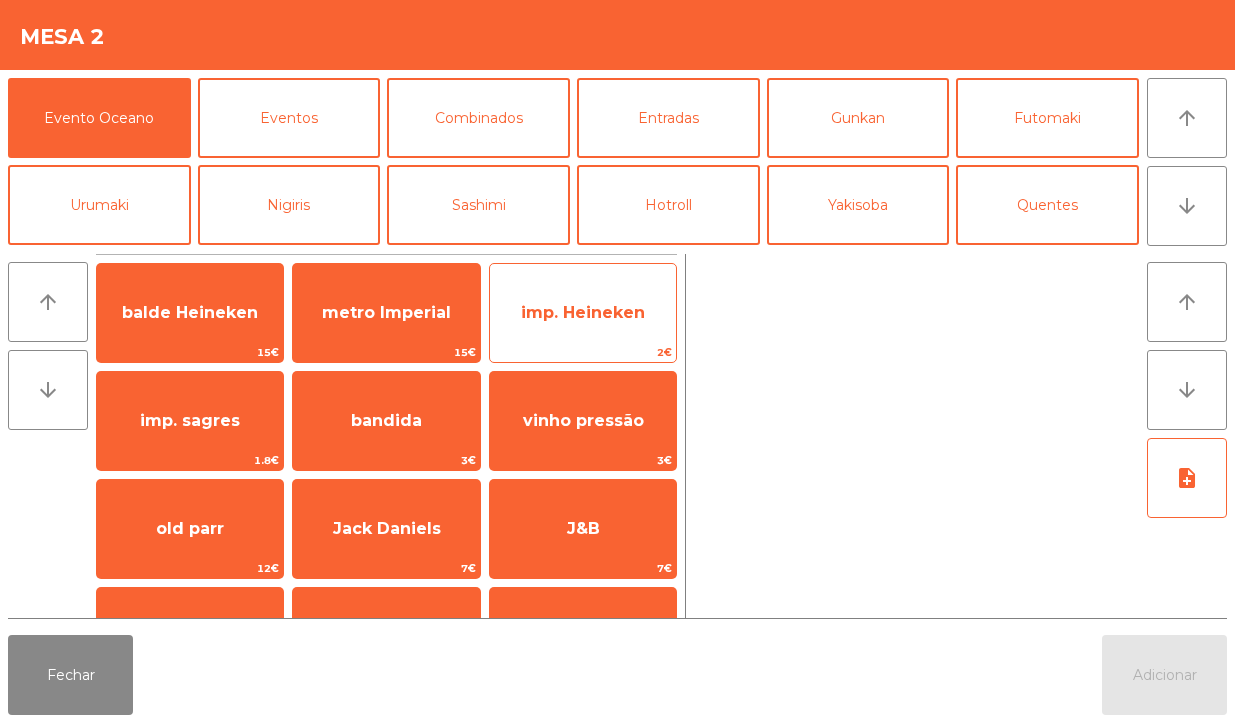 click on "imp. Heineken" 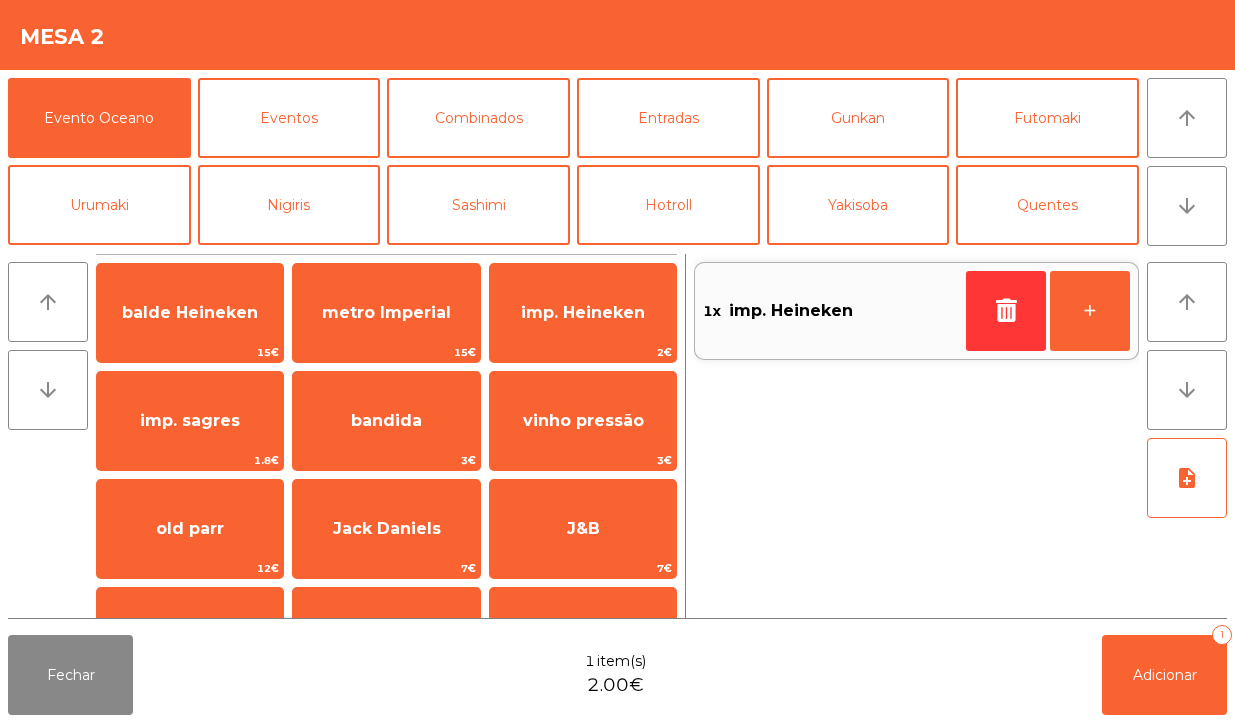 click on "1x    imp.Heineken" 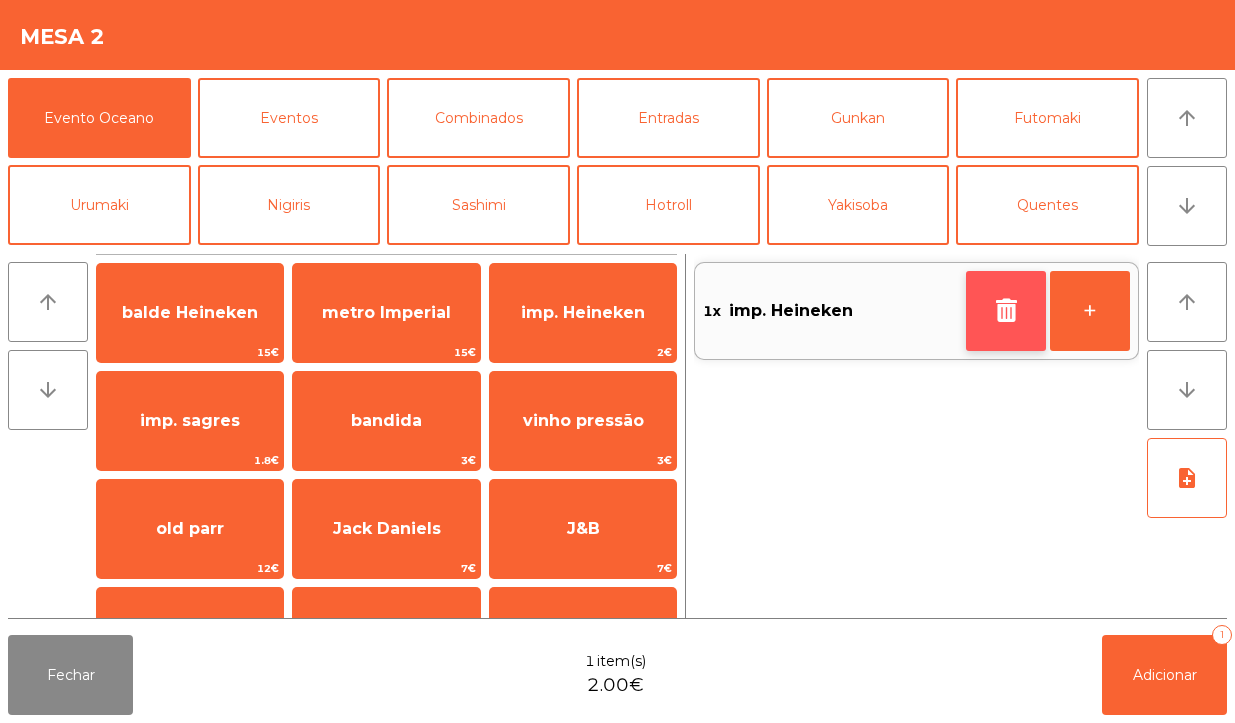 click 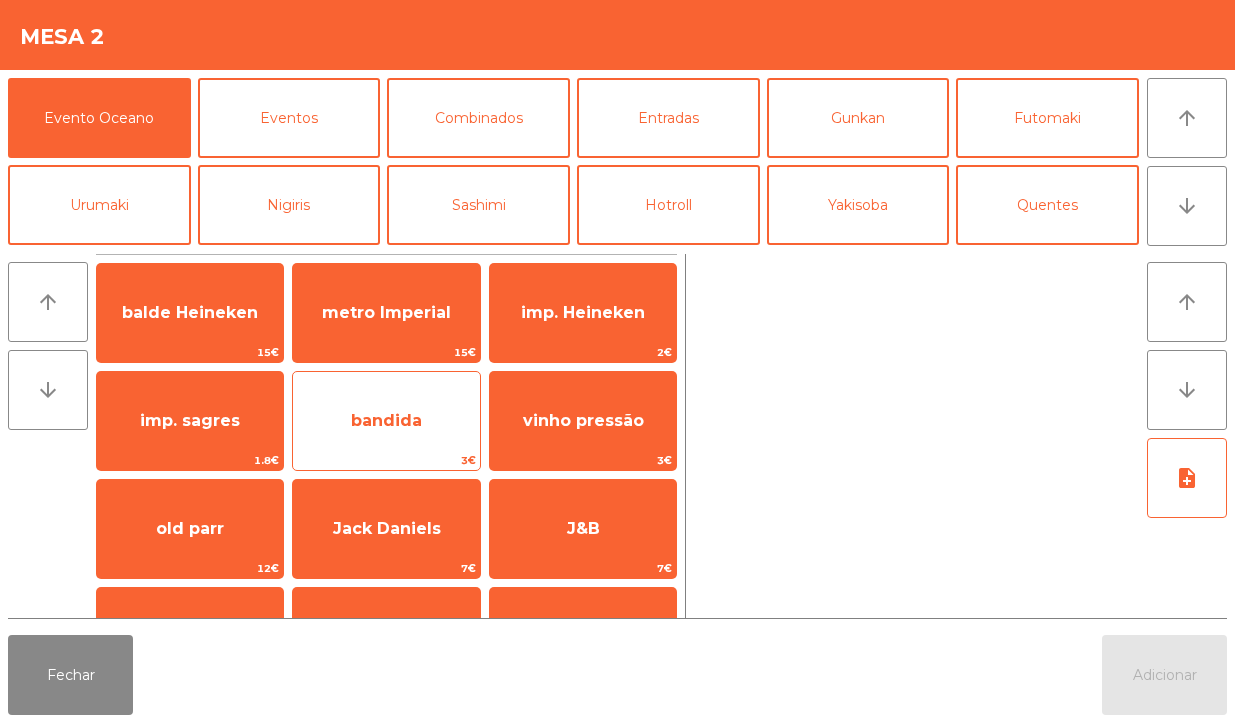 click on "3€" 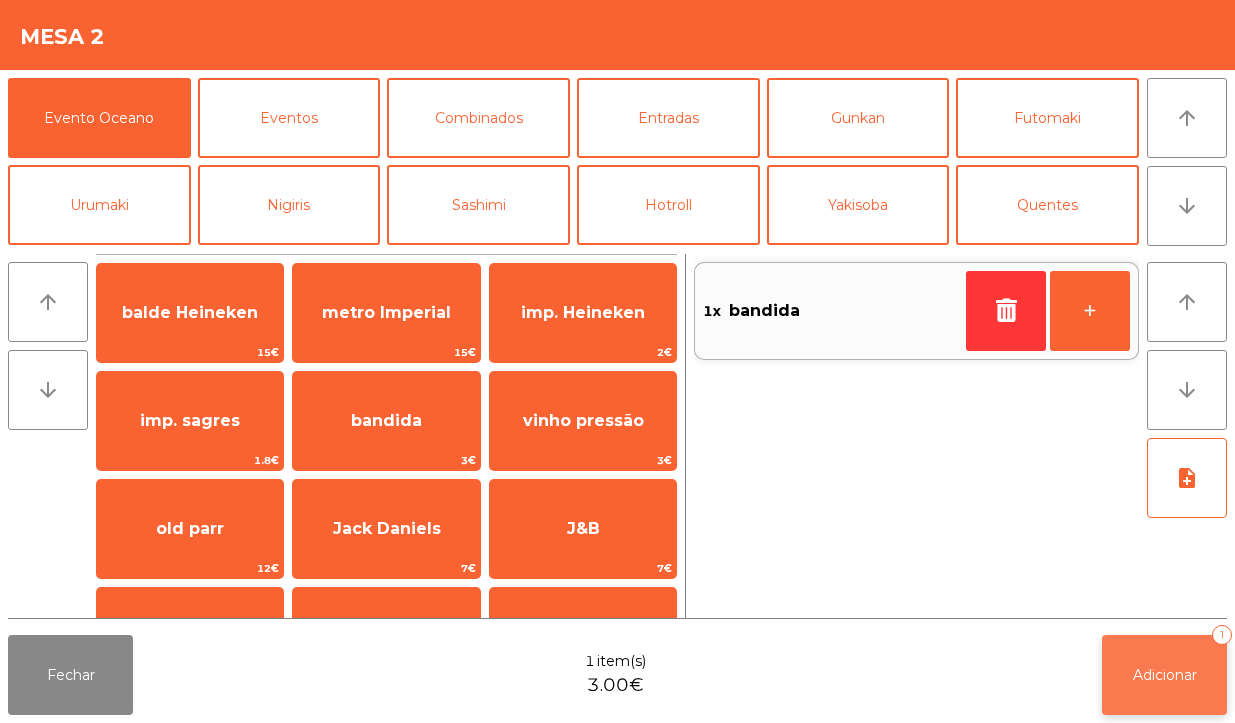 click on "Adicionar" 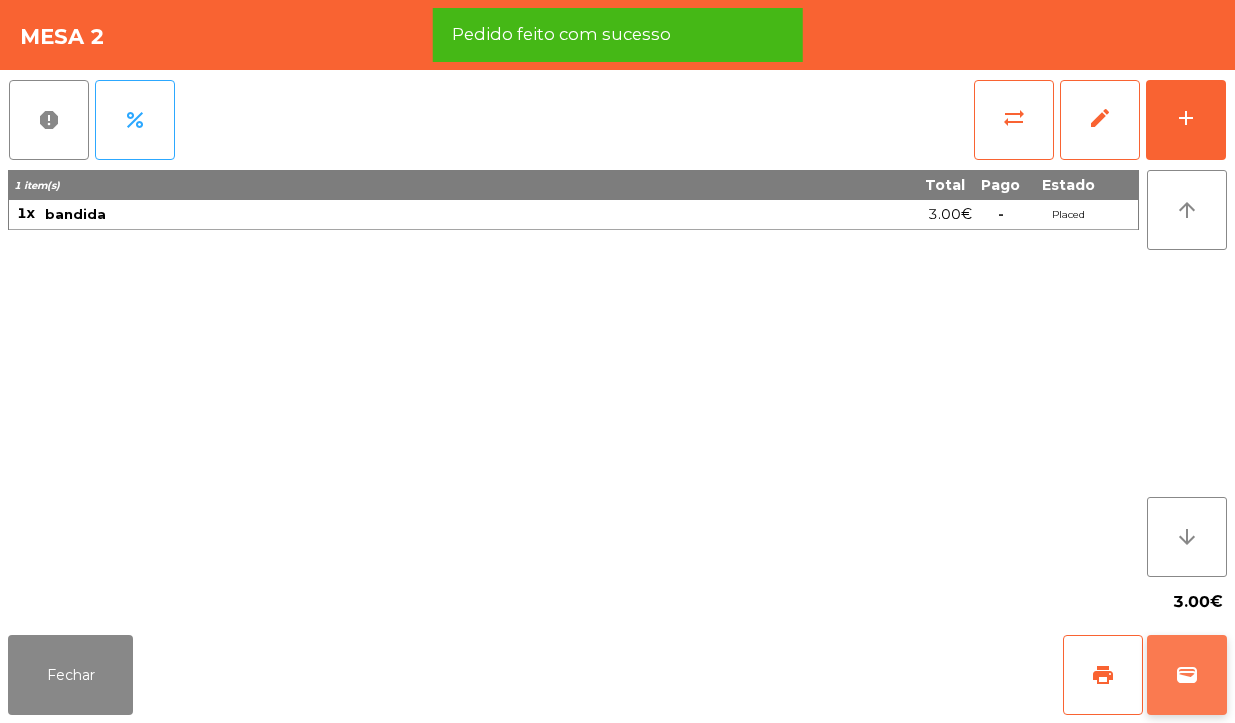 click on "wallet" 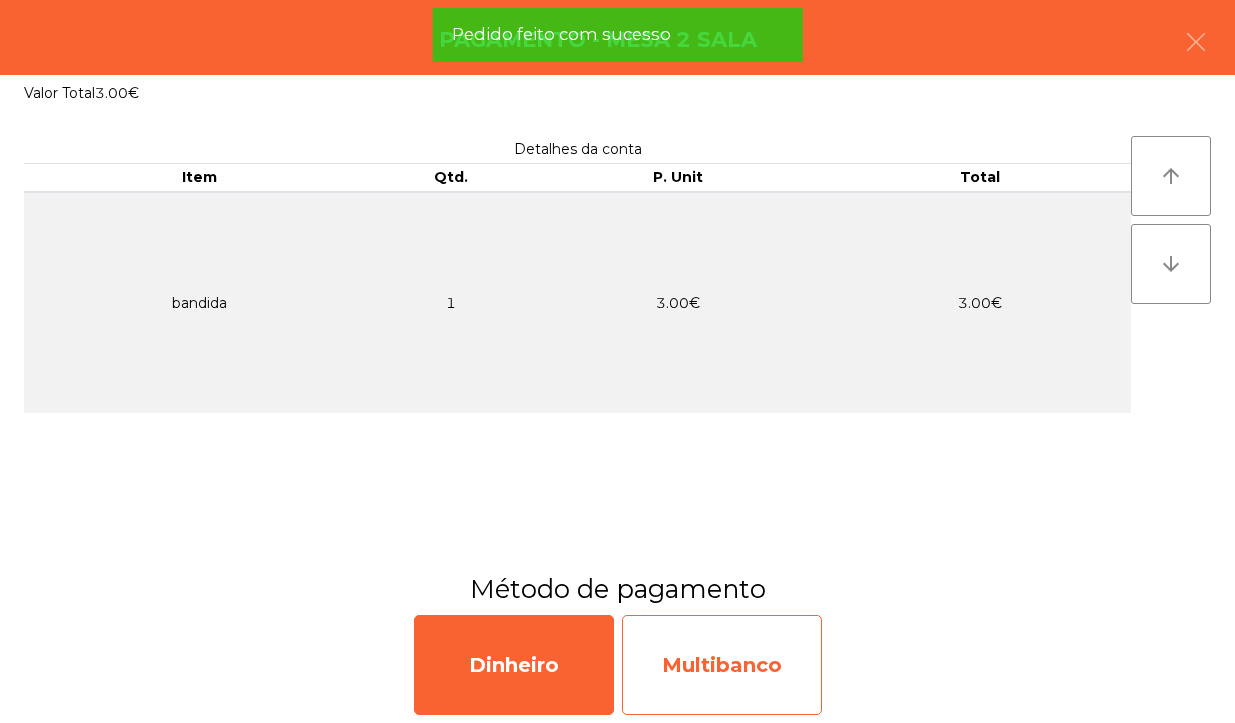 click on "Multibanco" 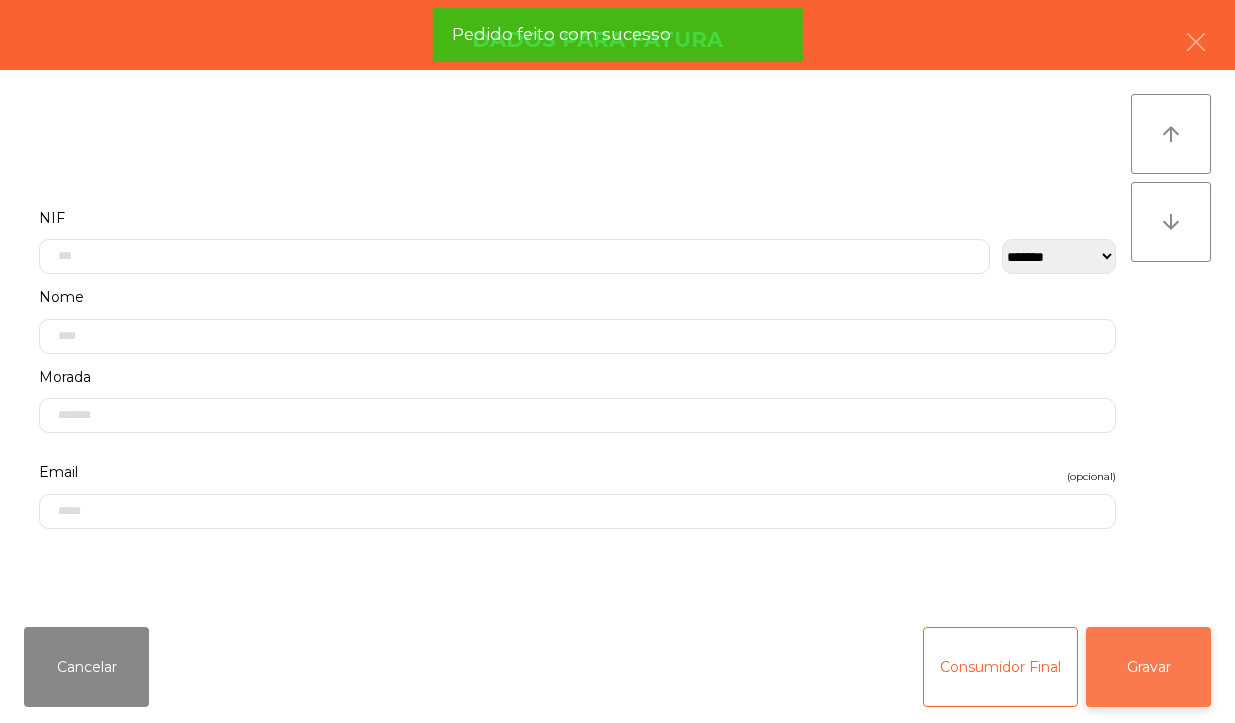 click on "Gravar" 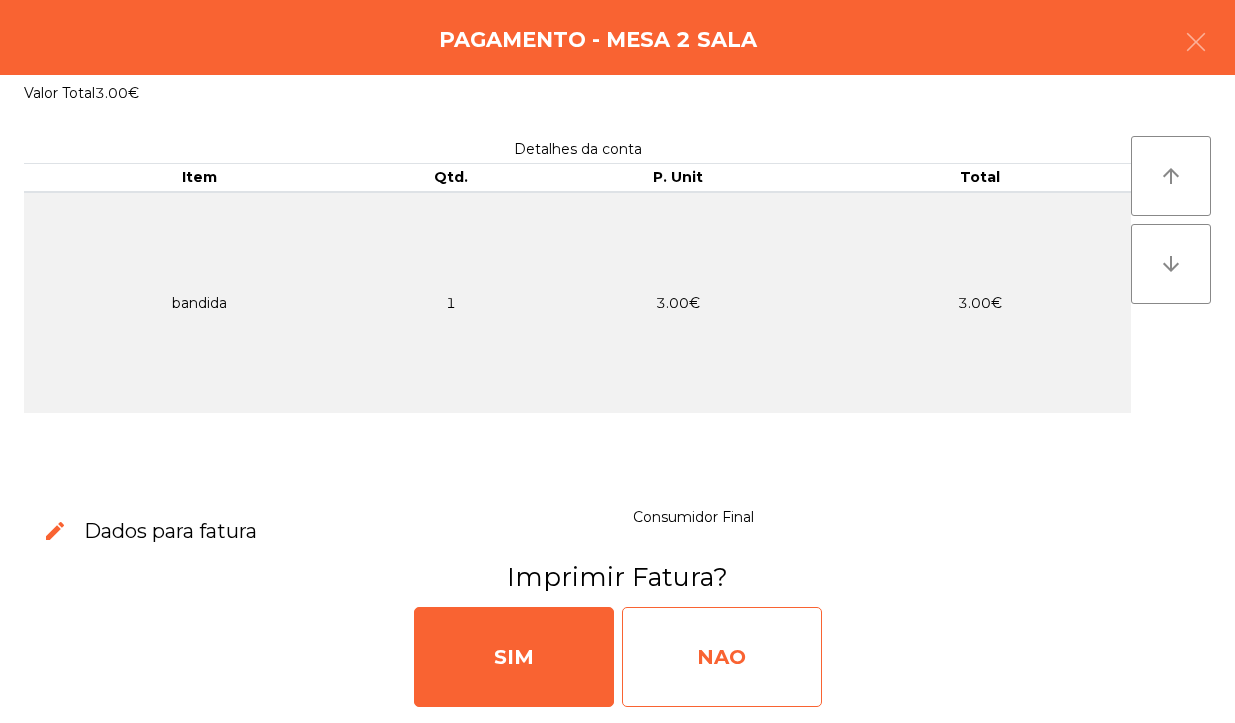 click on "NAO" 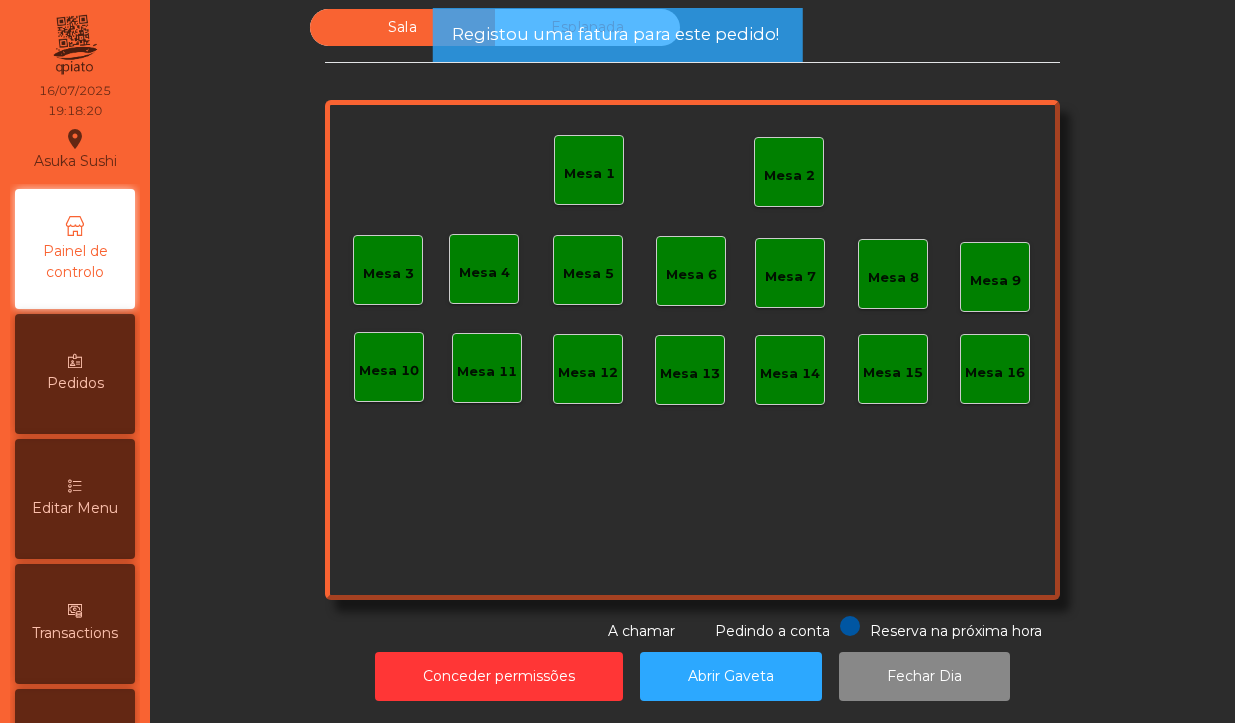 click on "Mesa 2" 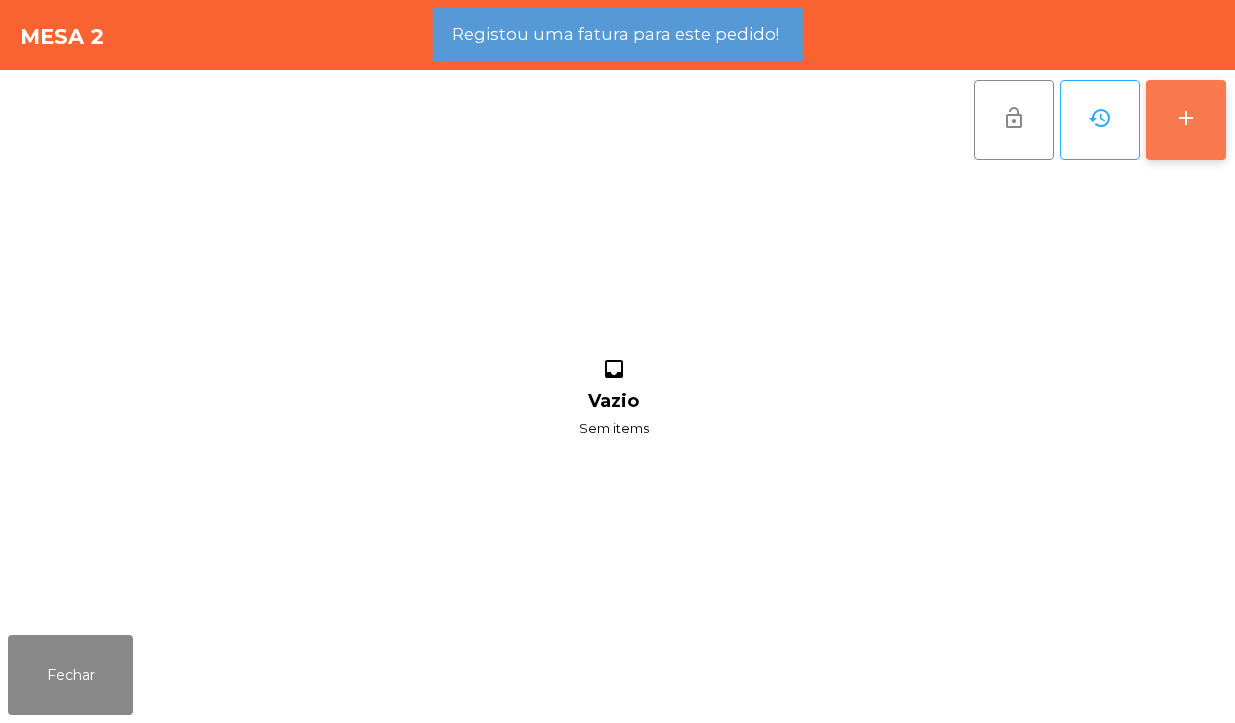 click on "add" 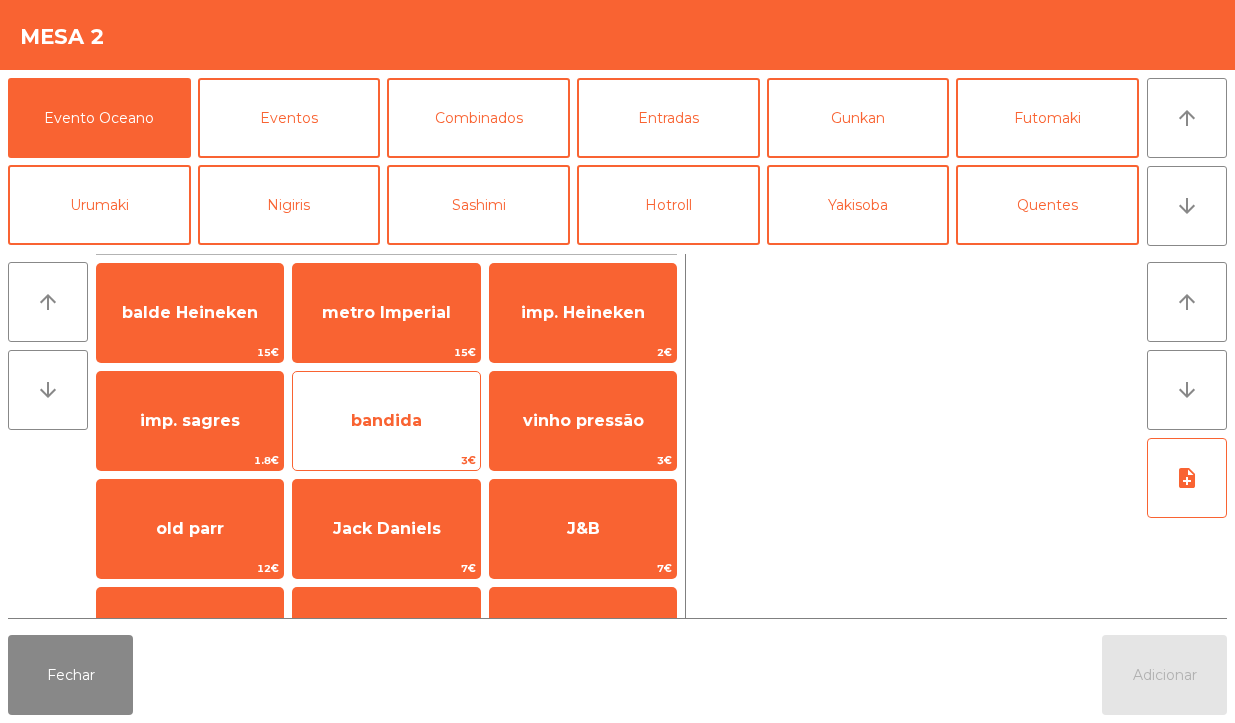 click on "bandida" 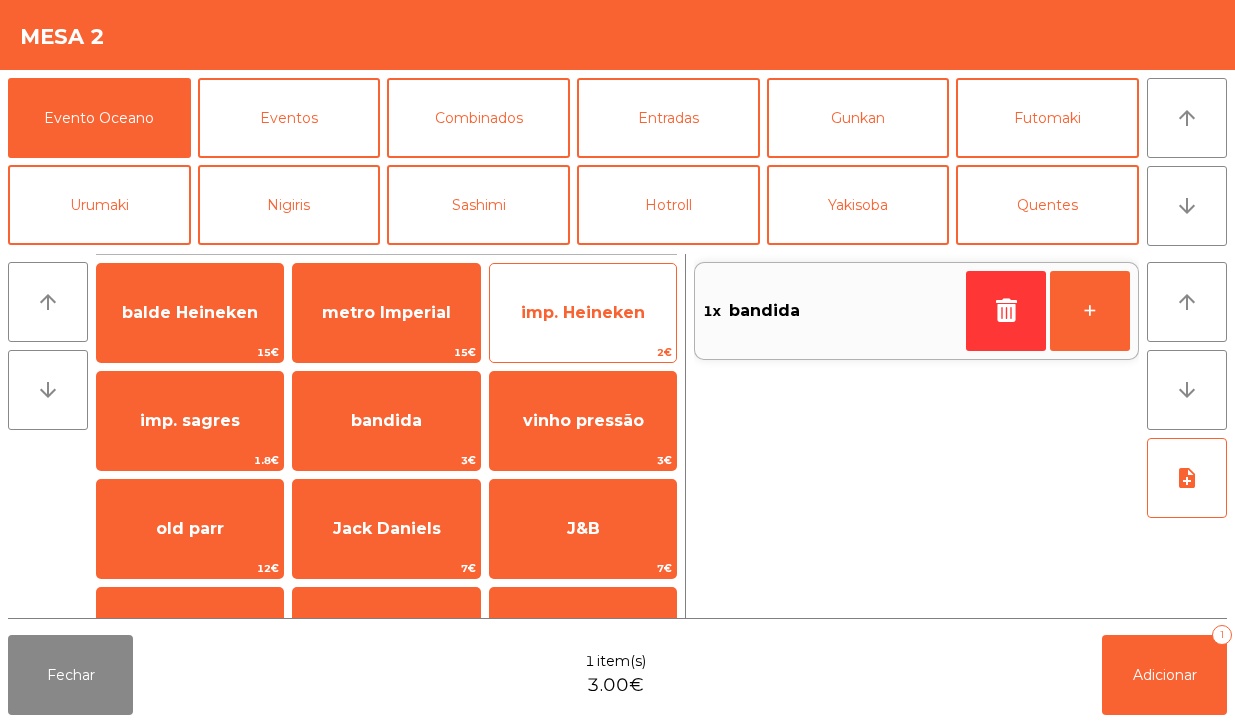 click on "imp. Heineken" 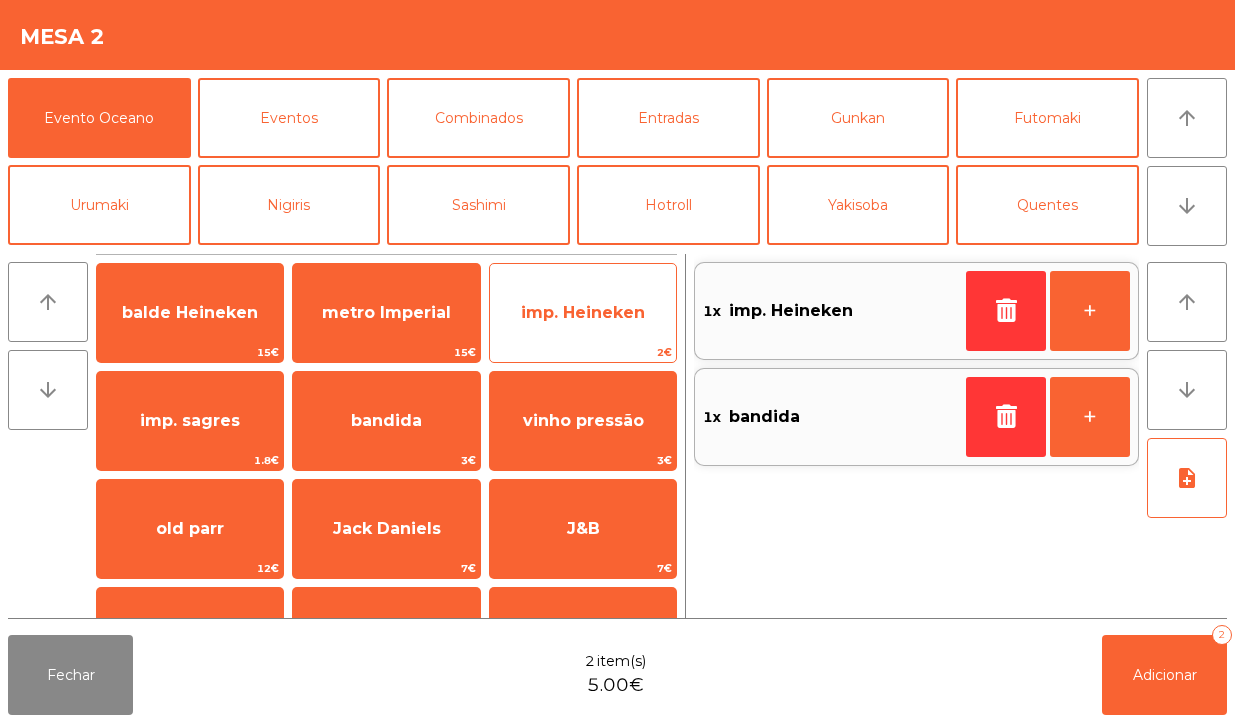 click on "imp. Heineken" 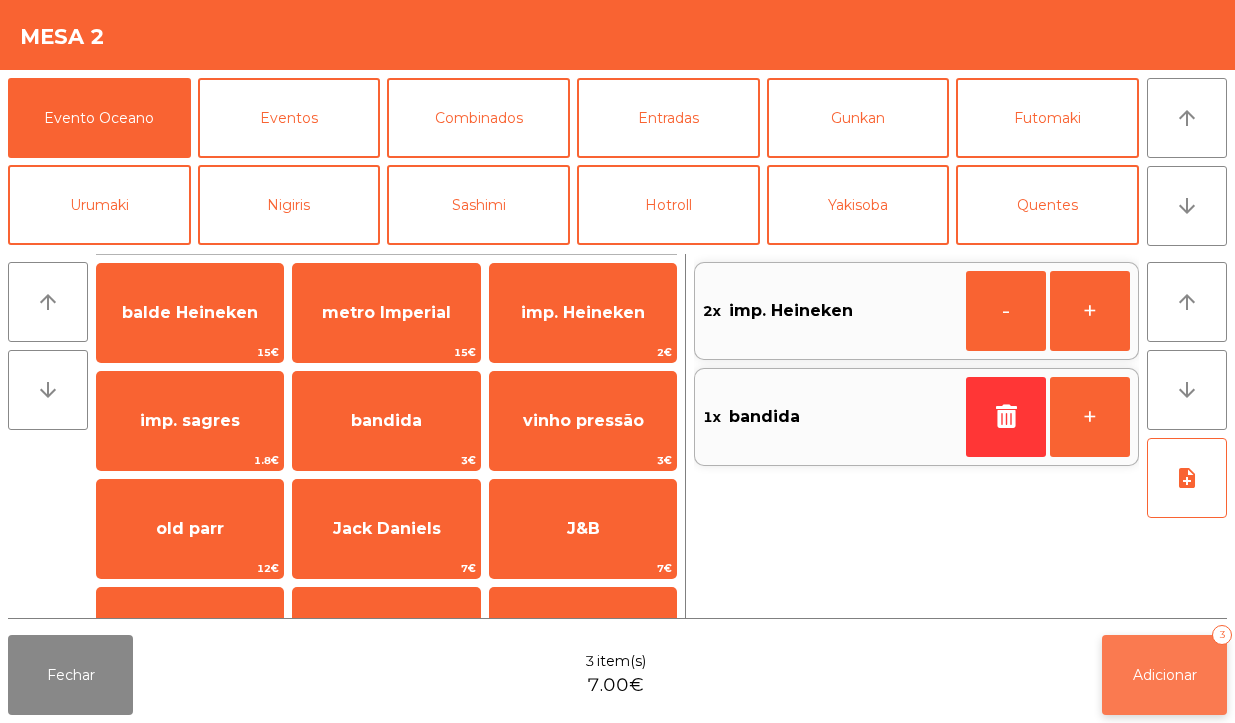 click on "Adicionar   3" 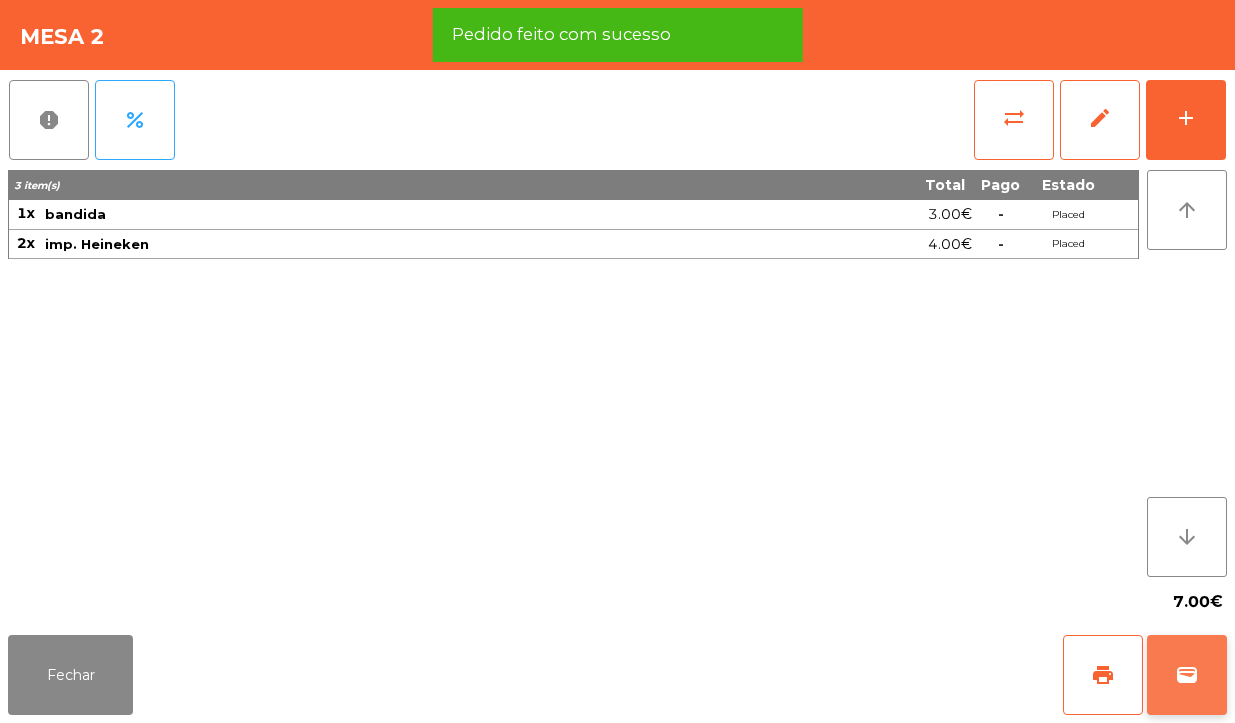 click on "wallet" 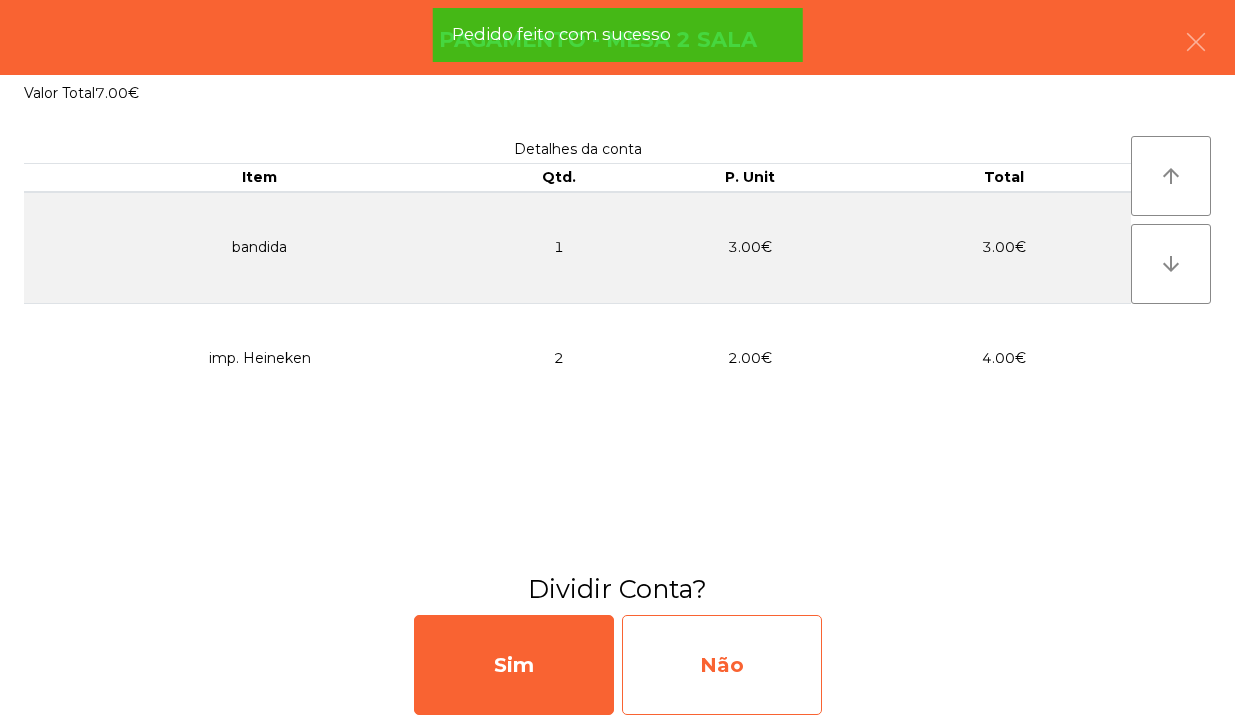 click on "Não" 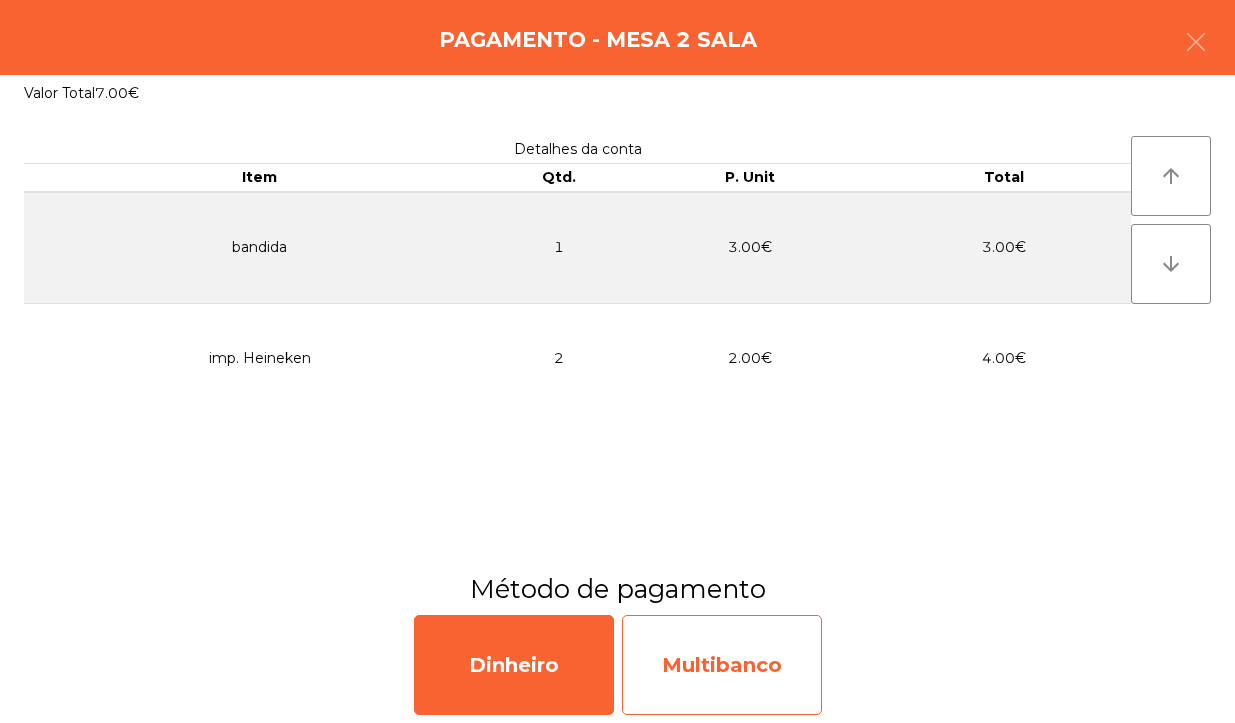 click on "Multibanco" 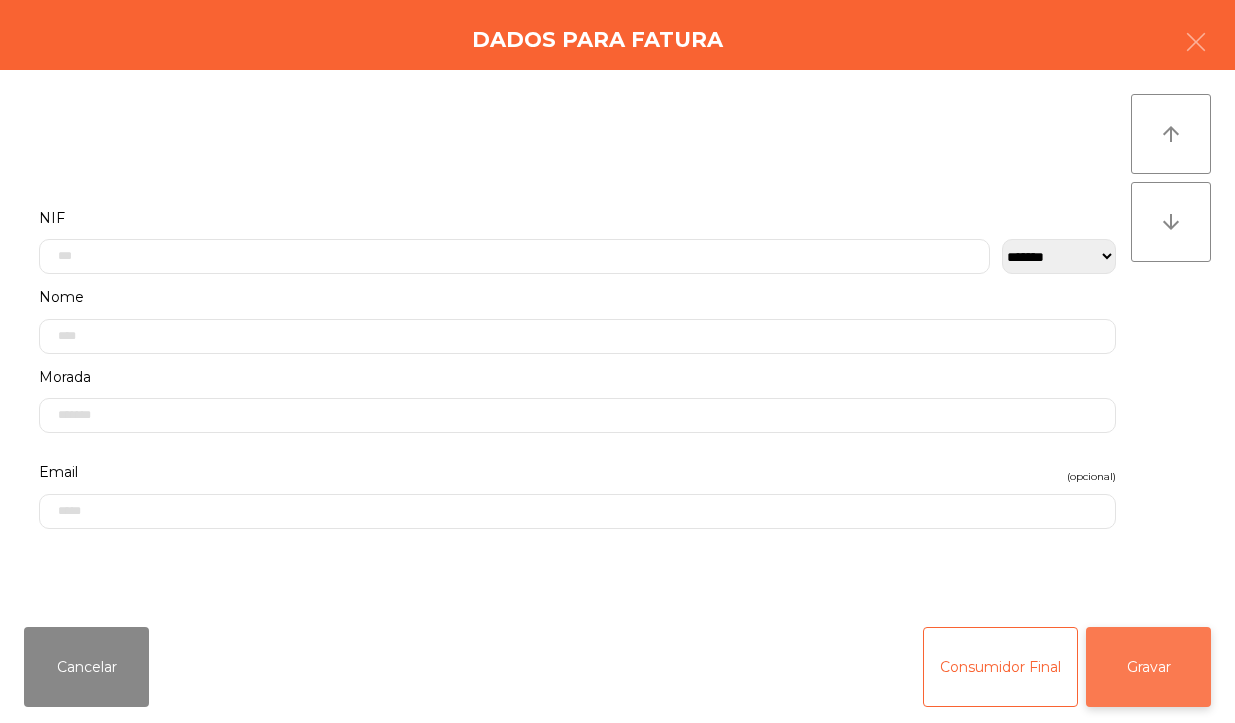 click on "Gravar" 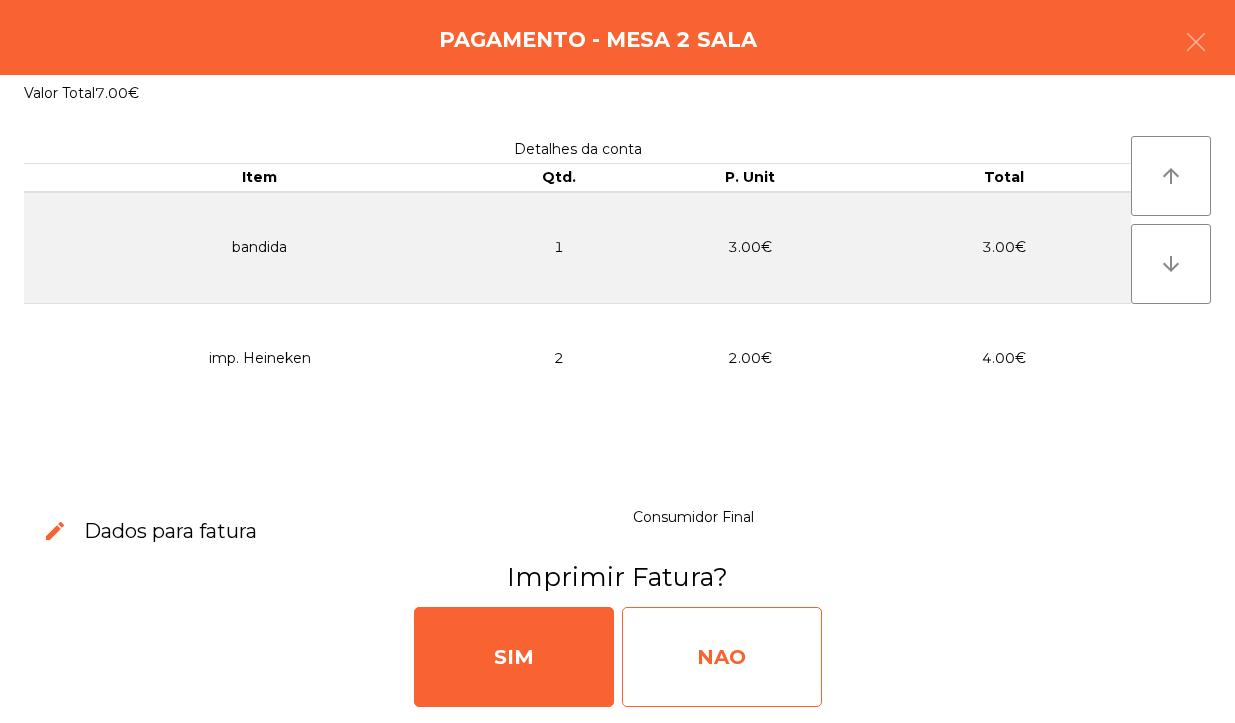 click on "NAO" 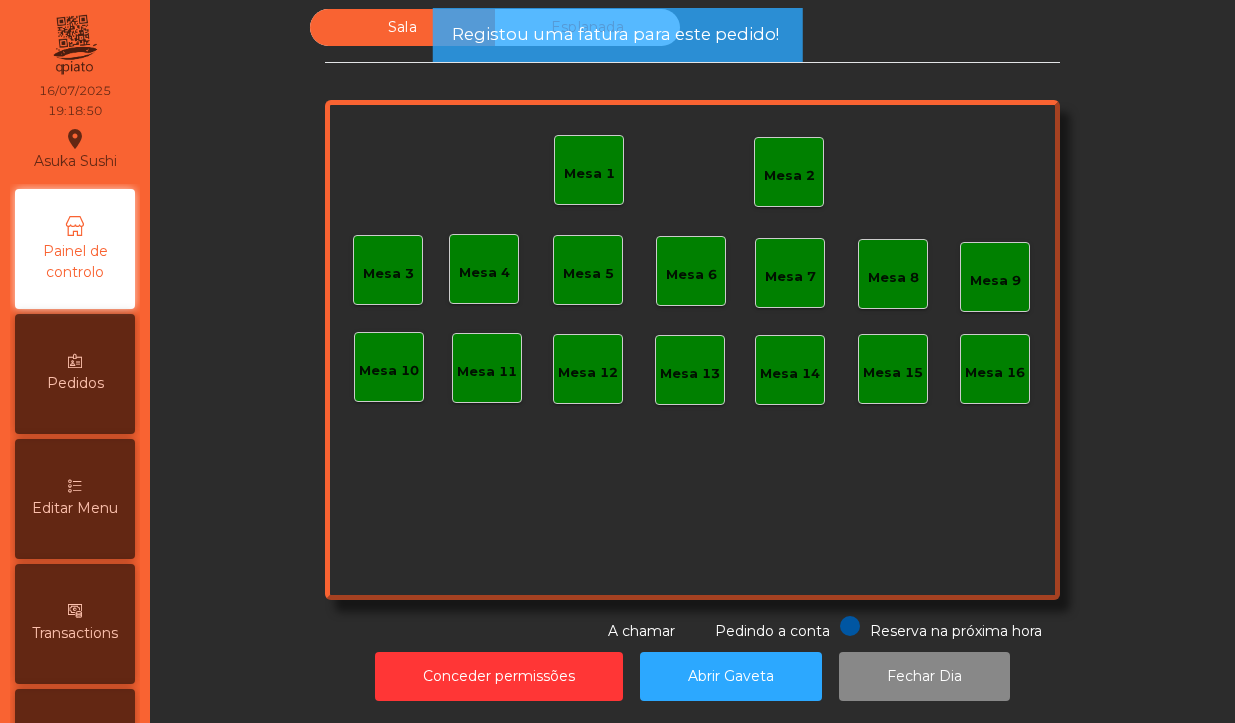 click on "Mesa 2" 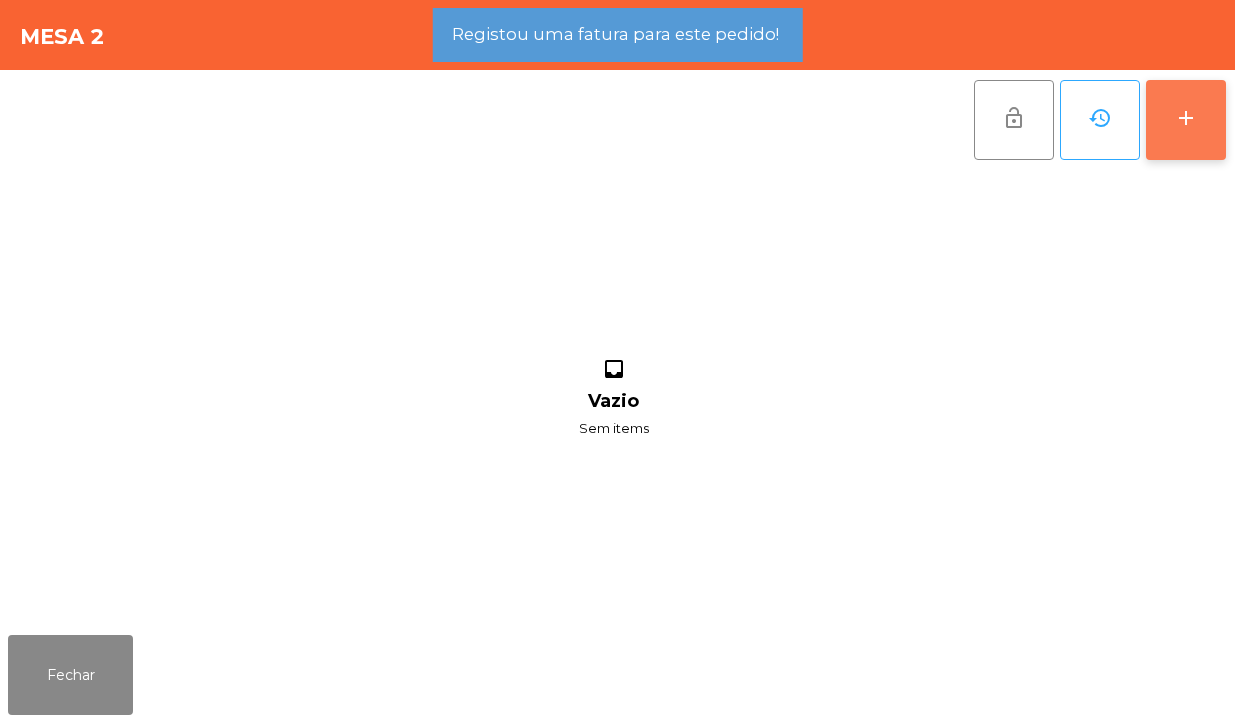 click on "add" 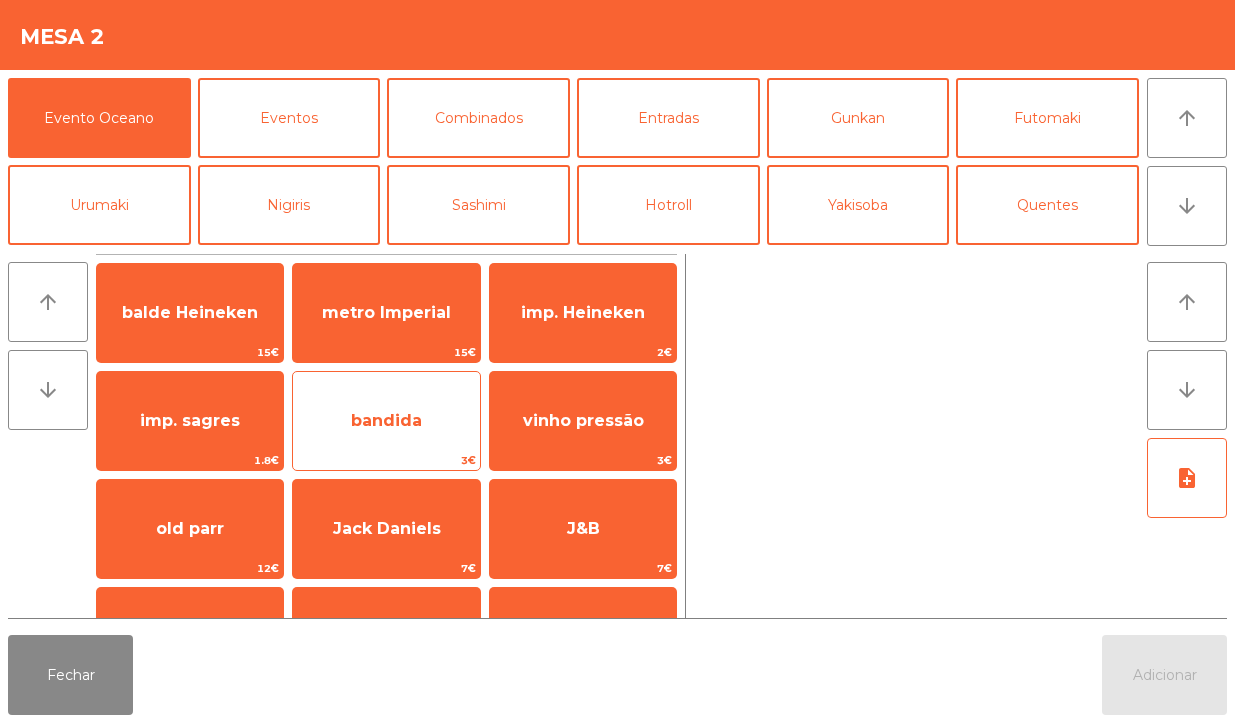click on "bandida   3€" 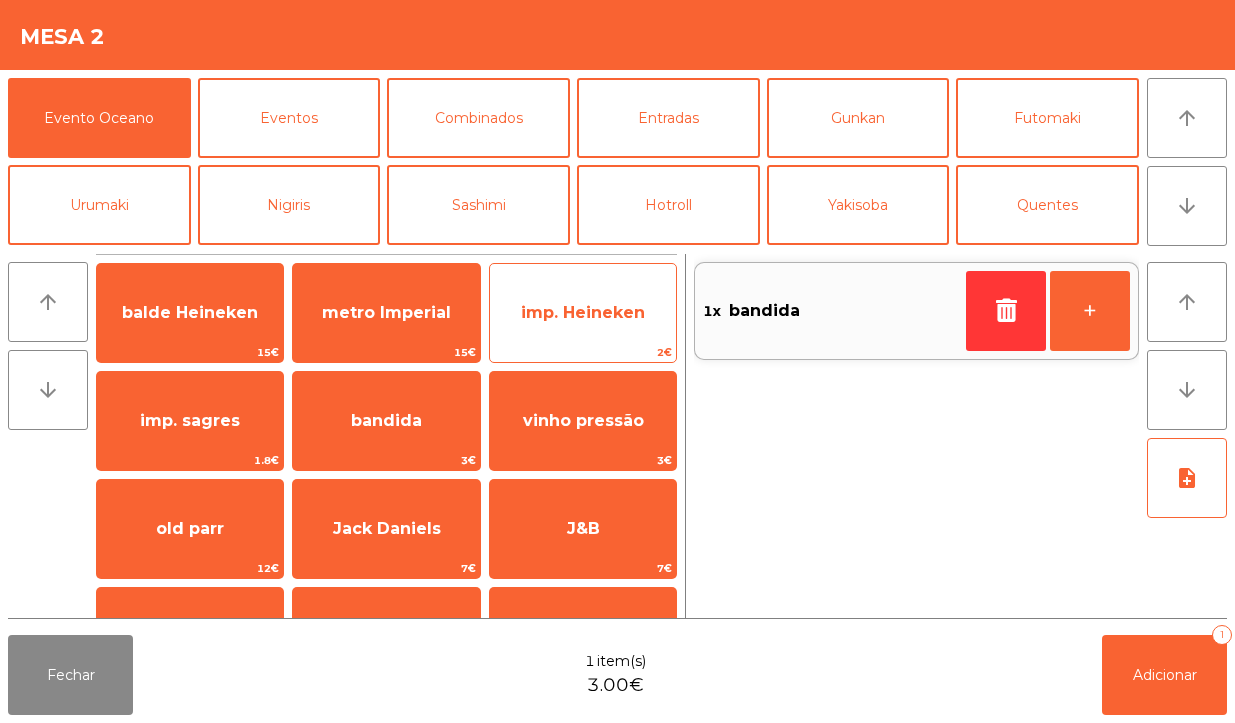 click on "imp. Heineken" 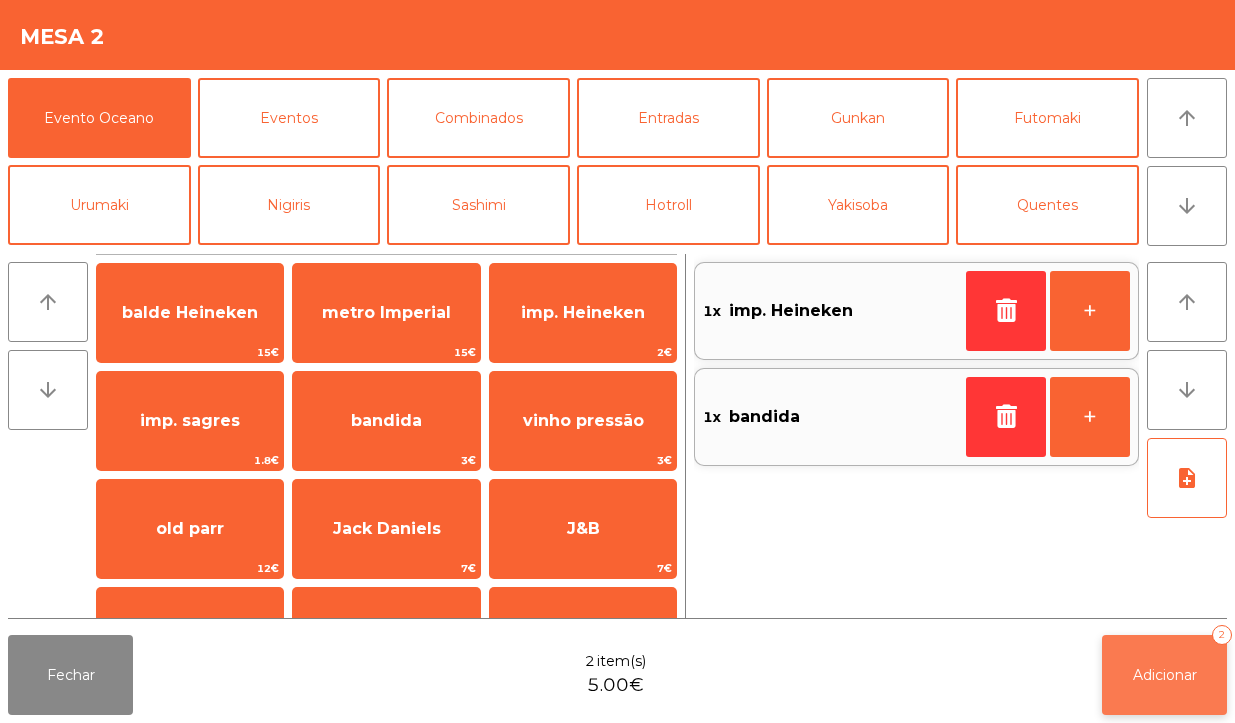 click on "Adicionar   2" 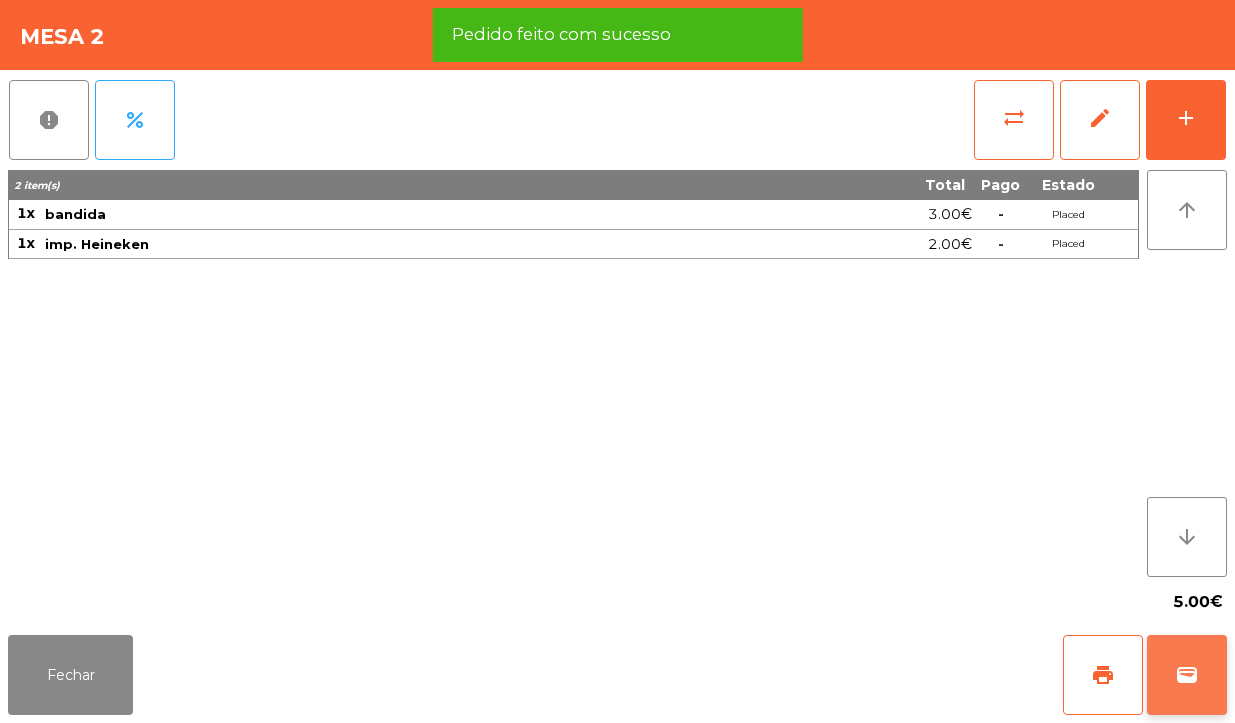 click on "wallet" 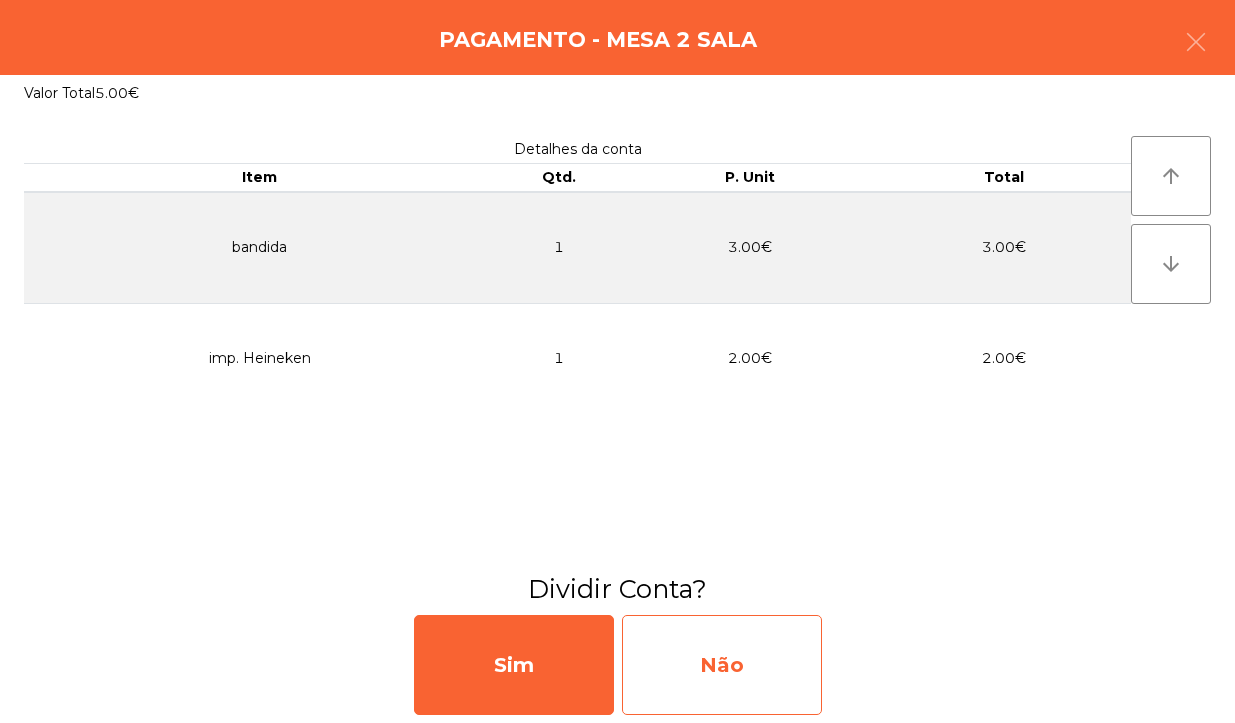 click on "Não" 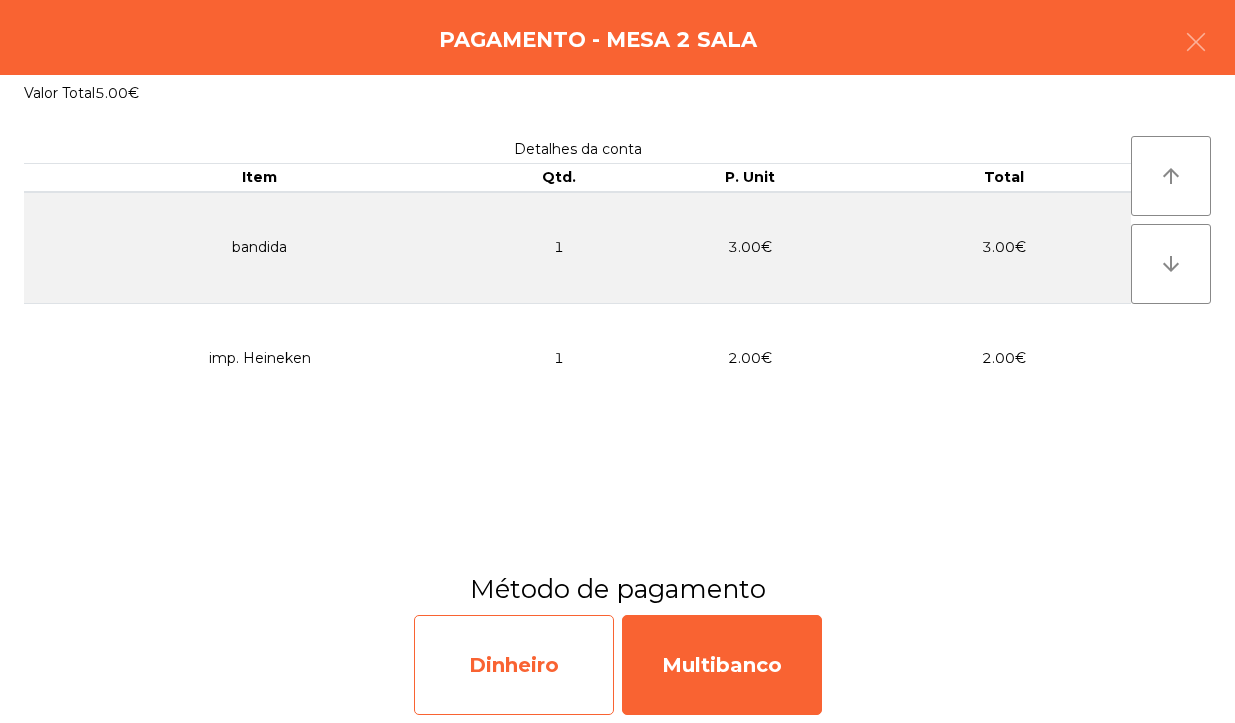 click on "Dinheiro" 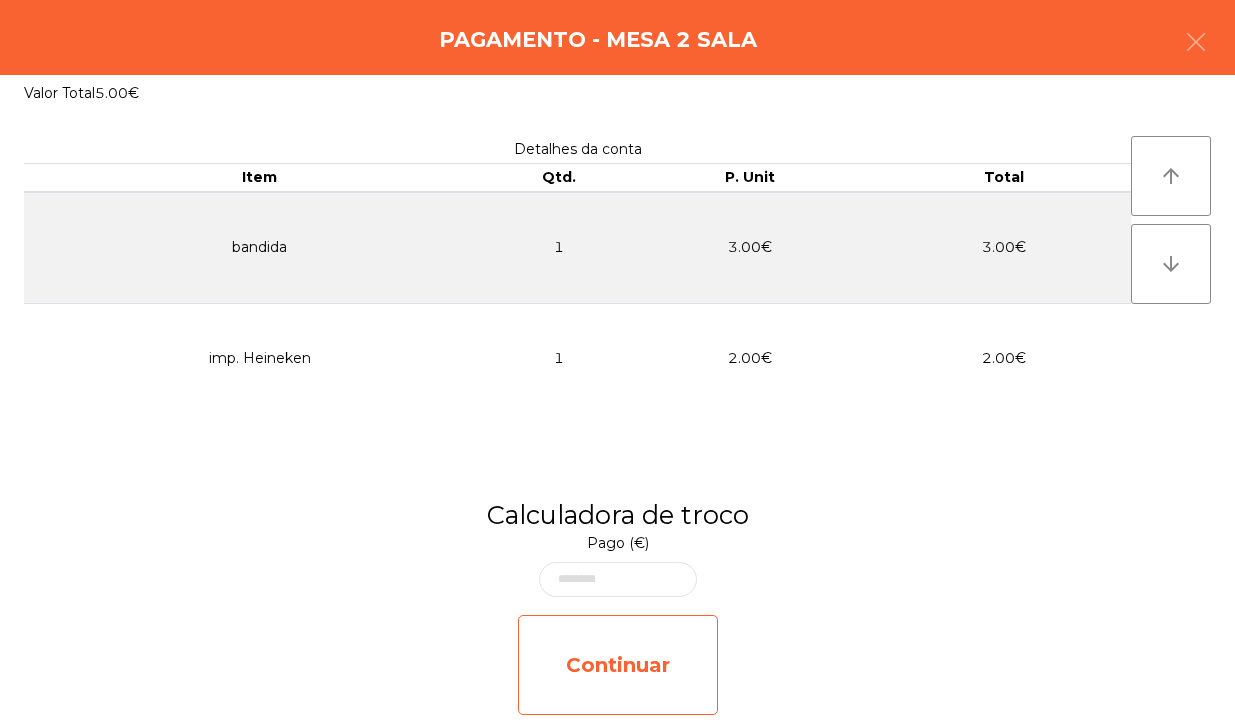 click on "Continuar" 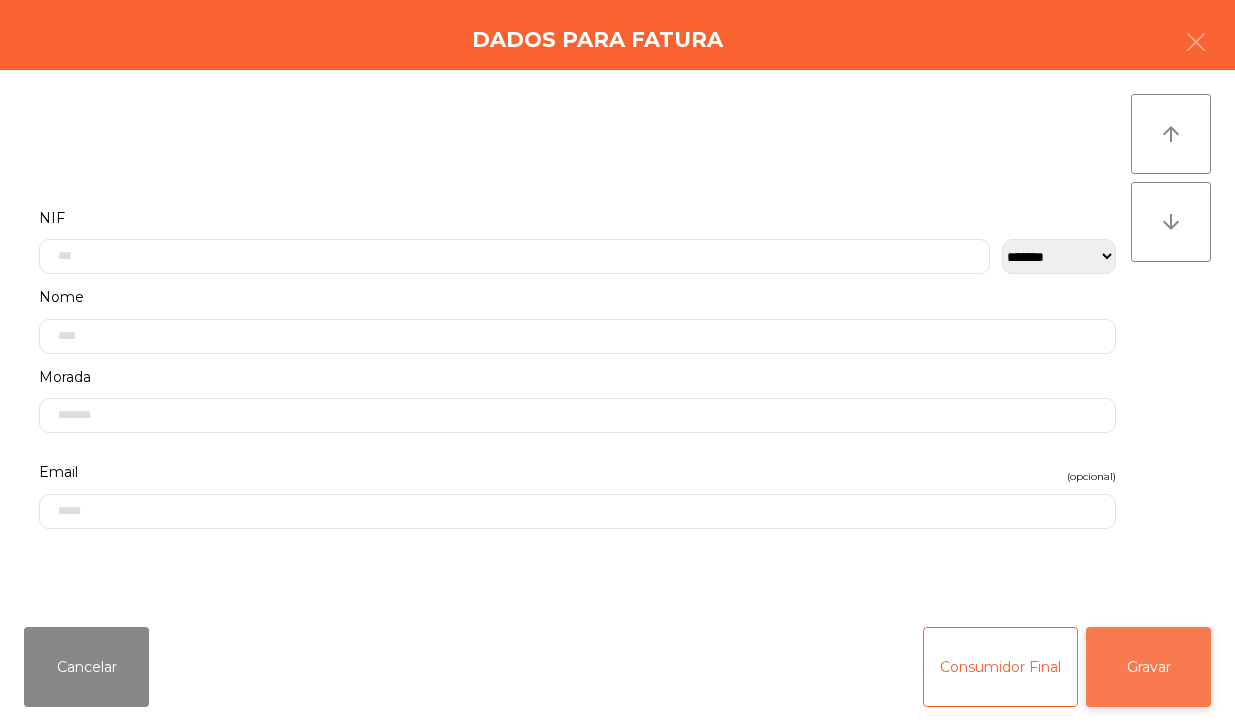 click on "Gravar" 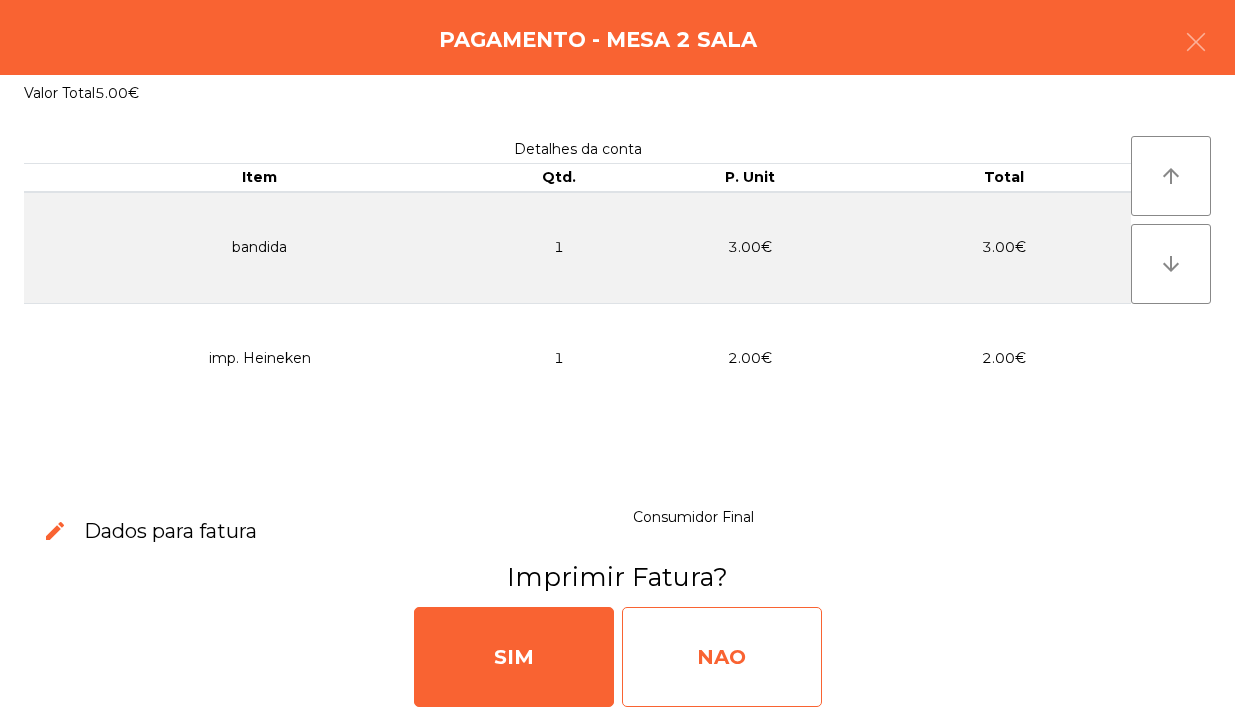 click on "NAO" 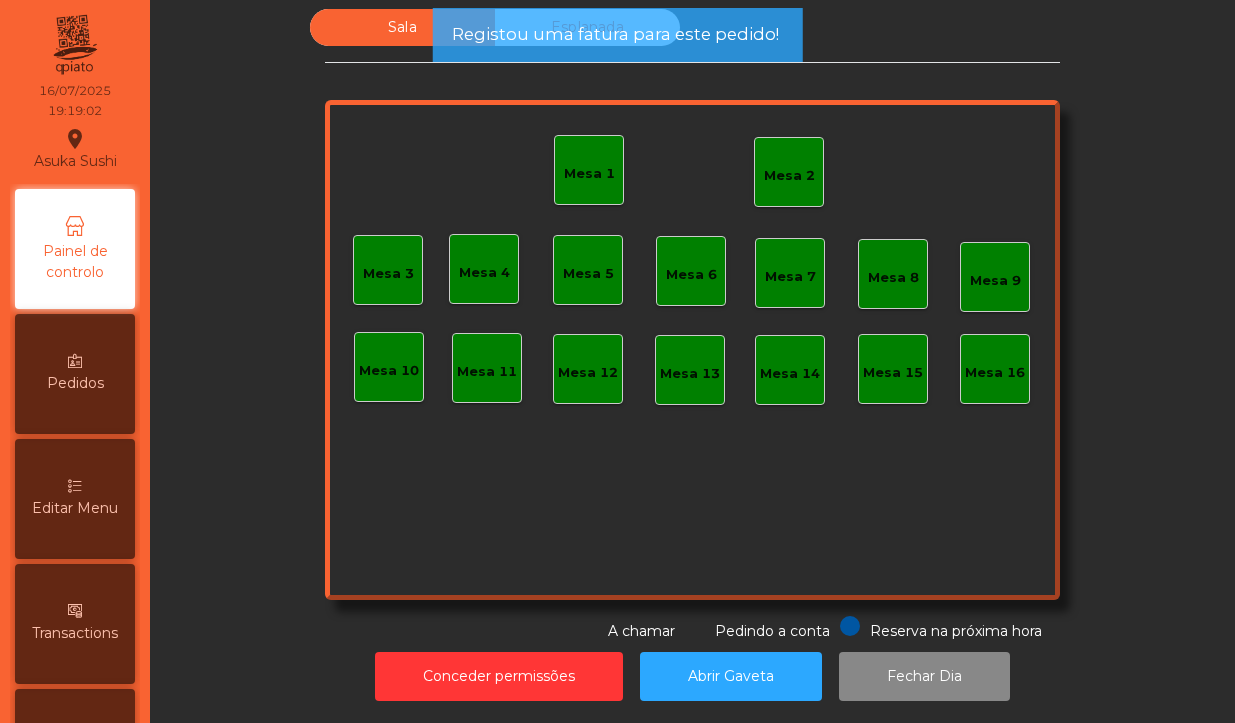 click on "Mesa 2" 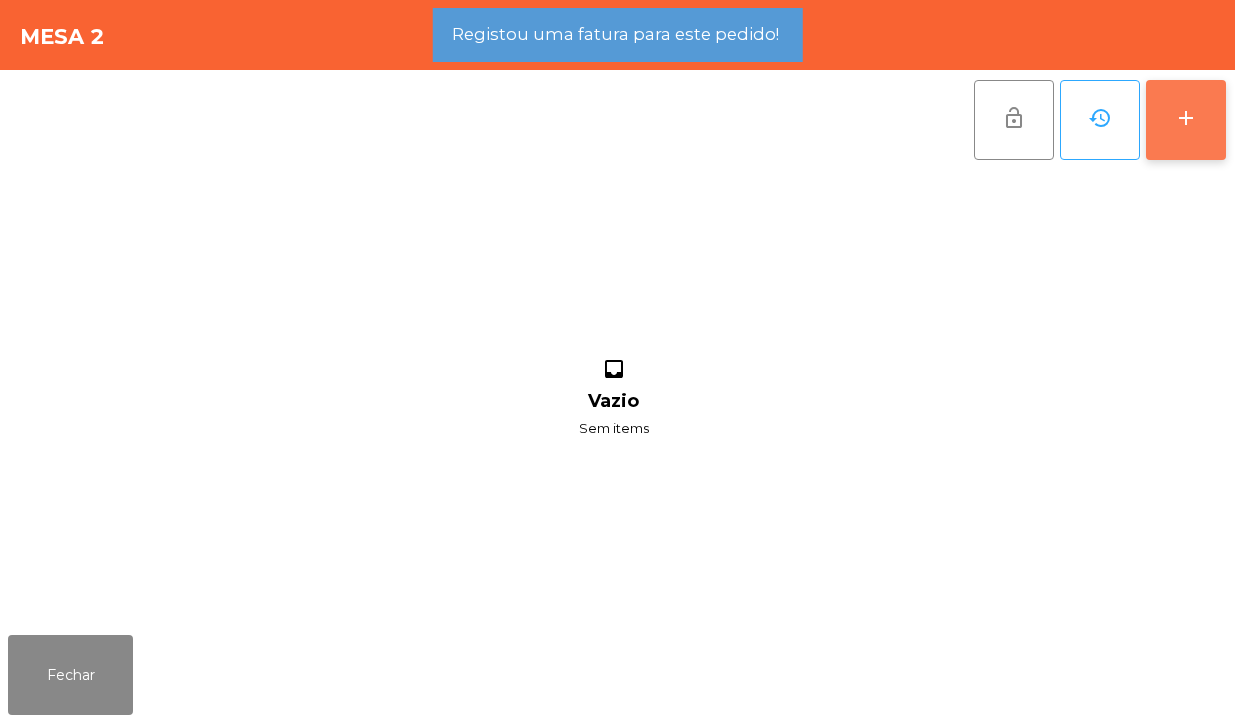 click on "add" 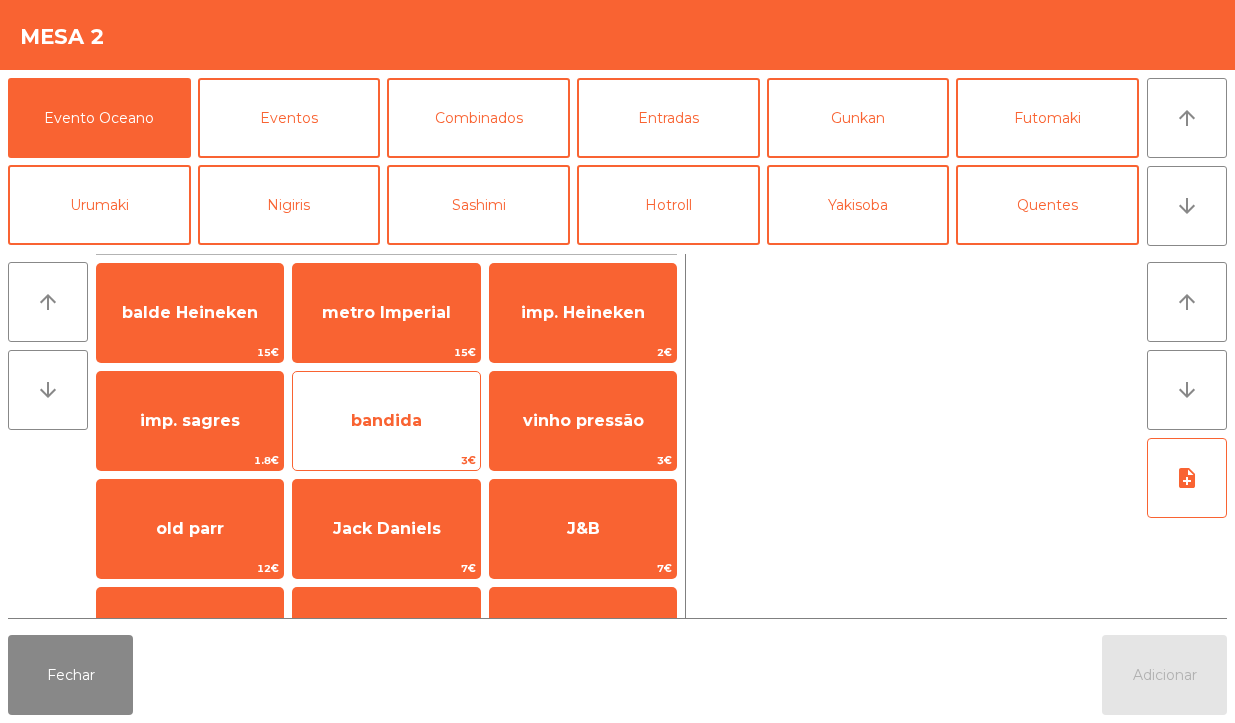 click on "3€" 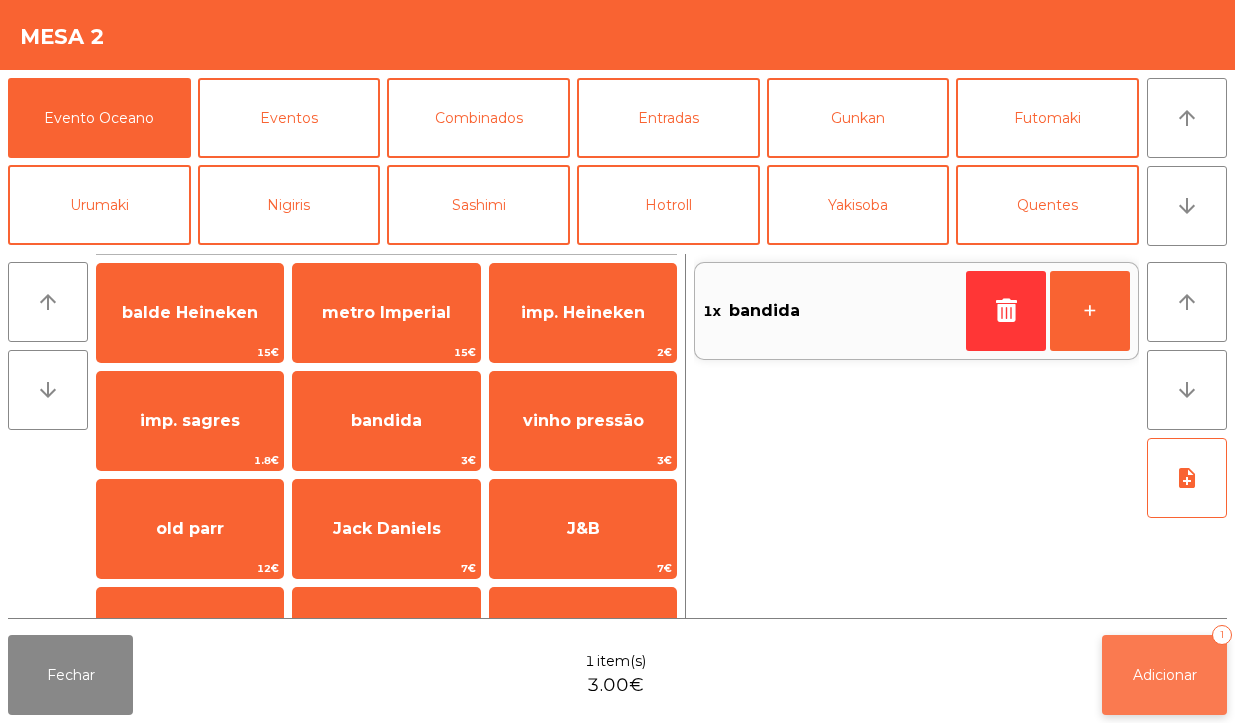 click on "Adicionar   1" 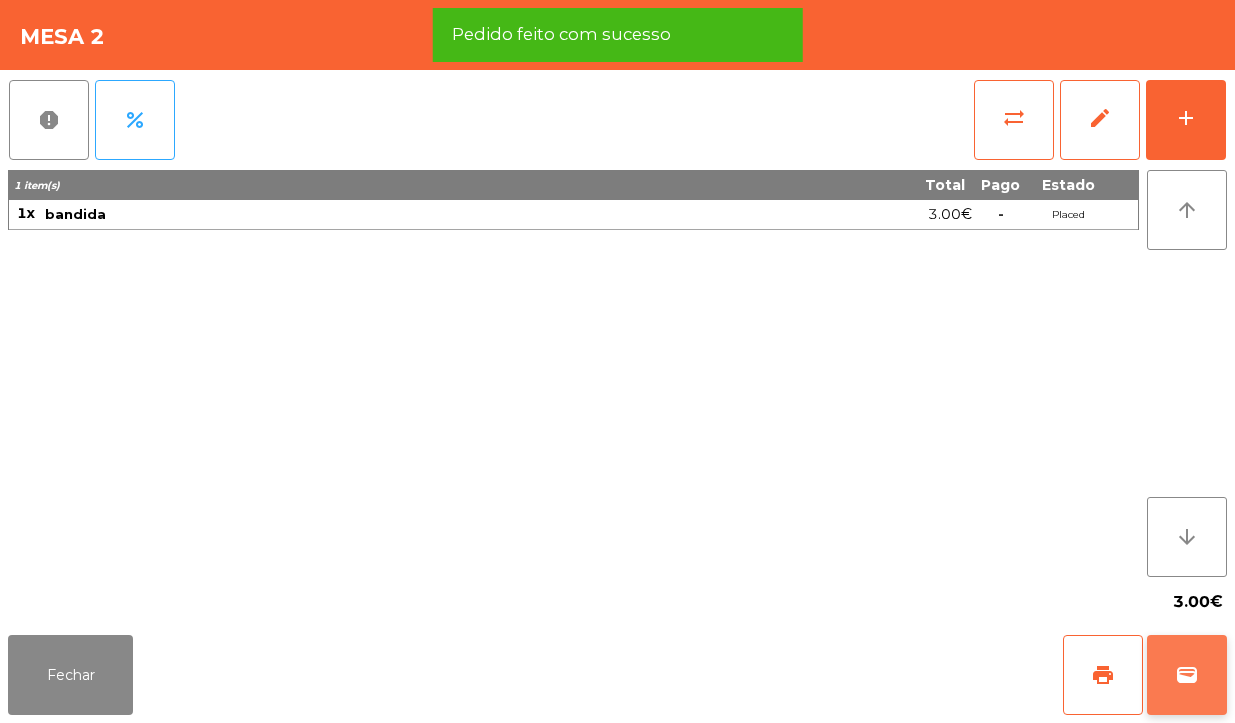 click on "wallet" 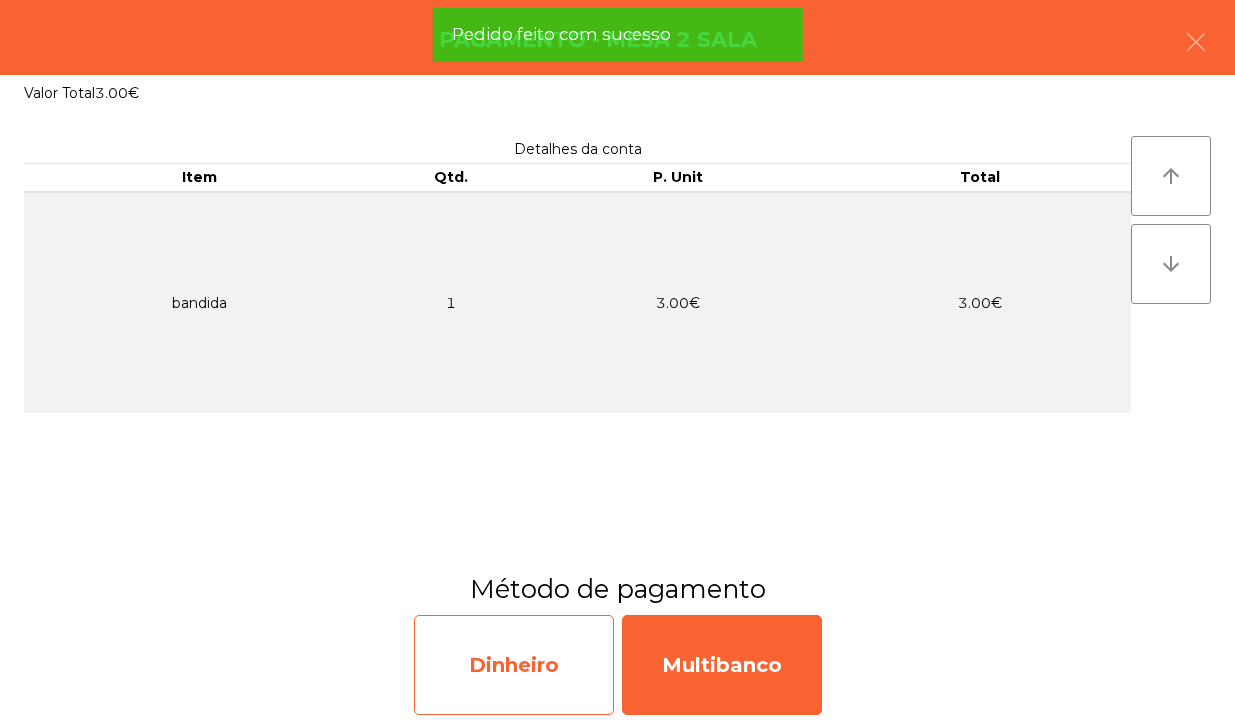 click on "Dinheiro" 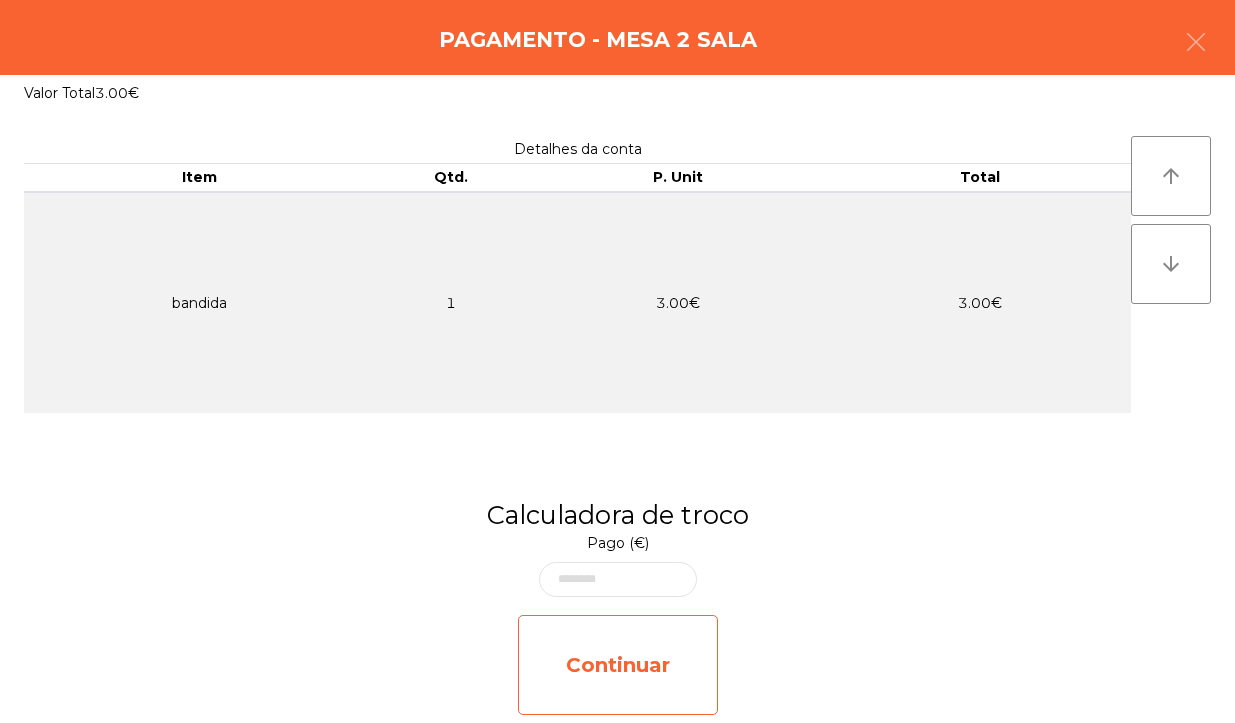 click on "Continuar" 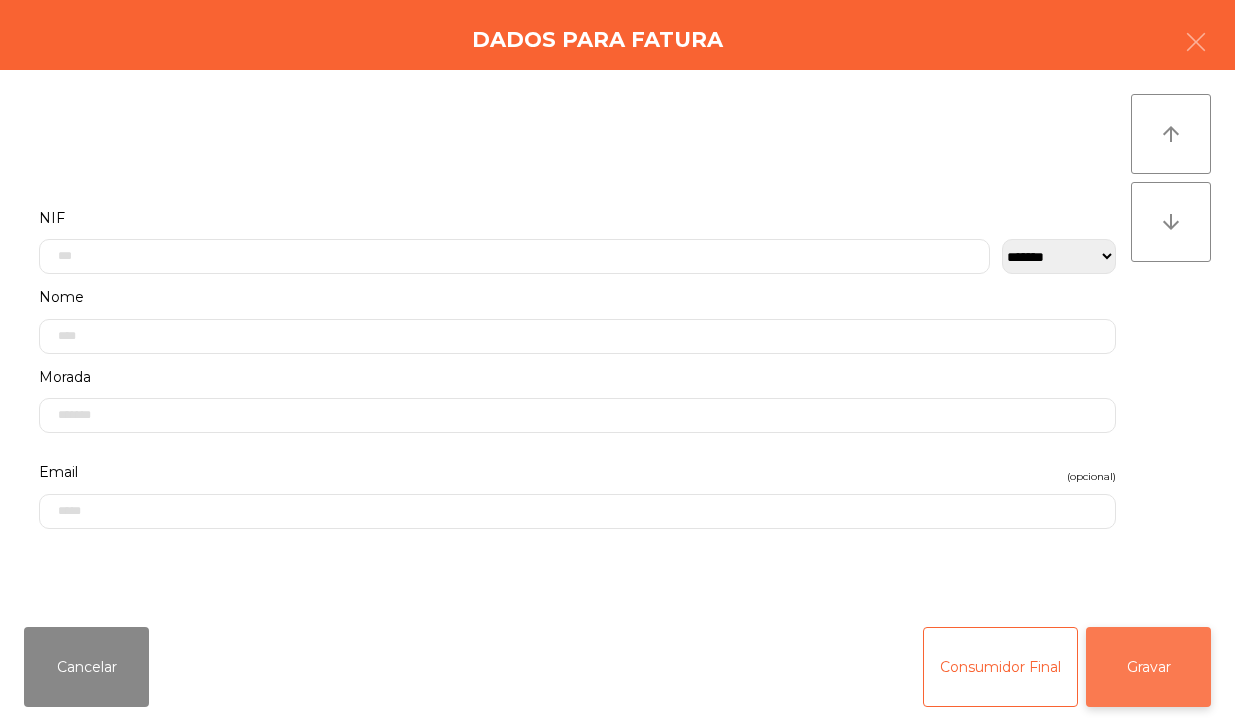 click on "Gravar" 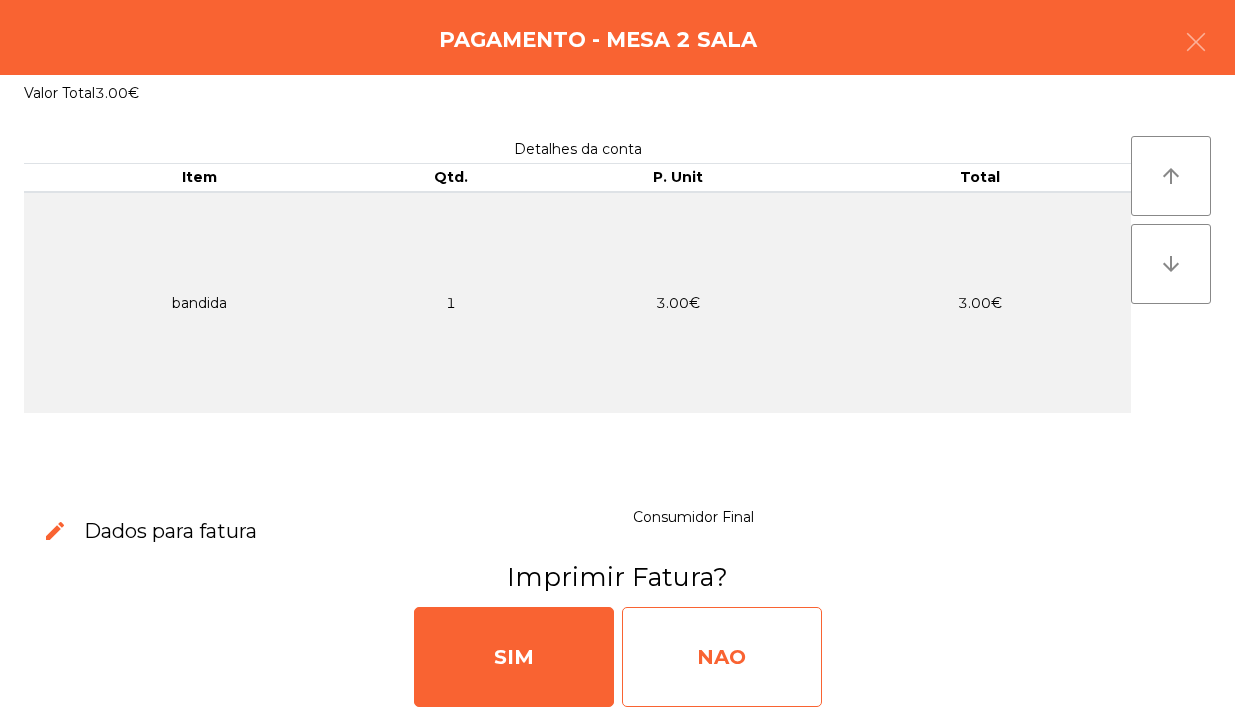 click on "NAO" 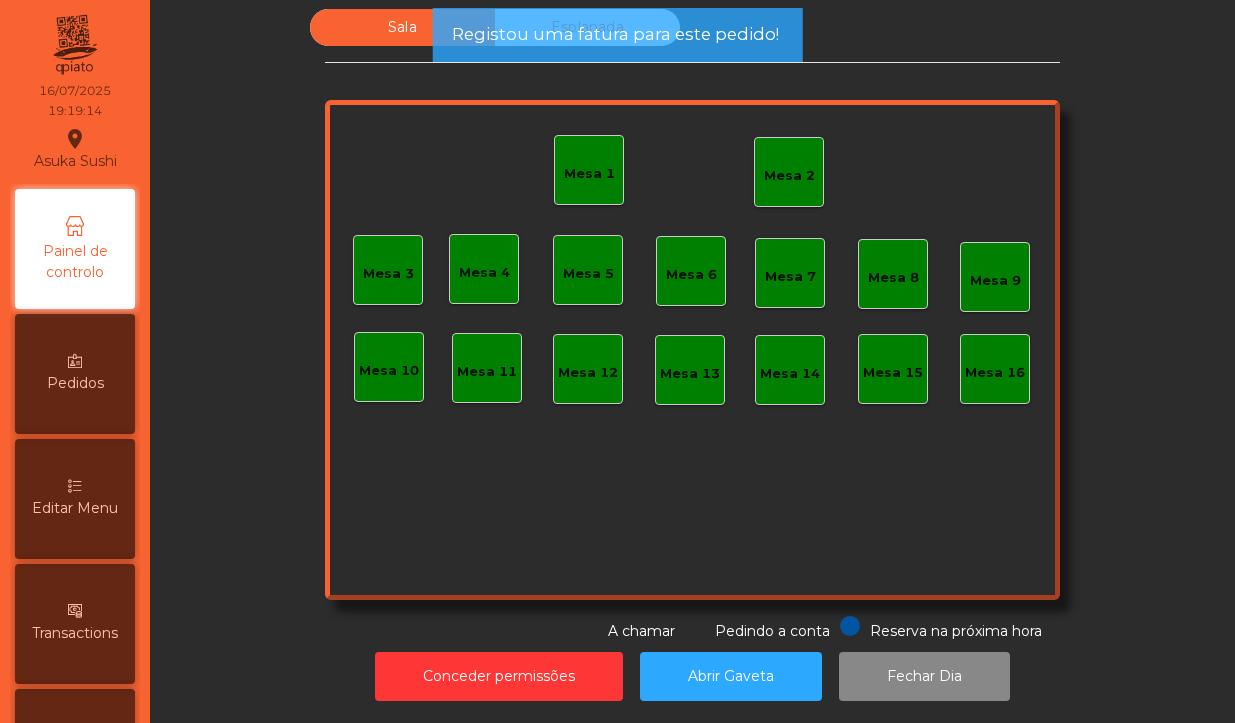 click on "Mesa 2" 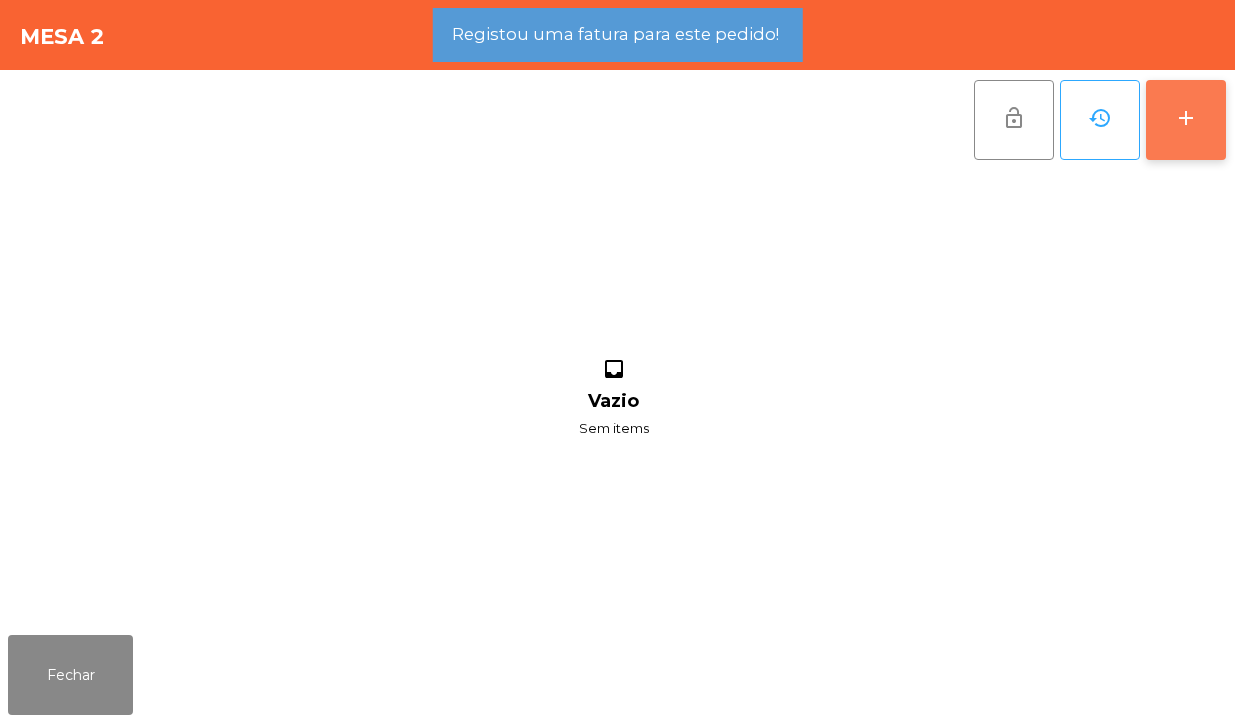 click on "add" 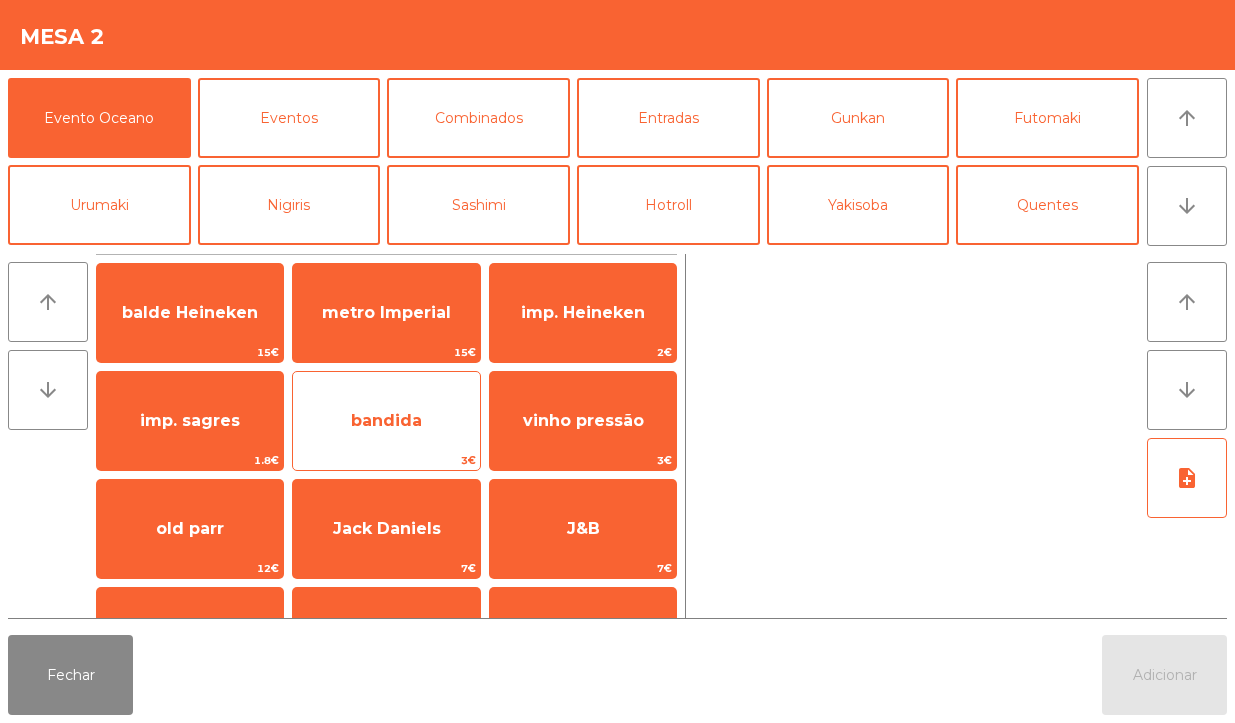 click on "bandida" 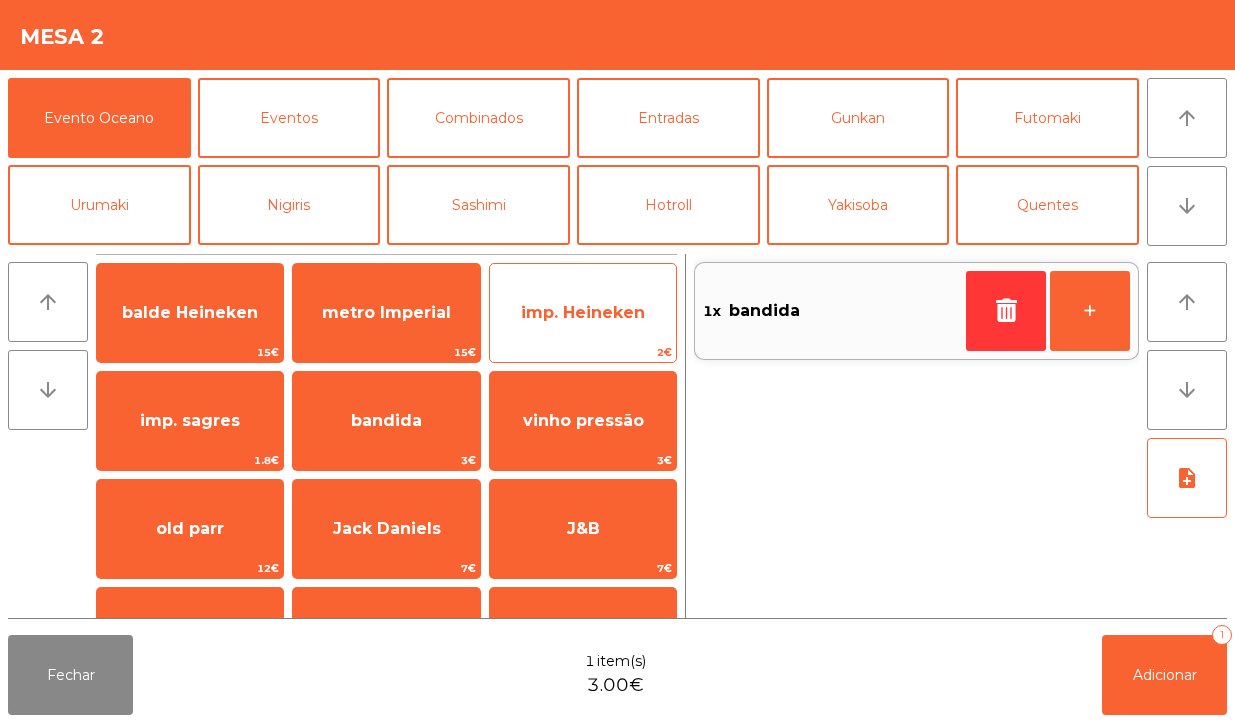 click on "imp. Heineken" 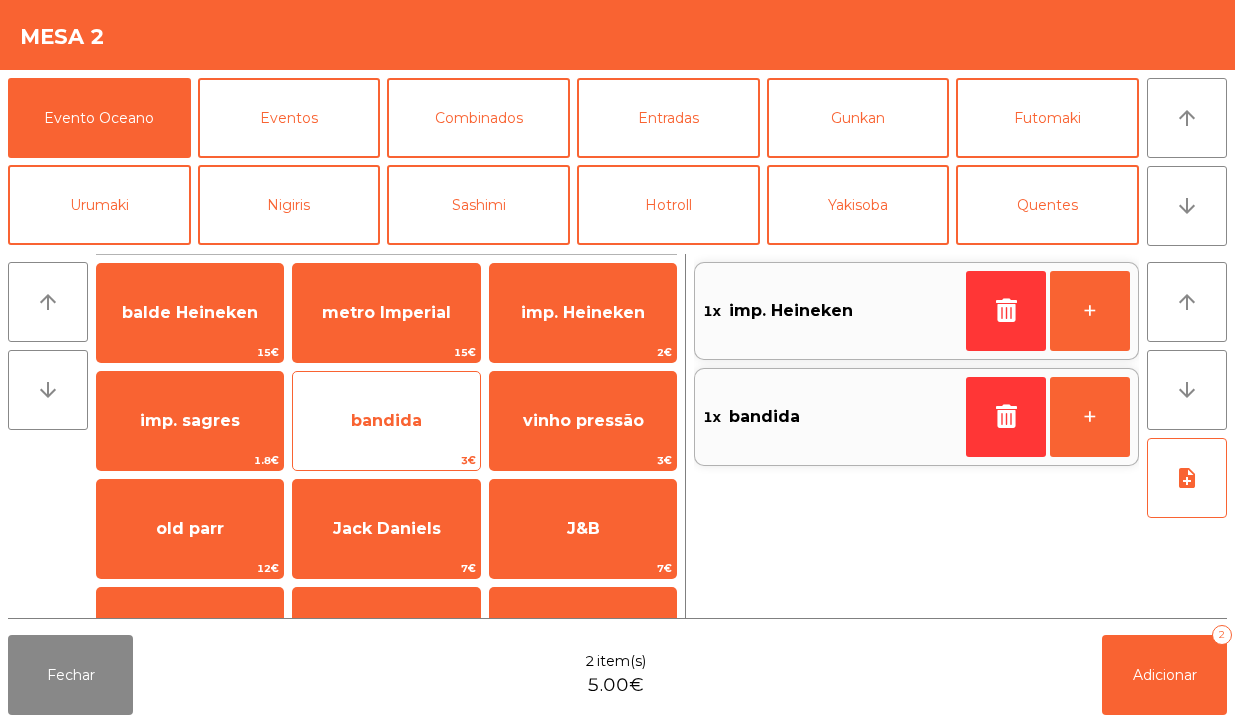 click on "3€" 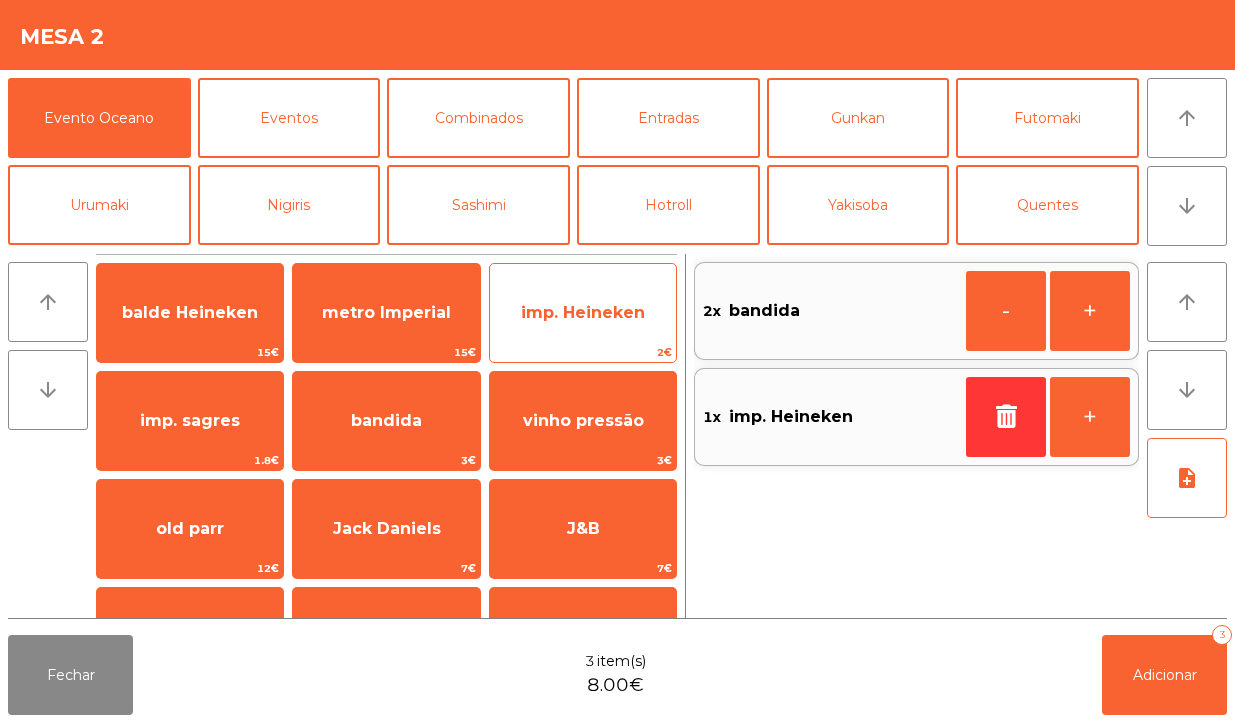 click on "imp. Heineken" 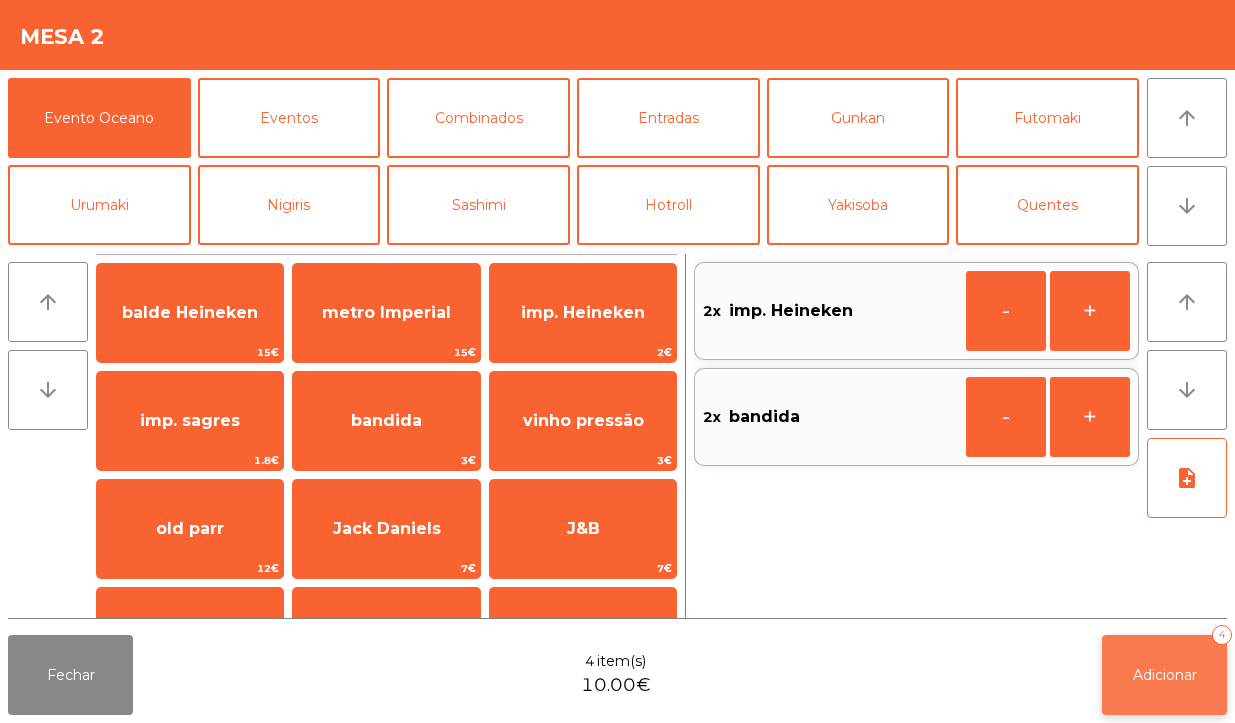 click on "Adicionar   4" 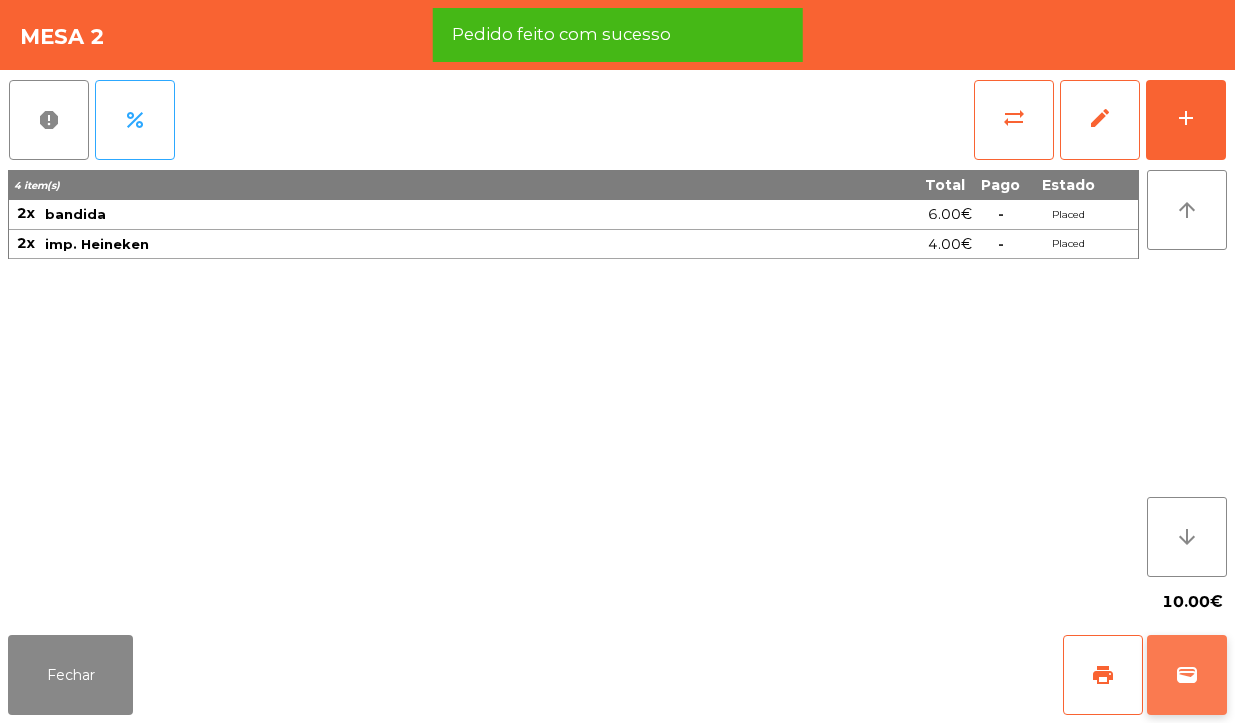 click on "wallet" 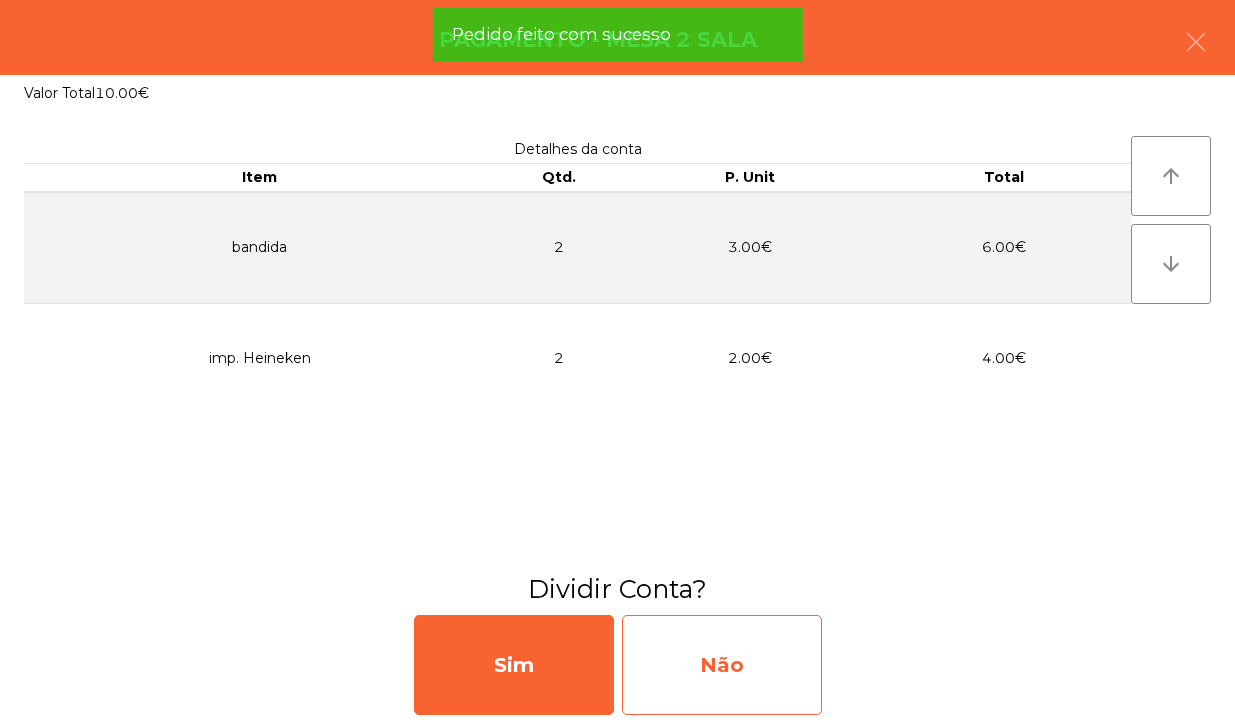 click on "Não" 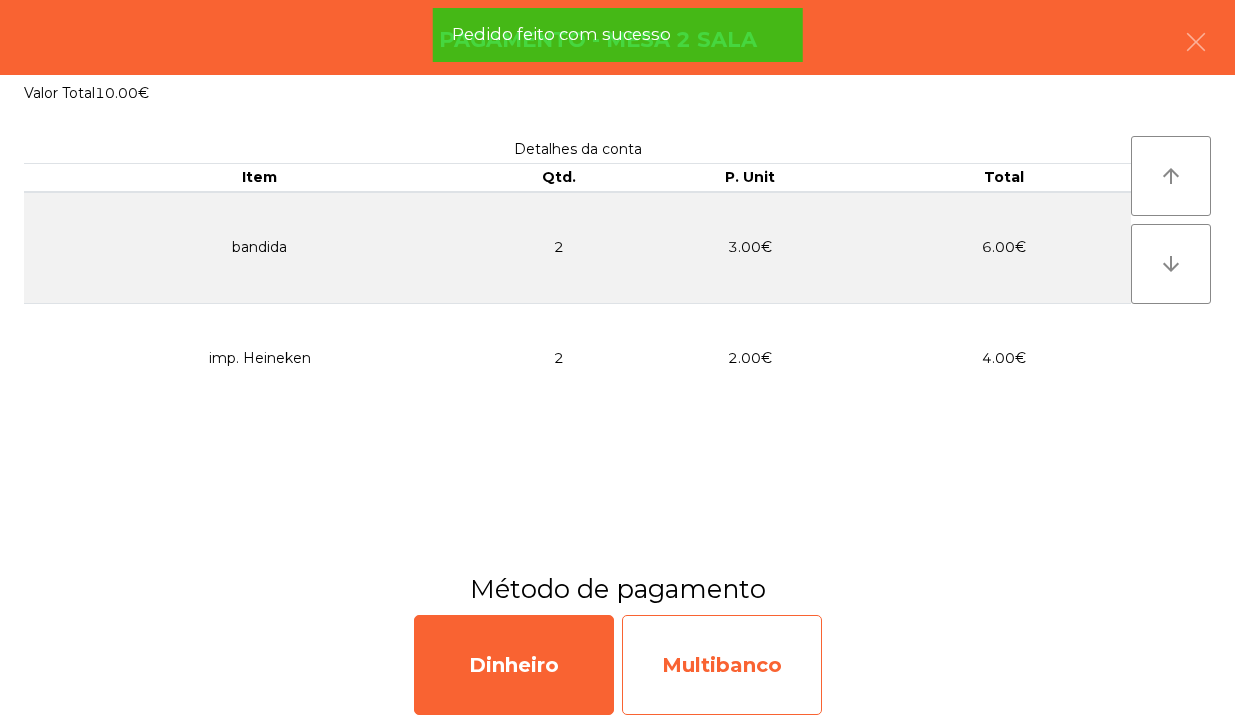 click on "Multibanco" 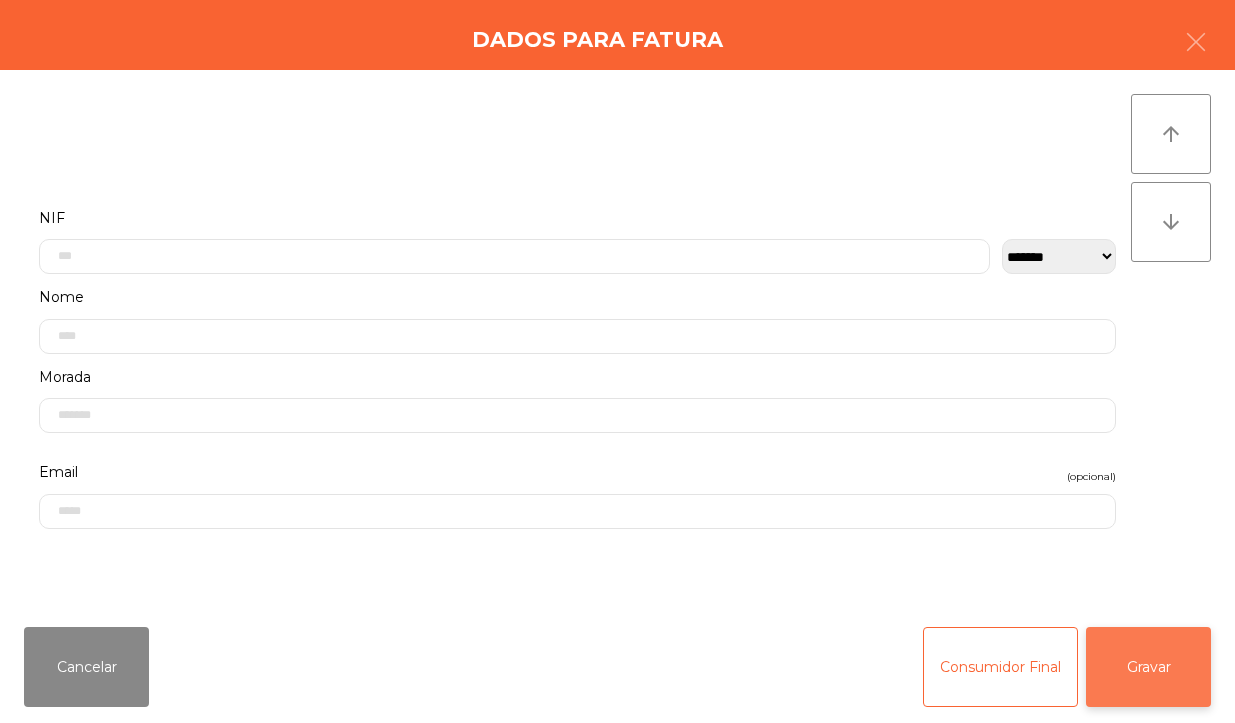 click on "Gravar" 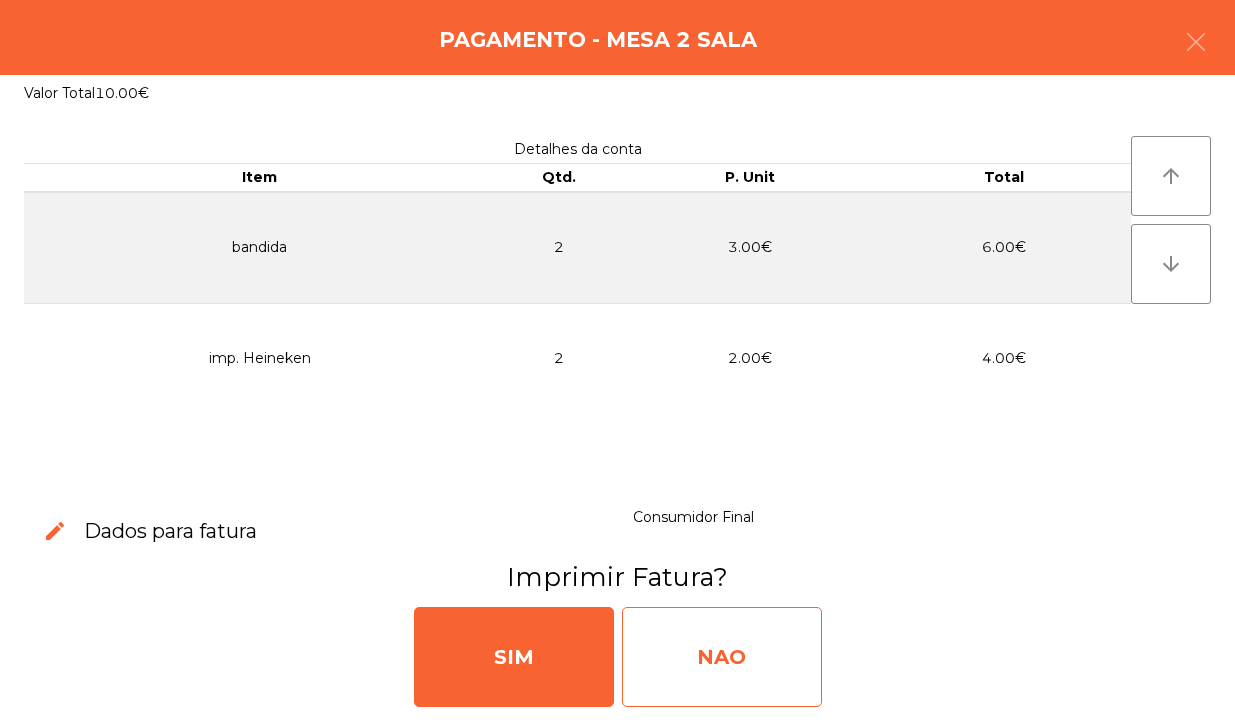 click on "NAO" 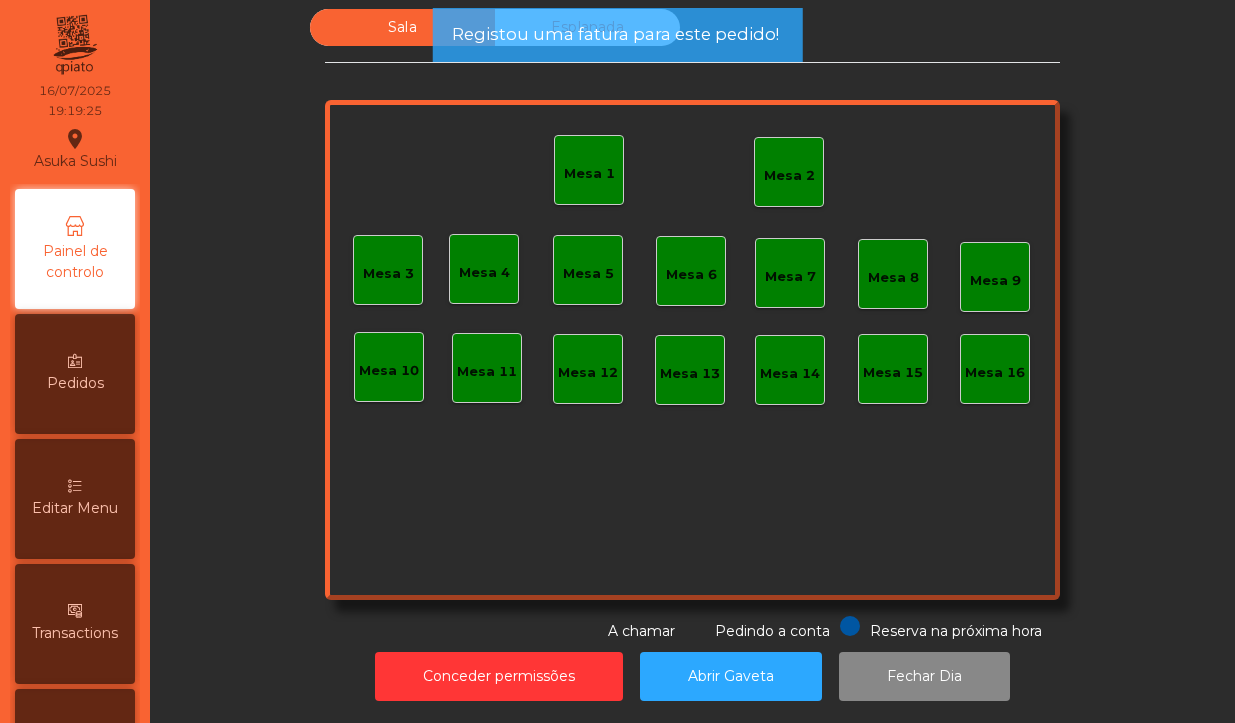 click on "Mesa 2" 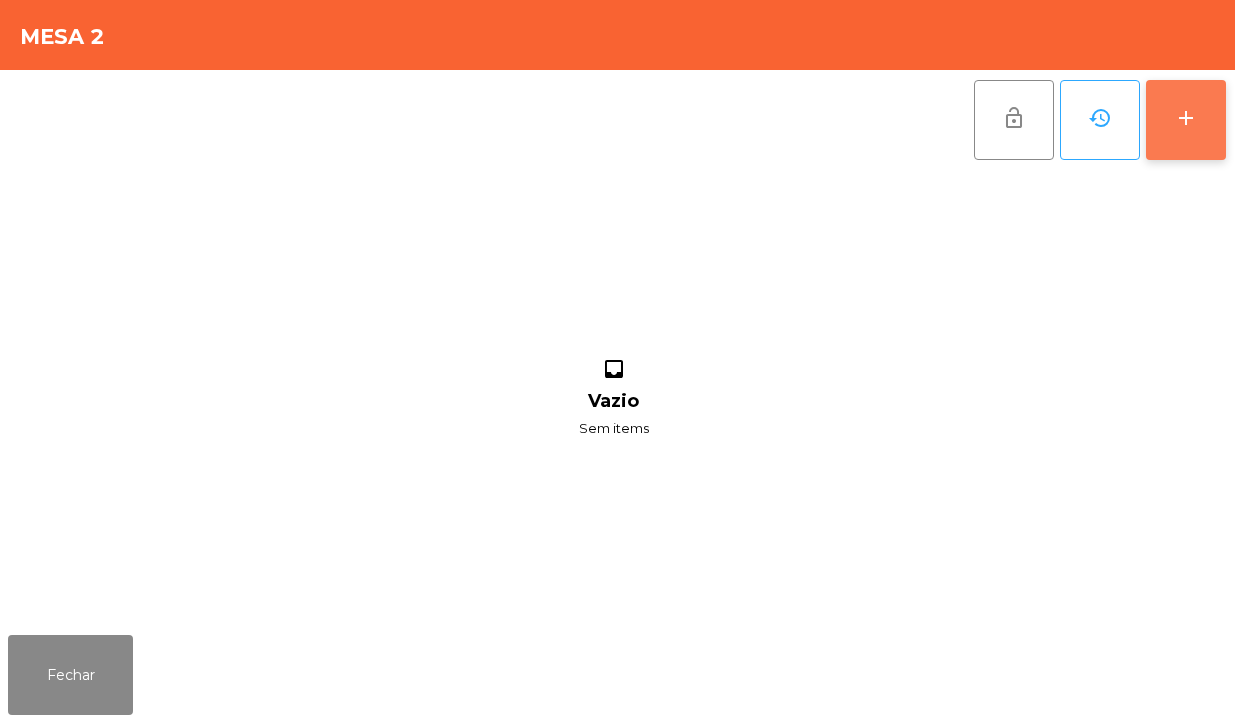 click on "add" 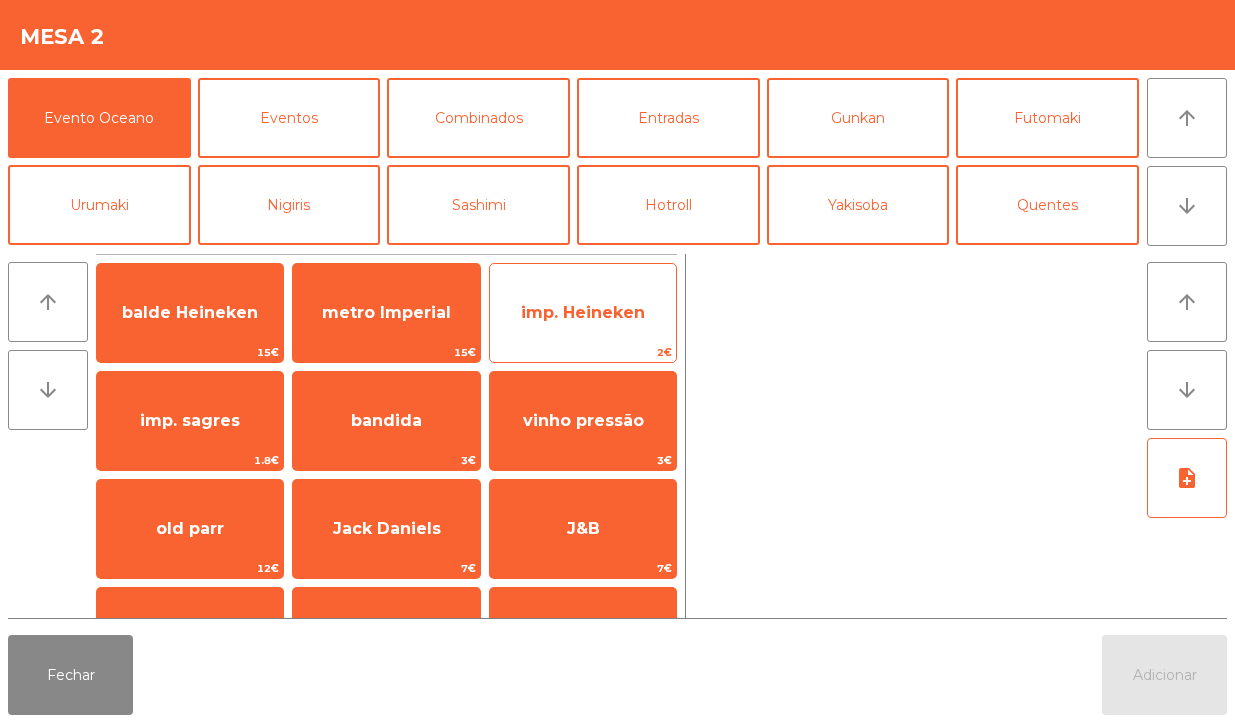 click on "imp. Heineken" 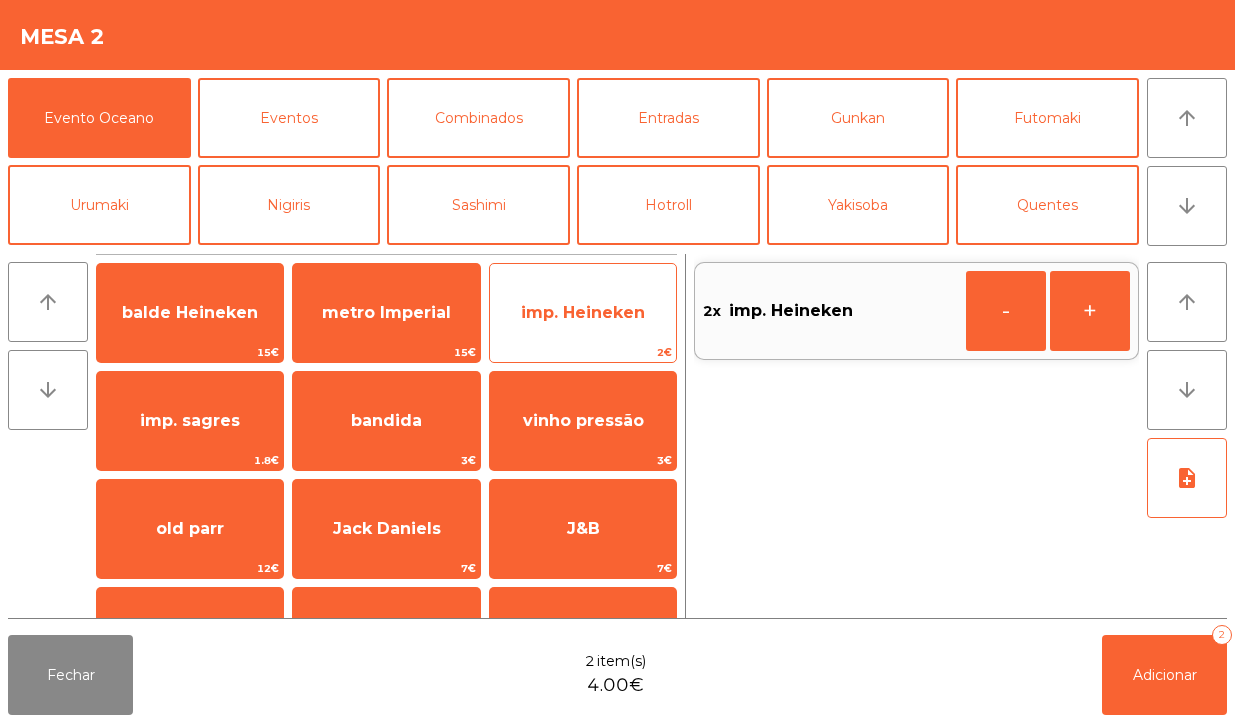 click on "imp. Heineken" 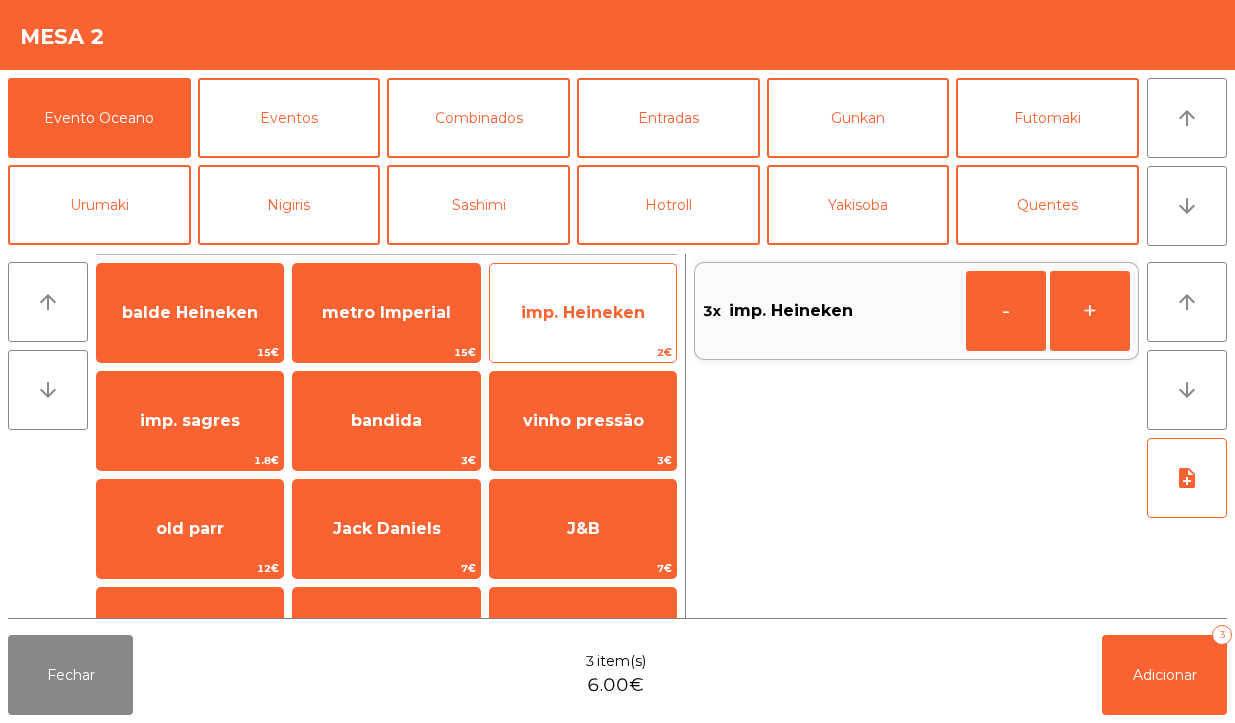 click on "imp. Heineken" 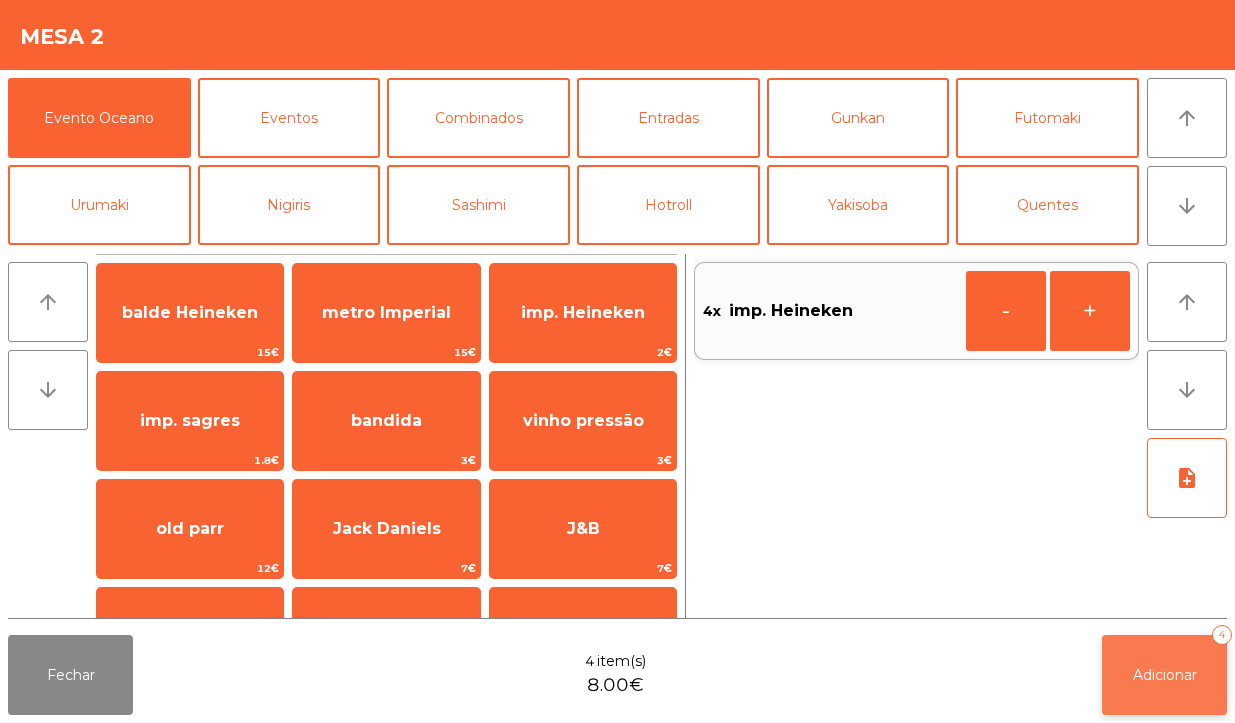 click on "Adicionar" 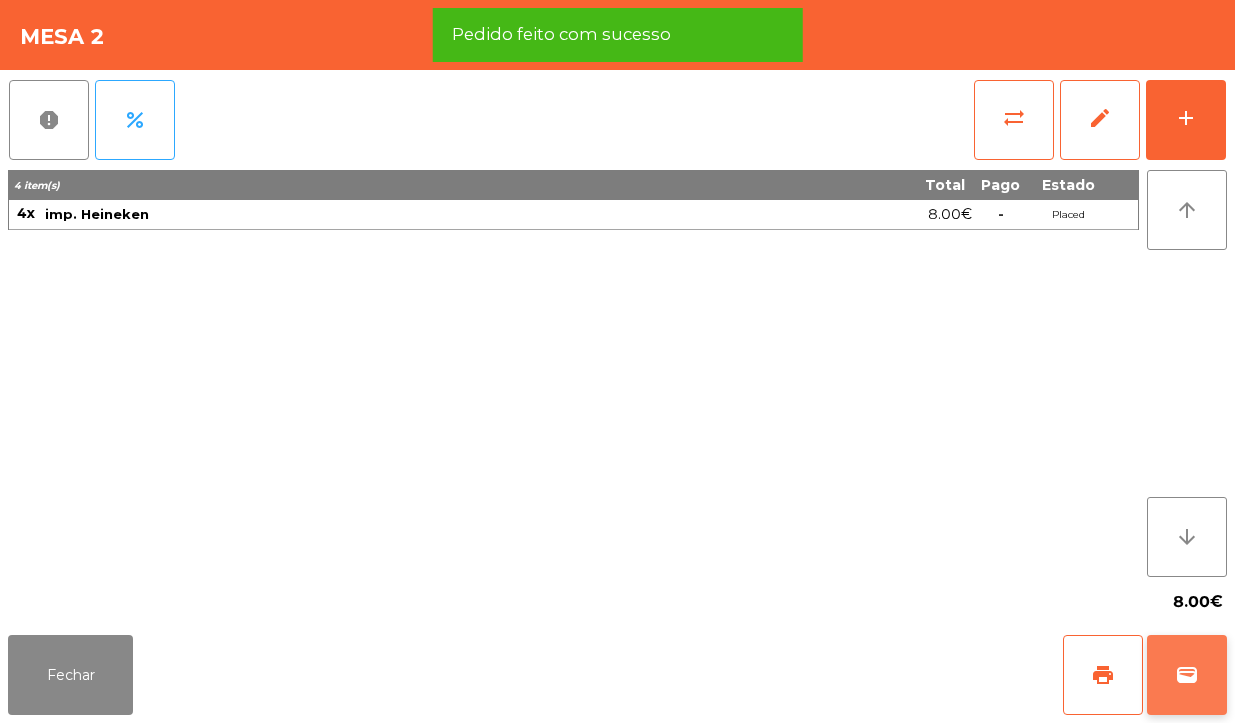 click on "wallet" 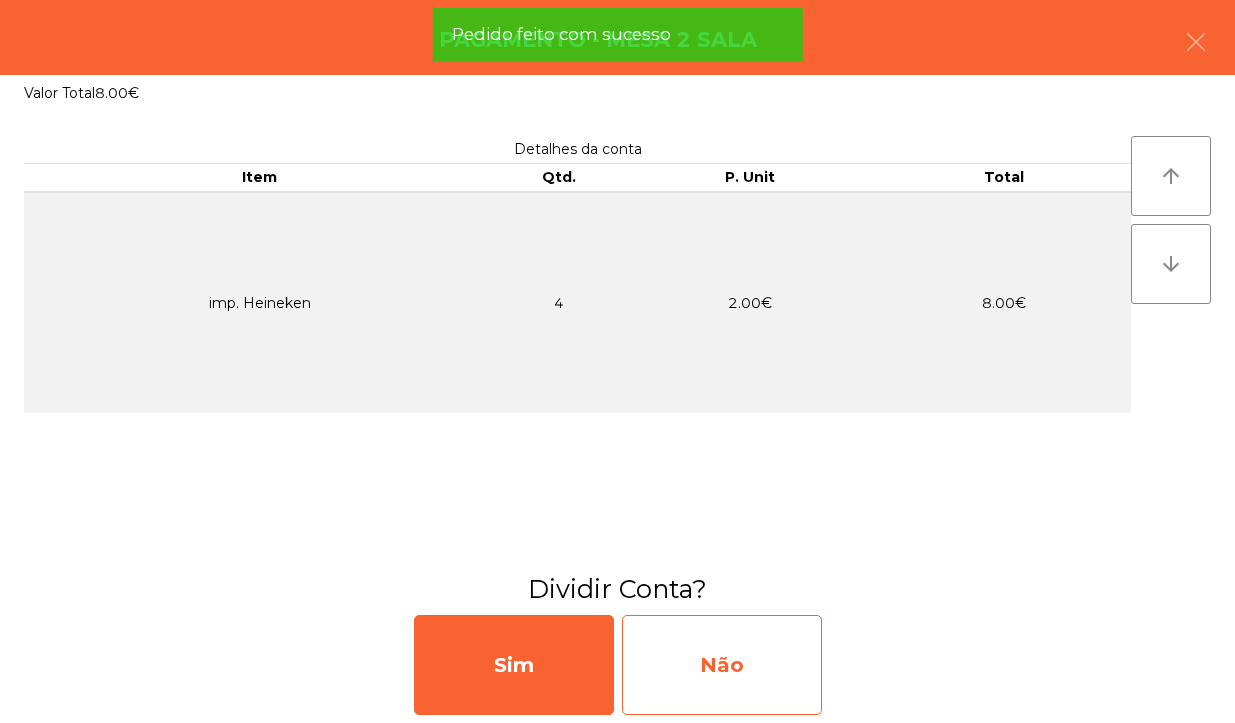 click on "Não" 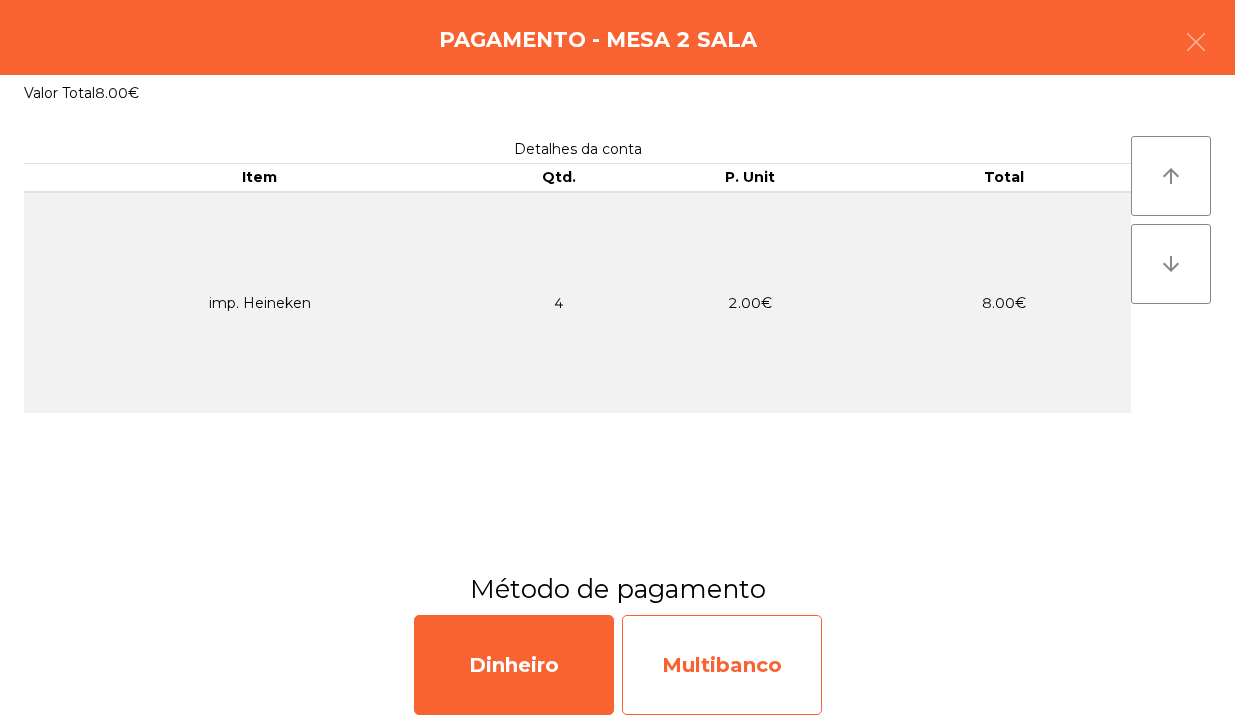 click on "Multibanco" 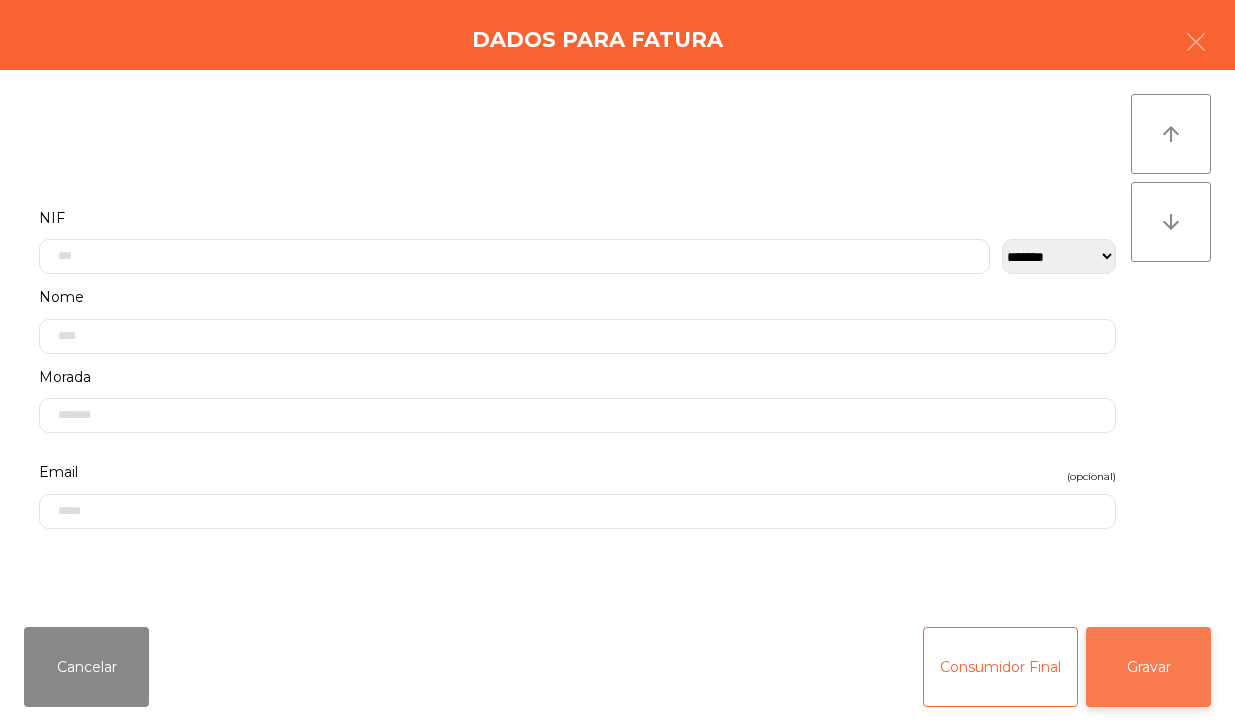 click on "Gravar" 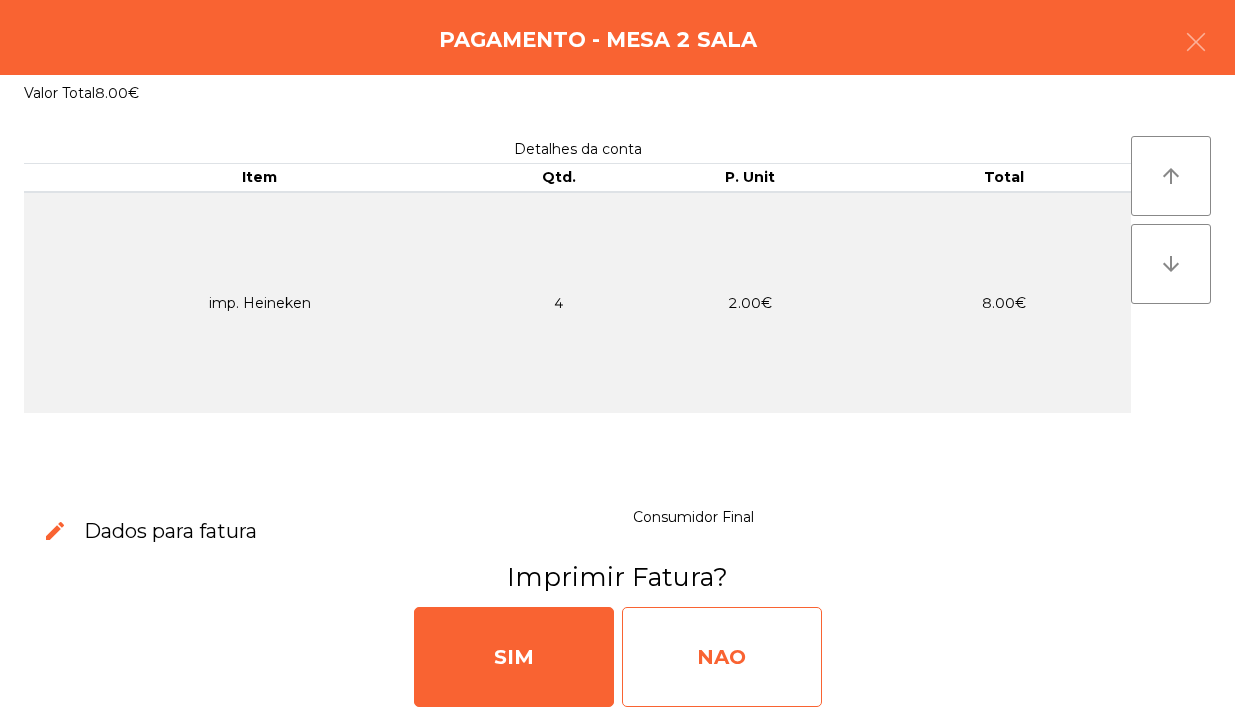 click on "NAO" 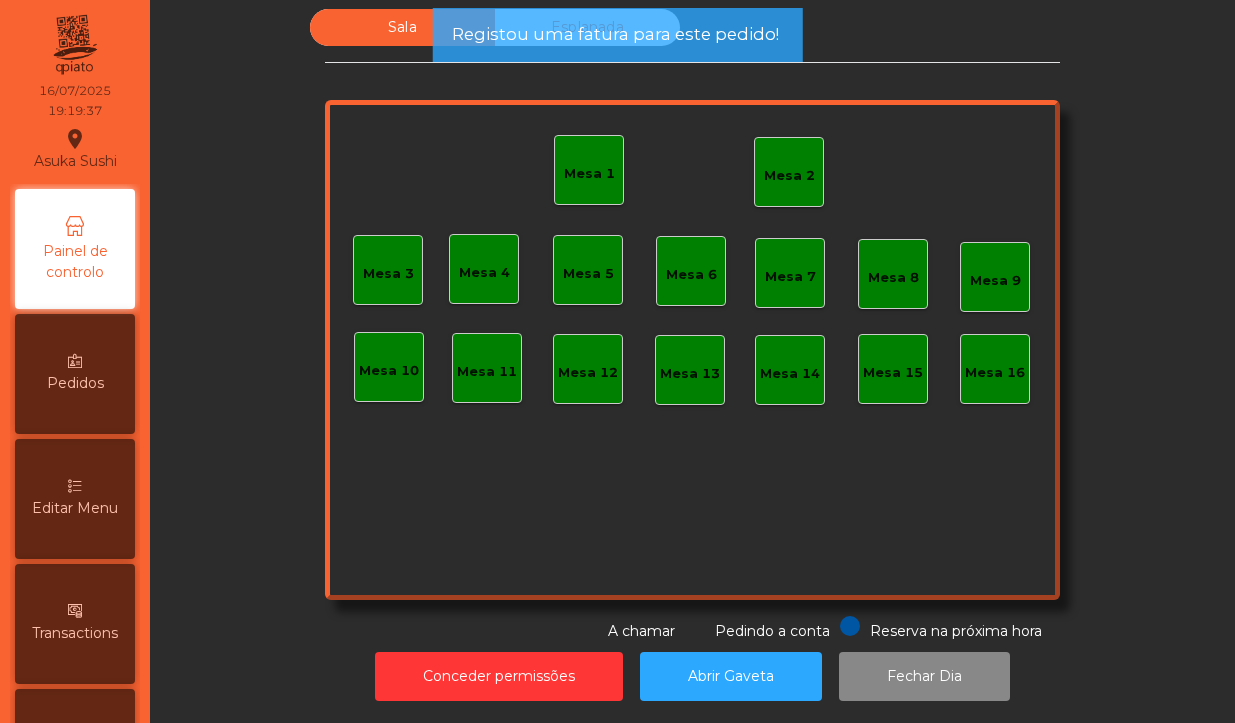 click on "Mesa 2" 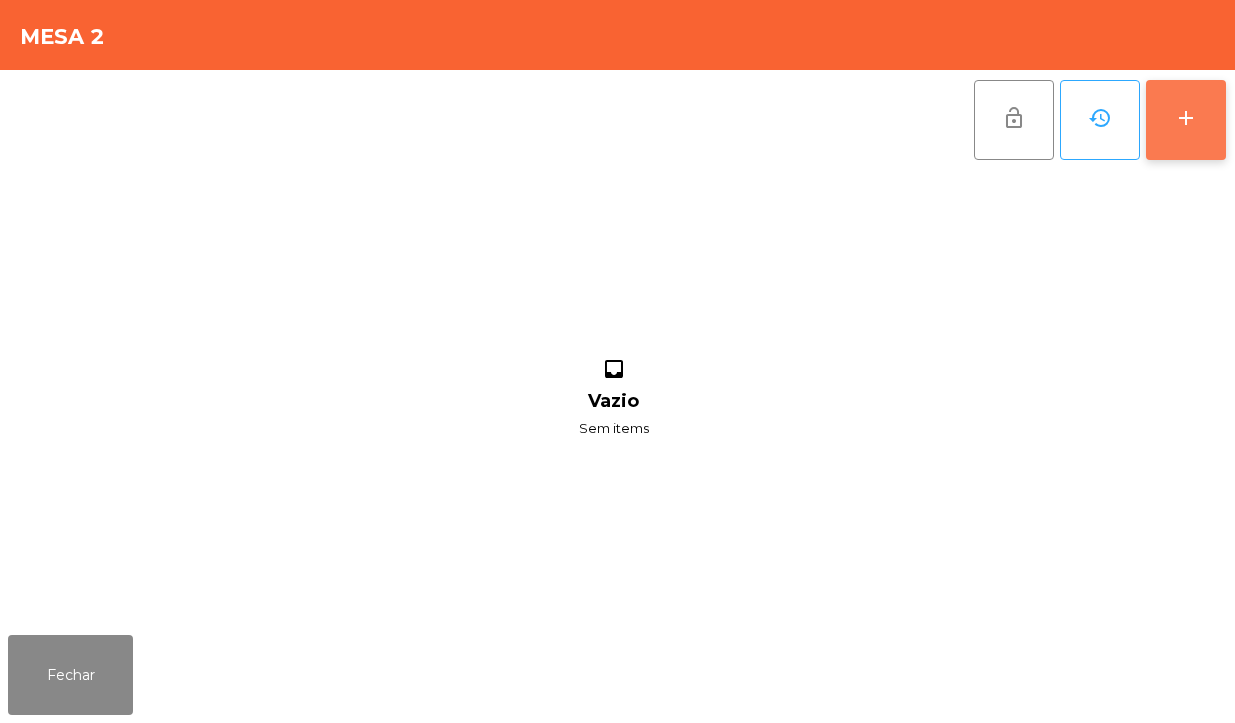 click on "add" 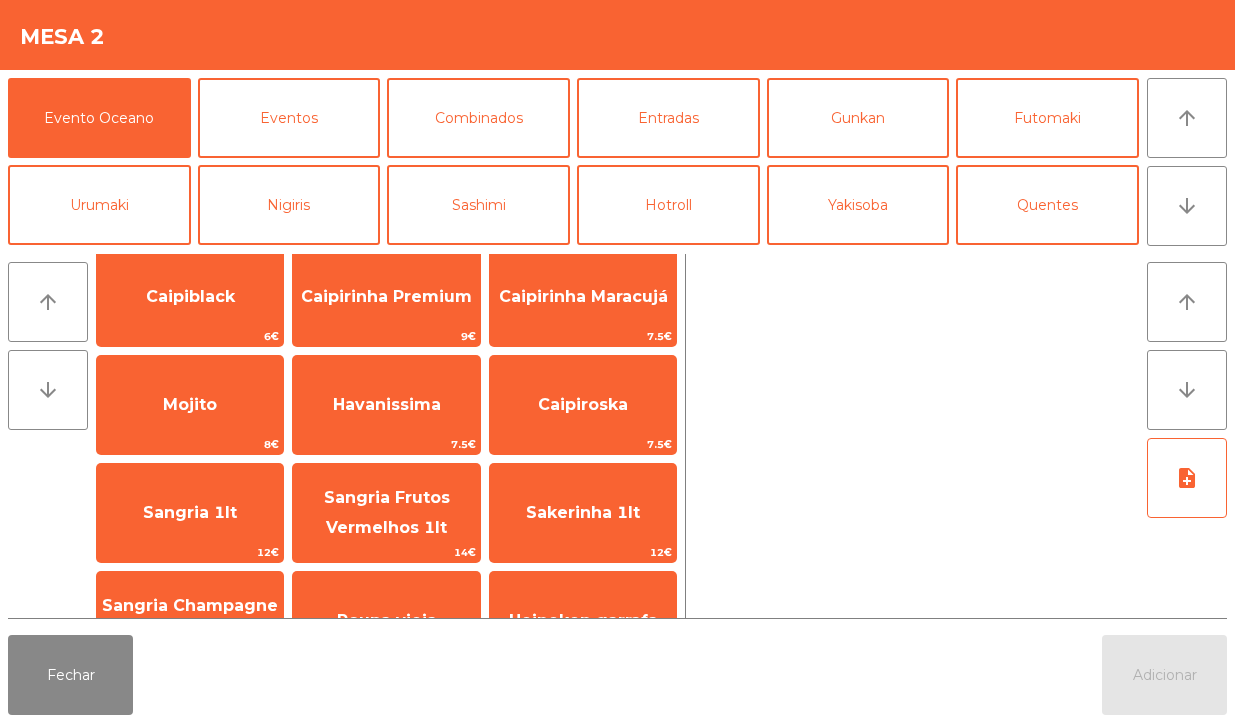 scroll, scrollTop: 1696, scrollLeft: 0, axis: vertical 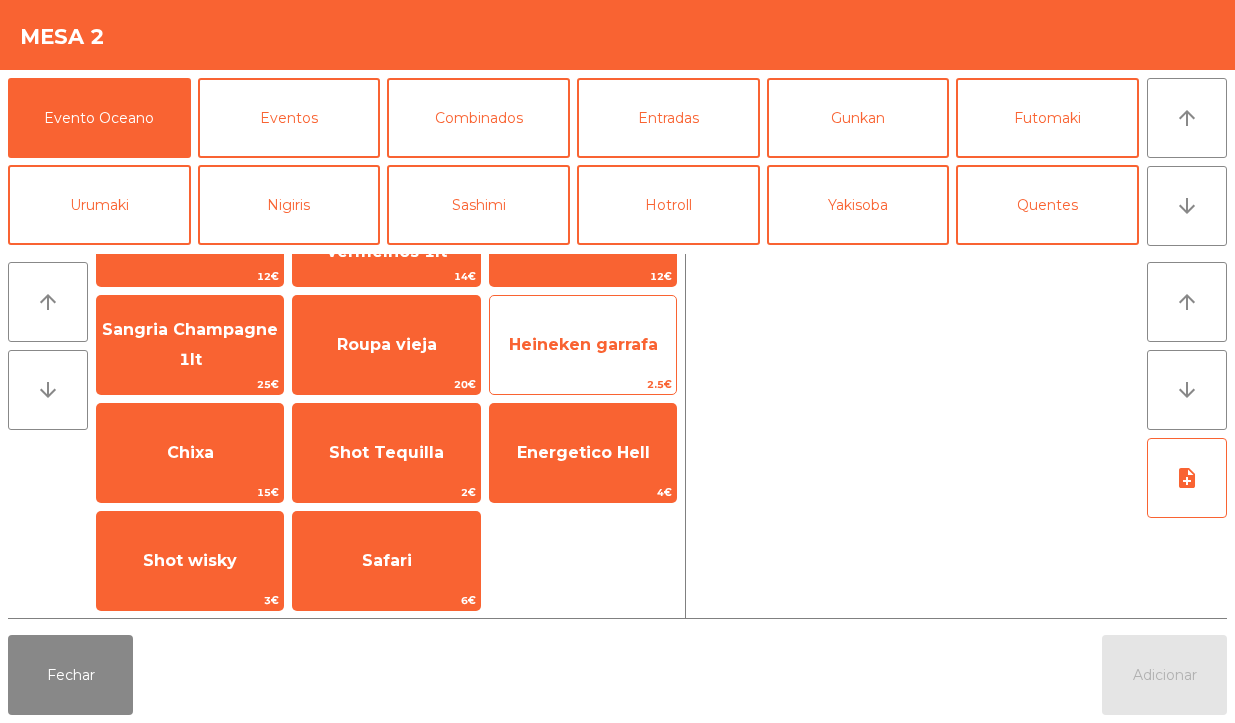 click on "Heineken garrafa" 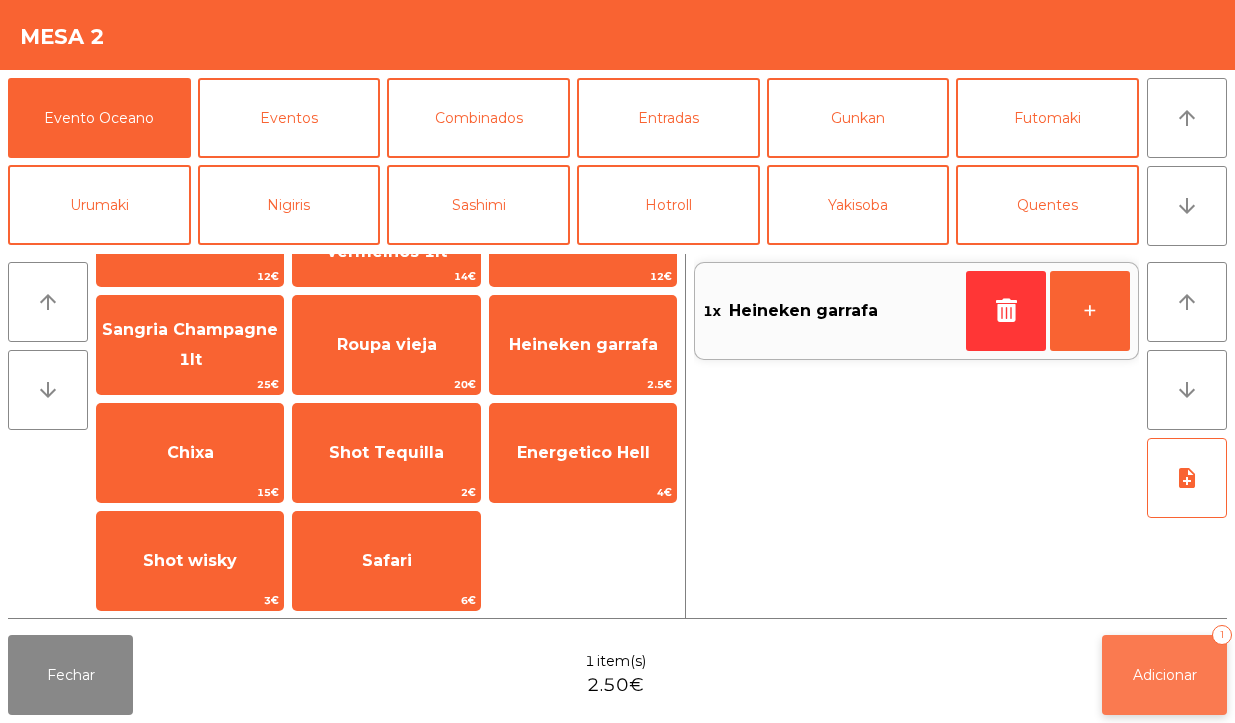 click on "Adicionar   1" 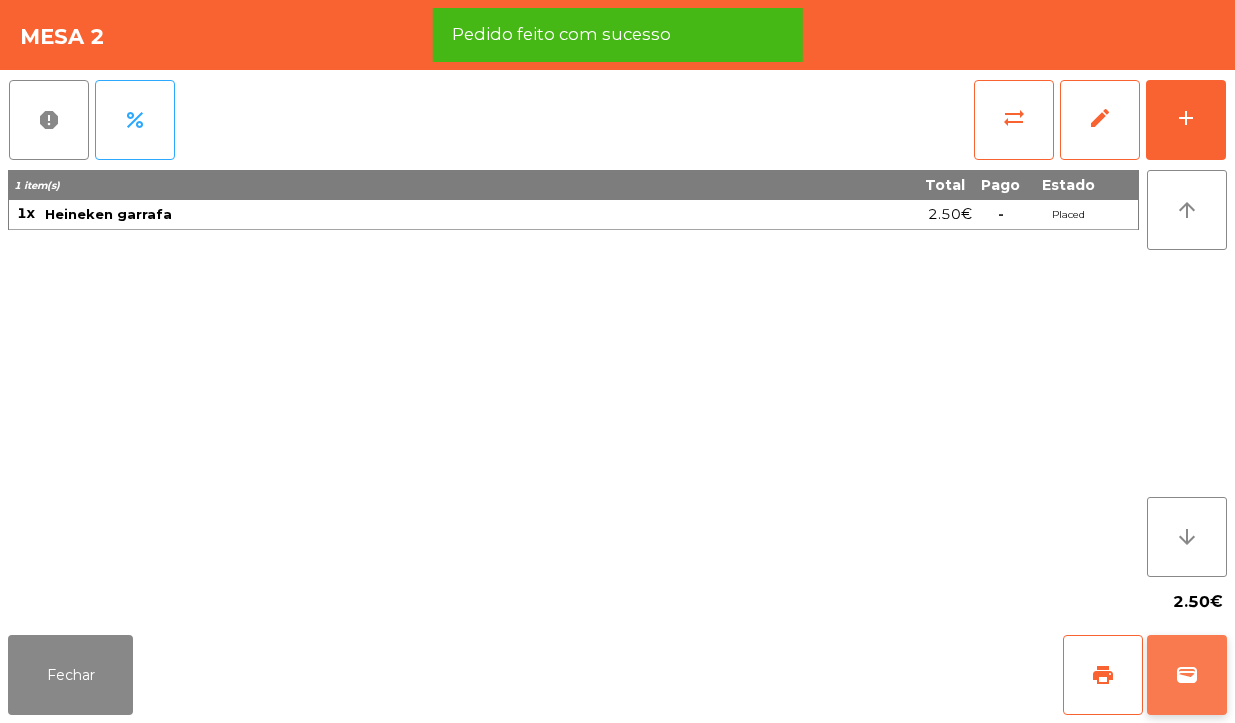 click on "wallet" 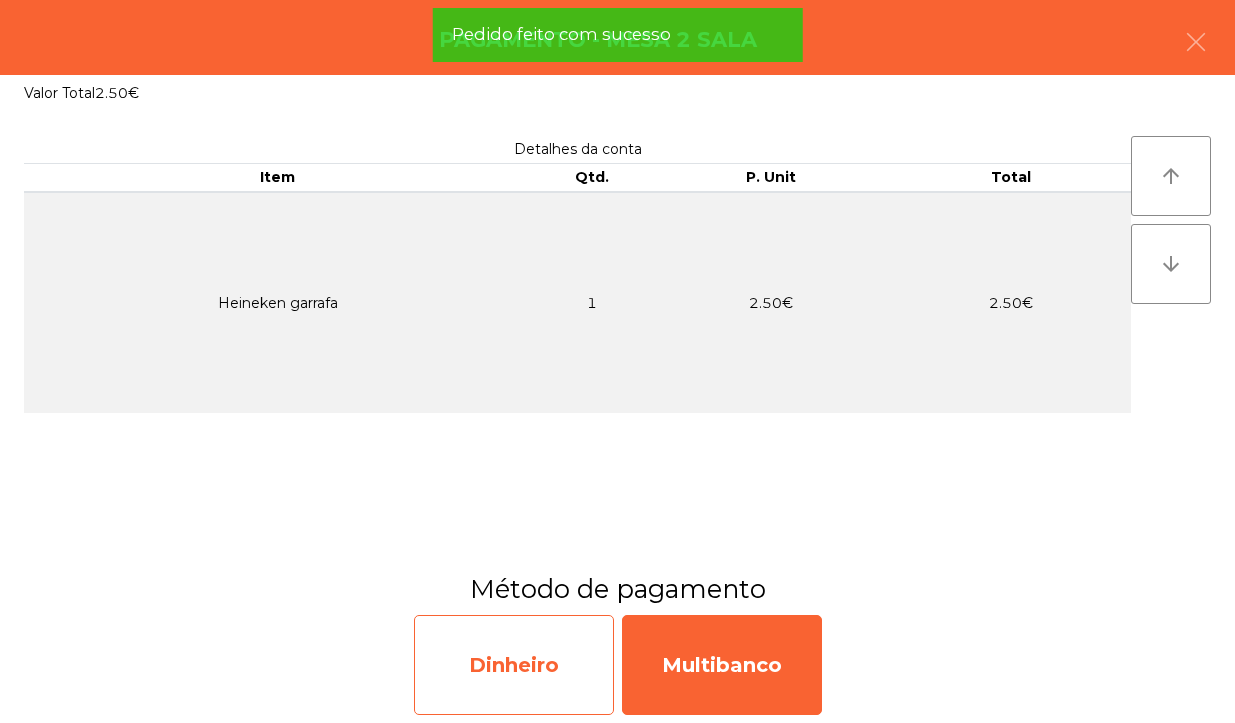 click on "Dinheiro" 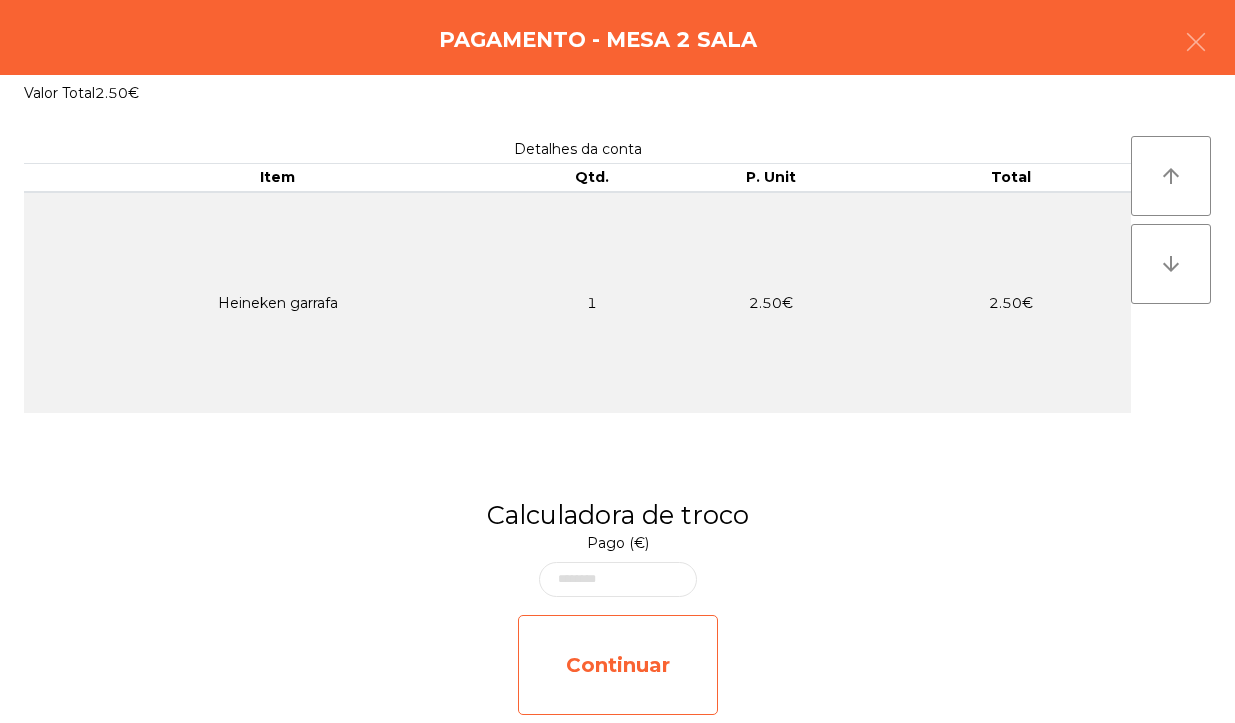click on "Continuar" 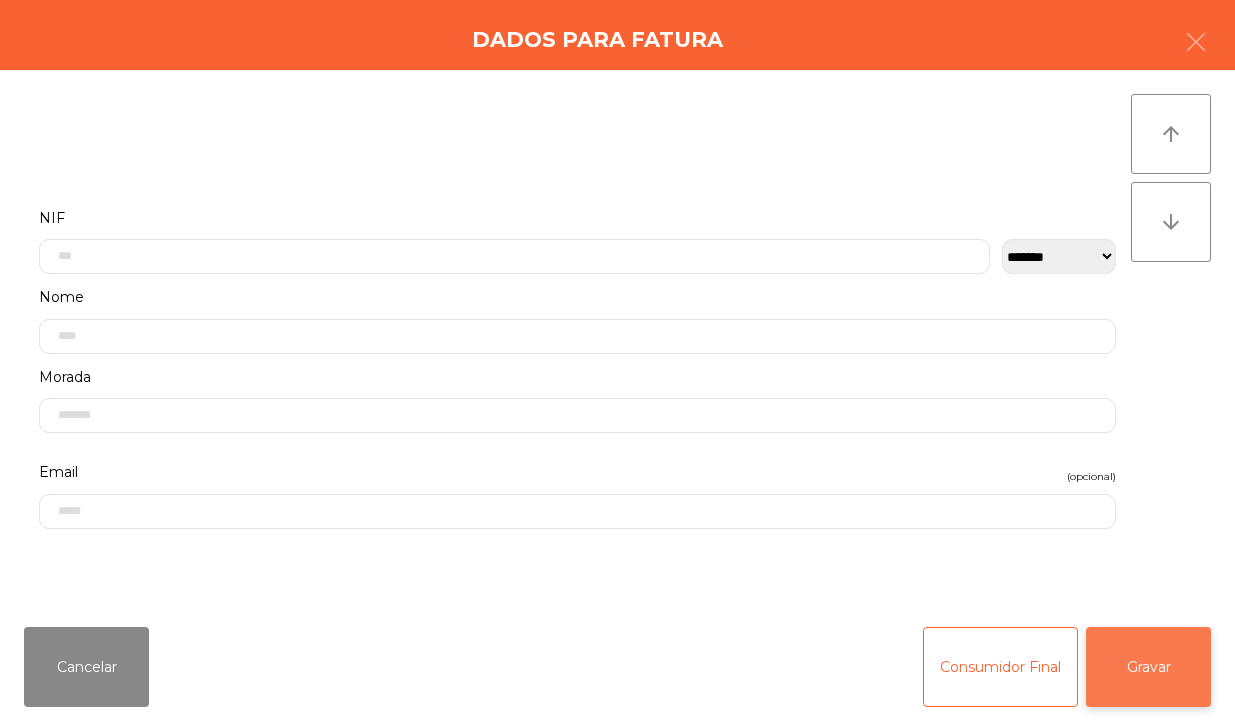 click on "Gravar" 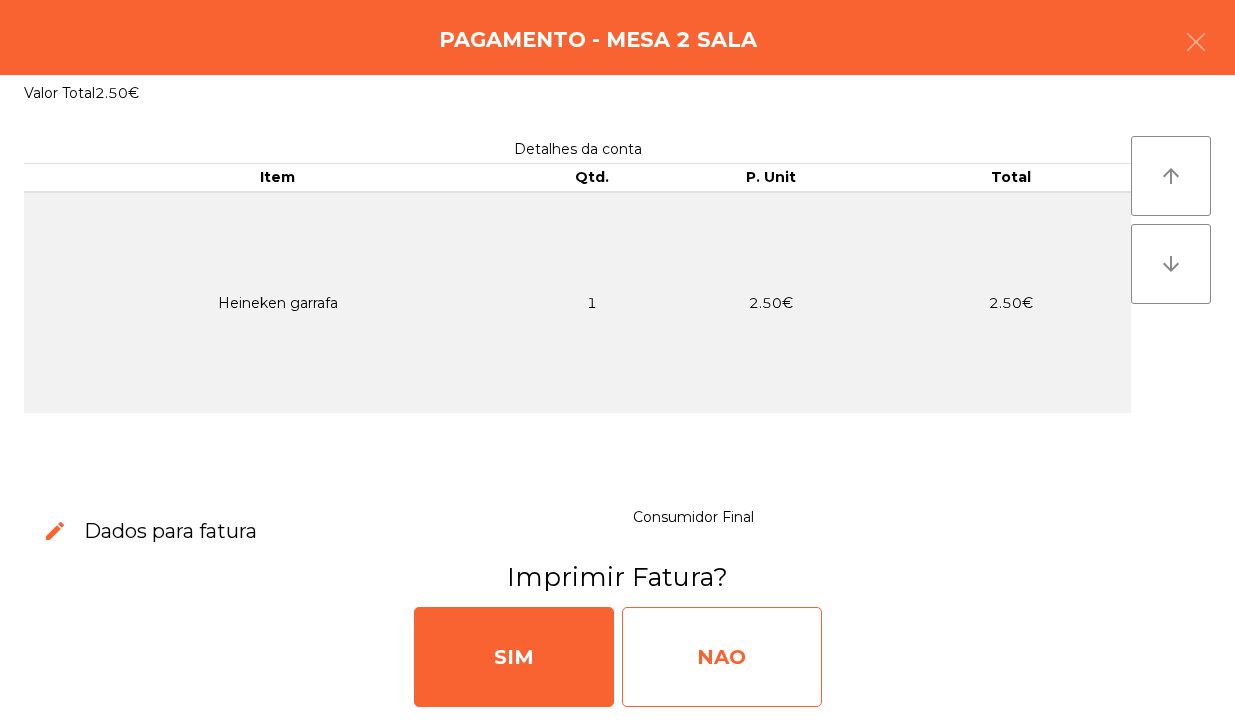 click on "NAO" 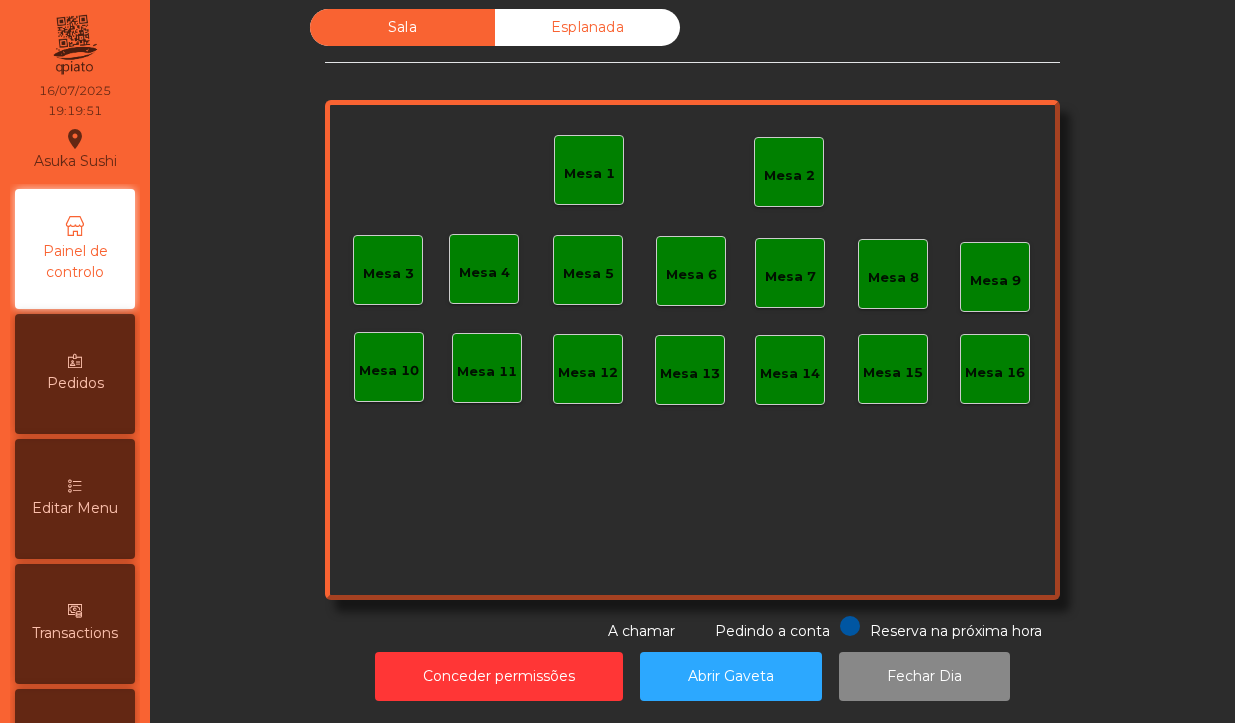click on "Mesa 2" 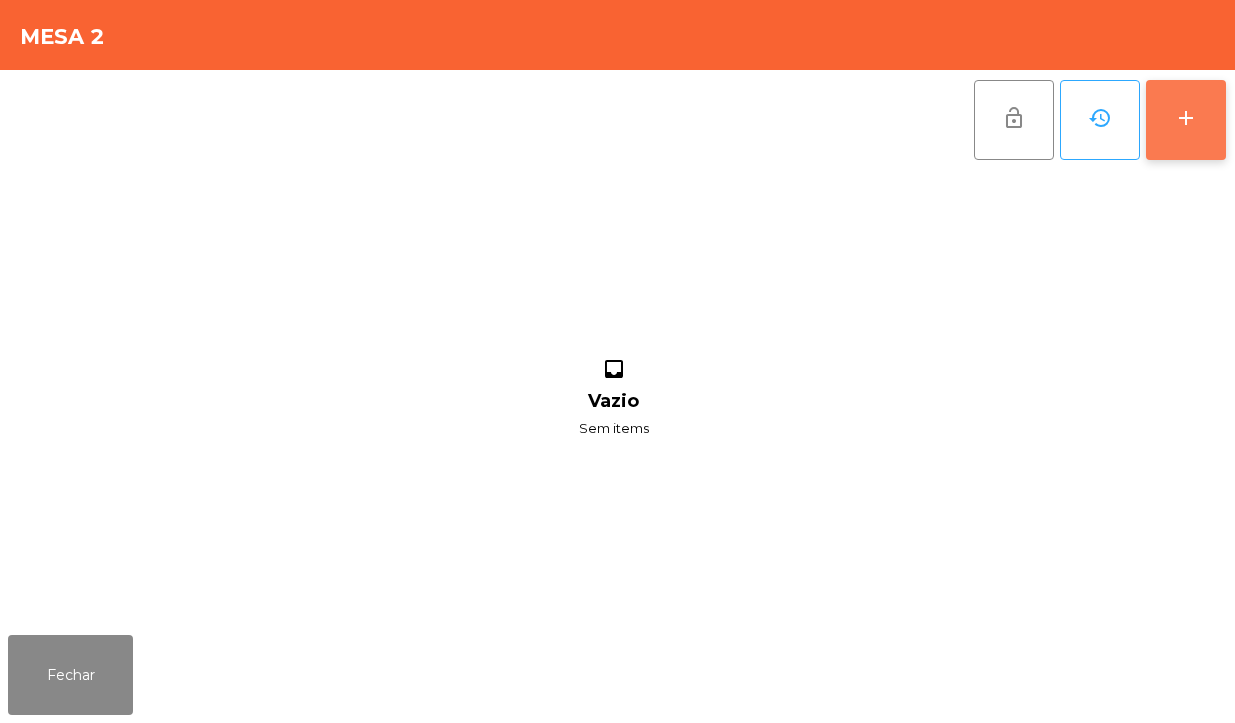 click on "add" 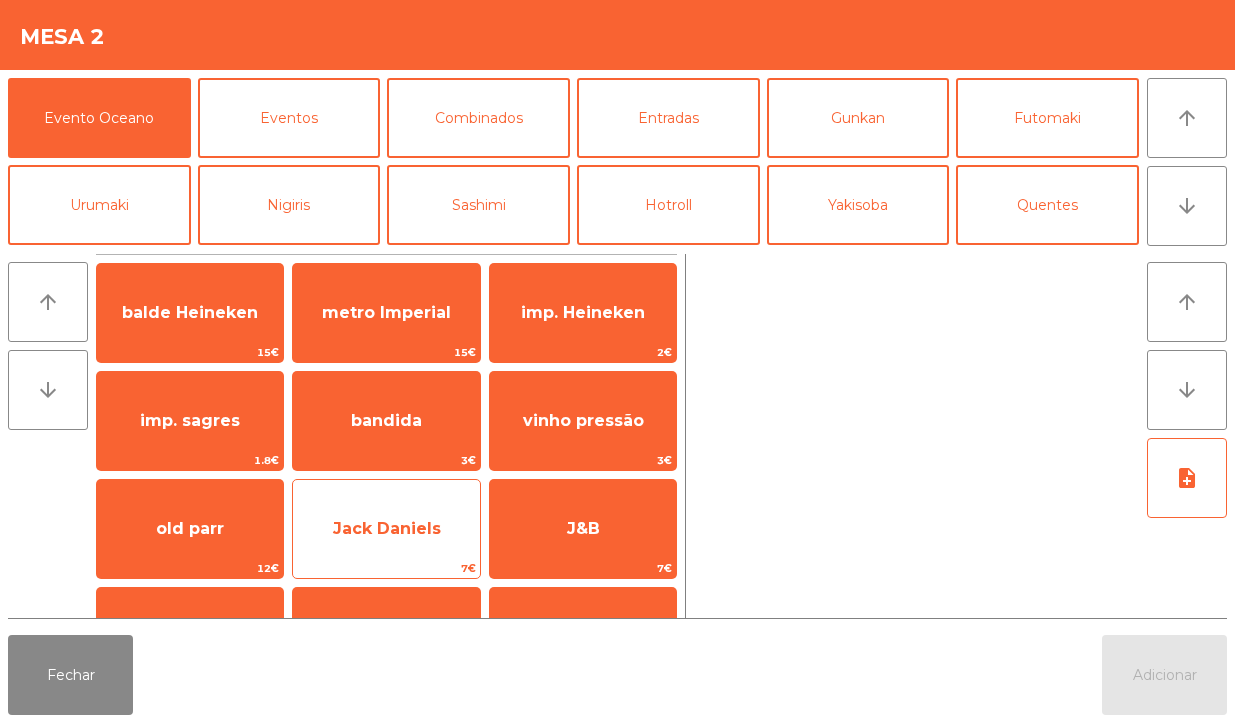 click on "Jack Daniels" 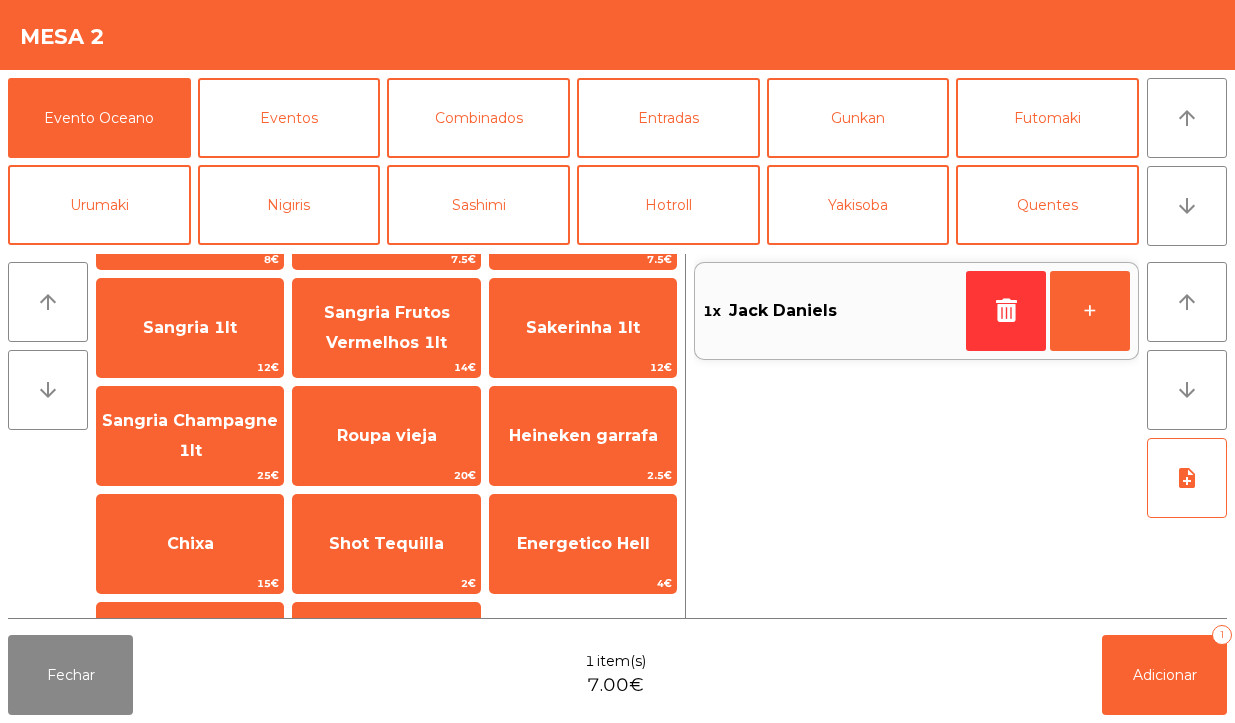 scroll, scrollTop: 1696, scrollLeft: 0, axis: vertical 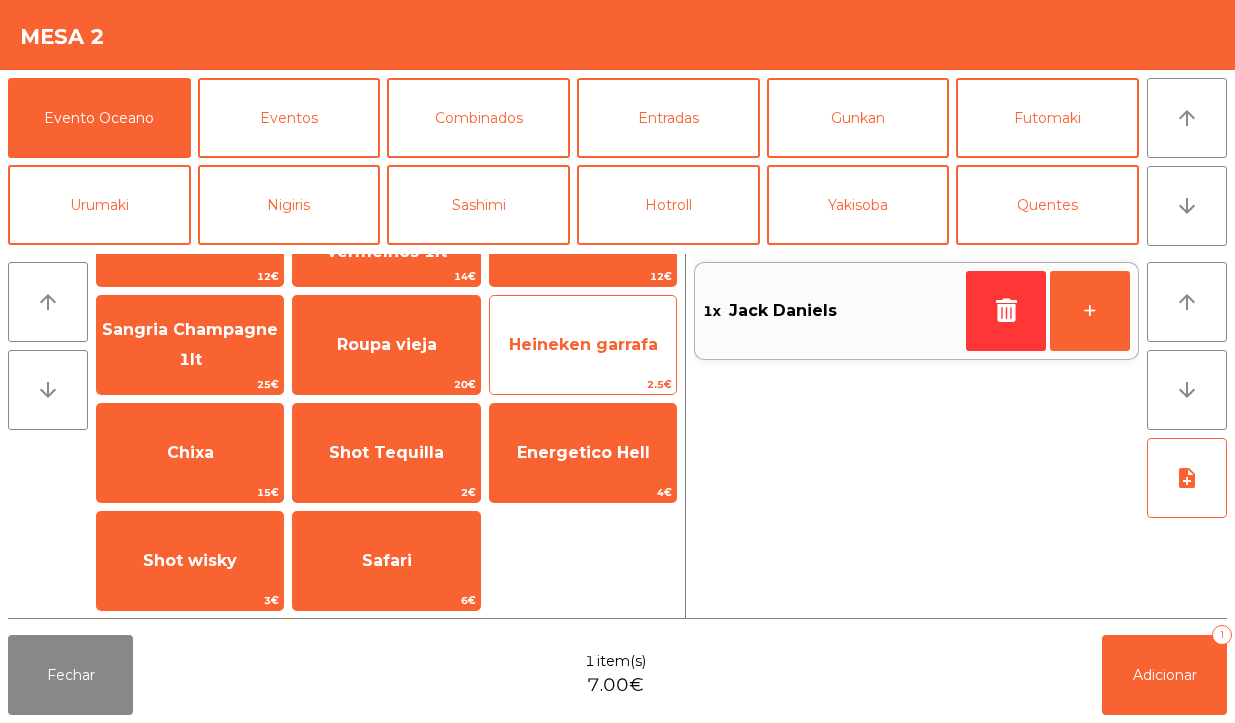 click on "Heineken garrafa" 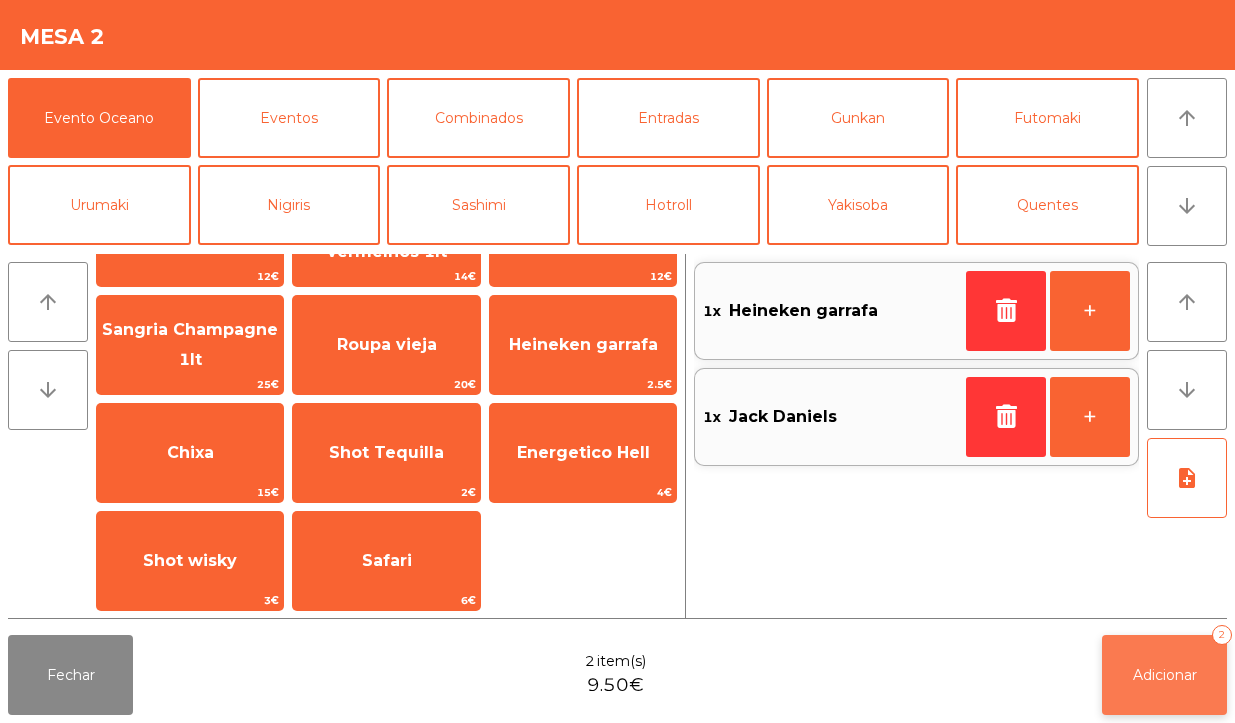 click on "Adicionar" 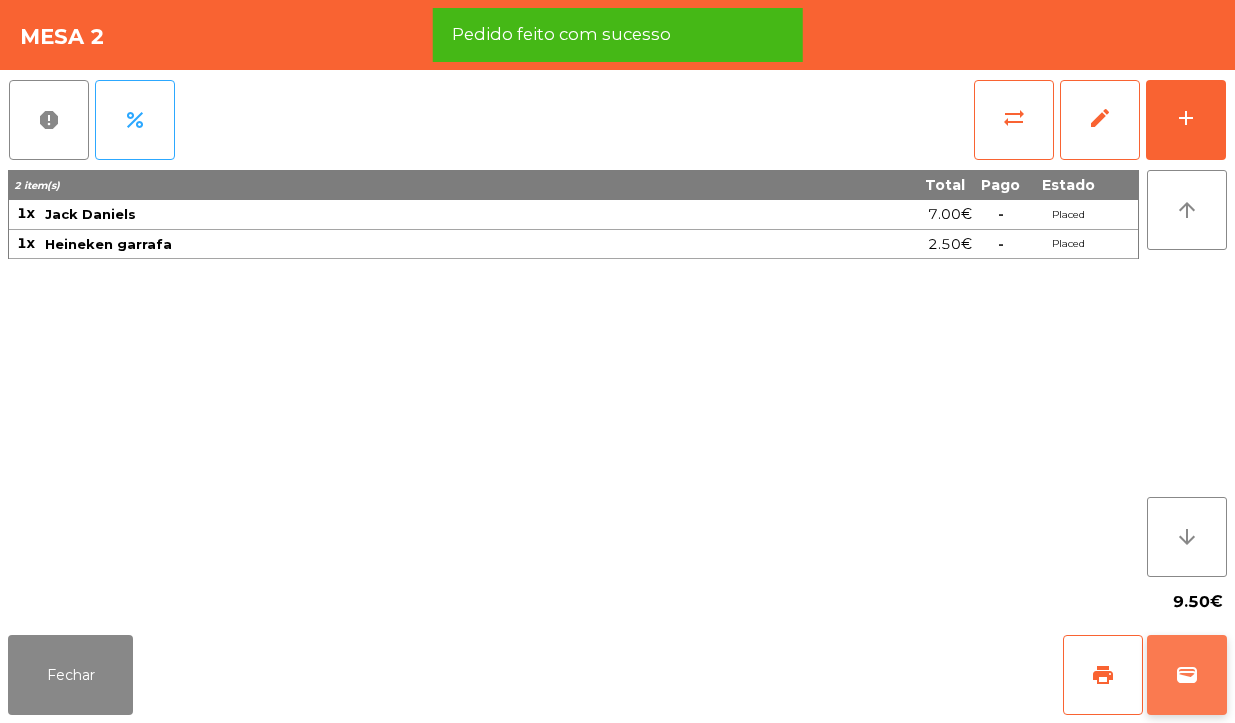 click on "wallet" 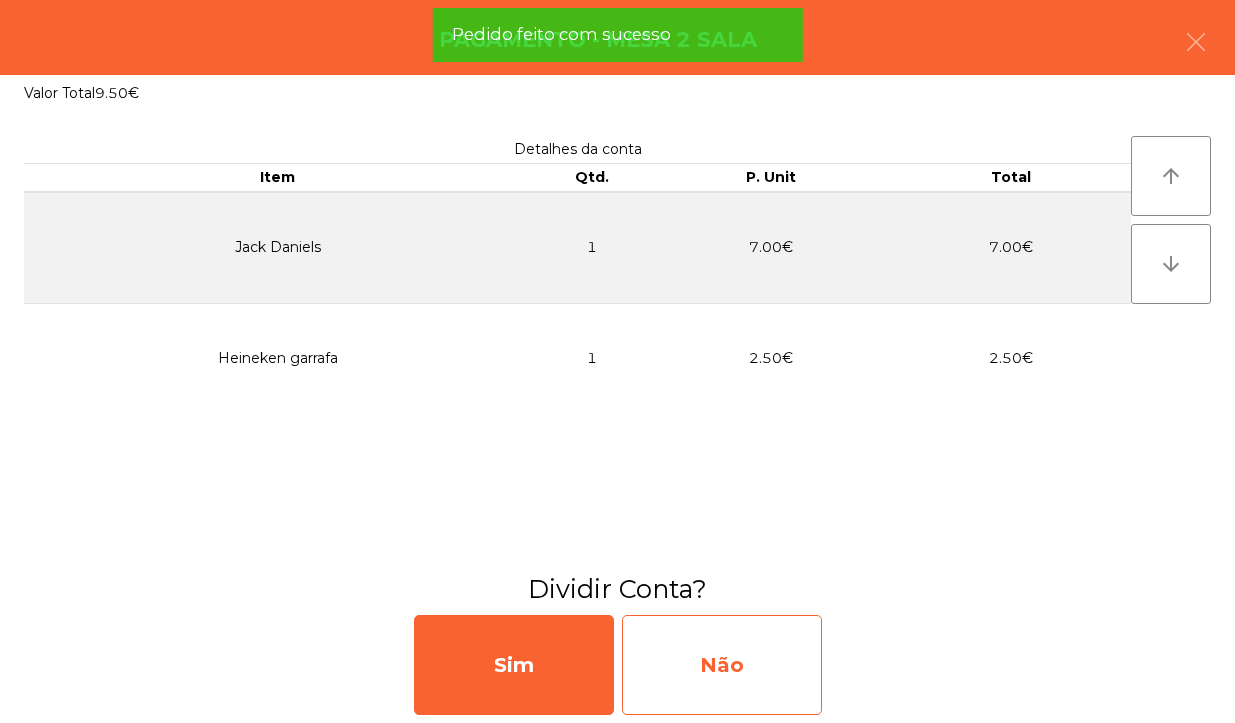 click on "Não" 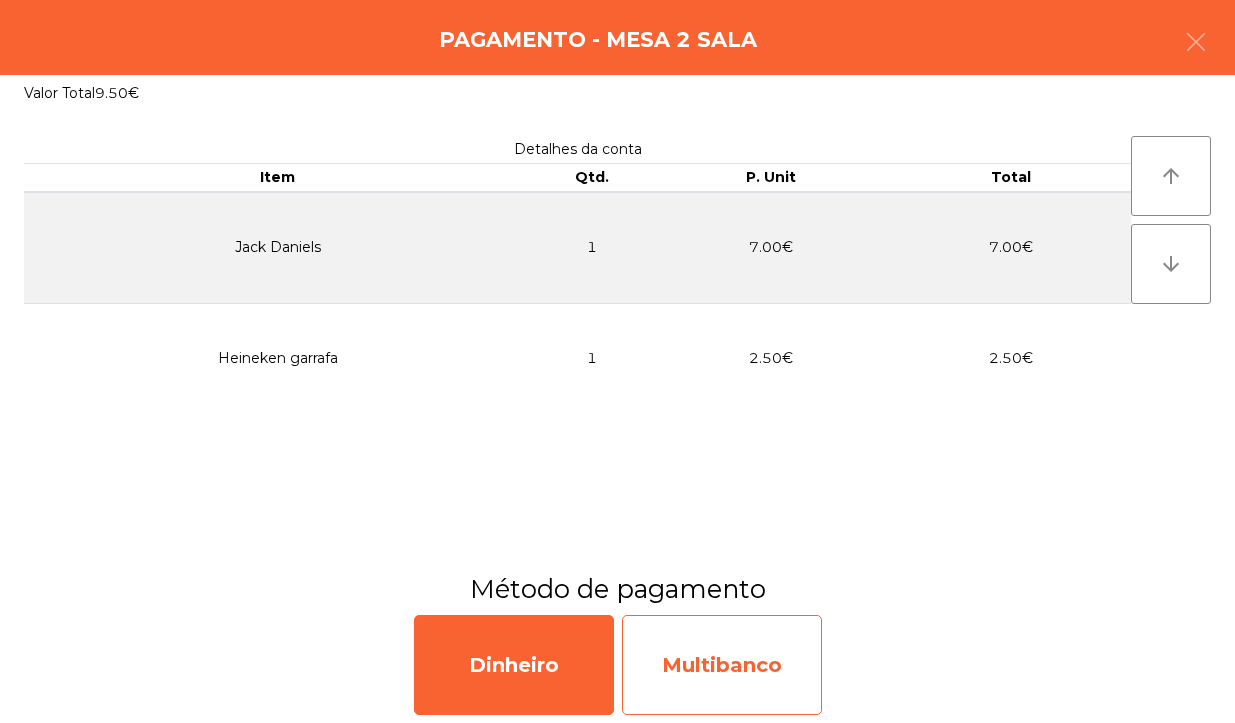 click on "Multibanco" 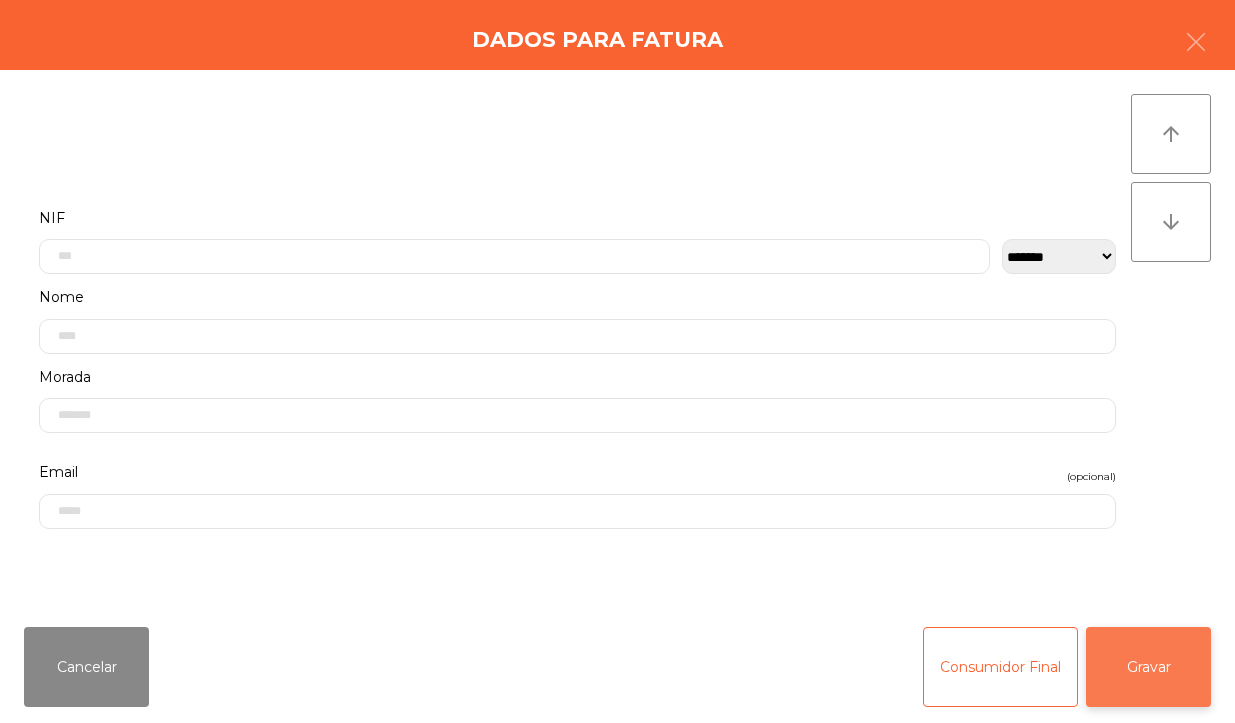 click on "Gravar" 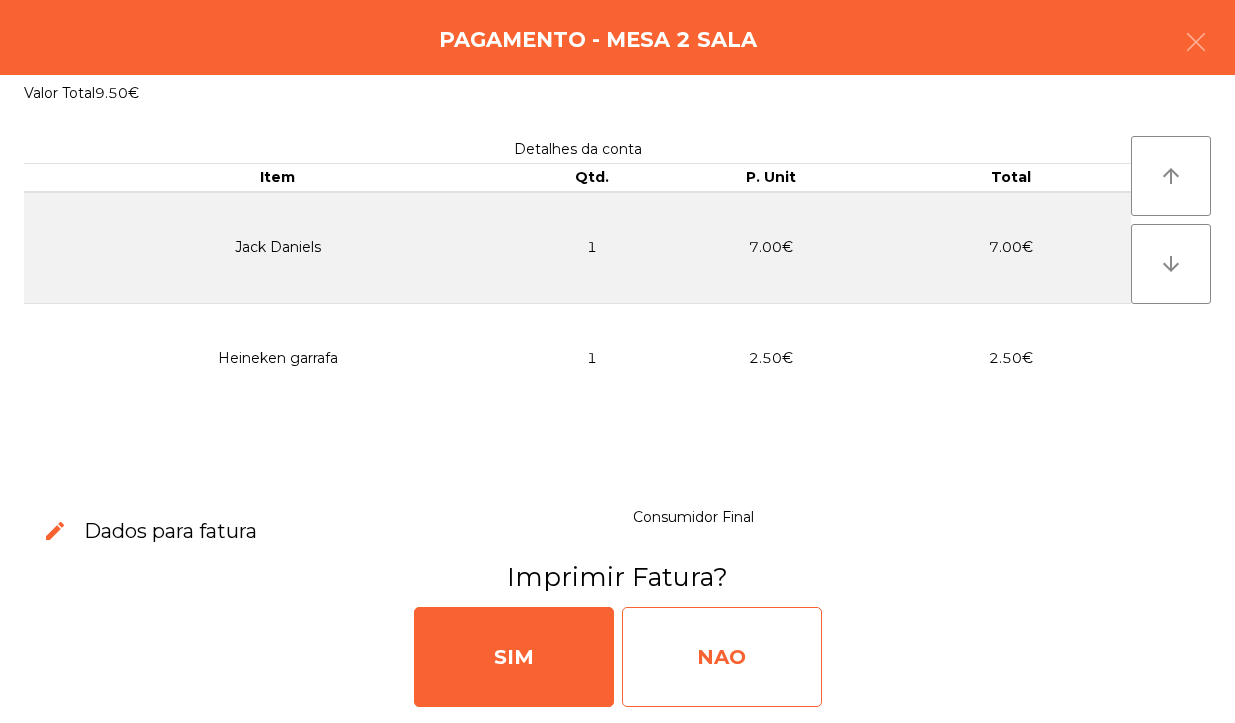 click on "NAO" 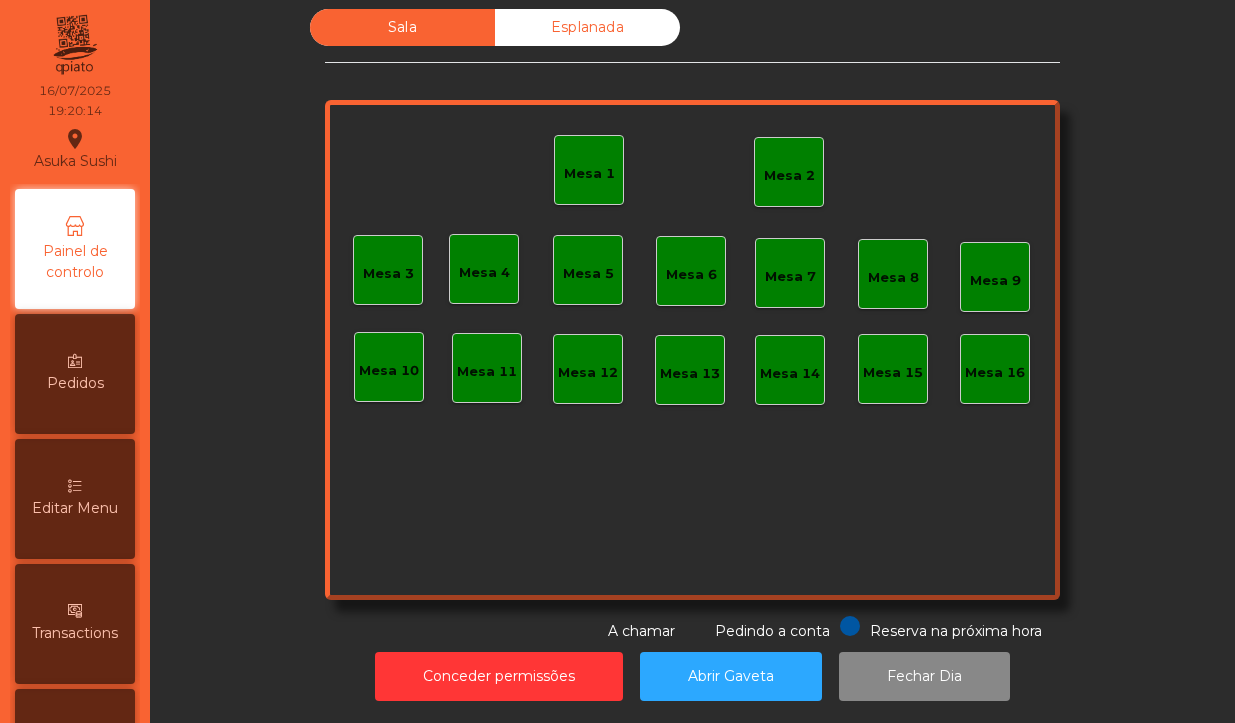 click on "Mesa 2" 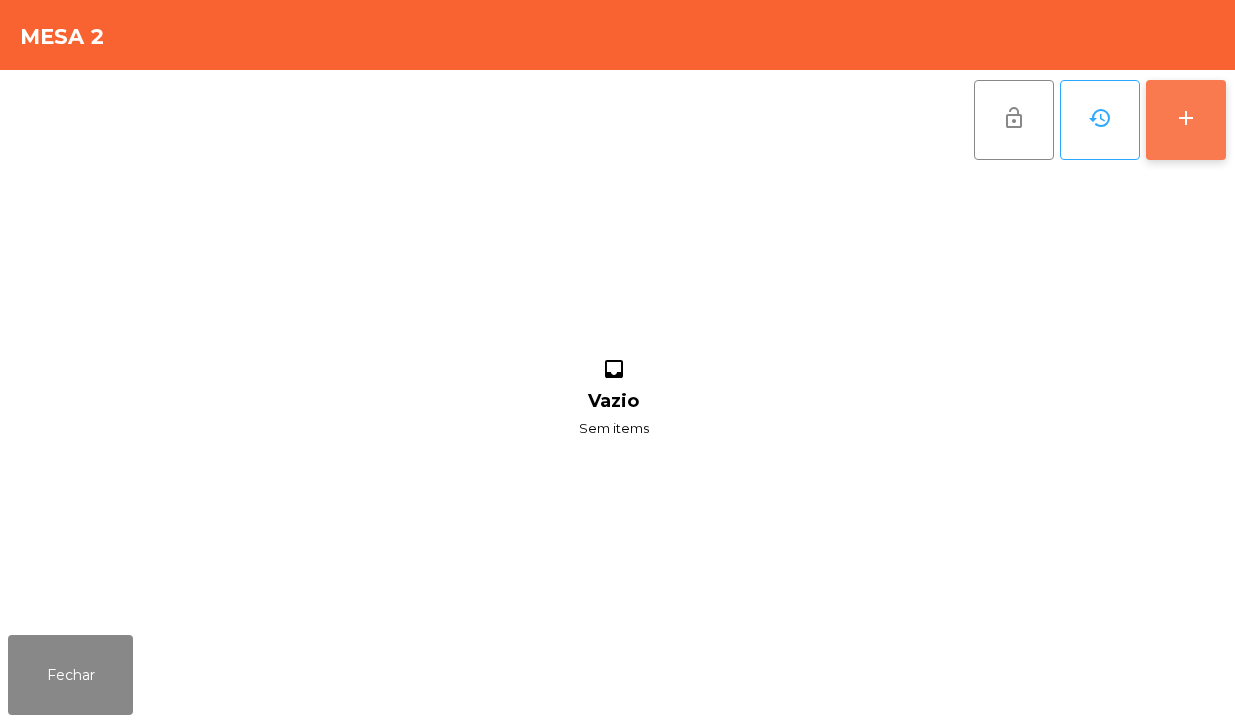 click on "add" 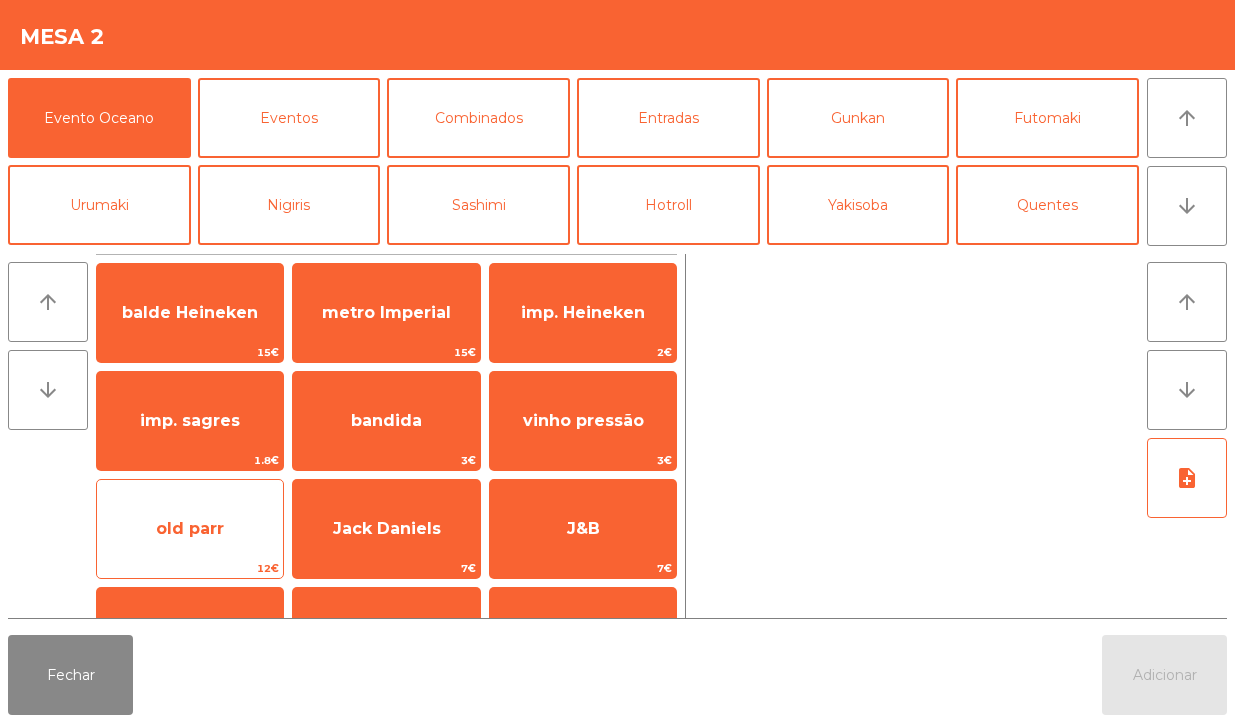click on "old parr" 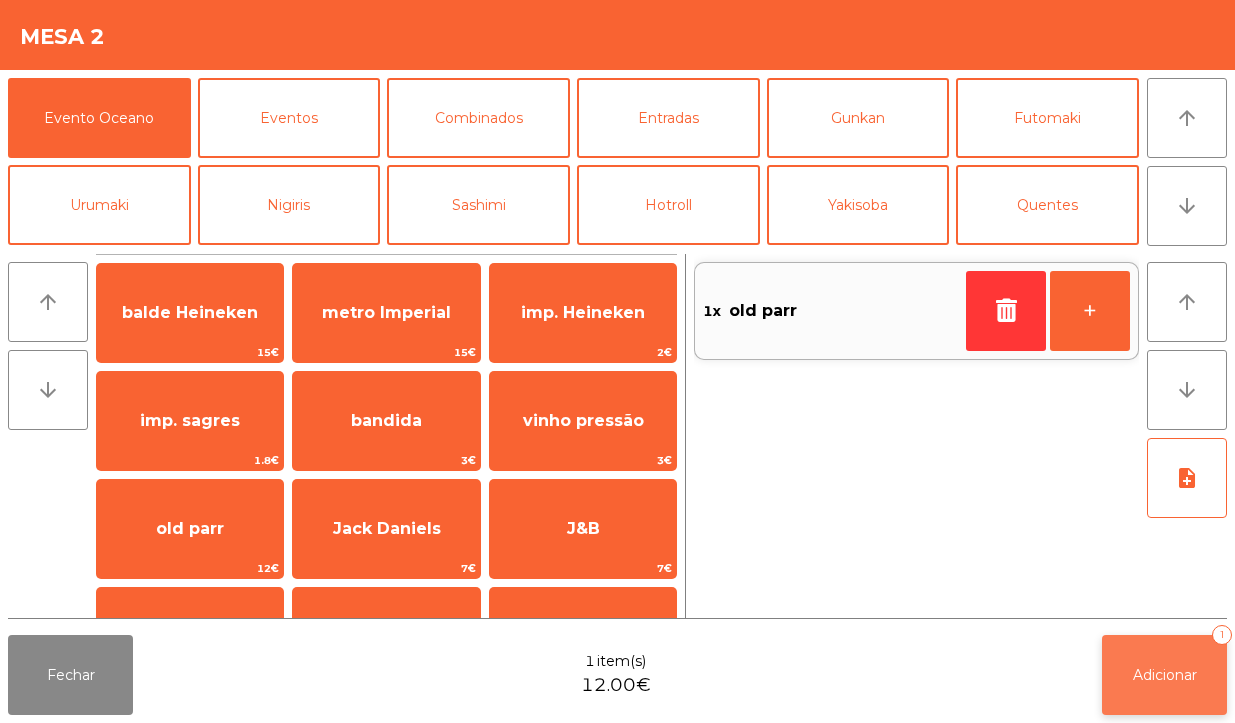 click on "Adicionar" 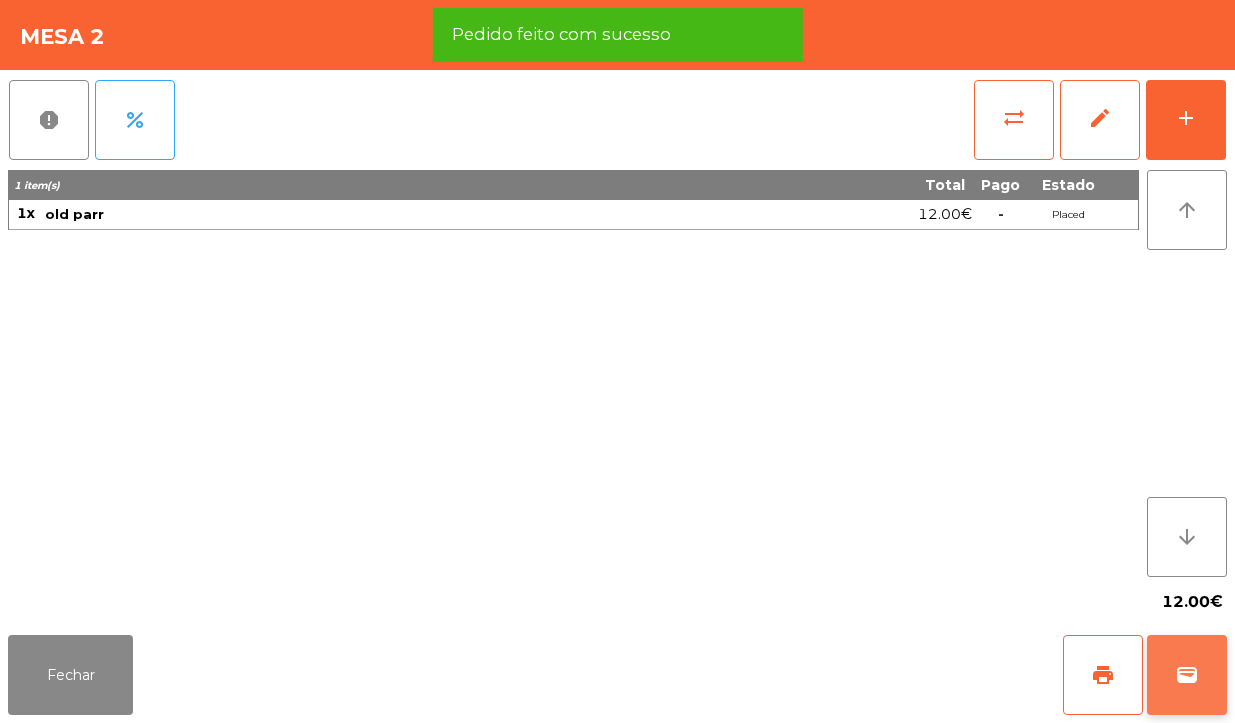 click on "wallet" 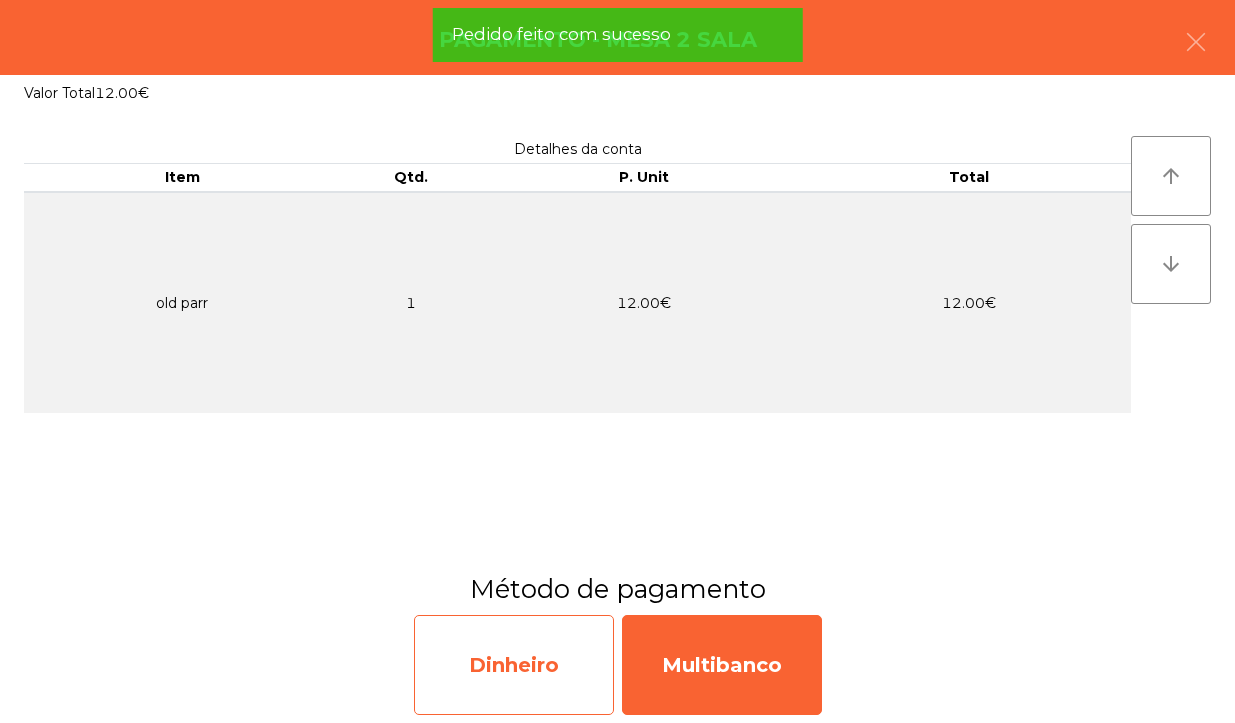 click on "Dinheiro" 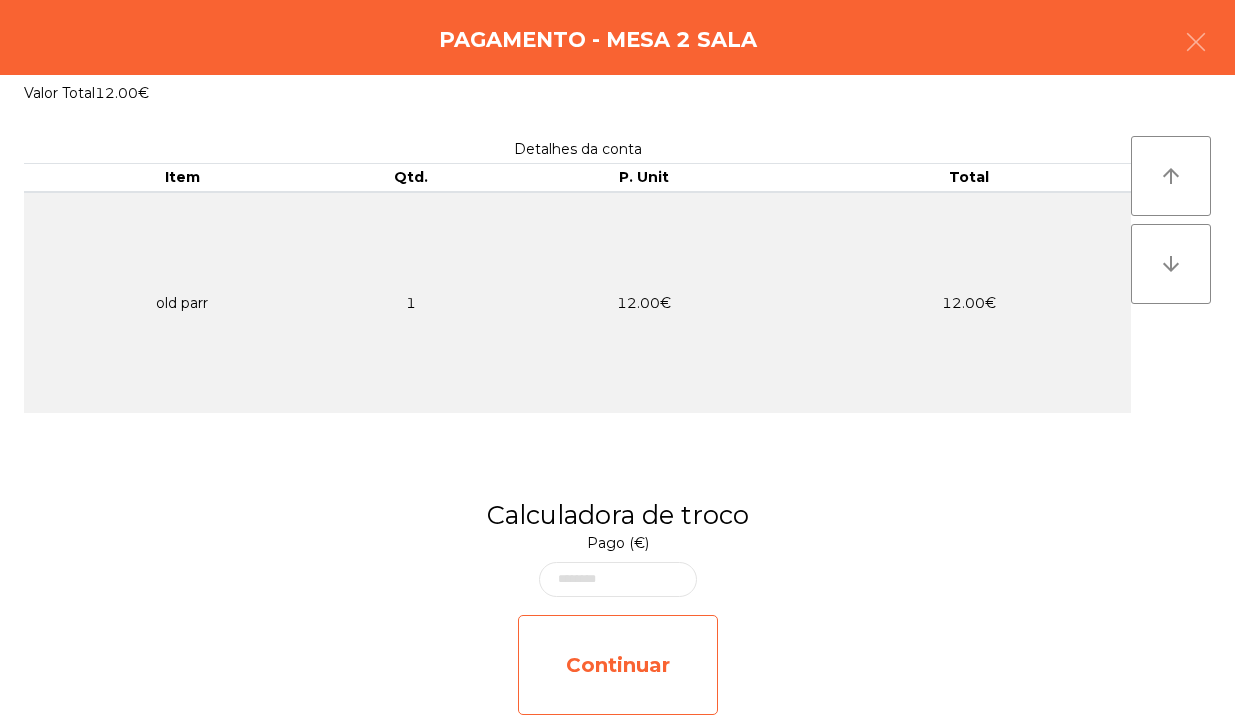 click on "Continuar" 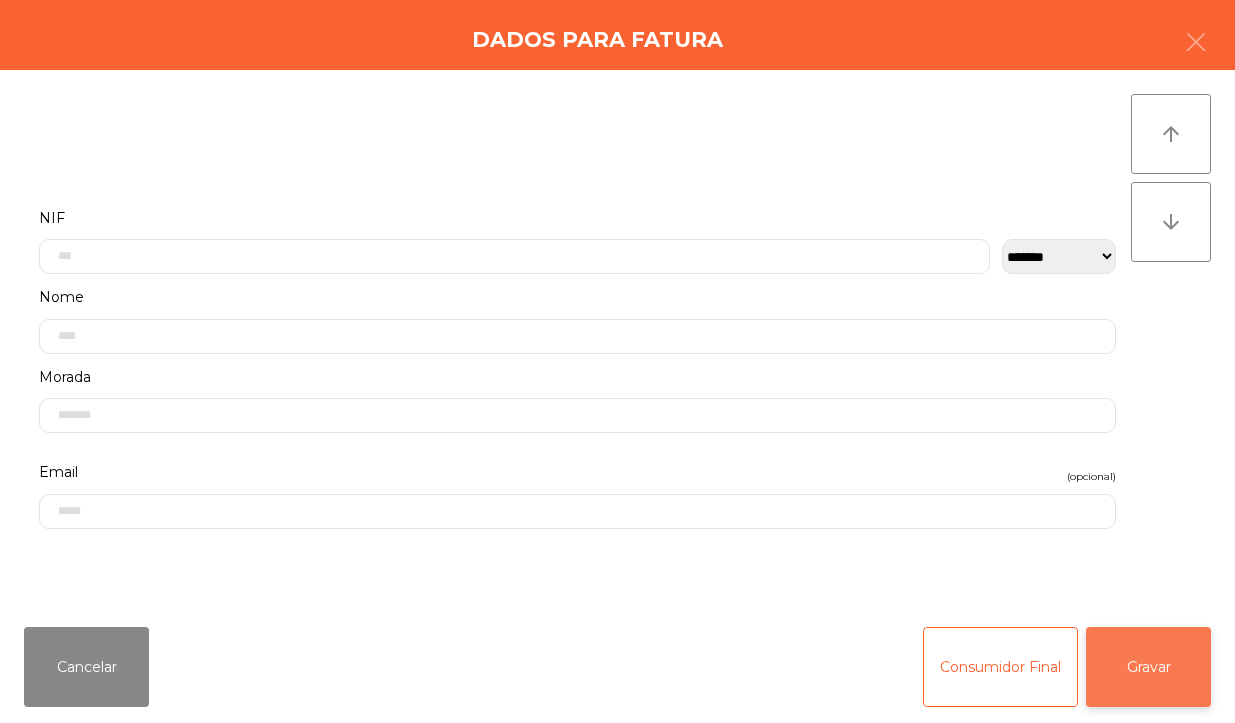 click on "Gravar" 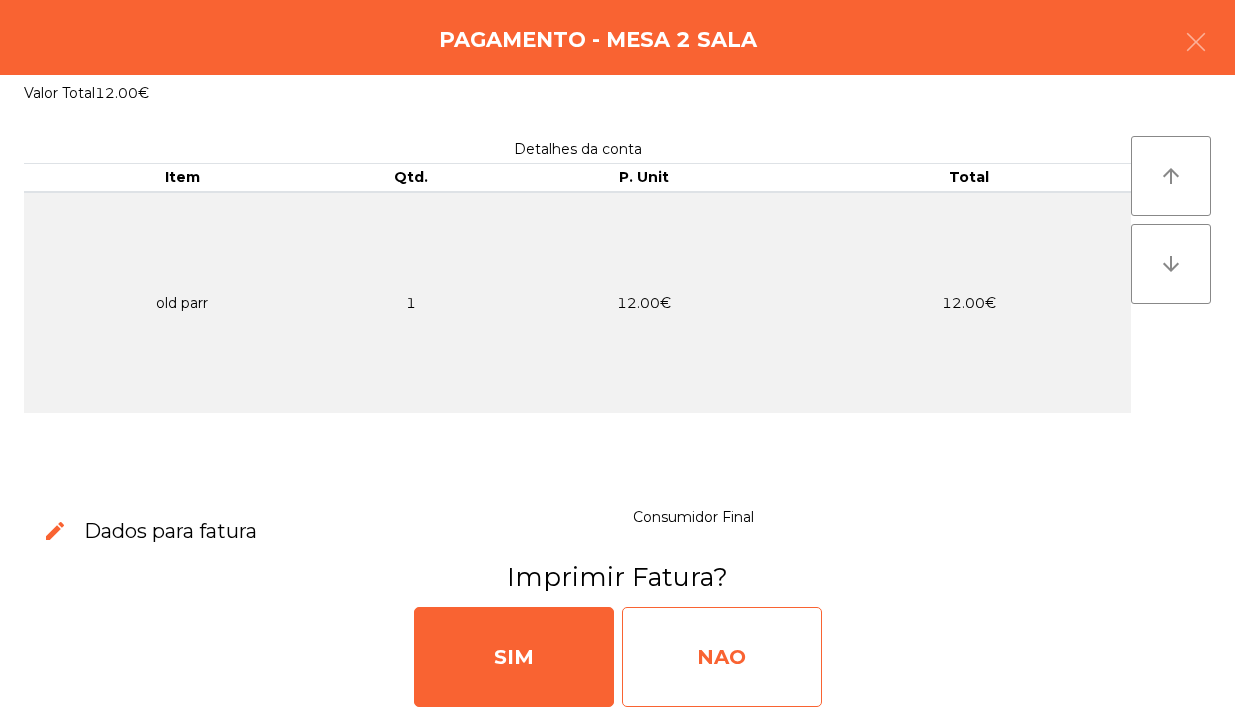click on "NAO" 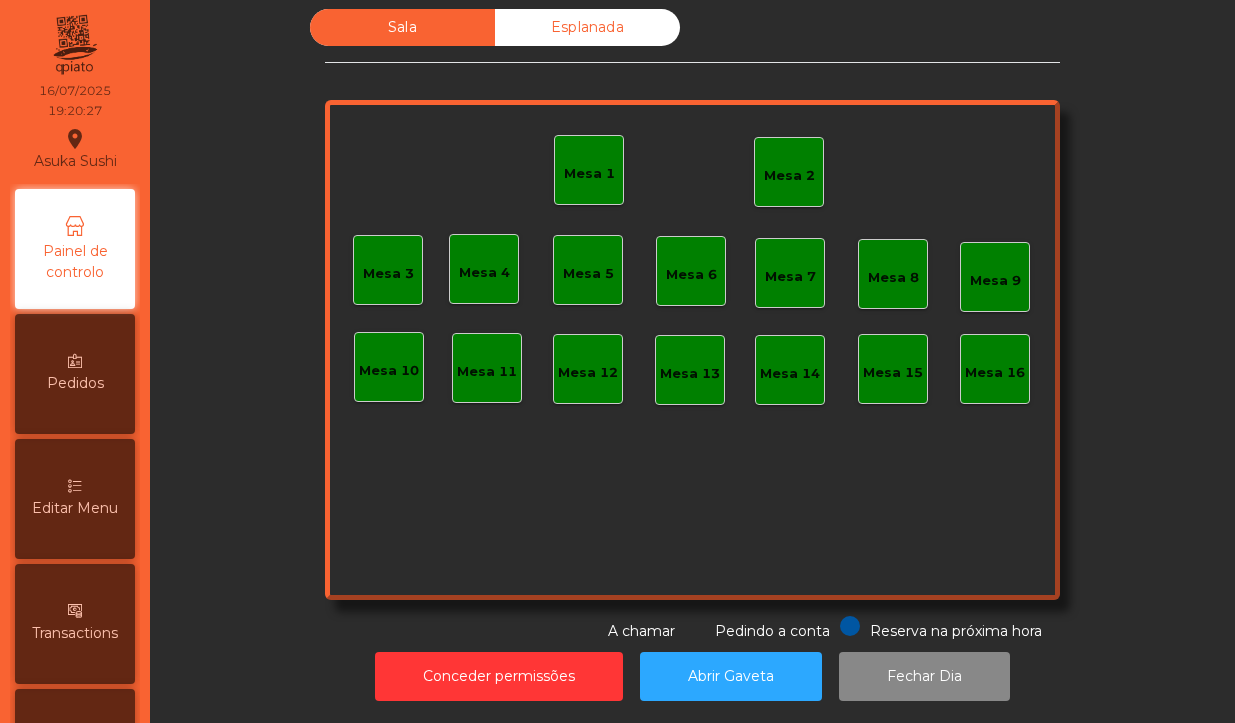 click on "Mesa 2" 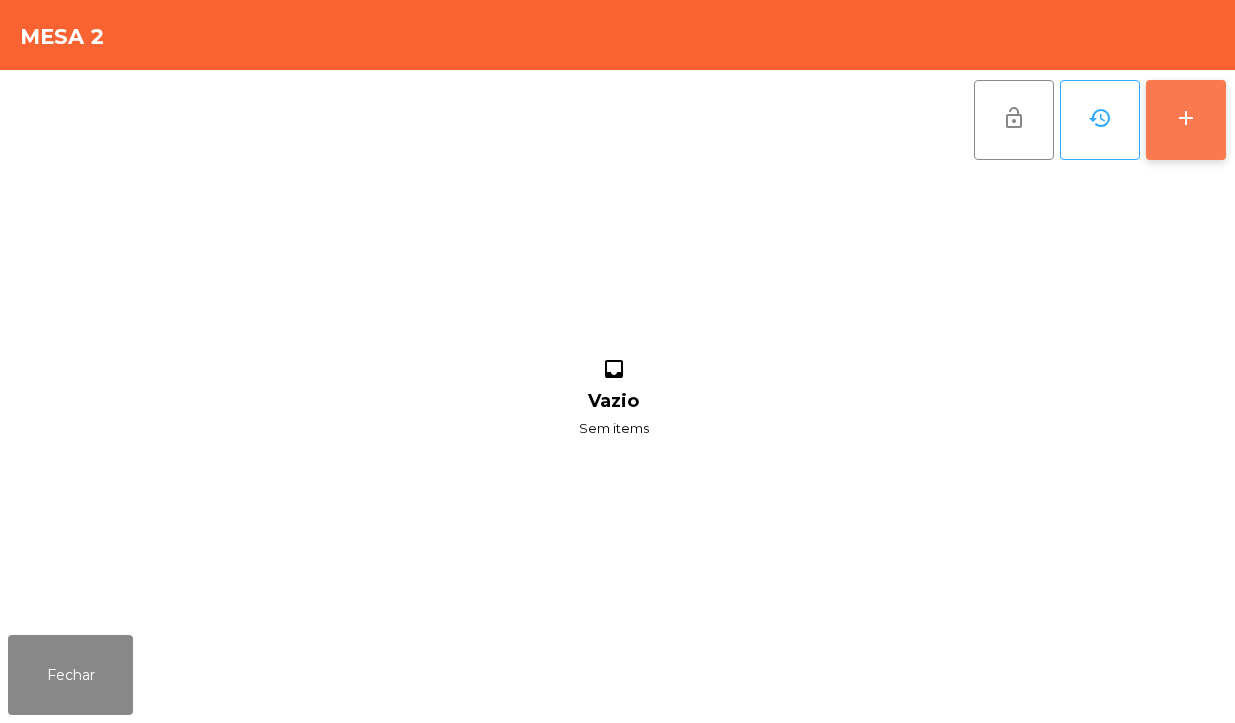 click on "add" 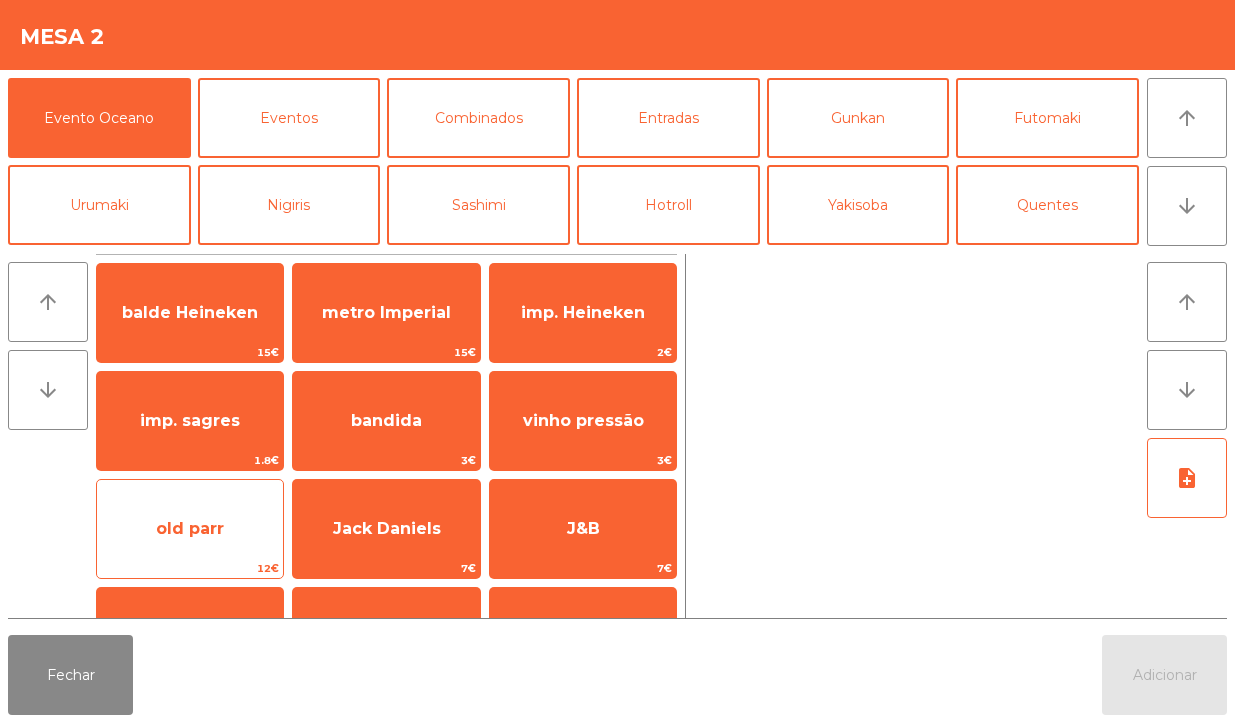 click on "old parr" 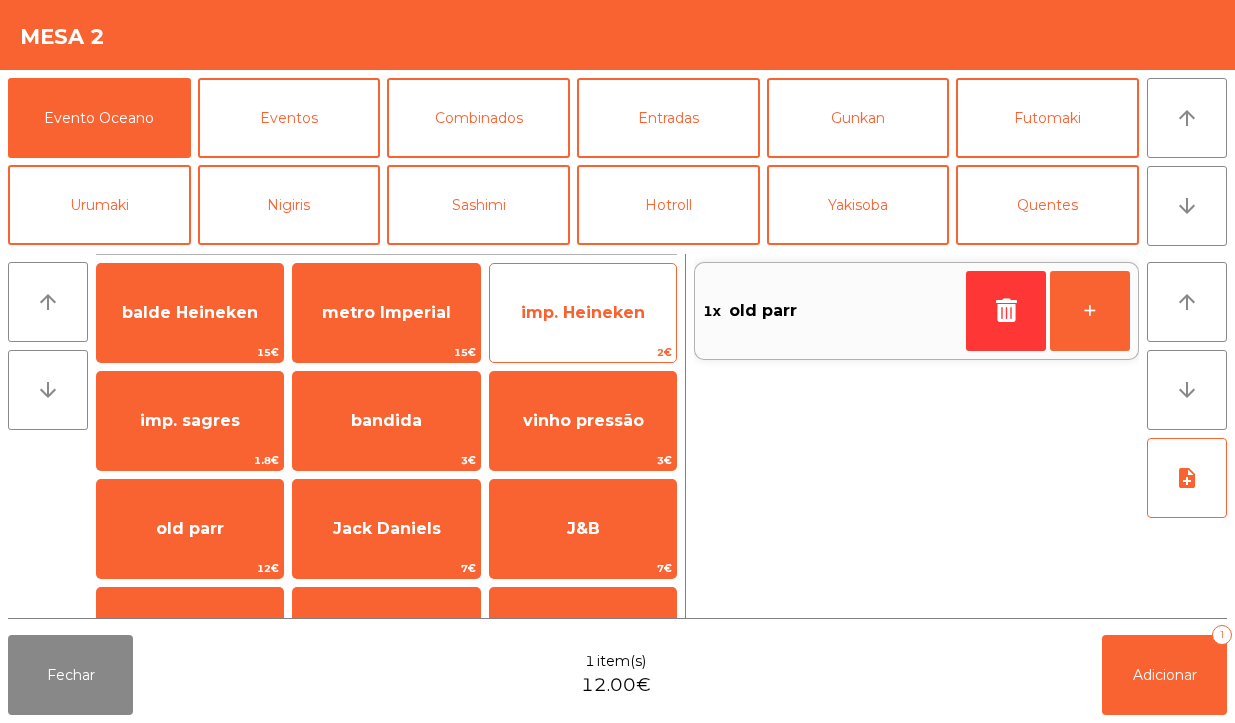 click on "imp. Heineken" 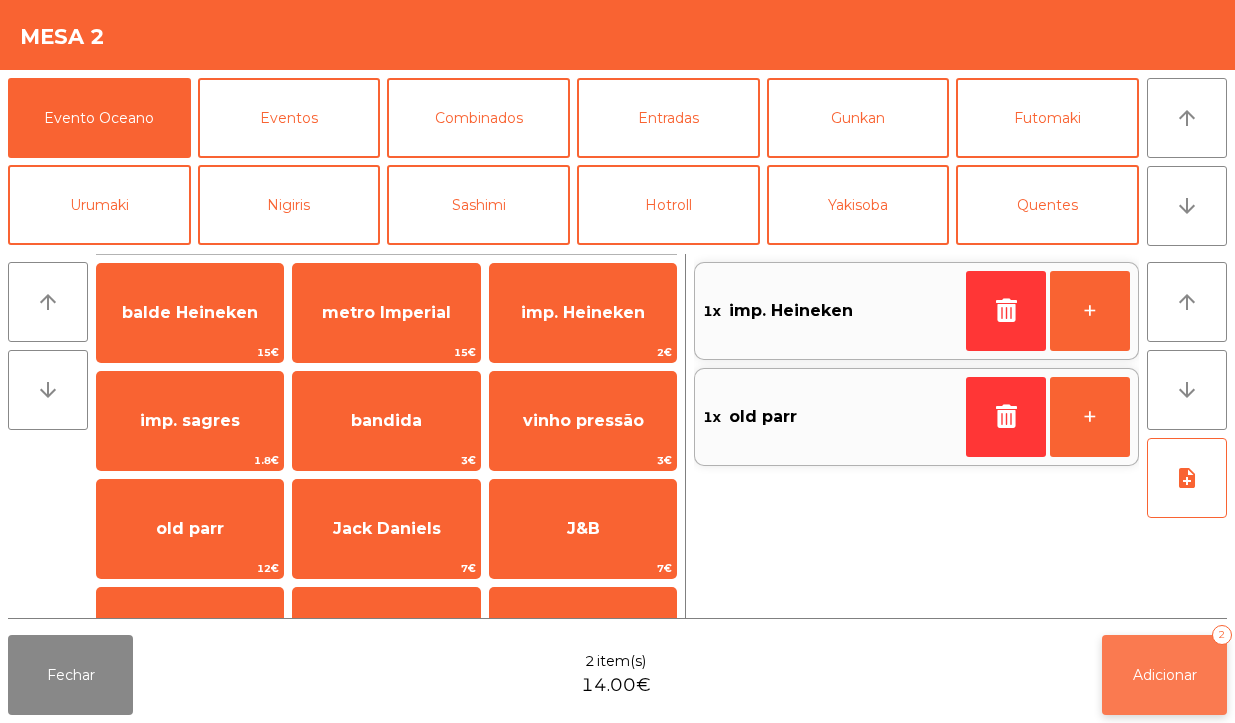 click on "Adicionar" 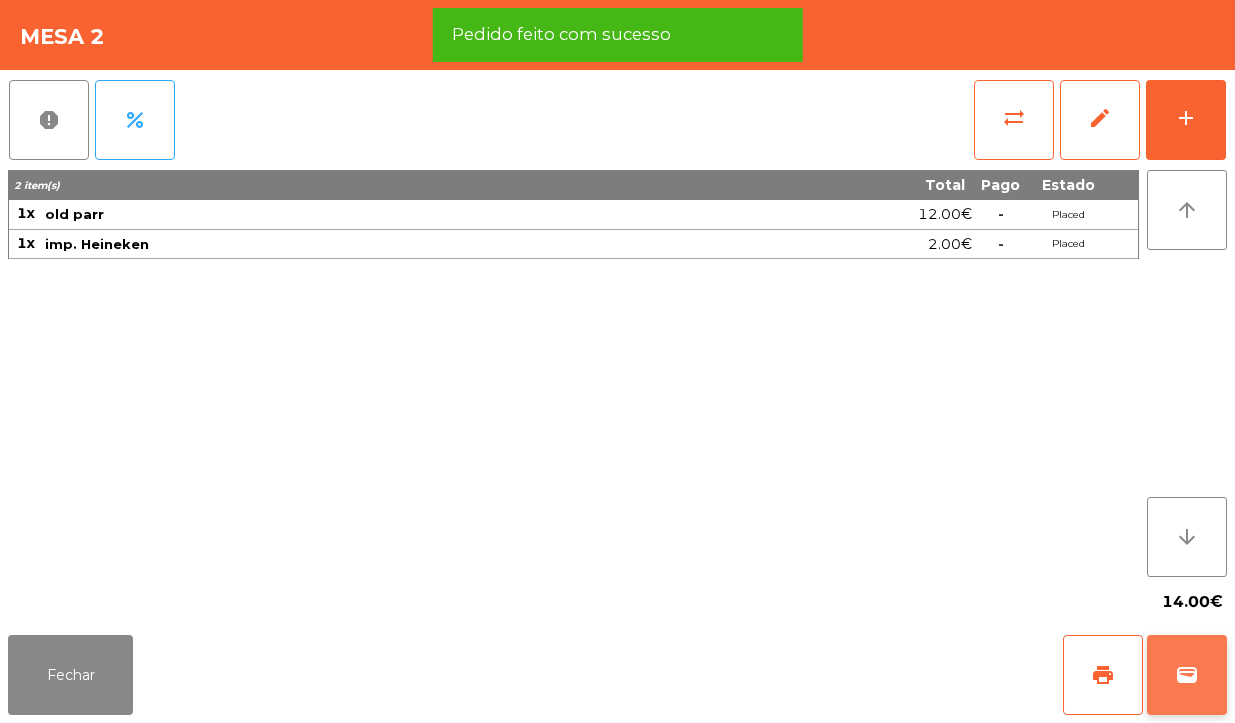 click on "wallet" 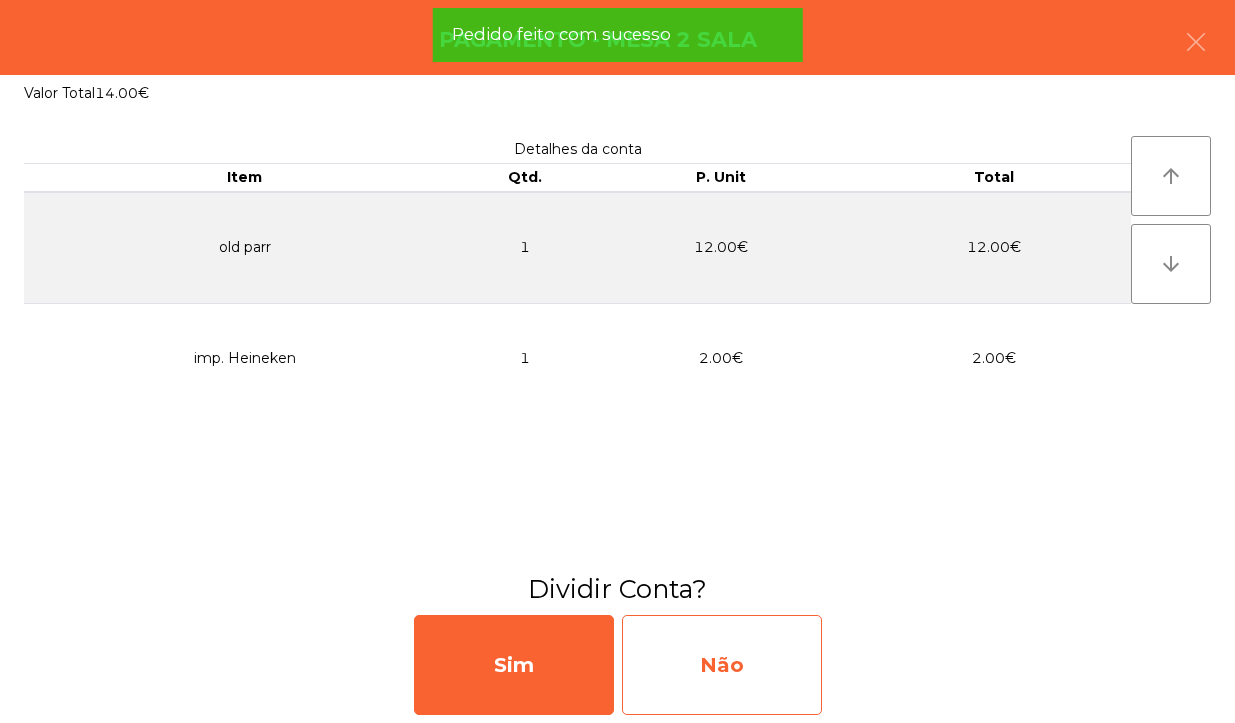 click on "Não" 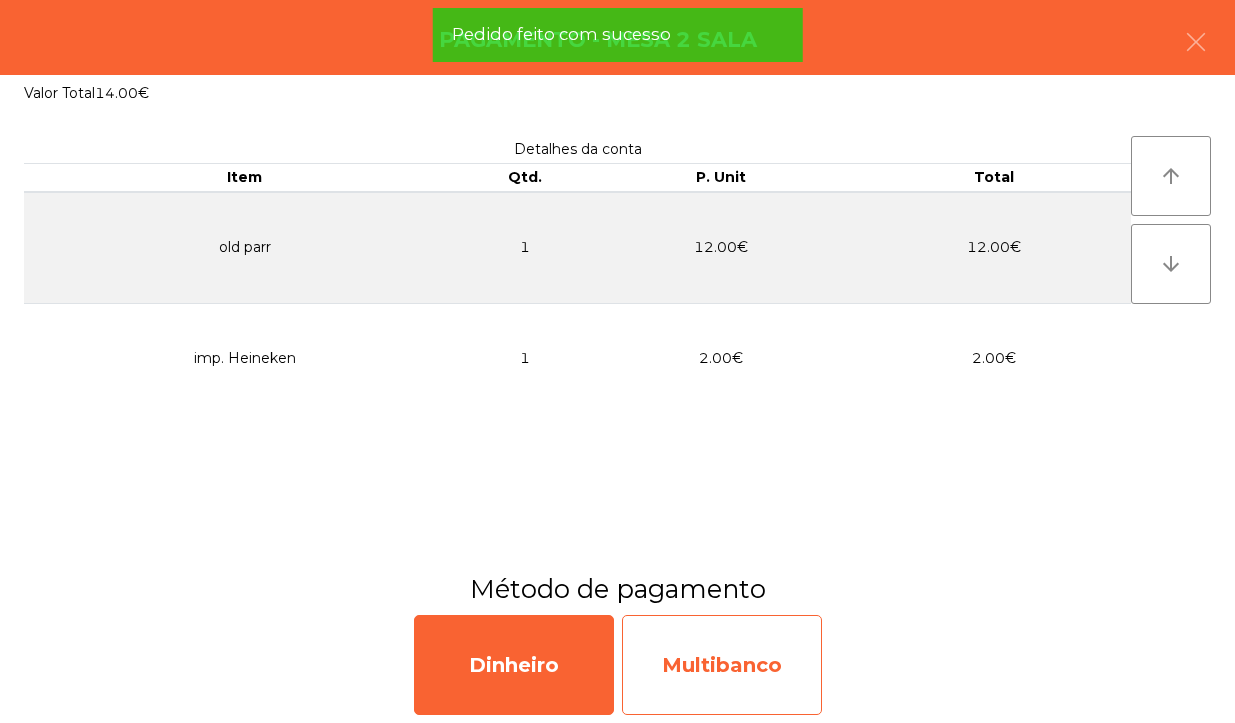 click on "Multibanco" 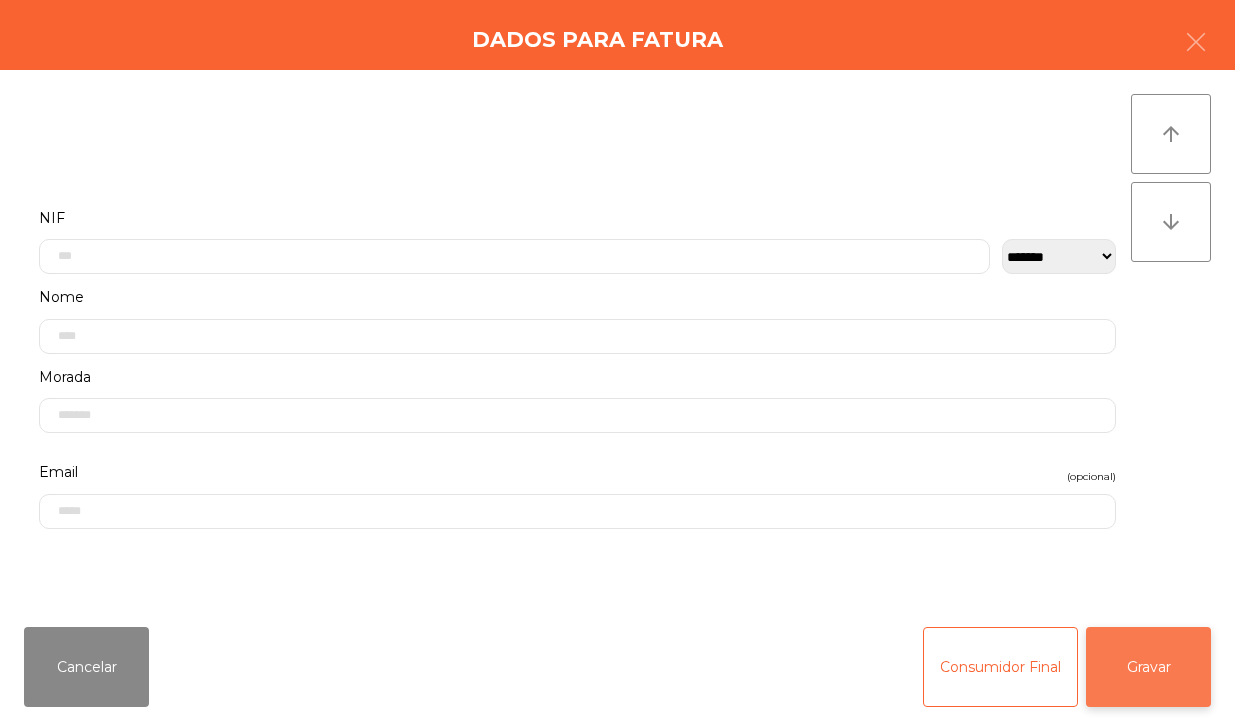 click on "Gravar" 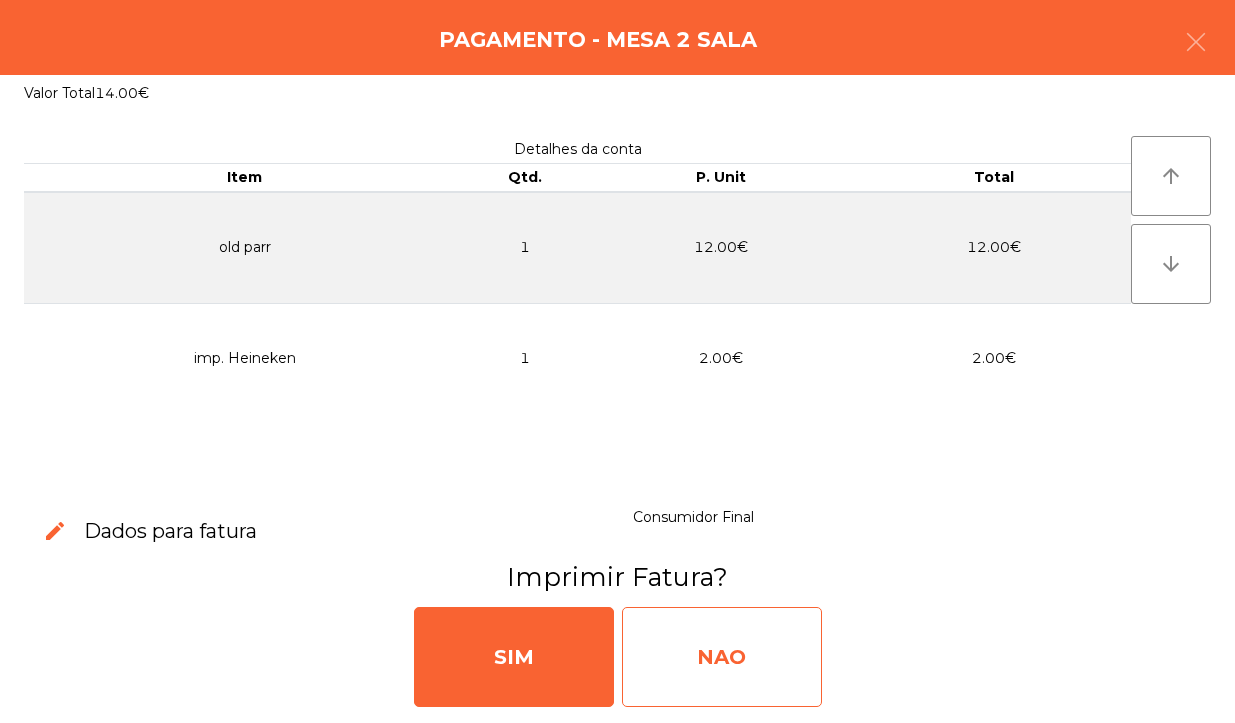 click on "NAO" 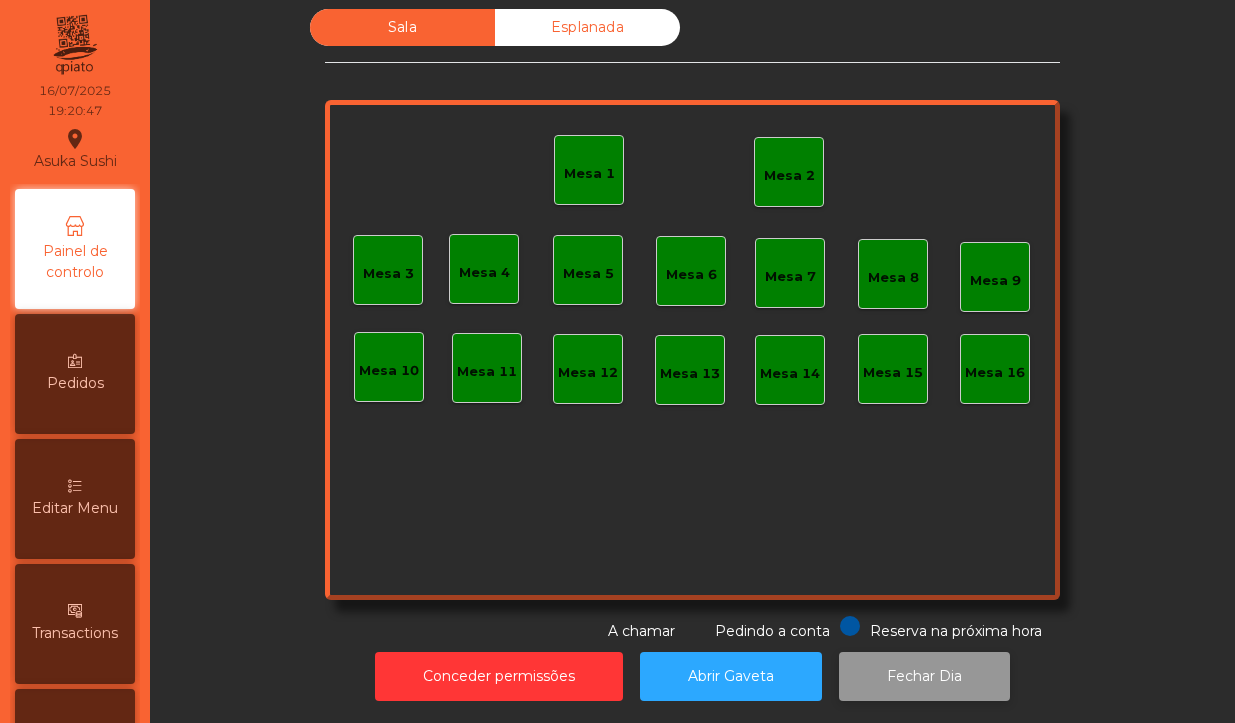 click on "Fechar Dia" 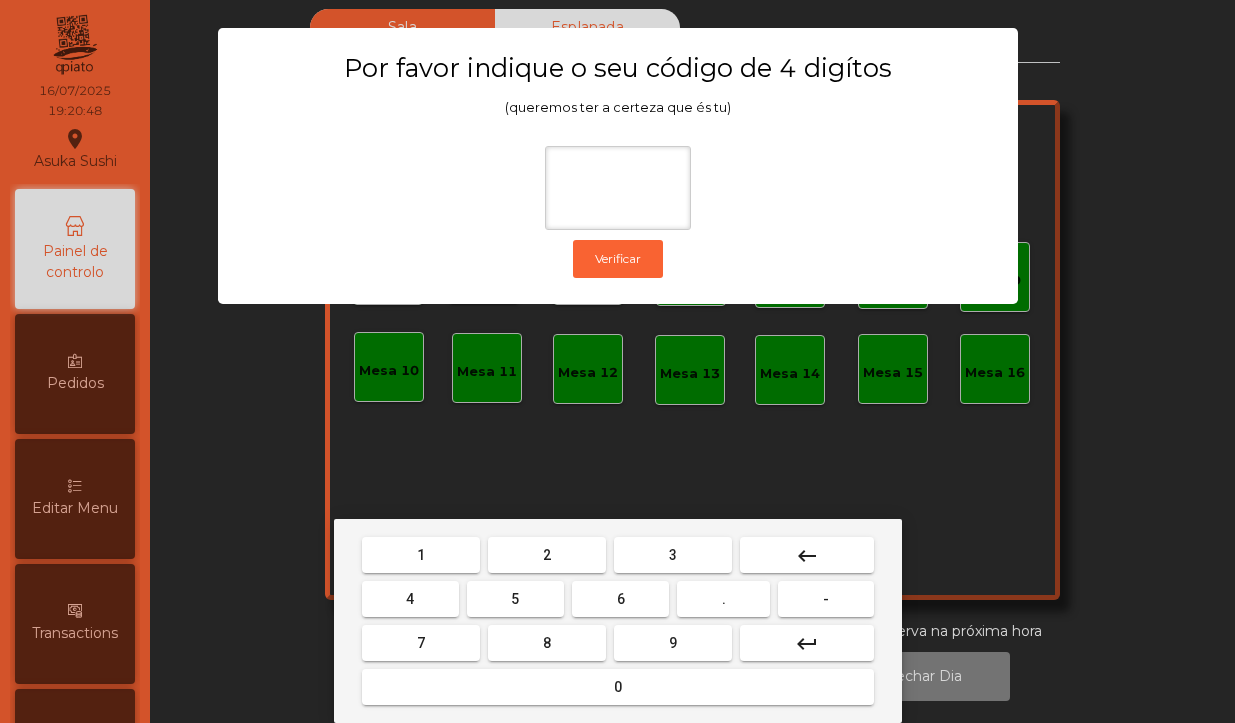 click on "1" at bounding box center [421, 555] 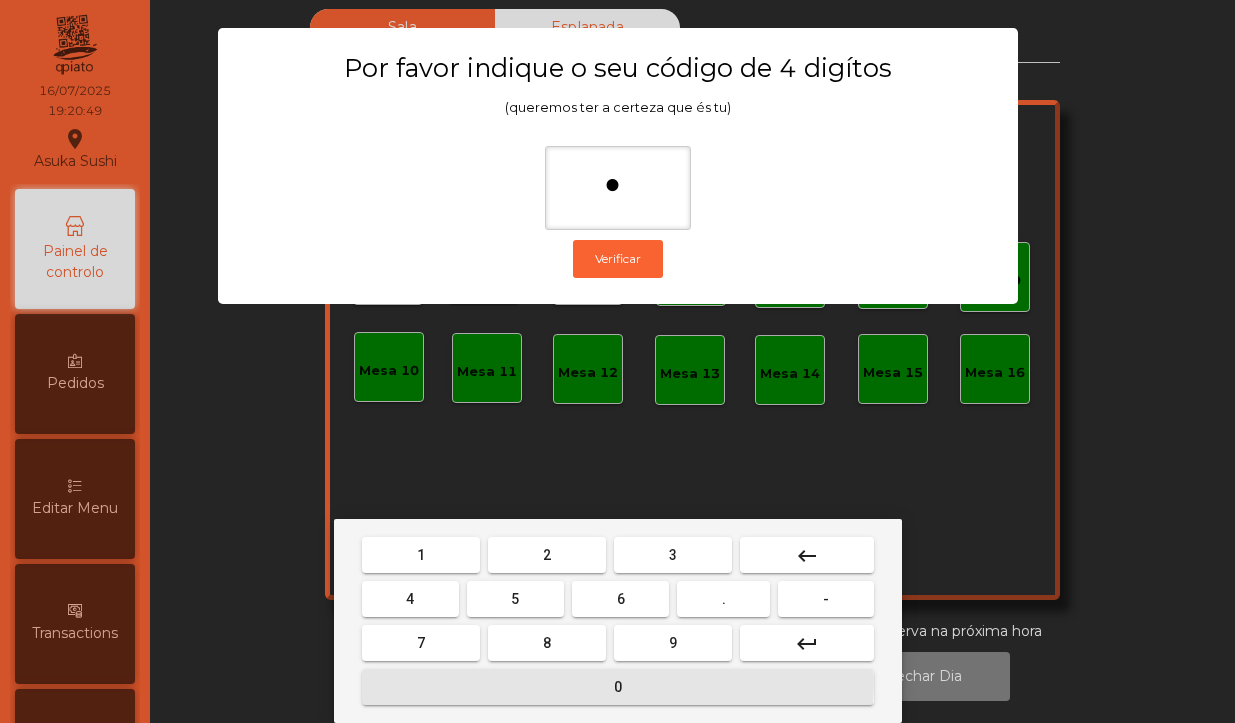 click on "0" at bounding box center [618, 687] 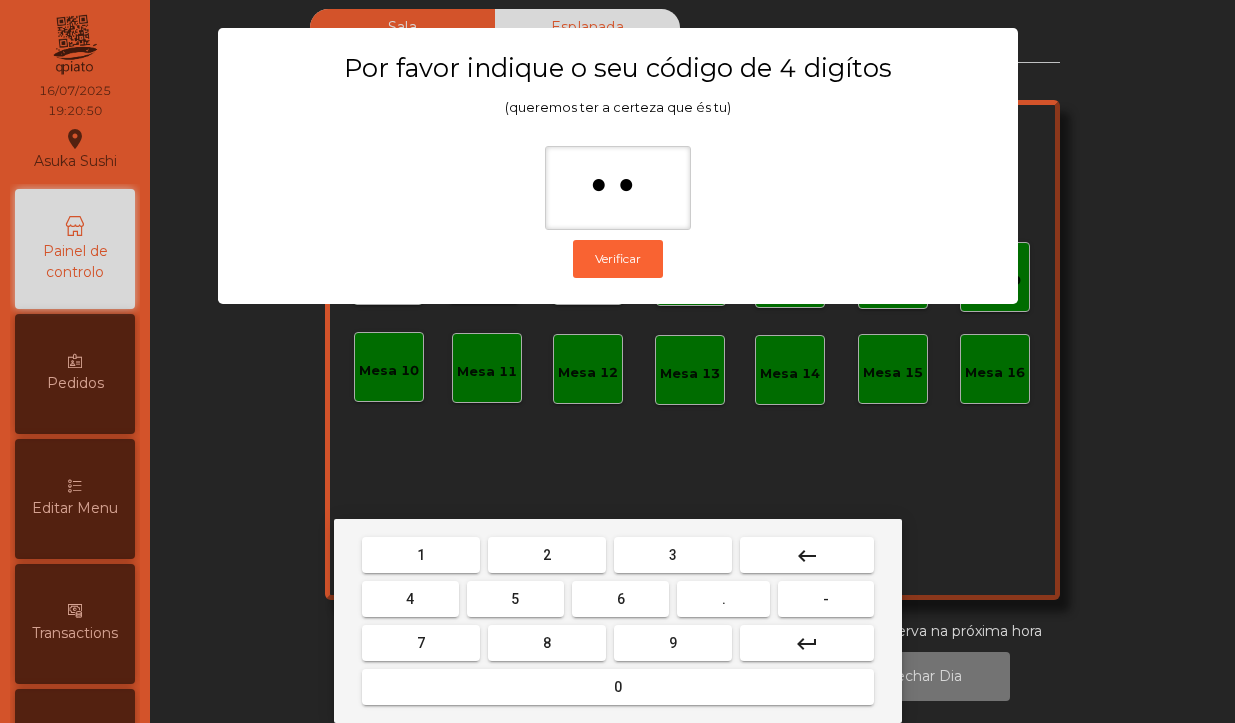 click on "1" at bounding box center (421, 555) 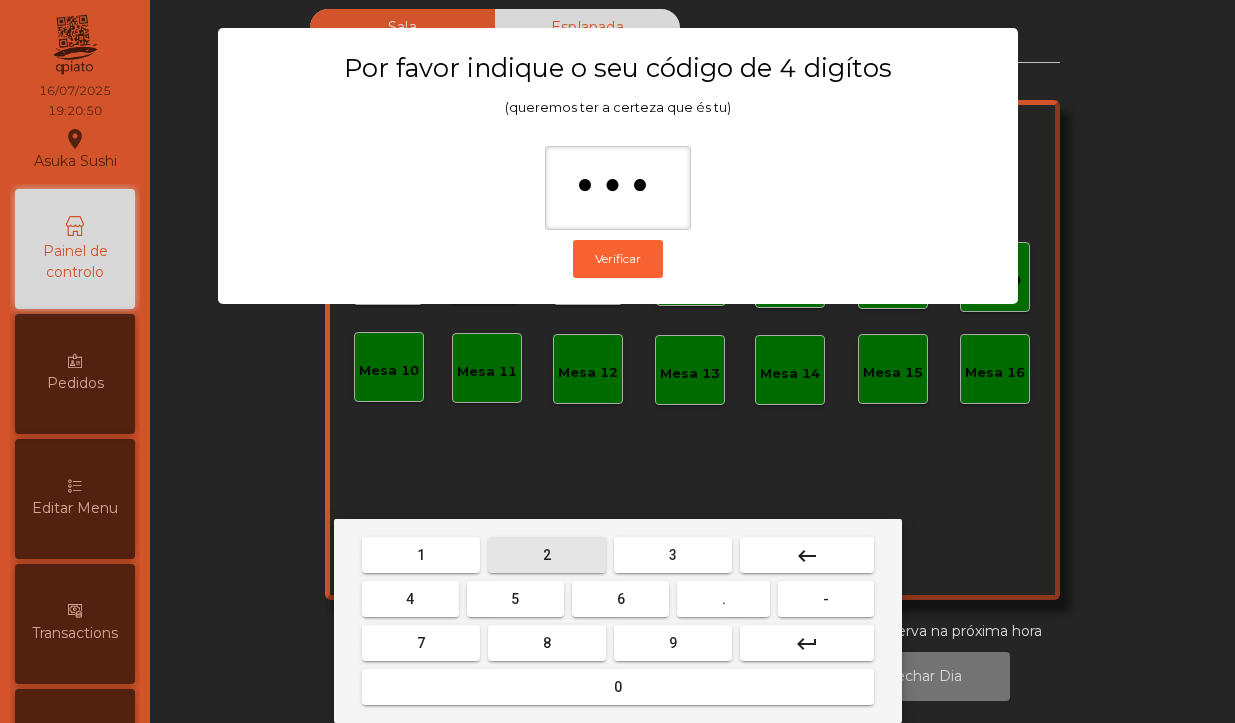 click on "2" at bounding box center (547, 555) 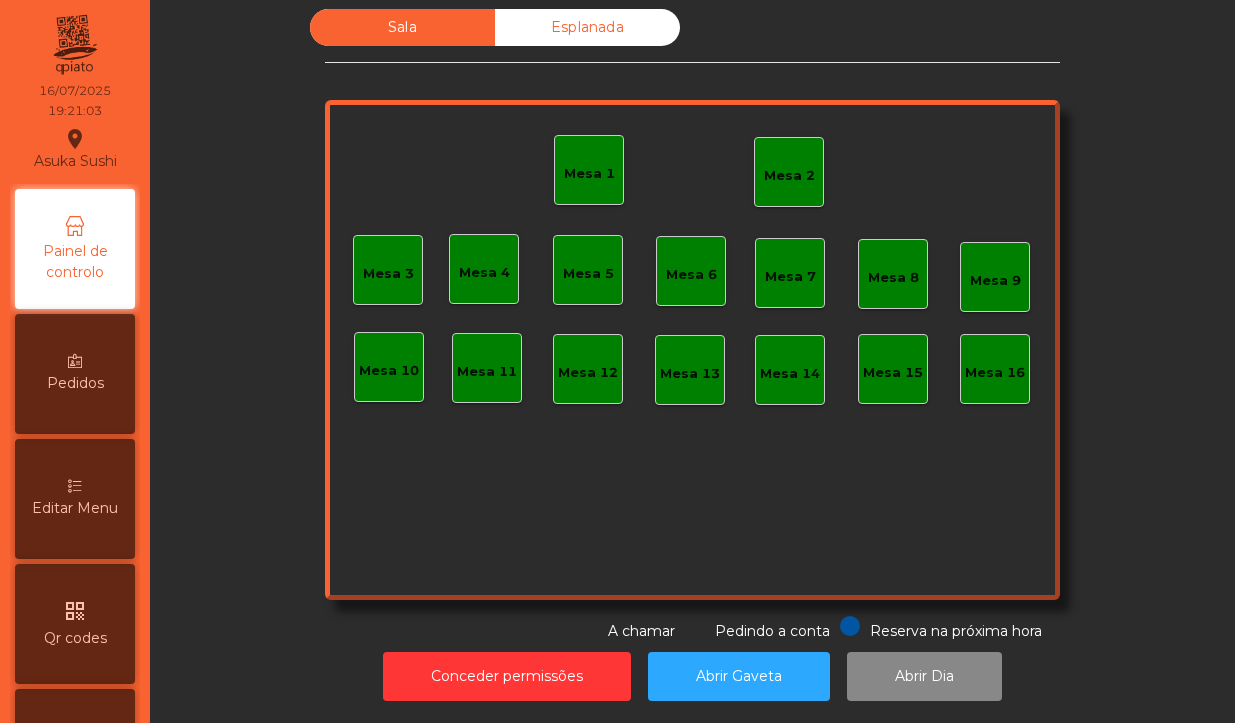 click on "Mesa 14" 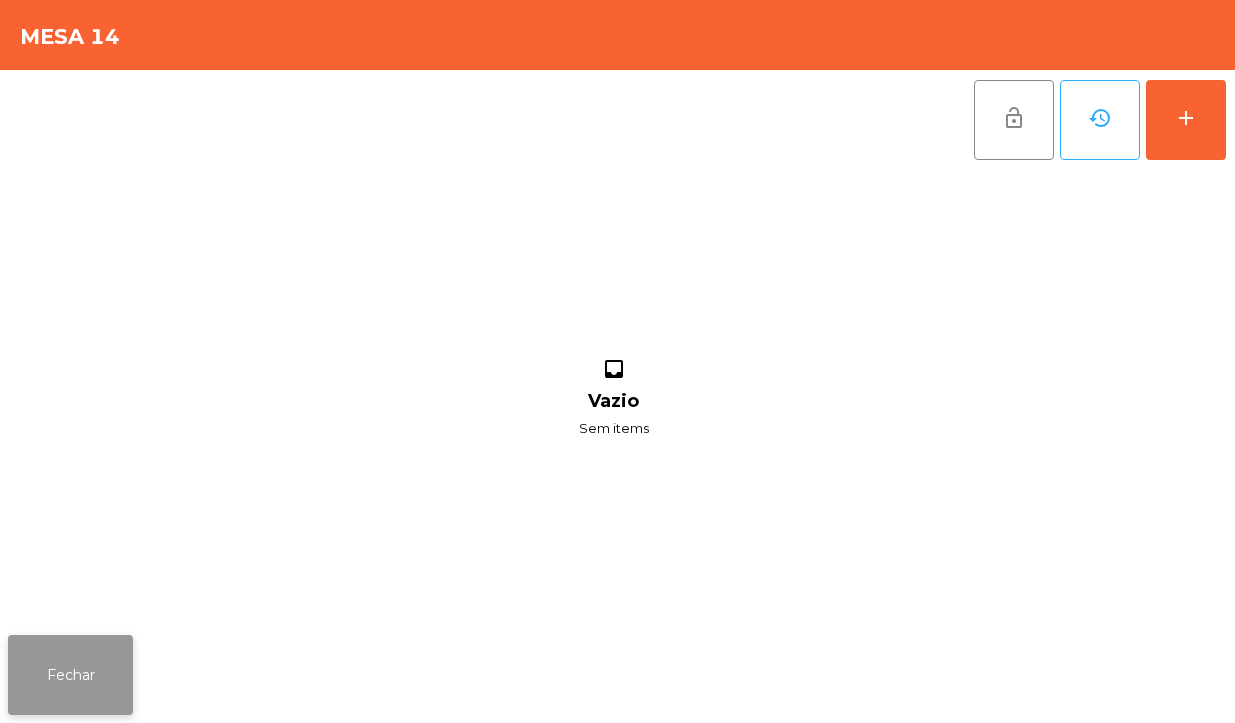 click on "Fechar" 